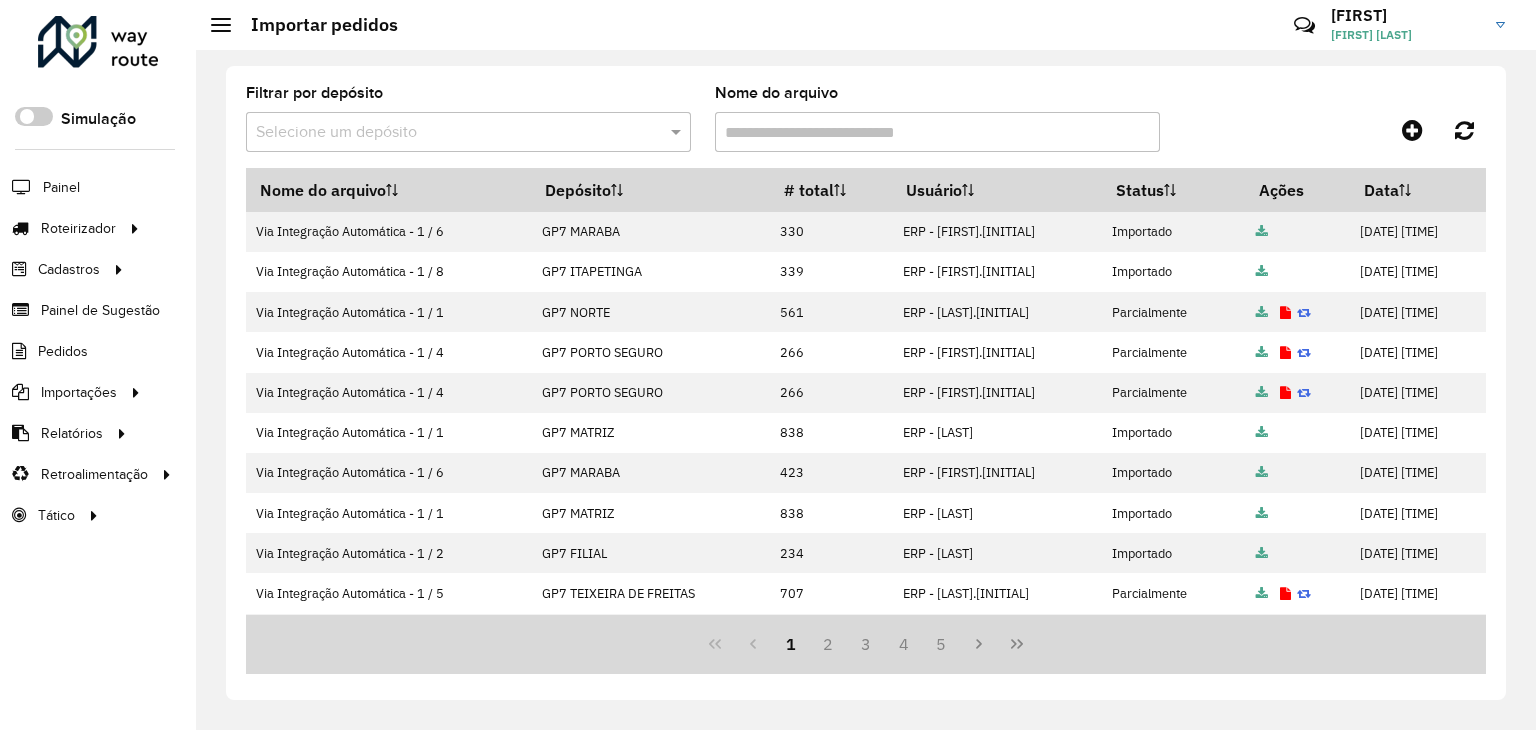 scroll, scrollTop: 0, scrollLeft: 0, axis: both 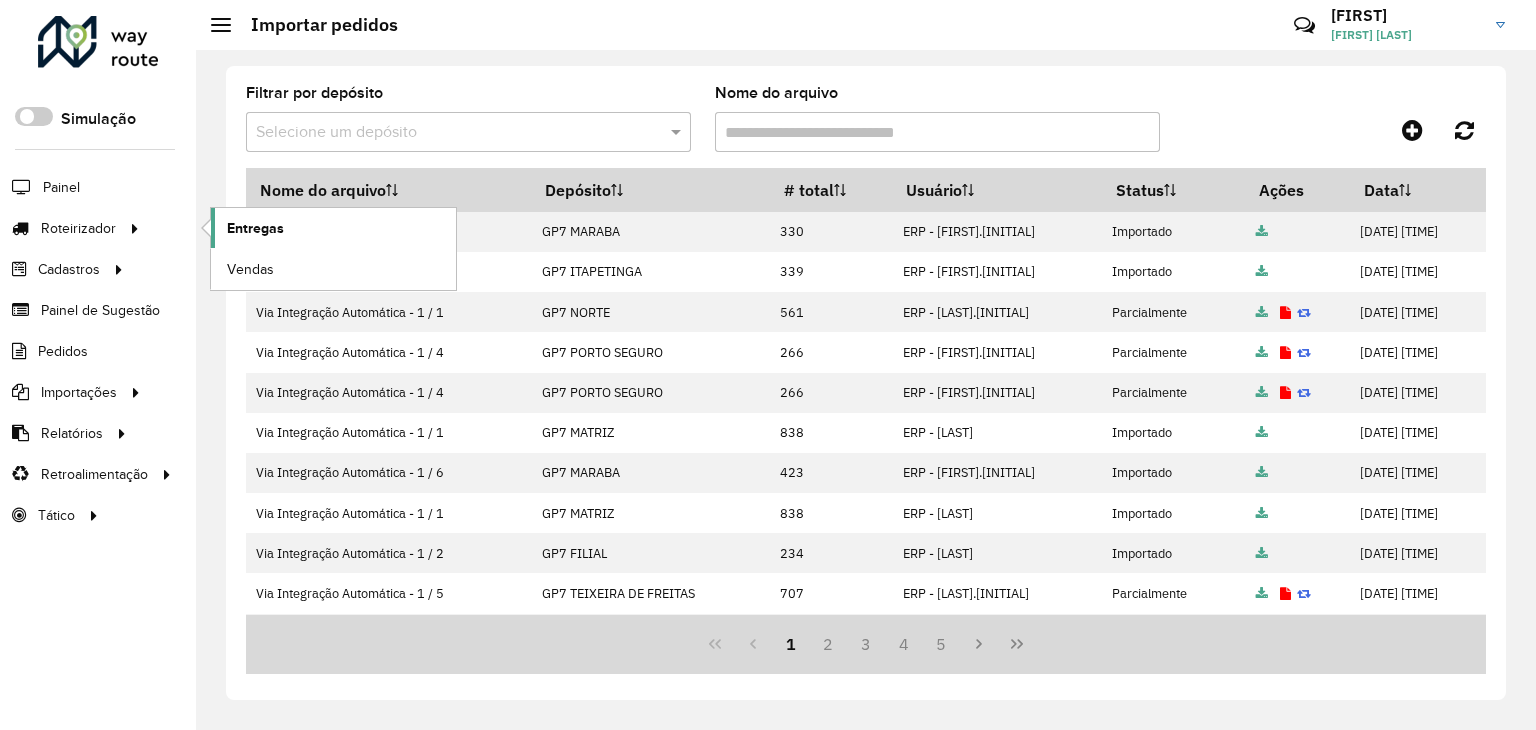 click on "Entregas" 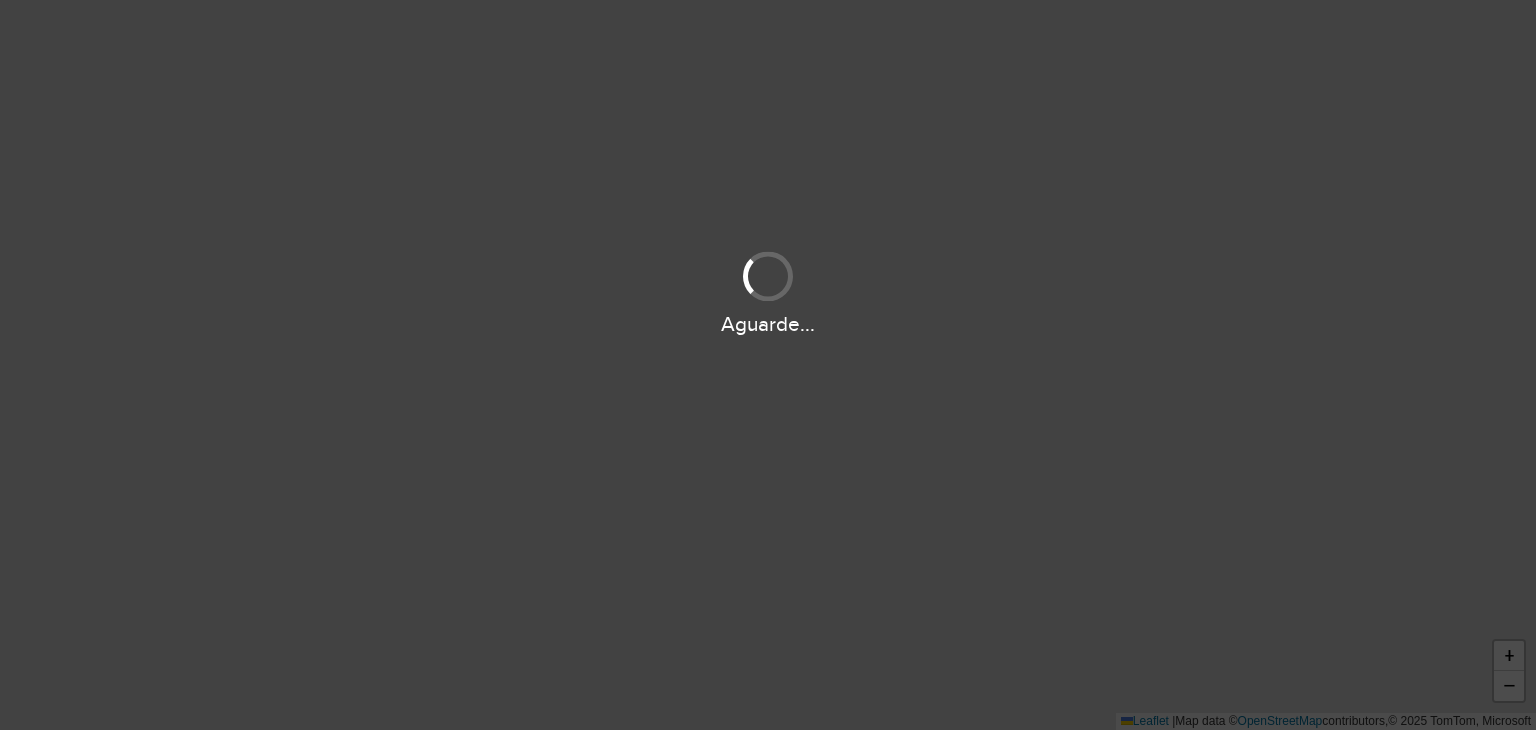 scroll, scrollTop: 0, scrollLeft: 0, axis: both 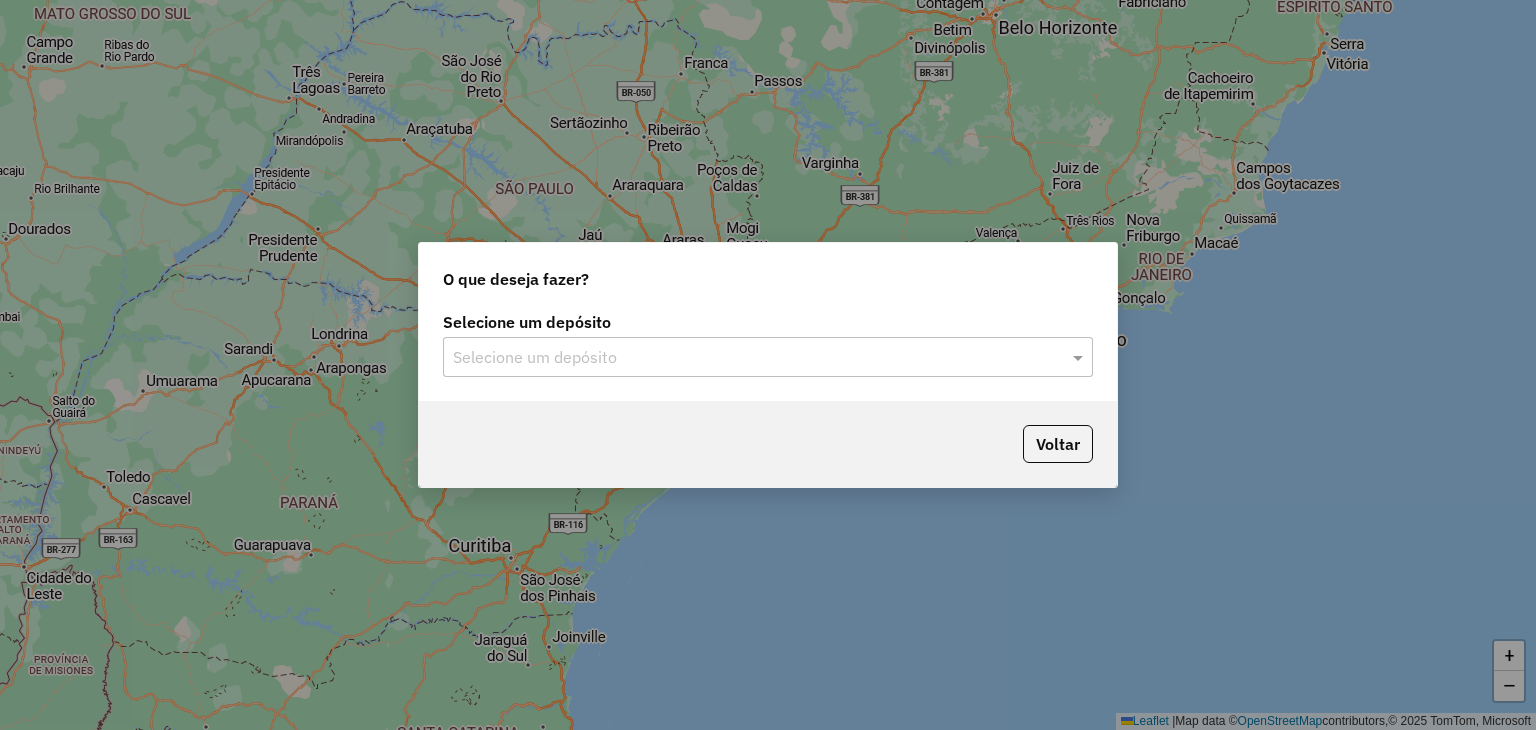 click on "Selecione um depósito" 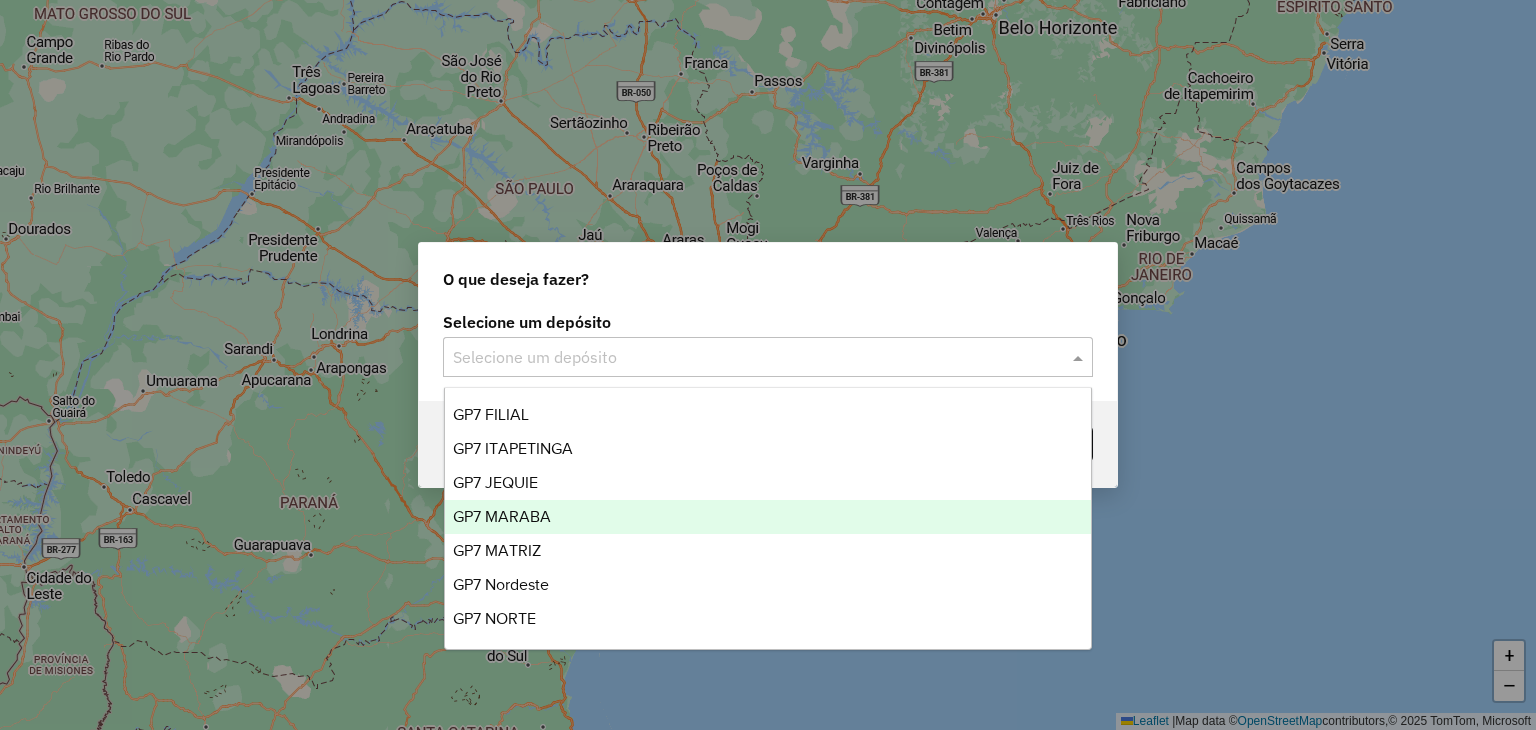click on "GP7 MARABA" at bounding box center [768, 517] 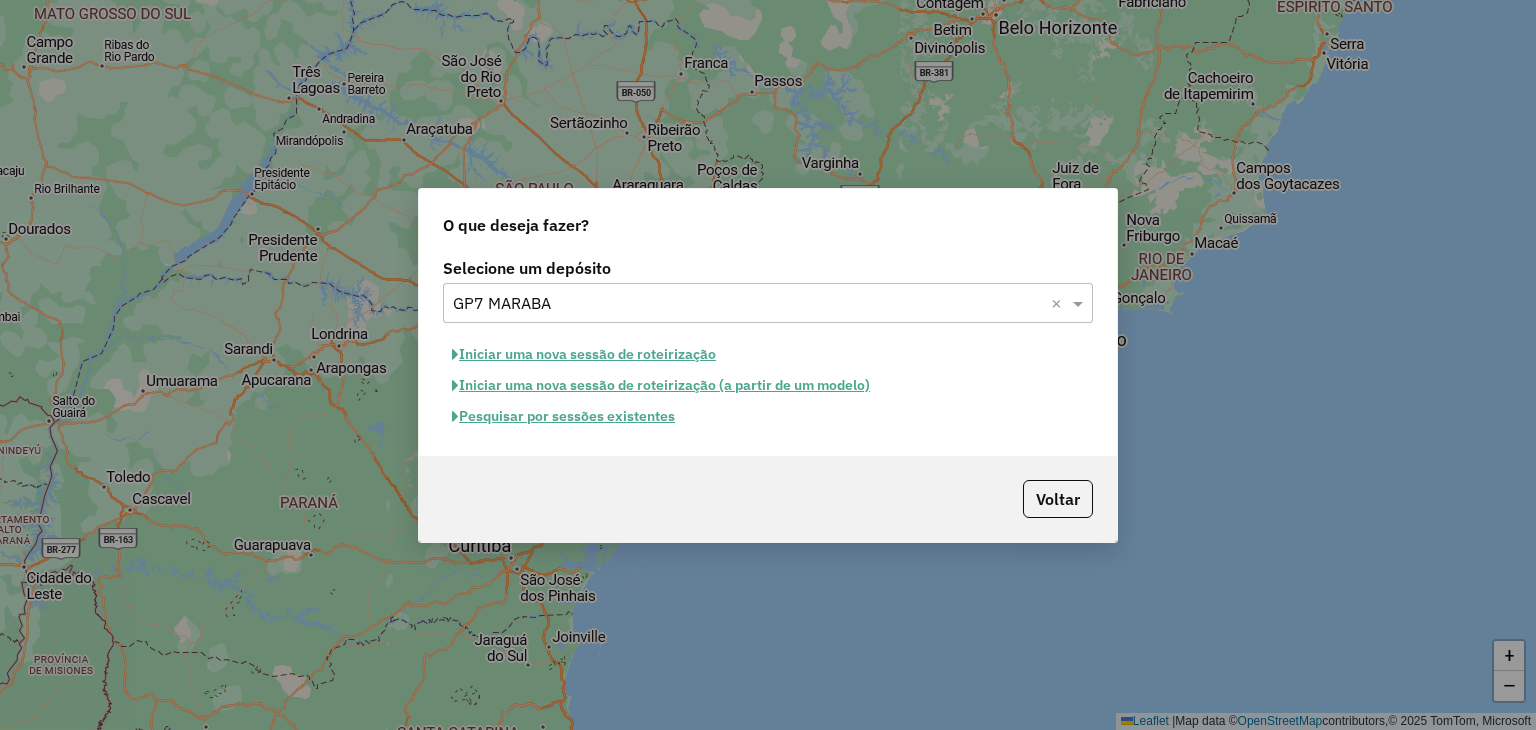 click on "Iniciar uma nova sessão de roteirização" 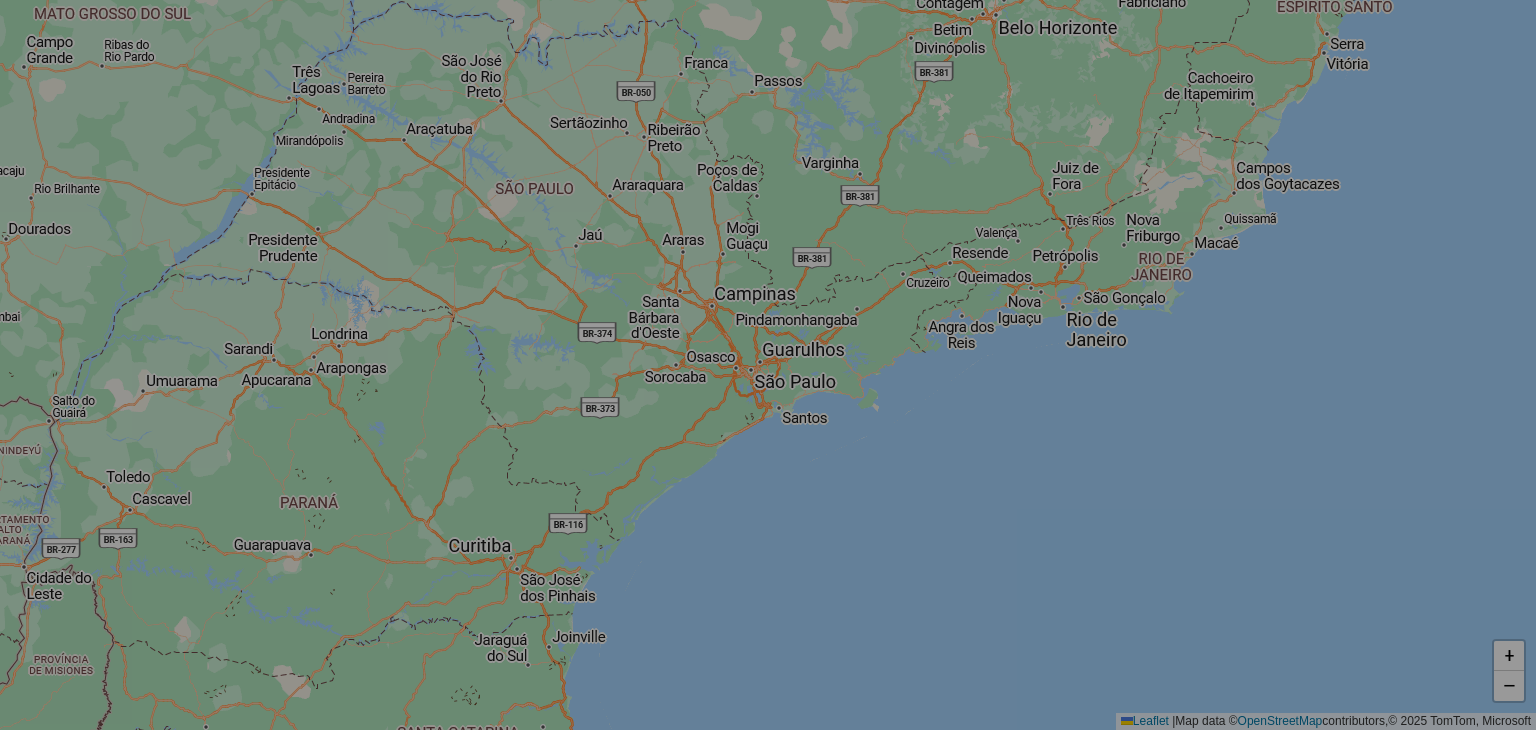 select on "*" 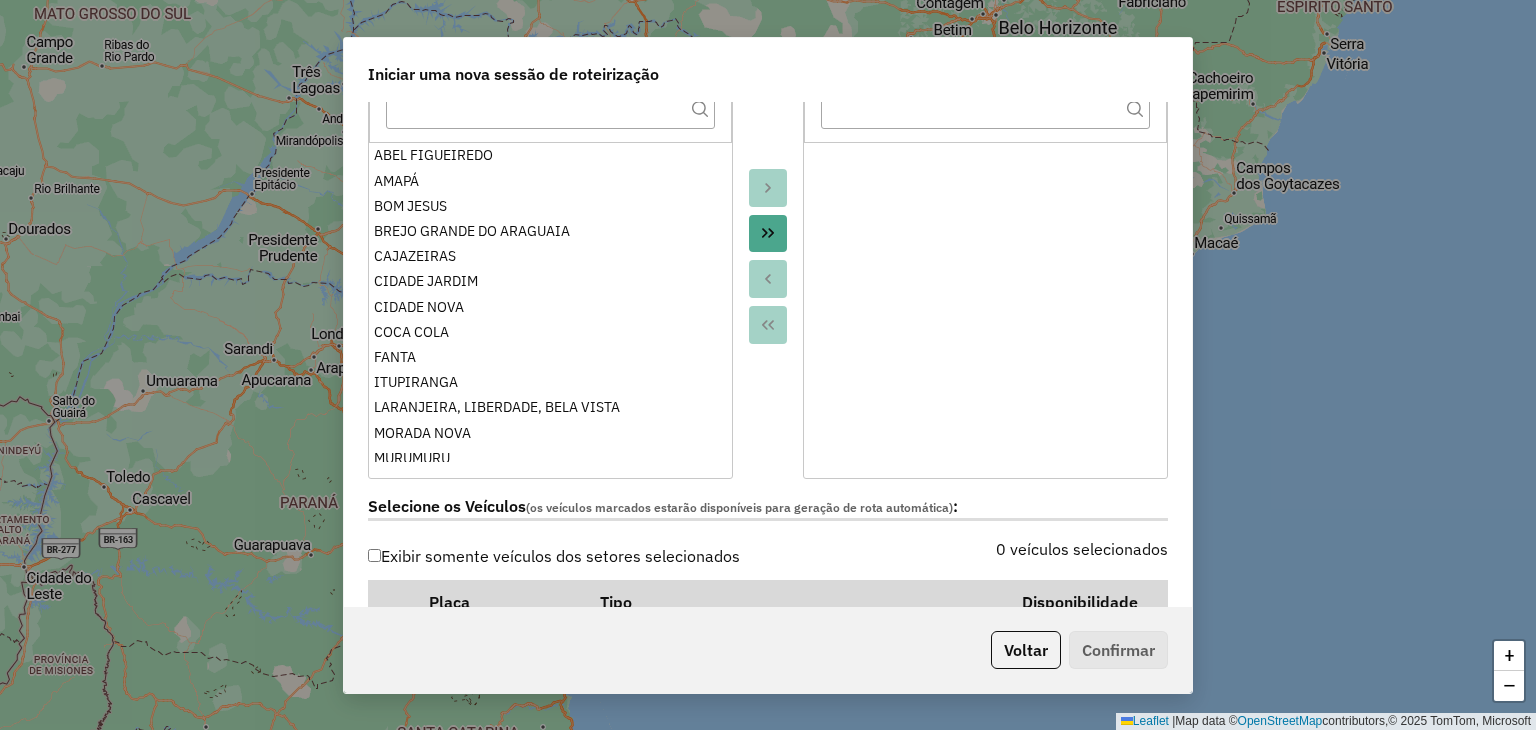 scroll, scrollTop: 600, scrollLeft: 0, axis: vertical 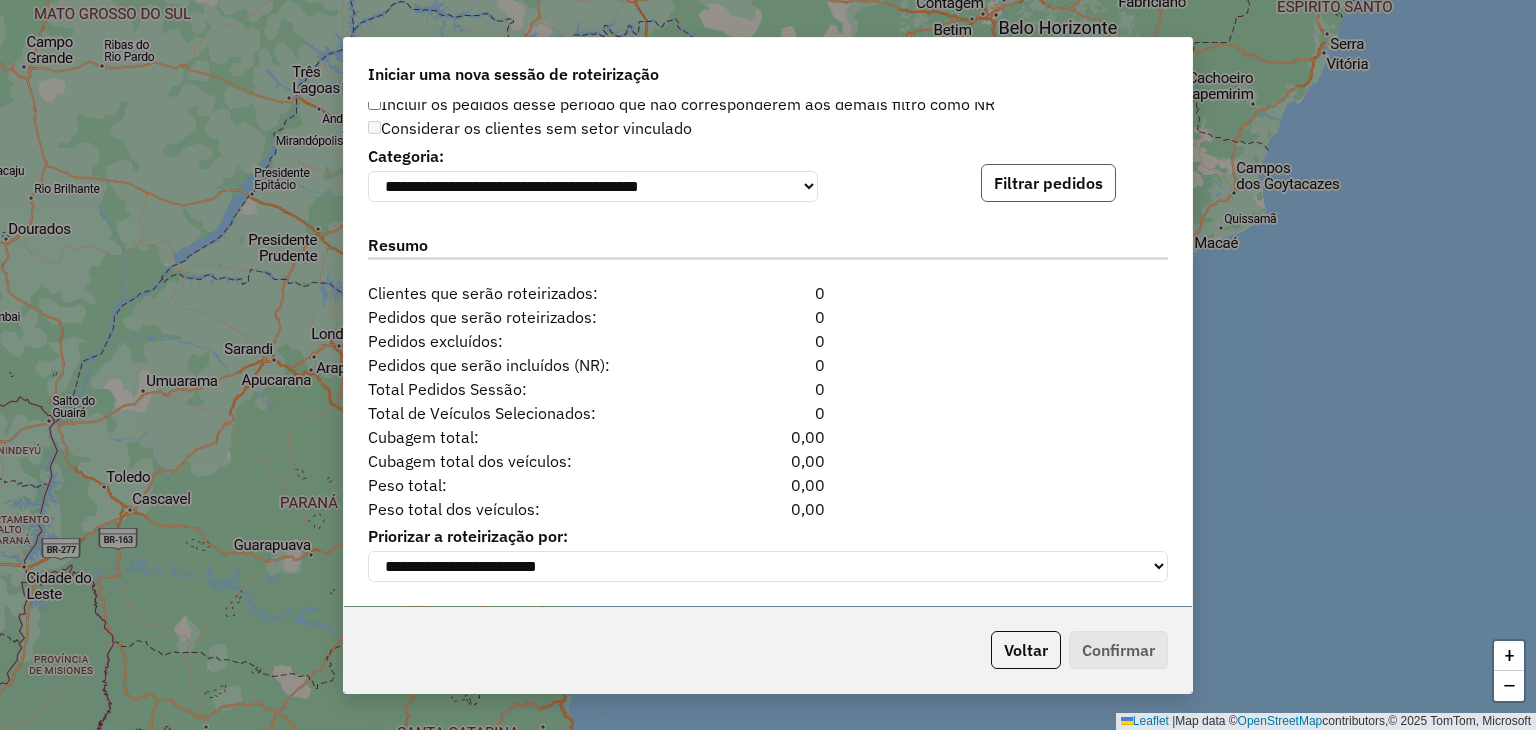 click on "Filtrar pedidos" 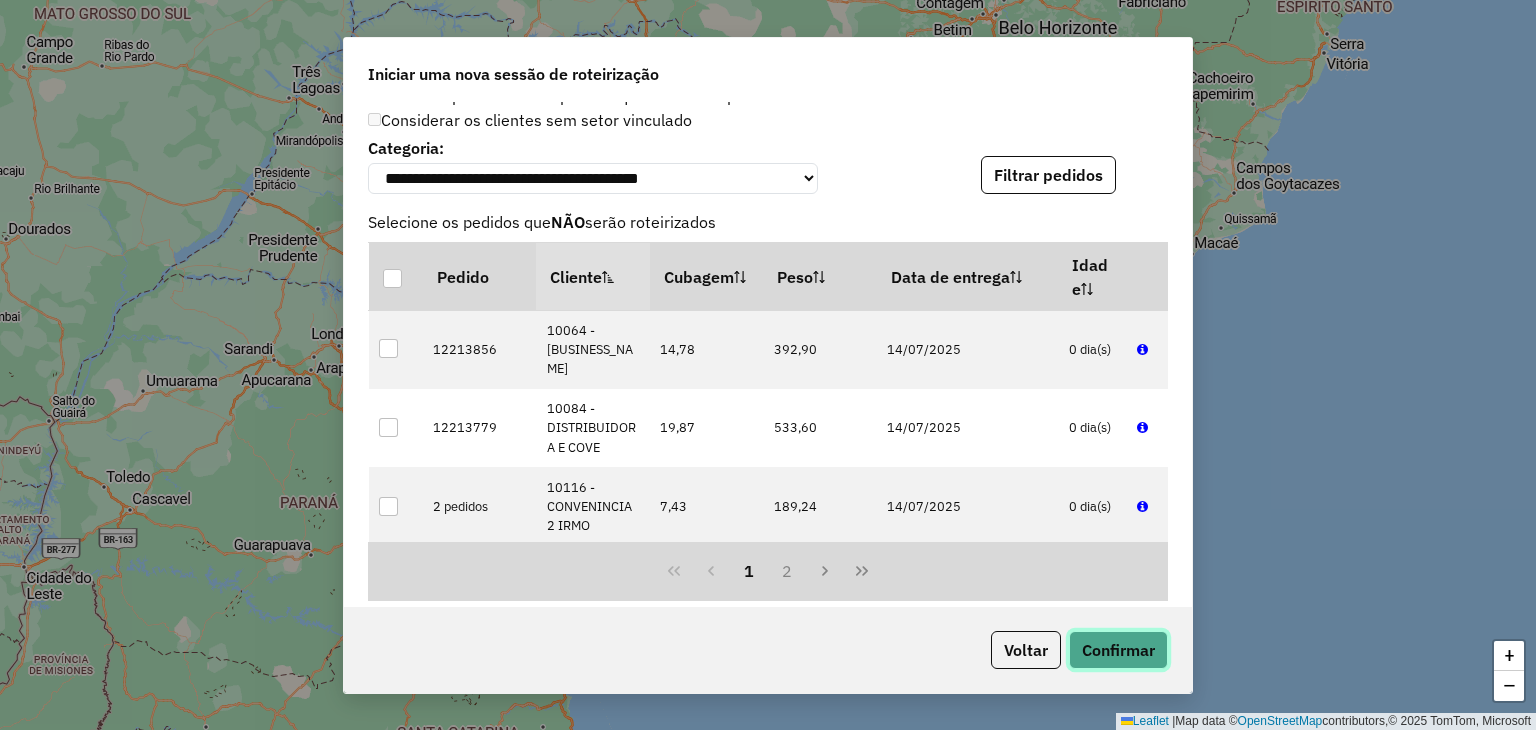 click on "Confirmar" 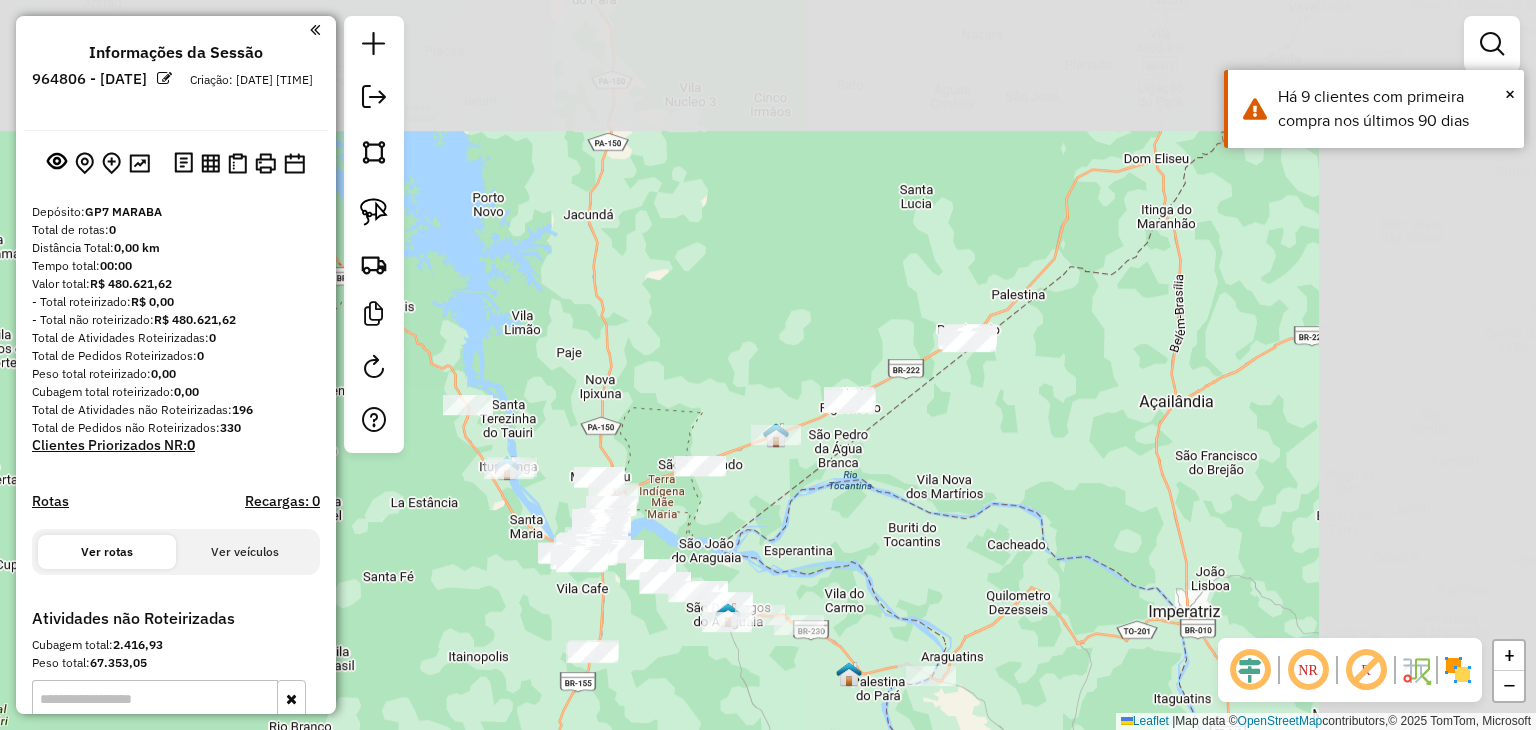 drag, startPoint x: 1104, startPoint y: 285, endPoint x: 781, endPoint y: 547, distance: 415.90024 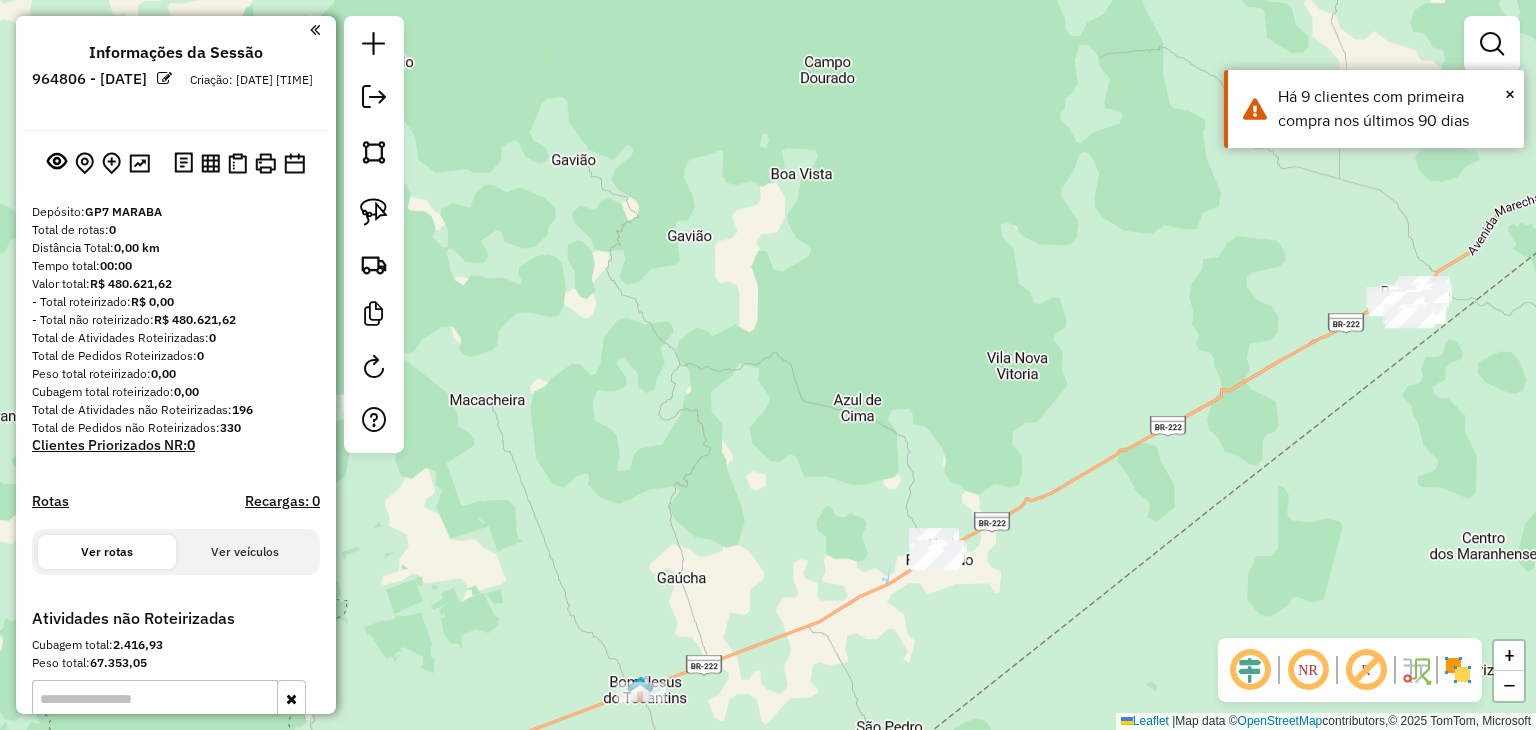 drag, startPoint x: 823, startPoint y: 368, endPoint x: 683, endPoint y: 372, distance: 140.05713 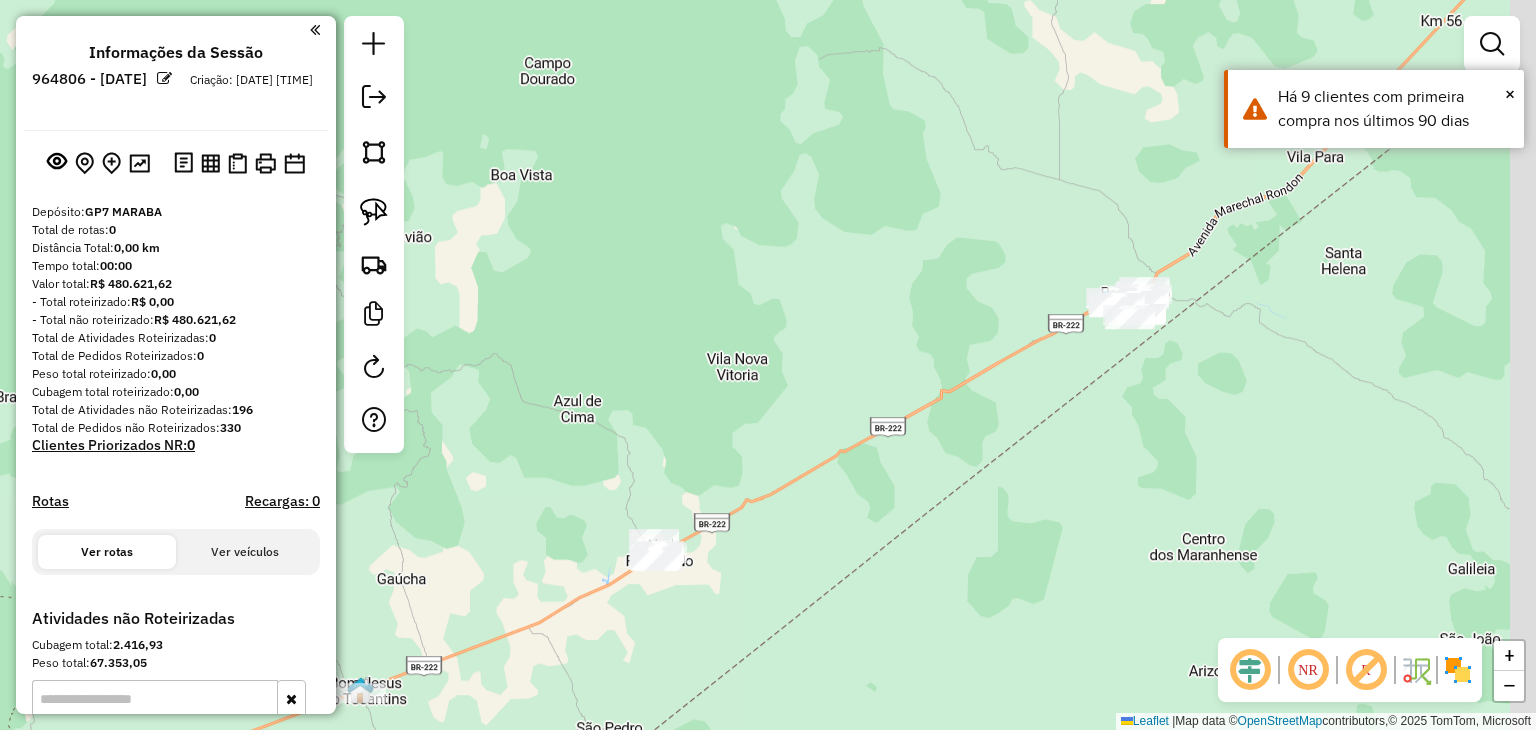 drag, startPoint x: 901, startPoint y: 337, endPoint x: 621, endPoint y: 338, distance: 280.0018 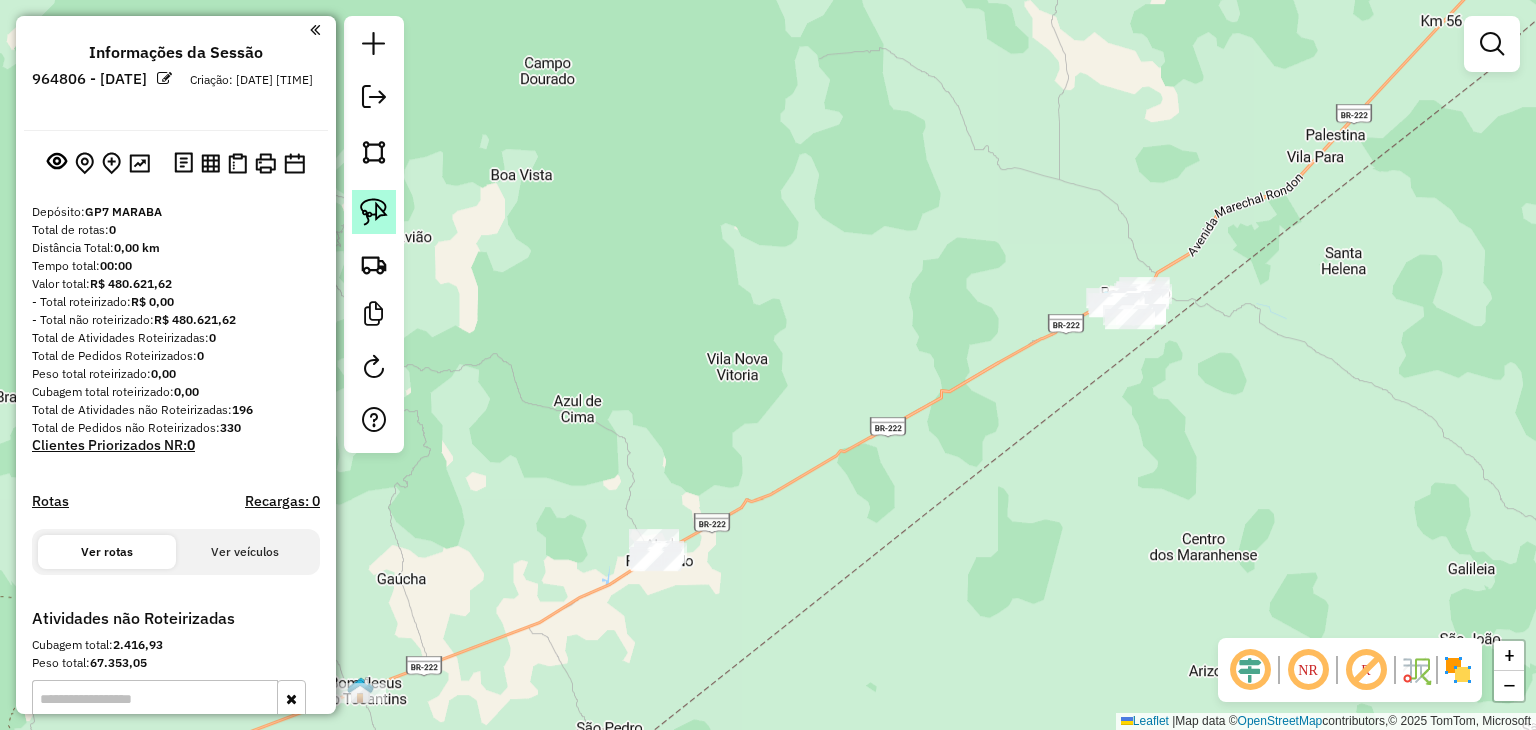 click 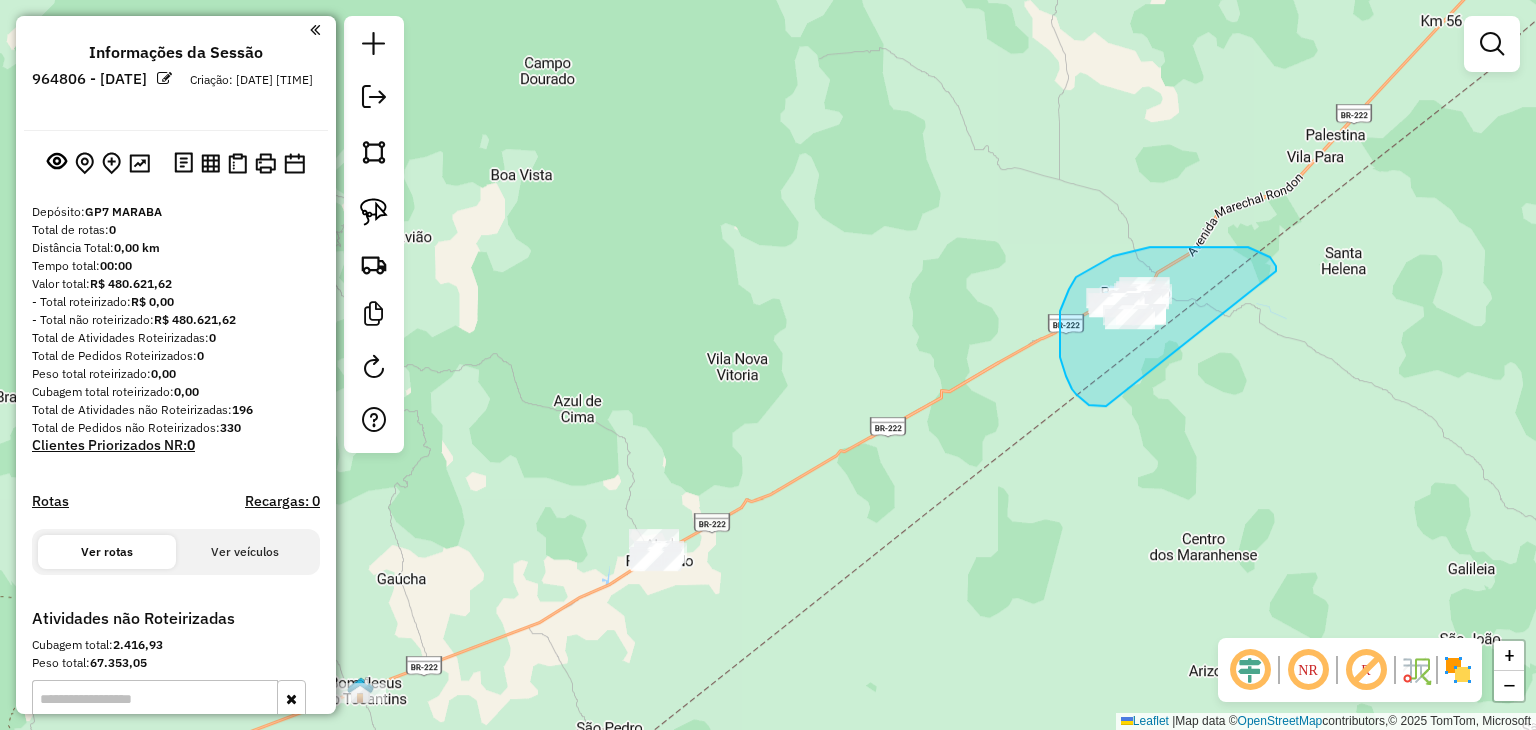 drag, startPoint x: 1106, startPoint y: 406, endPoint x: 1276, endPoint y: 274, distance: 215.2301 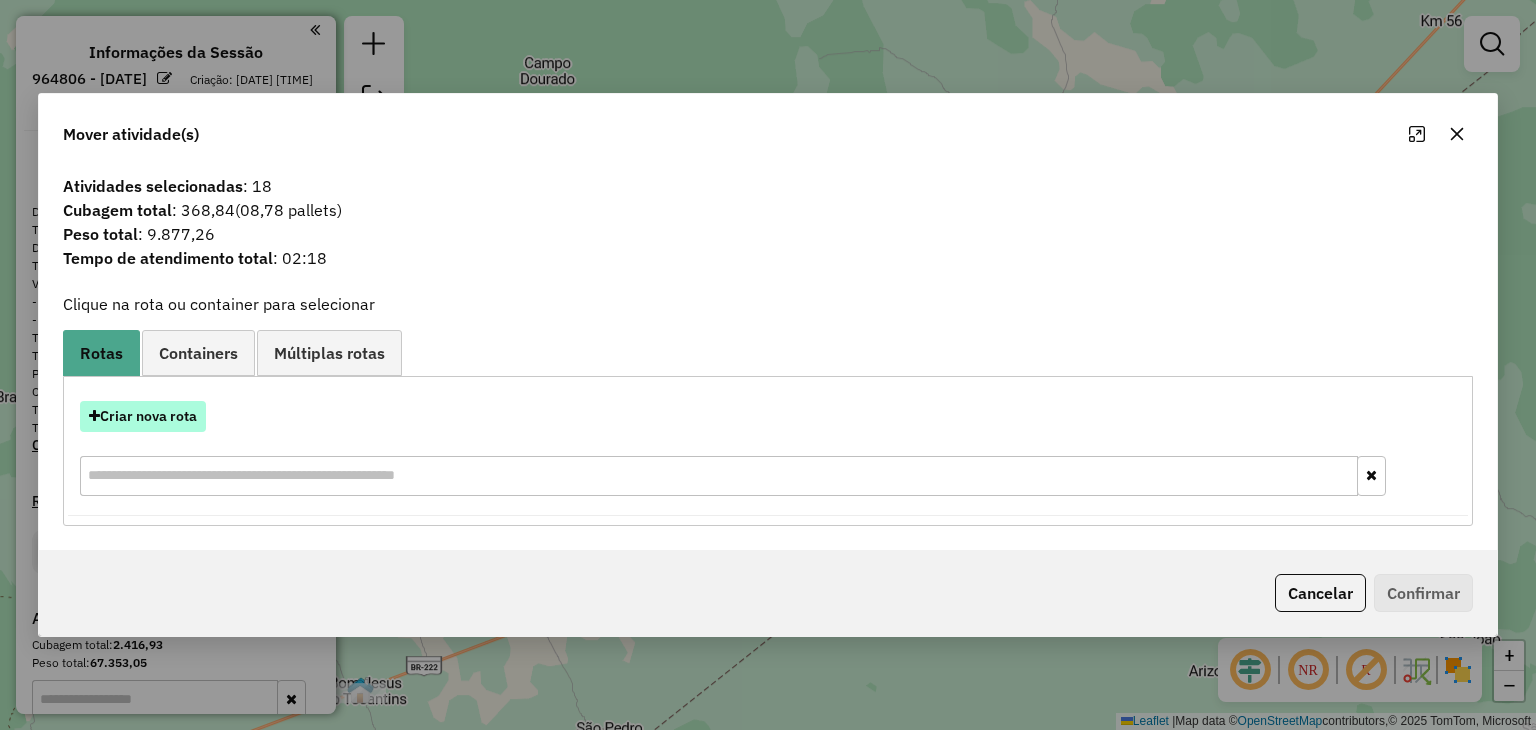 click on "Criar nova rota" at bounding box center (143, 416) 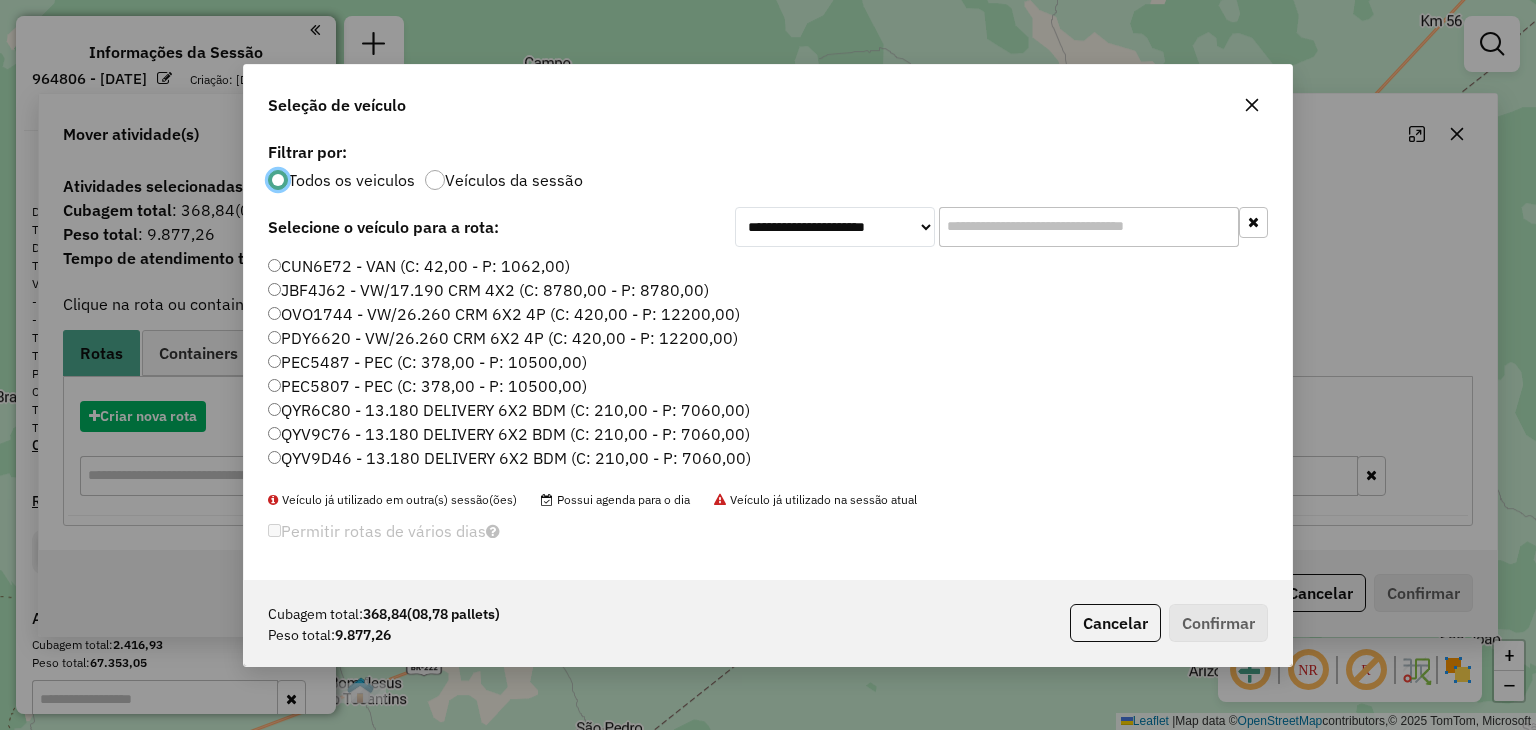 scroll, scrollTop: 10, scrollLeft: 6, axis: both 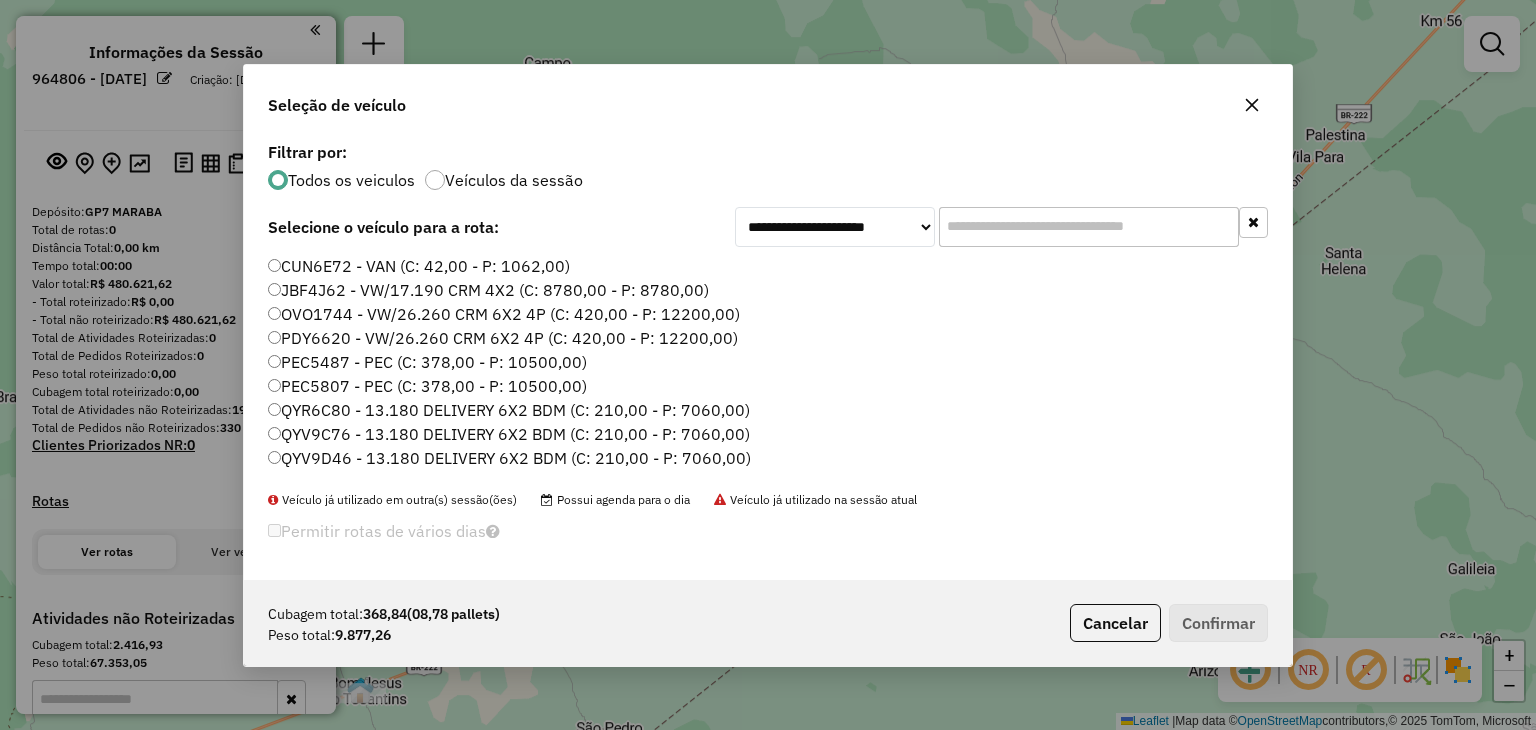 drag, startPoint x: 1018, startPoint y: 232, endPoint x: 947, endPoint y: 223, distance: 71.568146 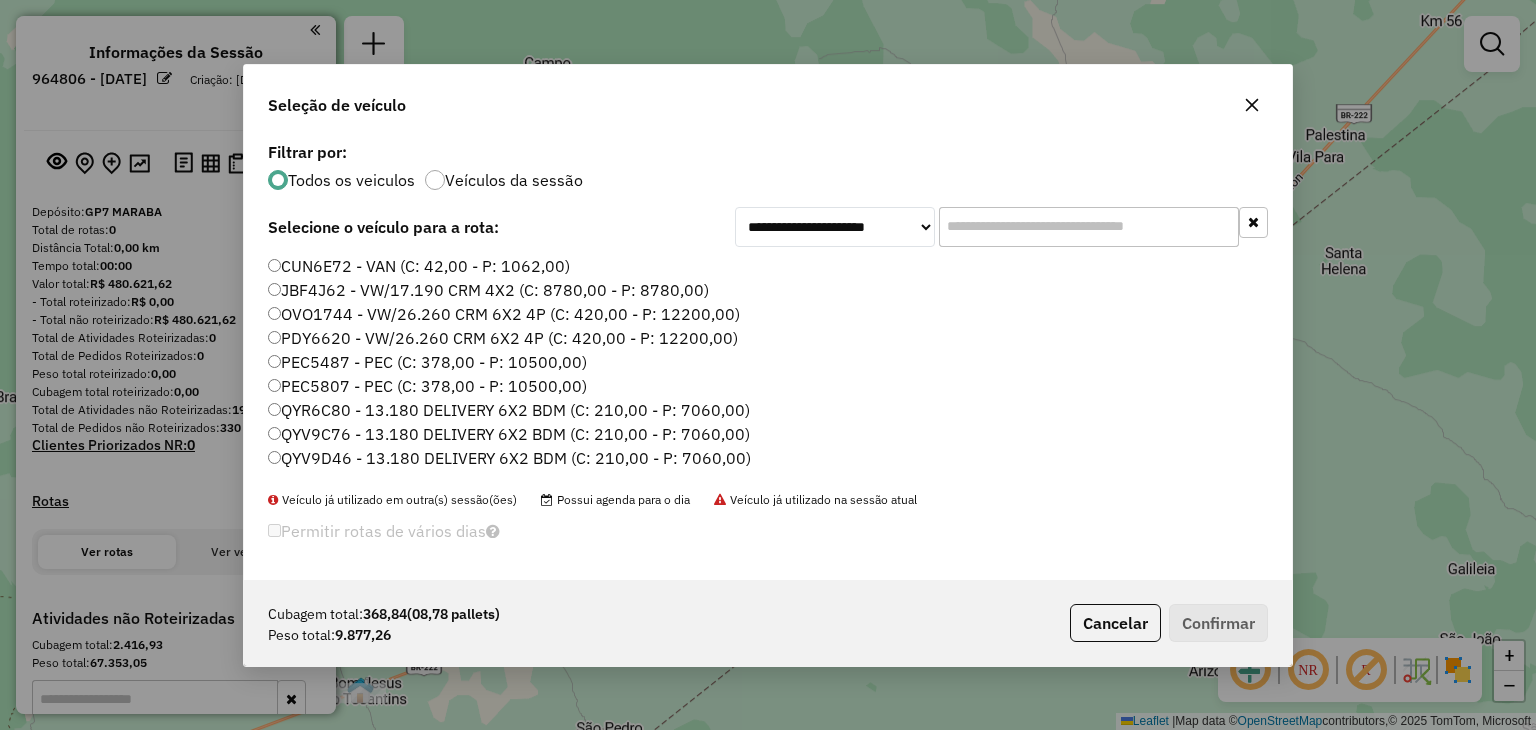 paste on "*******" 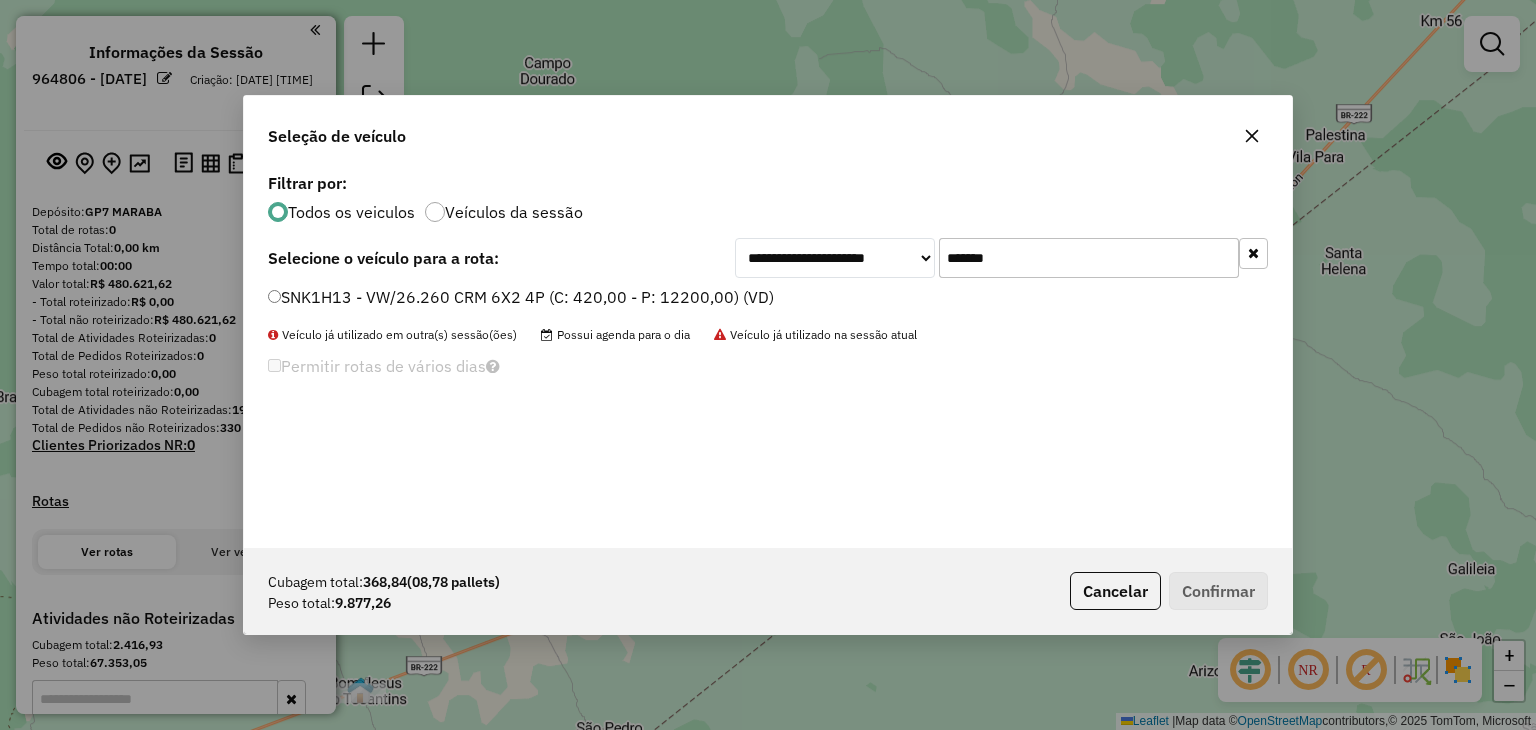 type on "*******" 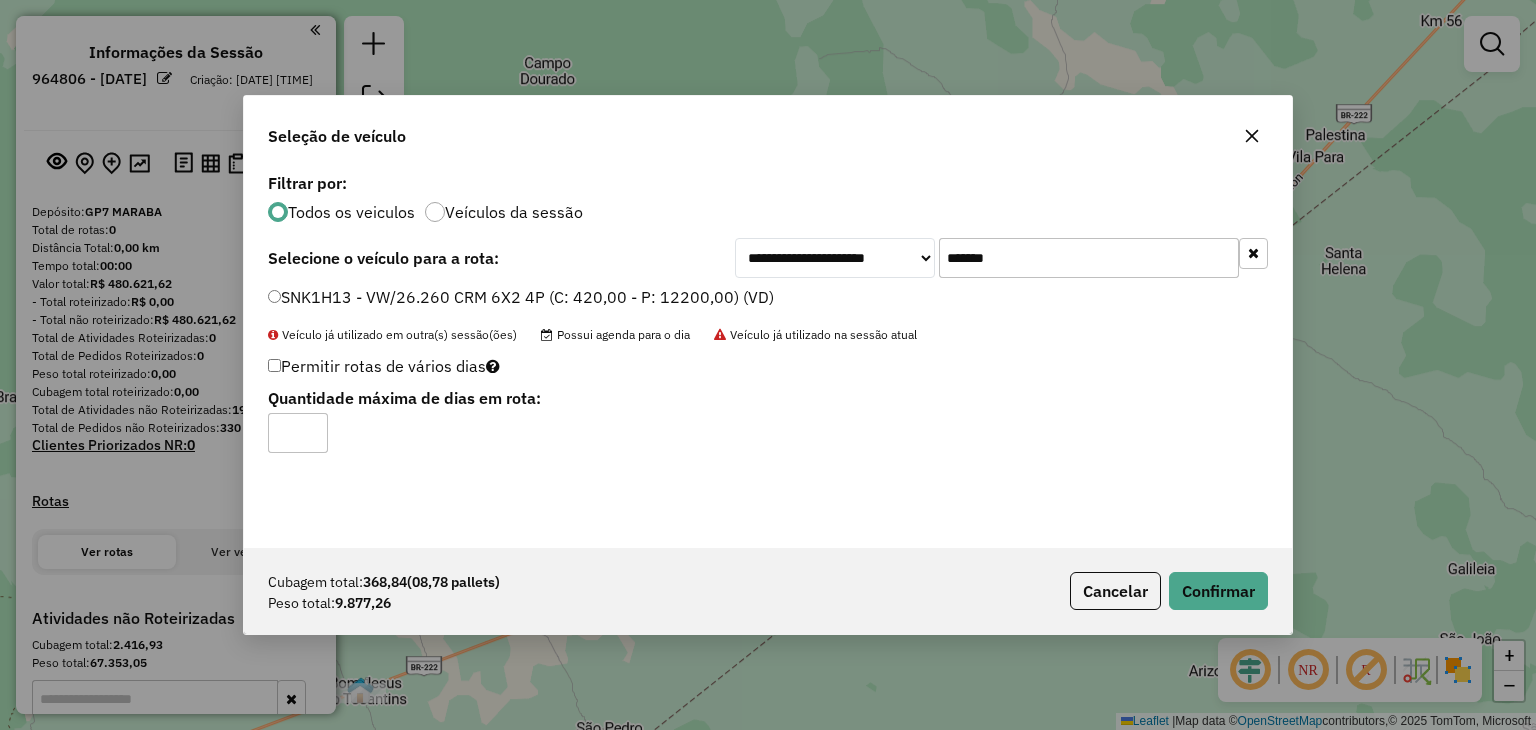 click on "Cubagem total:  368,84   (08,78 pallets)  Peso total: 9.877,26  Cancelar   Confirmar" 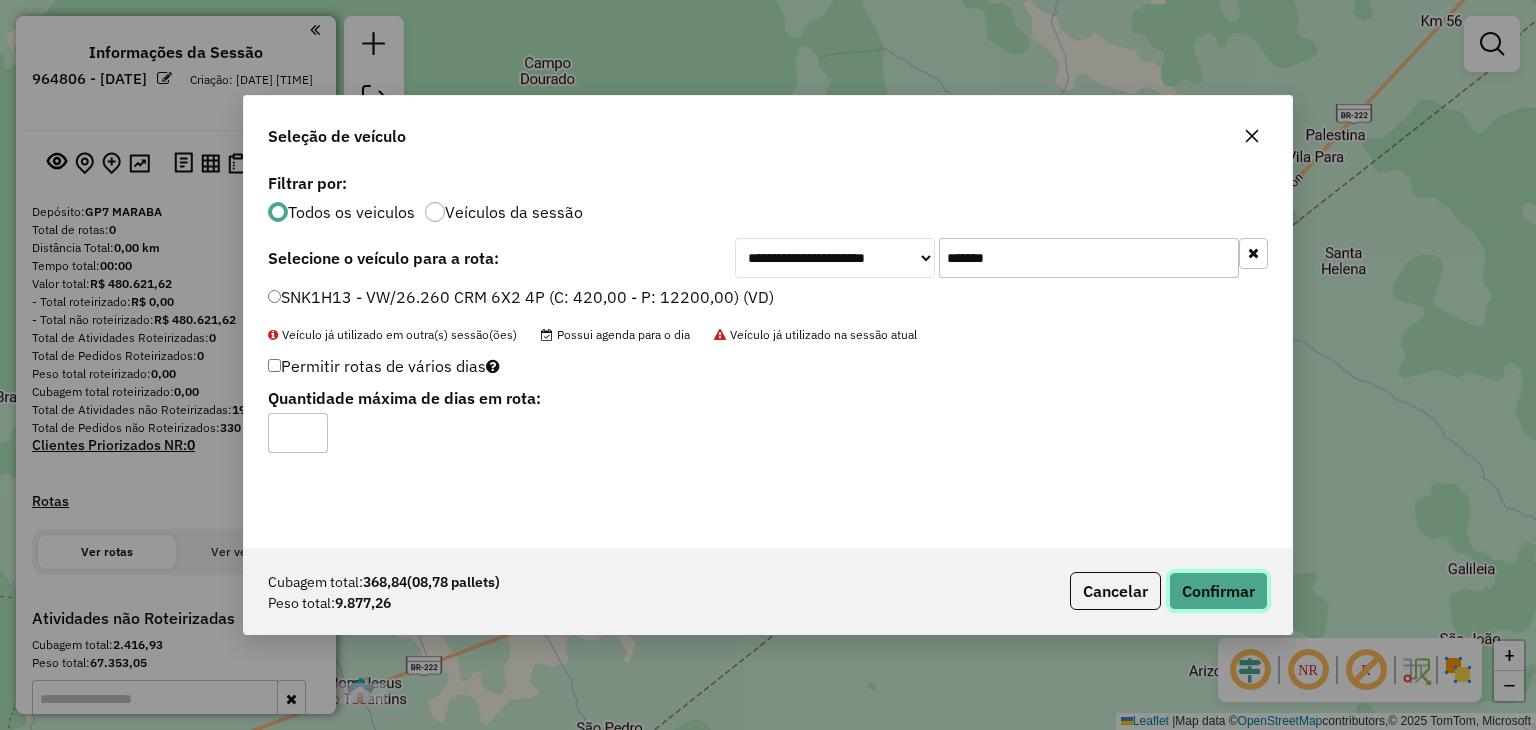 click on "Confirmar" 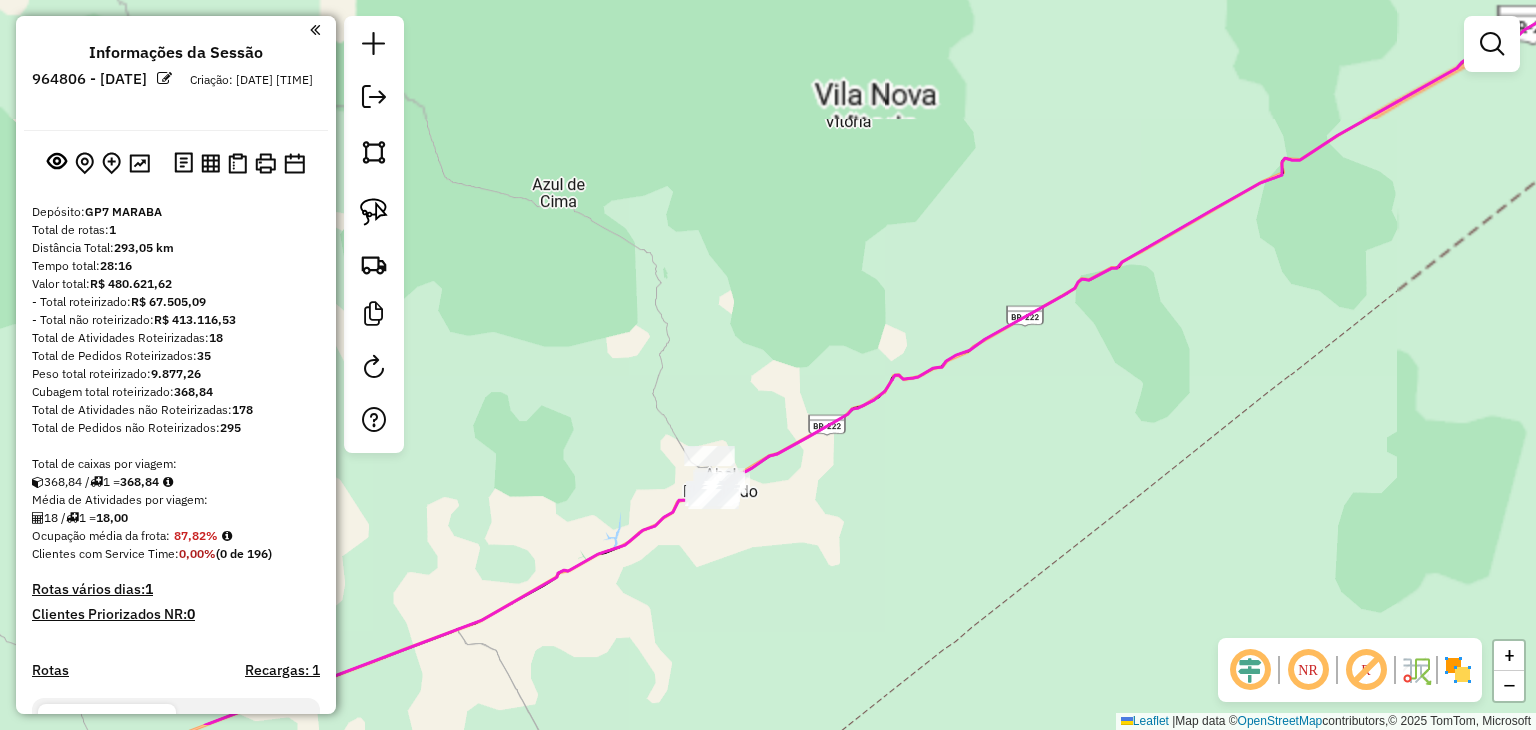 drag, startPoint x: 554, startPoint y: 599, endPoint x: 600, endPoint y: 451, distance: 154.98387 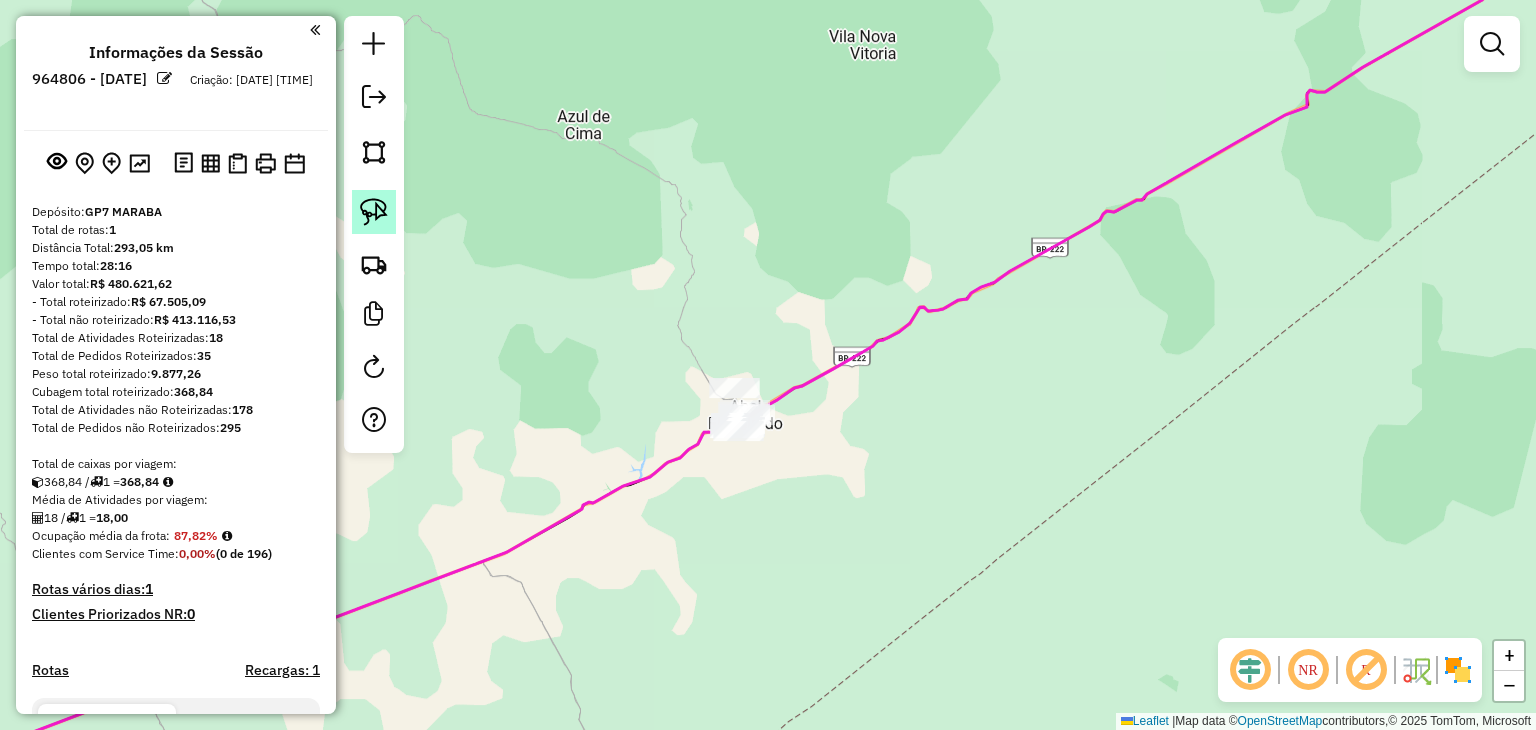 click 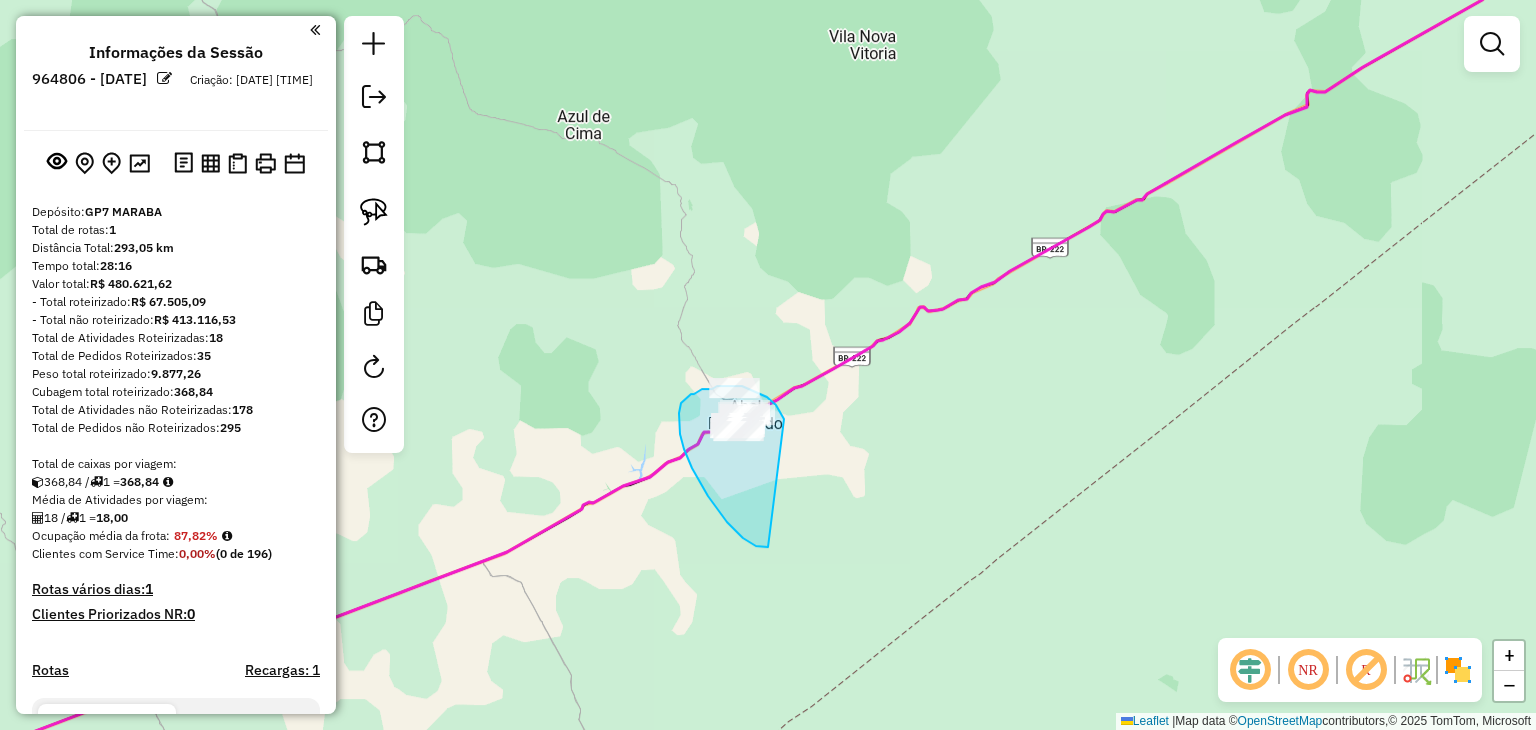 drag, startPoint x: 765, startPoint y: 547, endPoint x: 784, endPoint y: 419, distance: 129.40247 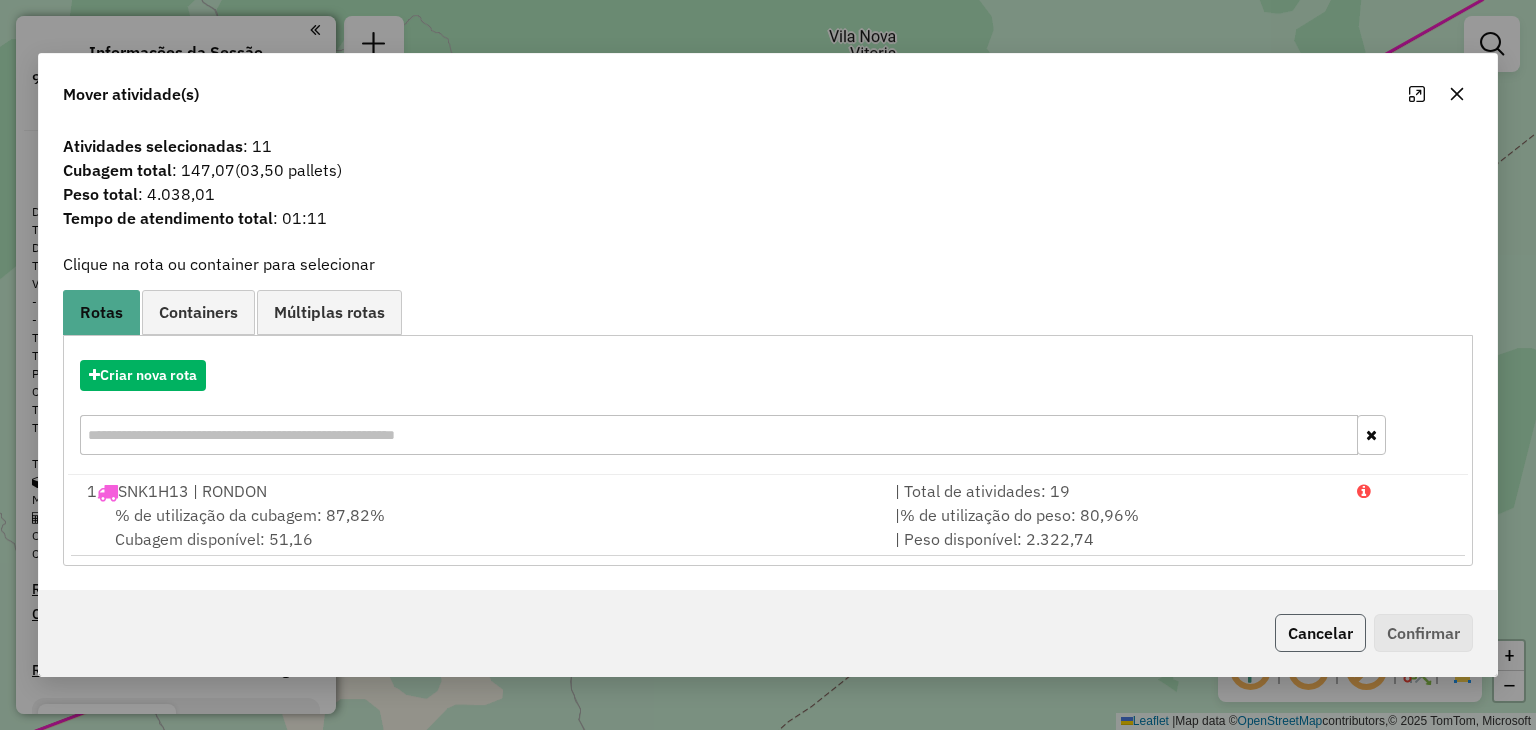 click on "Cancelar" 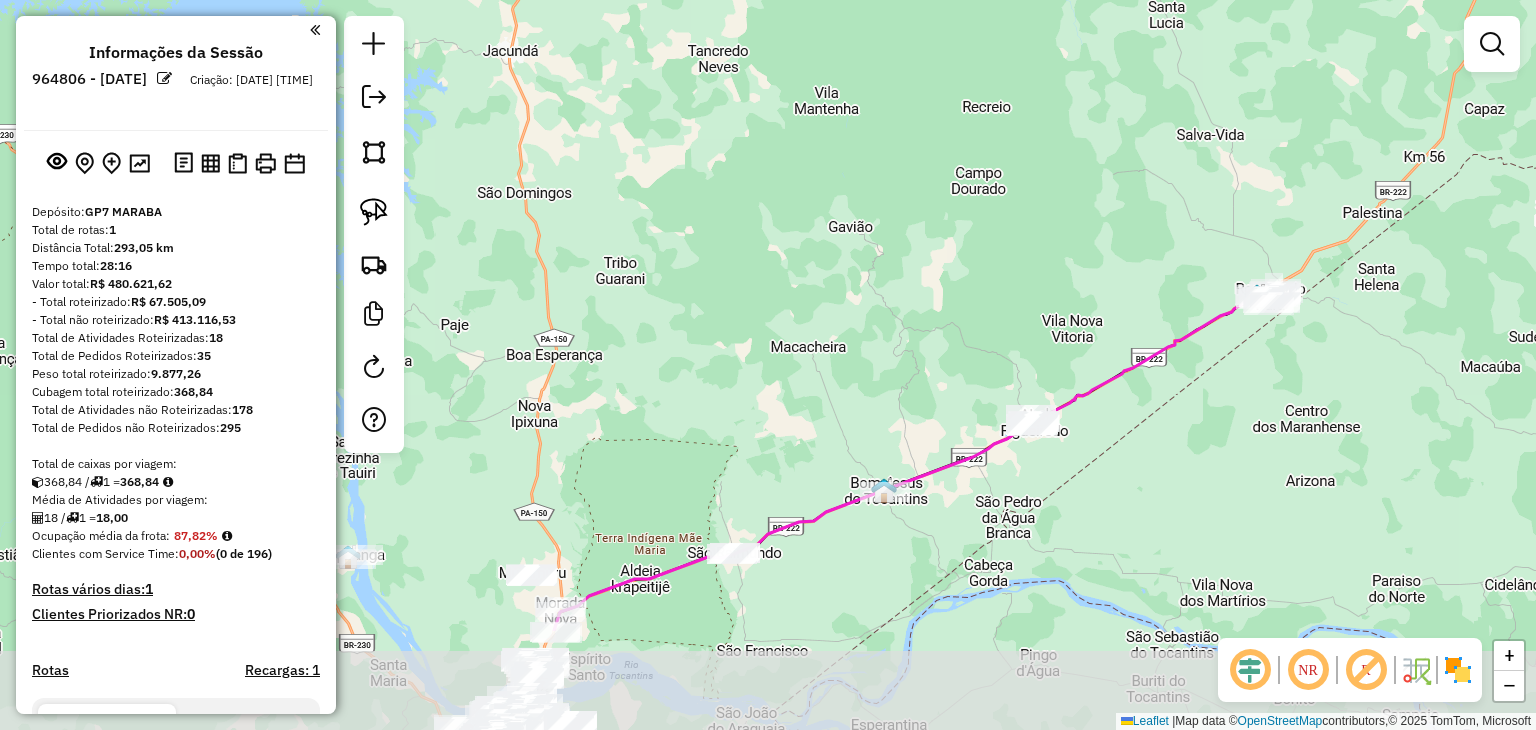 drag, startPoint x: 1011, startPoint y: 656, endPoint x: 1025, endPoint y: 511, distance: 145.6743 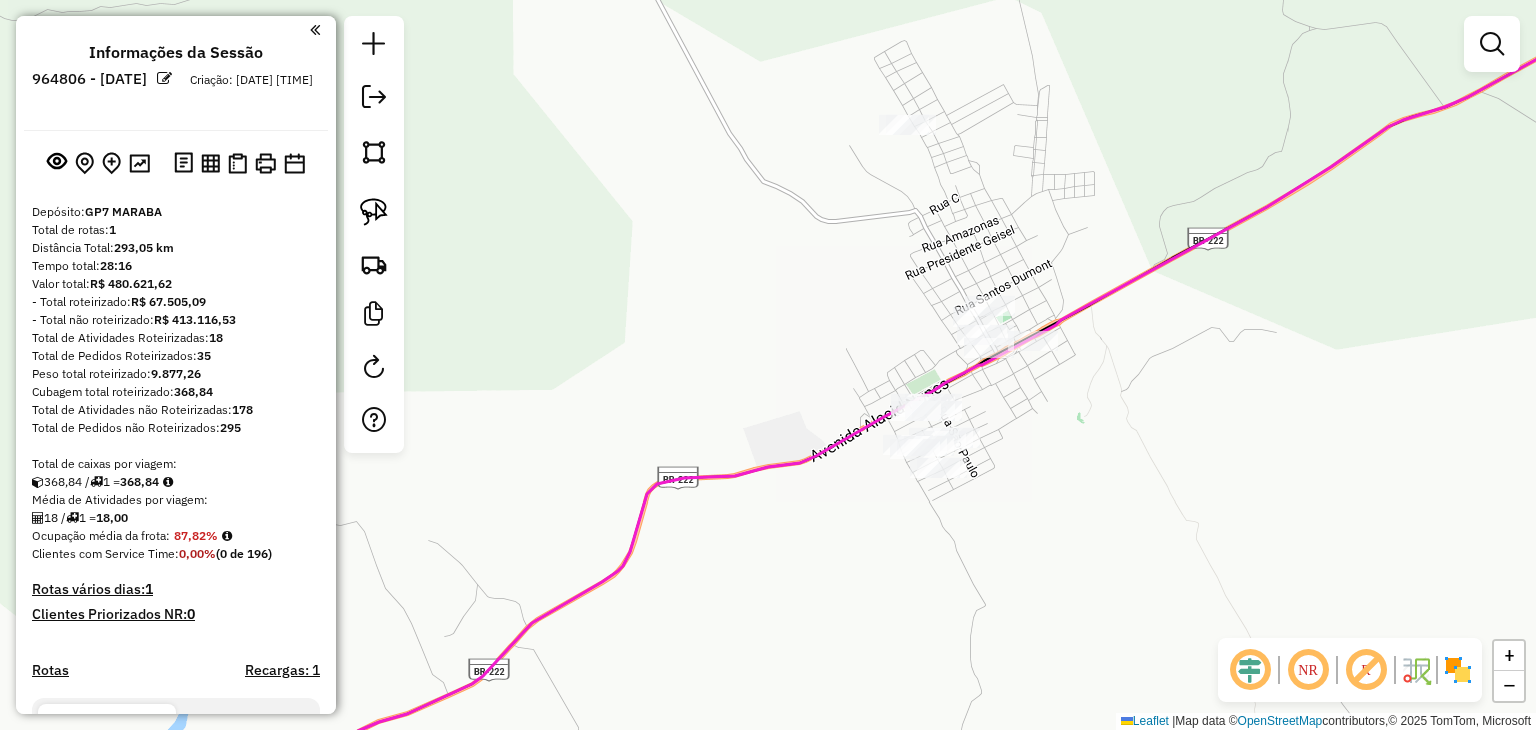 drag, startPoint x: 1104, startPoint y: 530, endPoint x: 1056, endPoint y: 494, distance: 60 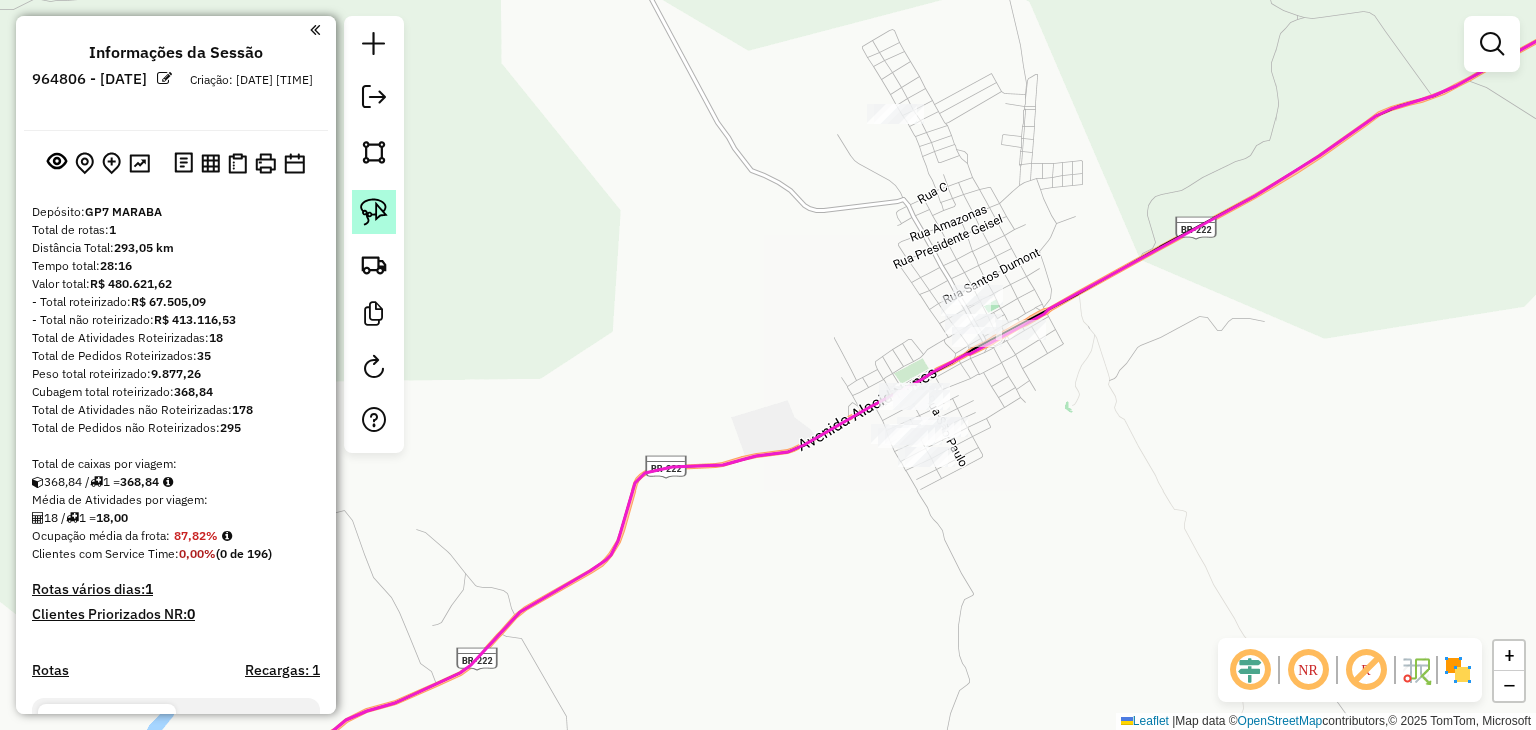 click 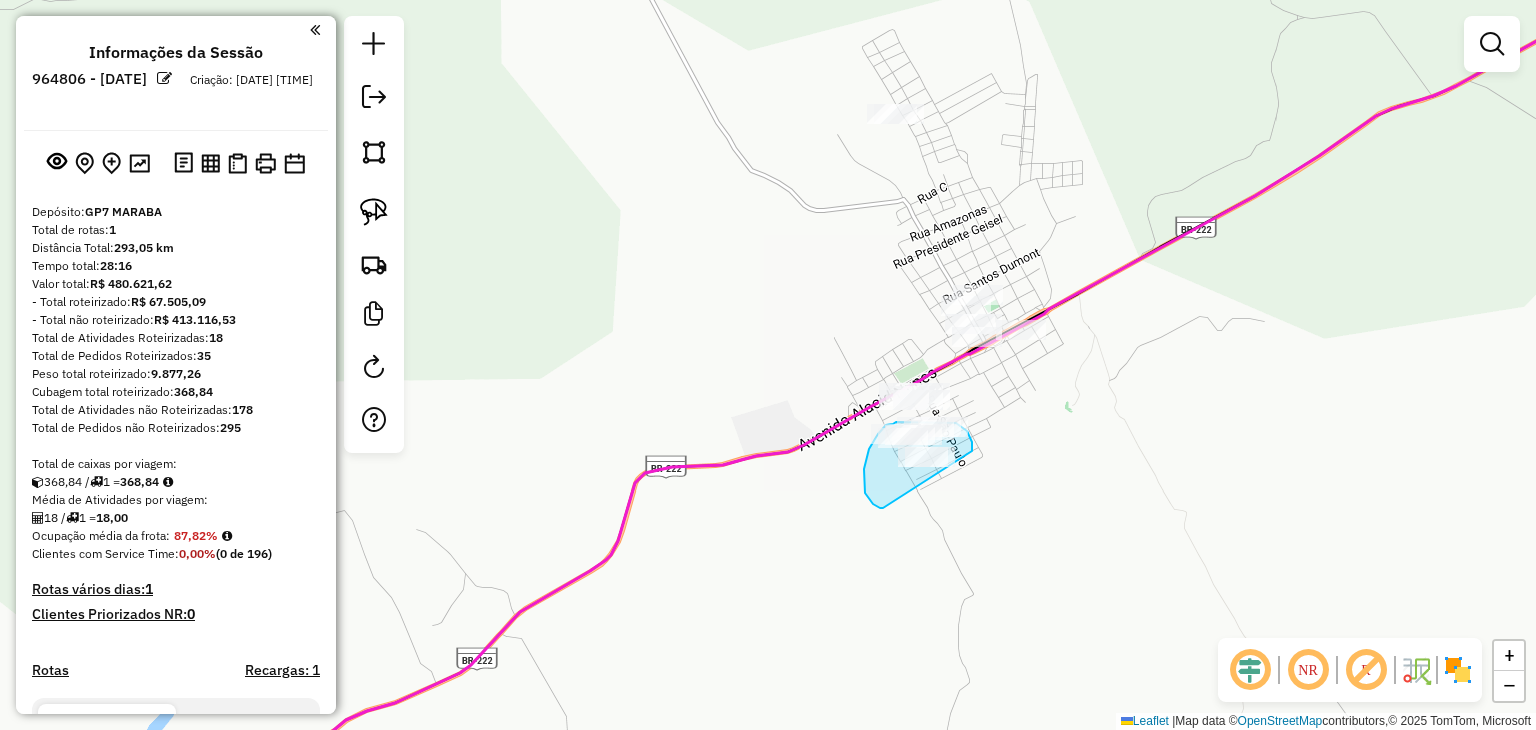drag, startPoint x: 883, startPoint y: 508, endPoint x: 941, endPoint y: 472, distance: 68.26419 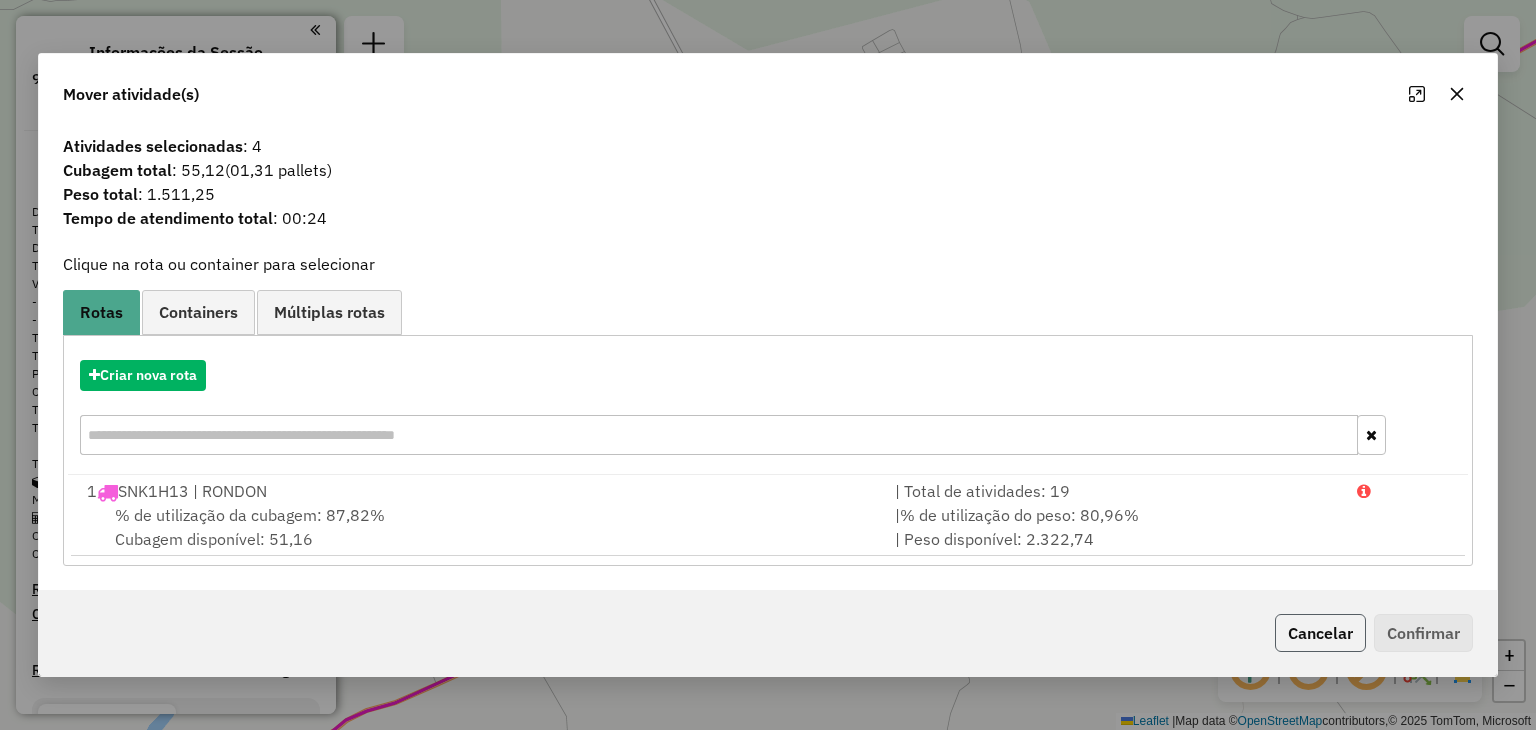 click on "Cancelar" 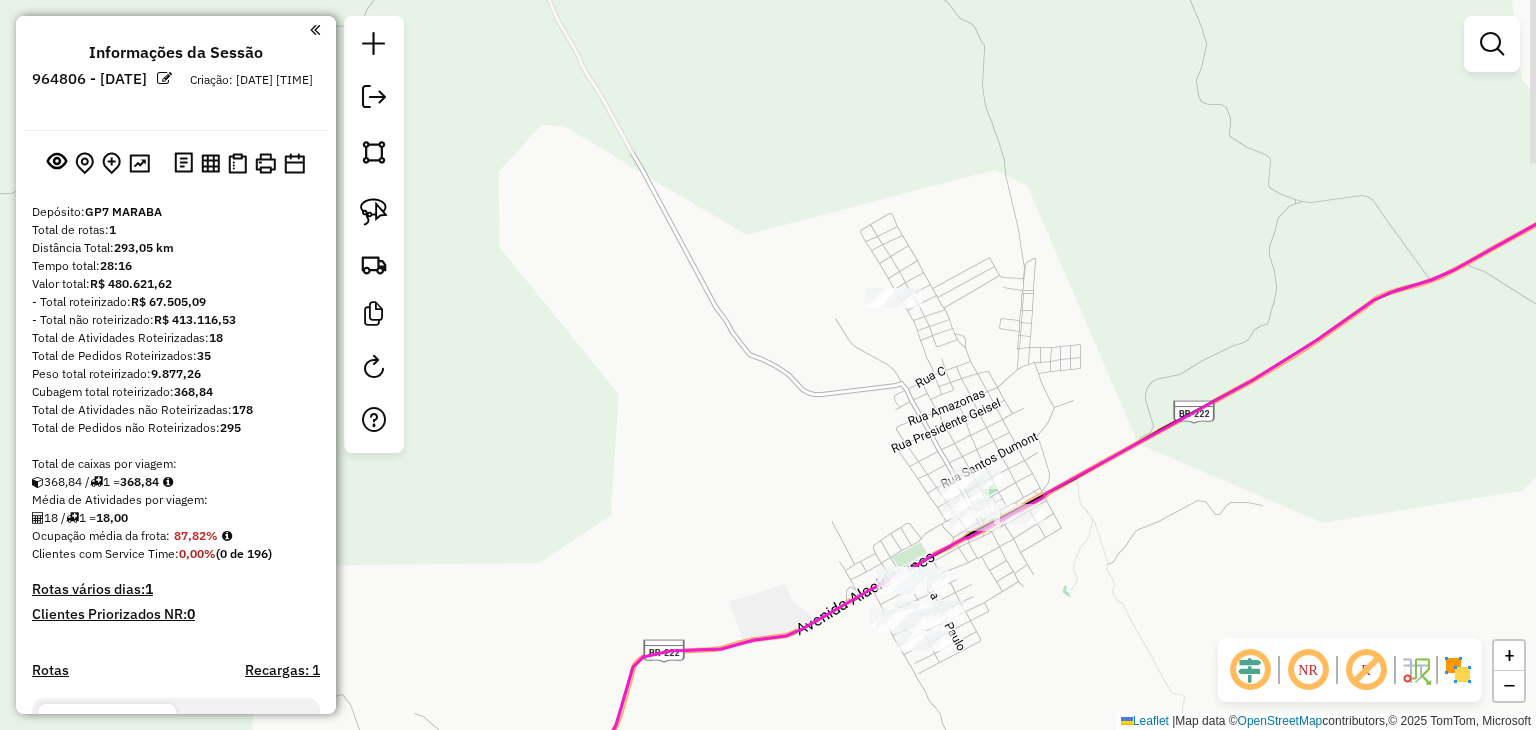 drag, startPoint x: 1130, startPoint y: 461, endPoint x: 1125, endPoint y: 649, distance: 188.06648 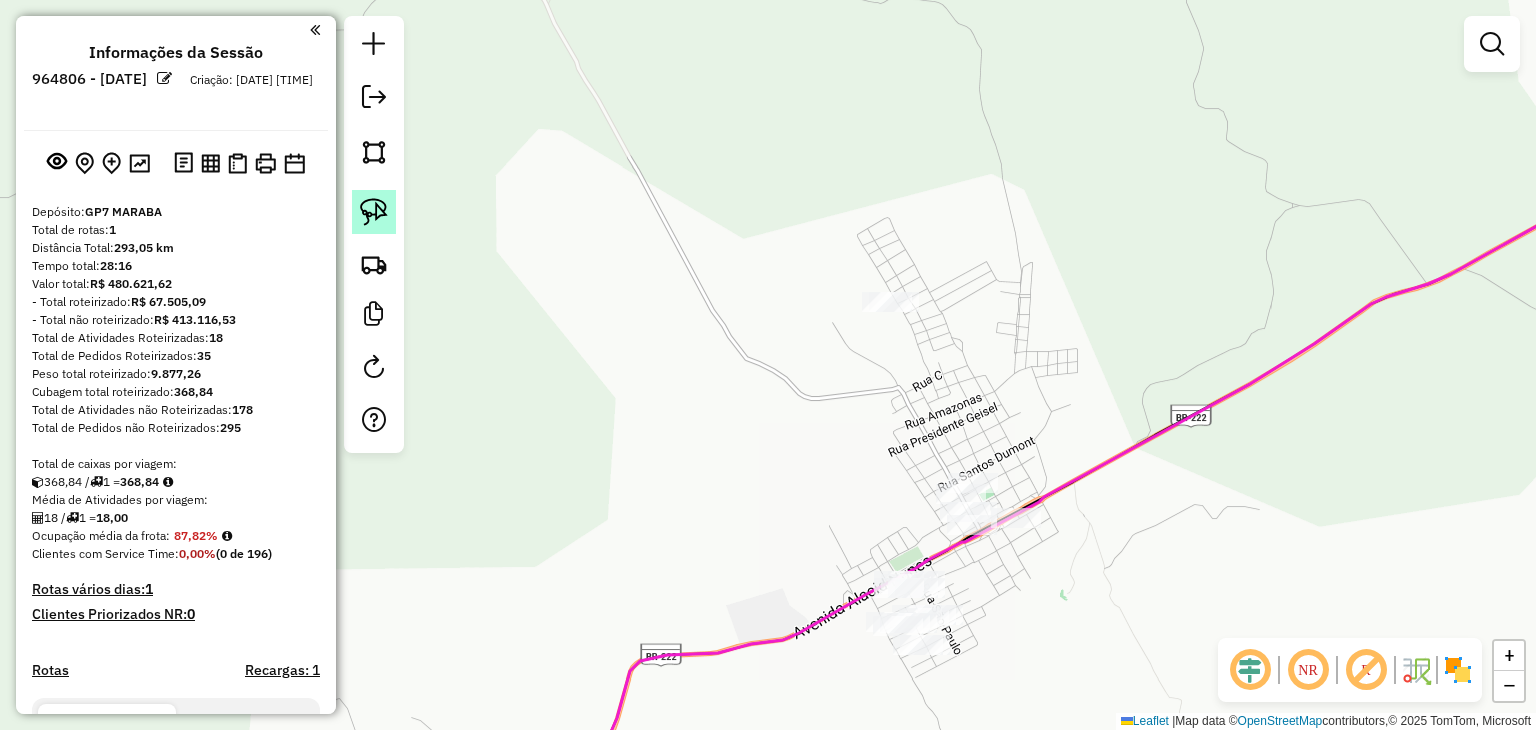 click 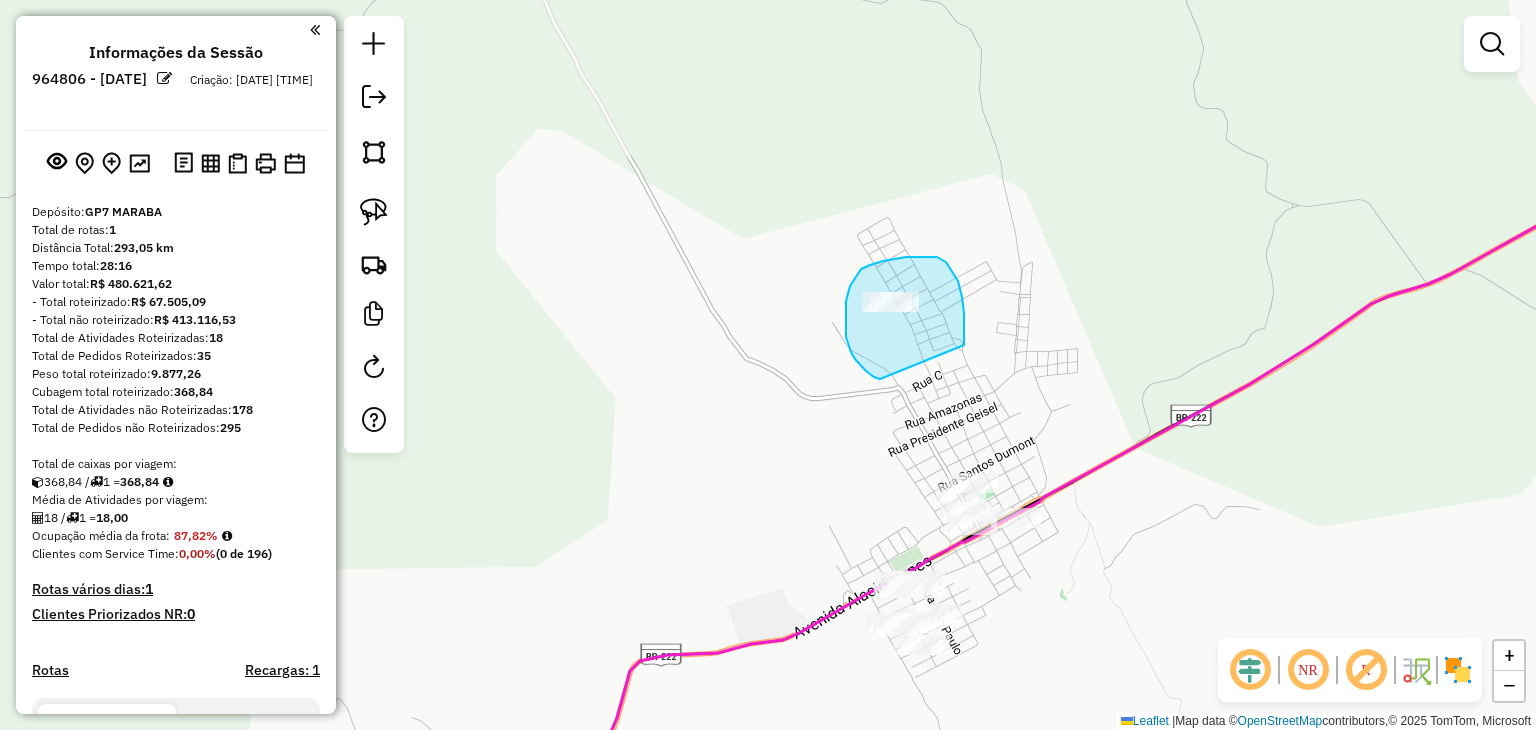 drag, startPoint x: 880, startPoint y: 379, endPoint x: 964, endPoint y: 345, distance: 90.62009 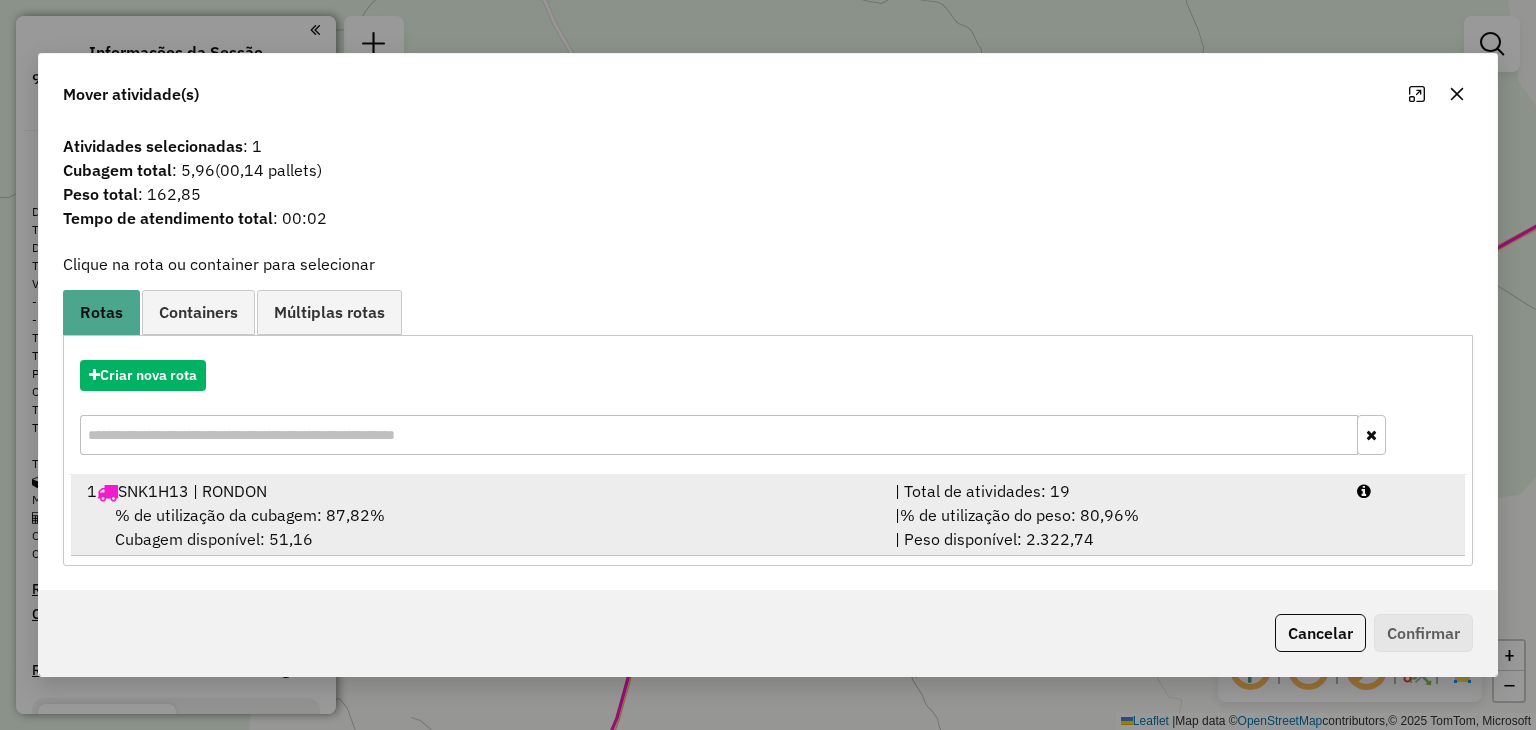 click on "% de utilização da cubagem: 87,82%  Cubagem disponível: 51,16" at bounding box center [479, 527] 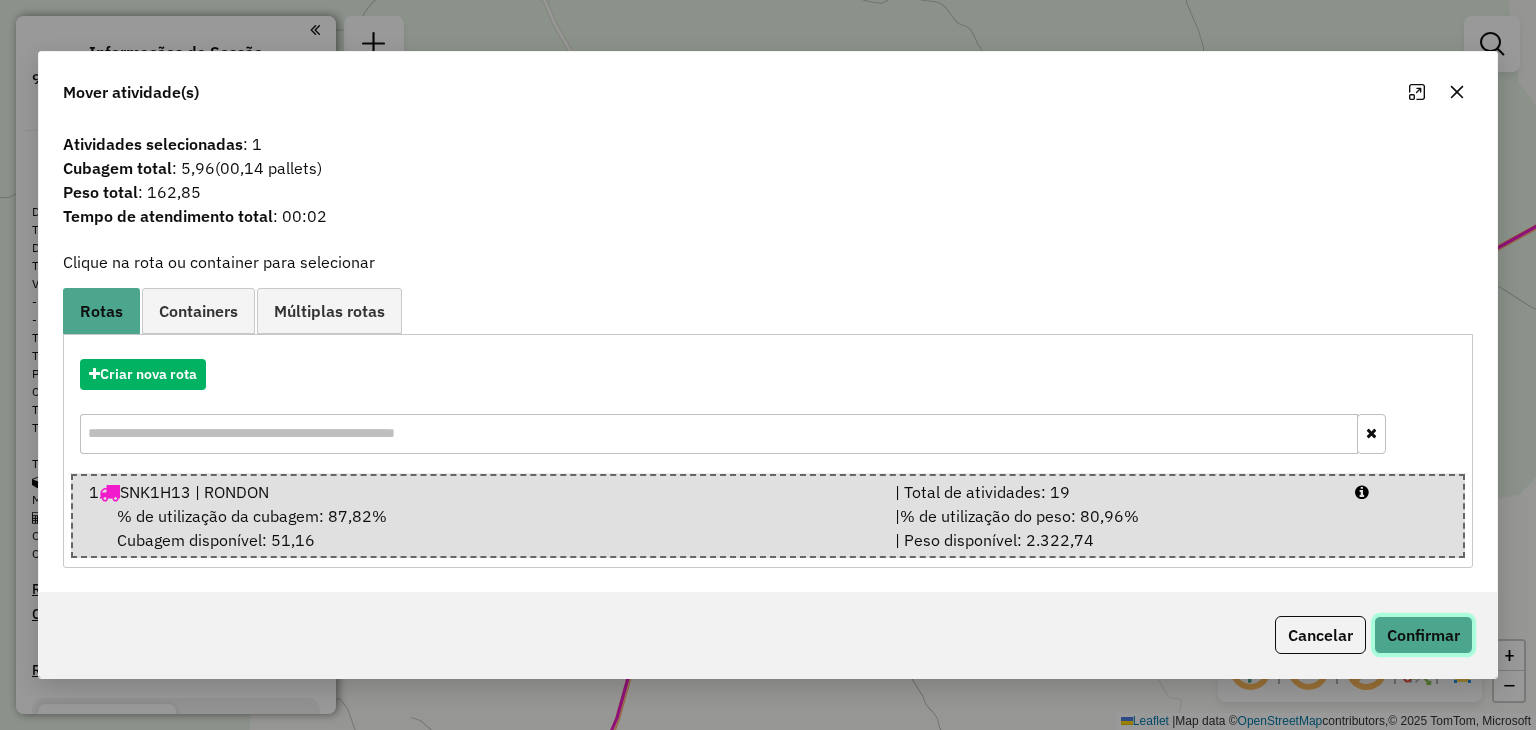 click on "Confirmar" 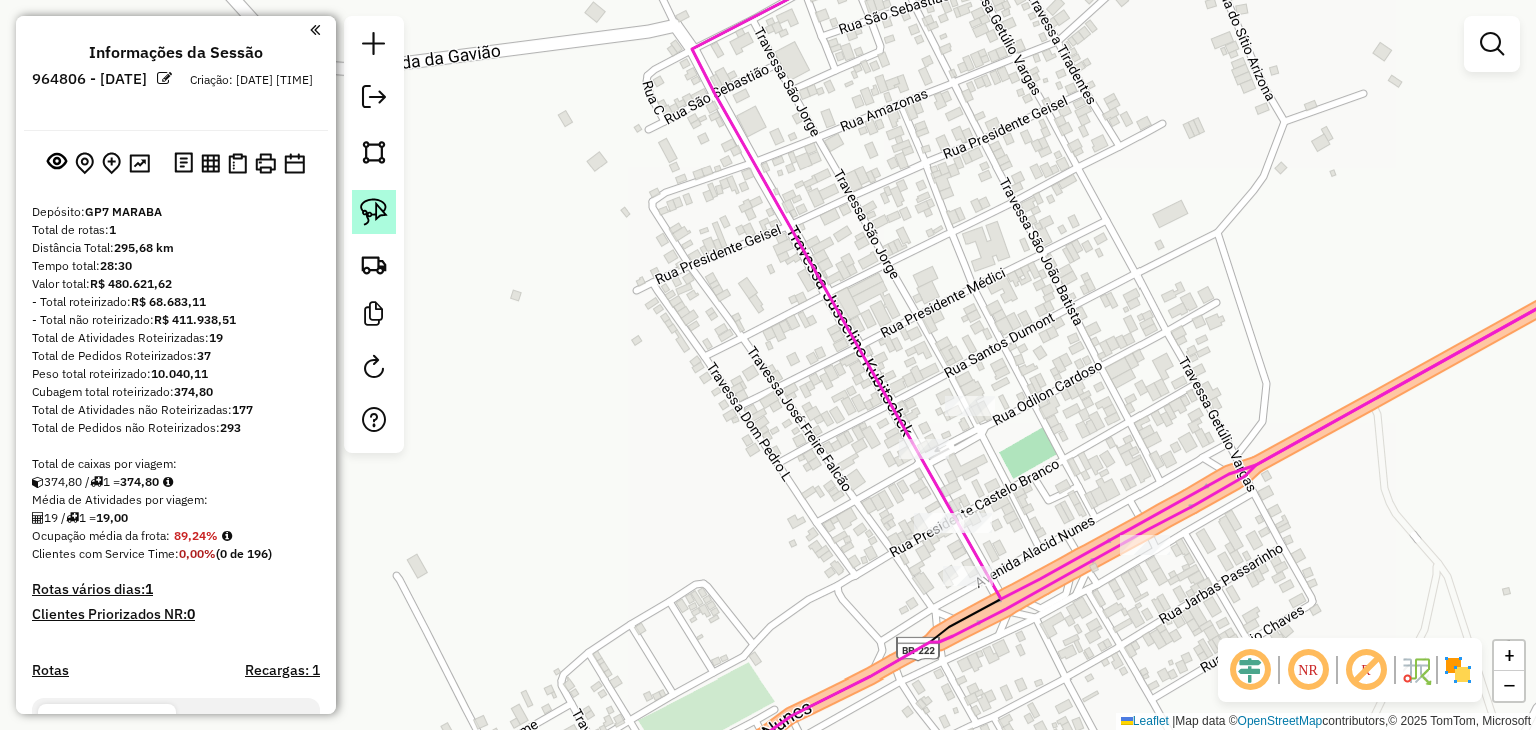 click 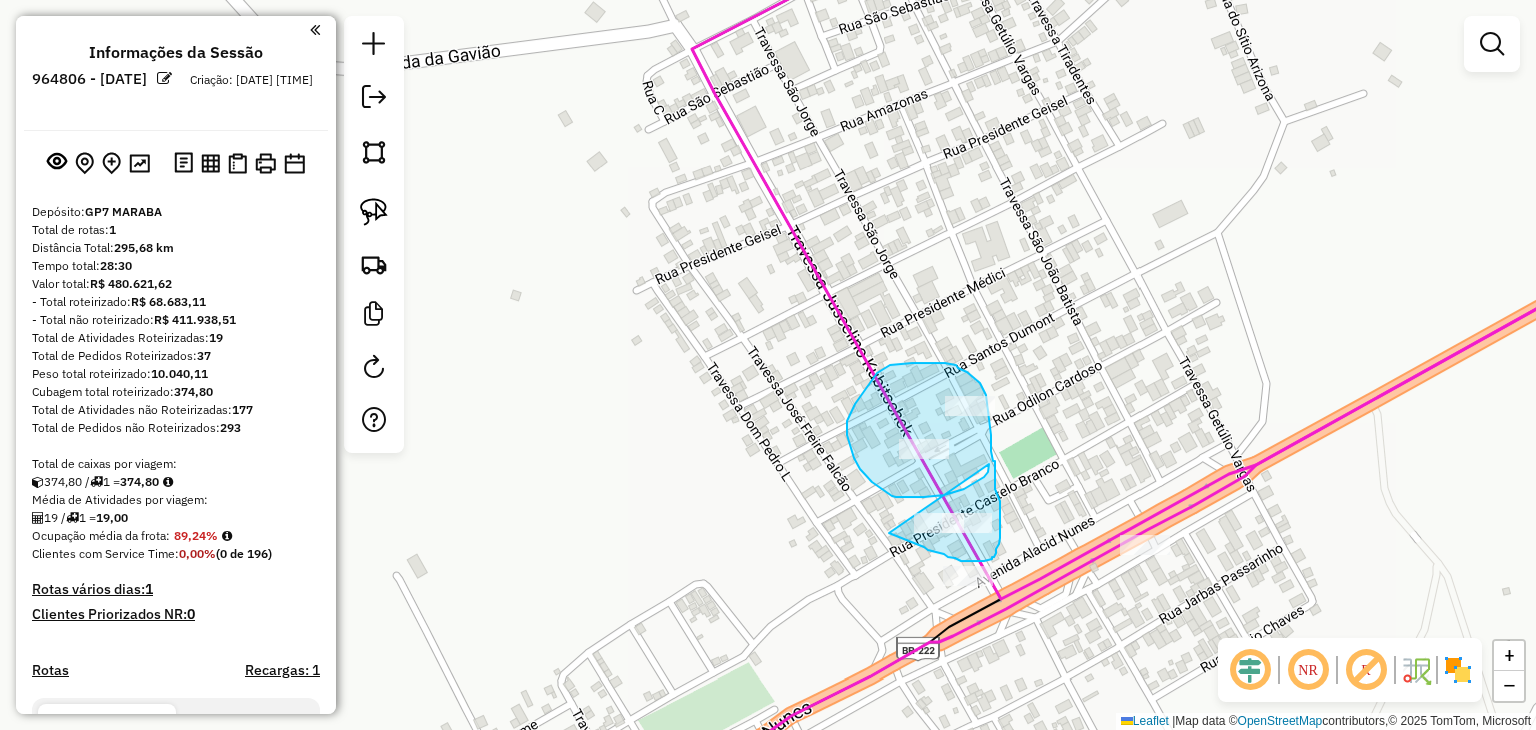 drag, startPoint x: 989, startPoint y: 465, endPoint x: 838, endPoint y: 504, distance: 155.95512 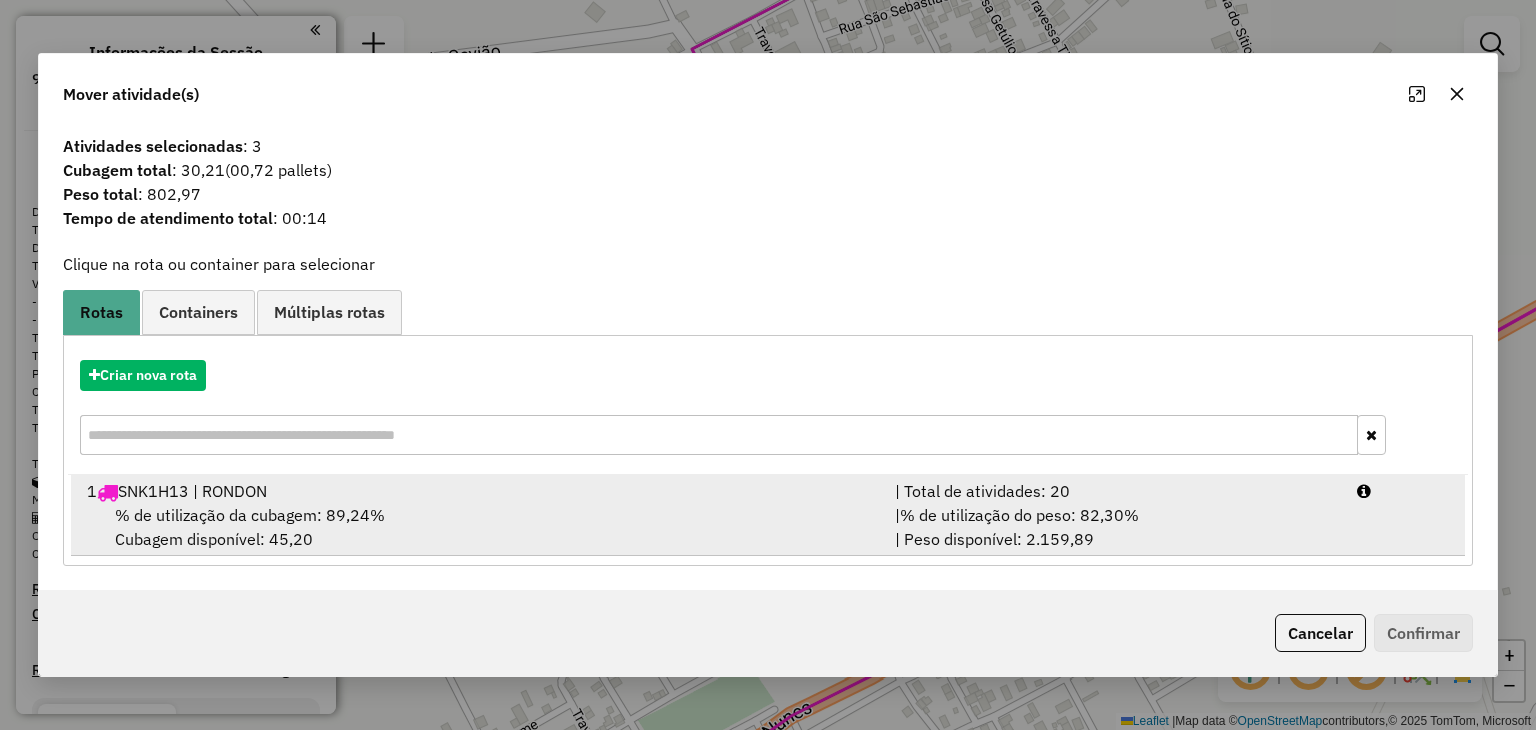 click on "% de utilização da cubagem: 89,24%  Cubagem disponível: 45,20" at bounding box center (479, 527) 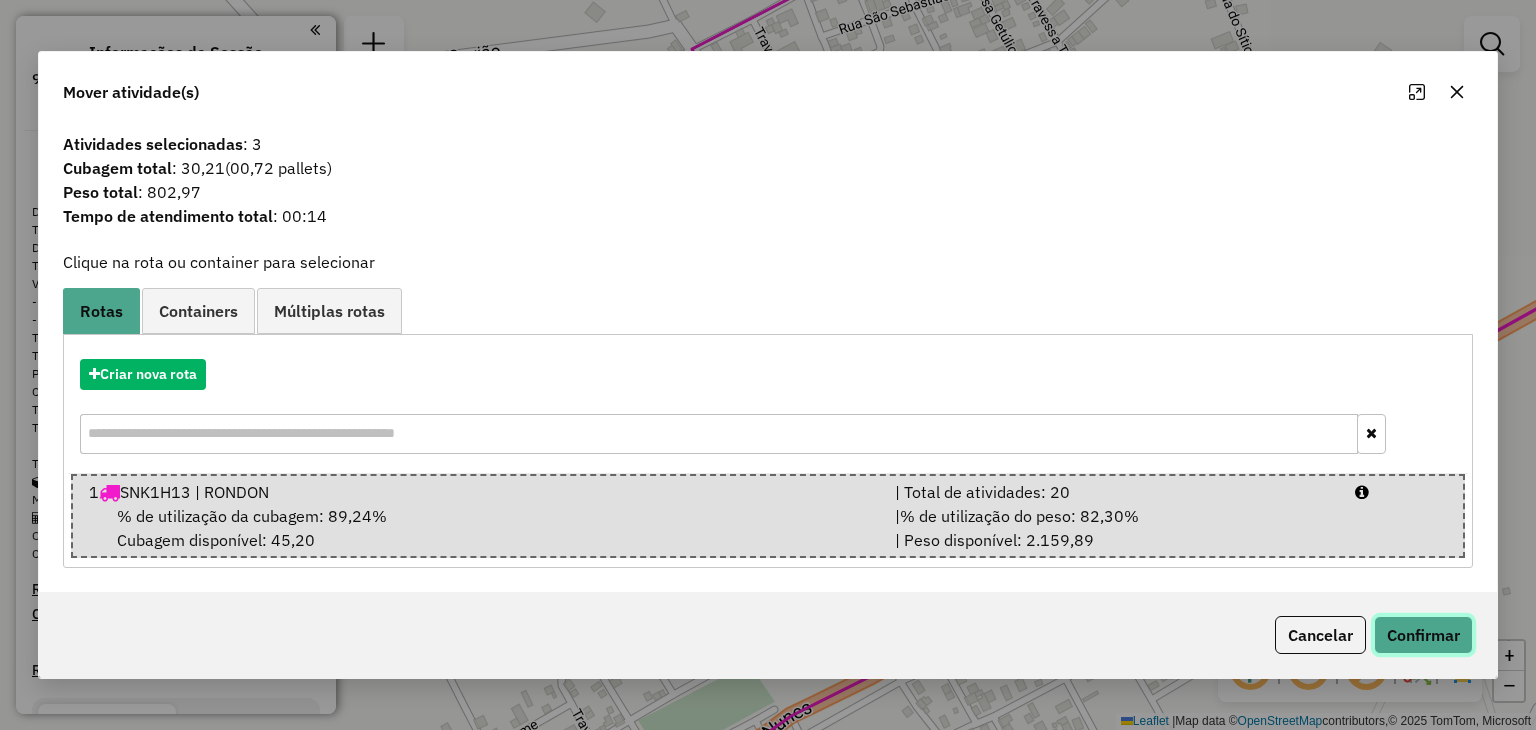 click on "Confirmar" 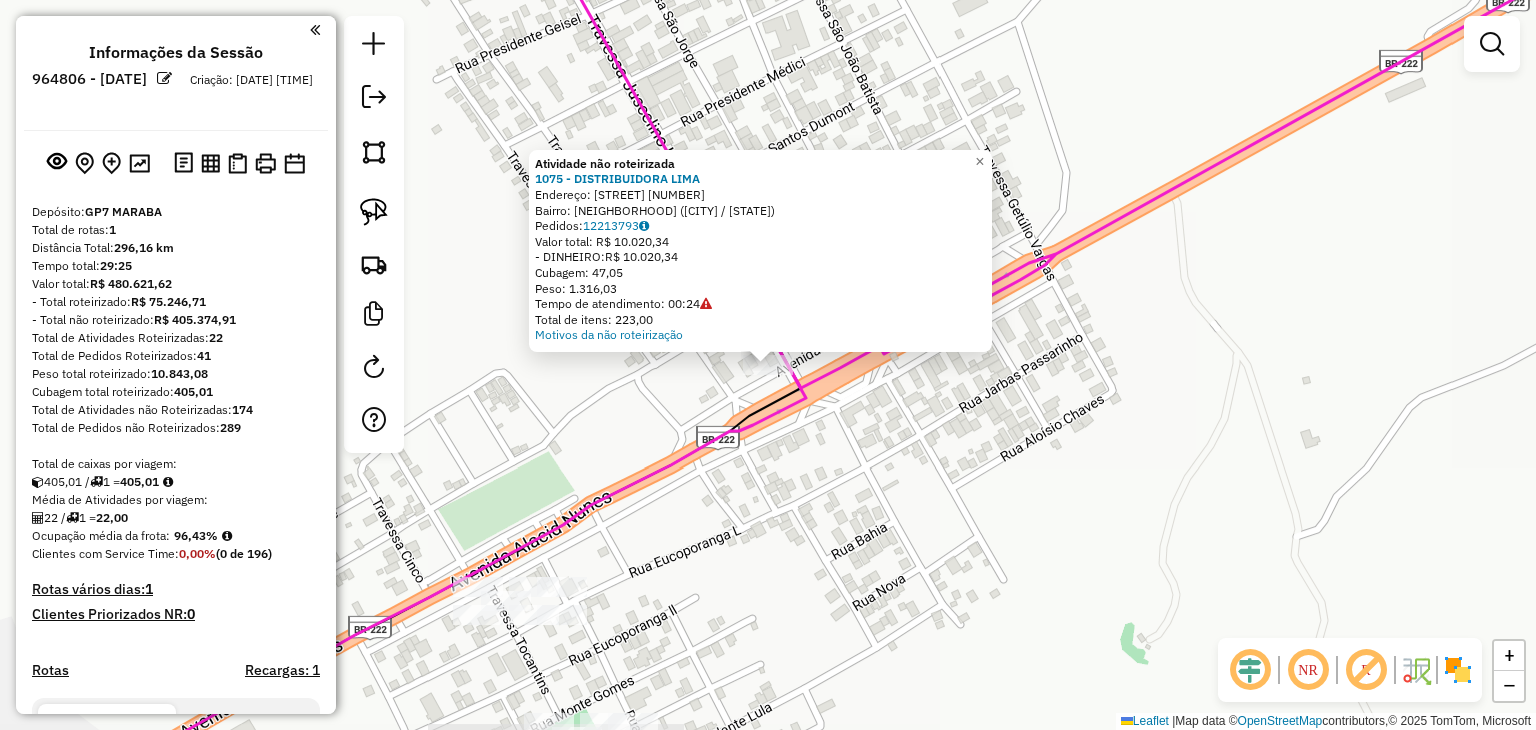 click on "Atividade não roteirizada 1075 - DISTRIBUIDORA LIMA  Endereço:  Avenida Alacid Nunes 376   Bairro: CENTRO (ABEL FIGUEIREDO / PA)   Pedidos:  12213793   Valor total: R$ 10.020,34   - DINHEIRO:  R$ 10.020,34   Cubagem: 47,05   Peso: 1.316,03   Tempo de atendimento: 00:24   Total de itens: 223,00  Motivos da não roteirização × Janela de atendimento Grade de atendimento Capacidade Transportadoras Veículos Cliente Pedidos  Rotas Selecione os dias de semana para filtrar as janelas de atendimento  Seg   Ter   Qua   Qui   Sex   Sáb   Dom  Informe o período da janela de atendimento: De: Até:  Filtrar exatamente a janela do cliente  Considerar janela de atendimento padrão  Selecione os dias de semana para filtrar as grades de atendimento  Seg   Ter   Qua   Qui   Sex   Sáb   Dom   Considerar clientes sem dia de atendimento cadastrado  Clientes fora do dia de atendimento selecionado Filtrar as atividades entre os valores definidos abaixo:  Peso mínimo:   Peso máximo:   Cubagem mínima:   Cubagem máxima:  +" 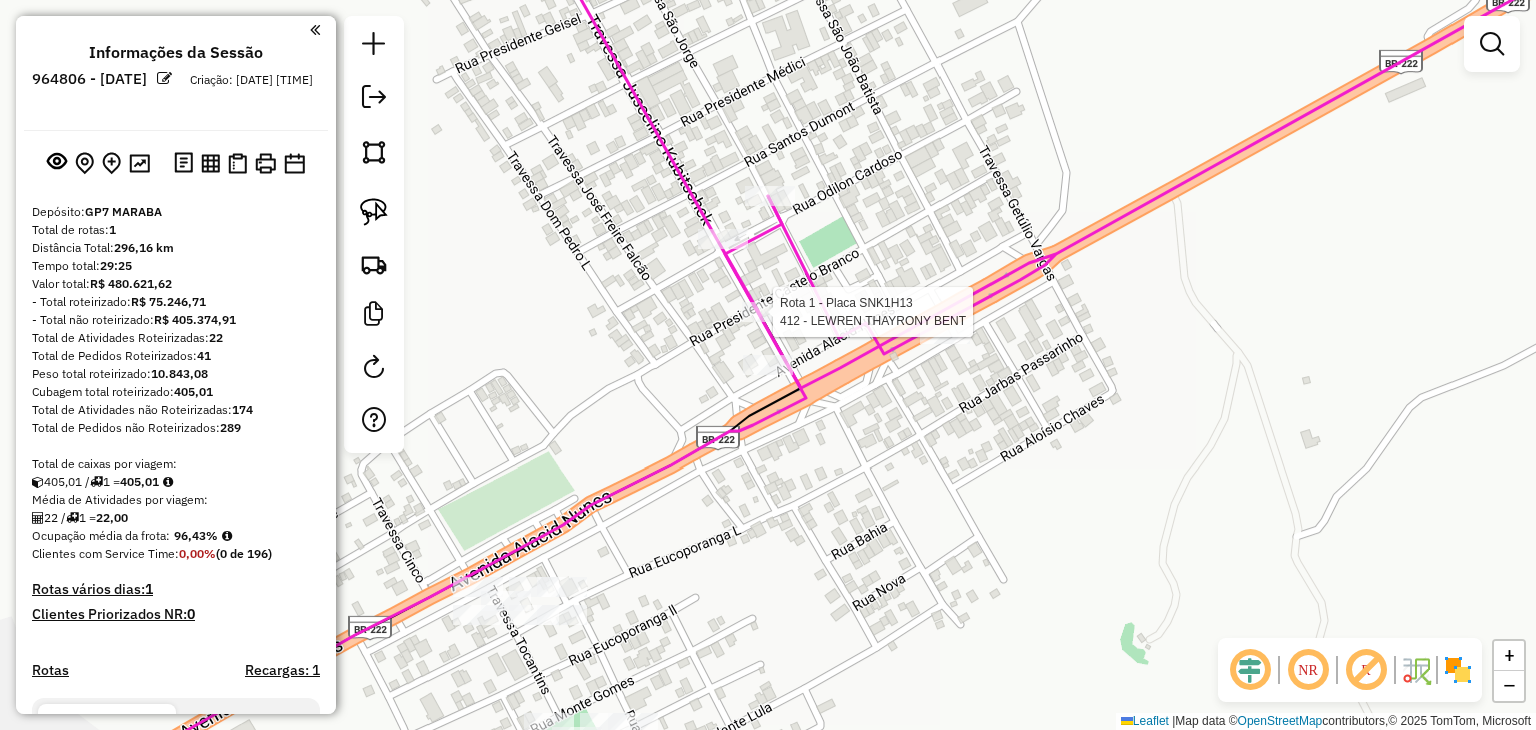 click 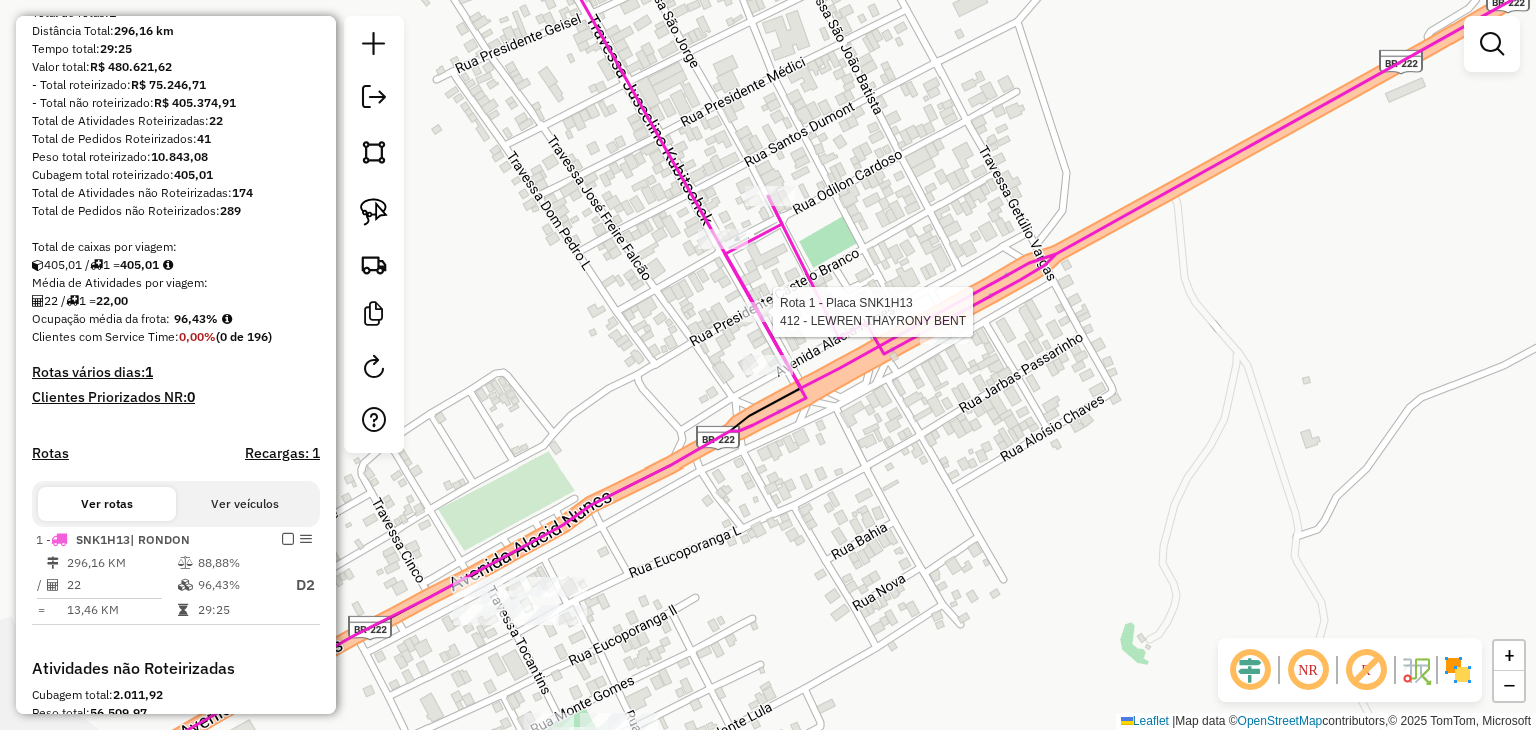 select on "**********" 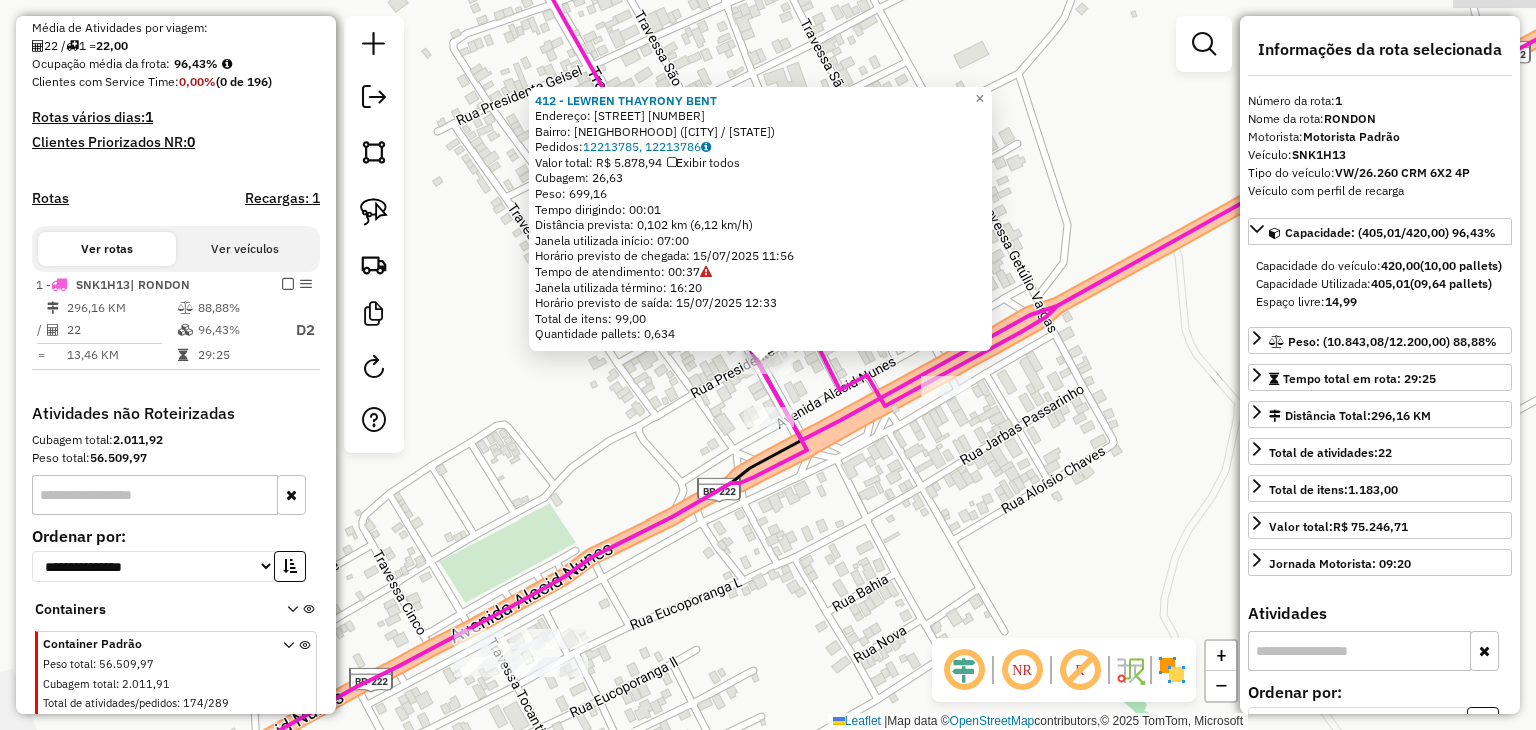scroll, scrollTop: 520, scrollLeft: 0, axis: vertical 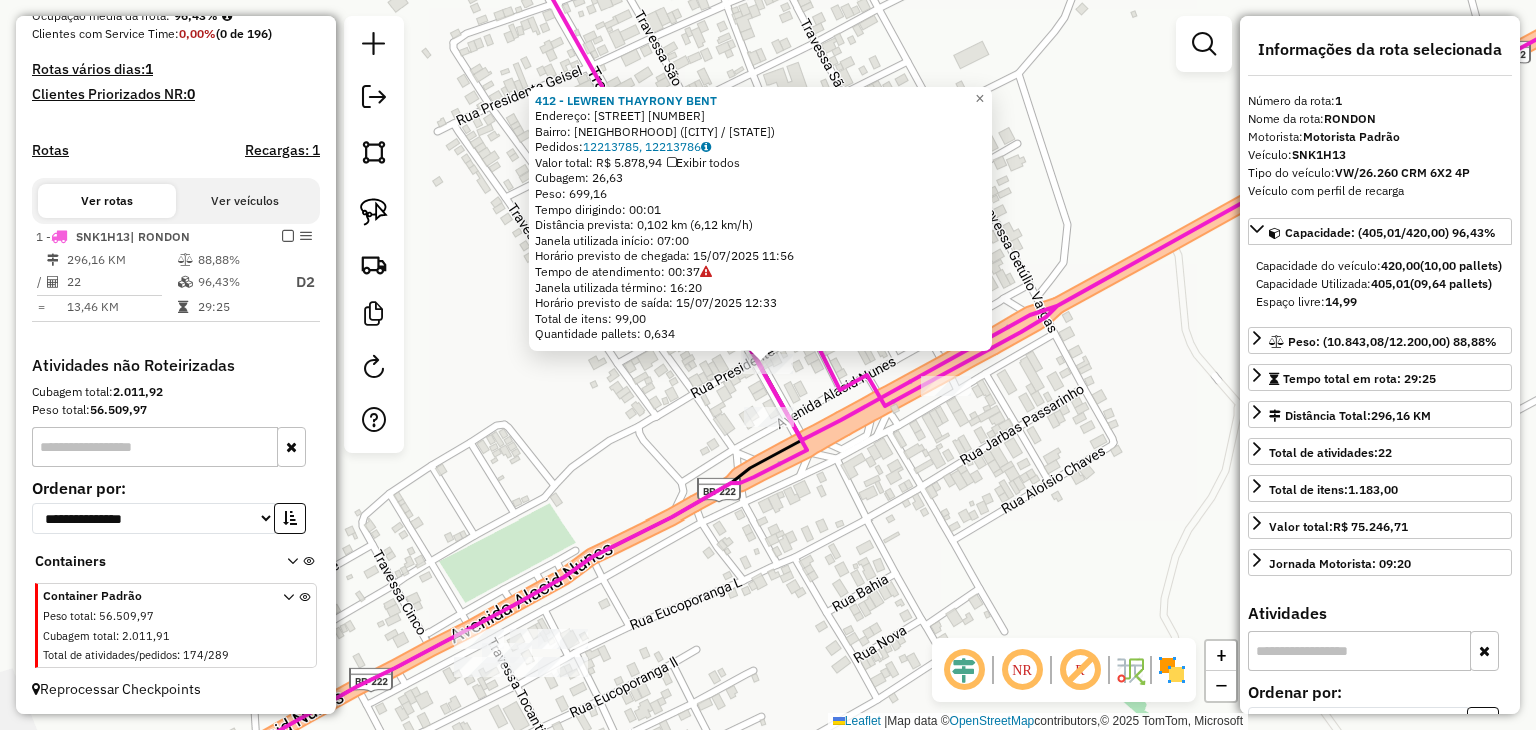 click on "412 - LEWREN THAYRONY BENT  Endereço:  Castelo Branco esquina com JK SN   Bairro: CENTRO (ABEL FIGUEIREDO / PA)   Pedidos:  12213785, 12213786   Valor total: R$ 5.878,94   Exibir todos   Cubagem: 26,63  Peso: 699,16  Tempo dirigindo: 00:01   Distância prevista: 0,102 km (6,12 km/h)   Janela utilizada início: 07:00   Horário previsto de chegada: 15/07/2025 11:56   Tempo de atendimento: 00:37   Janela utilizada término: 16:20   Horário previsto de saída: 15/07/2025 12:33   Total de itens: 99,00   Quantidade pallets: 0,634  × Janela de atendimento Grade de atendimento Capacidade Transportadoras Veículos Cliente Pedidos  Rotas Selecione os dias de semana para filtrar as janelas de atendimento  Seg   Ter   Qua   Qui   Sex   Sáb   Dom  Informe o período da janela de atendimento: De: Até:  Filtrar exatamente a janela do cliente  Considerar janela de atendimento padrão  Selecione os dias de semana para filtrar as grades de atendimento  Seg   Ter   Qua   Qui   Sex   Sáb   Dom   Peso mínimo:   De:   De:" 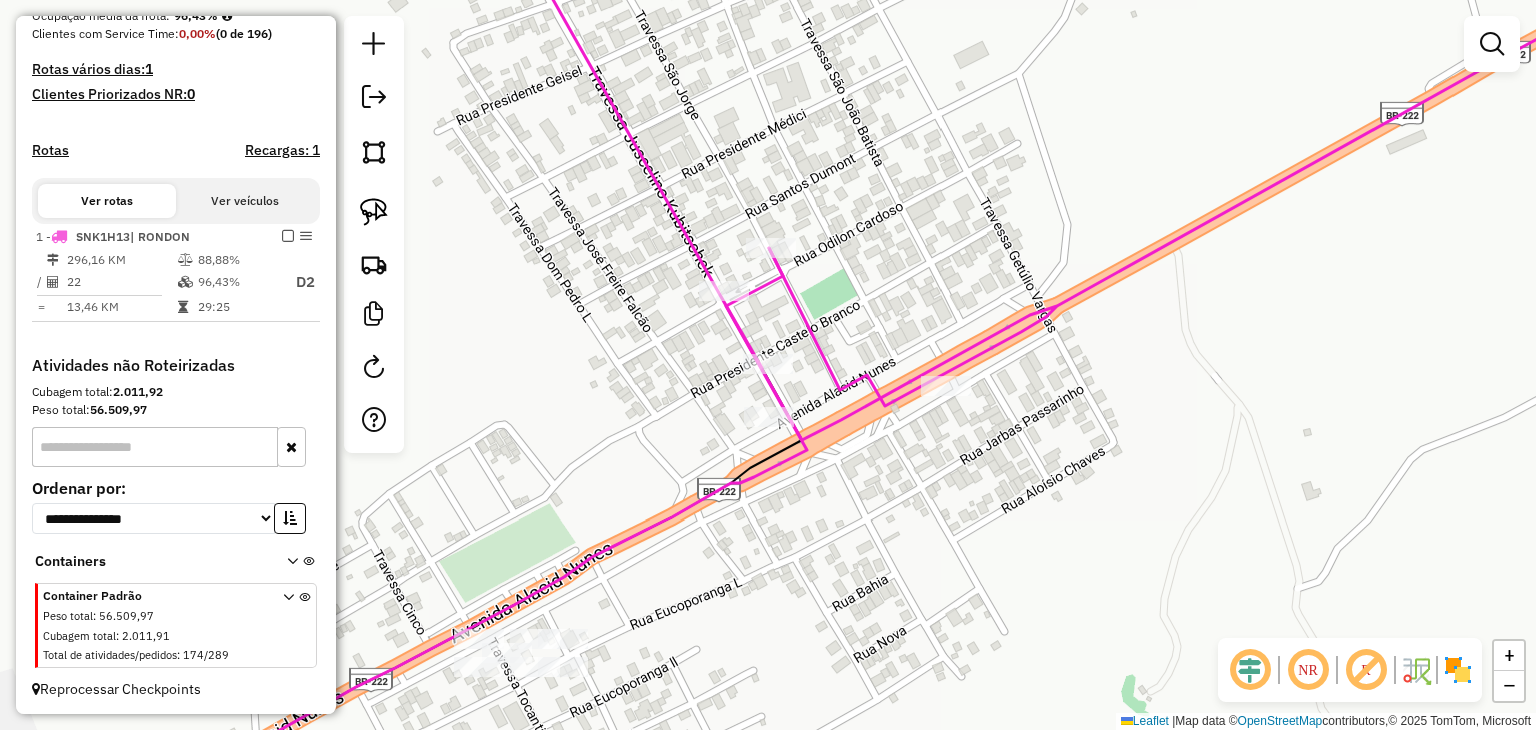 click 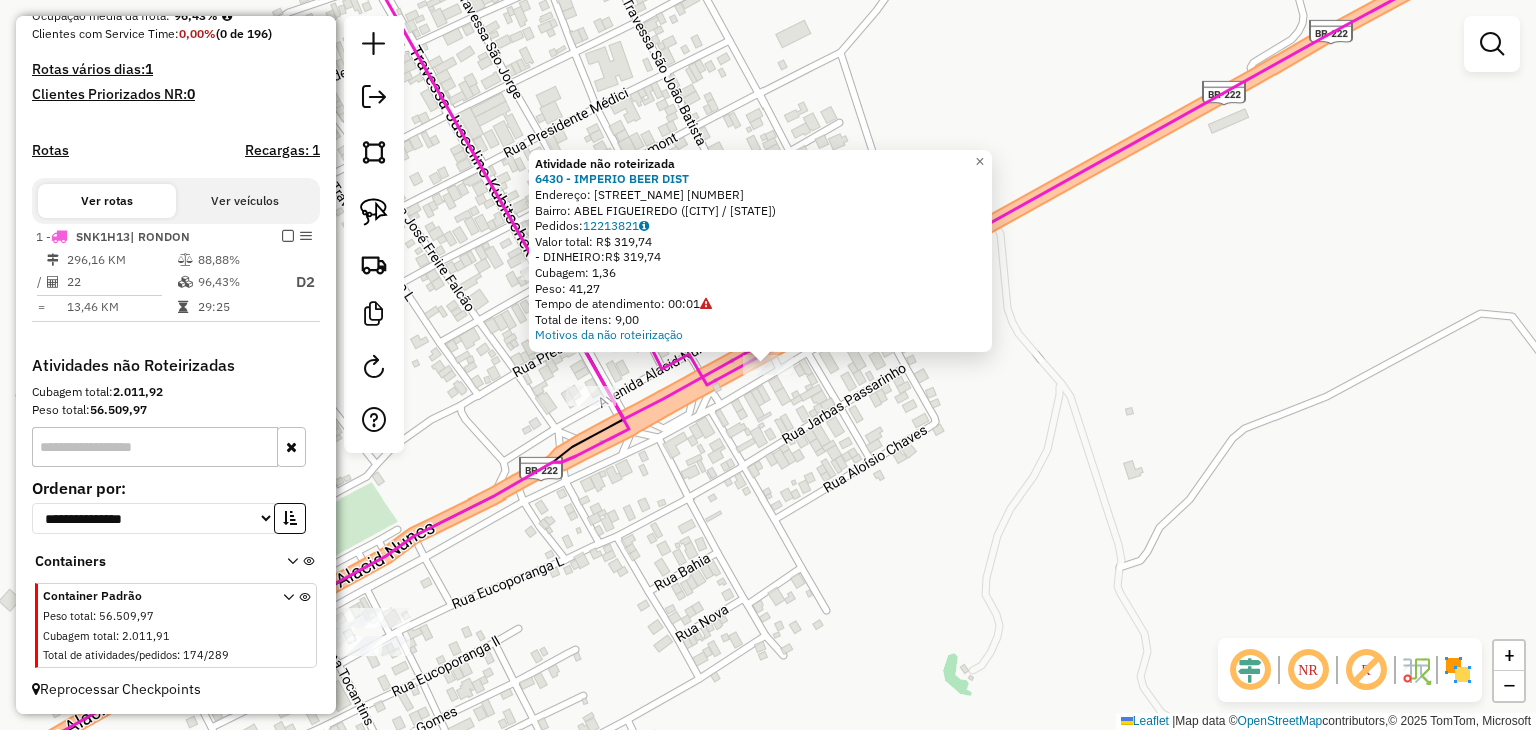 click on "Atividade não roteirizada 6430 - IMPERIO BEER DIST  Endereço:  AV A NUNES 0   Bairro: ABEL FIGUEIREDO (ABEL FIGUEIREDO / PA)   Pedidos:  12213821   Valor total: R$ 319,74   - DINHEIRO:  R$ 319,74   Cubagem: 1,36   Peso: 41,27   Tempo de atendimento: 00:01   Total de itens: 9,00  Motivos da não roteirização × Janela de atendimento Grade de atendimento Capacidade Transportadoras Veículos Cliente Pedidos  Rotas Selecione os dias de semana para filtrar as janelas de atendimento  Seg   Ter   Qua   Qui   Sex   Sáb   Dom  Informe o período da janela de atendimento: De: Até:  Filtrar exatamente a janela do cliente  Considerar janela de atendimento padrão  Selecione os dias de semana para filtrar as grades de atendimento  Seg   Ter   Qua   Qui   Sex   Sáb   Dom   Considerar clientes sem dia de atendimento cadastrado  Clientes fora do dia de atendimento selecionado Filtrar as atividades entre os valores definidos abaixo:  Peso mínimo:   Peso máximo:   Cubagem mínima:   Cubagem máxima:   De:   Até:  De:" 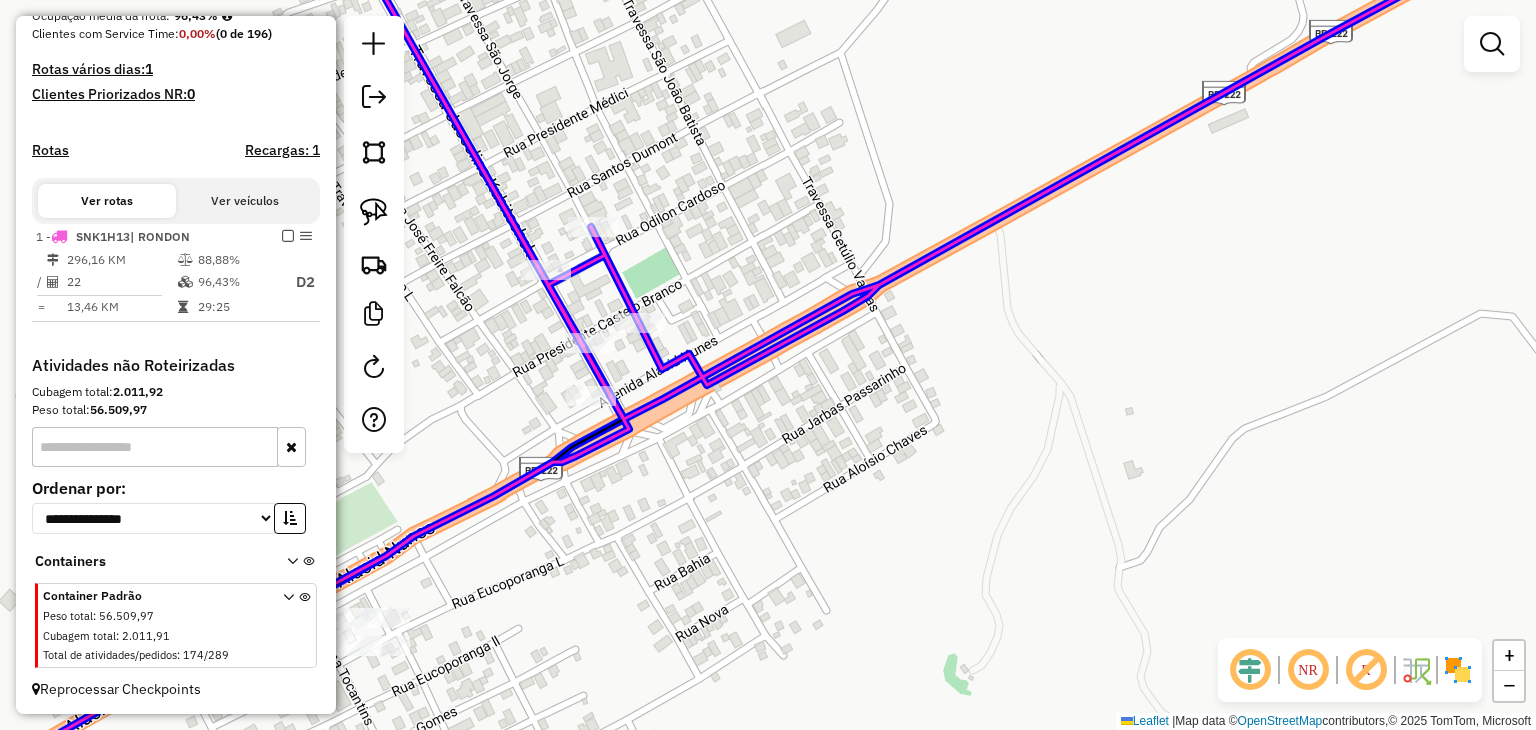 drag, startPoint x: 768, startPoint y: 376, endPoint x: 654, endPoint y: 333, distance: 121.84006 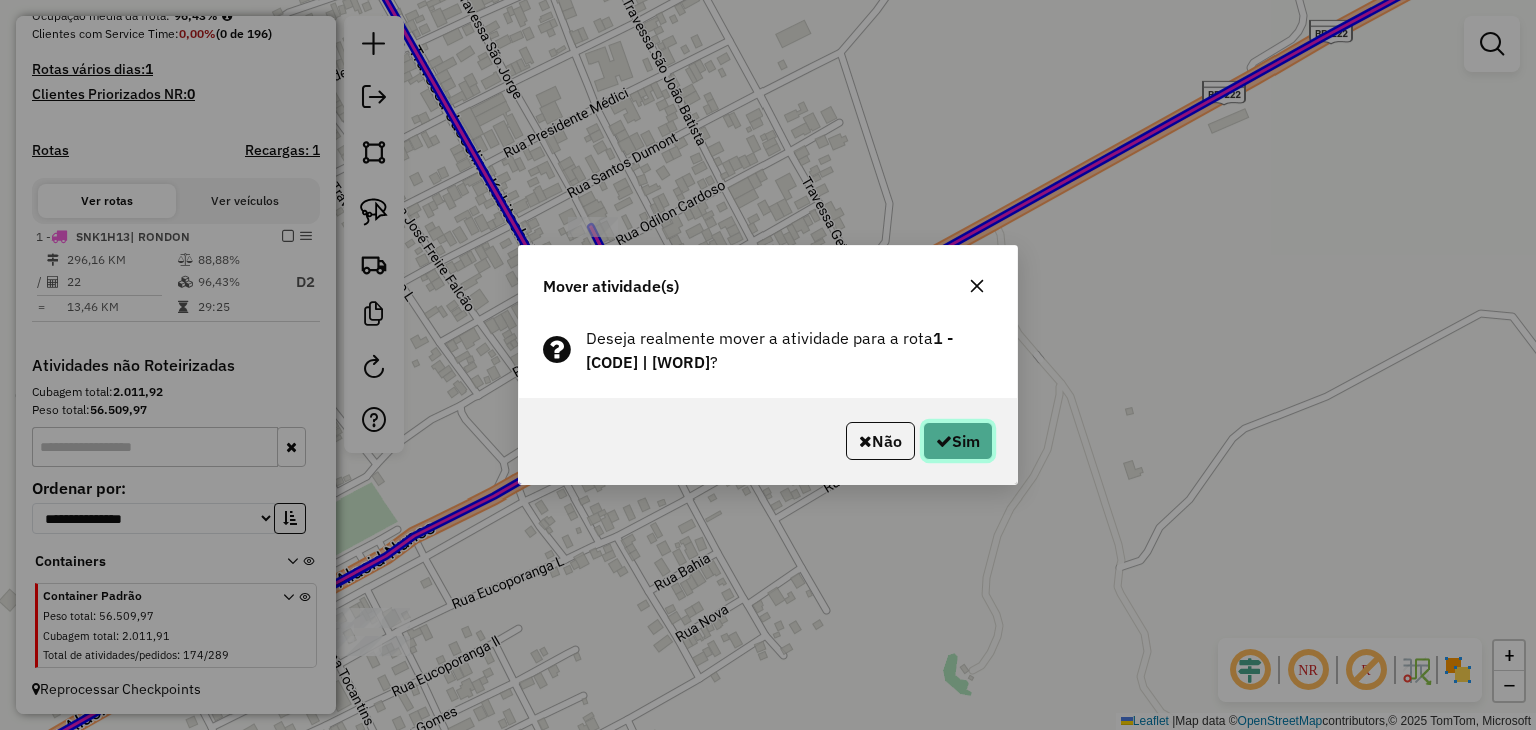 click on "Sim" 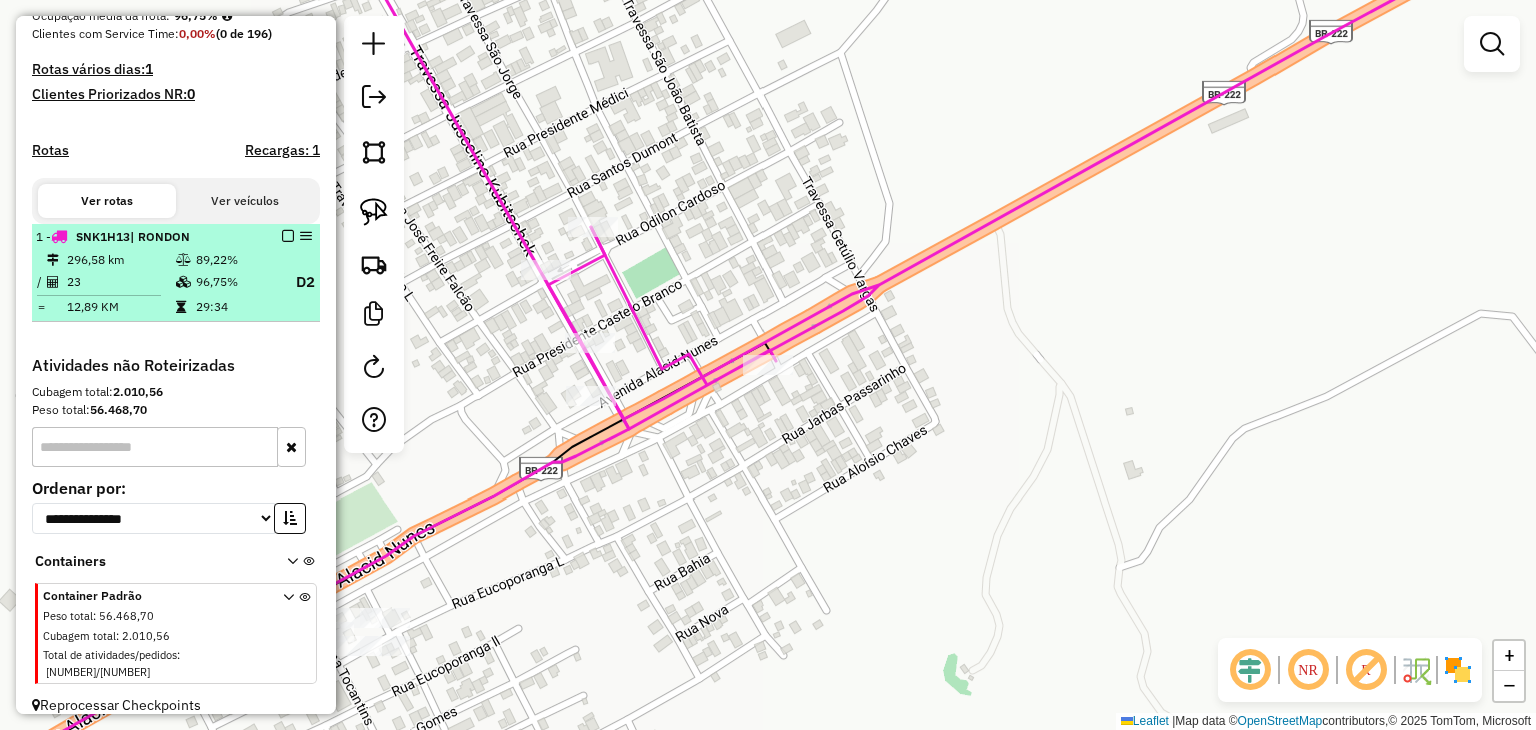 click at bounding box center (288, 236) 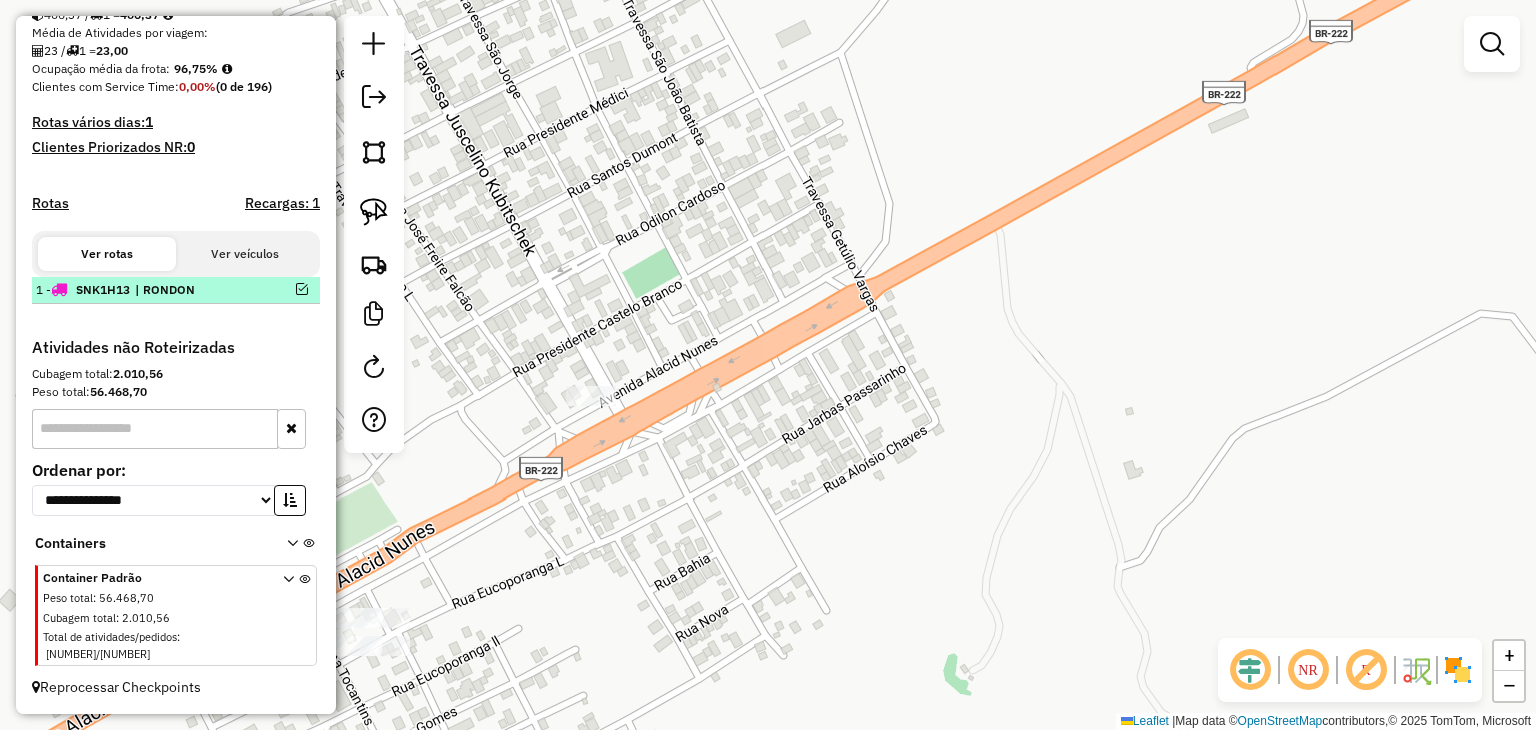 scroll, scrollTop: 449, scrollLeft: 0, axis: vertical 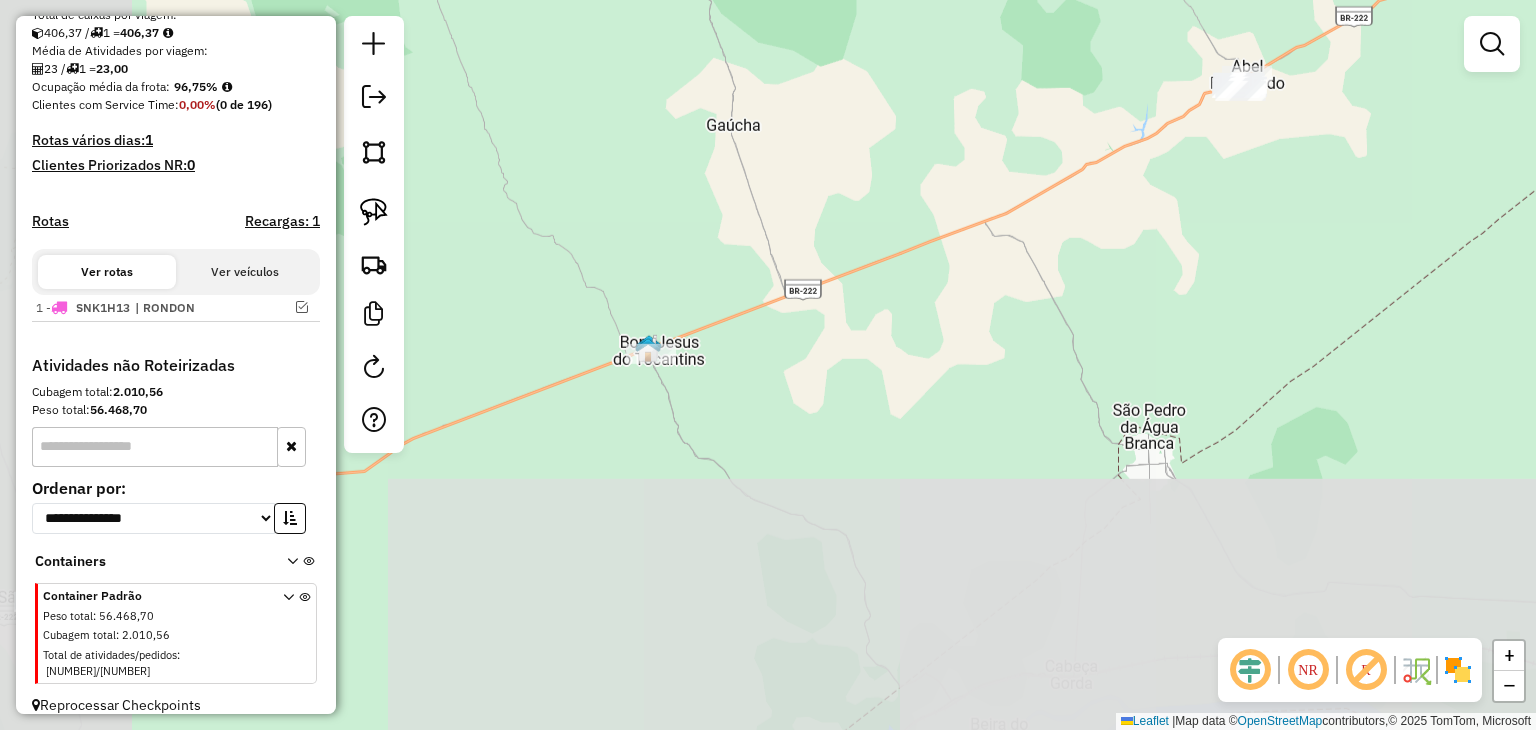 drag, startPoint x: 814, startPoint y: 592, endPoint x: 1288, endPoint y: 148, distance: 649.4706 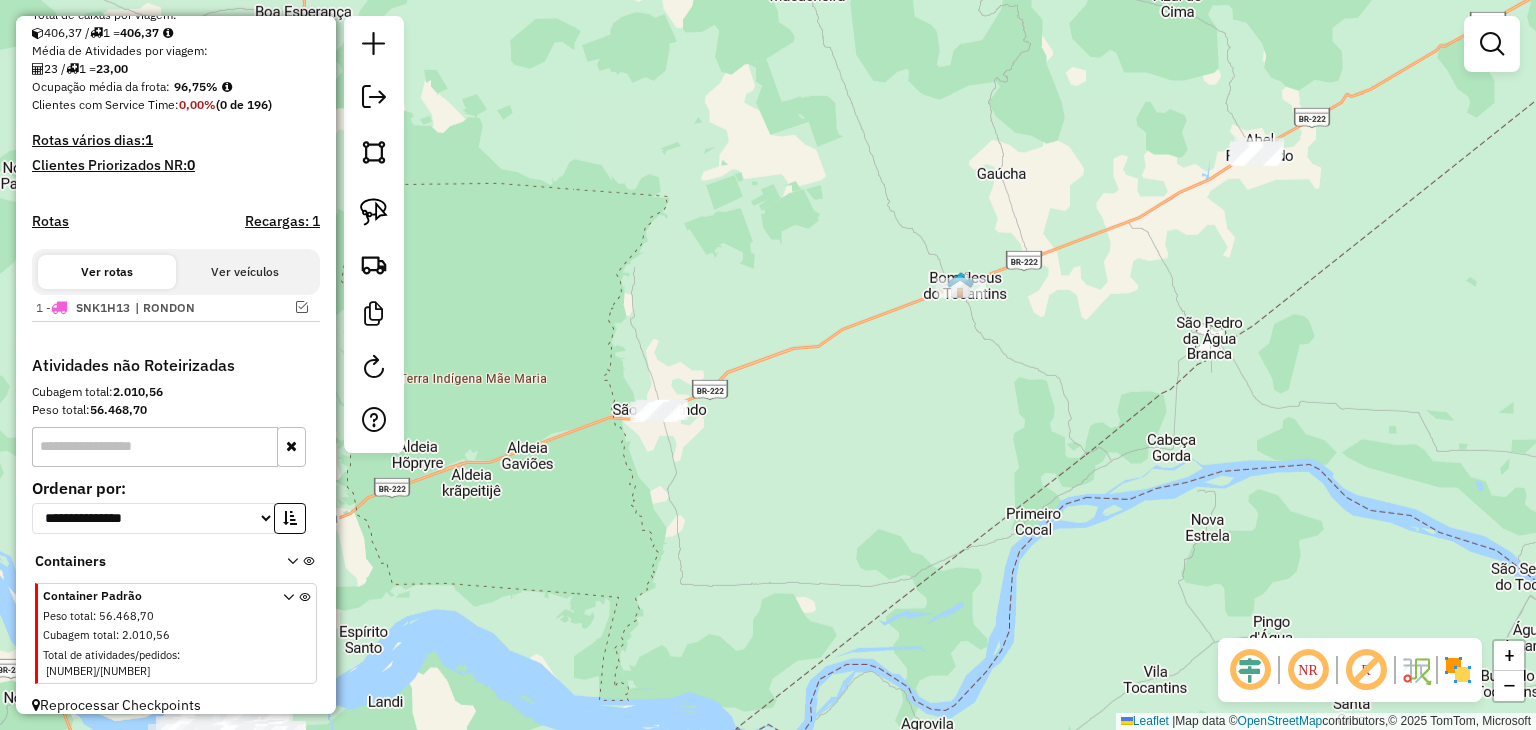 drag, startPoint x: 1260, startPoint y: 241, endPoint x: 1163, endPoint y: 372, distance: 163.00307 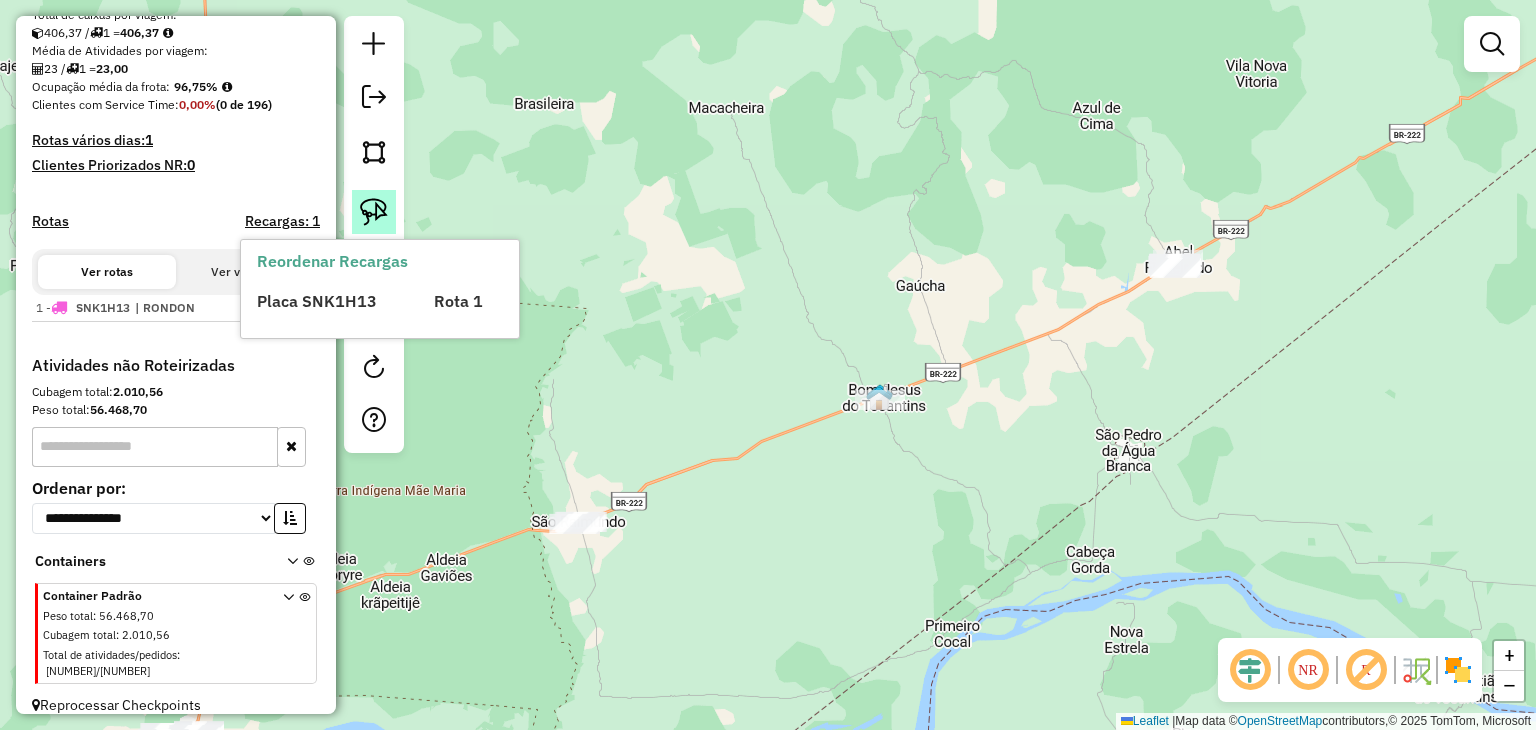 click 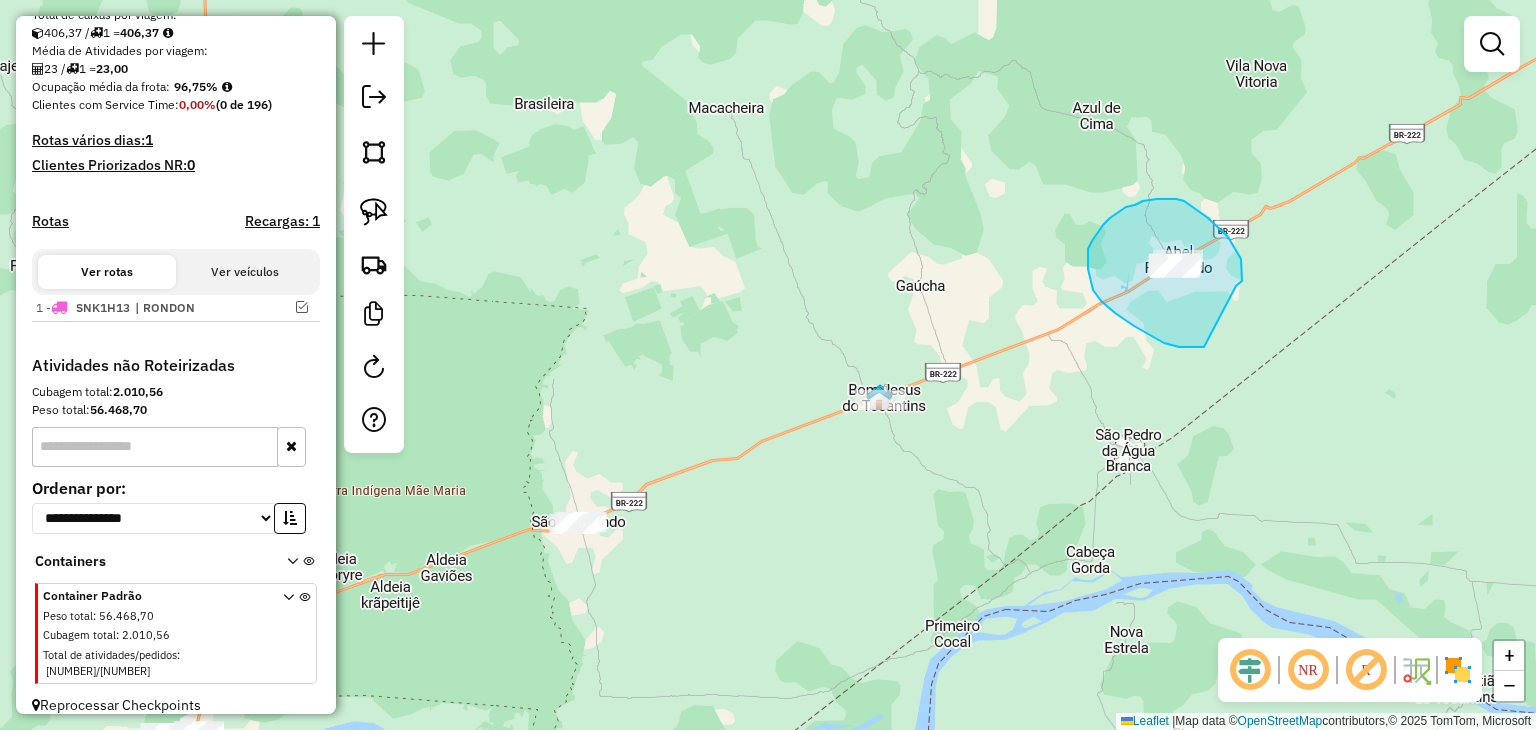 drag, startPoint x: 1202, startPoint y: 347, endPoint x: 1215, endPoint y: 299, distance: 49.729267 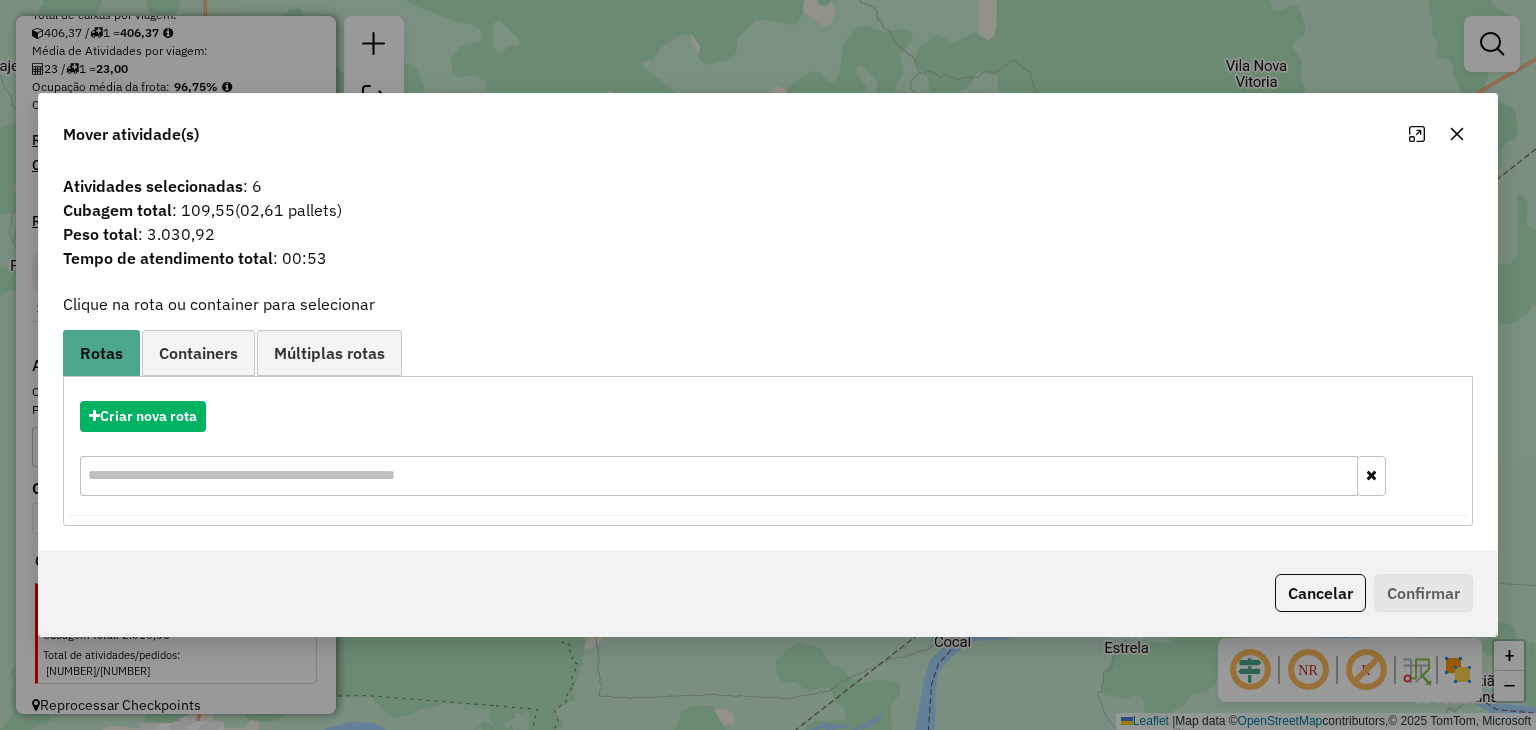click 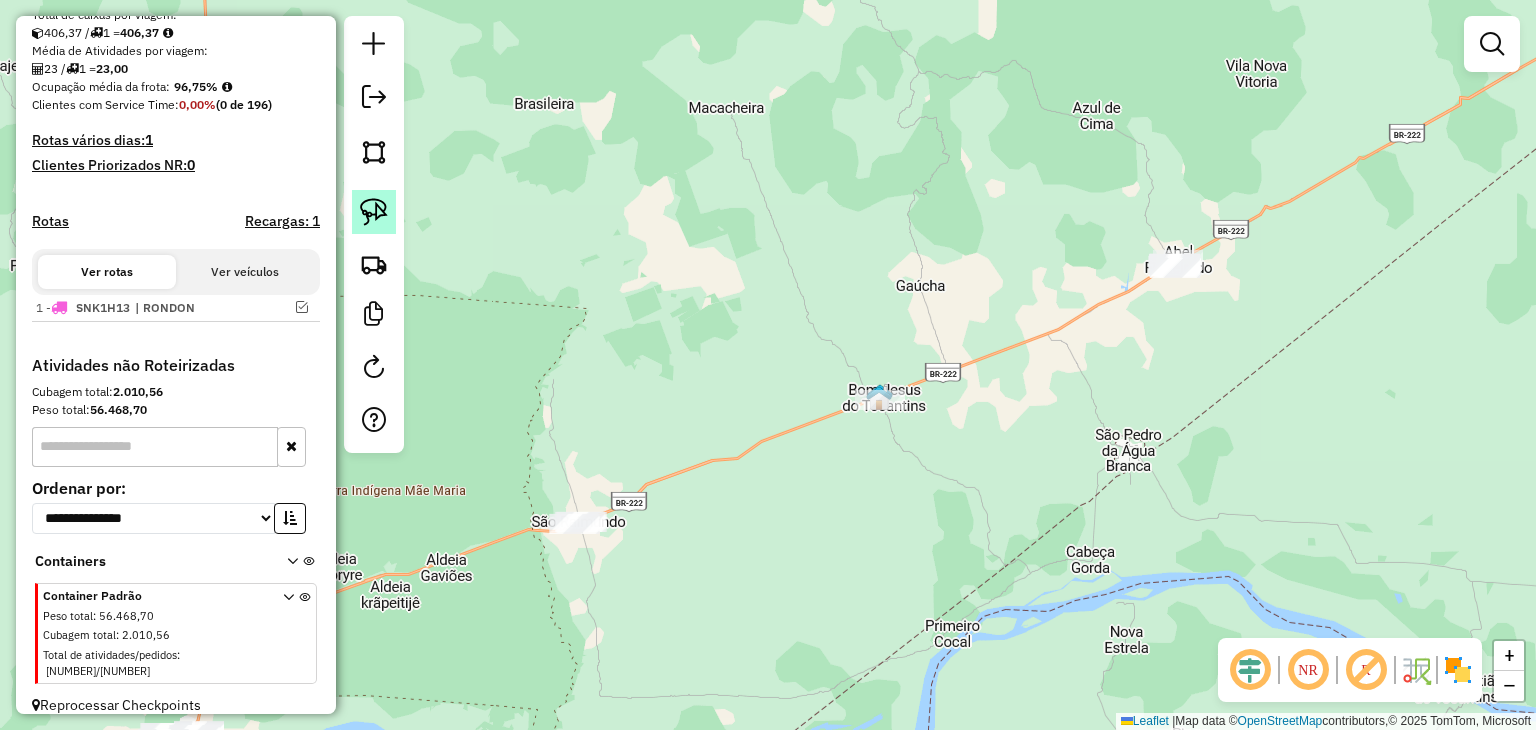click 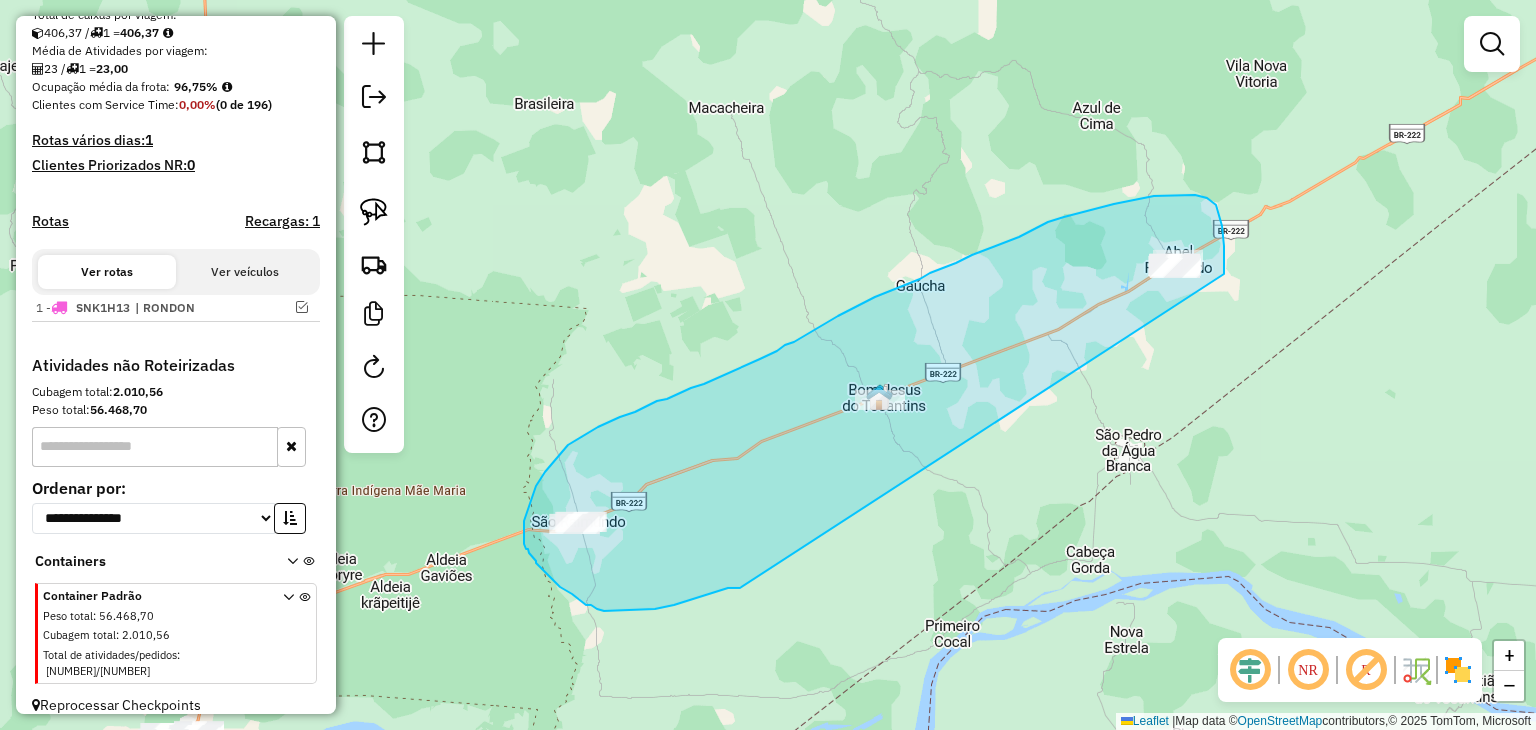 drag, startPoint x: 740, startPoint y: 588, endPoint x: 1224, endPoint y: 279, distance: 574.2273 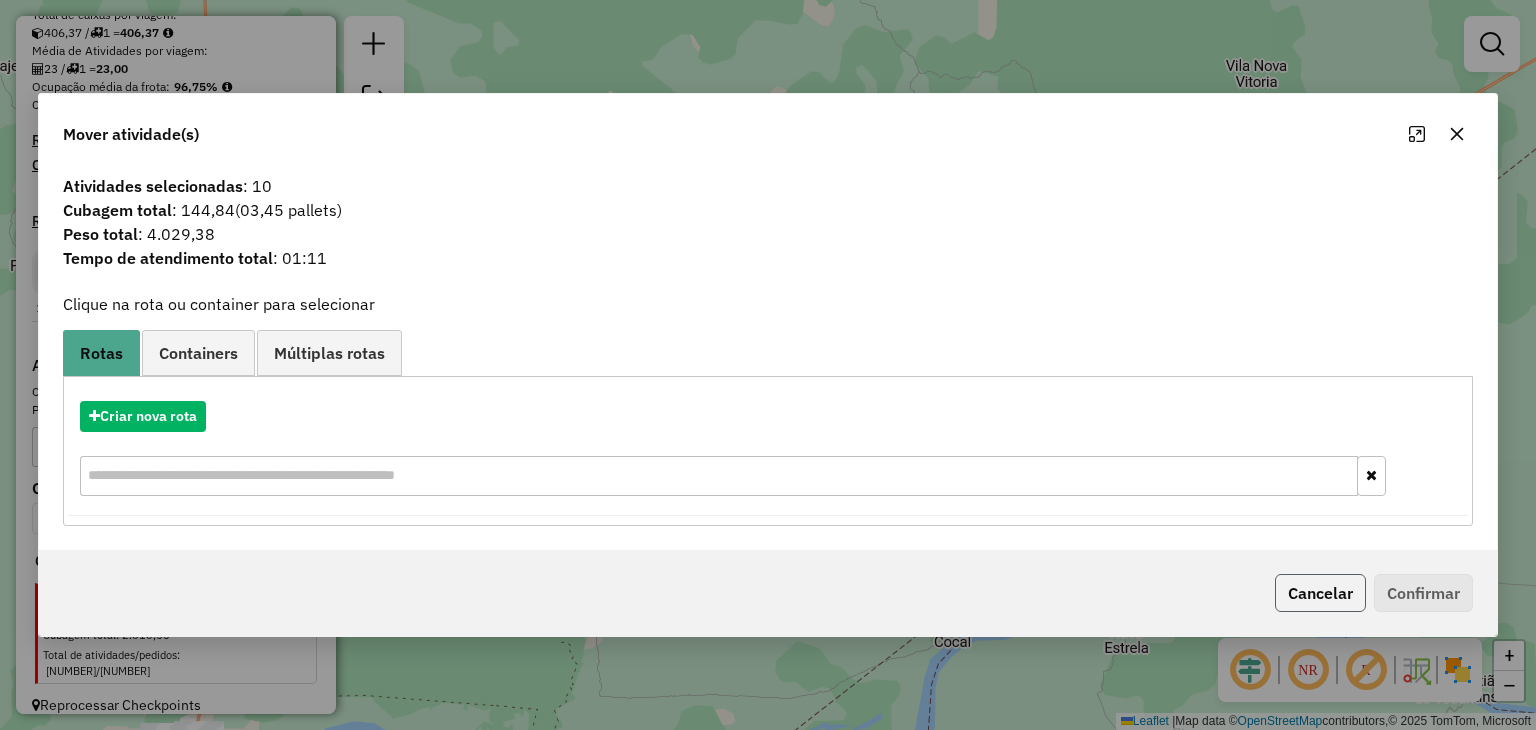 click on "Cancelar" 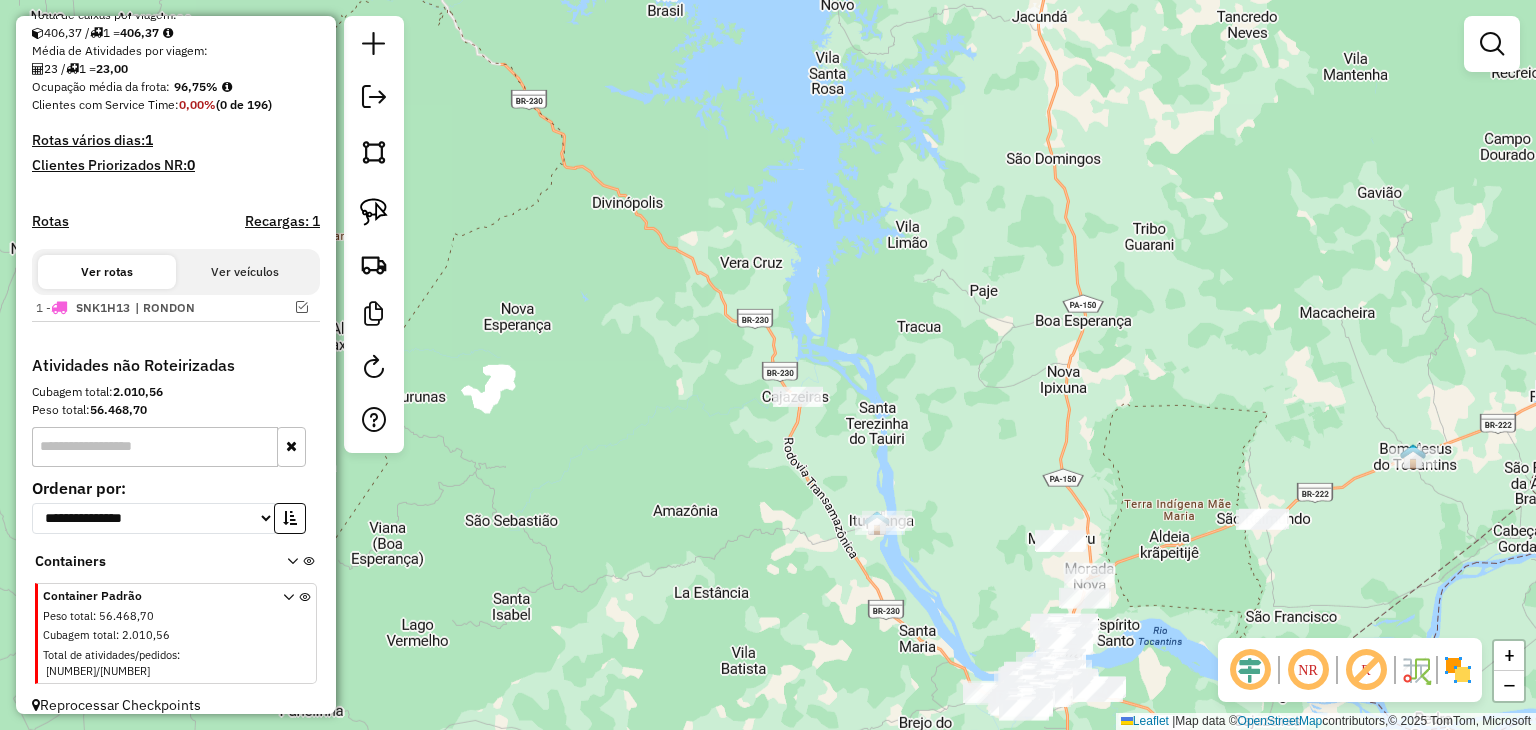 drag, startPoint x: 1137, startPoint y: 513, endPoint x: 1085, endPoint y: 458, distance: 75.690155 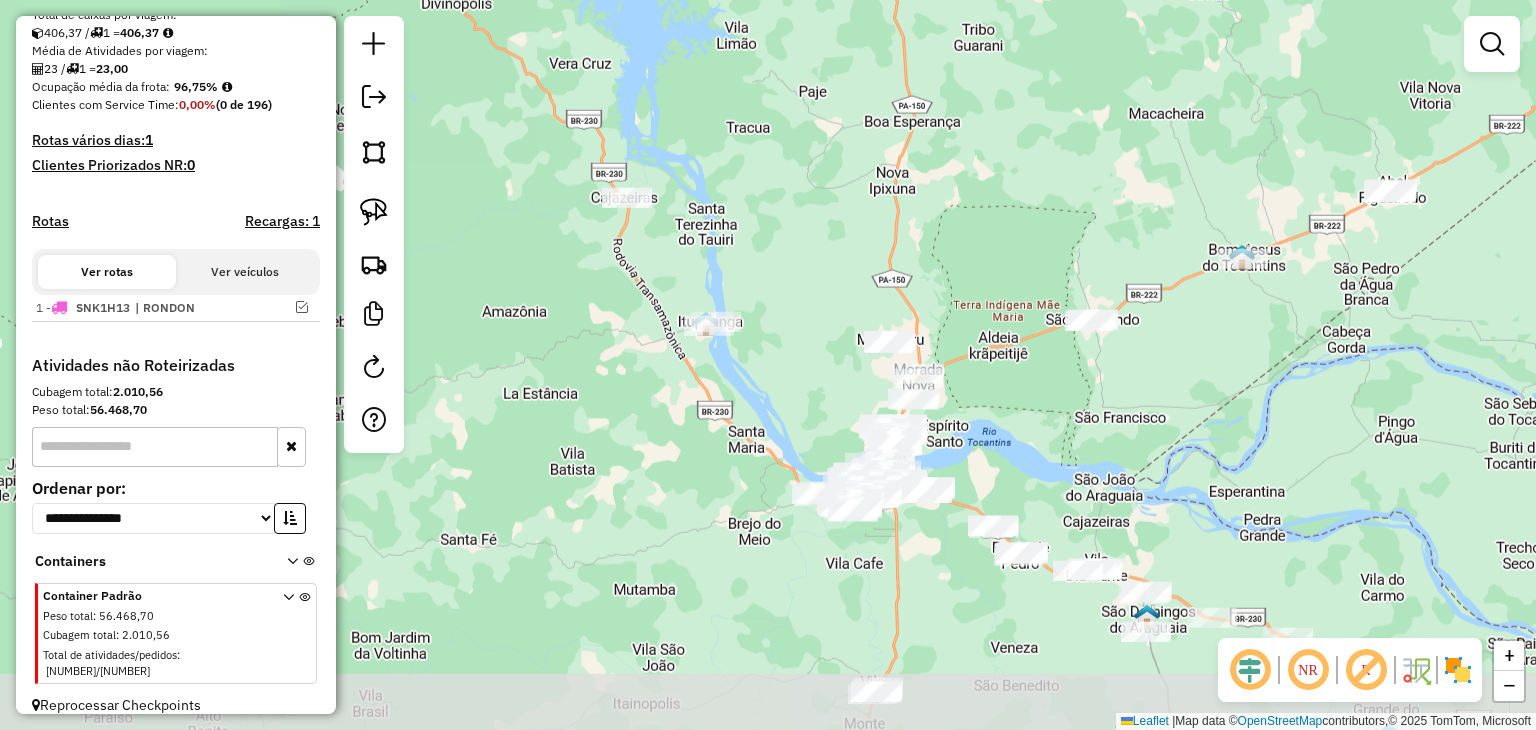 drag, startPoint x: 1297, startPoint y: 573, endPoint x: 1049, endPoint y: 392, distance: 307.02606 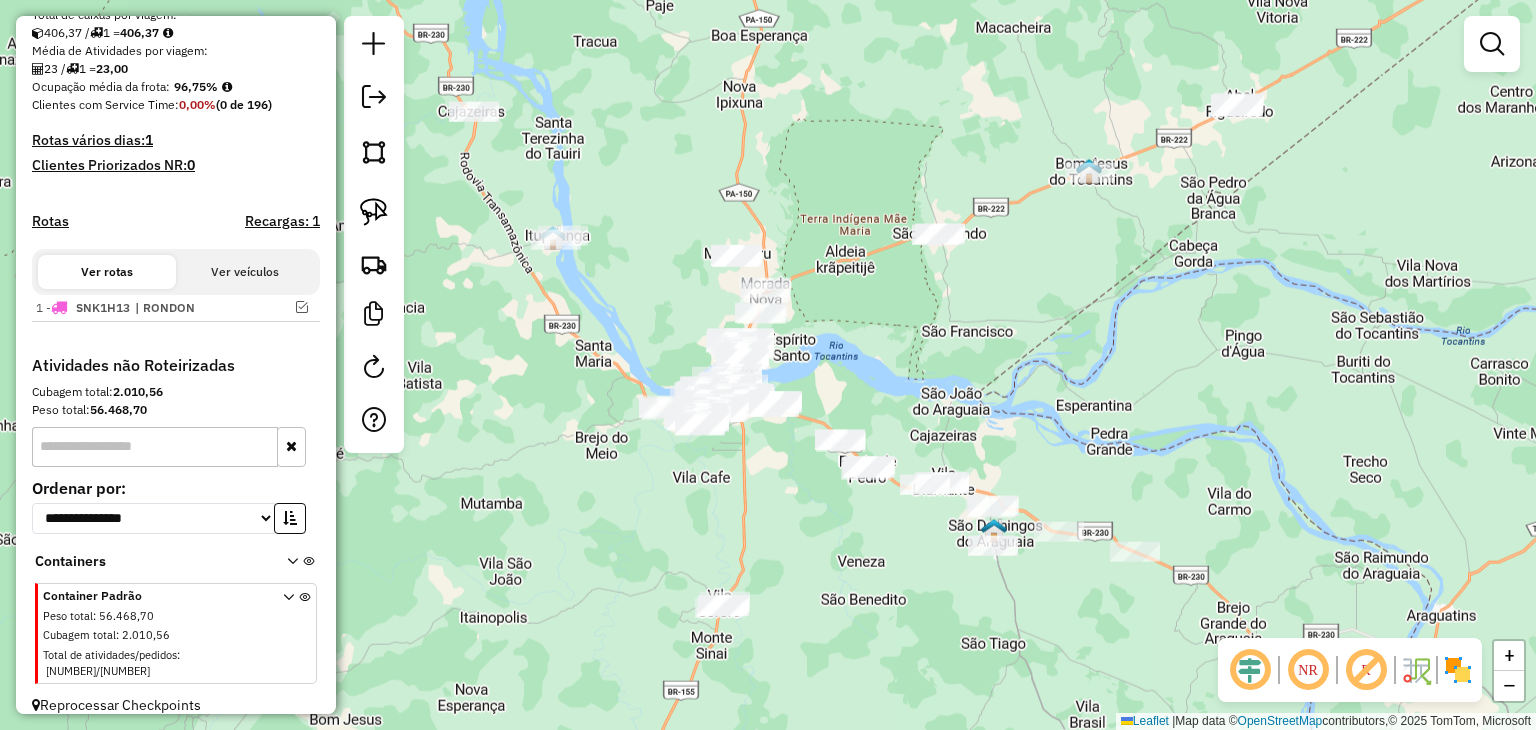 drag, startPoint x: 1024, startPoint y: 380, endPoint x: 888, endPoint y: 309, distance: 153.41772 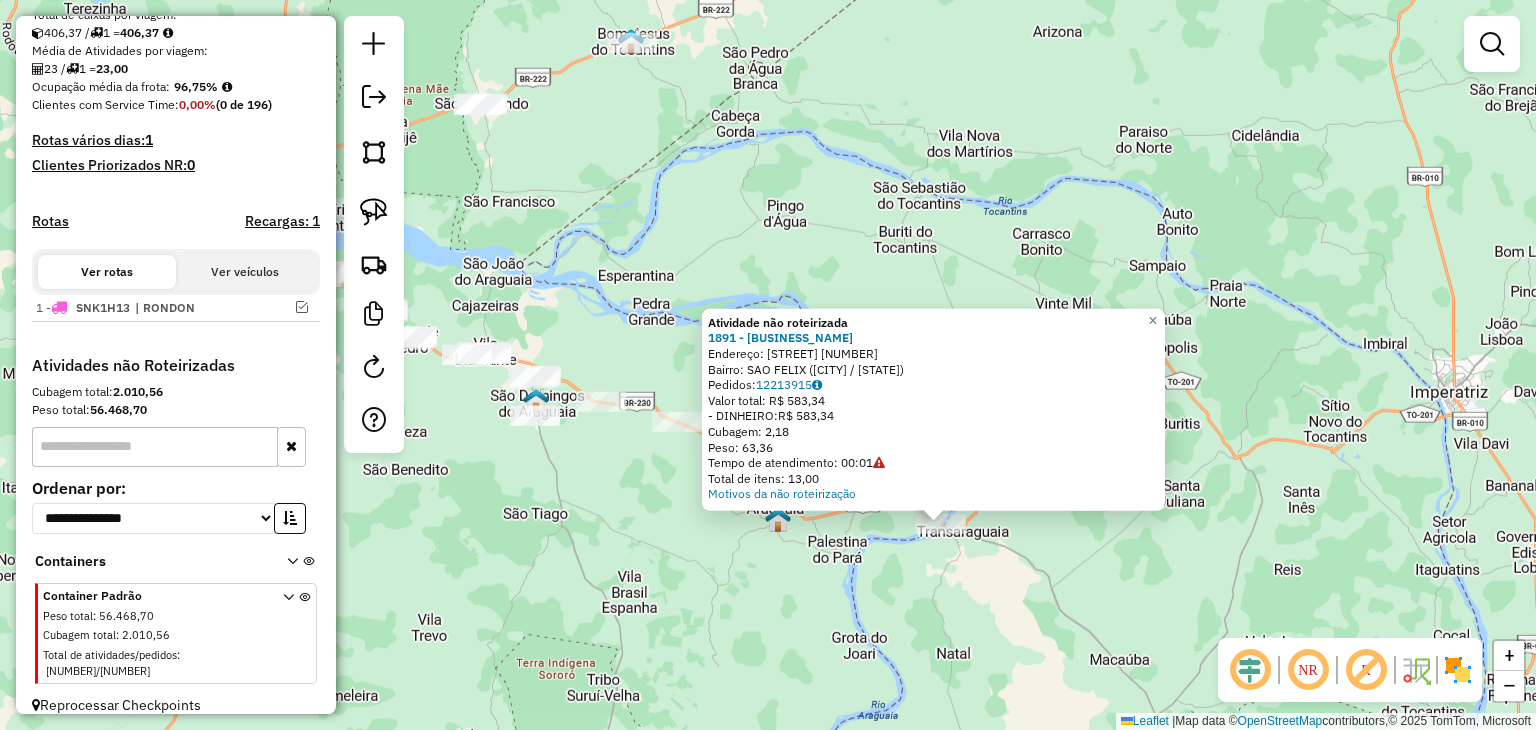 drag, startPoint x: 751, startPoint y: 433, endPoint x: 924, endPoint y: 591, distance: 234.29256 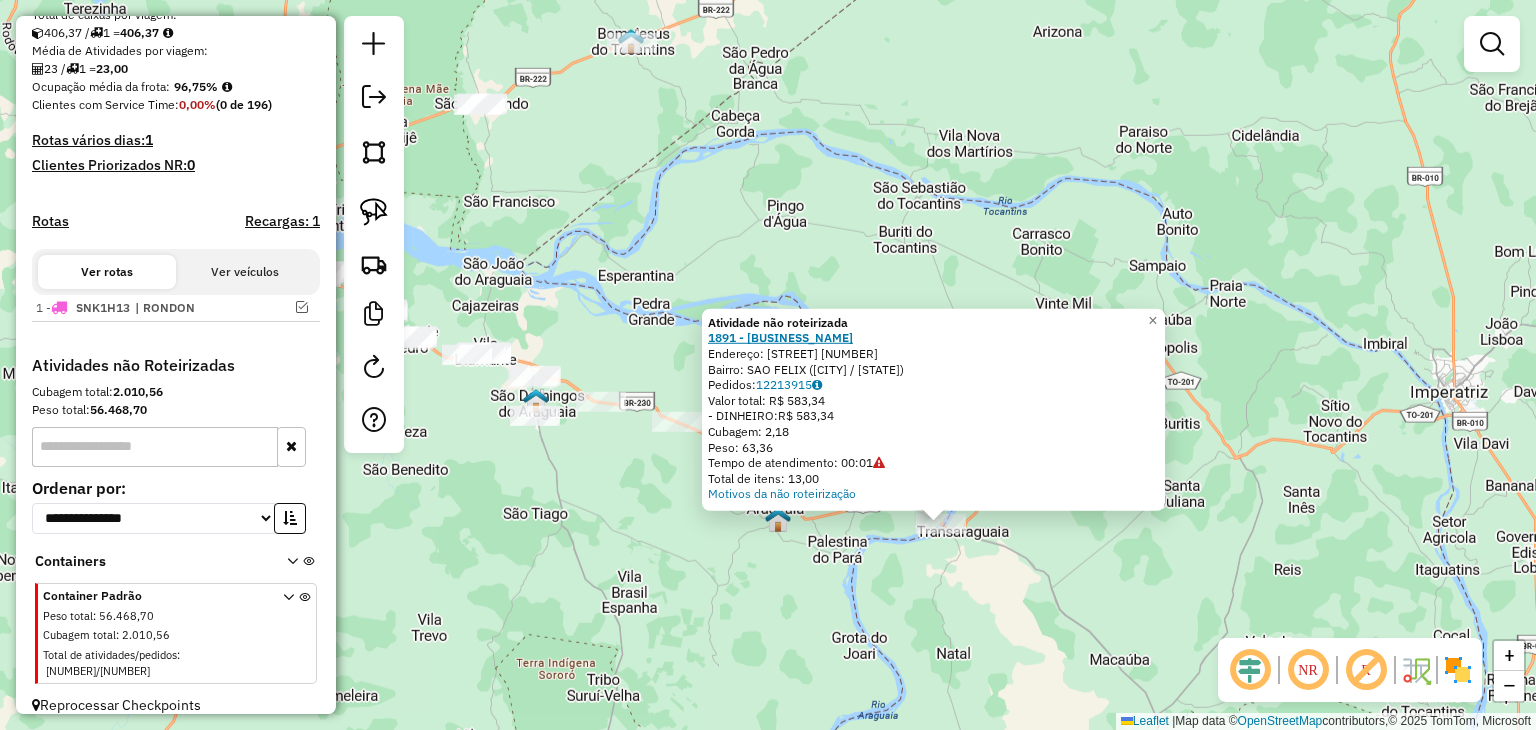 click on "1891 - Emporio alimentos" 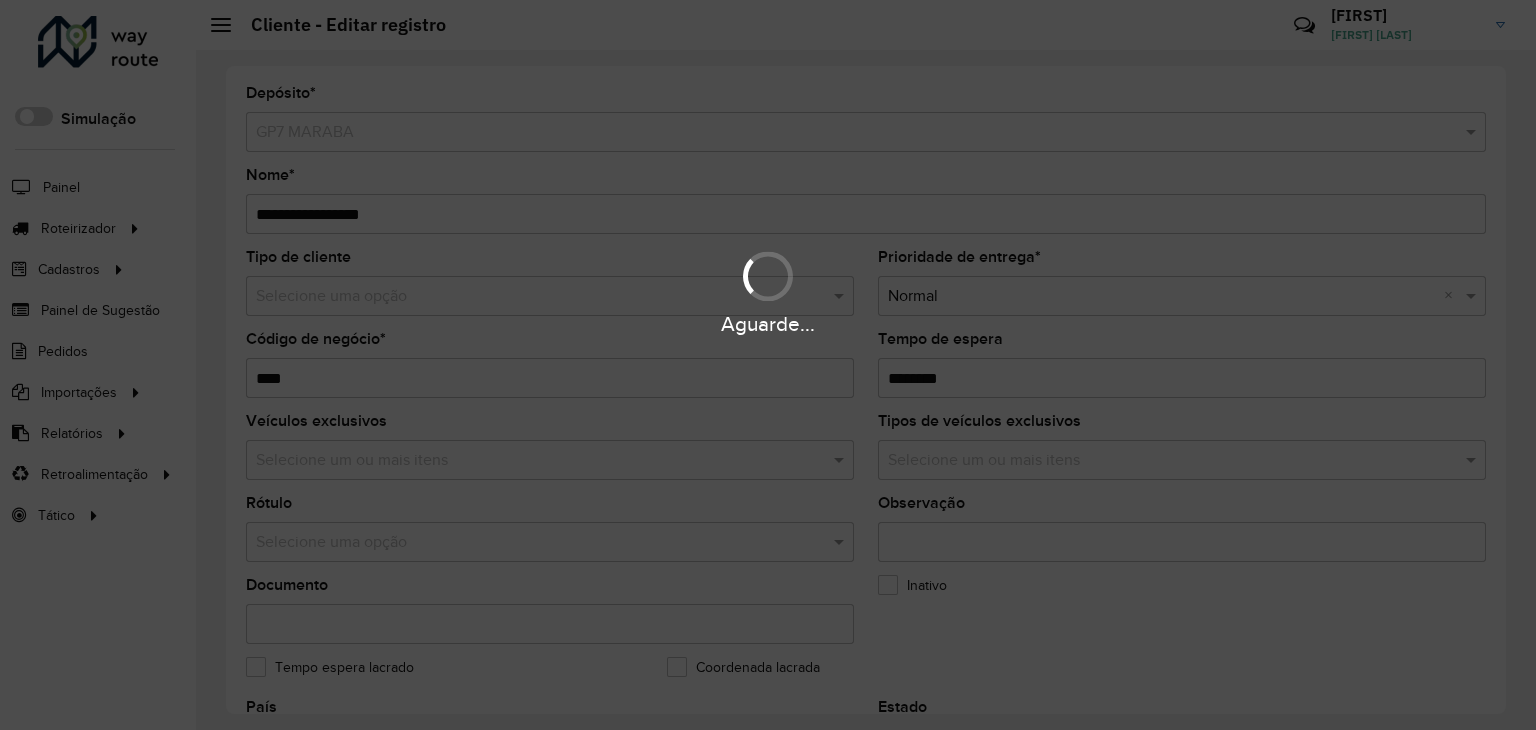 scroll, scrollTop: 0, scrollLeft: 0, axis: both 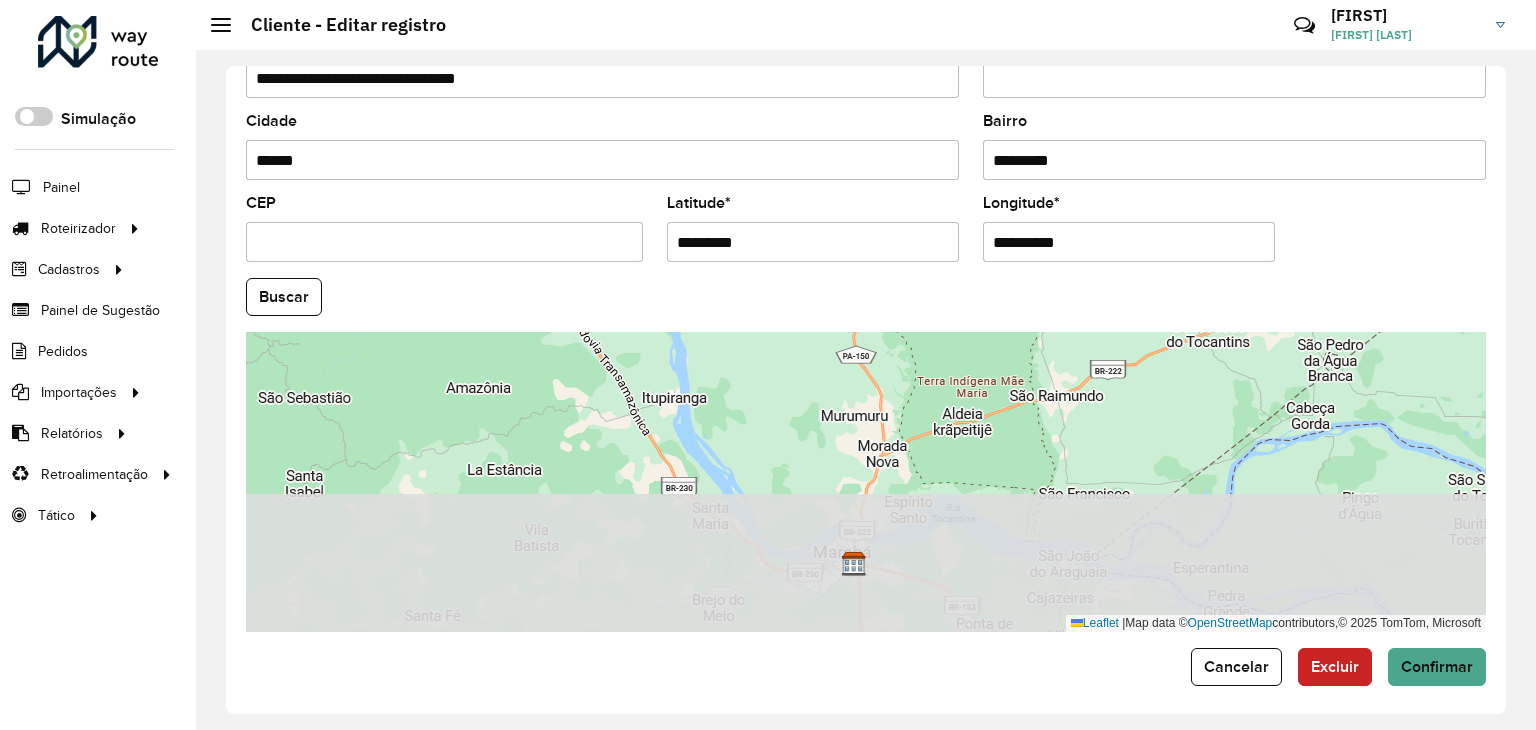 drag, startPoint x: 986, startPoint y: 599, endPoint x: 887, endPoint y: 433, distance: 193.27959 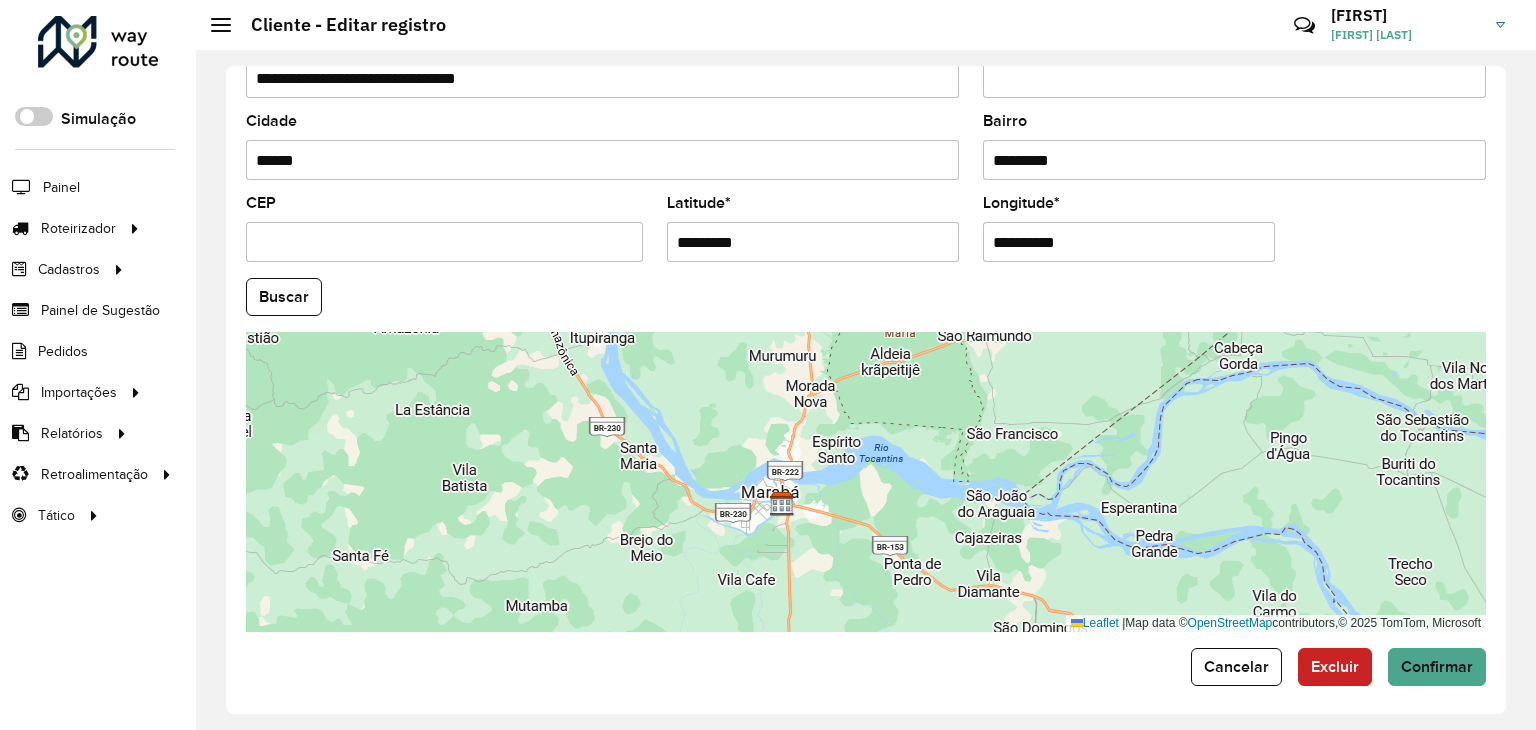 click on "Leaflet   |  Map data ©  OpenStreetMap  contributors,© 2025 TomTom, Microsoft" at bounding box center [866, 482] 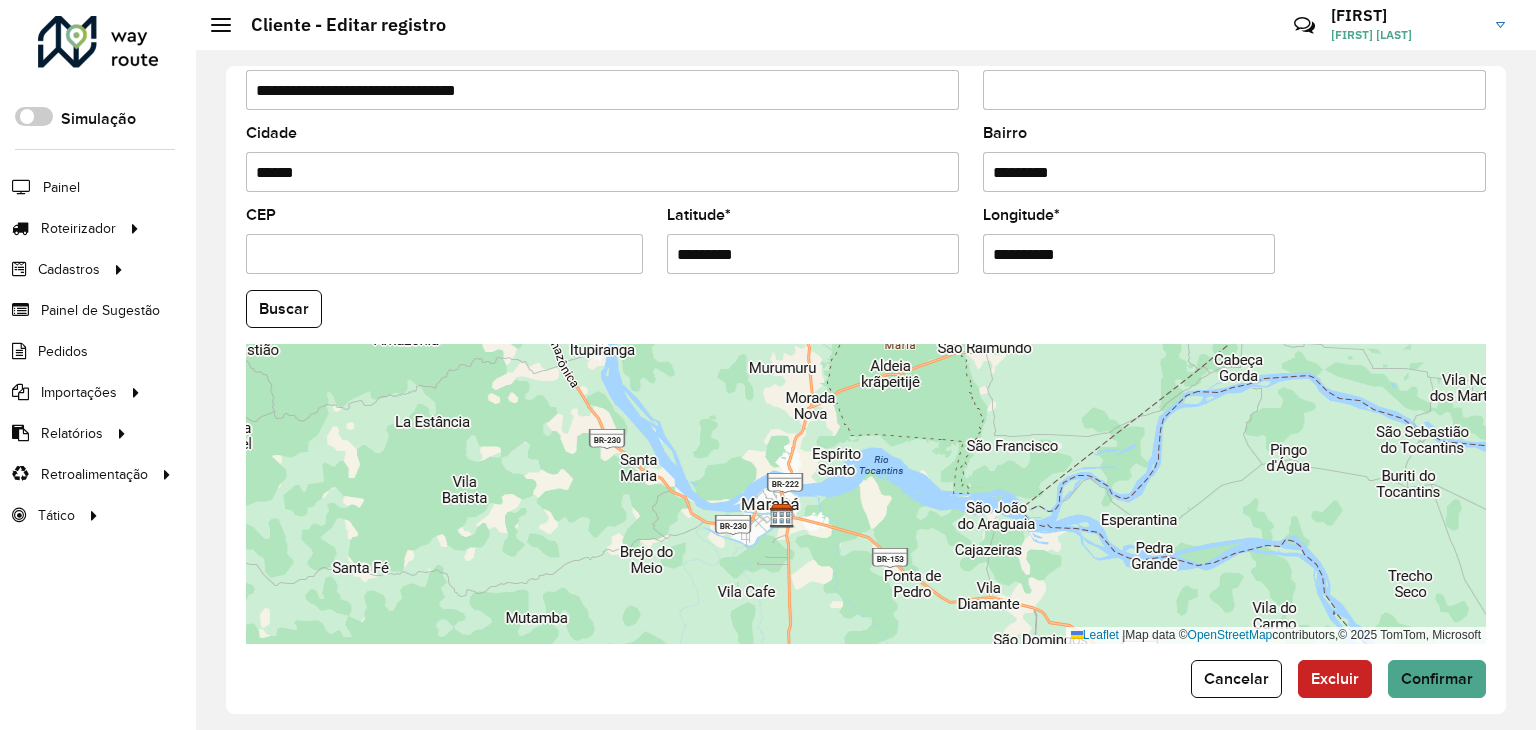 scroll, scrollTop: 750, scrollLeft: 0, axis: vertical 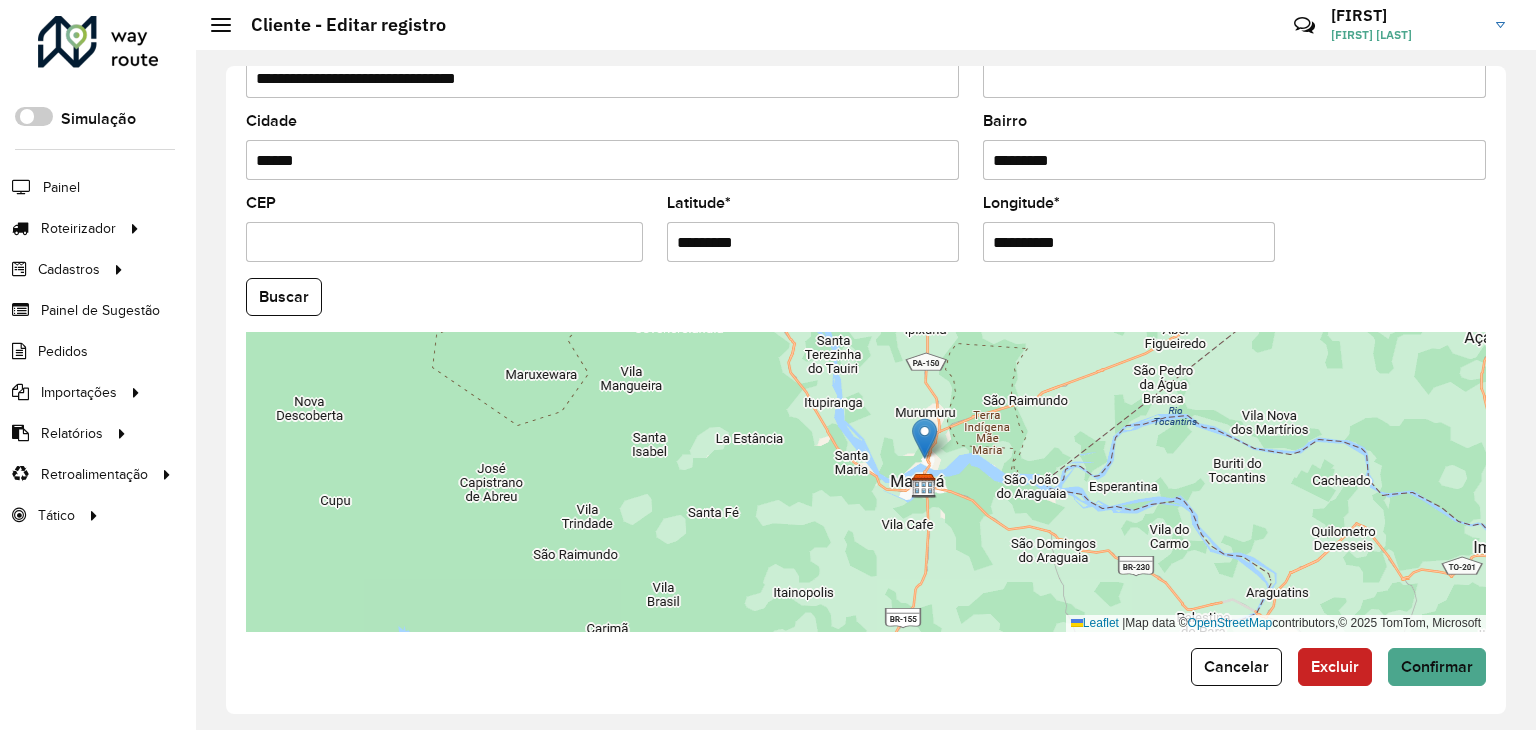 drag, startPoint x: 1249, startPoint y: 586, endPoint x: 917, endPoint y: 433, distance: 365.55847 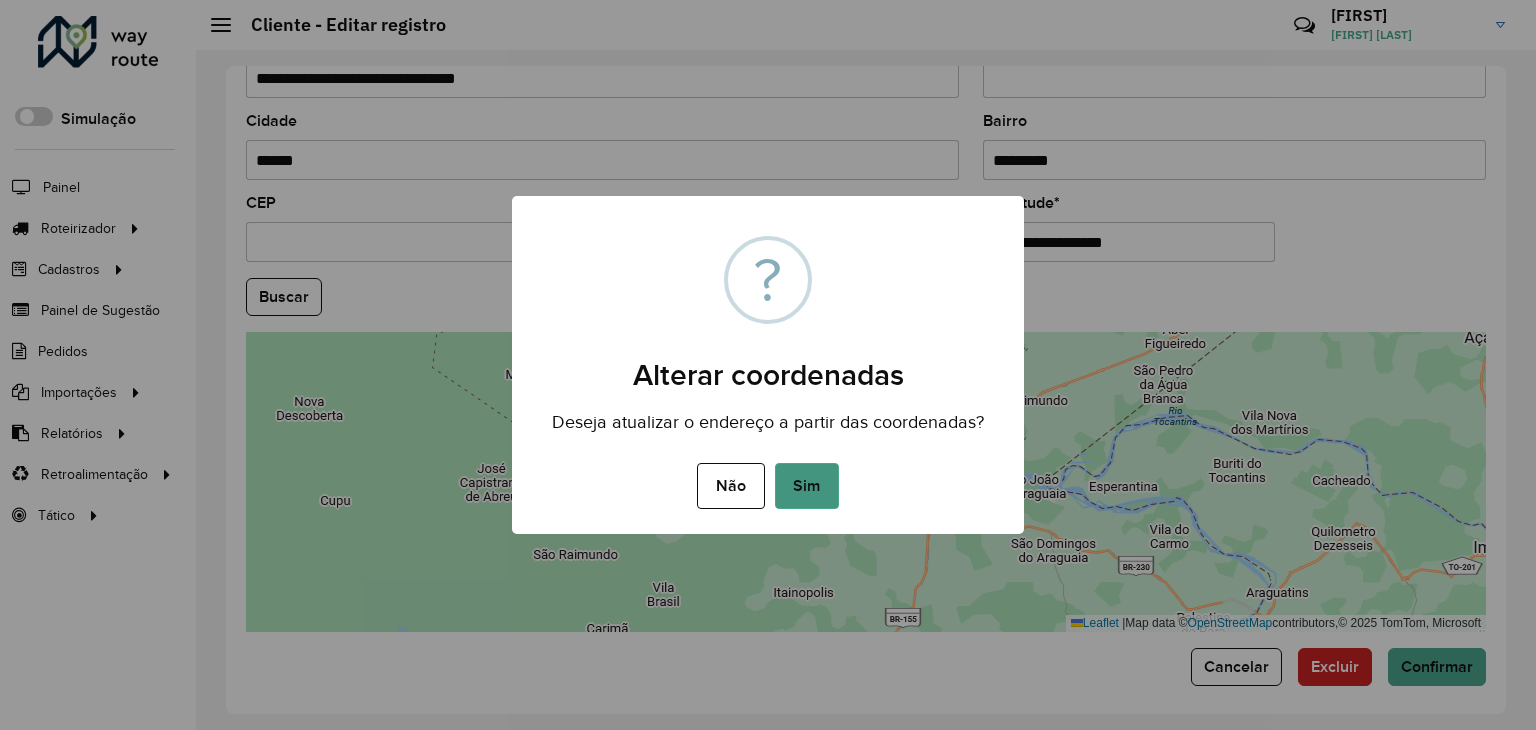 click on "Sim" at bounding box center [807, 486] 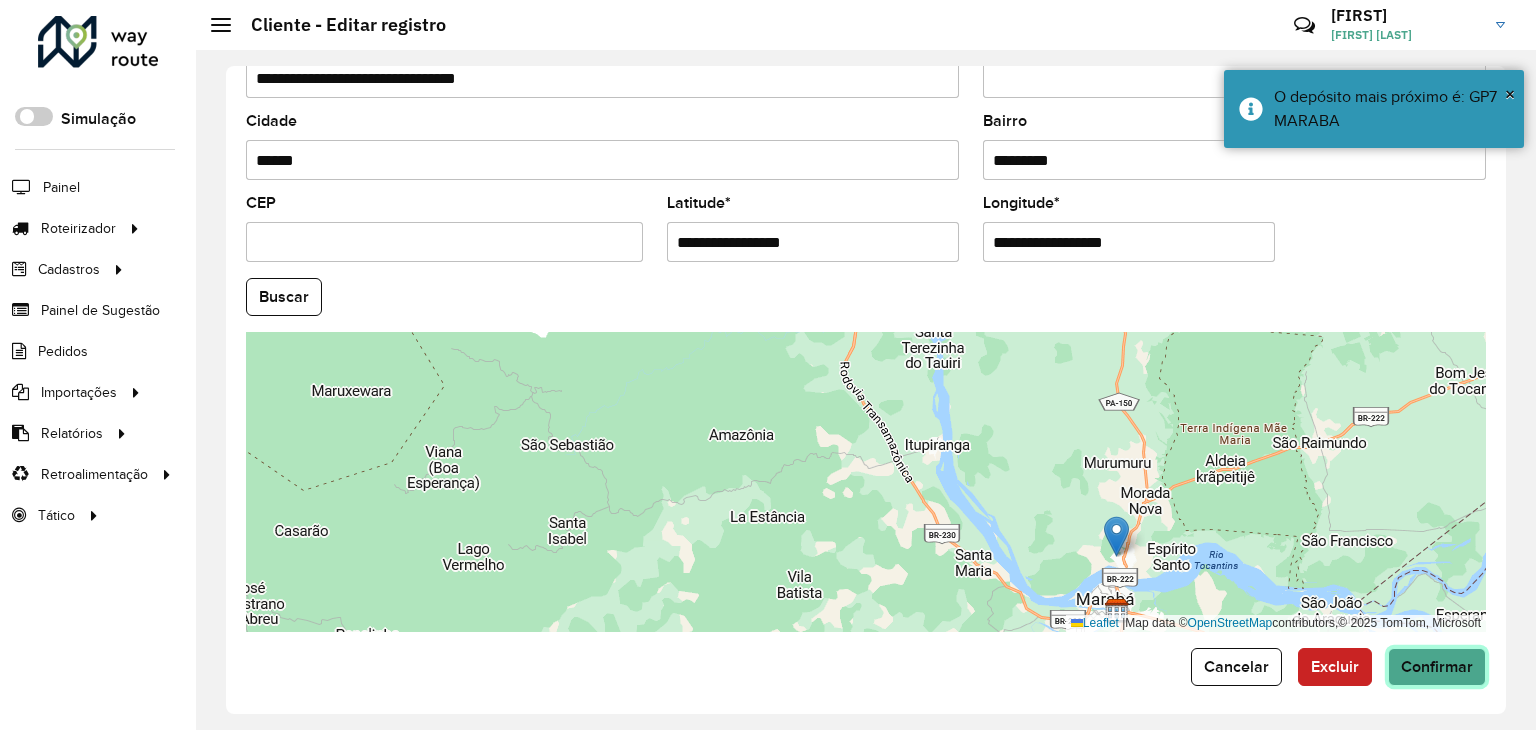 click on "Confirmar" 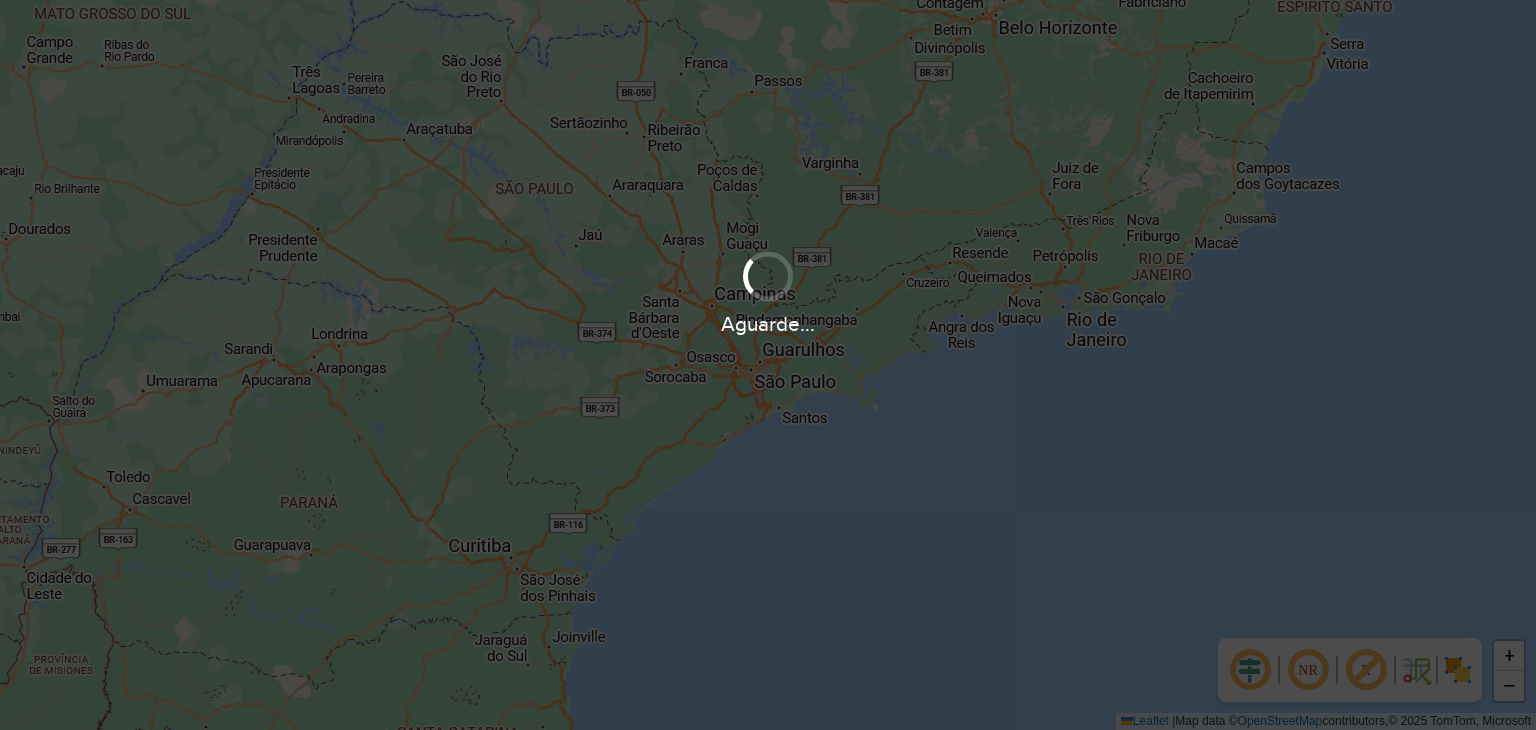 scroll, scrollTop: 0, scrollLeft: 0, axis: both 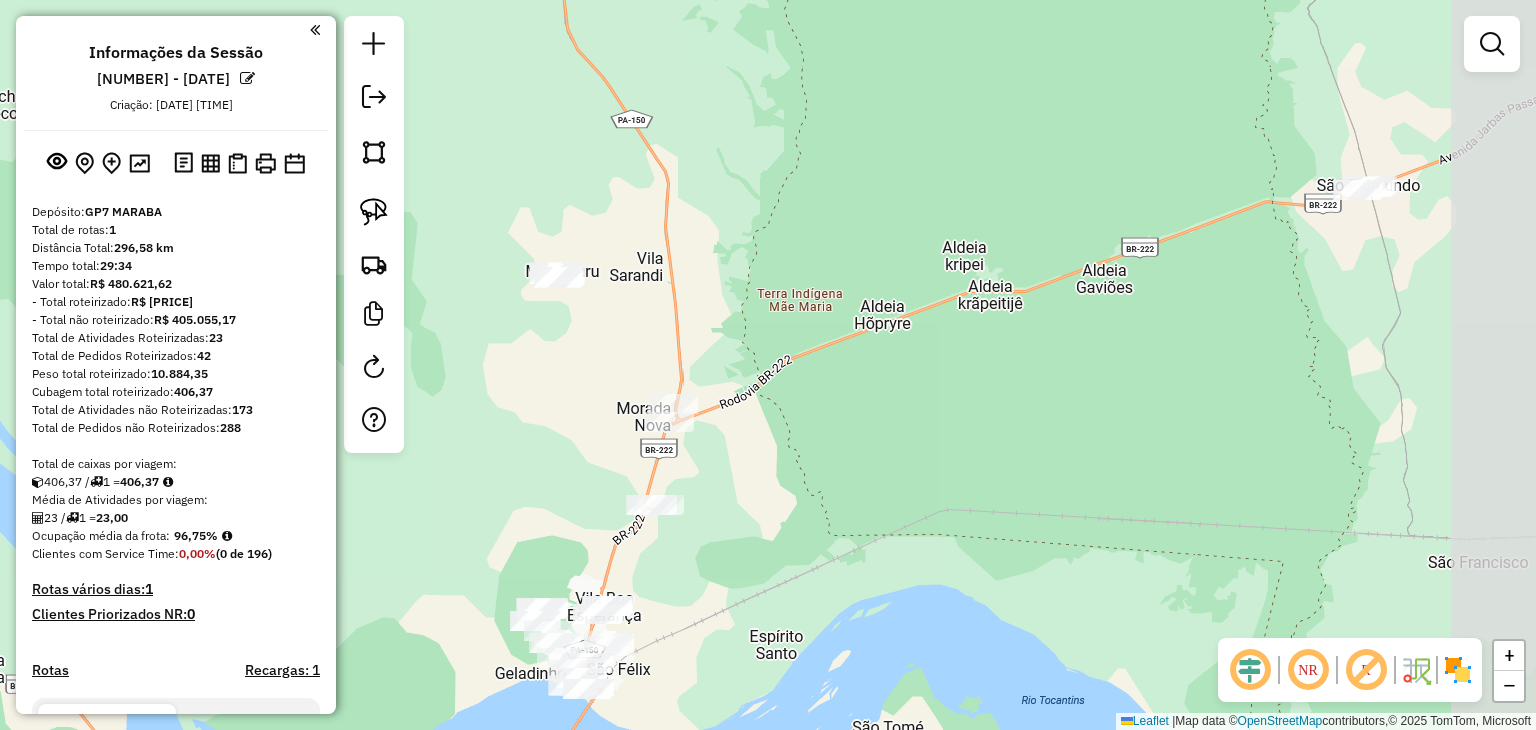 drag, startPoint x: 1177, startPoint y: 379, endPoint x: 909, endPoint y: 336, distance: 271.4277 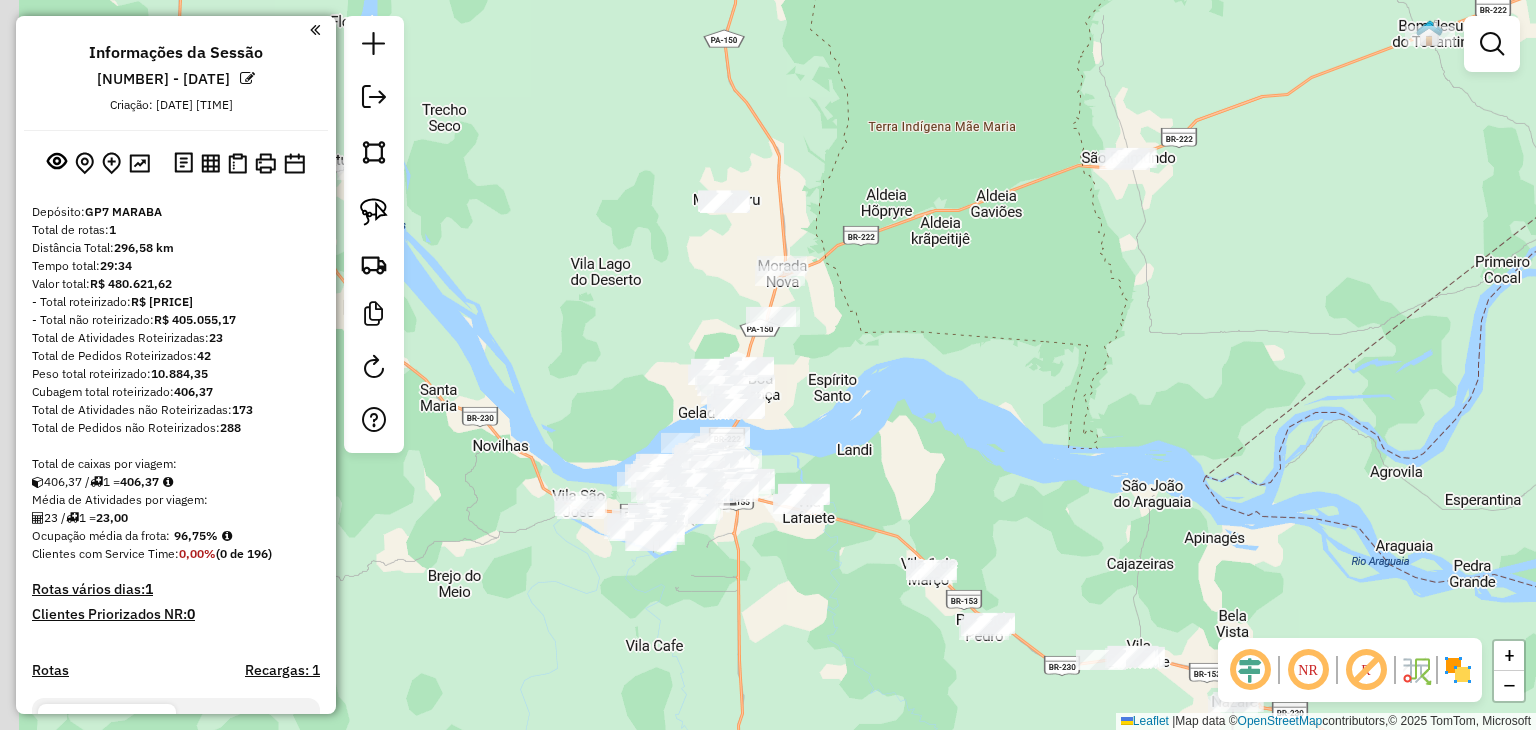 drag, startPoint x: 1286, startPoint y: 353, endPoint x: 1272, endPoint y: 249, distance: 104.93808 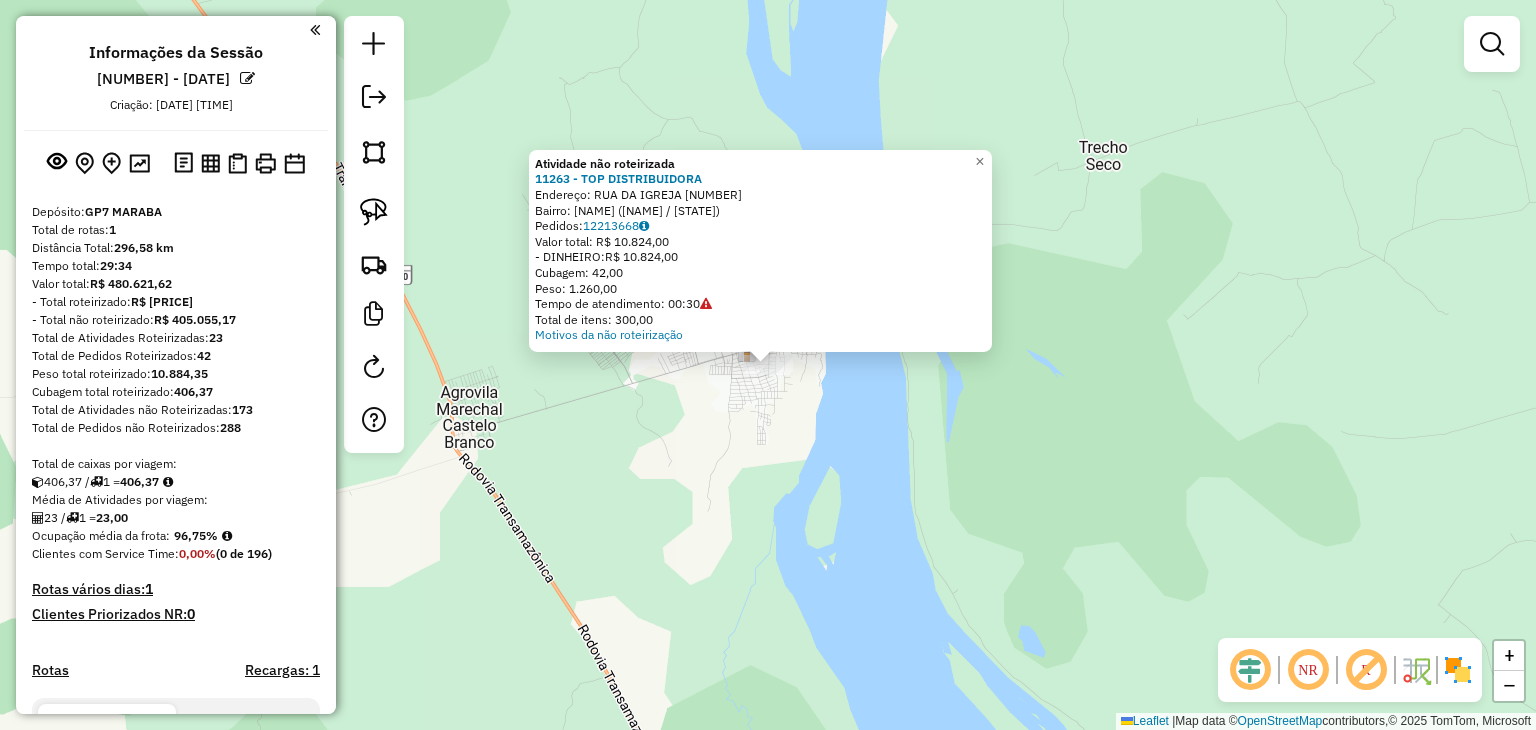 click on "Atividade não roteirizada 11263 - TOP DISTRIBUIDORA  Endereço:  RUA DA IGREJA 22   Bairro: CENTRO (ITUPIRANGA / PA)   Pedidos:  12213668   Valor total: R$ 10.824,00   - DINHEIRO:  R$ 10.824,00   Cubagem: 42,00   Peso: 1.260,00   Tempo de atendimento: 00:30   Total de itens: 300,00  Motivos da não roteirização × Janela de atendimento Grade de atendimento Capacidade Transportadoras Veículos Cliente Pedidos  Rotas Selecione os dias de semana para filtrar as janelas de atendimento  Seg   Ter   Qua   Qui   Sex   Sáb   Dom  Informe o período da janela de atendimento: De: Até:  Filtrar exatamente a janela do cliente  Considerar janela de atendimento padrão  Selecione os dias de semana para filtrar as grades de atendimento  Seg   Ter   Qua   Qui   Sex   Sáb   Dom   Considerar clientes sem dia de atendimento cadastrado  Clientes fora do dia de atendimento selecionado Filtrar as atividades entre os valores definidos abaixo:  Peso mínimo:   Peso máximo:   Cubagem mínima:   Cubagem máxima:   De:   Até:" 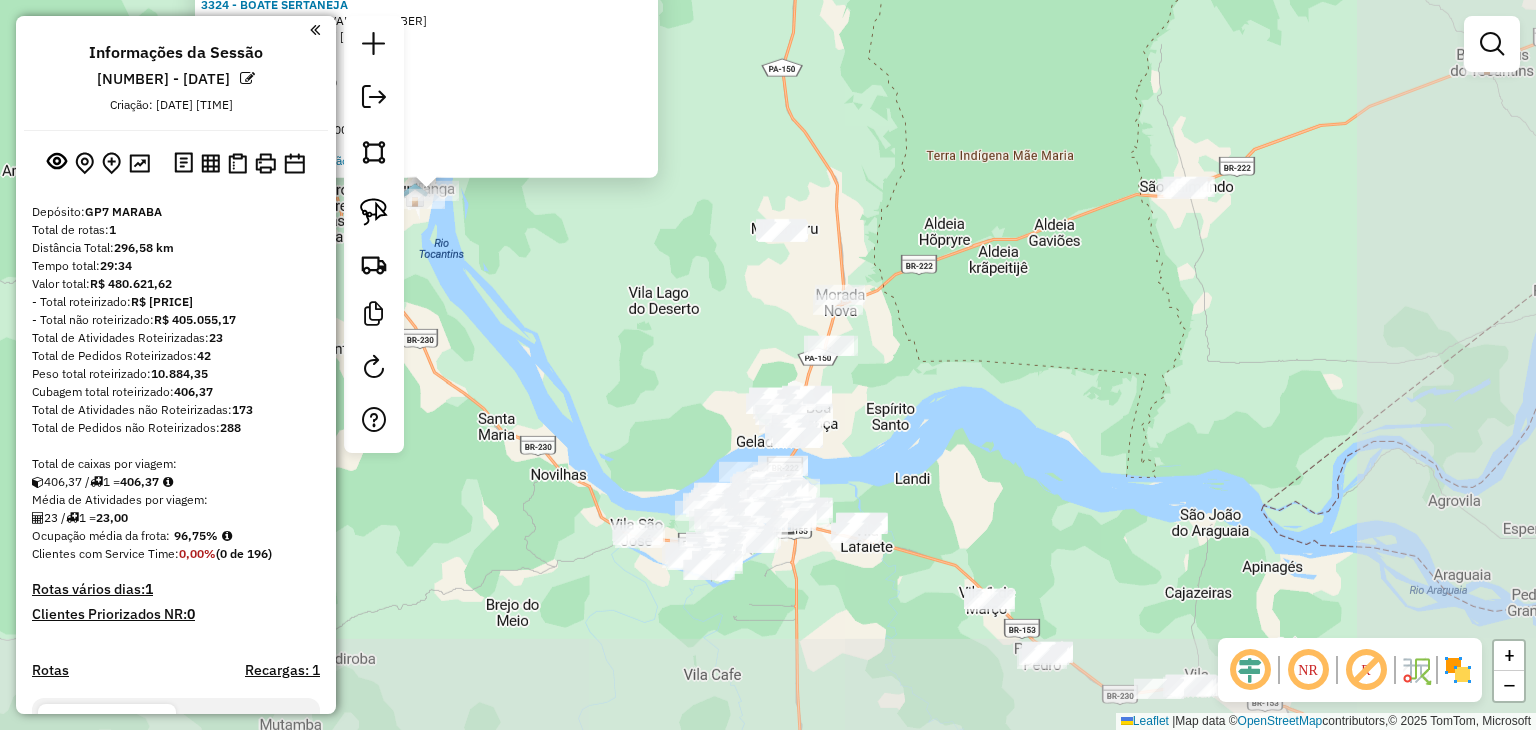 drag, startPoint x: 958, startPoint y: 510, endPoint x: 589, endPoint y: 320, distance: 415.04337 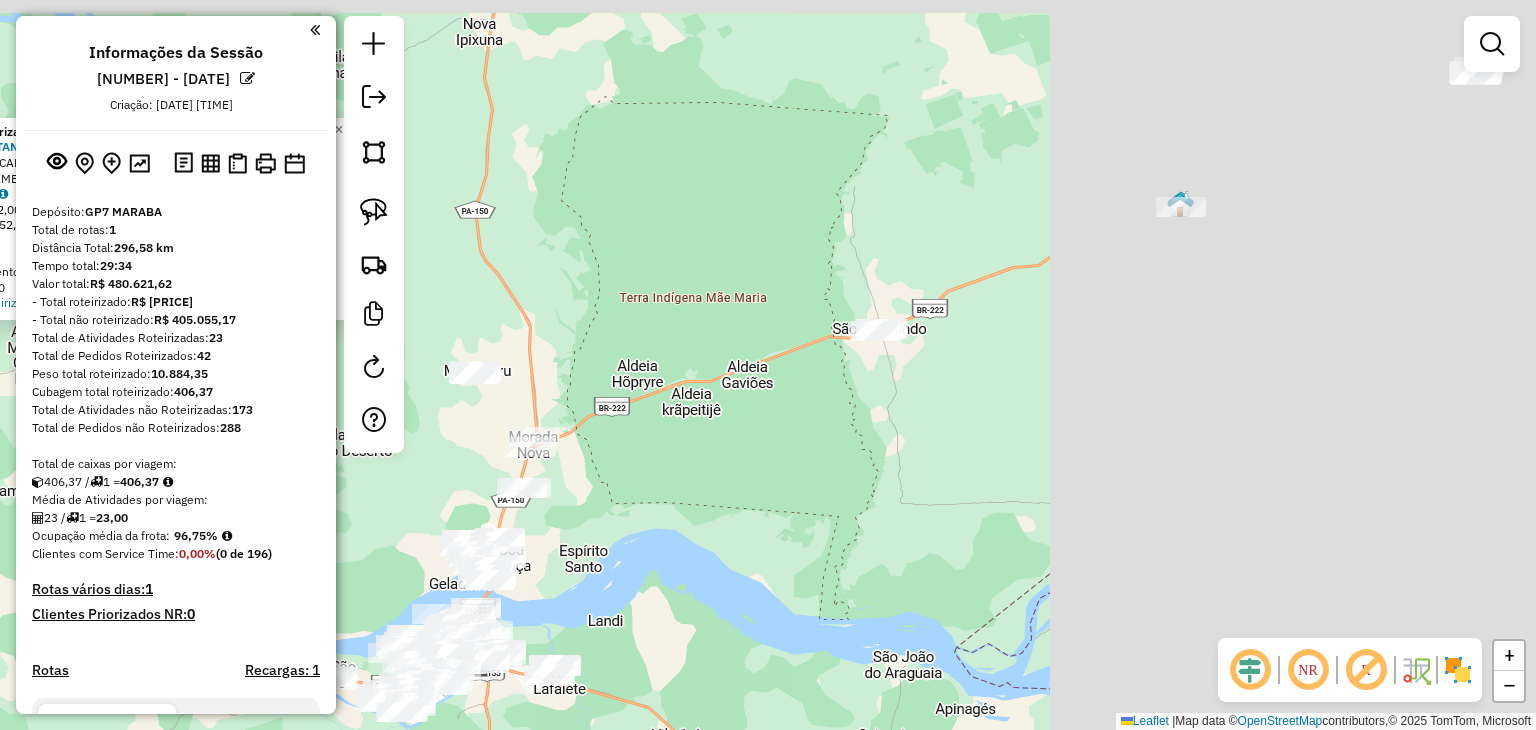 drag, startPoint x: 1535, startPoint y: 209, endPoint x: 707, endPoint y: 477, distance: 870.29193 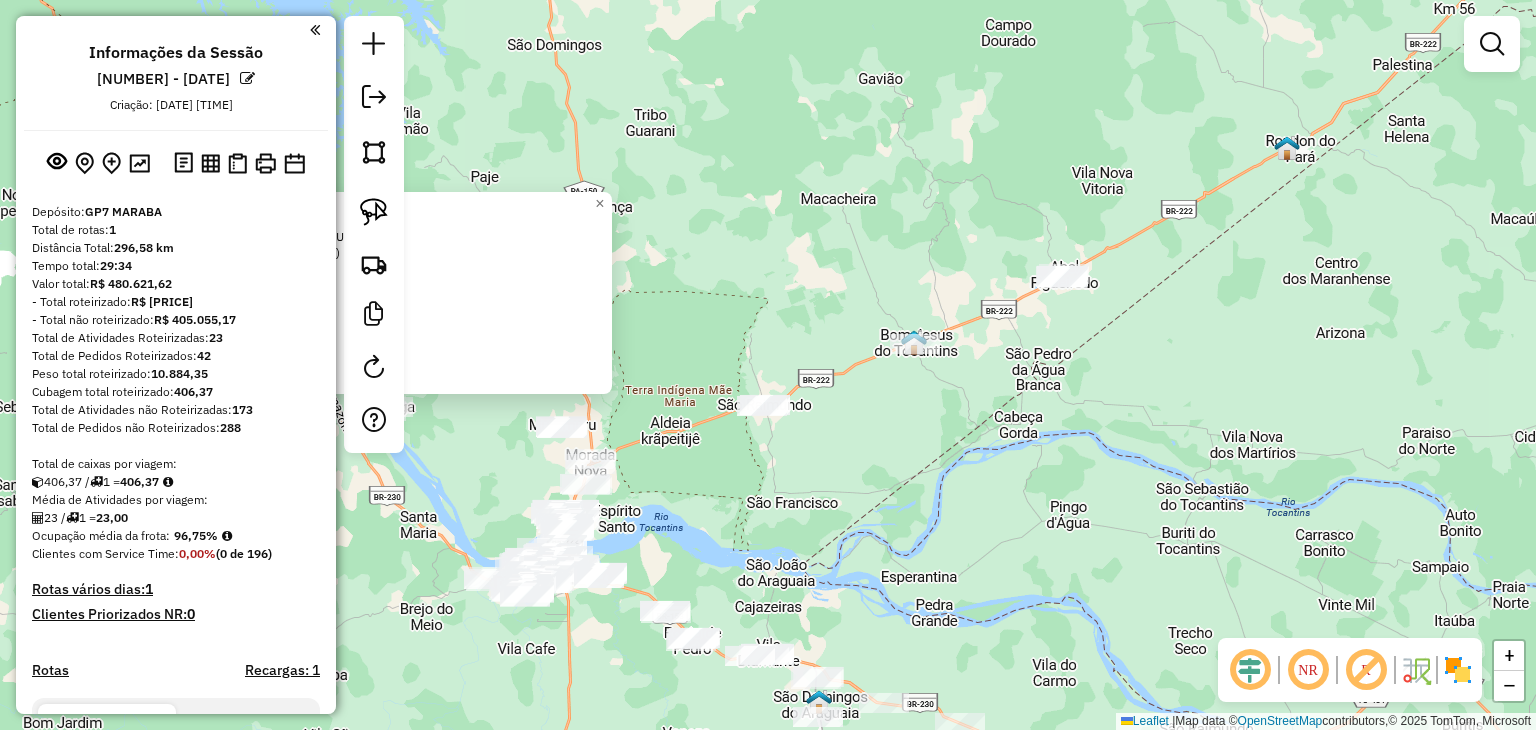 drag, startPoint x: 1024, startPoint y: 384, endPoint x: 986, endPoint y: 409, distance: 45.486263 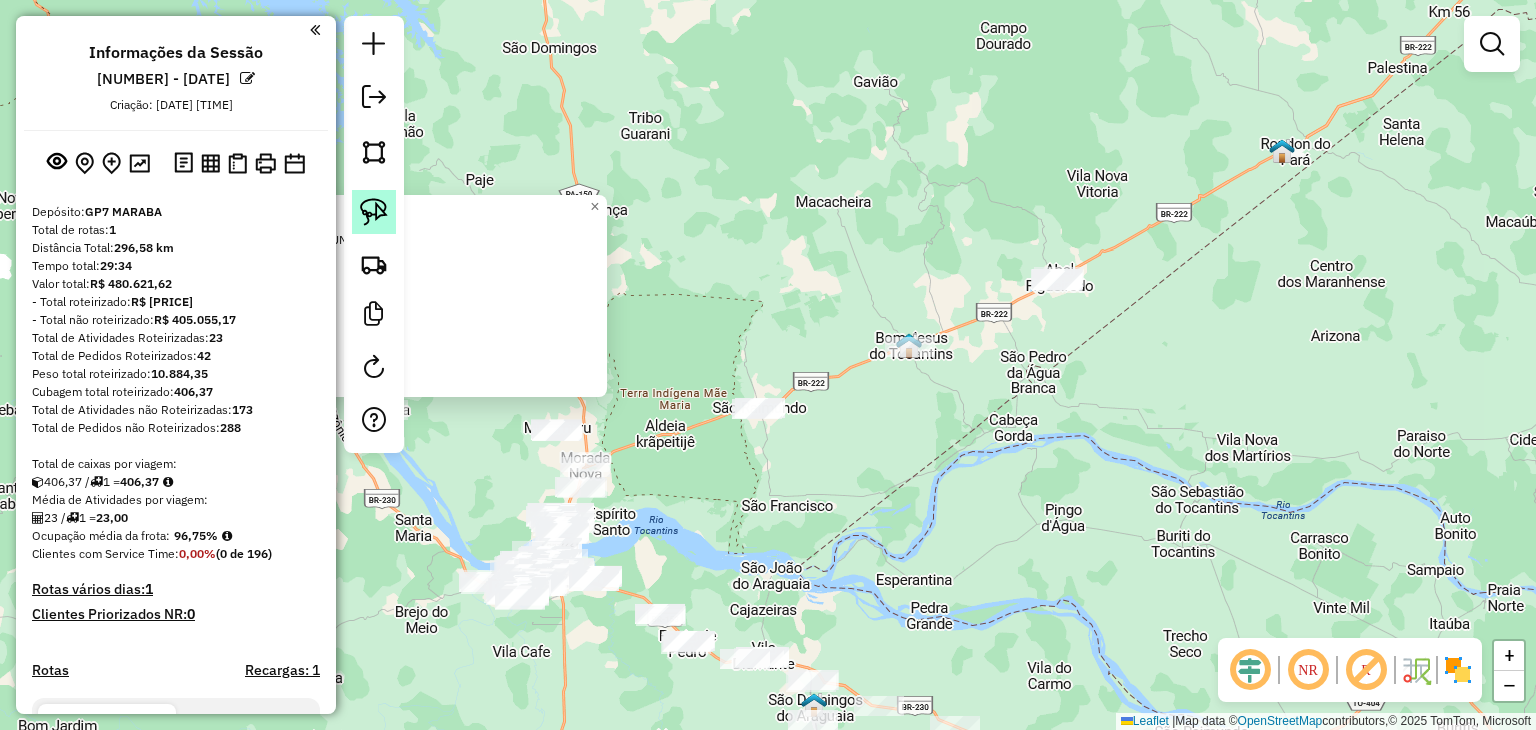 click 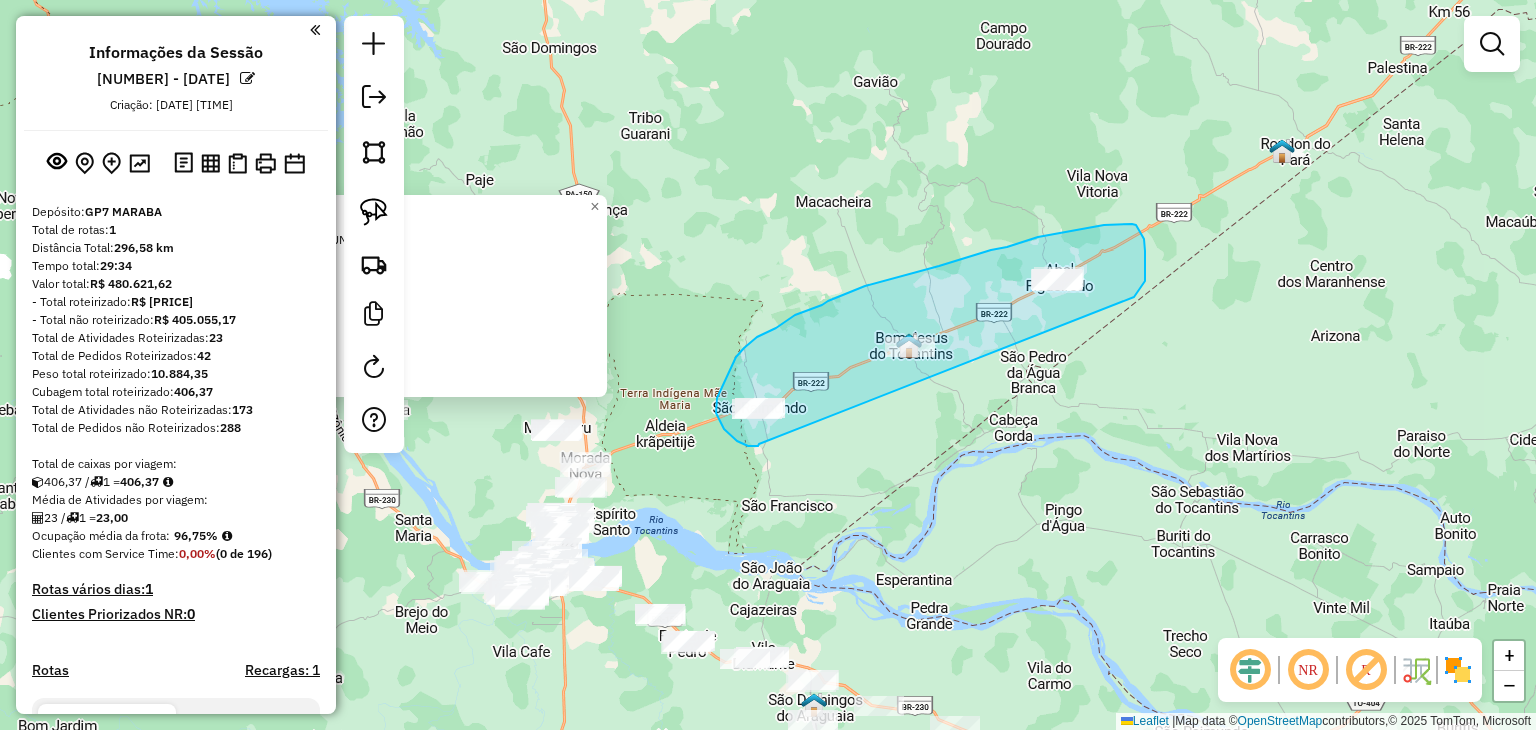 drag, startPoint x: 759, startPoint y: 444, endPoint x: 1096, endPoint y: 291, distance: 370.10538 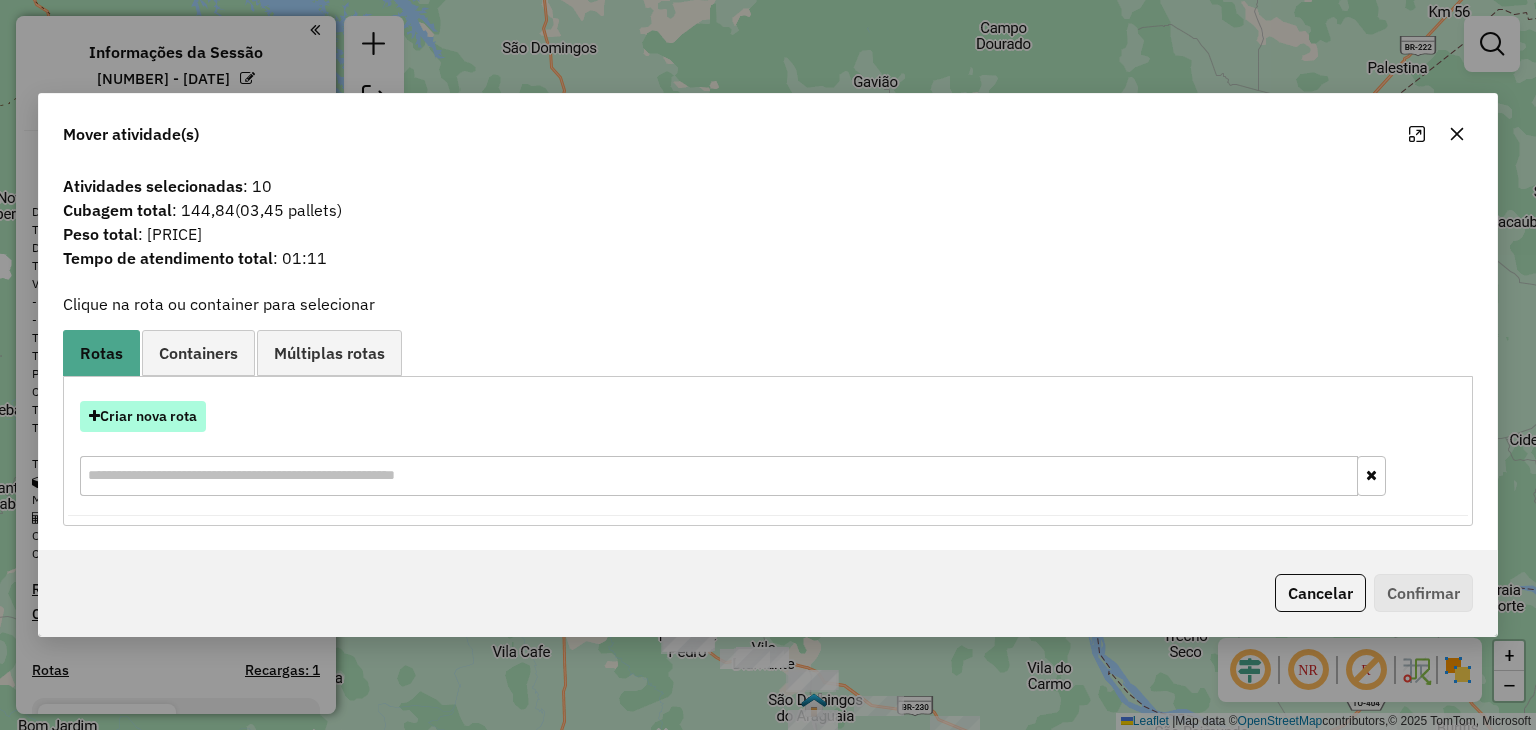 click on "Criar nova rota" at bounding box center (143, 416) 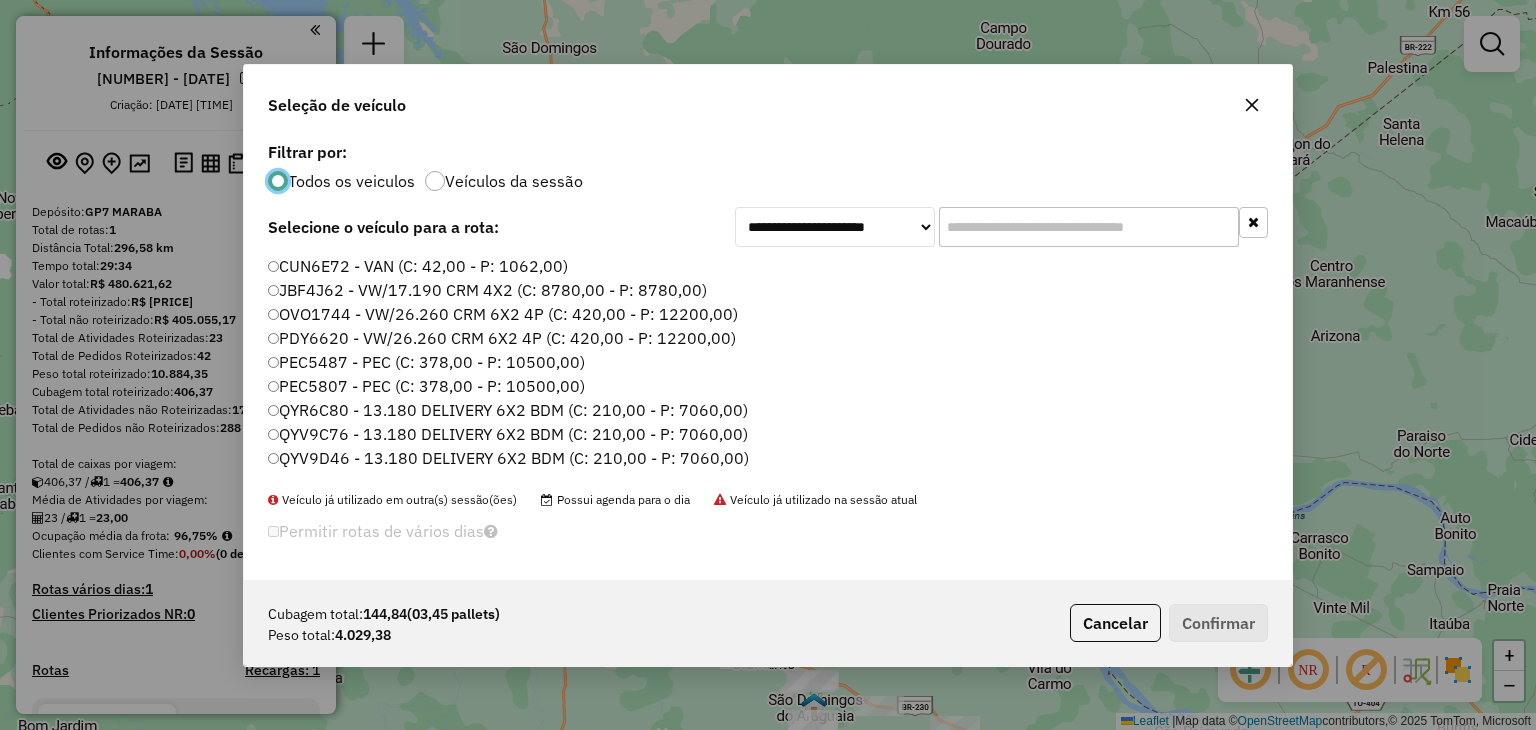 scroll, scrollTop: 10, scrollLeft: 6, axis: both 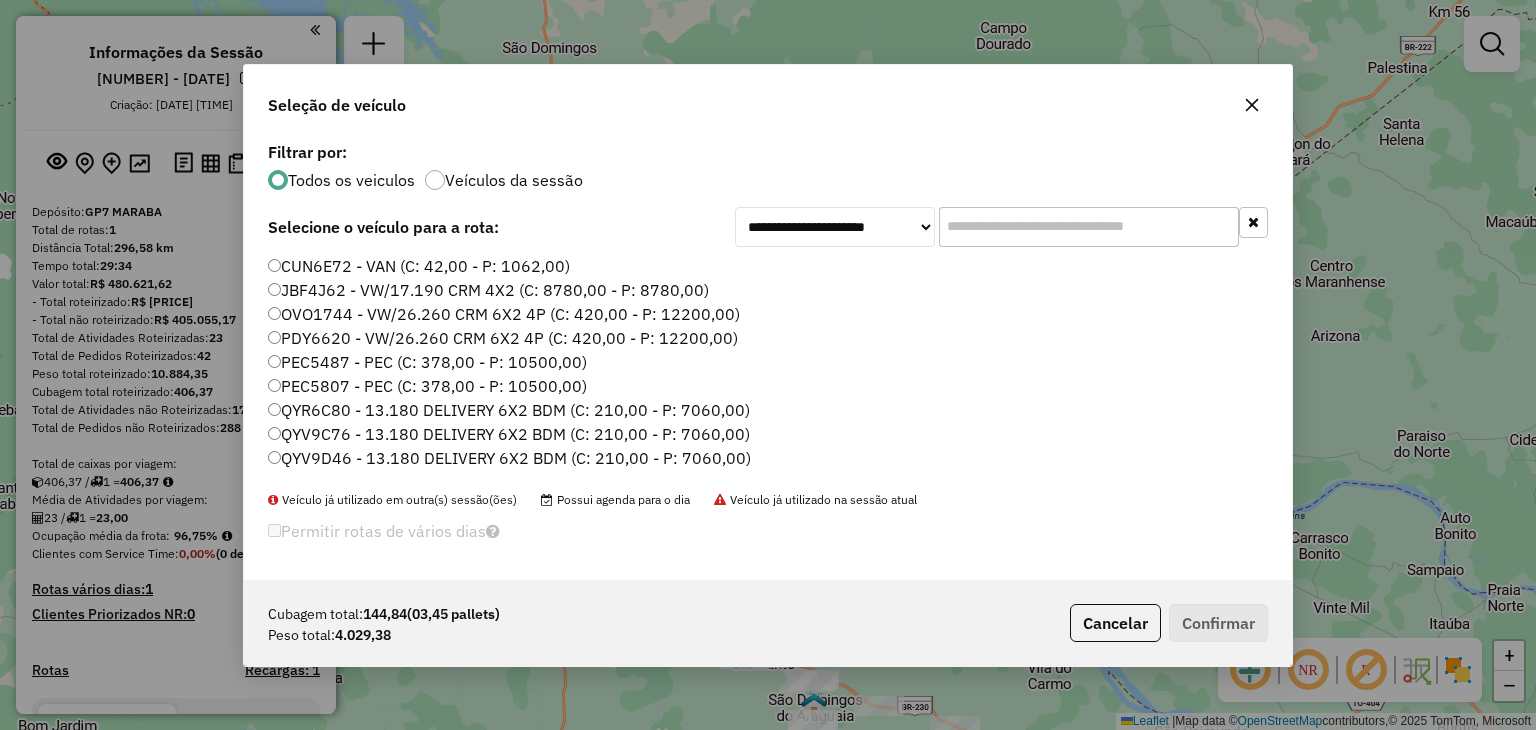 drag, startPoint x: 987, startPoint y: 232, endPoint x: 969, endPoint y: 232, distance: 18 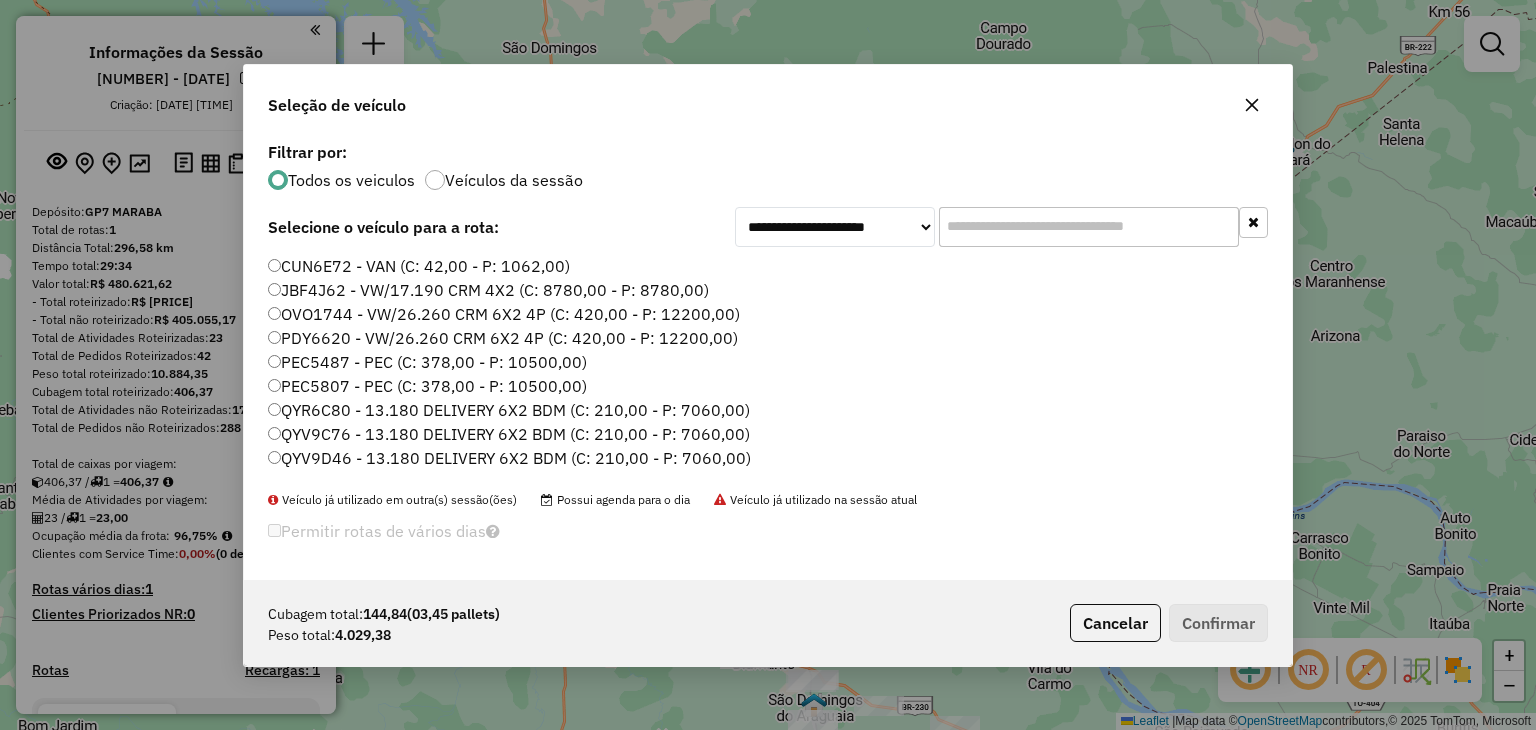 paste on "*******" 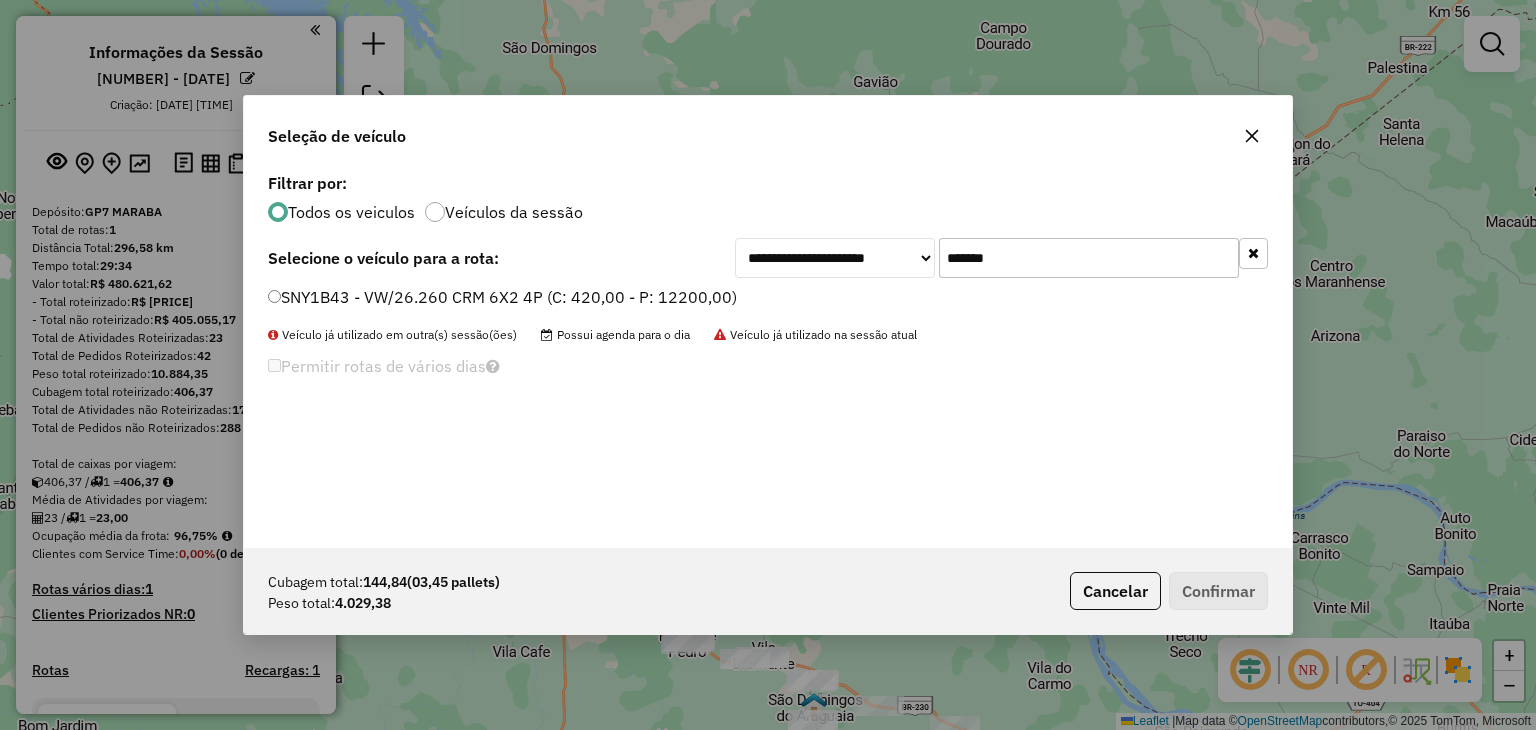 type on "*******" 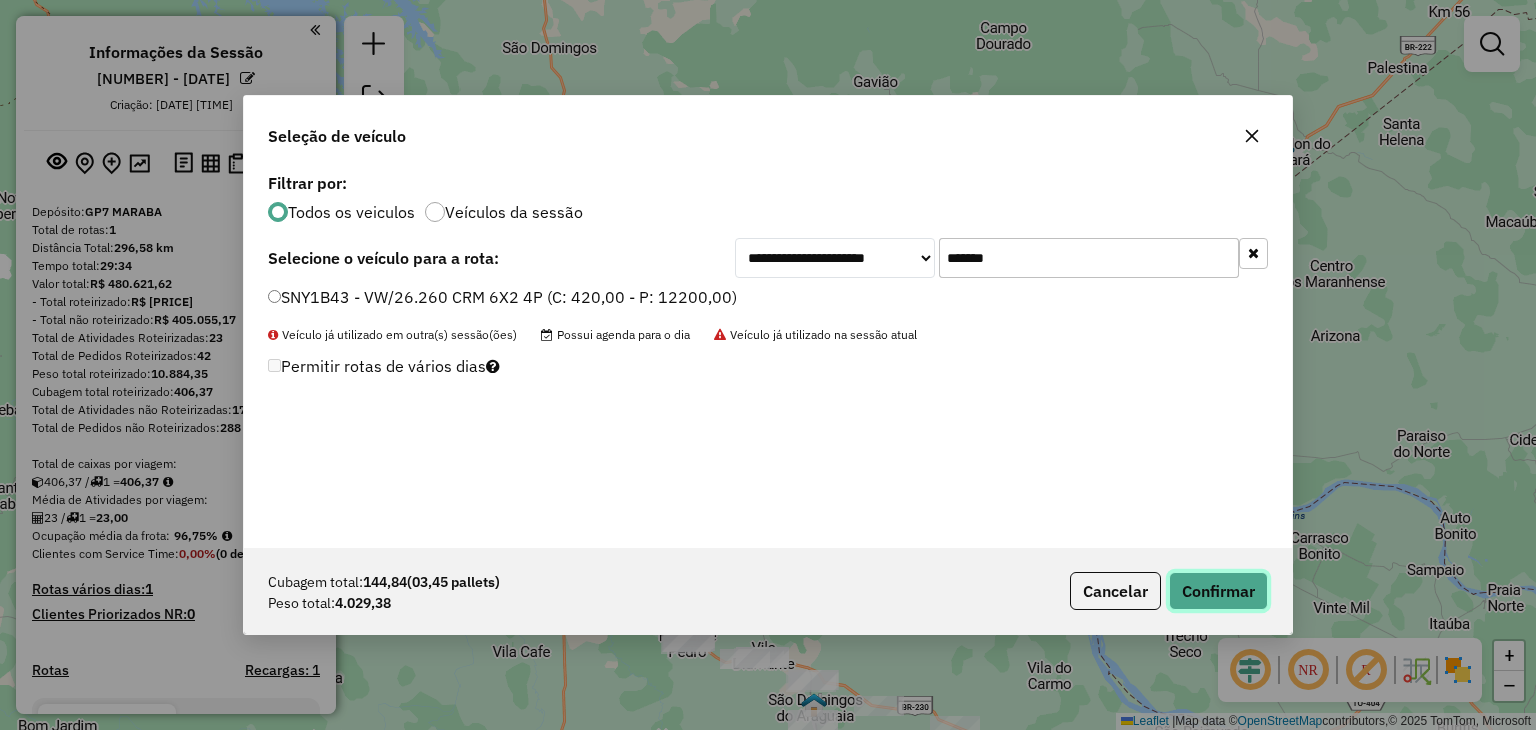 click on "Confirmar" 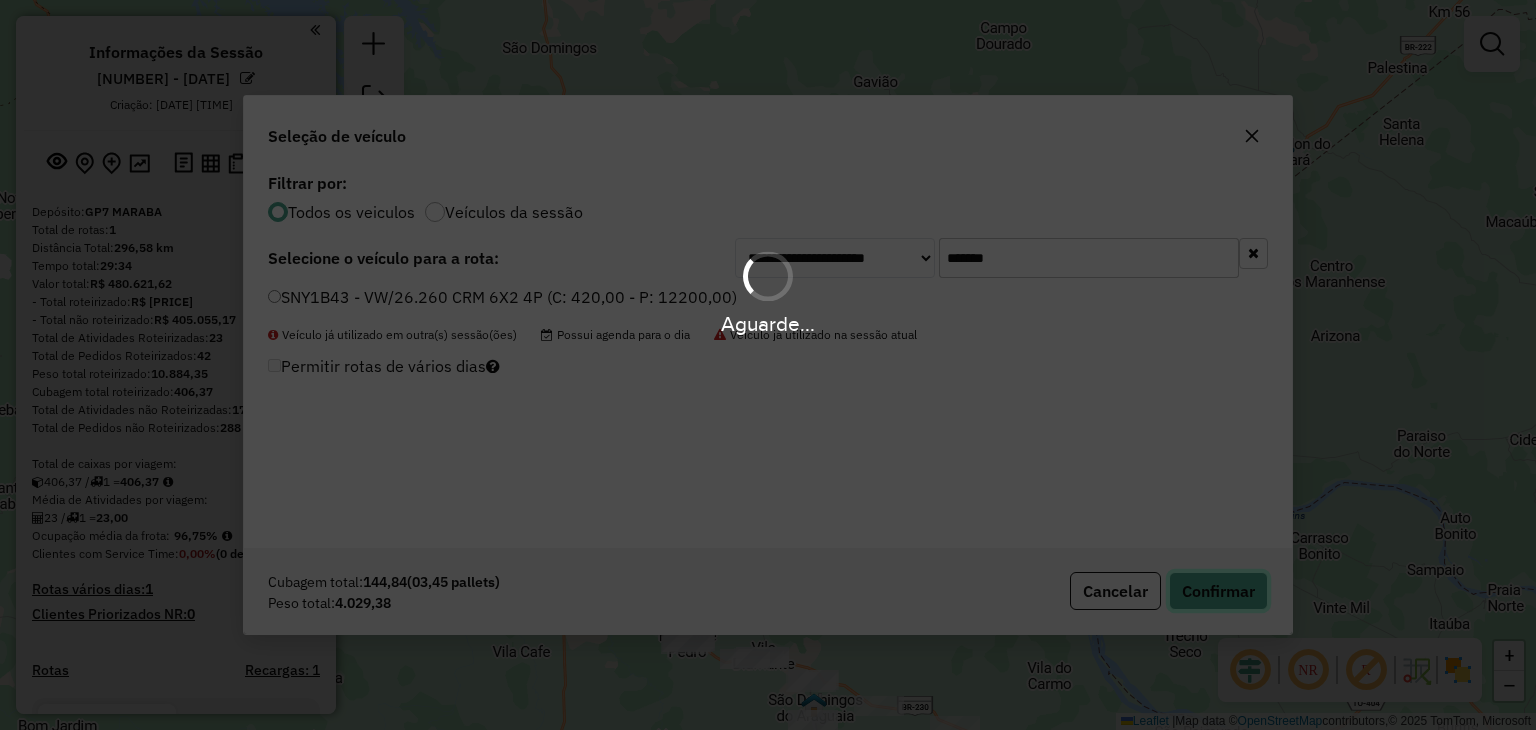 type 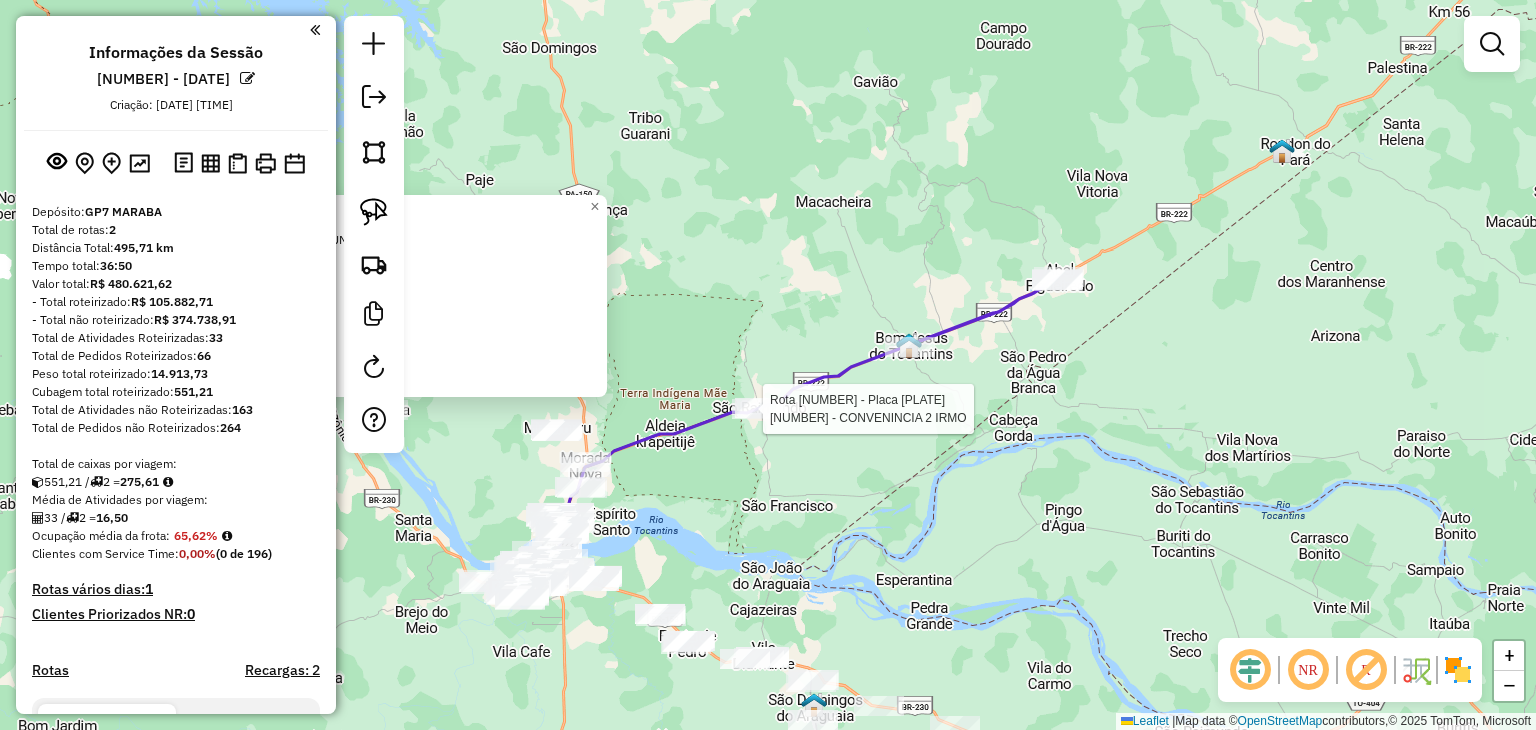 select on "**********" 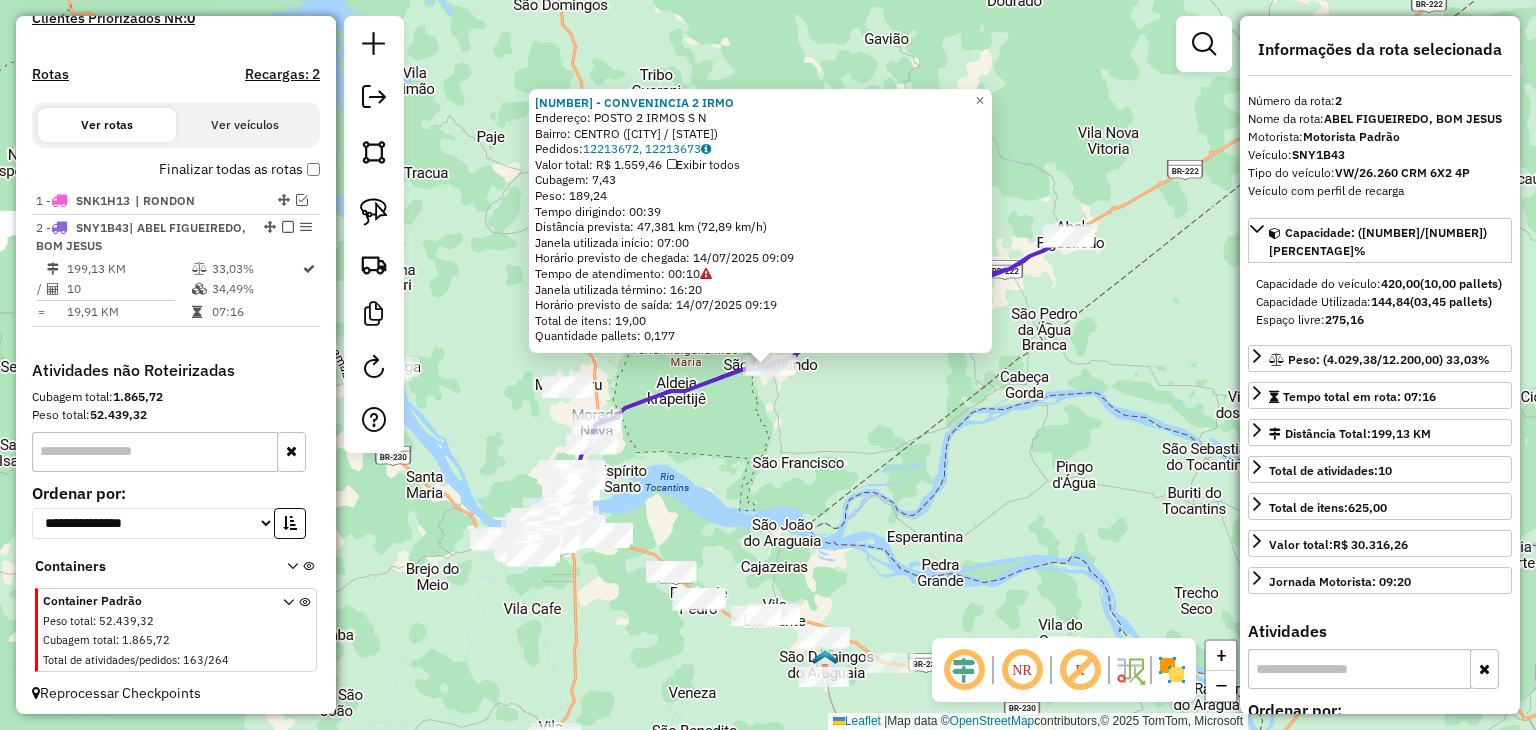 scroll, scrollTop: 600, scrollLeft: 0, axis: vertical 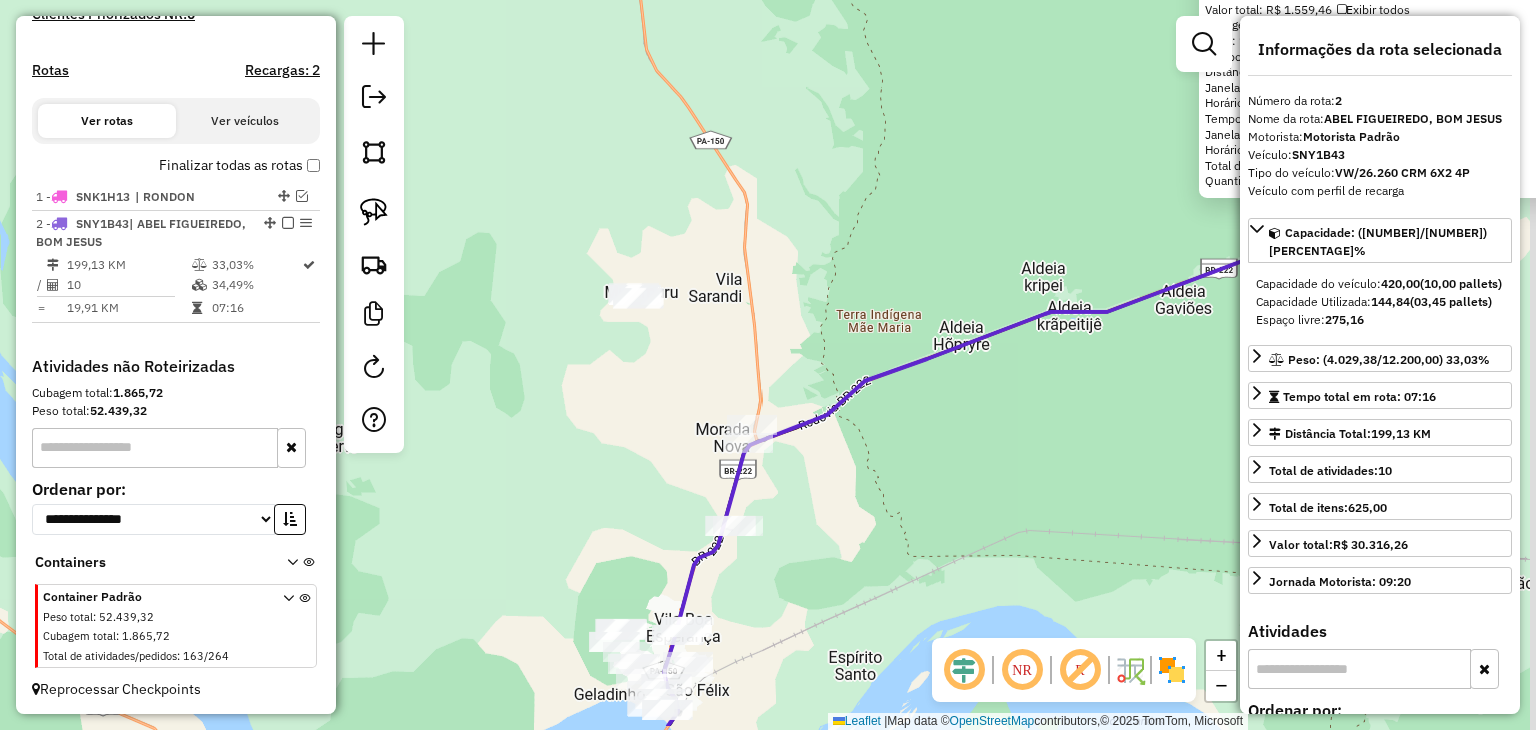 drag, startPoint x: 740, startPoint y: 487, endPoint x: 668, endPoint y: 408, distance: 106.887794 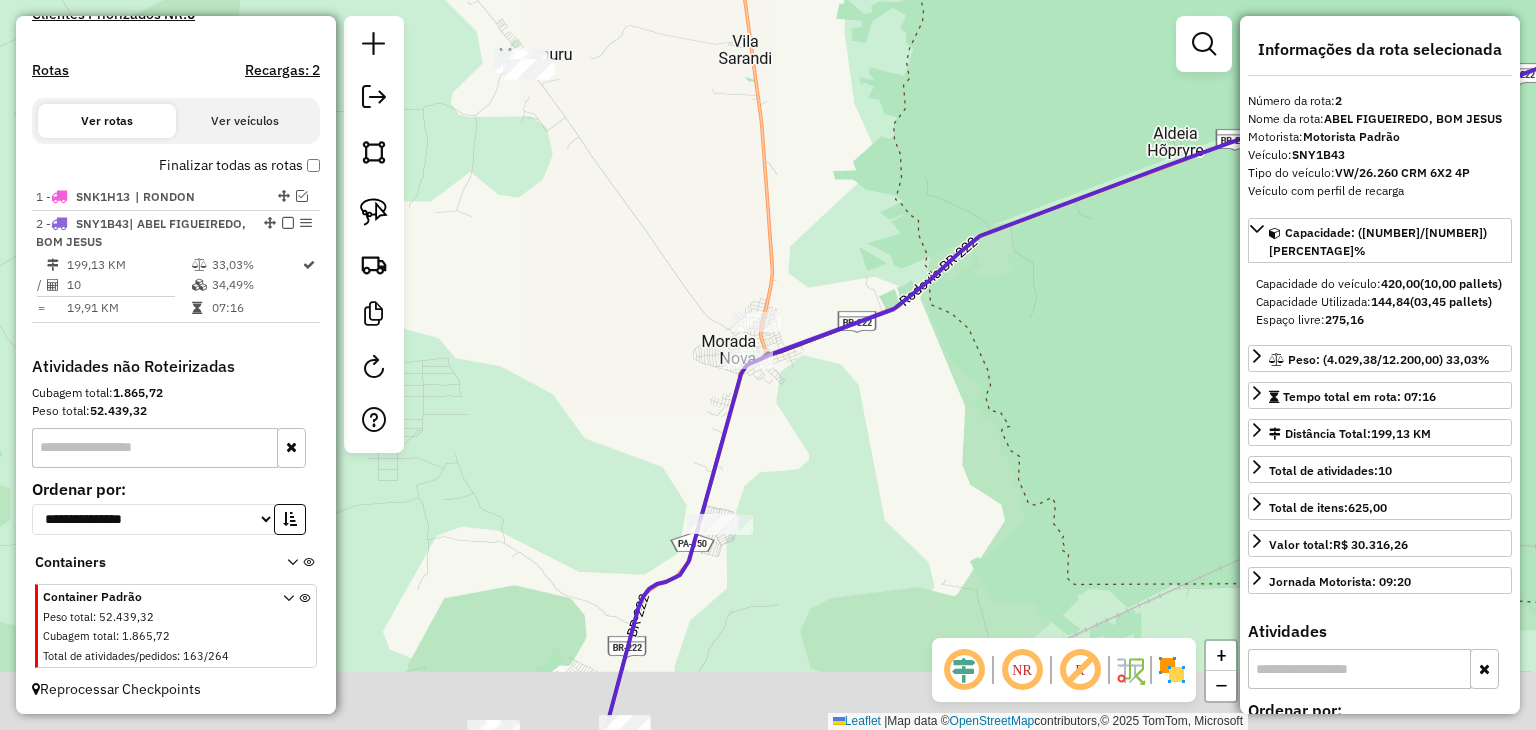 drag, startPoint x: 771, startPoint y: 509, endPoint x: 756, endPoint y: 409, distance: 101.118744 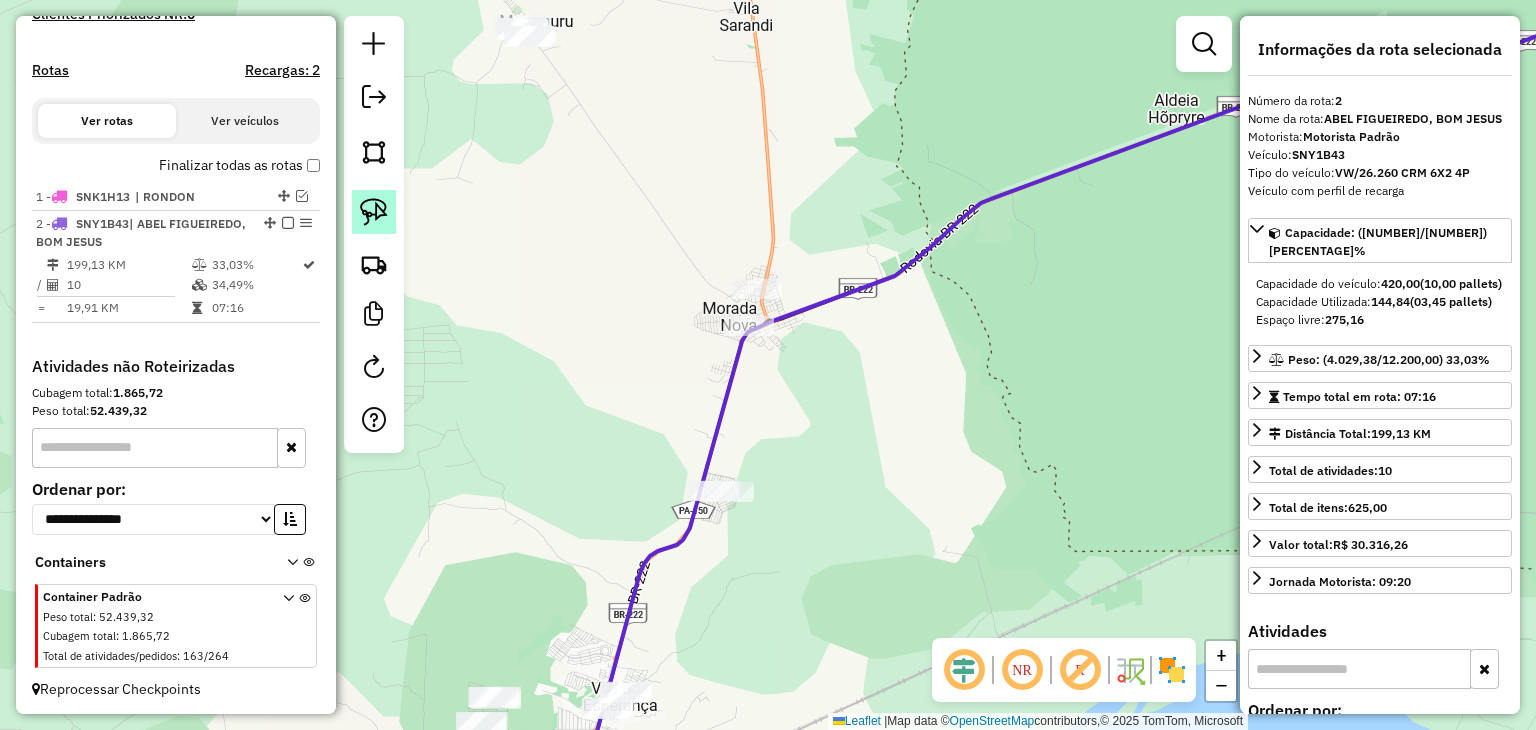 click 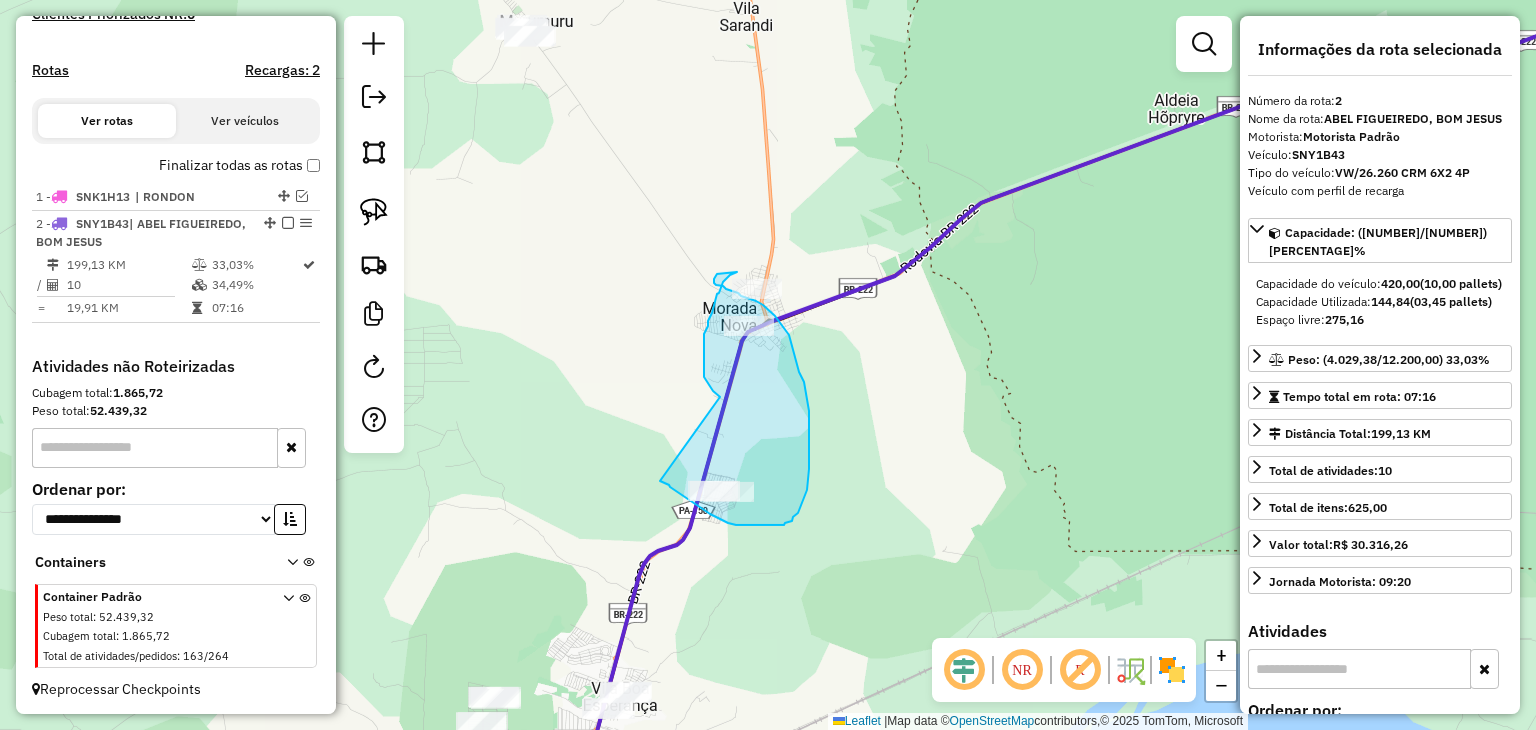 drag, startPoint x: 720, startPoint y: 397, endPoint x: 660, endPoint y: 481, distance: 103.227905 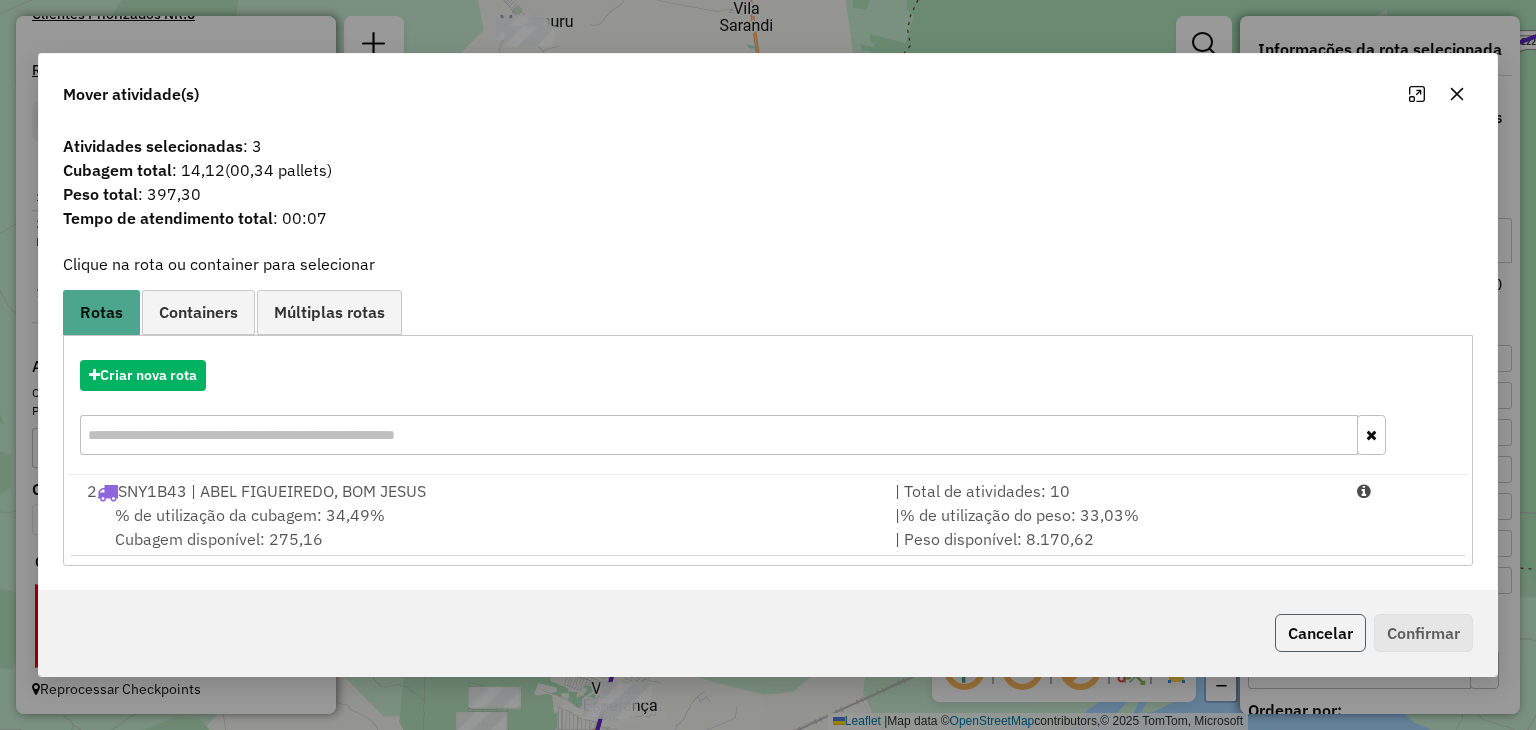 click on "Cancelar" 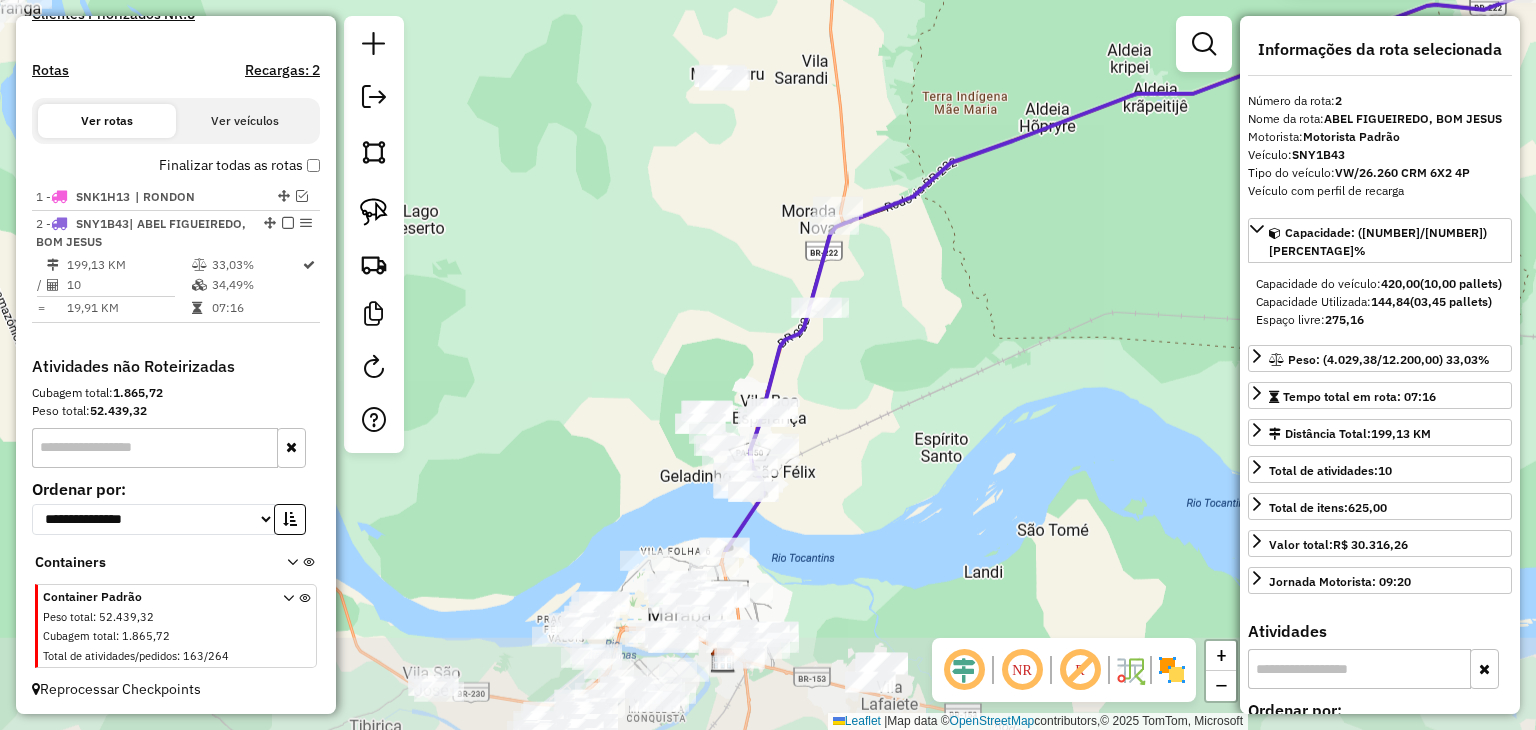 drag, startPoint x: 912, startPoint y: 625, endPoint x: 913, endPoint y: 374, distance: 251.002 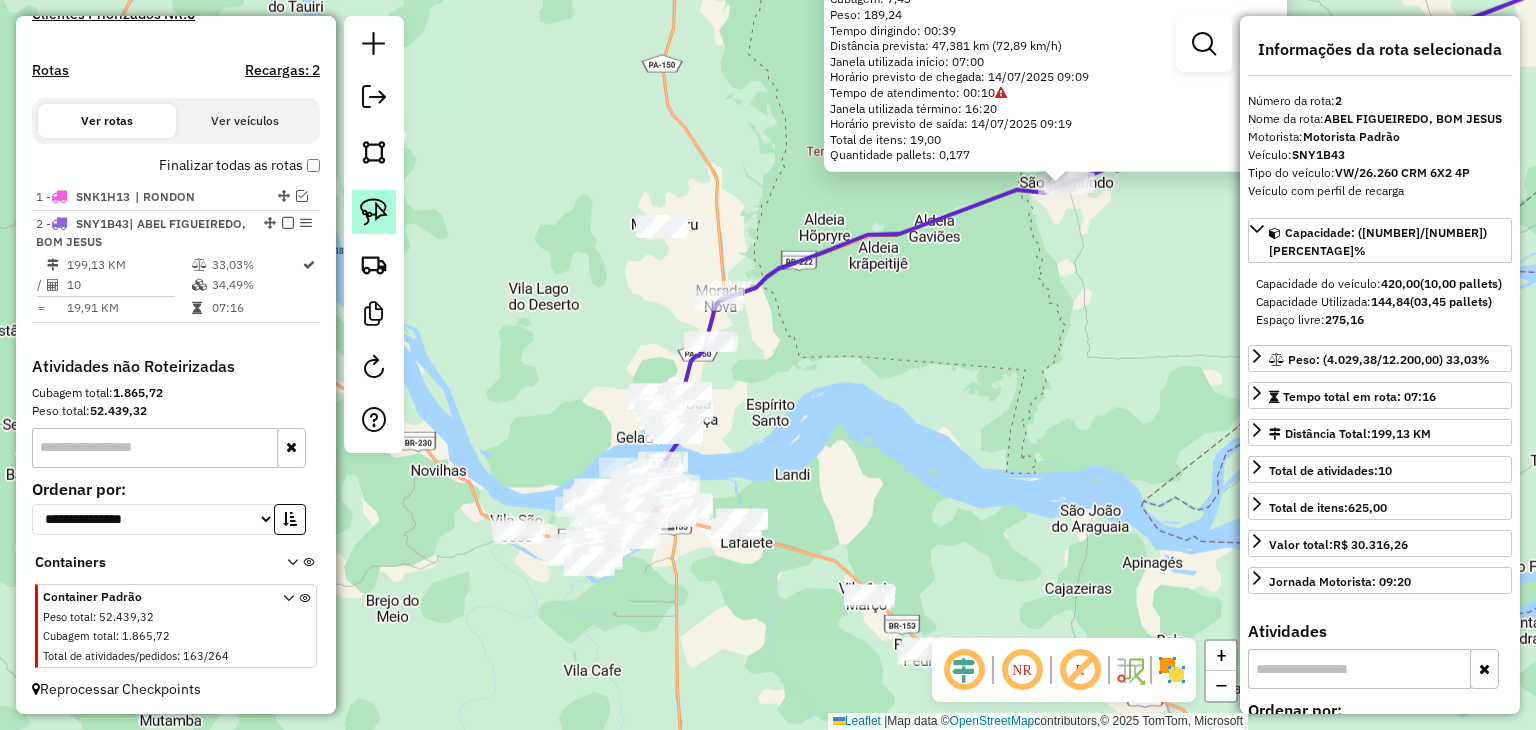 click 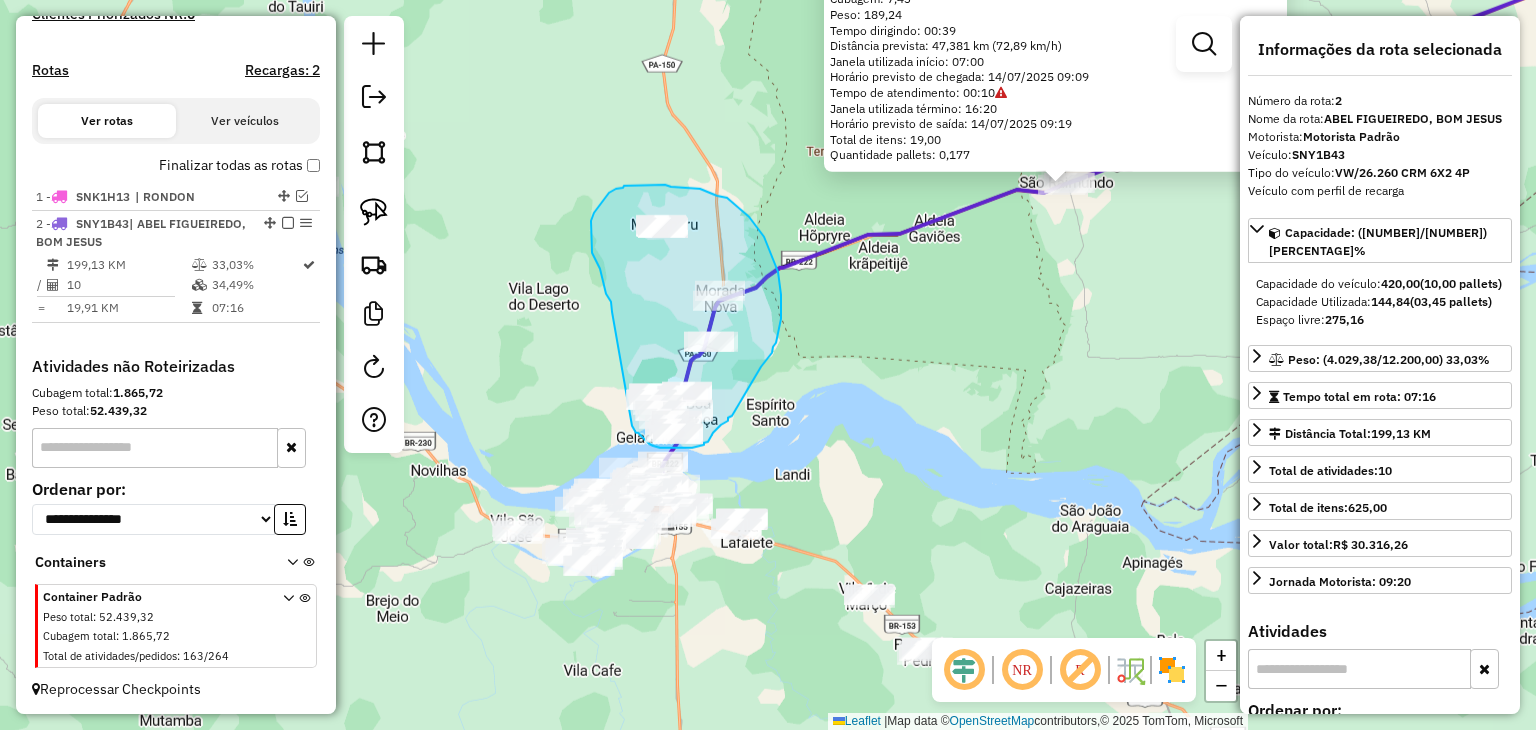 drag, startPoint x: 612, startPoint y: 312, endPoint x: 630, endPoint y: 421, distance: 110.47624 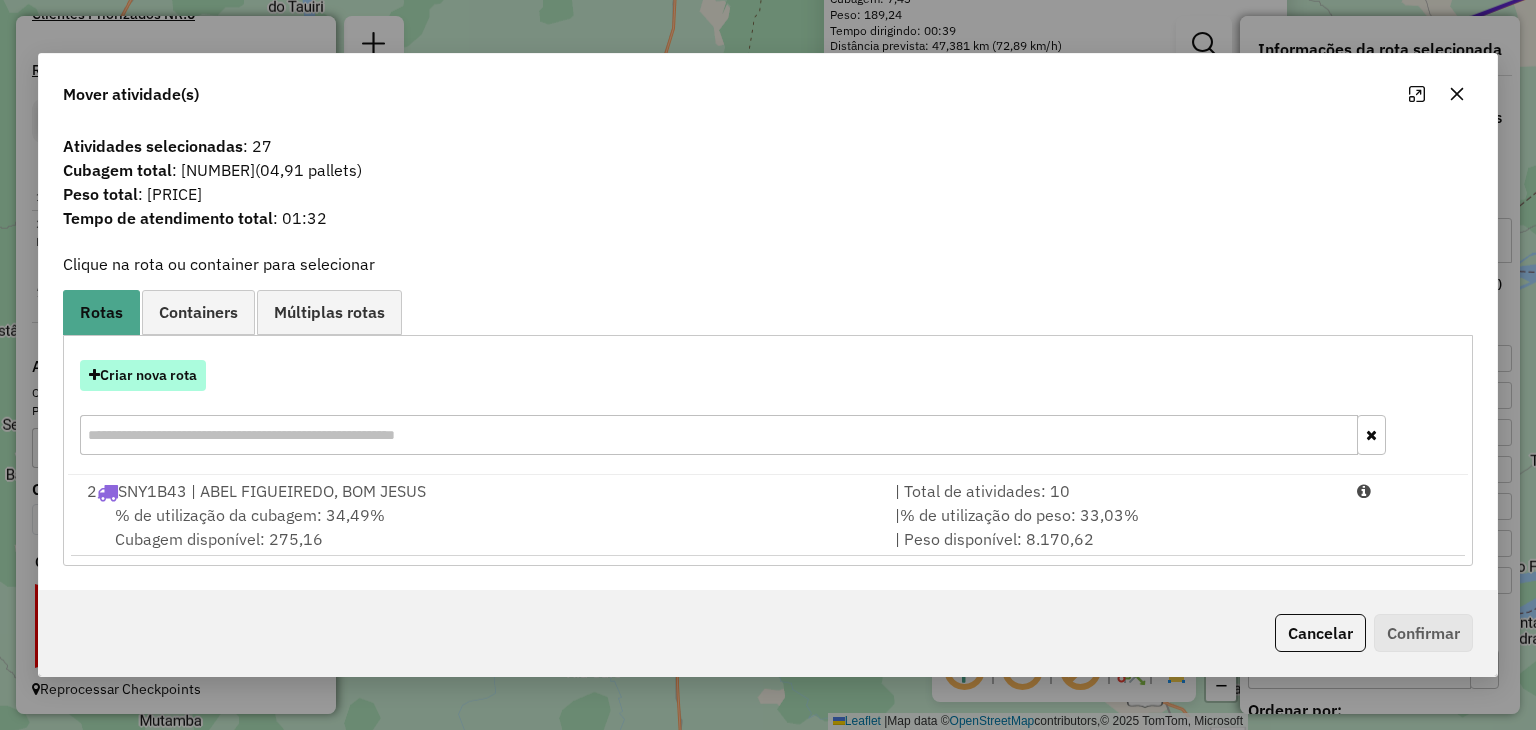 click on "Criar nova rota" at bounding box center [143, 375] 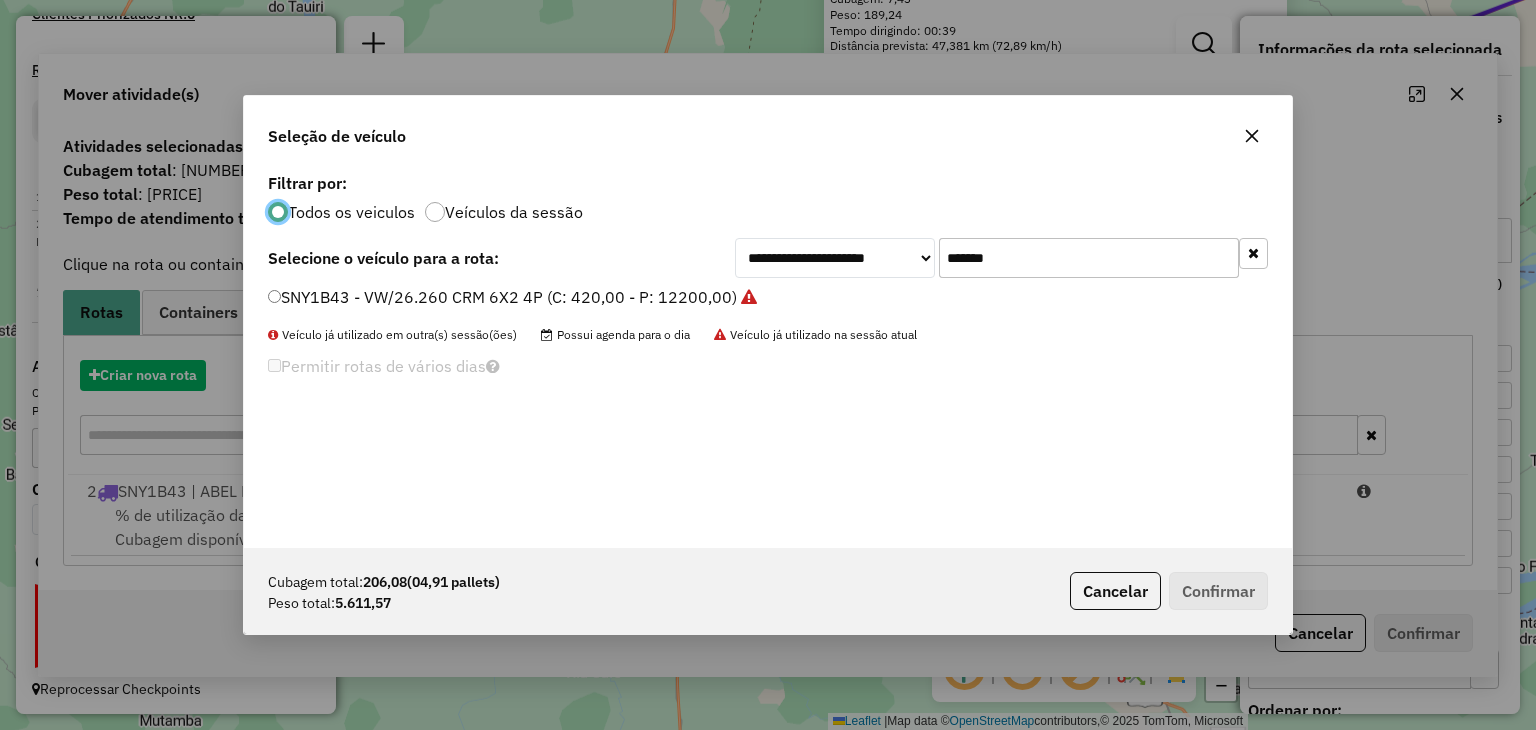 scroll, scrollTop: 10, scrollLeft: 6, axis: both 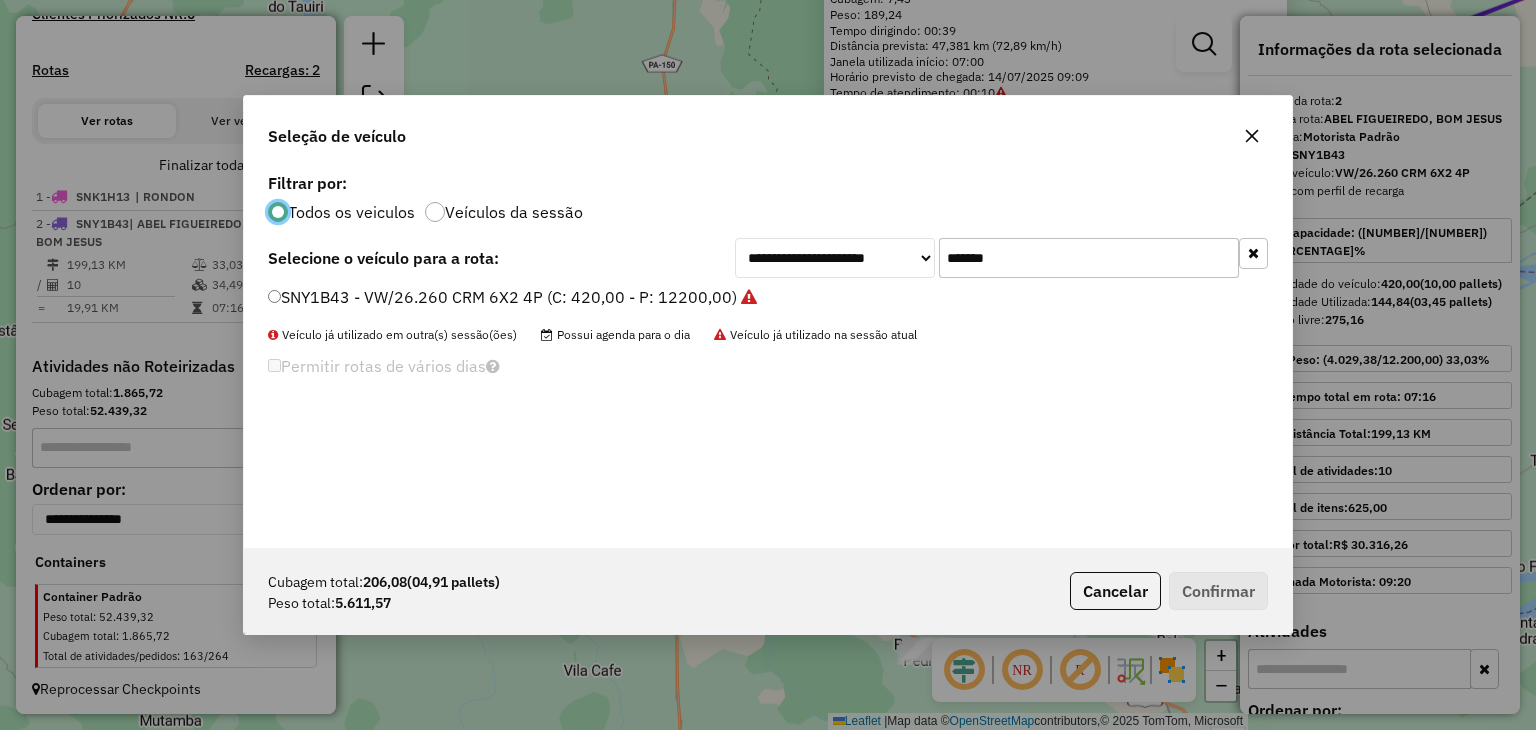 click on "*******" 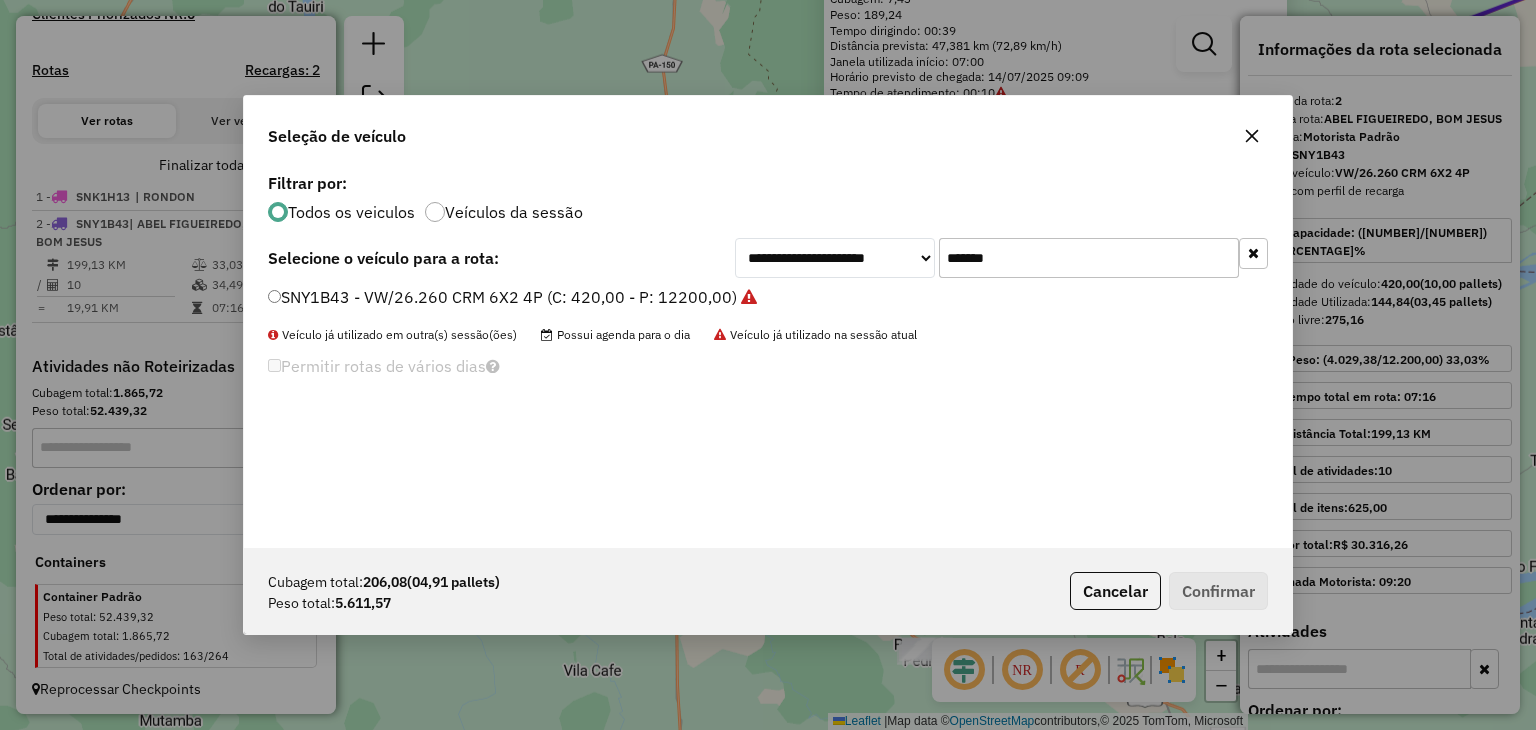 click on "*******" 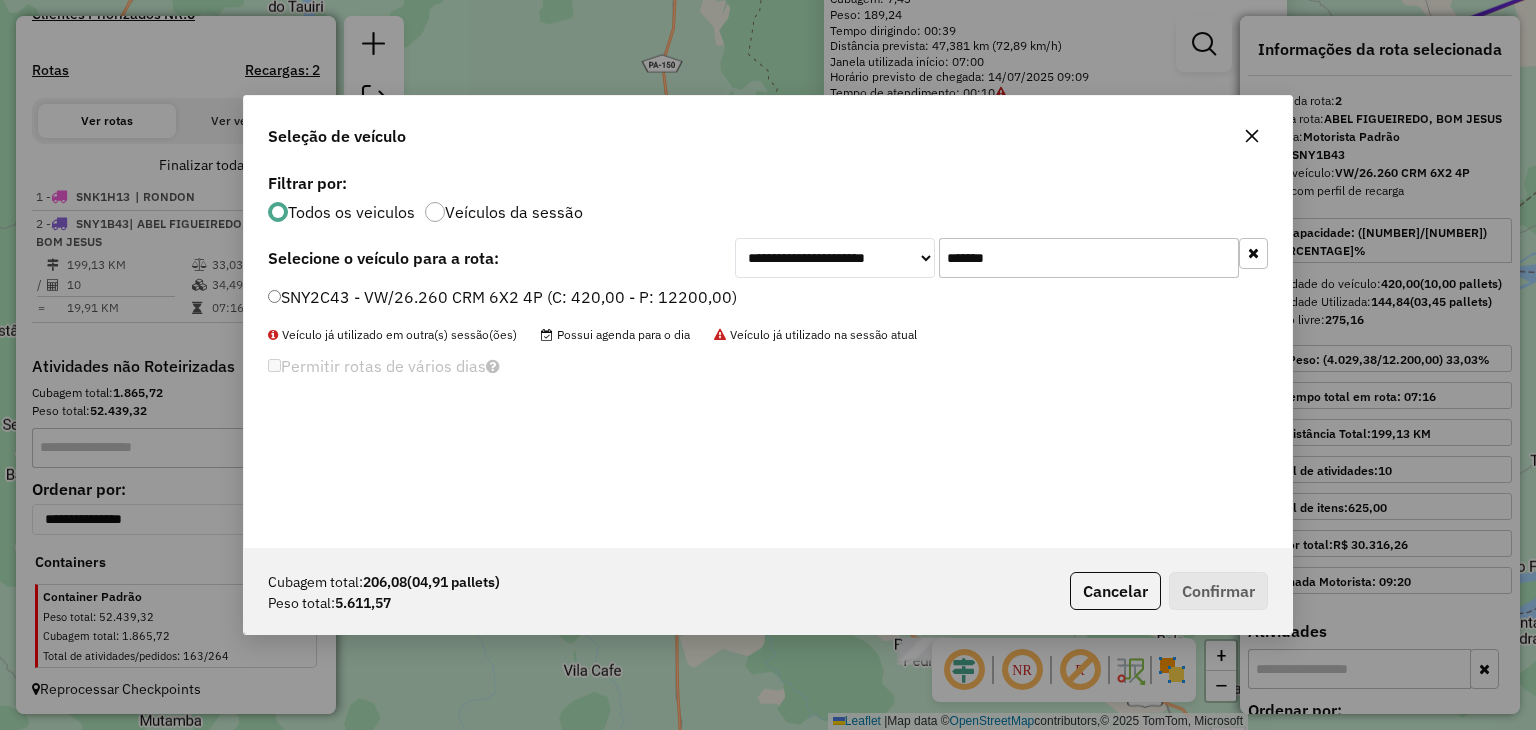 type on "*******" 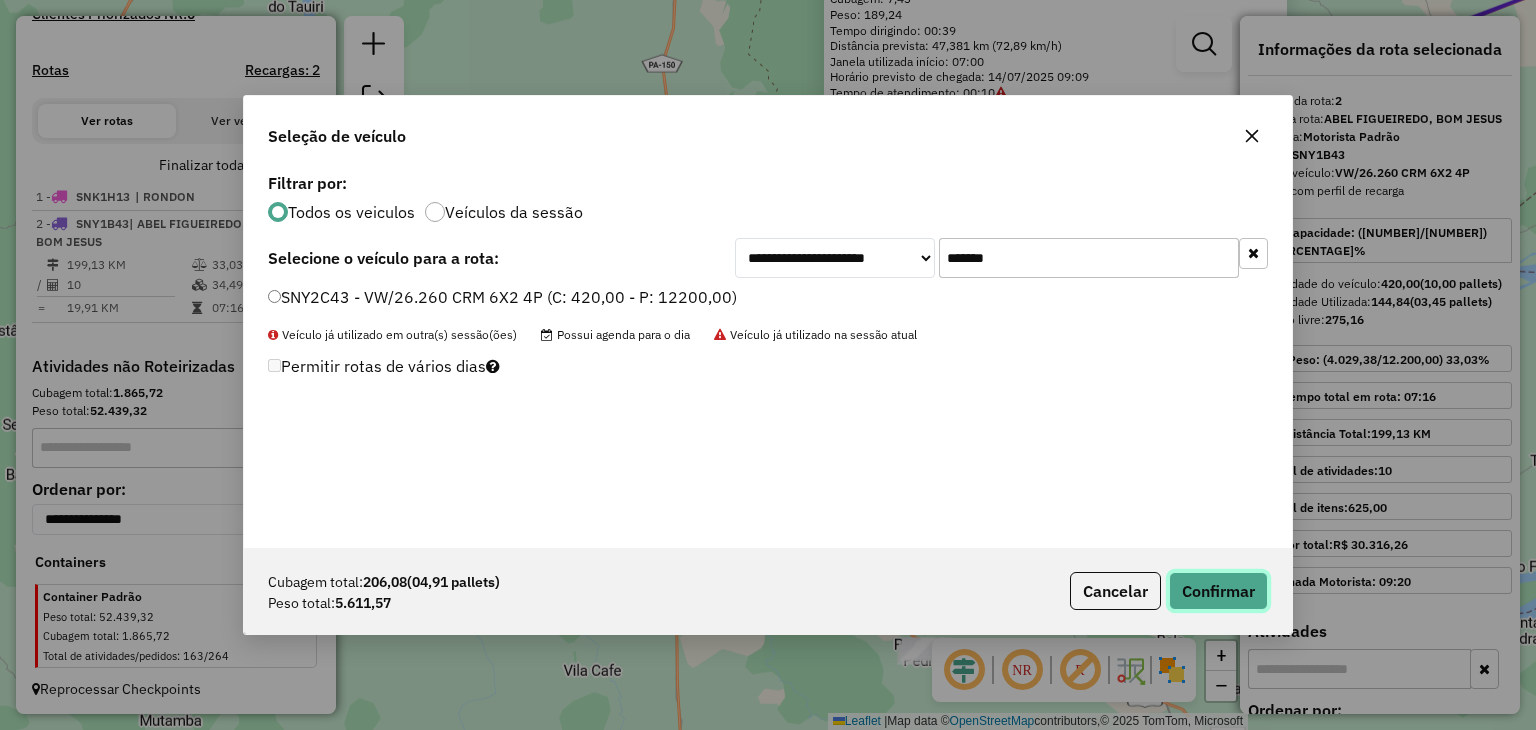 click on "Confirmar" 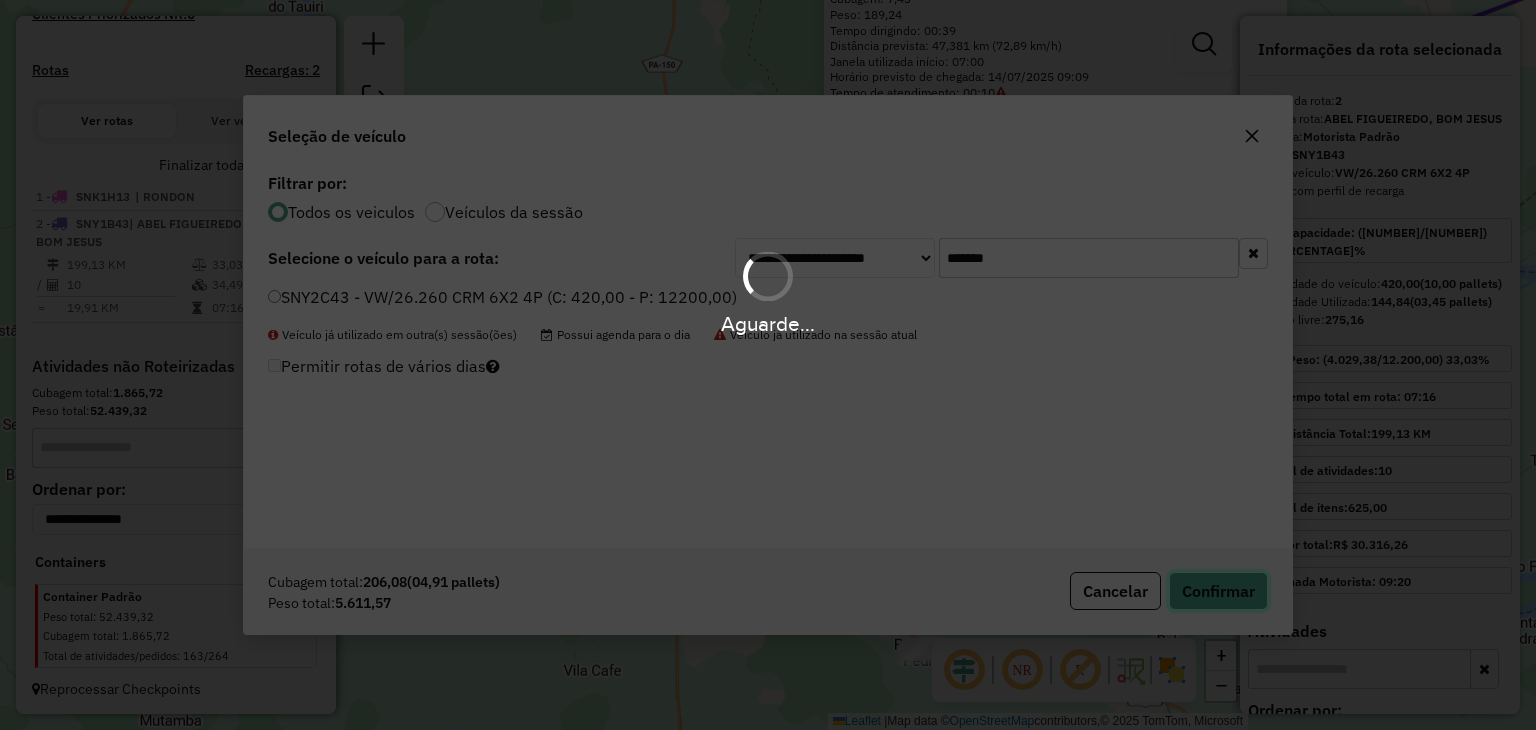type 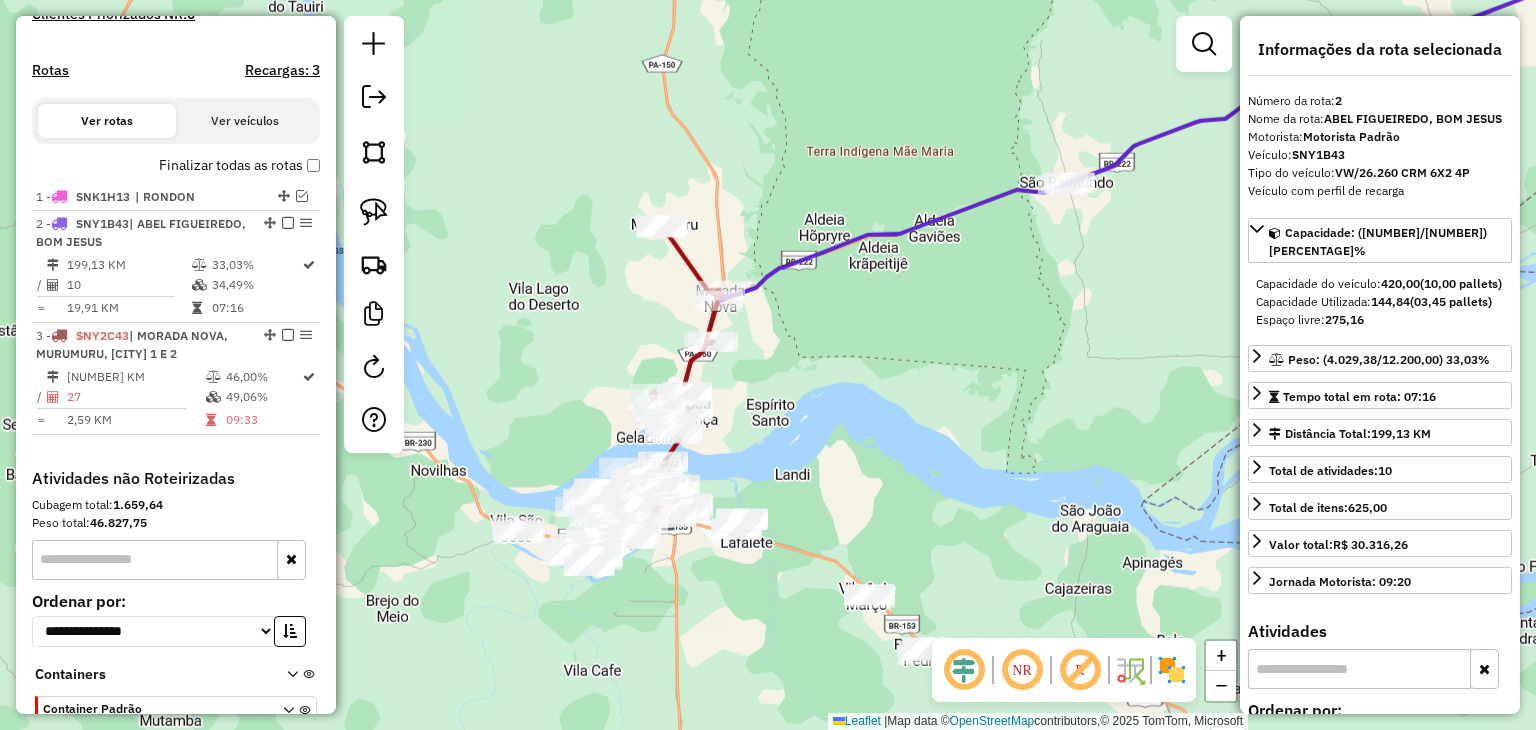 scroll, scrollTop: 712, scrollLeft: 0, axis: vertical 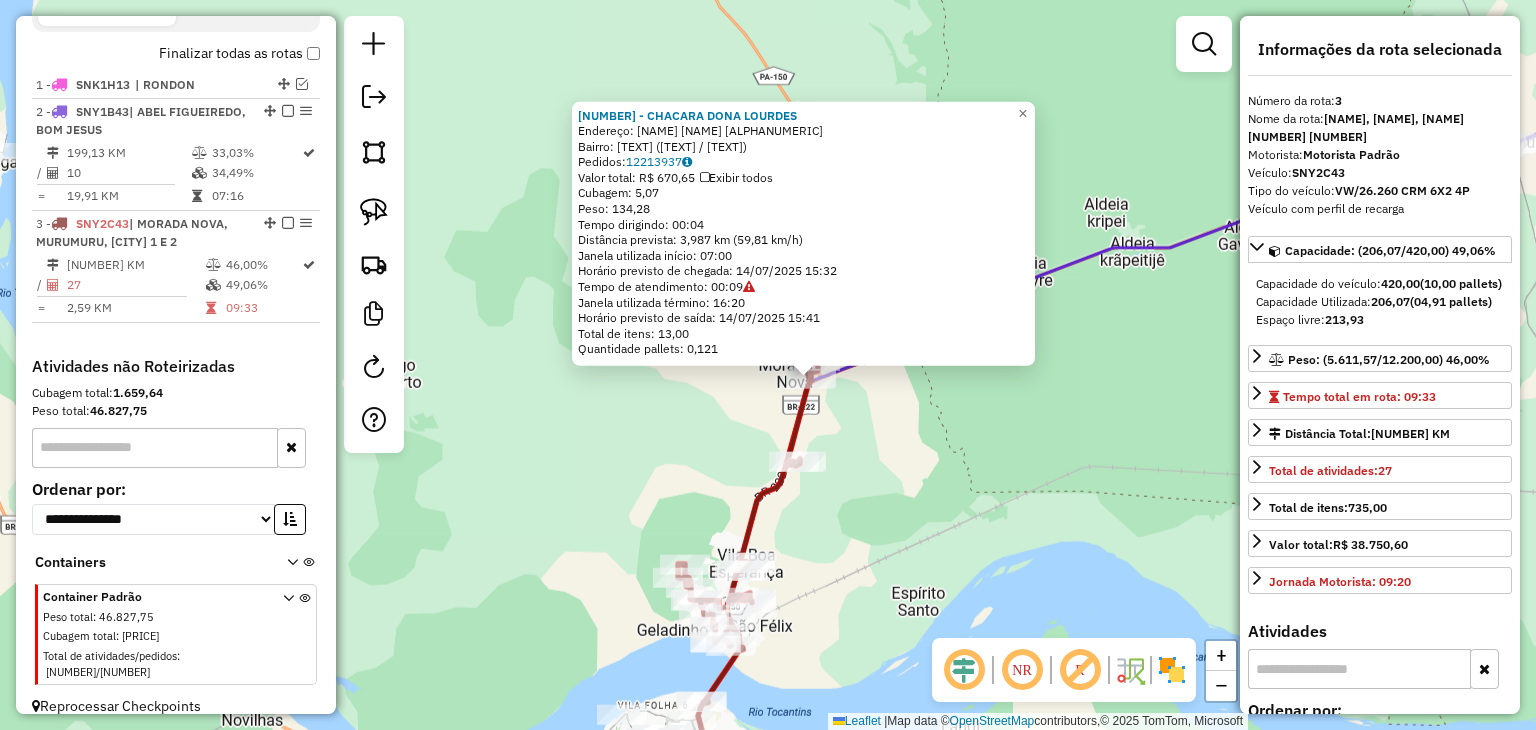click on "12126 - CHACARA DONA LOURDES  Endereço:  CHACARA DONA LOURDES SN   Bairro: CENTRO (MARABA / PA)   Pedidos:  12213937   Valor total: R$ 670,65   Exibir todos   Cubagem: 5,07  Peso: 134,28  Tempo dirigindo: 00:04   Distância prevista: 3,987 km (59,81 km/h)   Janela utilizada início: 07:00   Horário previsto de chegada: 14/07/2025 15:32   Tempo de atendimento: 00:09   Janela utilizada término: 16:20   Horário previsto de saída: 14/07/2025 15:41   Total de itens: 13,00   Quantidade pallets: 0,121  × Janela de atendimento Grade de atendimento Capacidade Transportadoras Veículos Cliente Pedidos  Rotas Selecione os dias de semana para filtrar as janelas de atendimento  Seg   Ter   Qua   Qui   Sex   Sáb   Dom  Informe o período da janela de atendimento: De: Até:  Filtrar exatamente a janela do cliente  Considerar janela de atendimento padrão  Selecione os dias de semana para filtrar as grades de atendimento  Seg   Ter   Qua   Qui   Sex   Sáb   Dom   Considerar clientes sem dia de atendimento cadastrado" 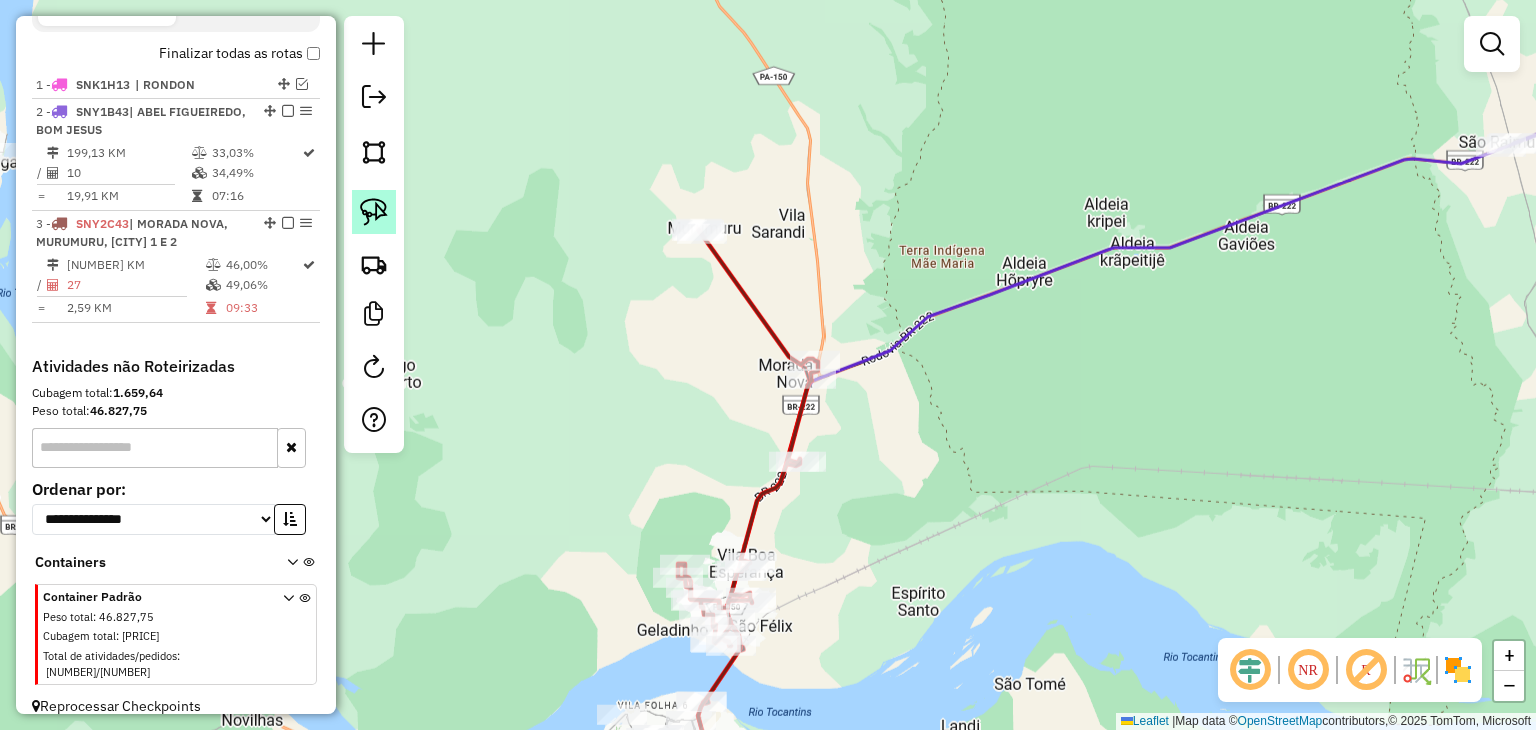 click 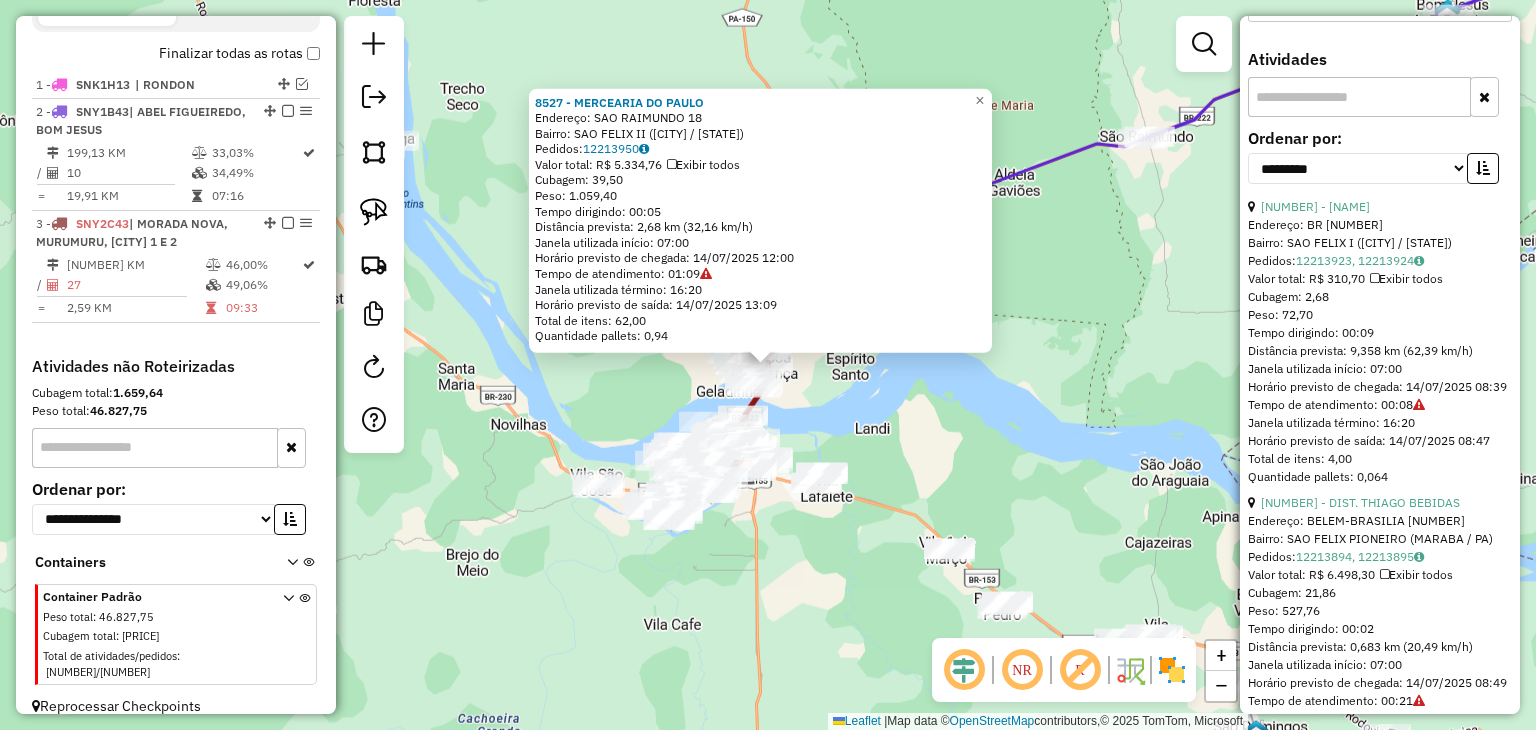 scroll, scrollTop: 600, scrollLeft: 0, axis: vertical 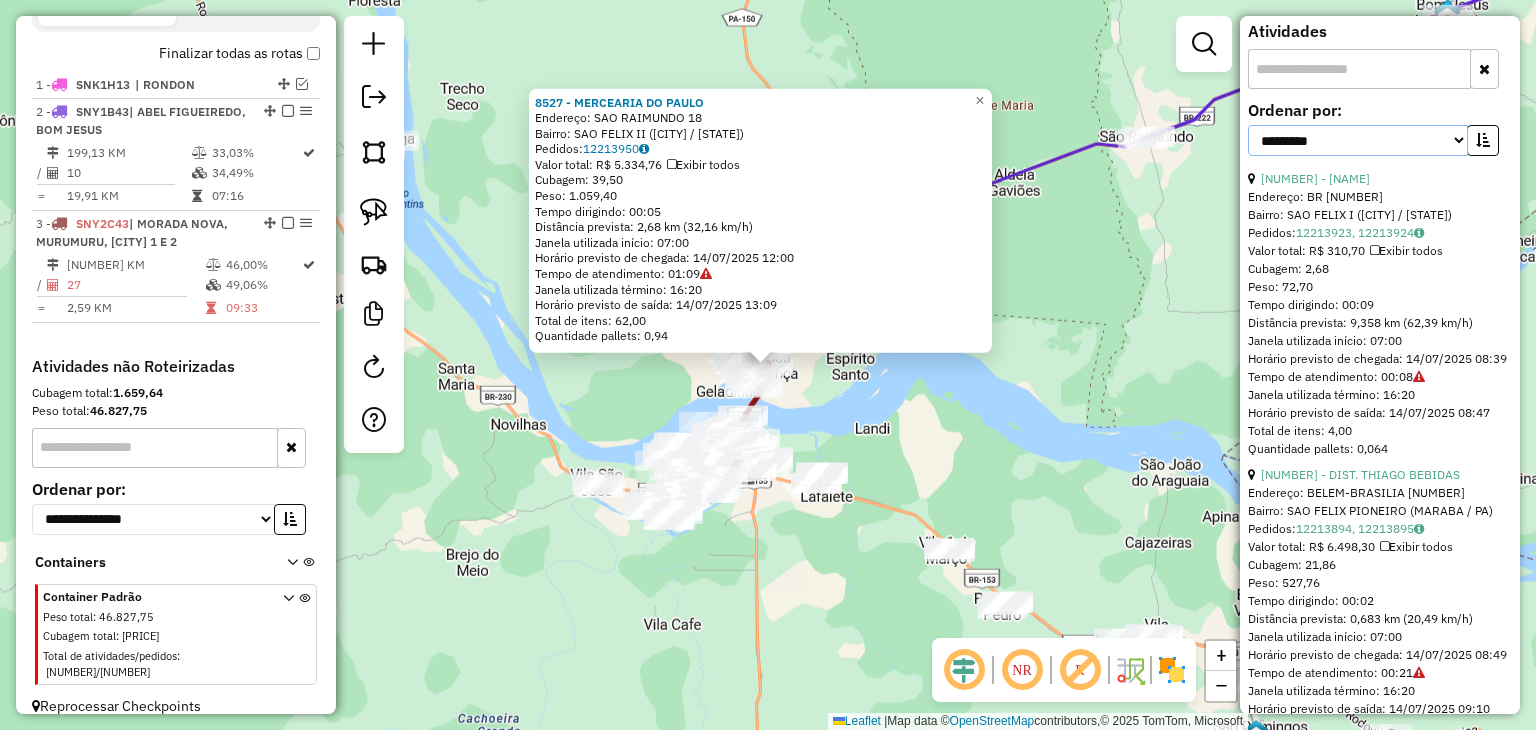click on "**********" at bounding box center (1358, 140) 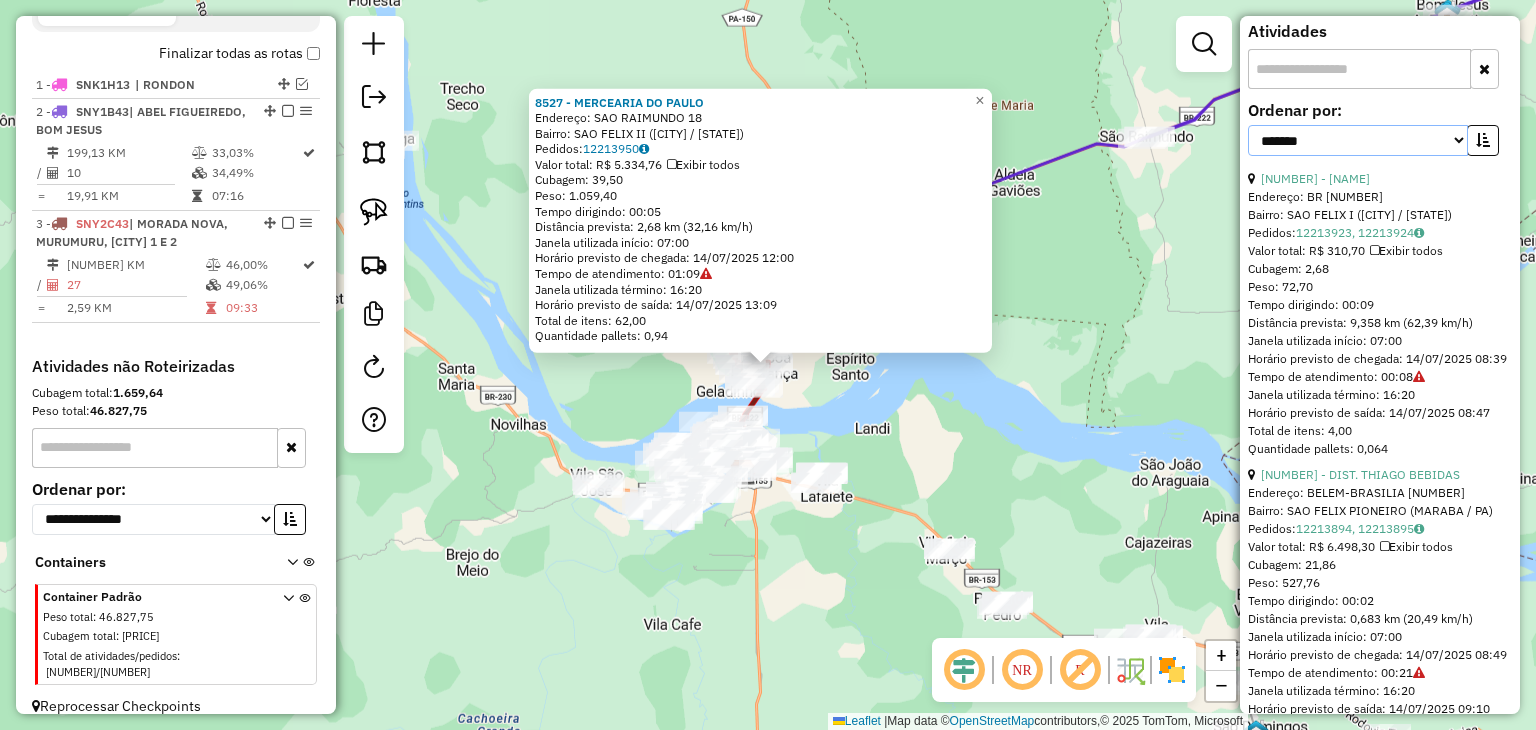click on "**********" at bounding box center (1358, 140) 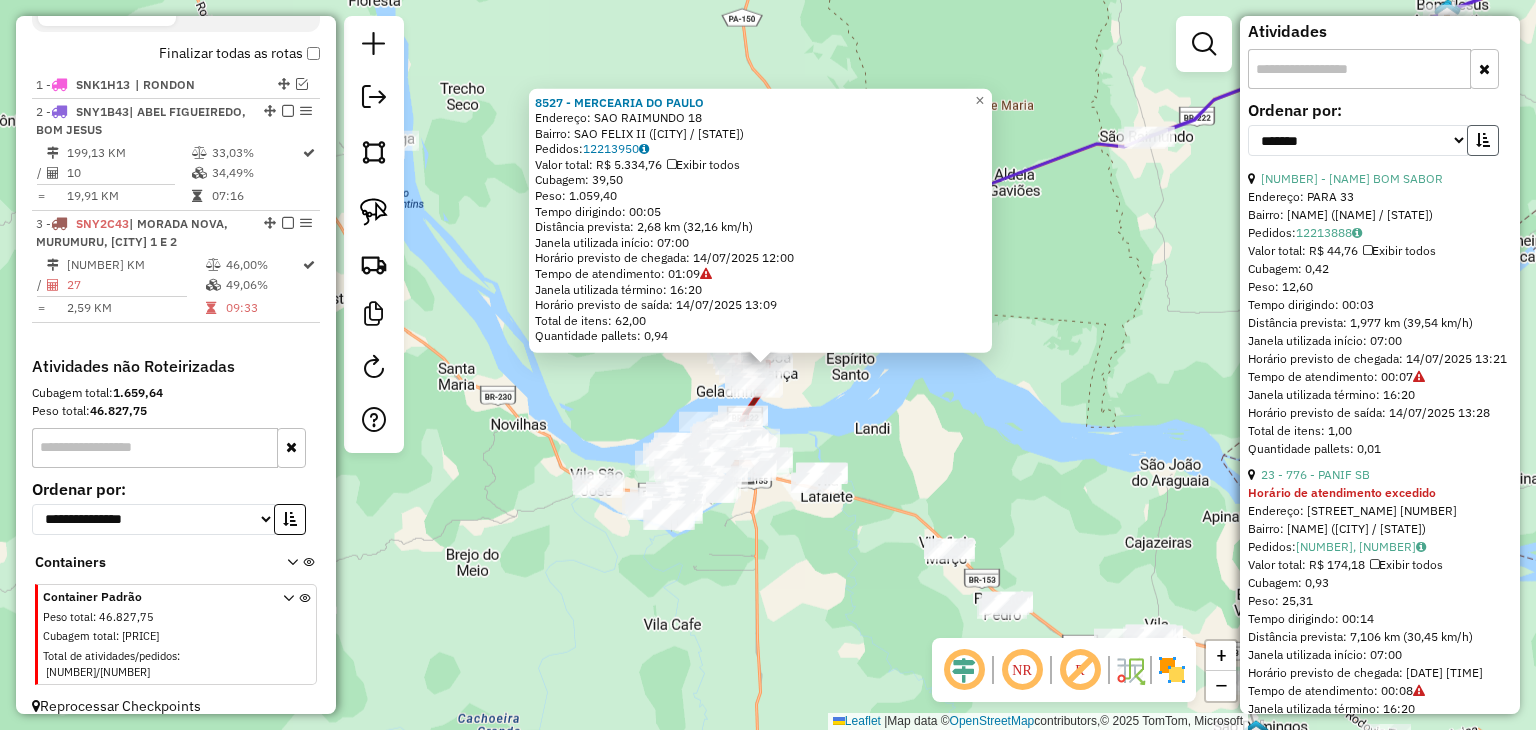 click at bounding box center [1483, 140] 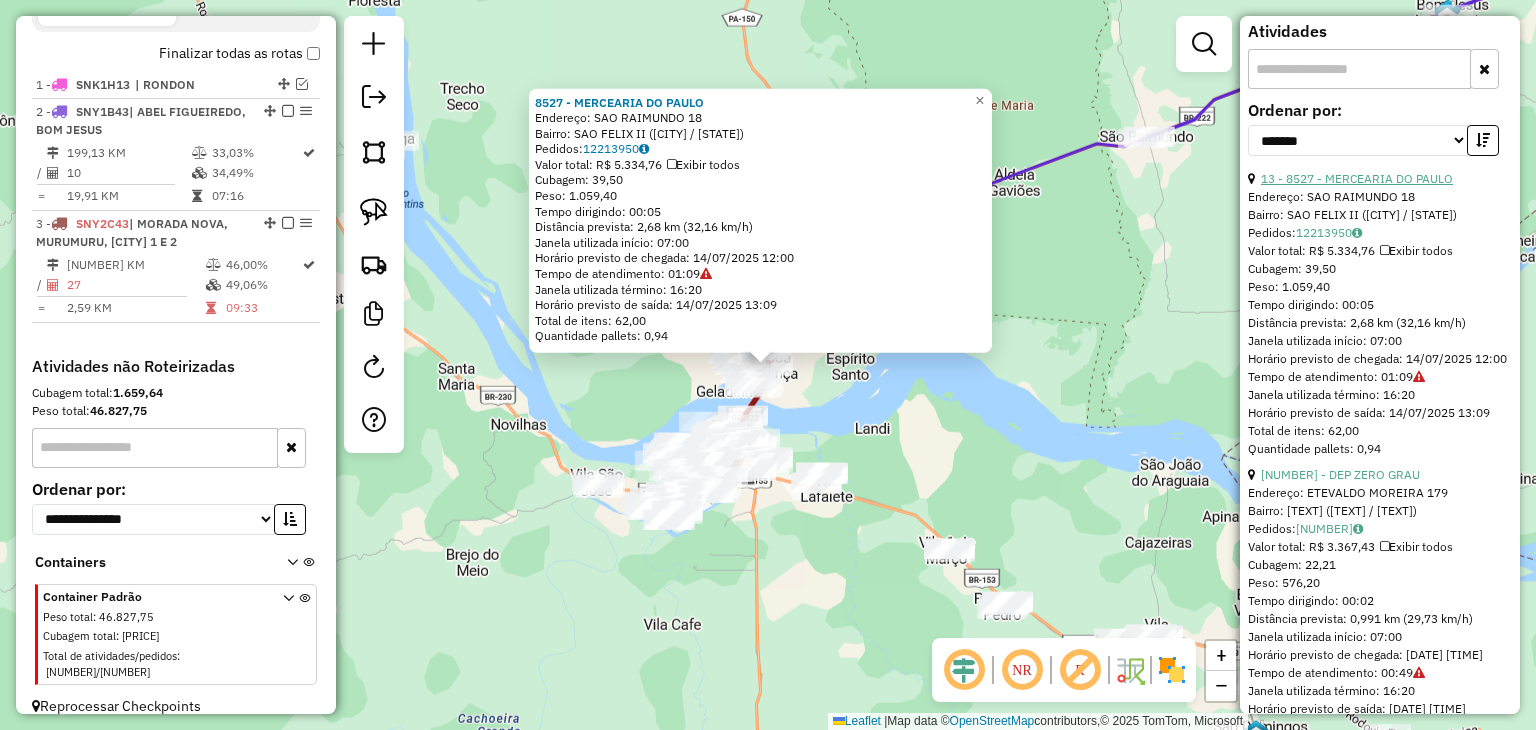 click on "[NUMBER] - [CODE] - [NAME]" at bounding box center [1357, 178] 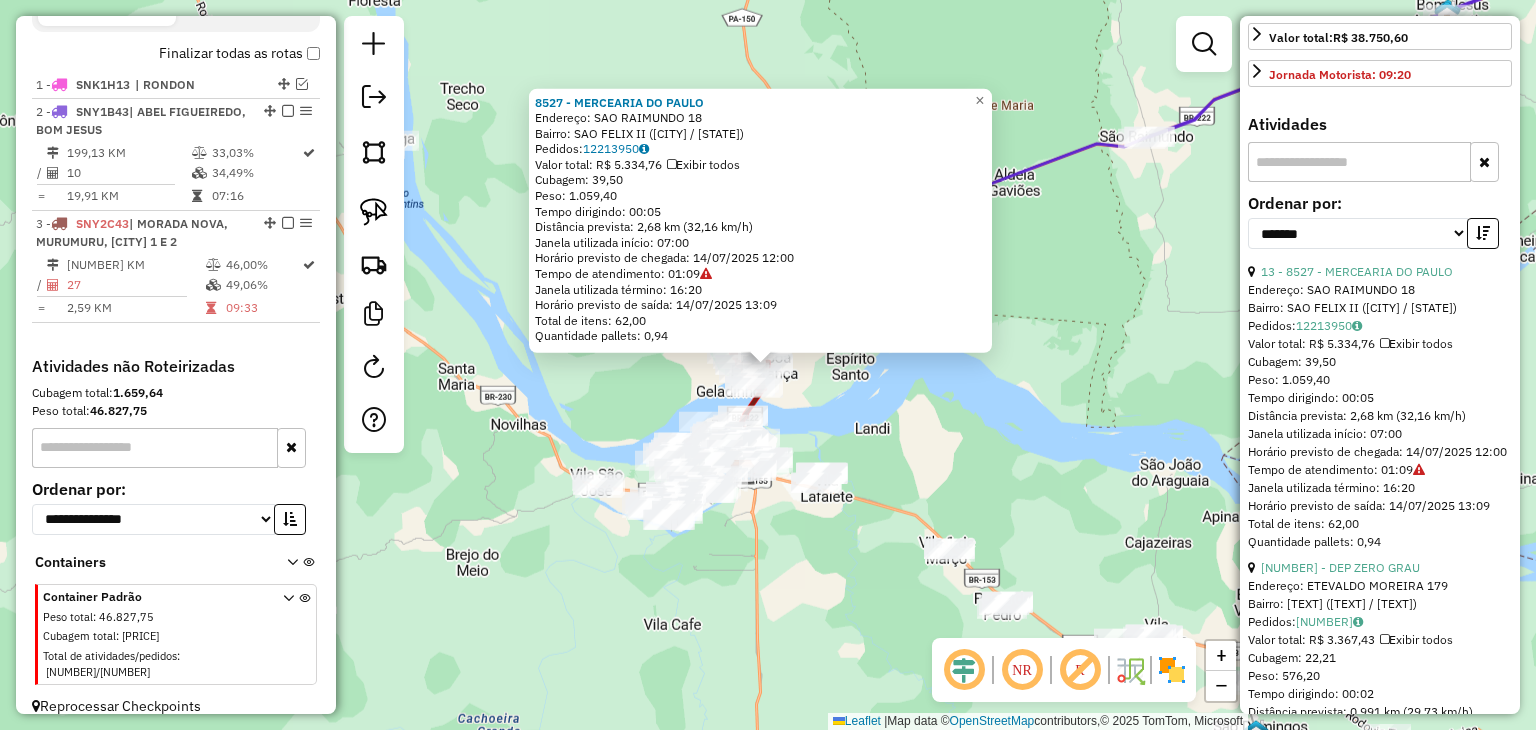 scroll, scrollTop: 500, scrollLeft: 0, axis: vertical 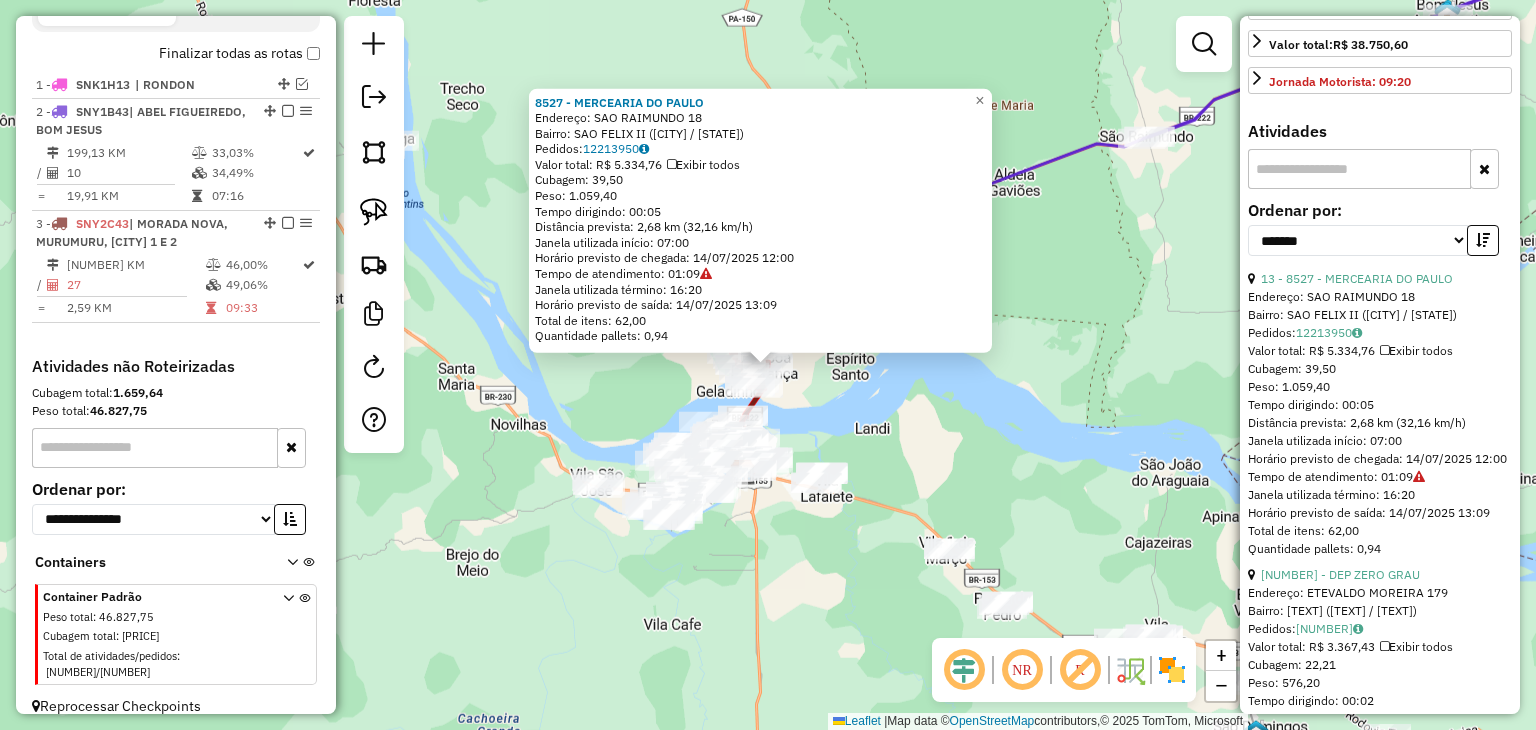 click on "Quantidade pallets: 0,94" 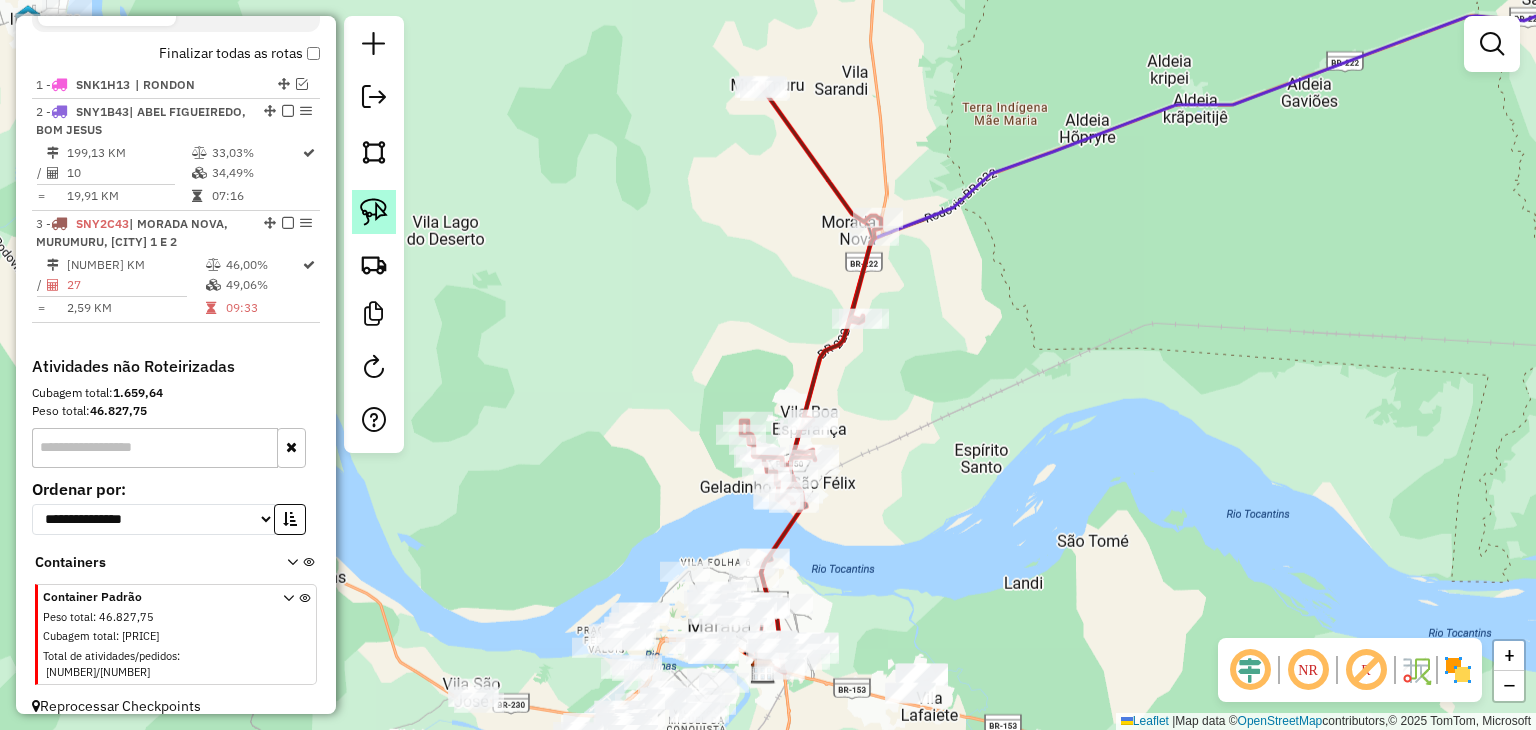 click 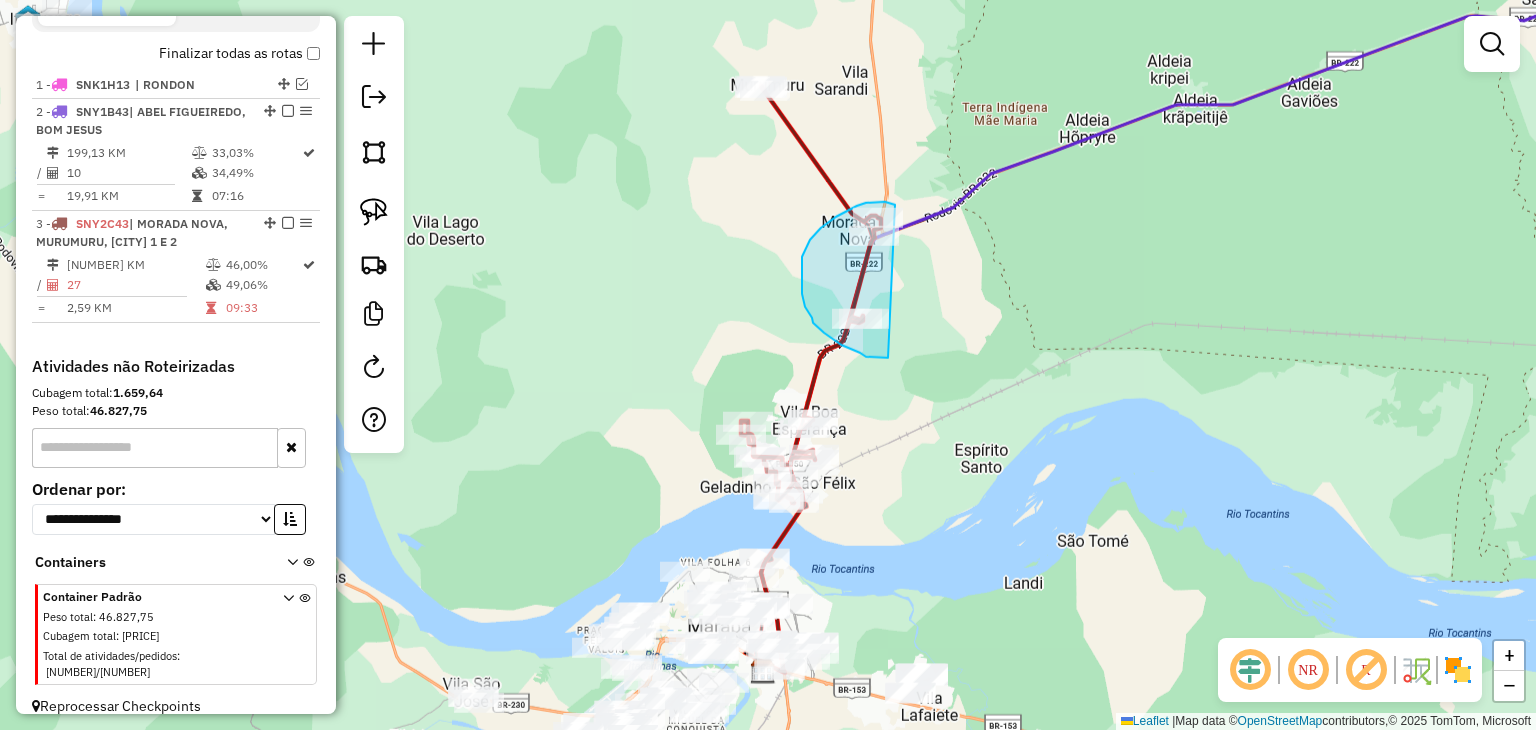 drag, startPoint x: 879, startPoint y: 358, endPoint x: 905, endPoint y: 211, distance: 149.28162 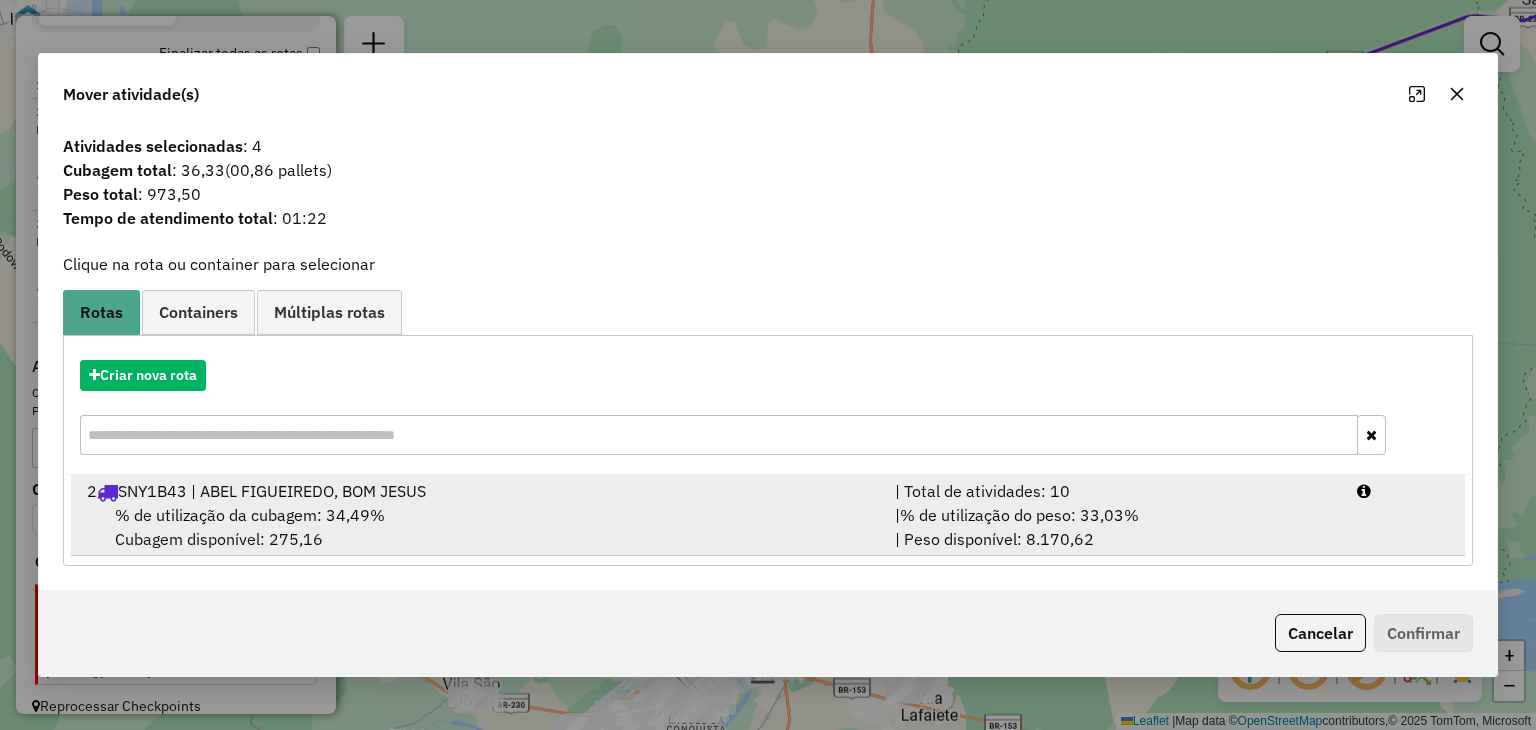 click on "% de utilização da cubagem: 34,49%  Cubagem disponível: 275,16" at bounding box center [479, 527] 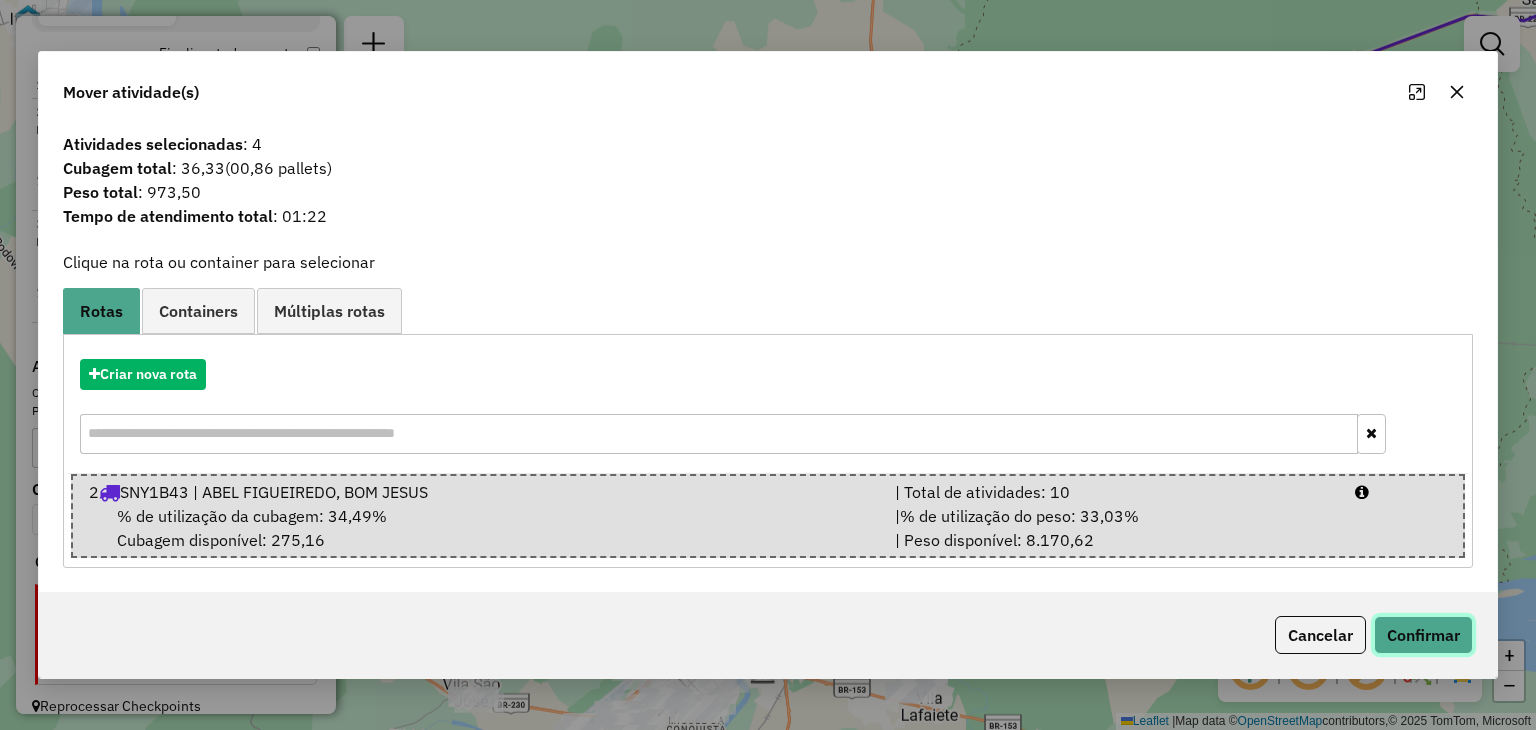 click on "Confirmar" 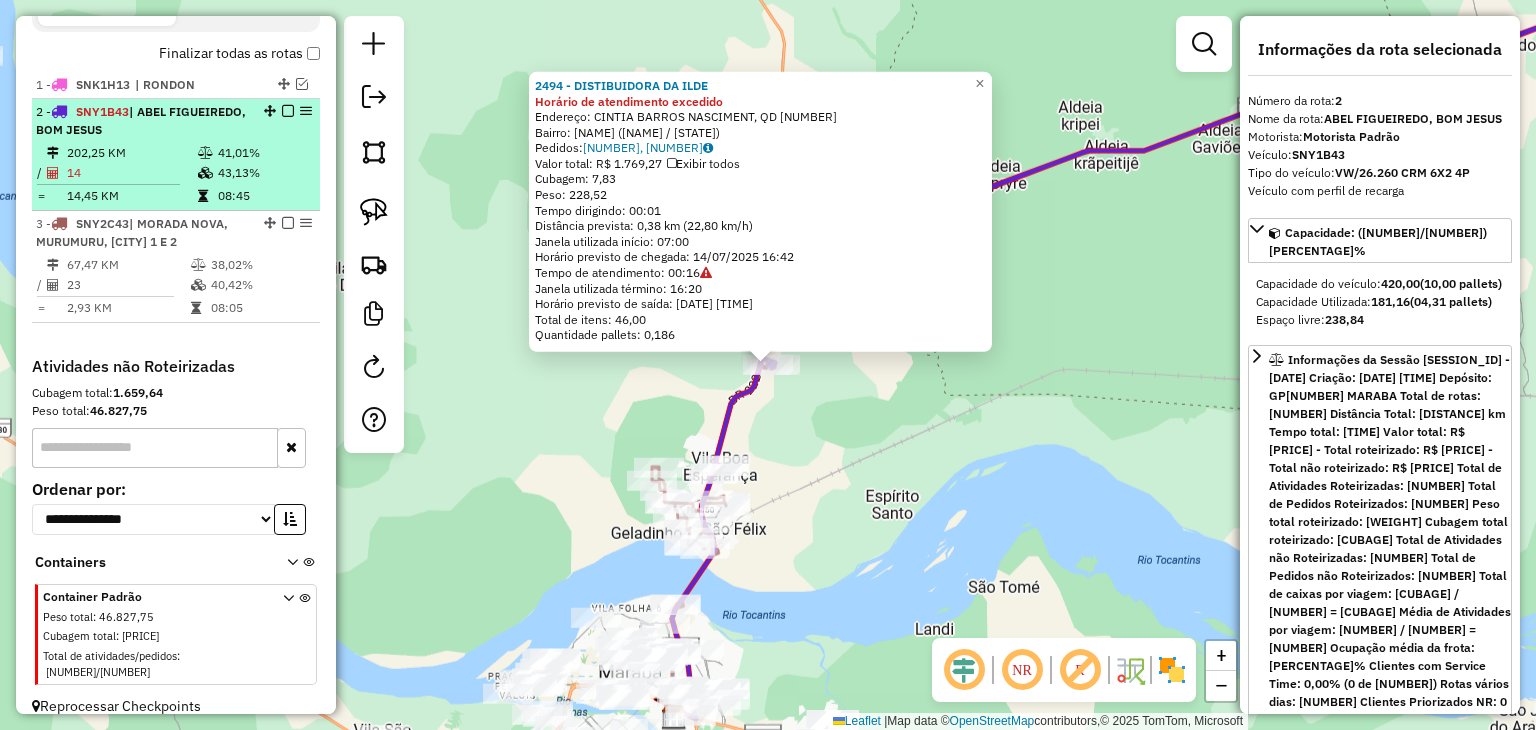 click at bounding box center [288, 111] 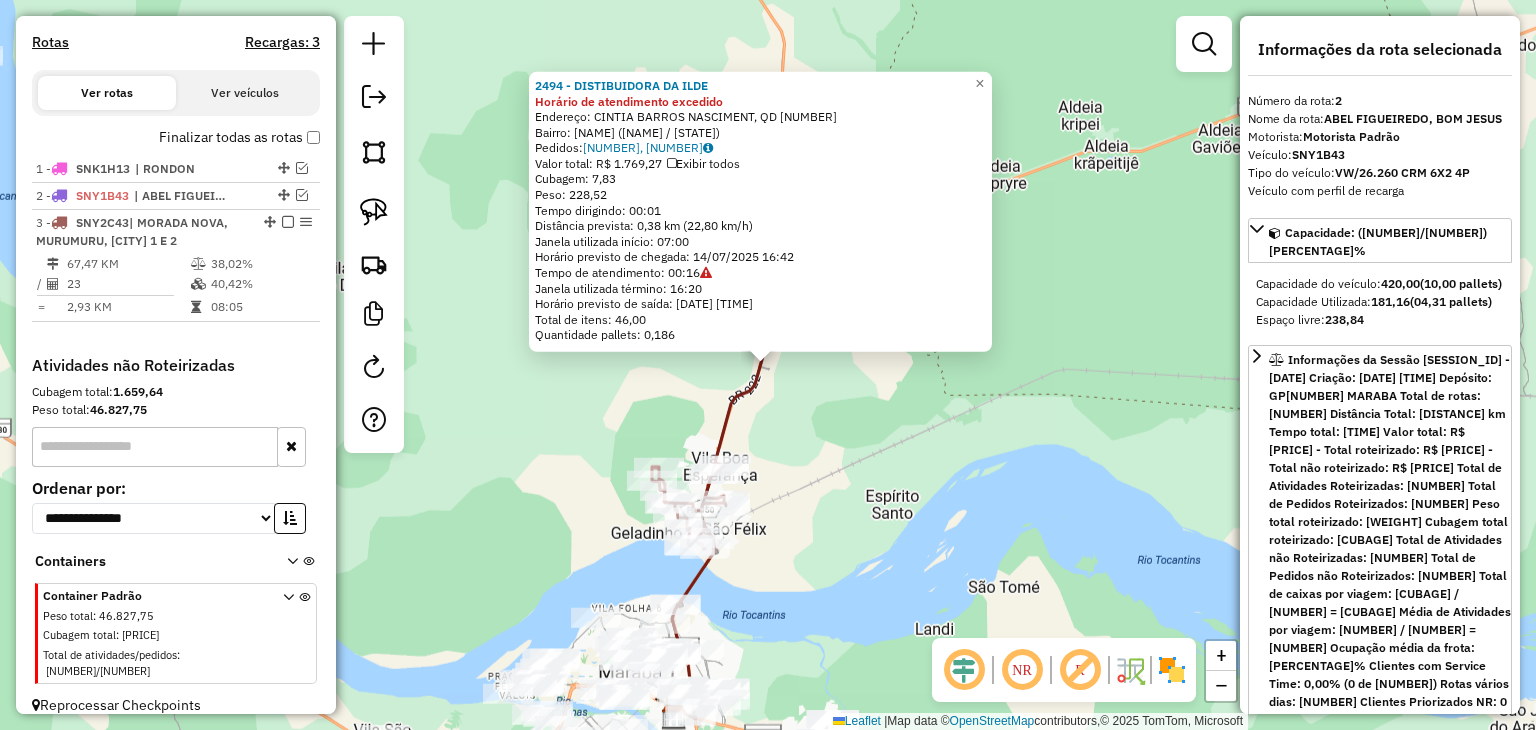 click 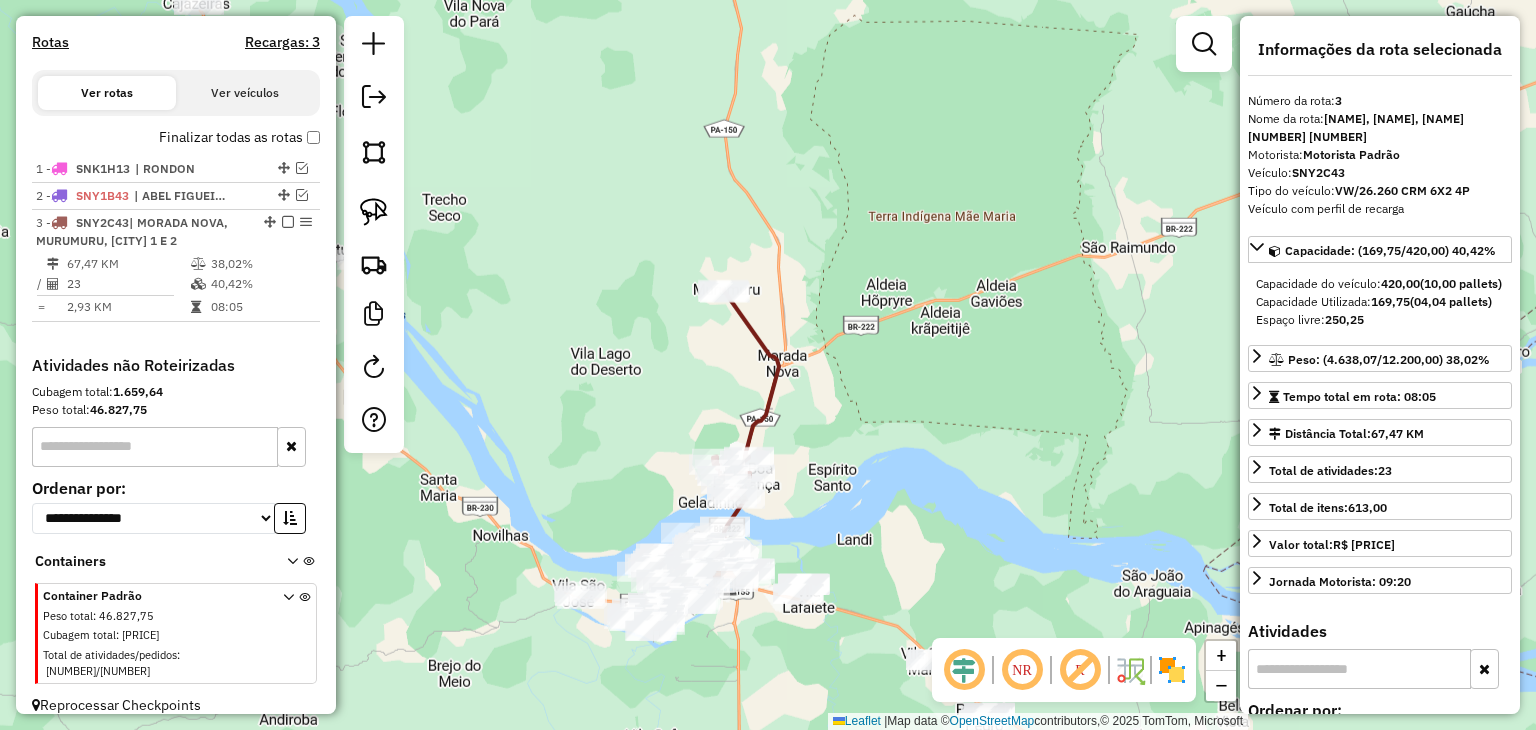 drag, startPoint x: 828, startPoint y: 542, endPoint x: 828, endPoint y: 481, distance: 61 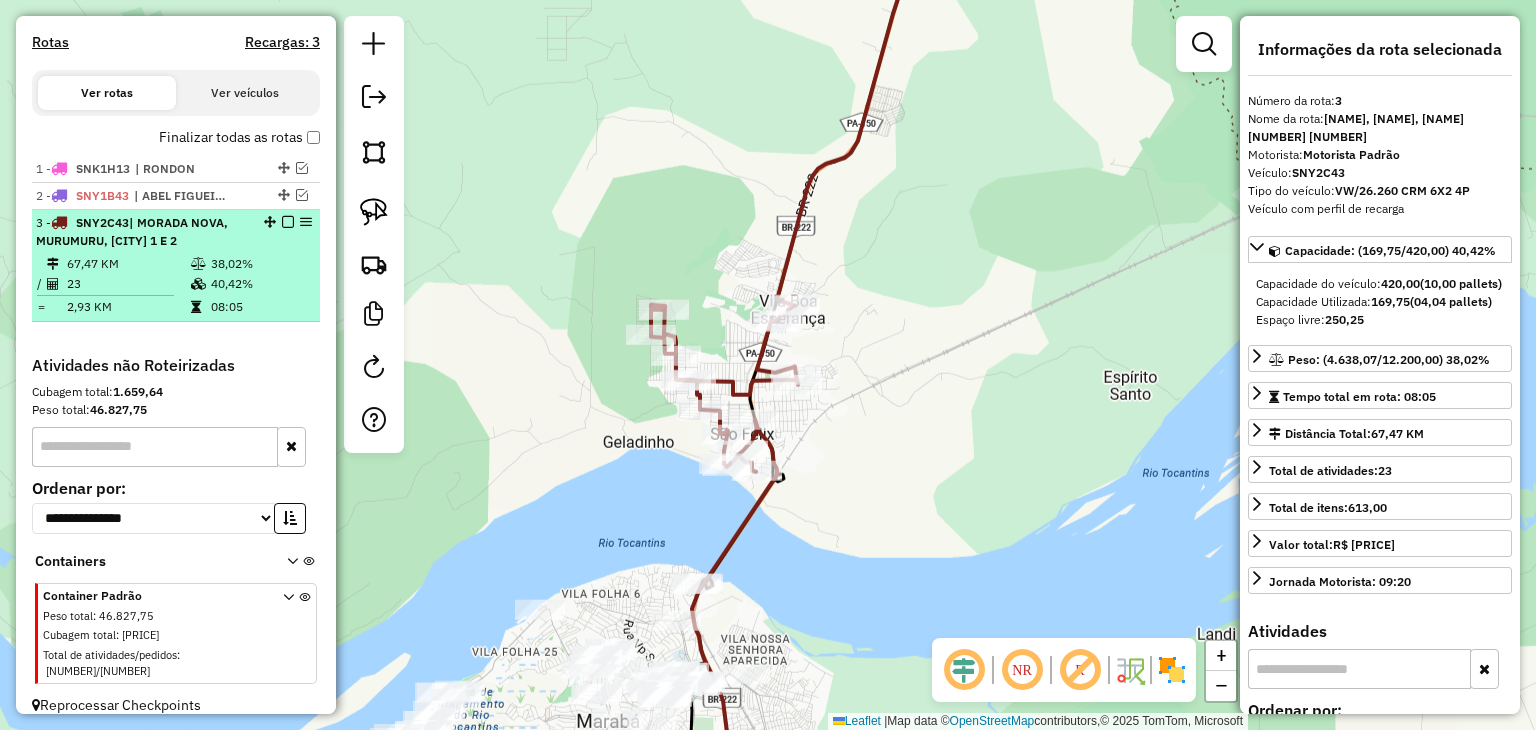 click at bounding box center [288, 222] 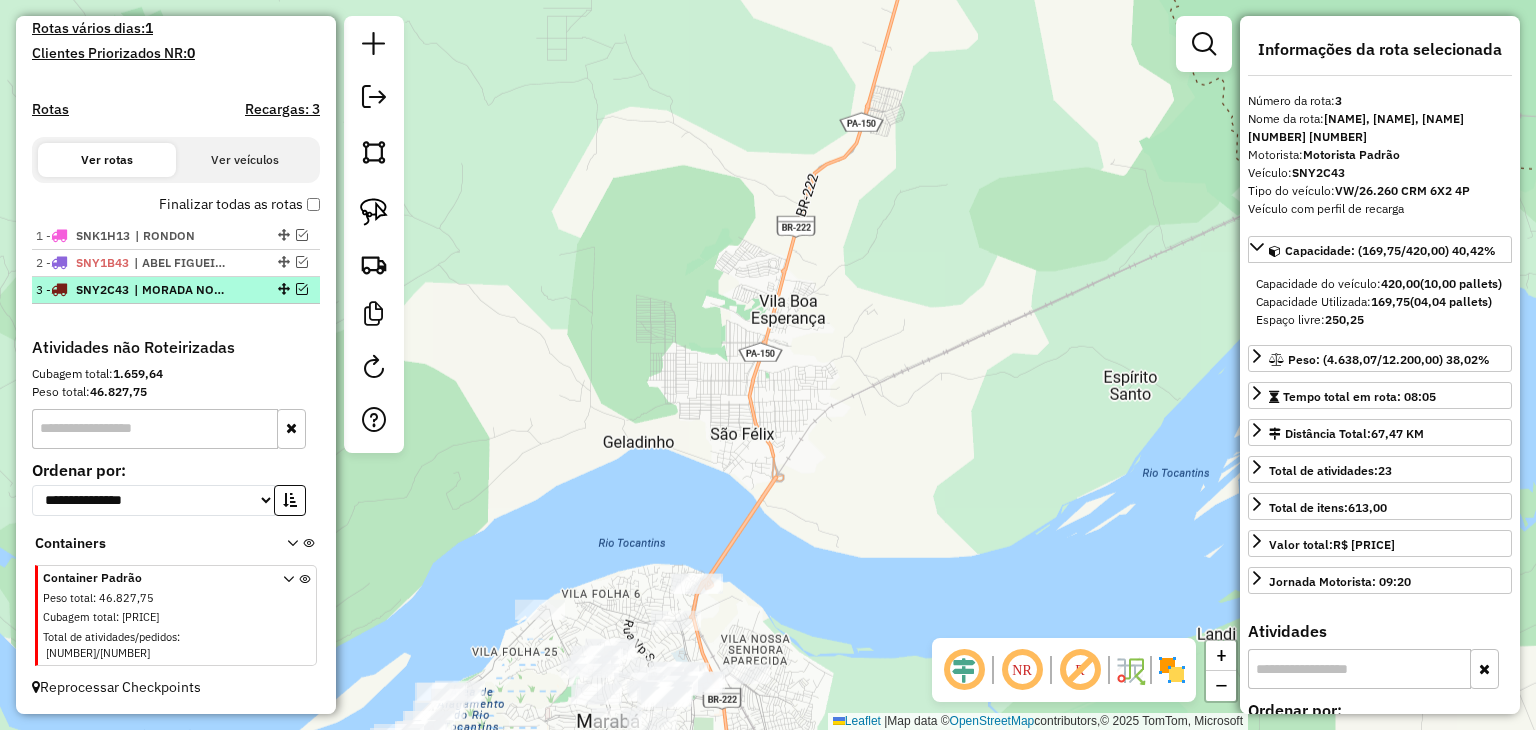 scroll, scrollTop: 543, scrollLeft: 0, axis: vertical 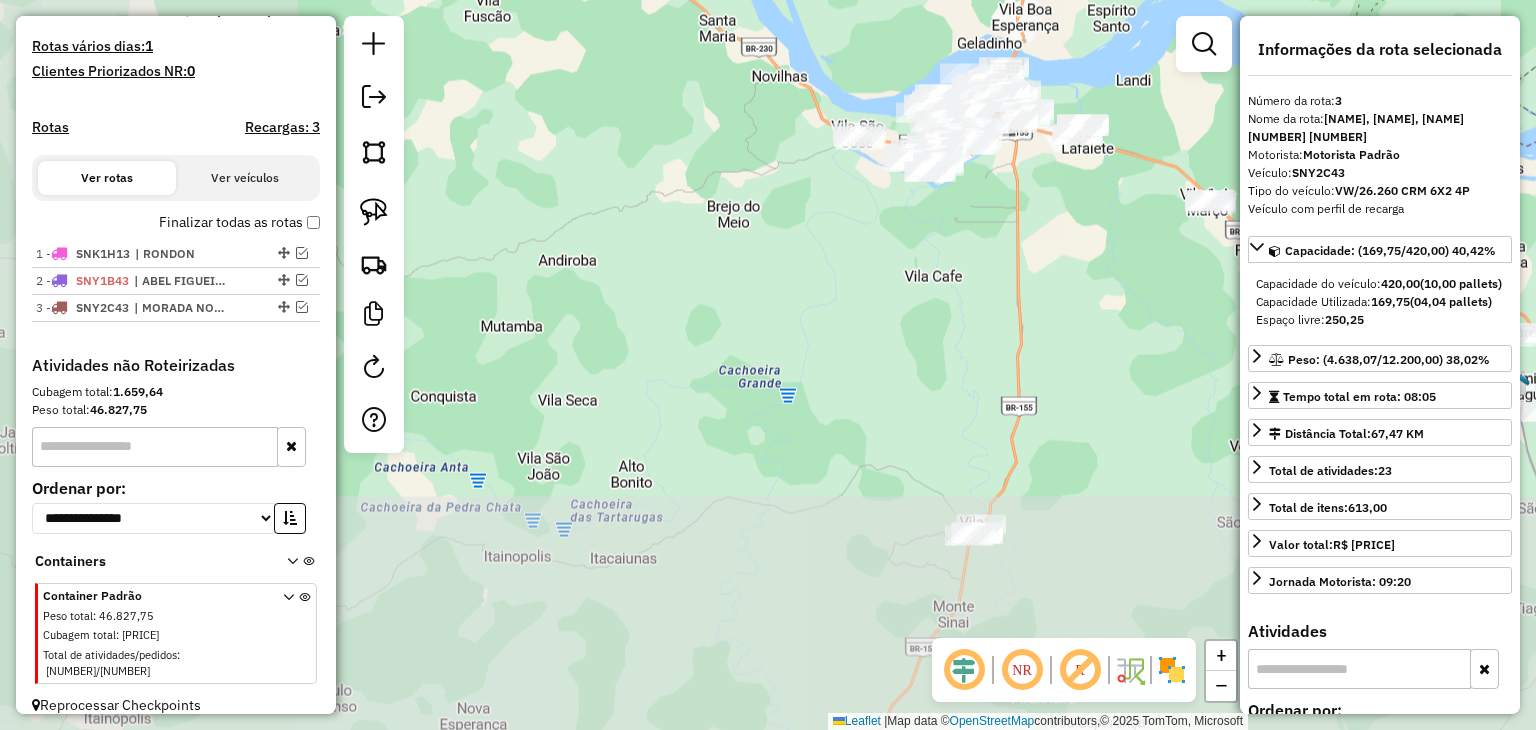 drag, startPoint x: 568, startPoint y: 385, endPoint x: 929, endPoint y: 24, distance: 510.5311 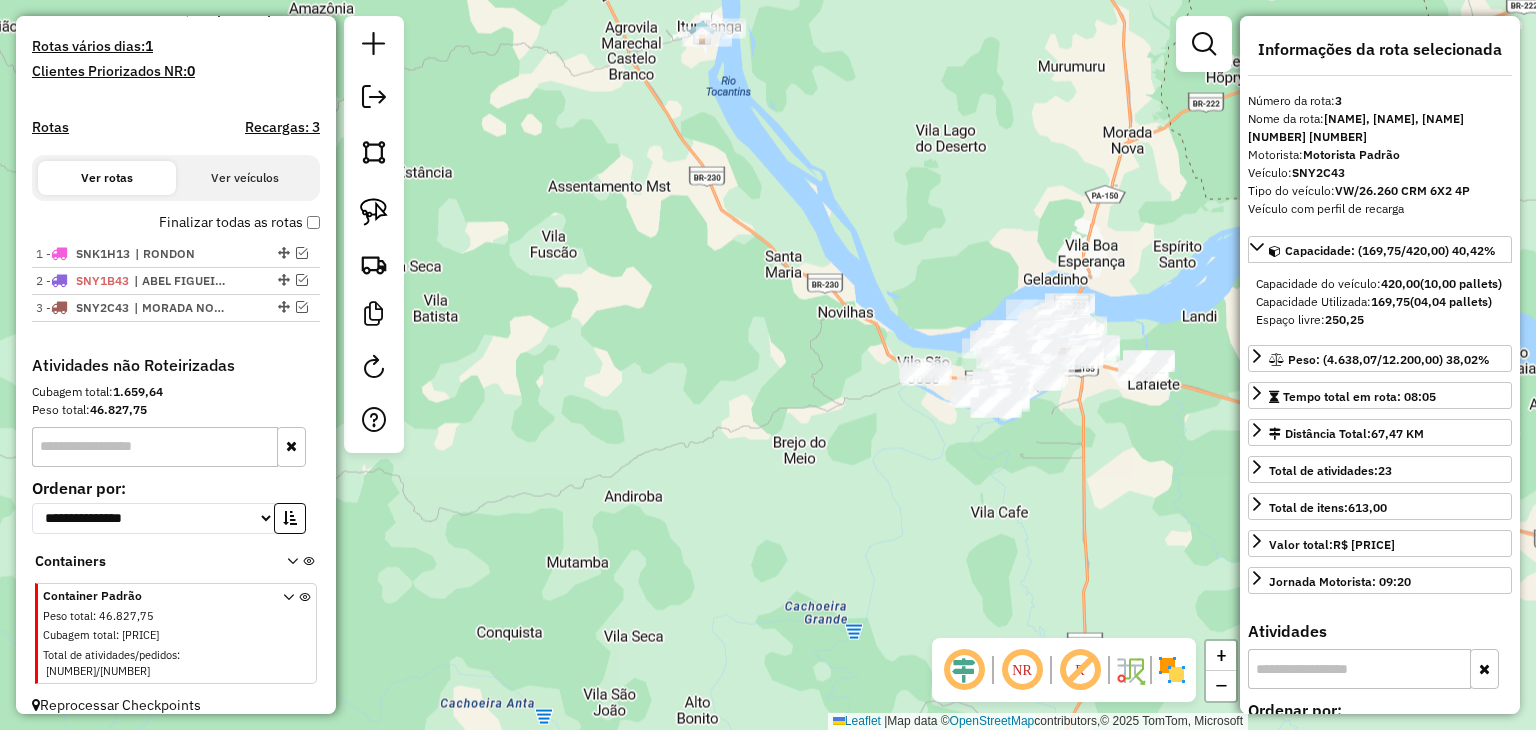 drag, startPoint x: 966, startPoint y: 307, endPoint x: 818, endPoint y: 265, distance: 153.84407 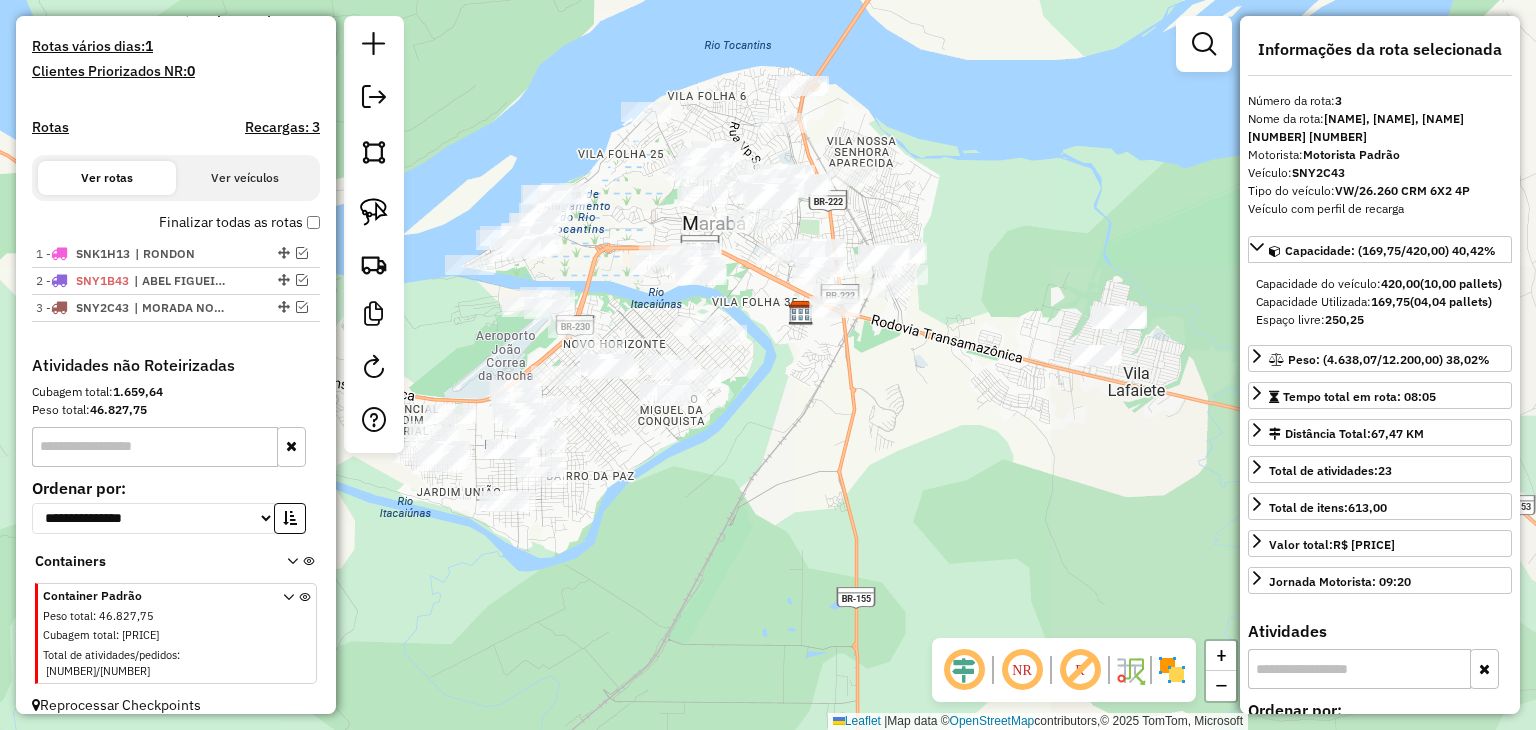 drag, startPoint x: 869, startPoint y: 358, endPoint x: 346, endPoint y: 335, distance: 523.5055 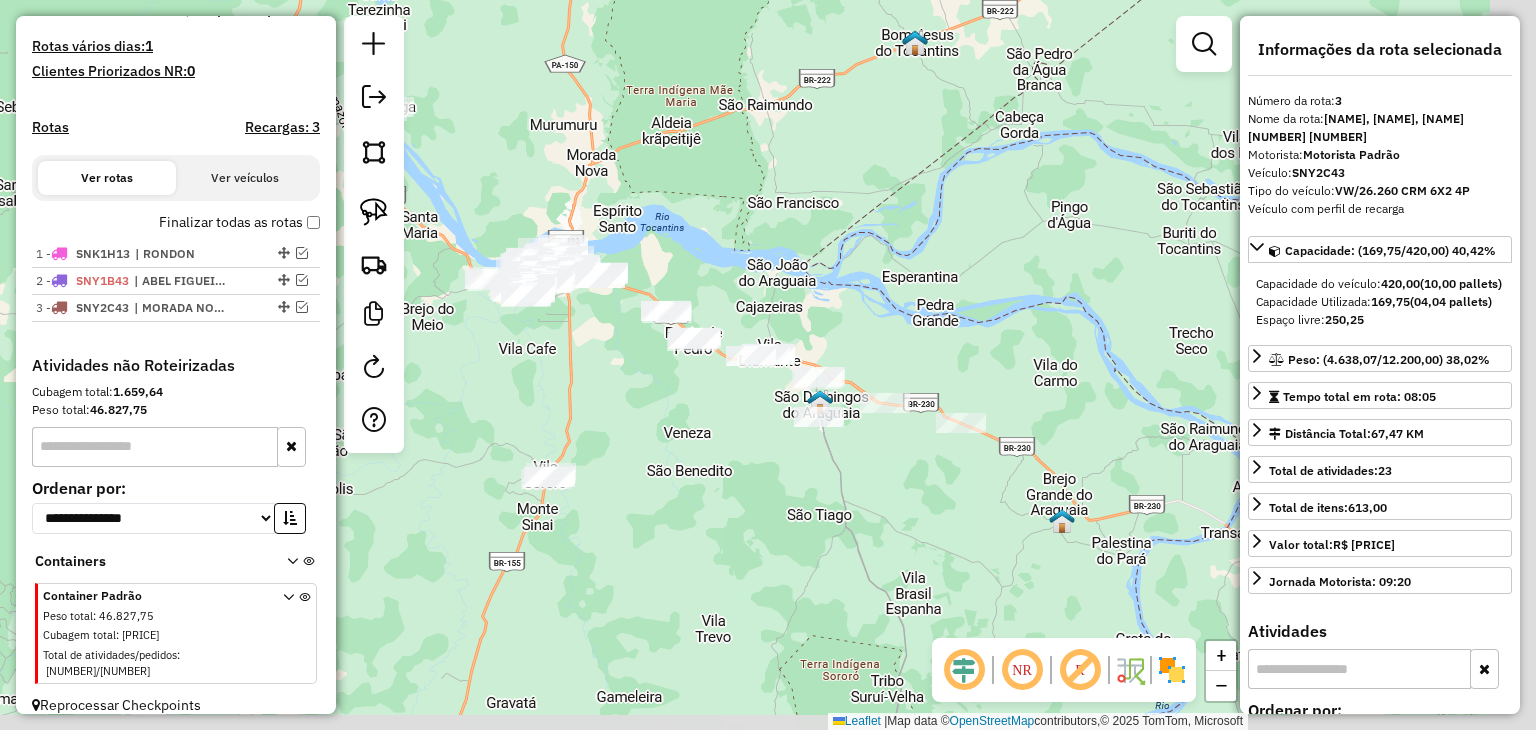 drag, startPoint x: 944, startPoint y: 525, endPoint x: 766, endPoint y: 465, distance: 187.84036 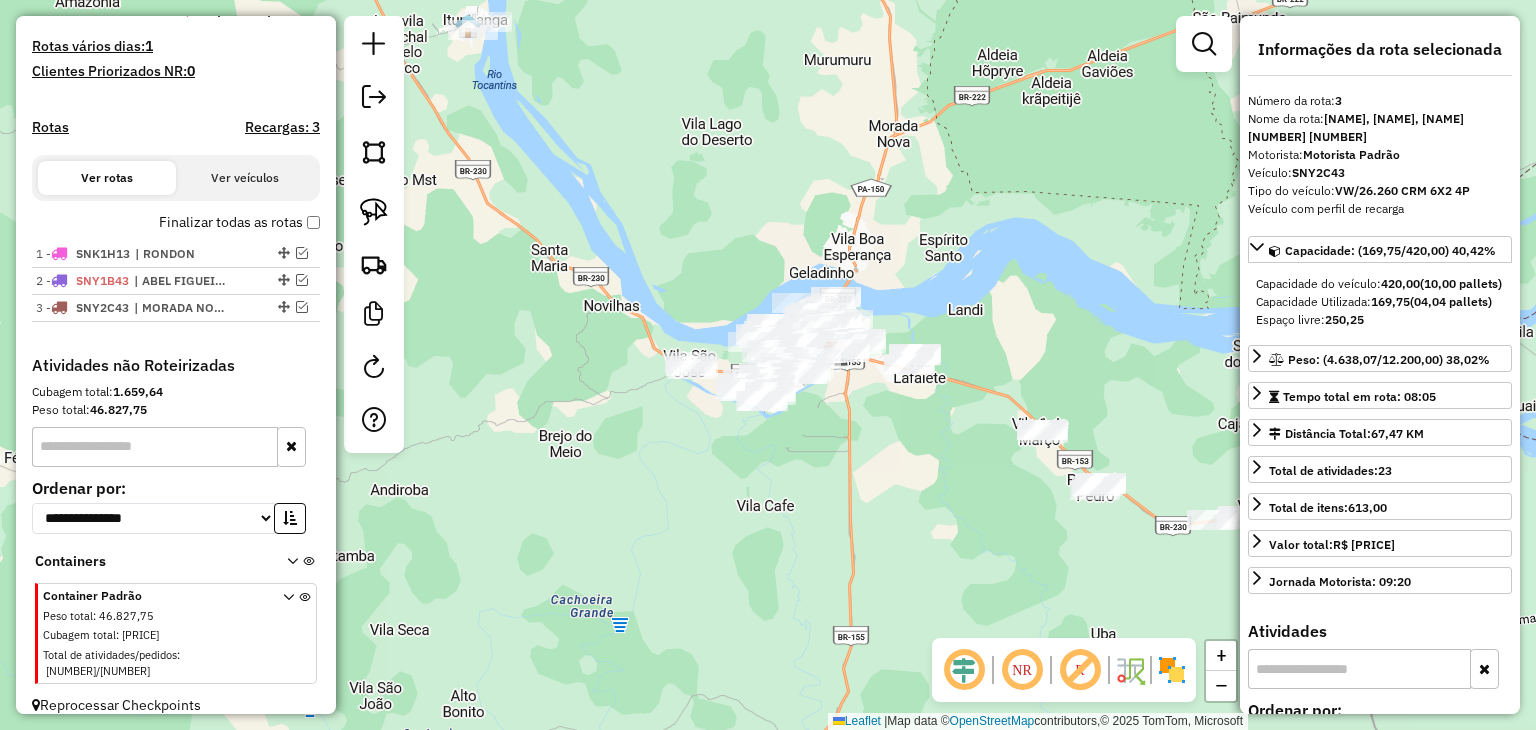drag, startPoint x: 635, startPoint y: 464, endPoint x: 1032, endPoint y: 597, distance: 418.68604 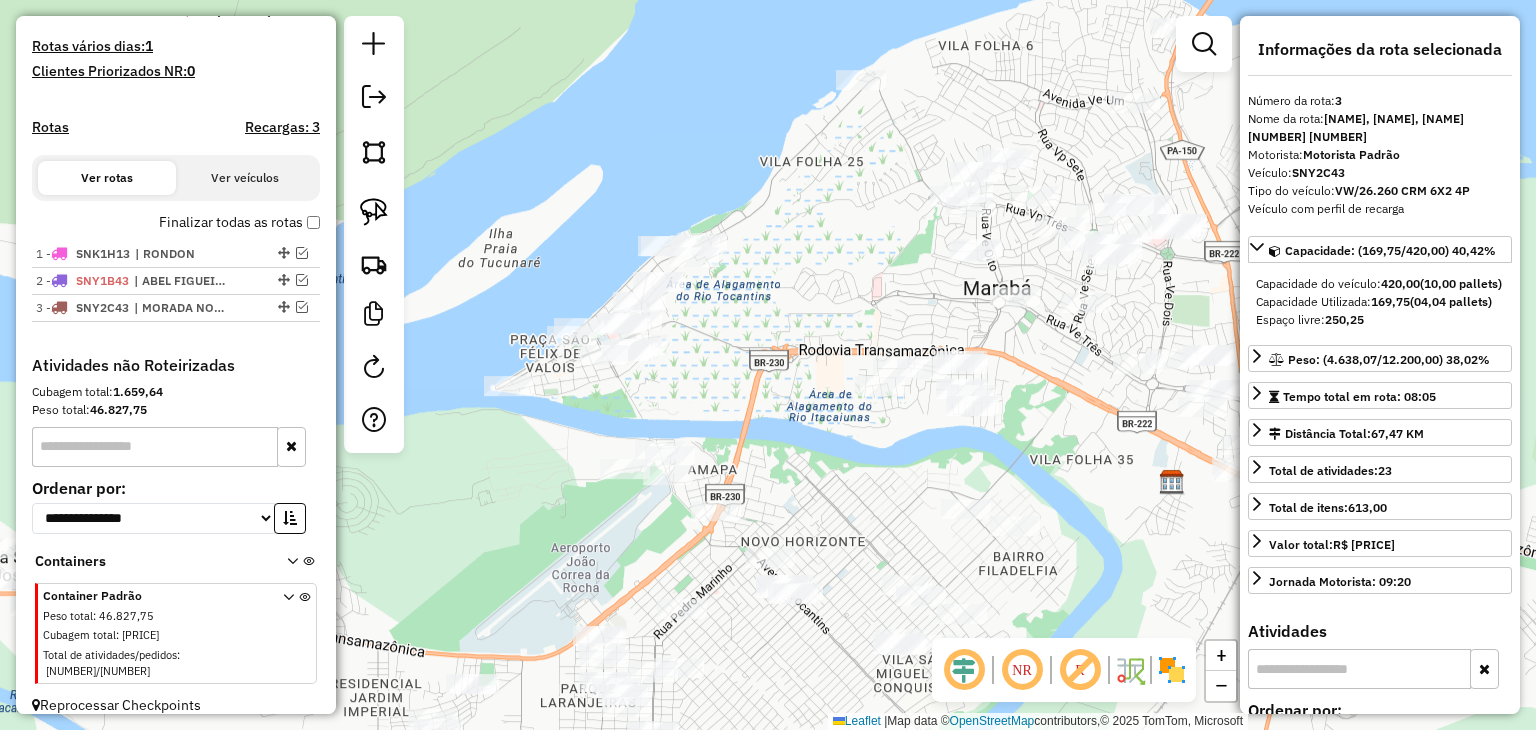 drag, startPoint x: 957, startPoint y: 340, endPoint x: 487, endPoint y: 559, distance: 518.51807 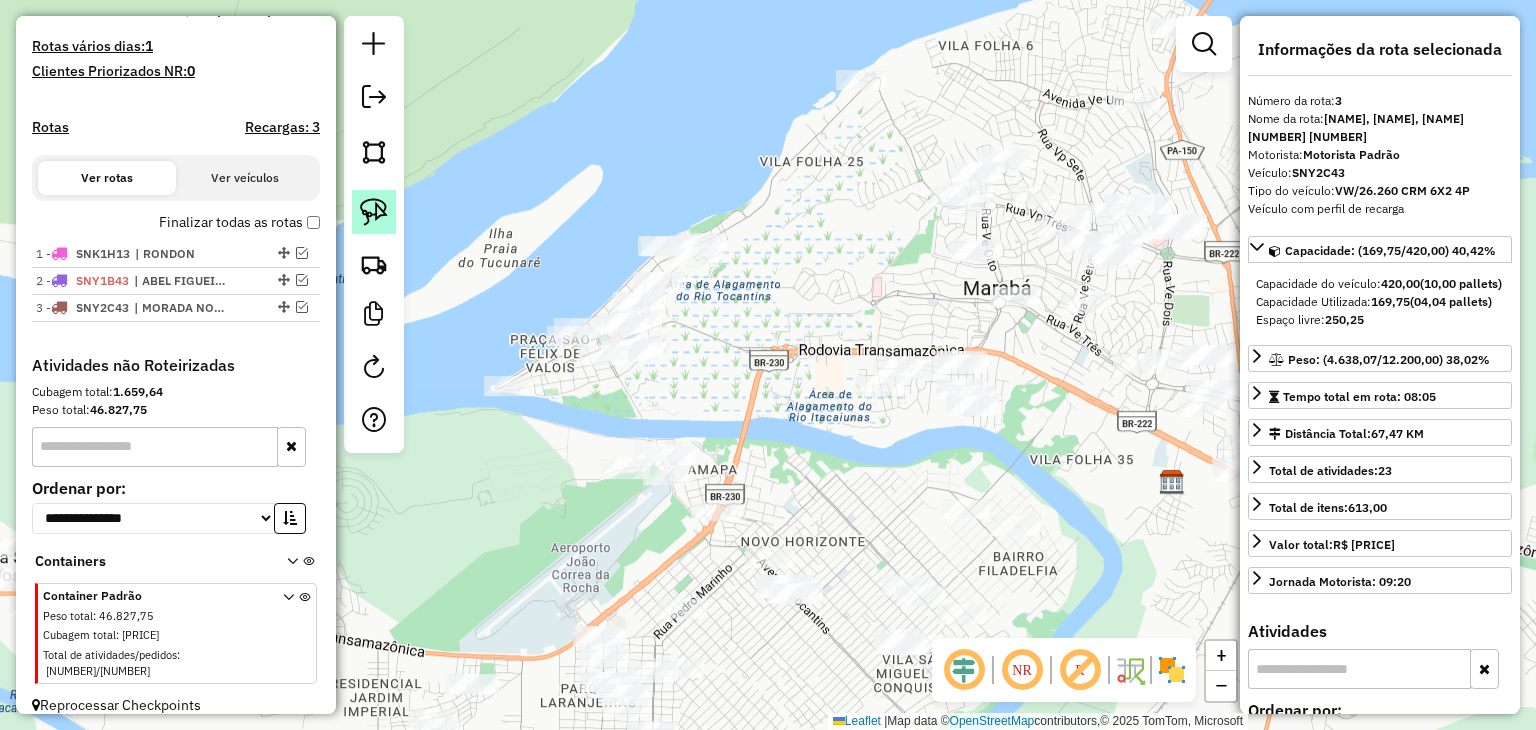 click 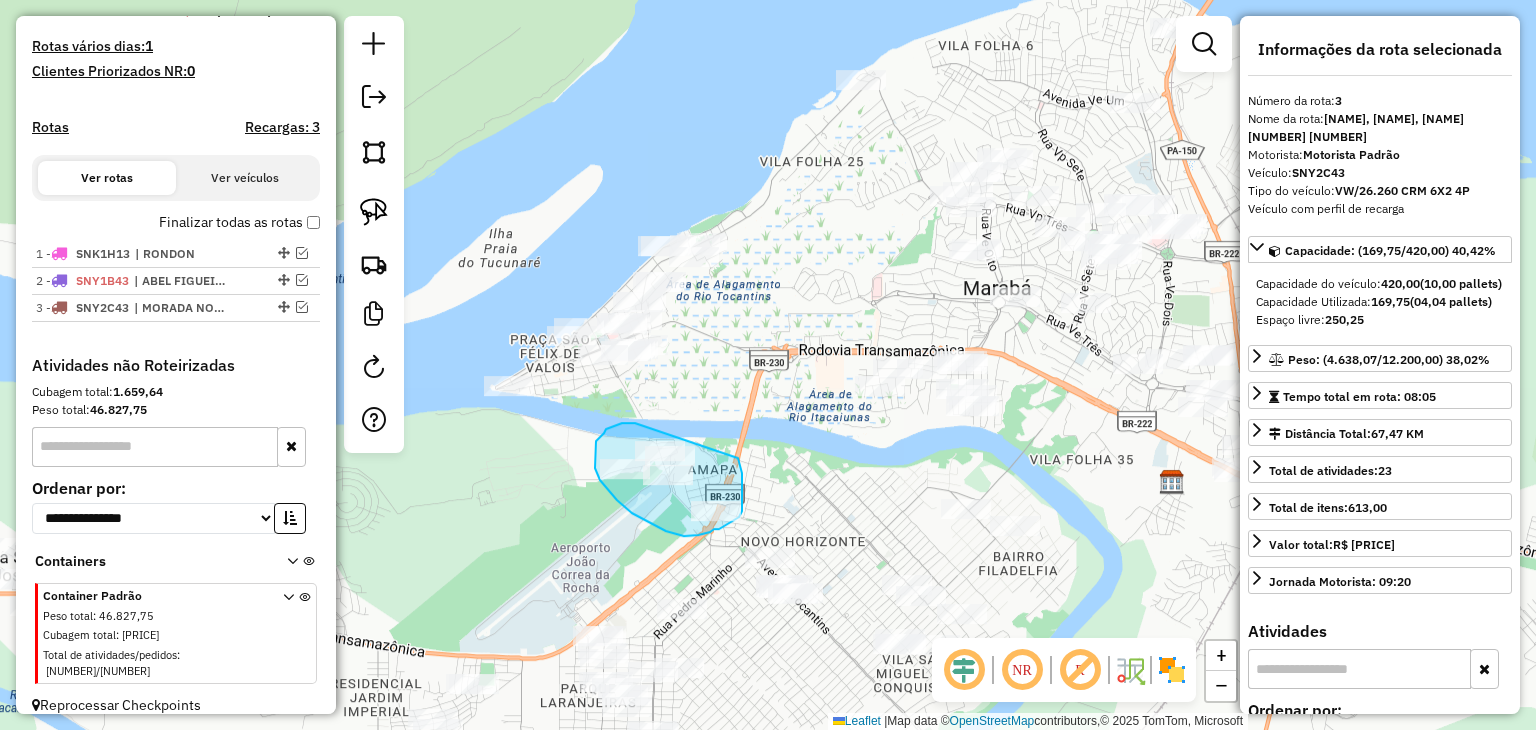 drag, startPoint x: 738, startPoint y: 458, endPoint x: 637, endPoint y: 423, distance: 106.89247 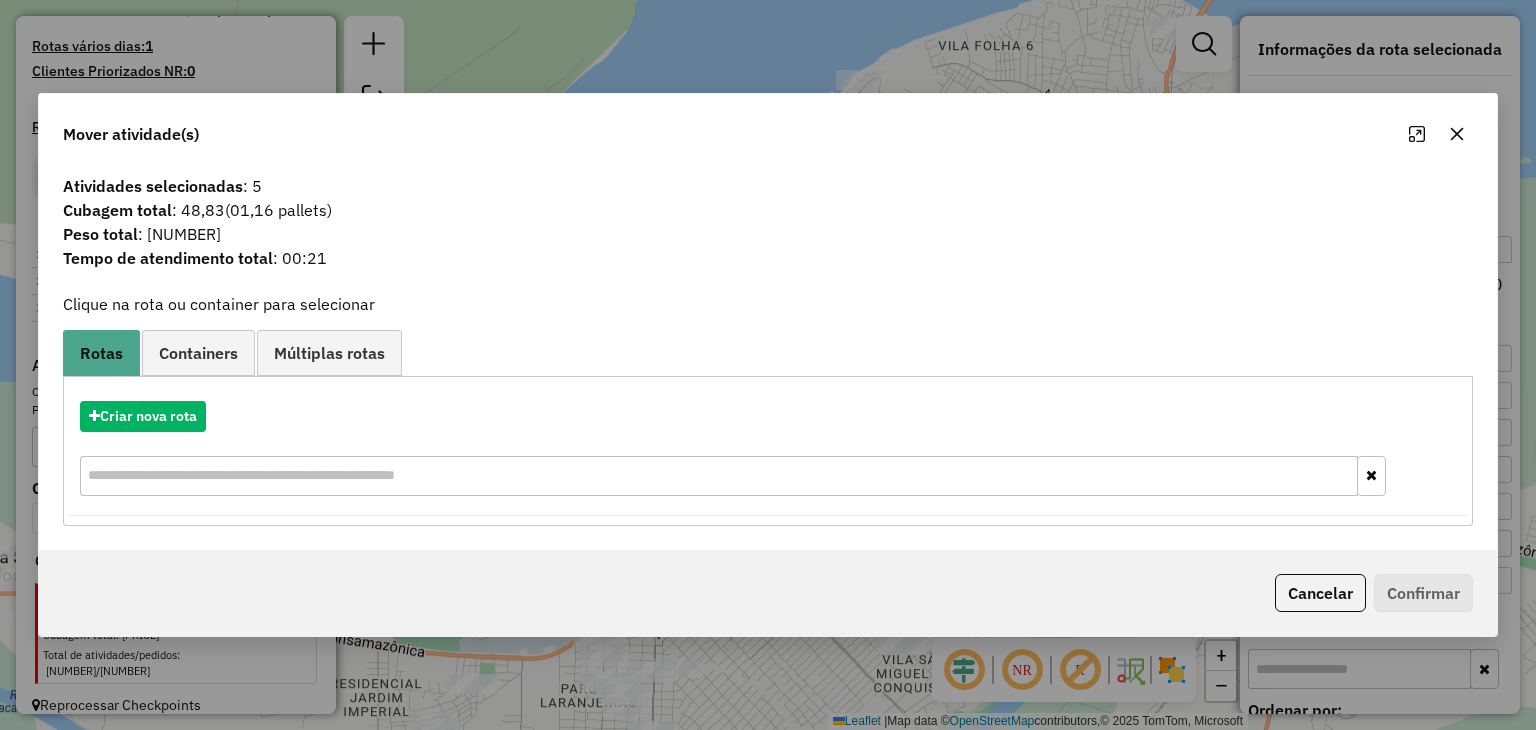 click 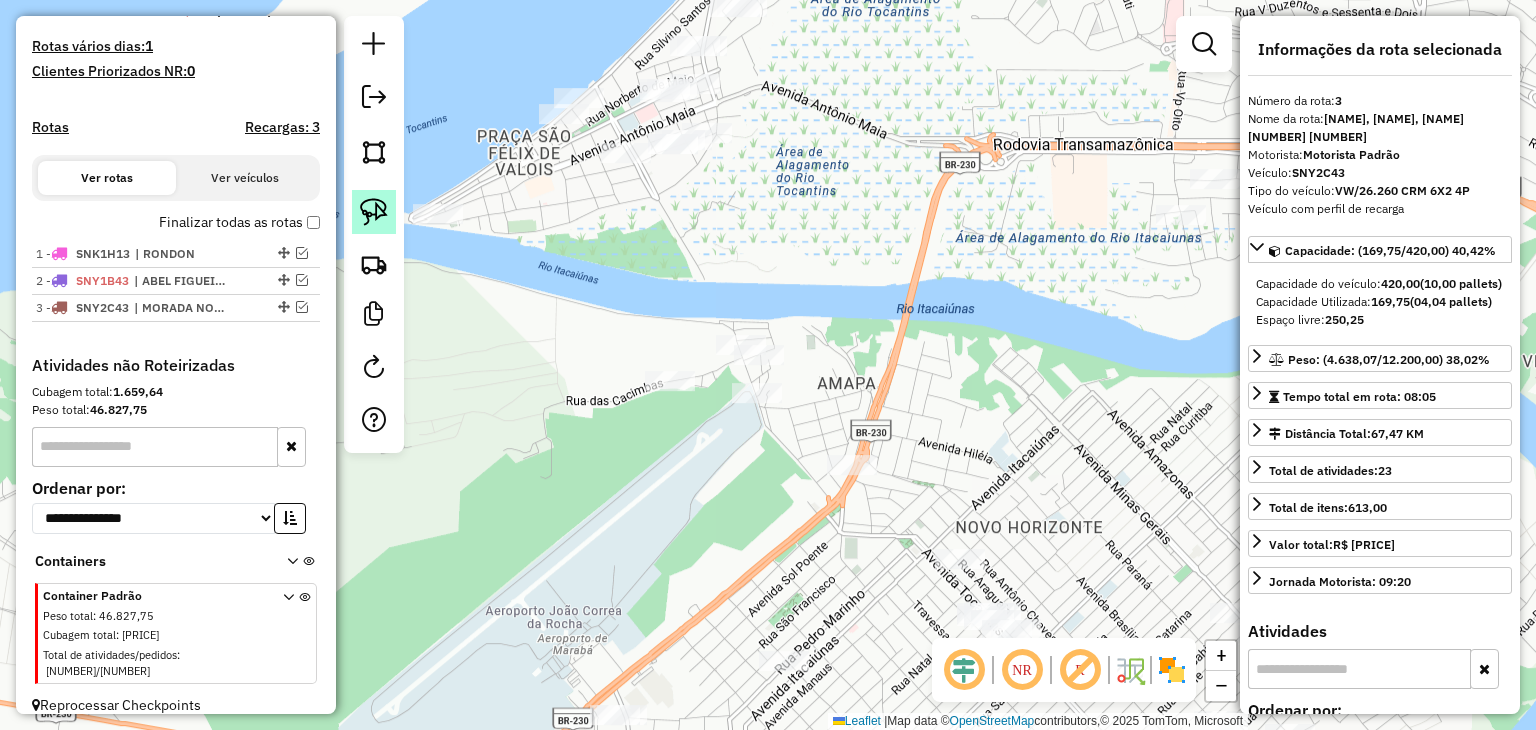 click 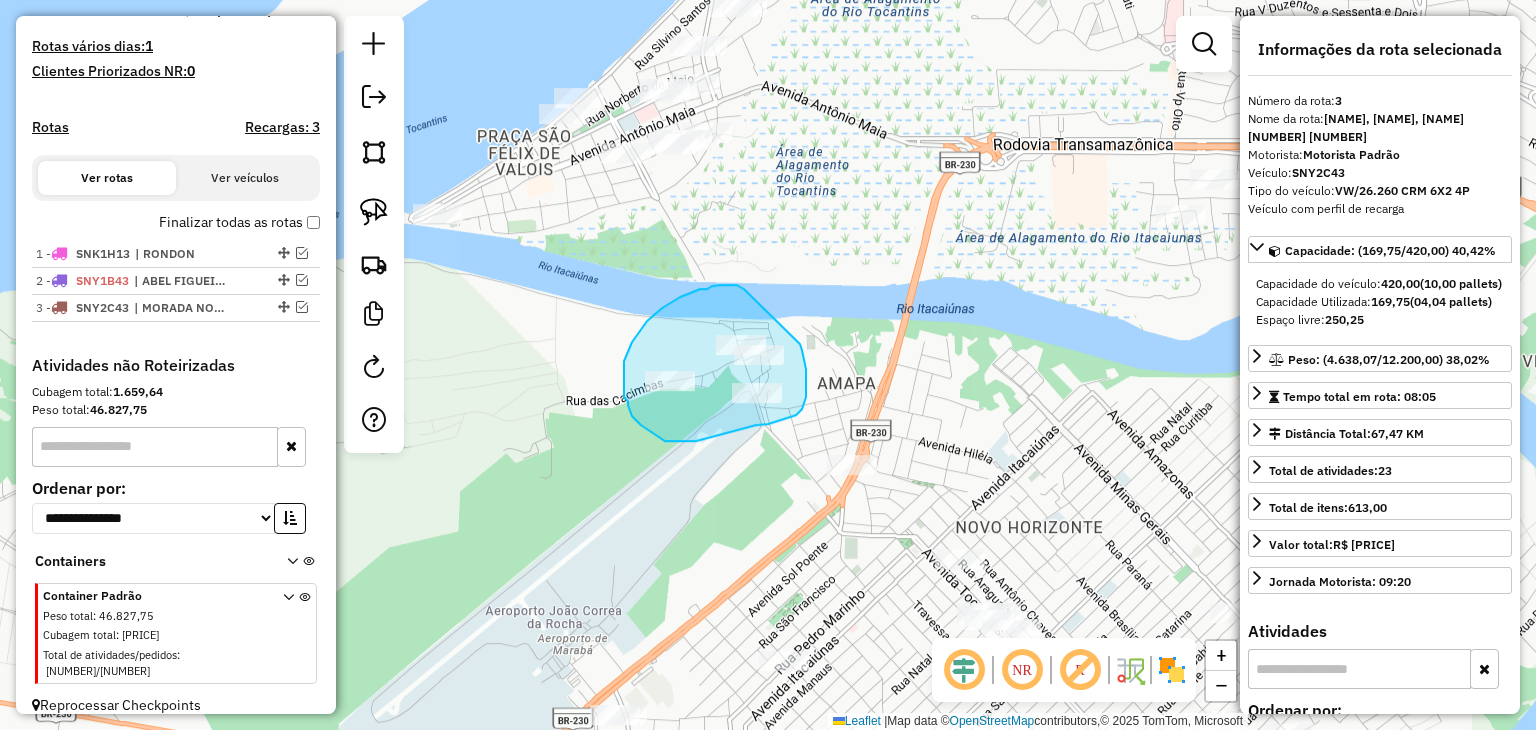 drag, startPoint x: 797, startPoint y: 341, endPoint x: 744, endPoint y: 309, distance: 61.91123 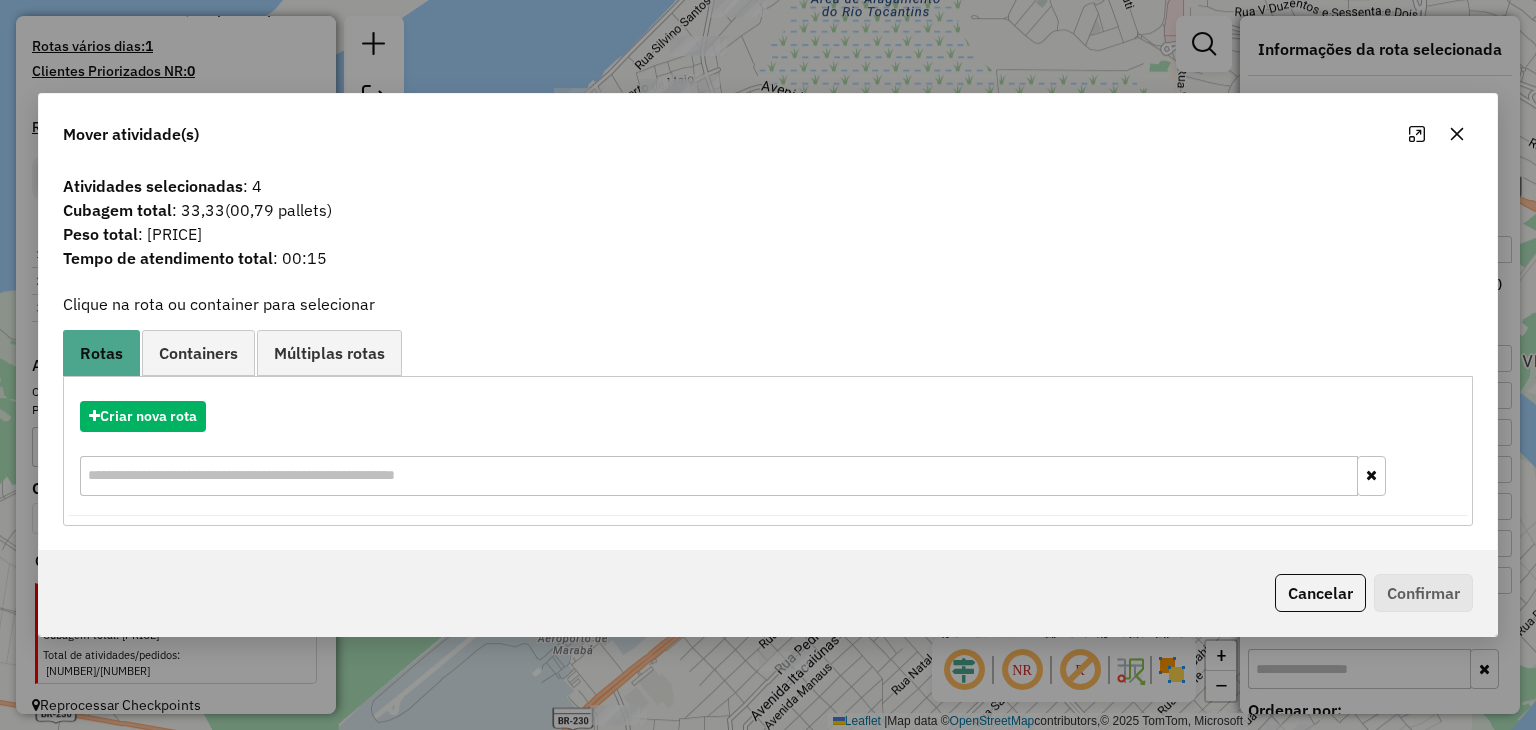 click 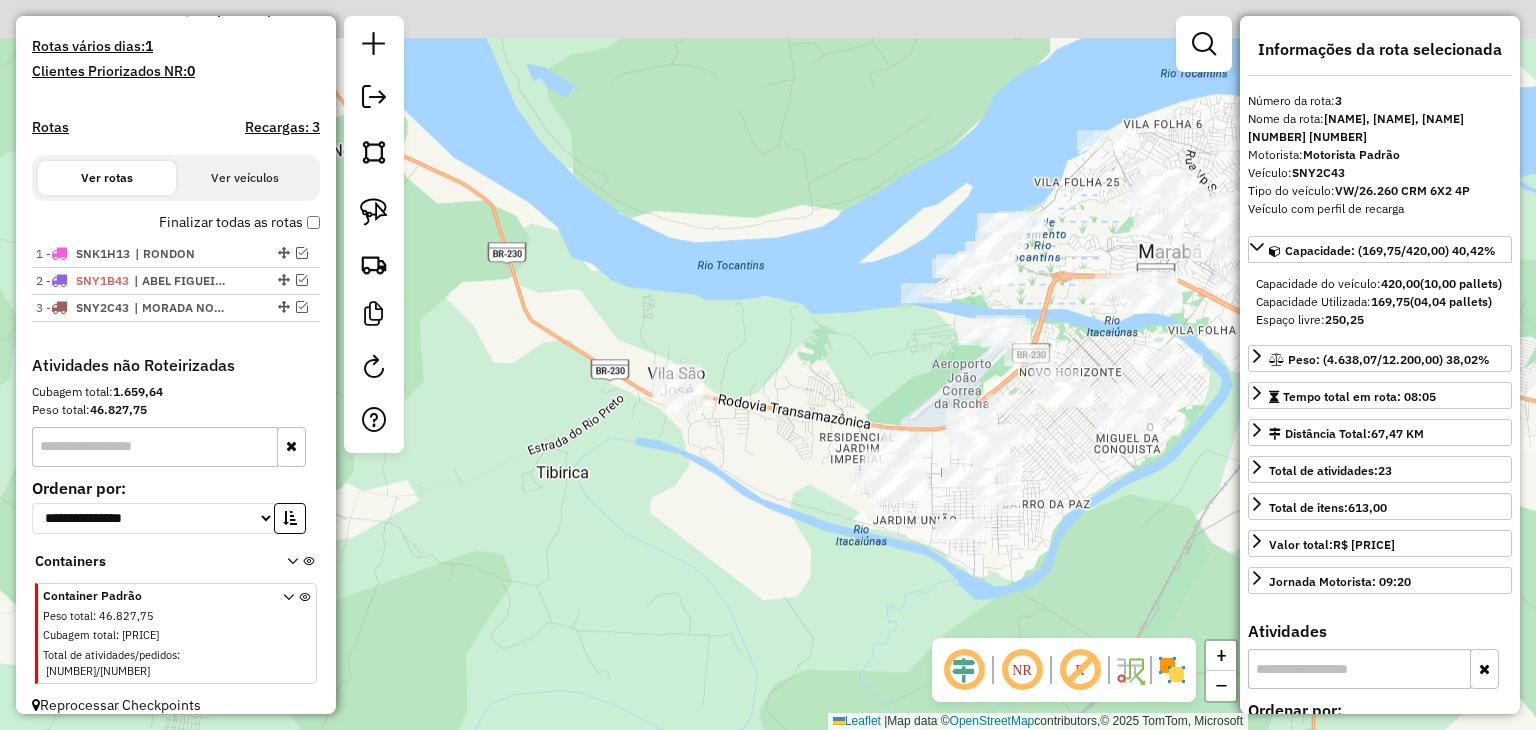 drag, startPoint x: 1044, startPoint y: 169, endPoint x: 873, endPoint y: 497, distance: 369.89862 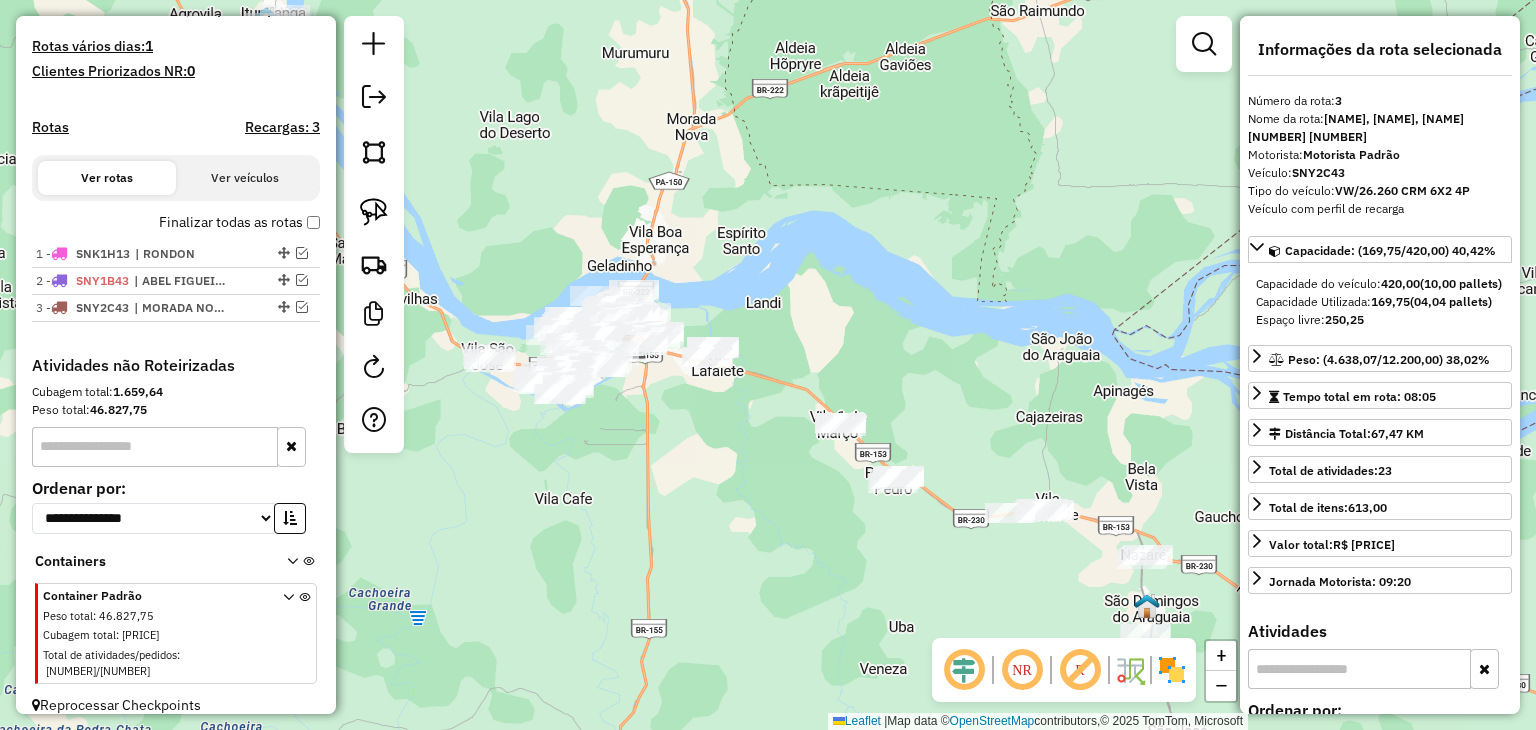 drag, startPoint x: 757, startPoint y: 520, endPoint x: 760, endPoint y: 563, distance: 43.104523 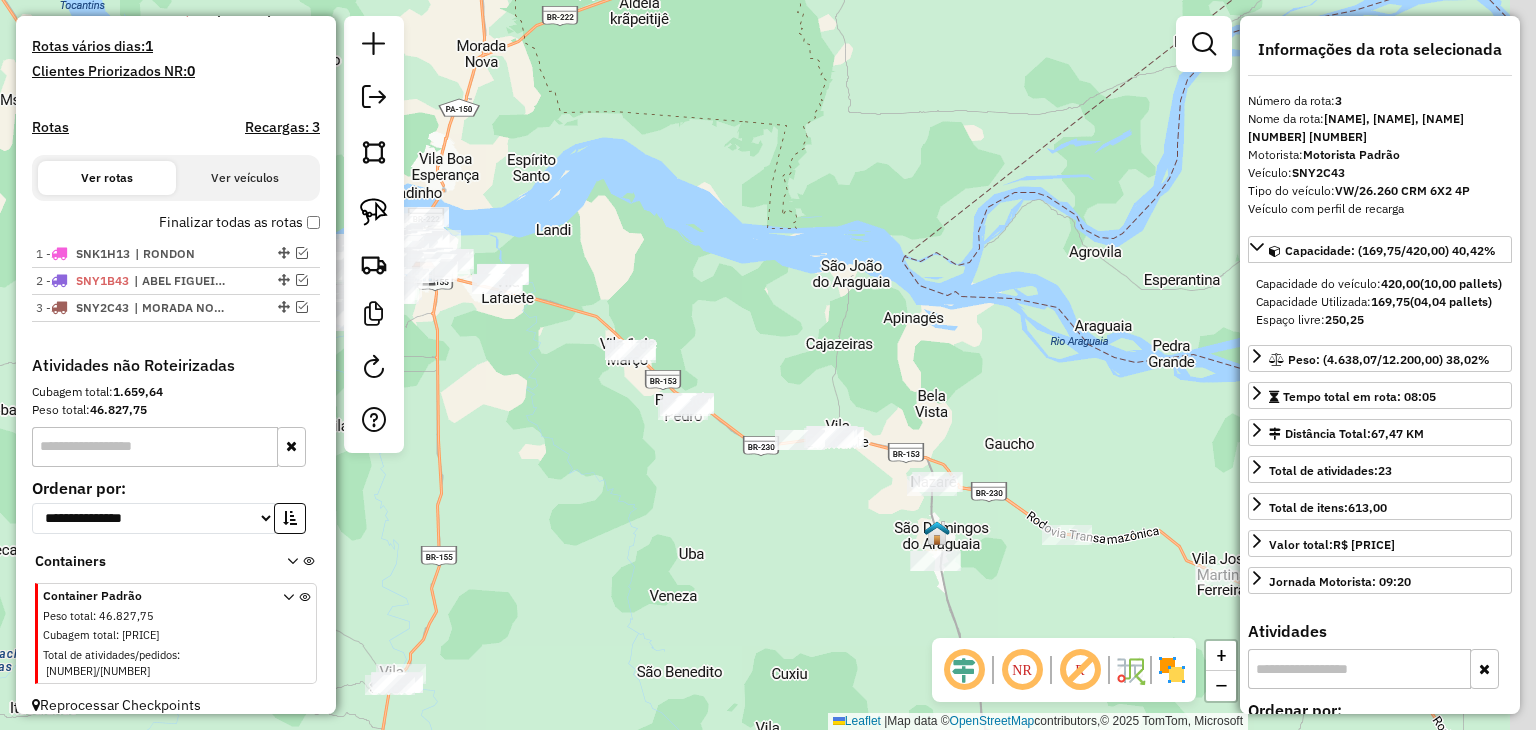drag, startPoint x: 756, startPoint y: 561, endPoint x: 561, endPoint y: 493, distance: 206.51634 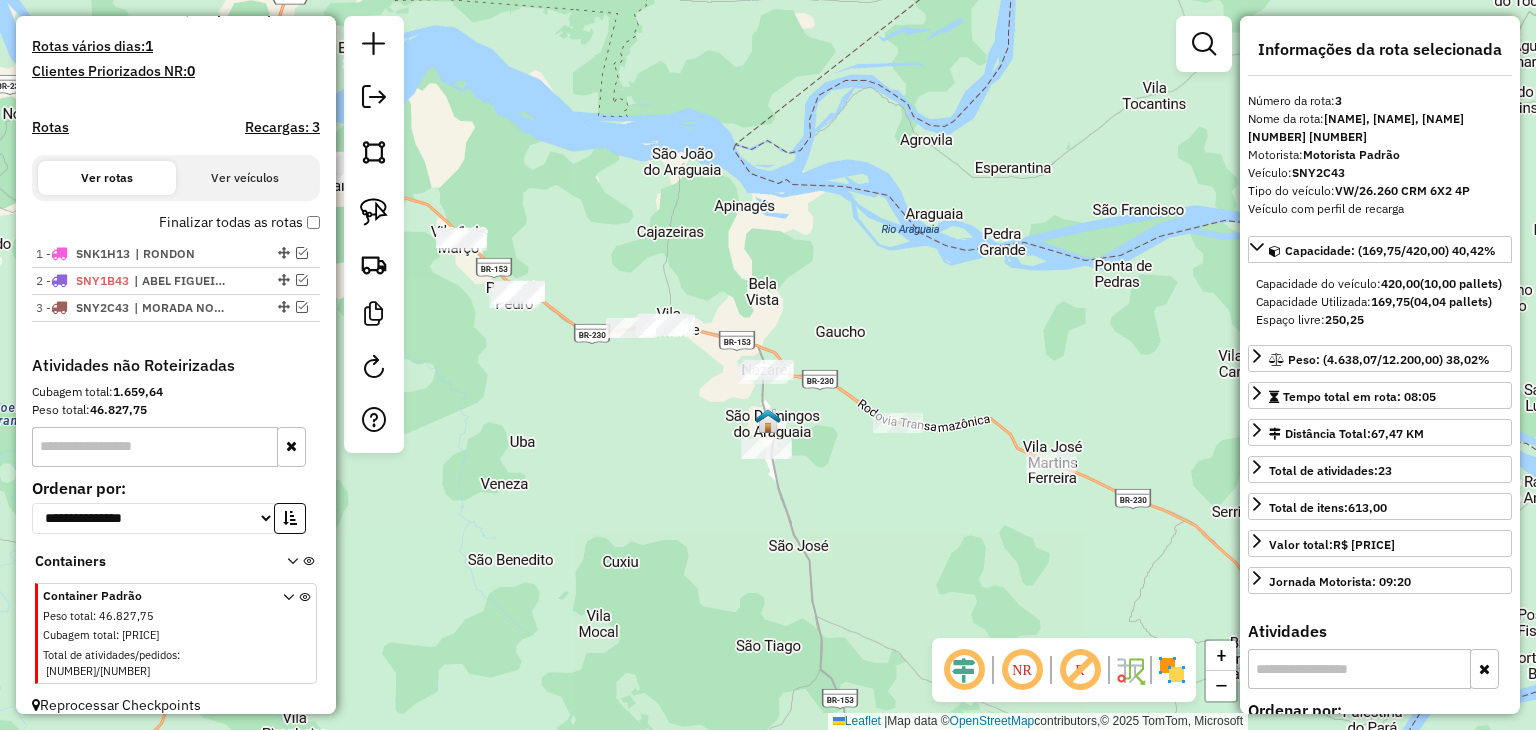 drag, startPoint x: 690, startPoint y: 543, endPoint x: 516, endPoint y: 427, distance: 209.12198 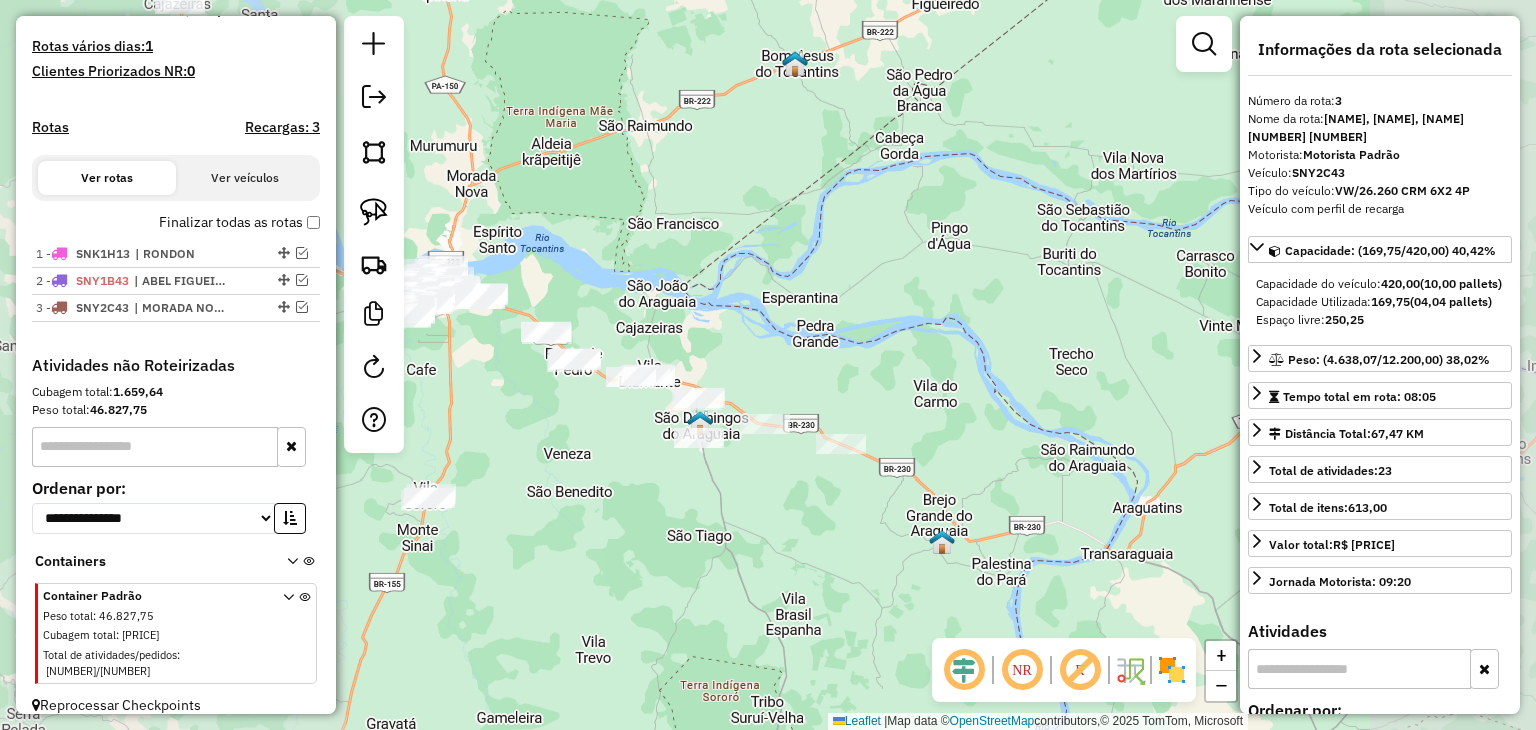 drag, startPoint x: 580, startPoint y: 415, endPoint x: 627, endPoint y: 439, distance: 52.773098 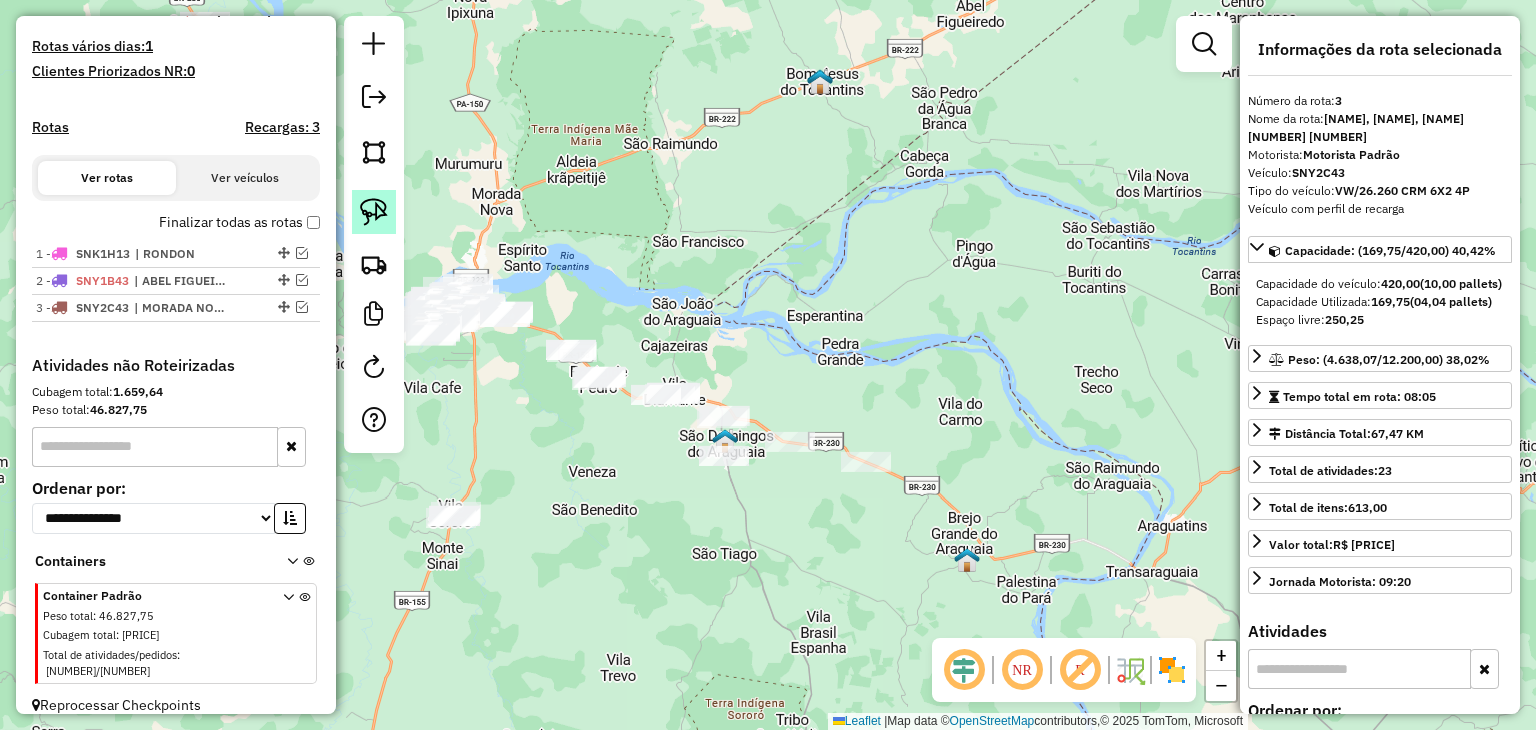 click 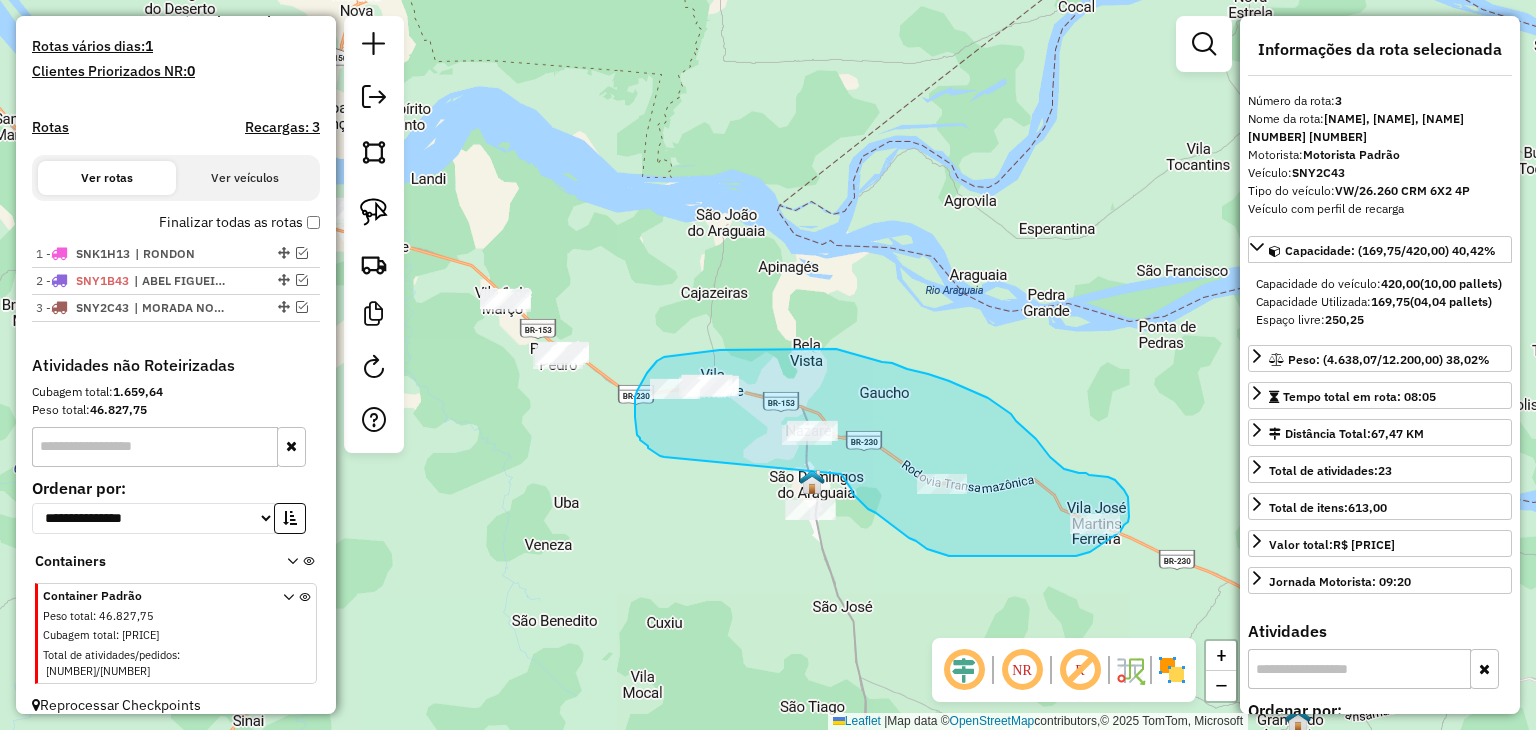 drag, startPoint x: 664, startPoint y: 457, endPoint x: 841, endPoint y: 474, distance: 177.81451 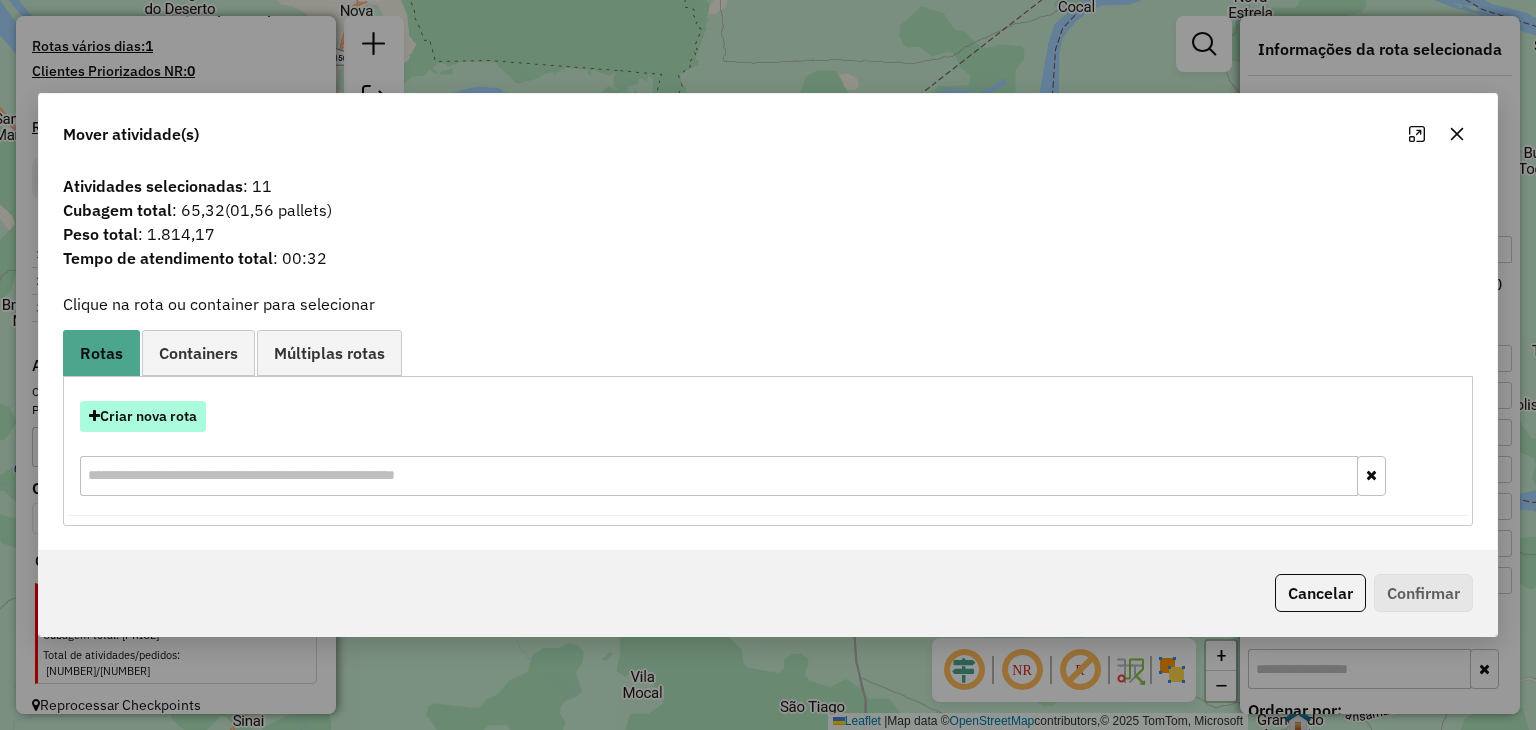click on "Criar nova rota" at bounding box center (143, 416) 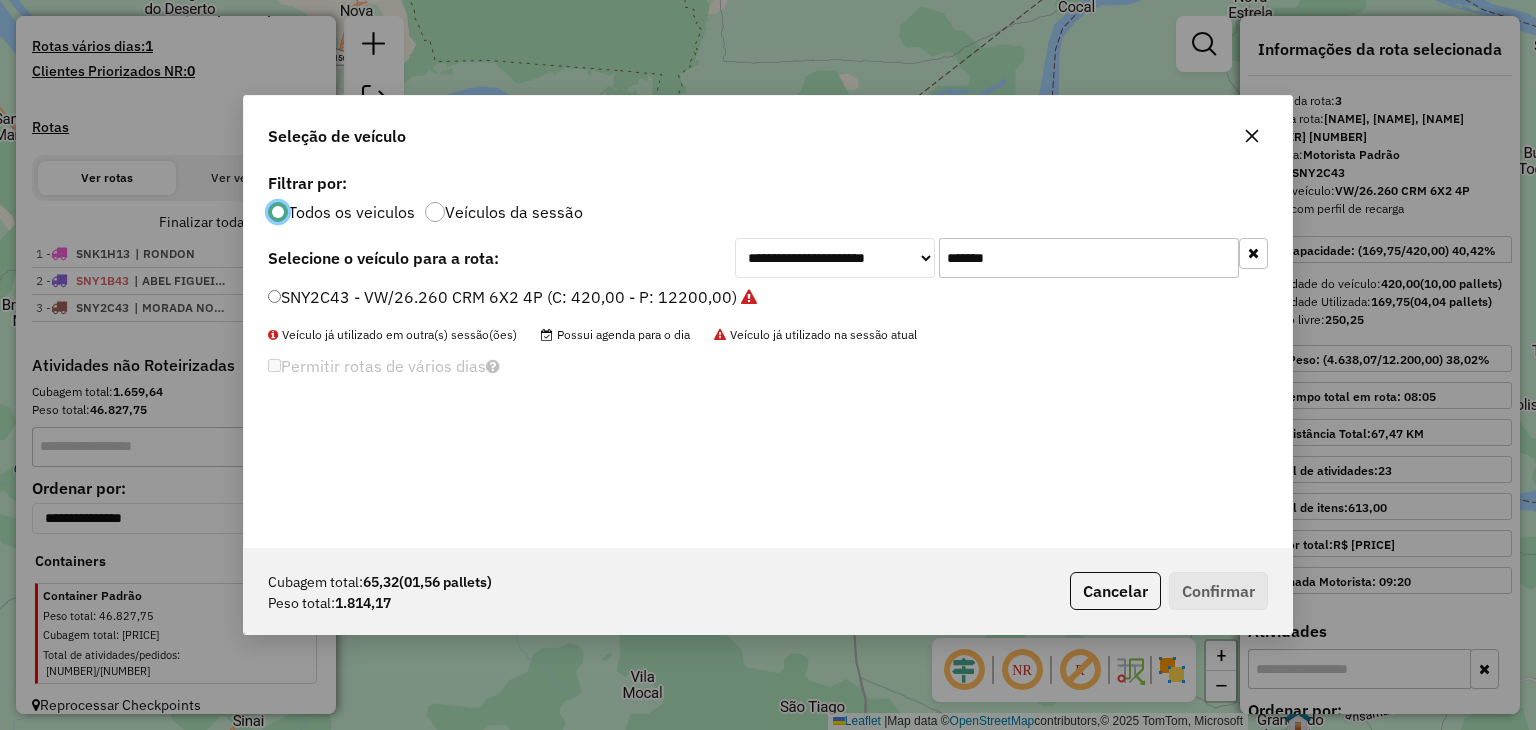 scroll, scrollTop: 10, scrollLeft: 6, axis: both 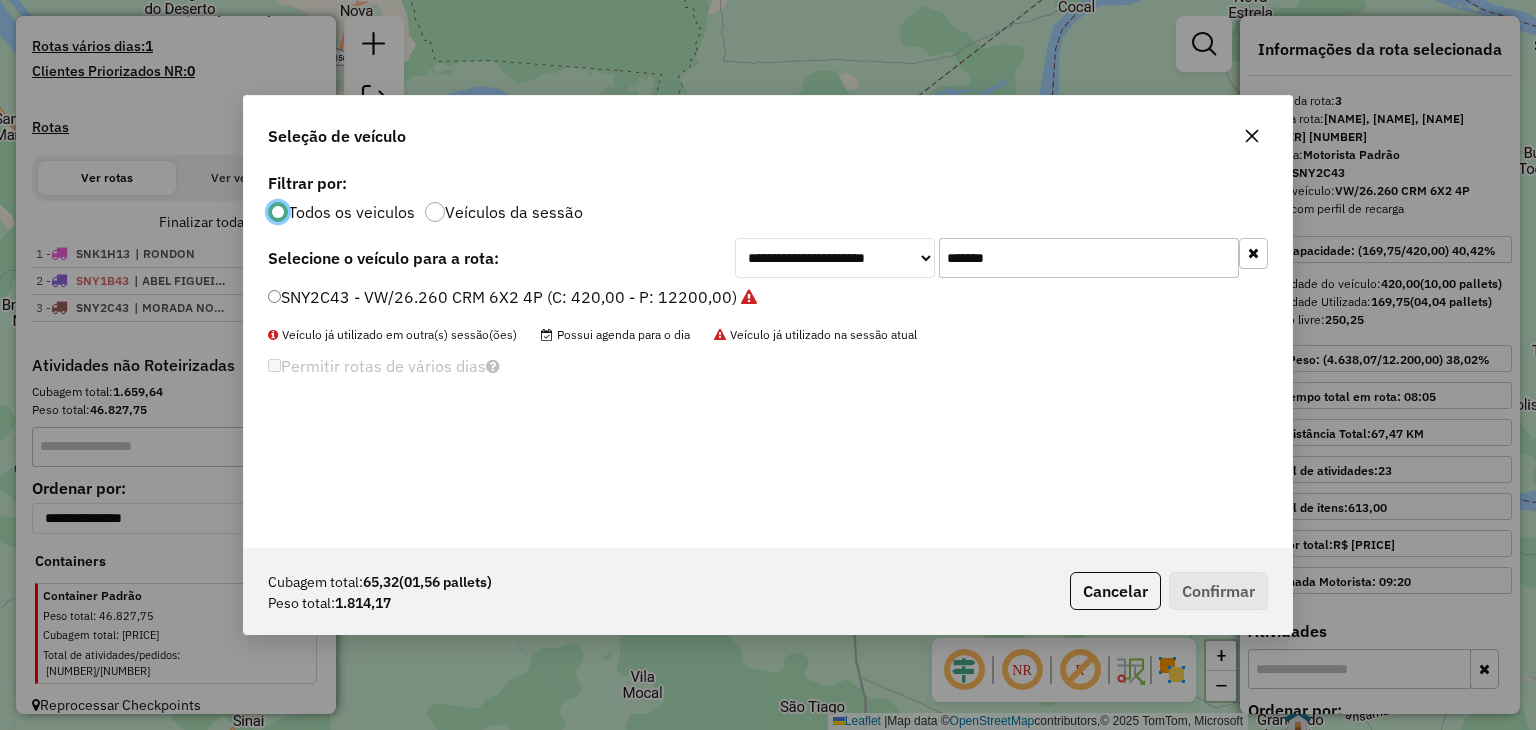 click on "*******" 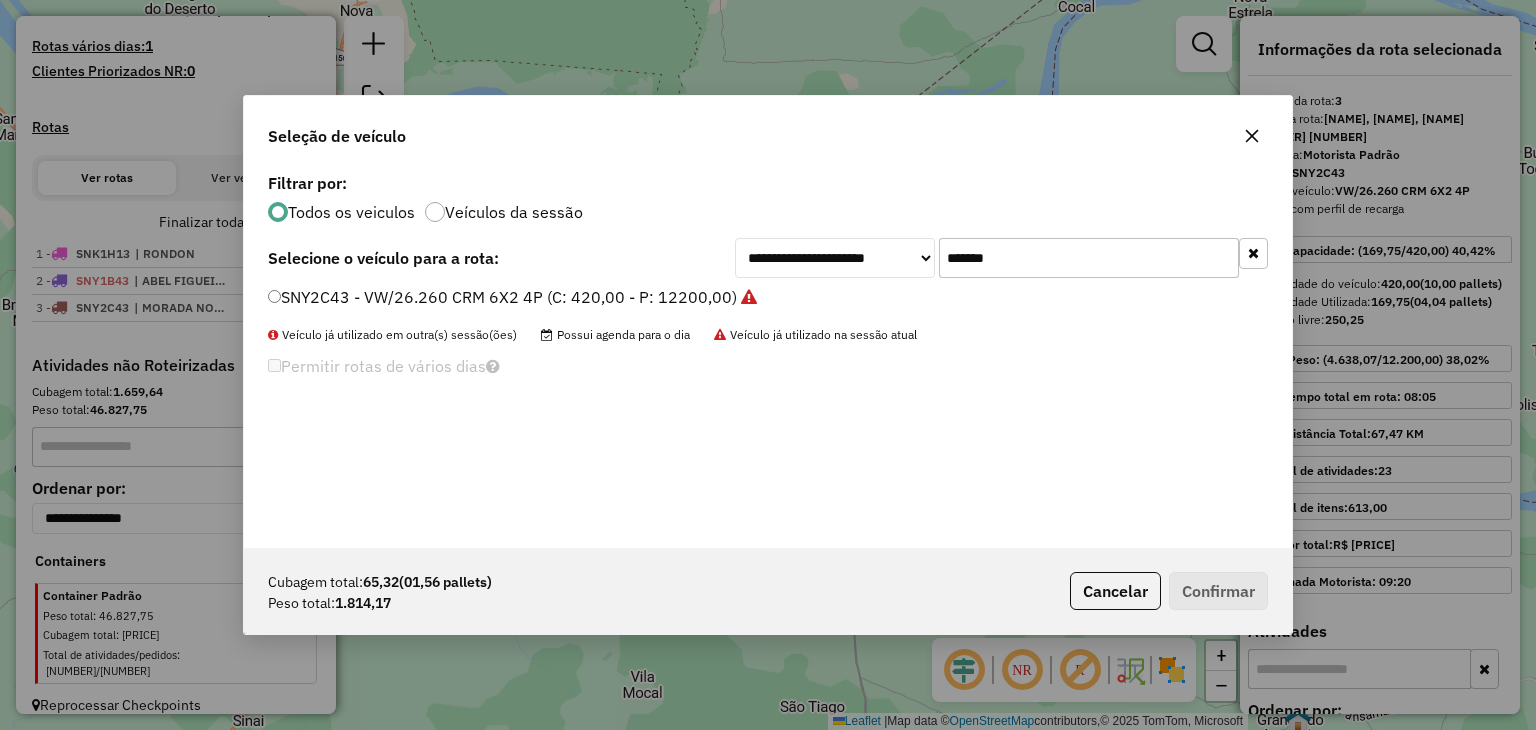 click on "*******" 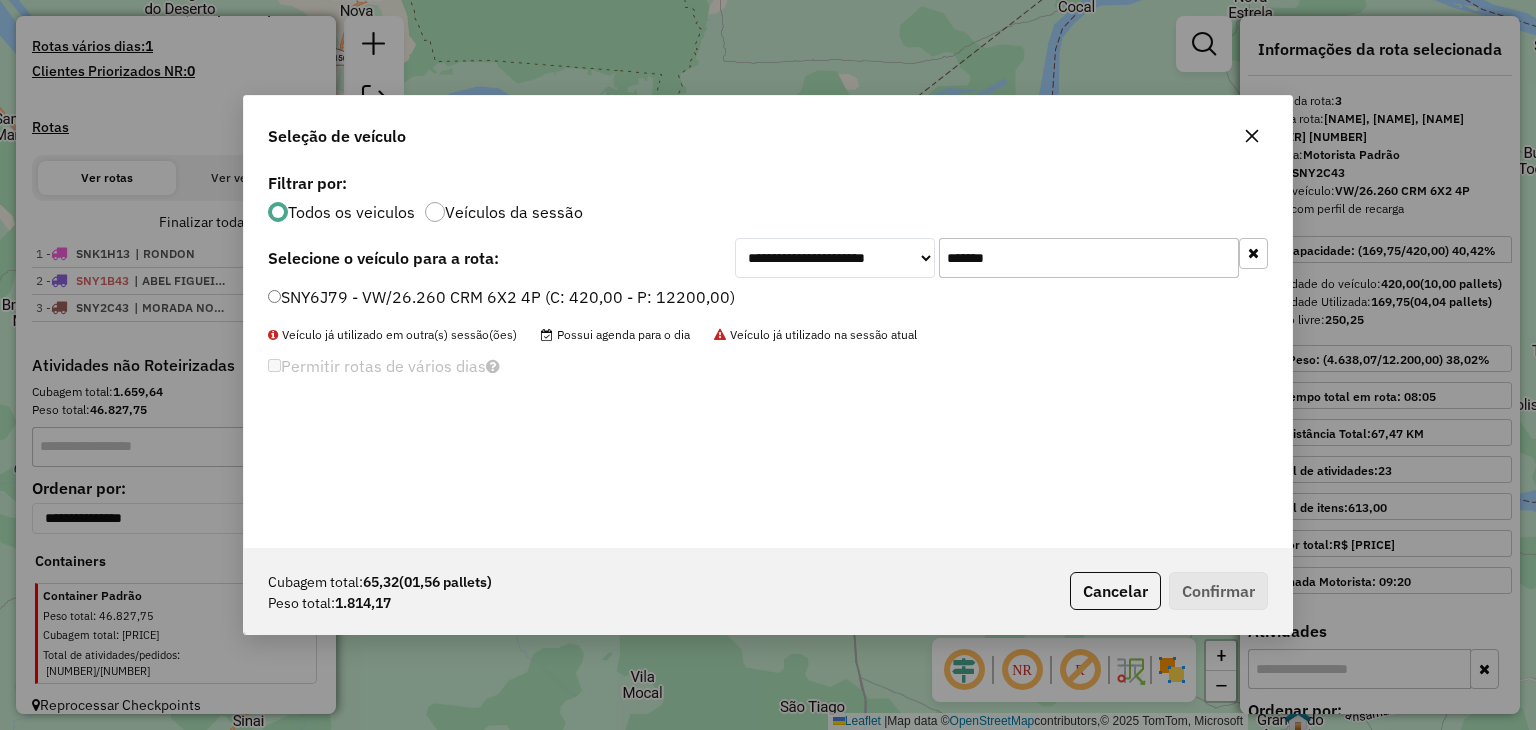 type on "*******" 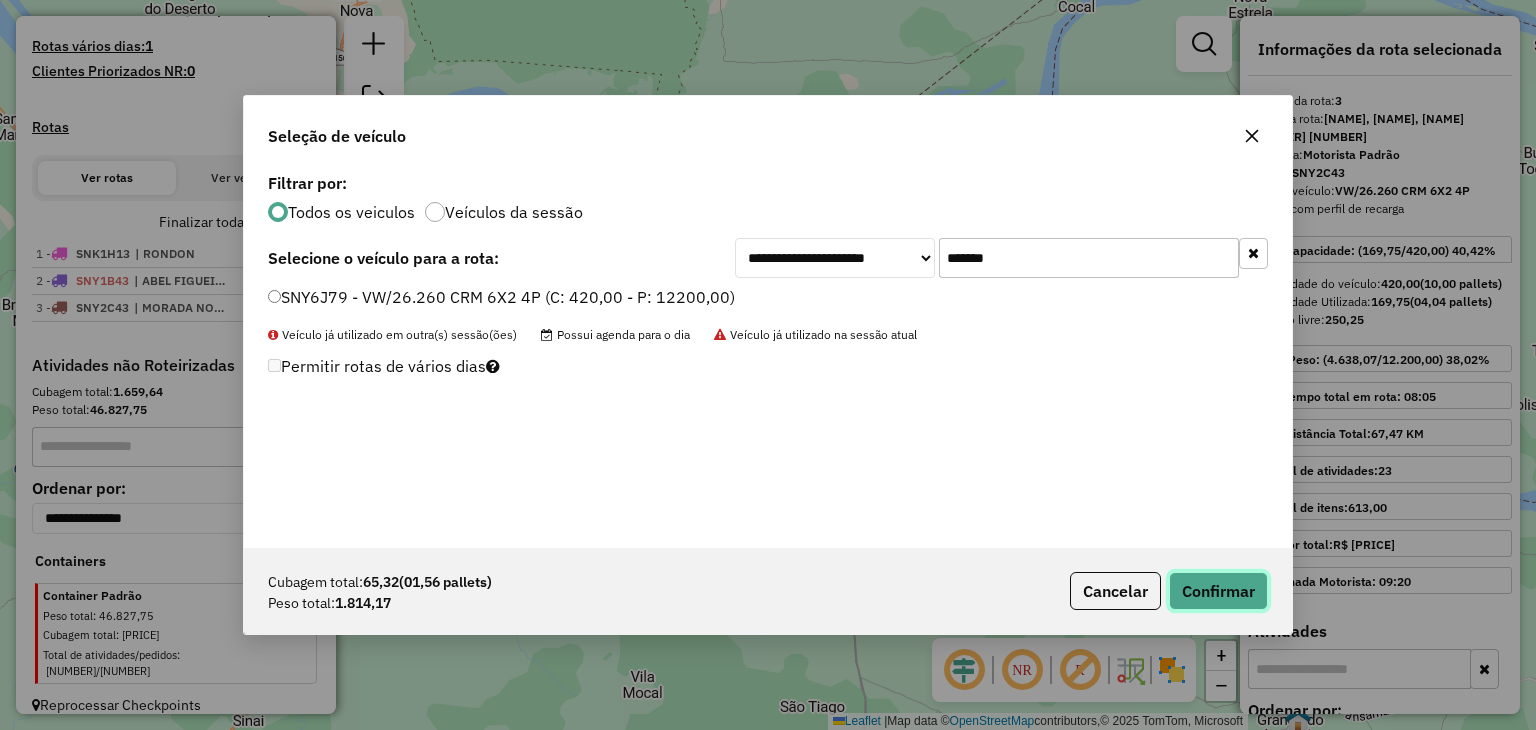 click on "Confirmar" 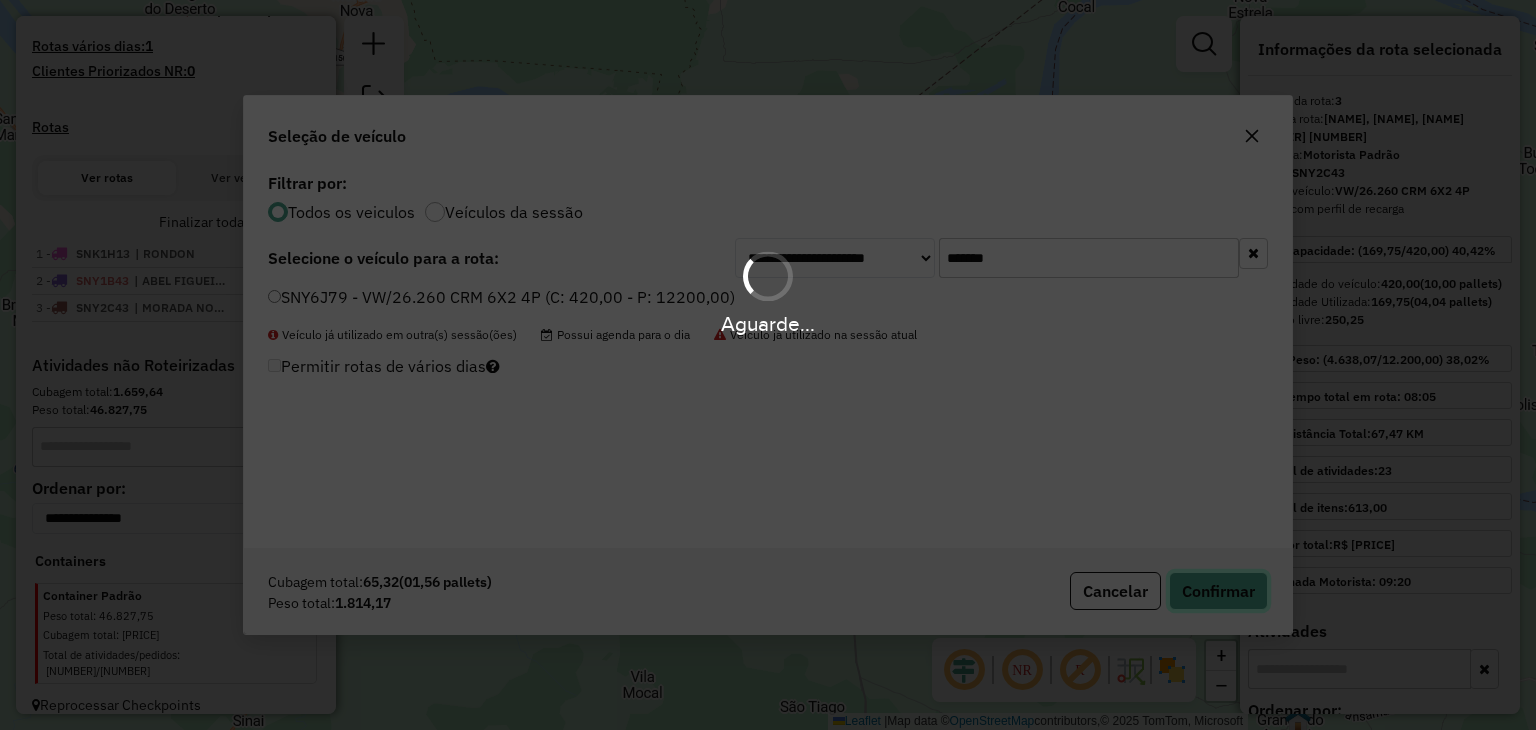type 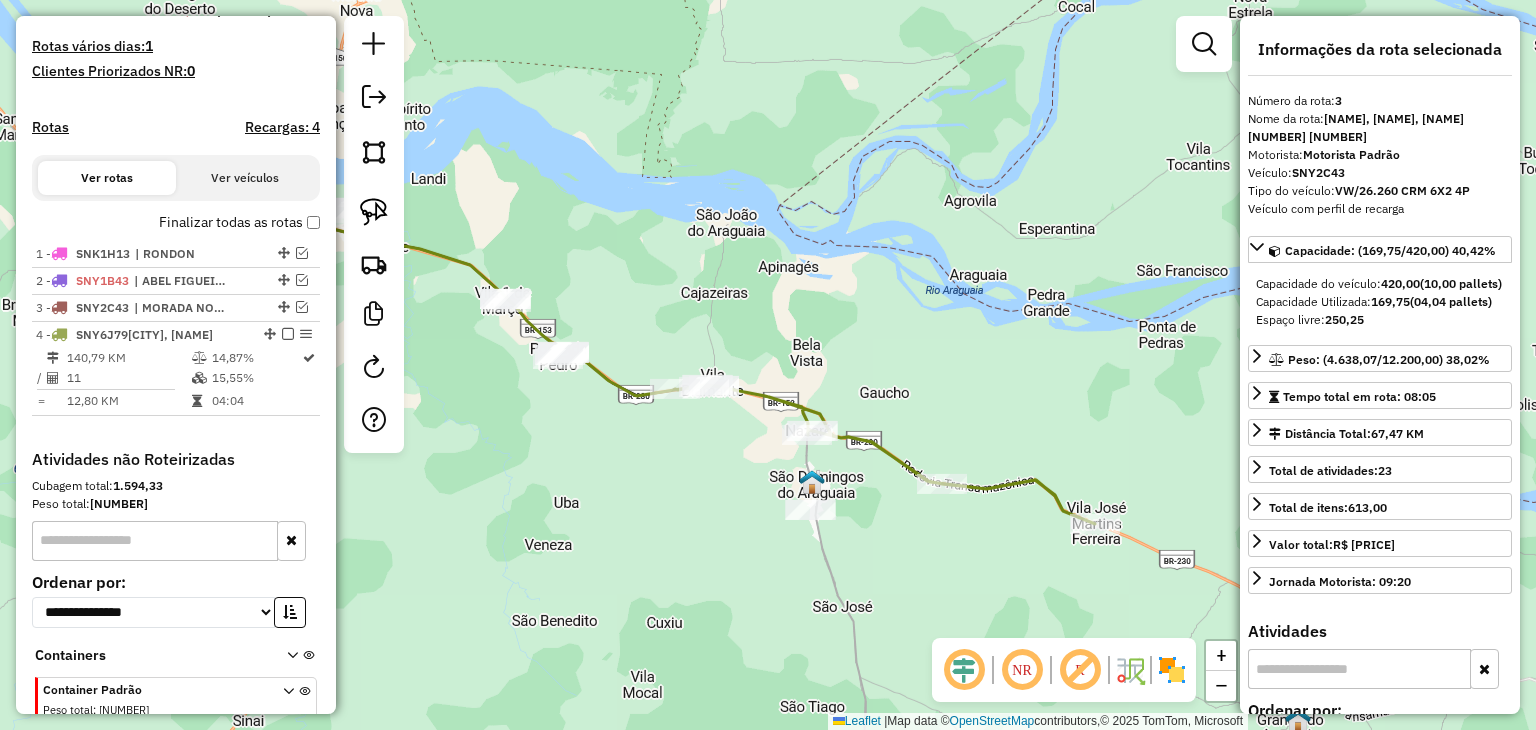 scroll, scrollTop: 654, scrollLeft: 0, axis: vertical 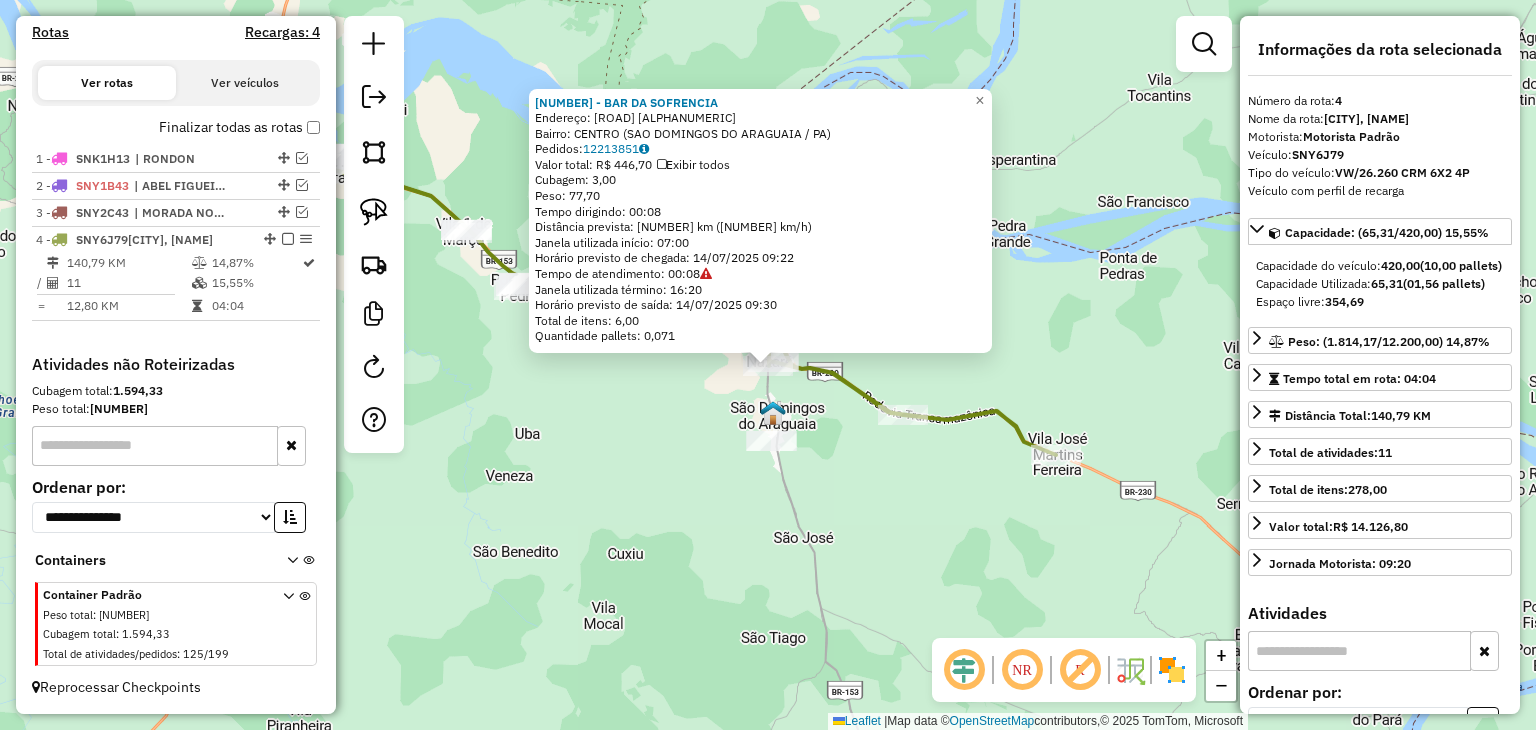 click on "11915 - BAR DA SOFRENCIA  Endereço:  RODOVIA TRANSBRASILIANA SN   Bairro: CENTRO (SAO DOMINGOS DO ARAGUAIA / PA)   Pedidos:  12213851   Valor total: R$ 446,70   Exibir todos   Cubagem: 3,00  Peso: 77,70  Tempo dirigindo: 00:08   Distância prevista: 9,071 km (68,03 km/h)   Janela utilizada início: 07:00   Horário previsto de chegada: 14/07/2025 09:22   Tempo de atendimento: 00:08   Janela utilizada término: 16:20   Horário previsto de saída: 14/07/2025 09:30   Total de itens: 6,00   Quantidade pallets: 0,071  × Janela de atendimento Grade de atendimento Capacidade Transportadoras Veículos Cliente Pedidos  Rotas Selecione os dias de semana para filtrar as janelas de atendimento  Seg   Ter   Qua   Qui   Sex   Sáb   Dom  Informe o período da janela de atendimento: De: Até:  Filtrar exatamente a janela do cliente  Considerar janela de atendimento padrão  Selecione os dias de semana para filtrar as grades de atendimento  Seg   Ter   Qua   Qui   Sex   Sáb   Dom   Peso mínimo:   Peso máximo:   De:  +" 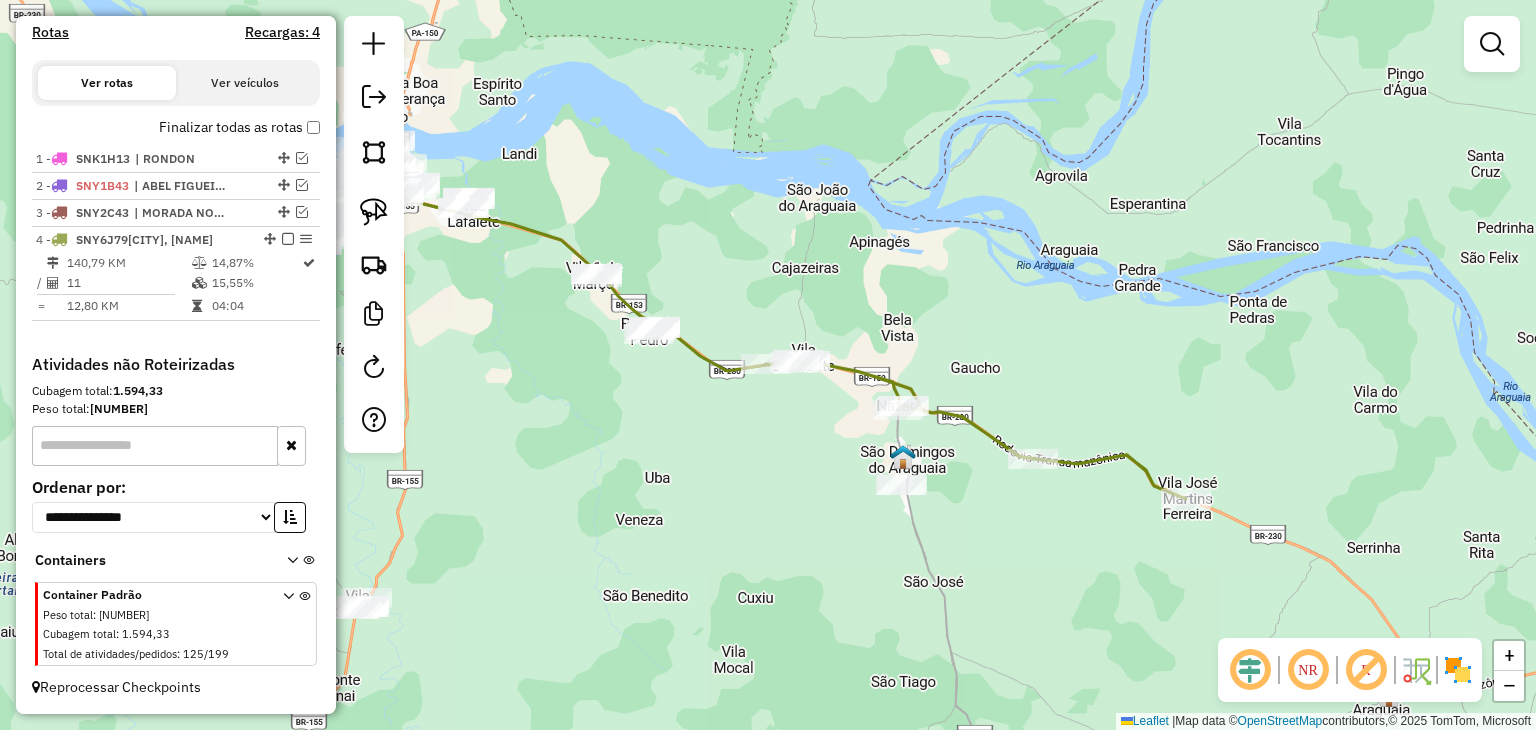 drag, startPoint x: 551, startPoint y: 419, endPoint x: 672, endPoint y: 458, distance: 127.12985 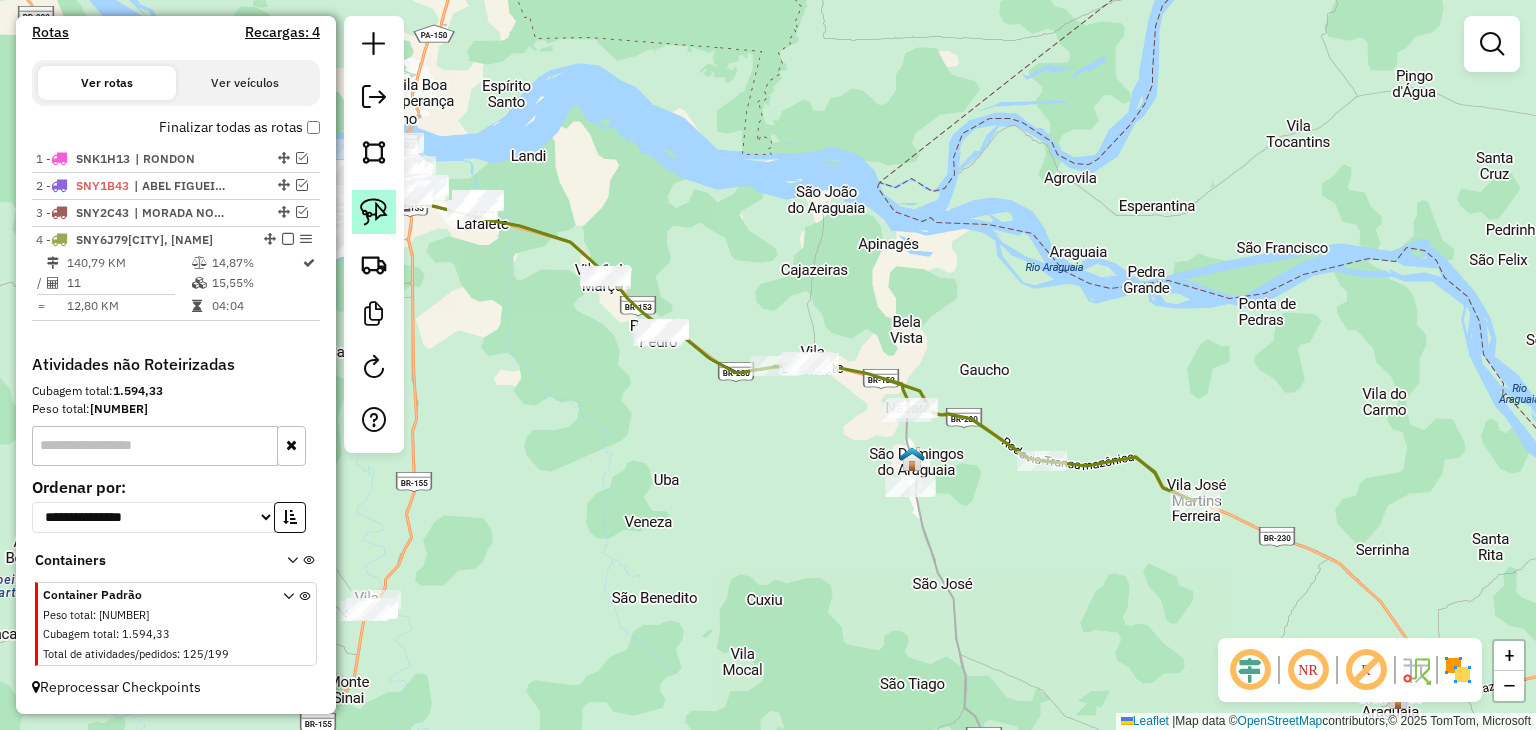 click 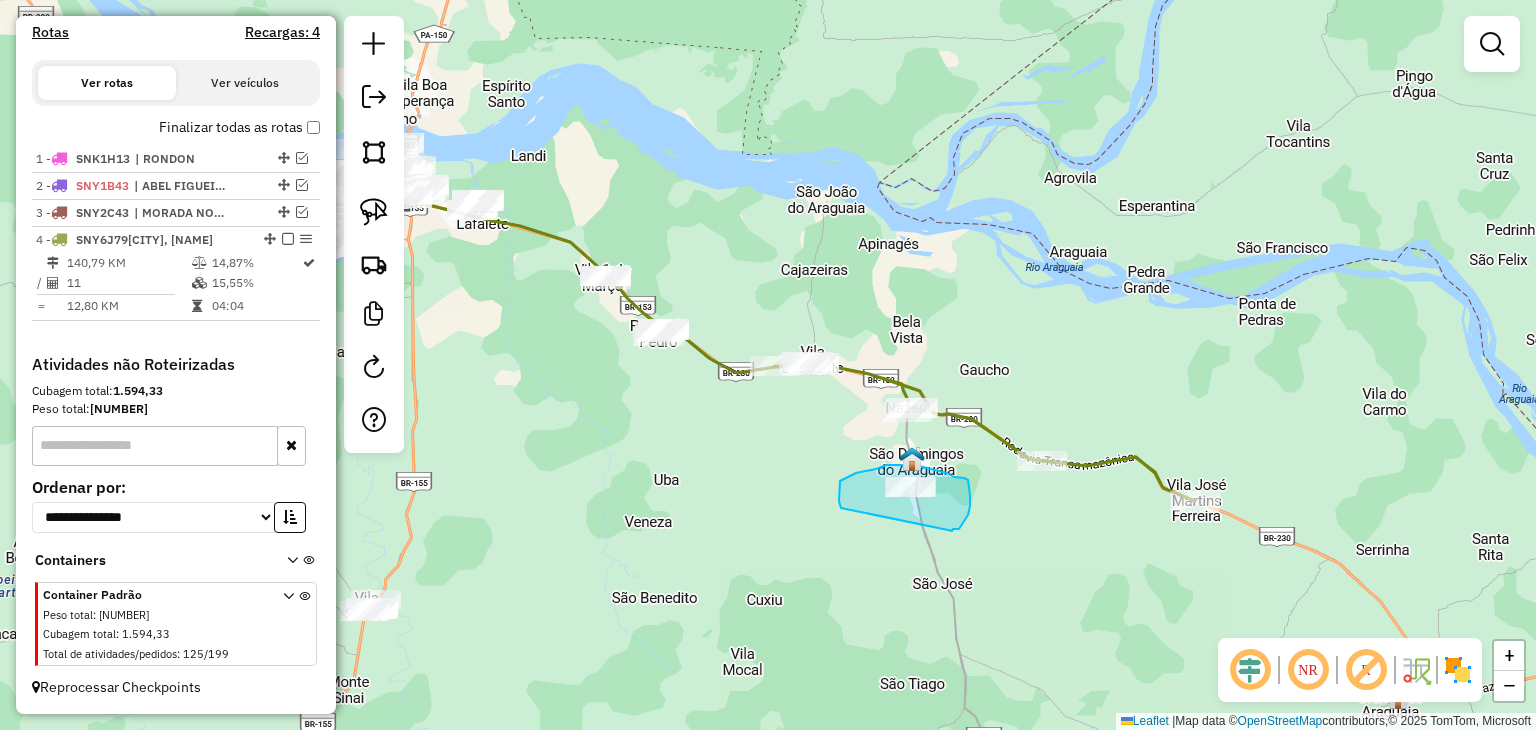 drag, startPoint x: 841, startPoint y: 508, endPoint x: 938, endPoint y: 518, distance: 97.5141 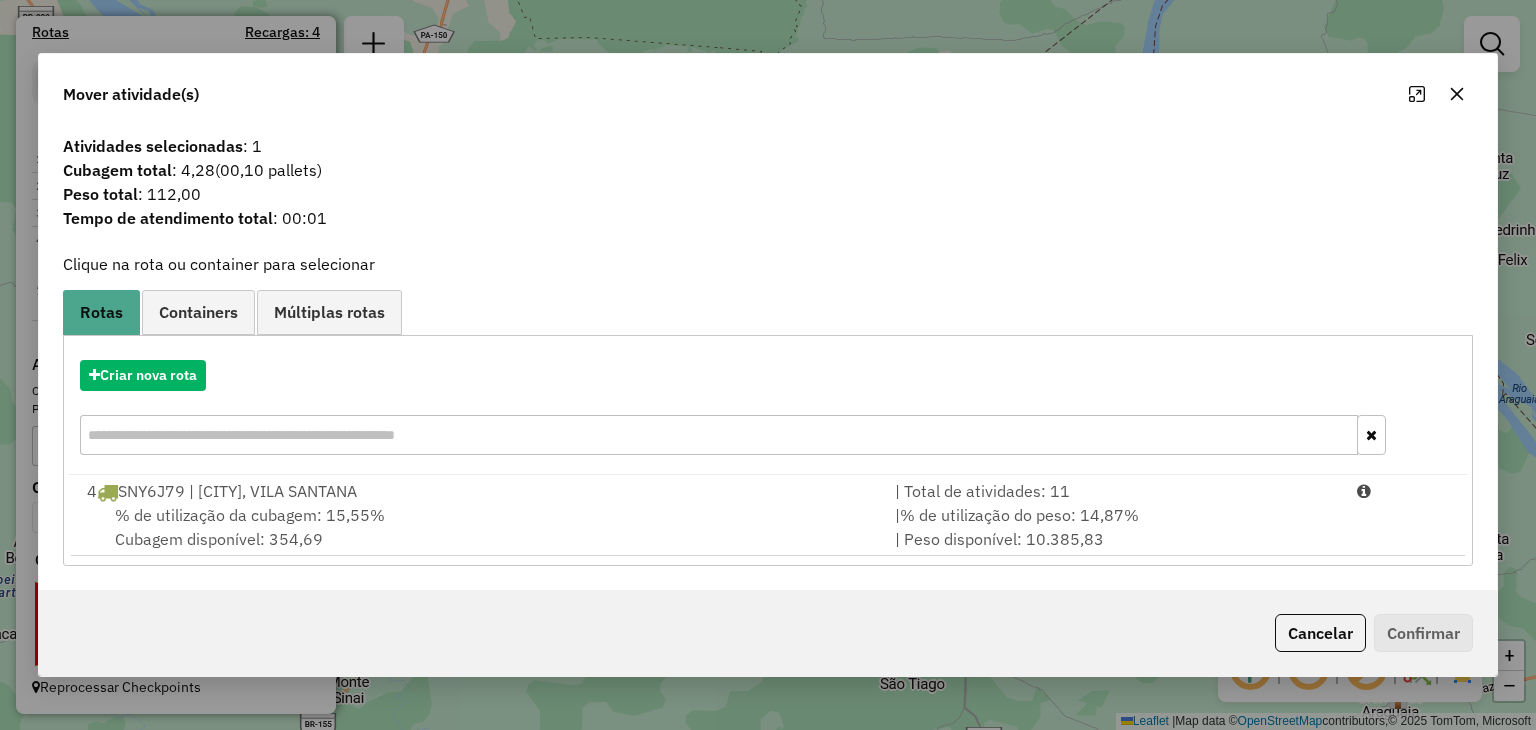 click on "% de utilização da cubagem: 15,55%  Cubagem disponível: 354,69" at bounding box center (479, 527) 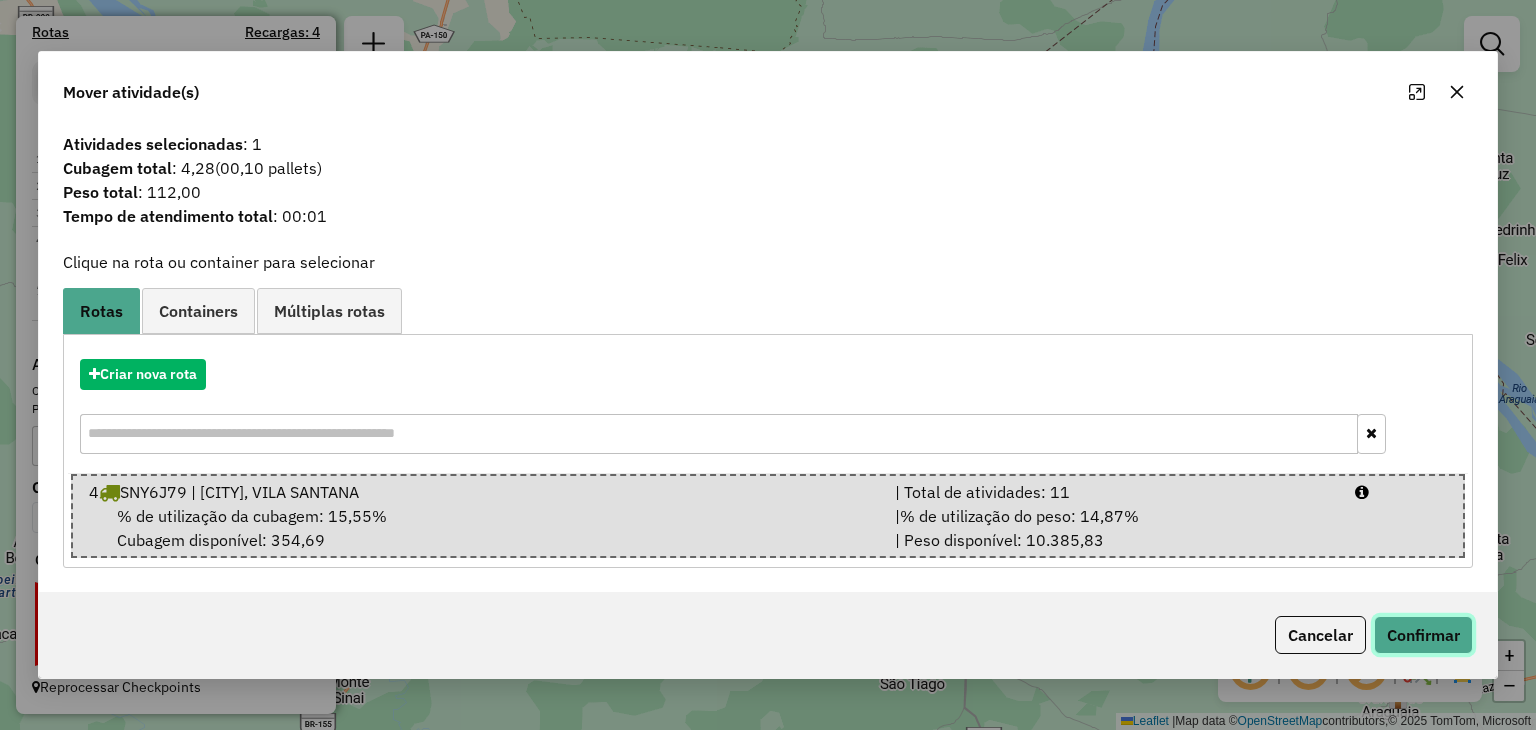 click on "Confirmar" 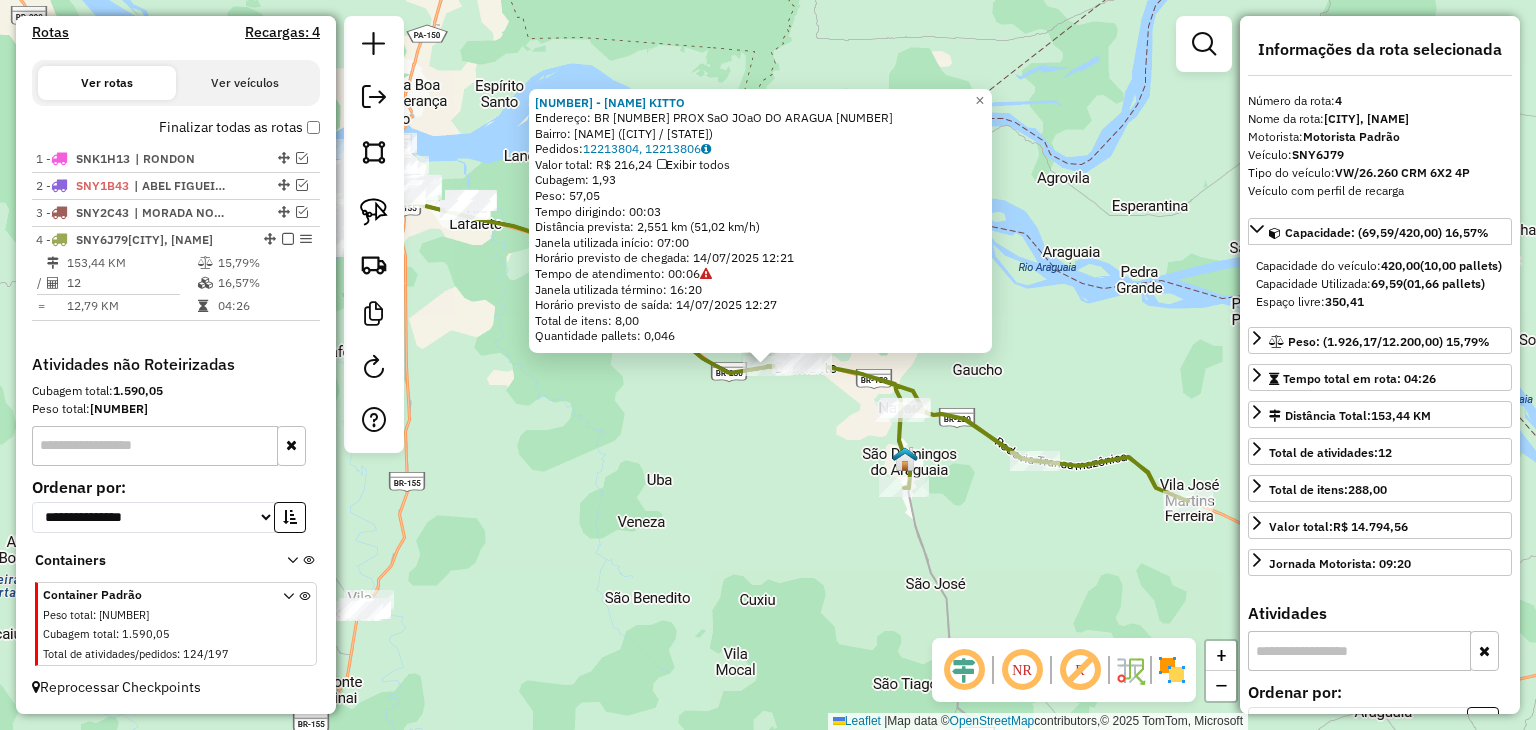 click on "5111 - MERCADINHO KITTO  Endereço:  BR 230 PROX SaO JOaO DO ARAGUA 01   Bairro: BR 230 (SAO JOAO DO ARAGUAIA / PA)   Pedidos:  12213804, 12213806   Valor total: R$ 216,24   Exibir todos   Cubagem: 1,93  Peso: 57,05  Tempo dirigindo: 00:03   Distância prevista: 2,551 km (51,02 km/h)   Janela utilizada início: 07:00   Horário previsto de chegada: 14/07/2025 12:21   Tempo de atendimento: 00:06   Janela utilizada término: 16:20   Horário previsto de saída: 14/07/2025 12:27   Total de itens: 8,00   Quantidade pallets: 0,046  × Janela de atendimento Grade de atendimento Capacidade Transportadoras Veículos Cliente Pedidos  Rotas Selecione os dias de semana para filtrar as janelas de atendimento  Seg   Ter   Qua   Qui   Sex   Sáb   Dom  Informe o período da janela de atendimento: De: Até:  Filtrar exatamente a janela do cliente  Considerar janela de atendimento padrão  Selecione os dias de semana para filtrar as grades de atendimento  Seg   Ter   Qua   Qui   Sex   Sáb   Dom   Peso mínimo:   De:   De:" 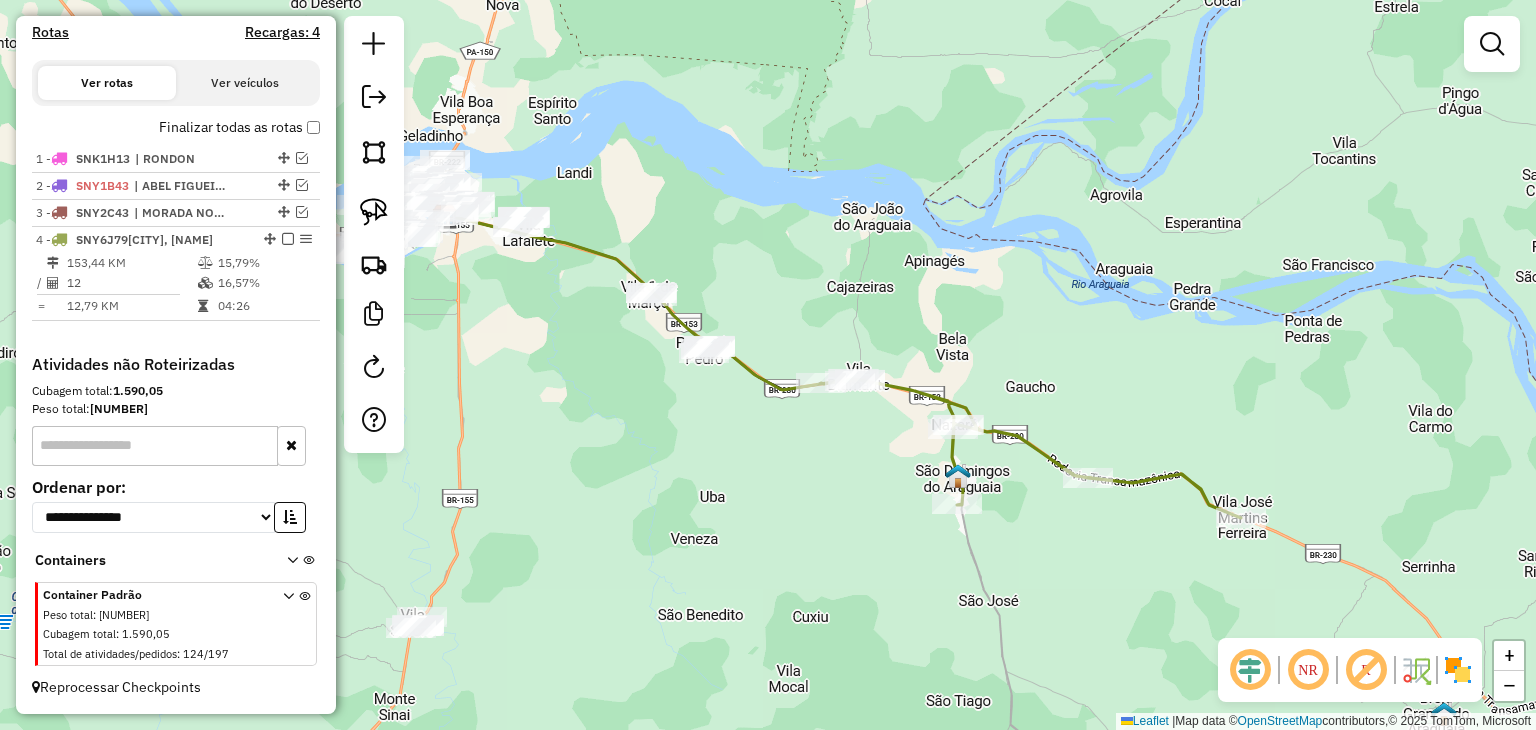 drag, startPoint x: 648, startPoint y: 426, endPoint x: 722, endPoint y: 458, distance: 80.622574 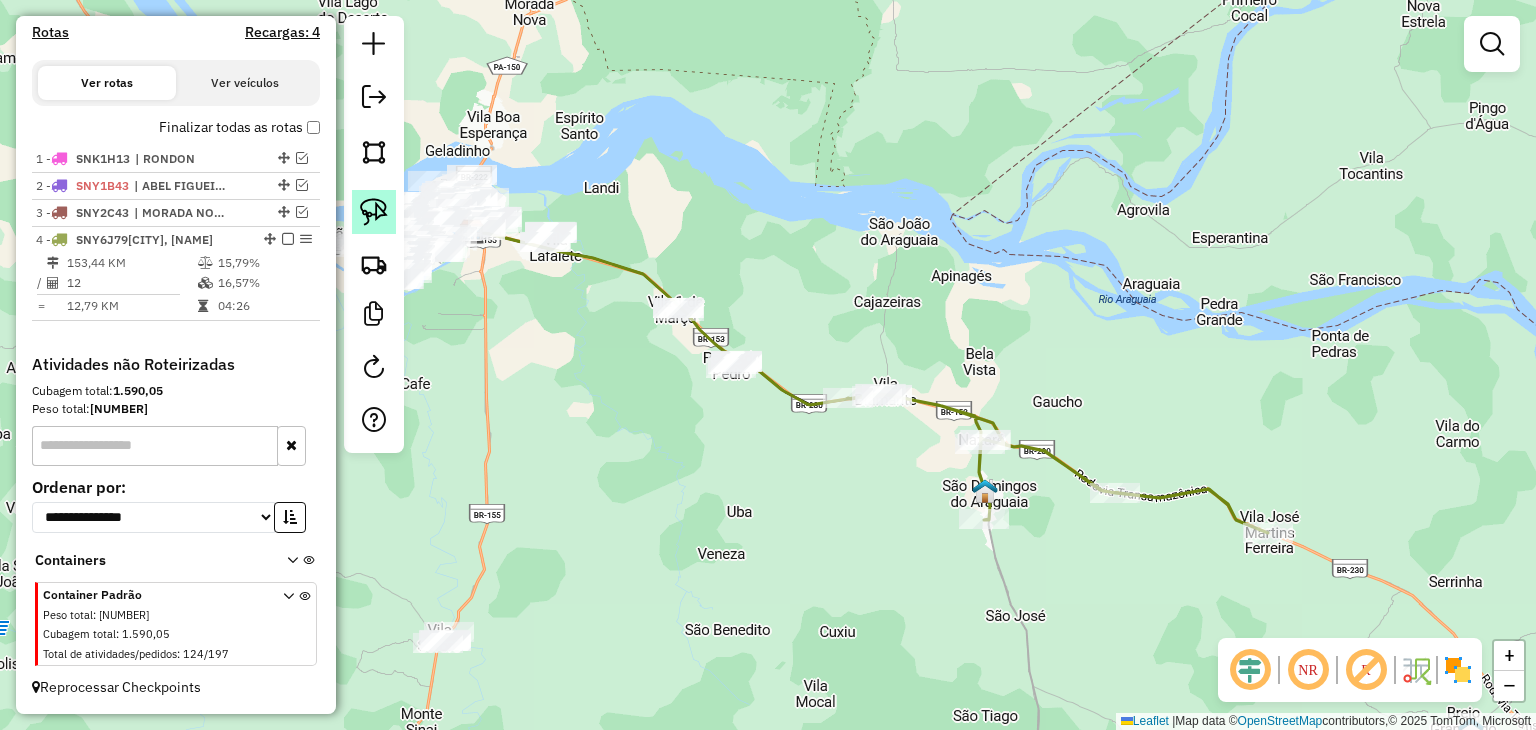 click 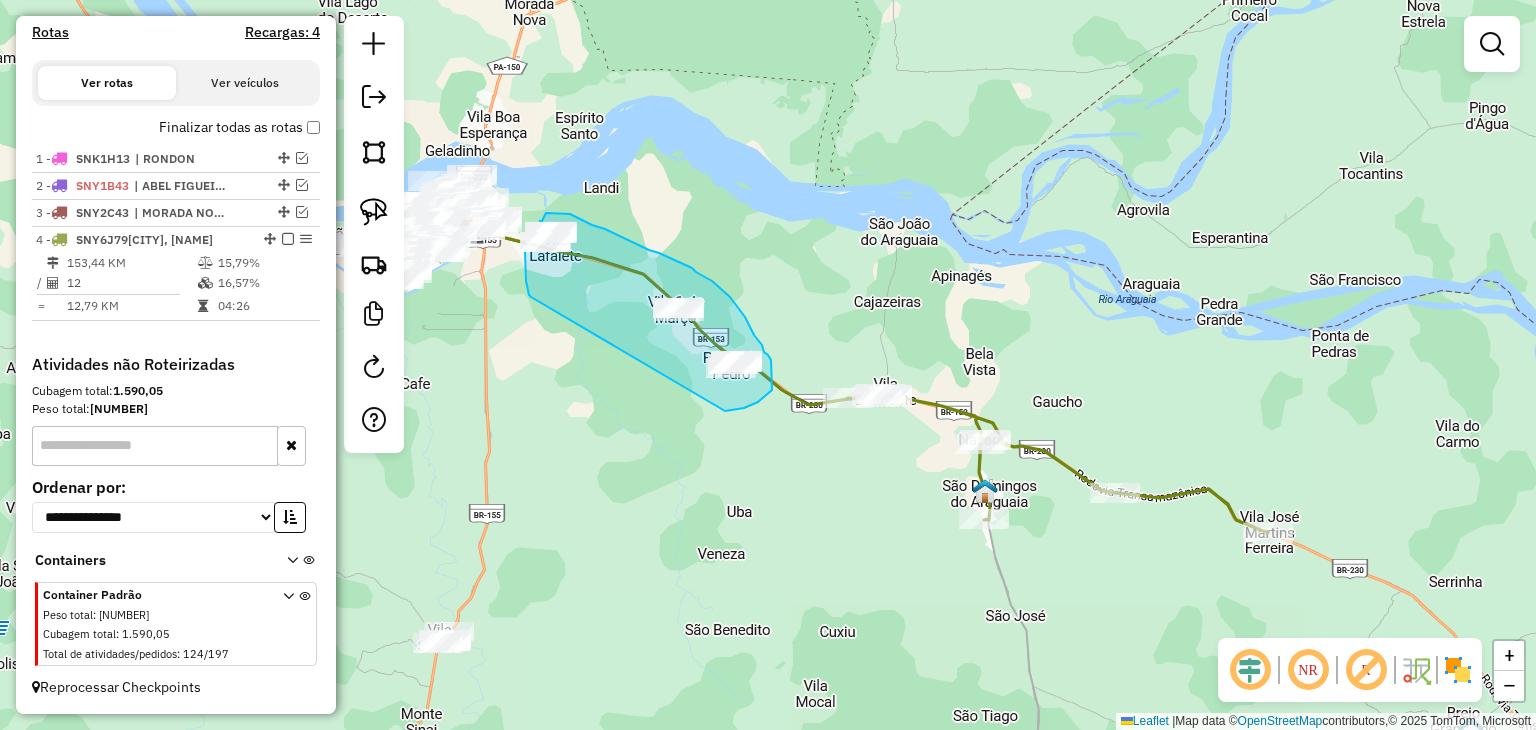 drag, startPoint x: 531, startPoint y: 297, endPoint x: 708, endPoint y: 409, distance: 209.45883 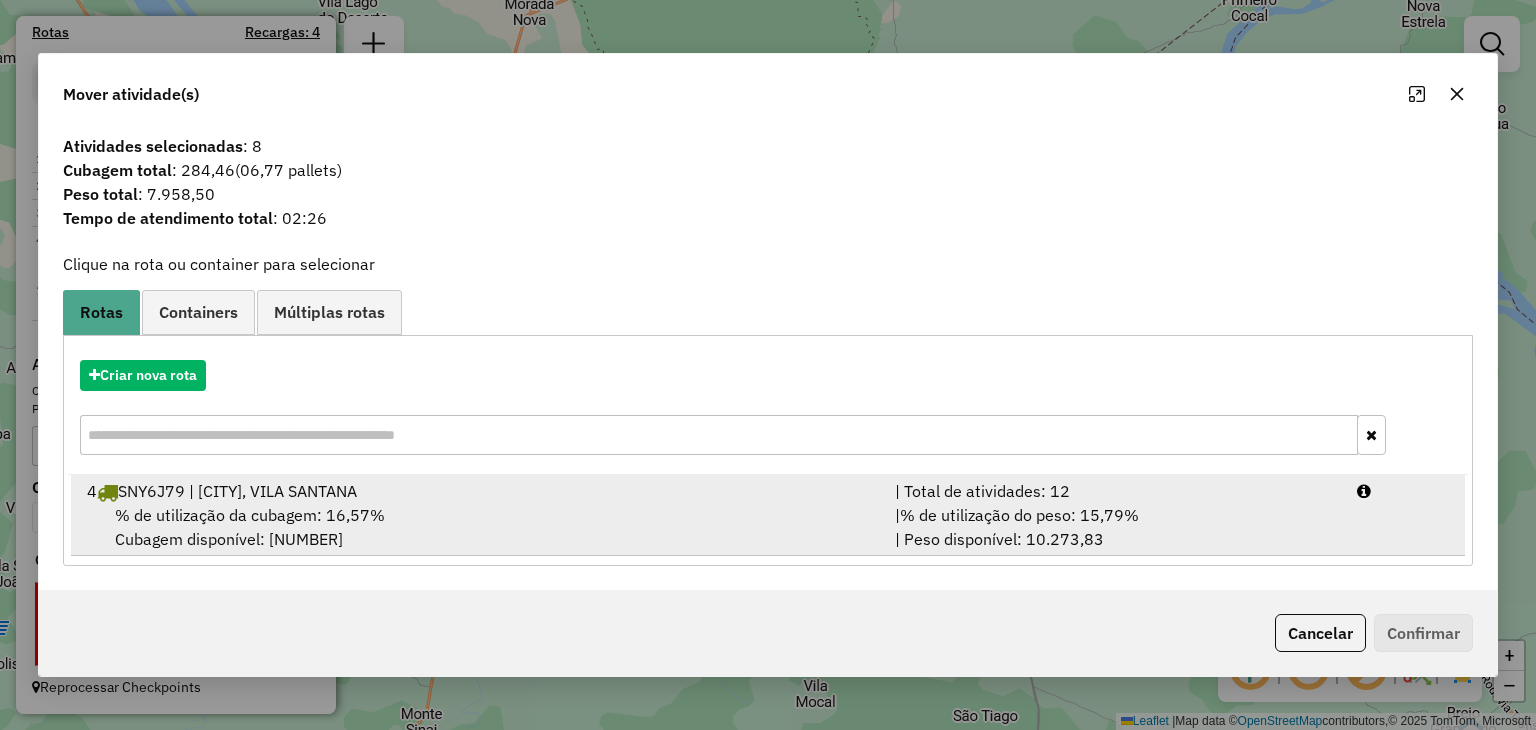click on "4  SNY6J79 | SÃO DOMINGOS, VILA SANTANA" at bounding box center (479, 491) 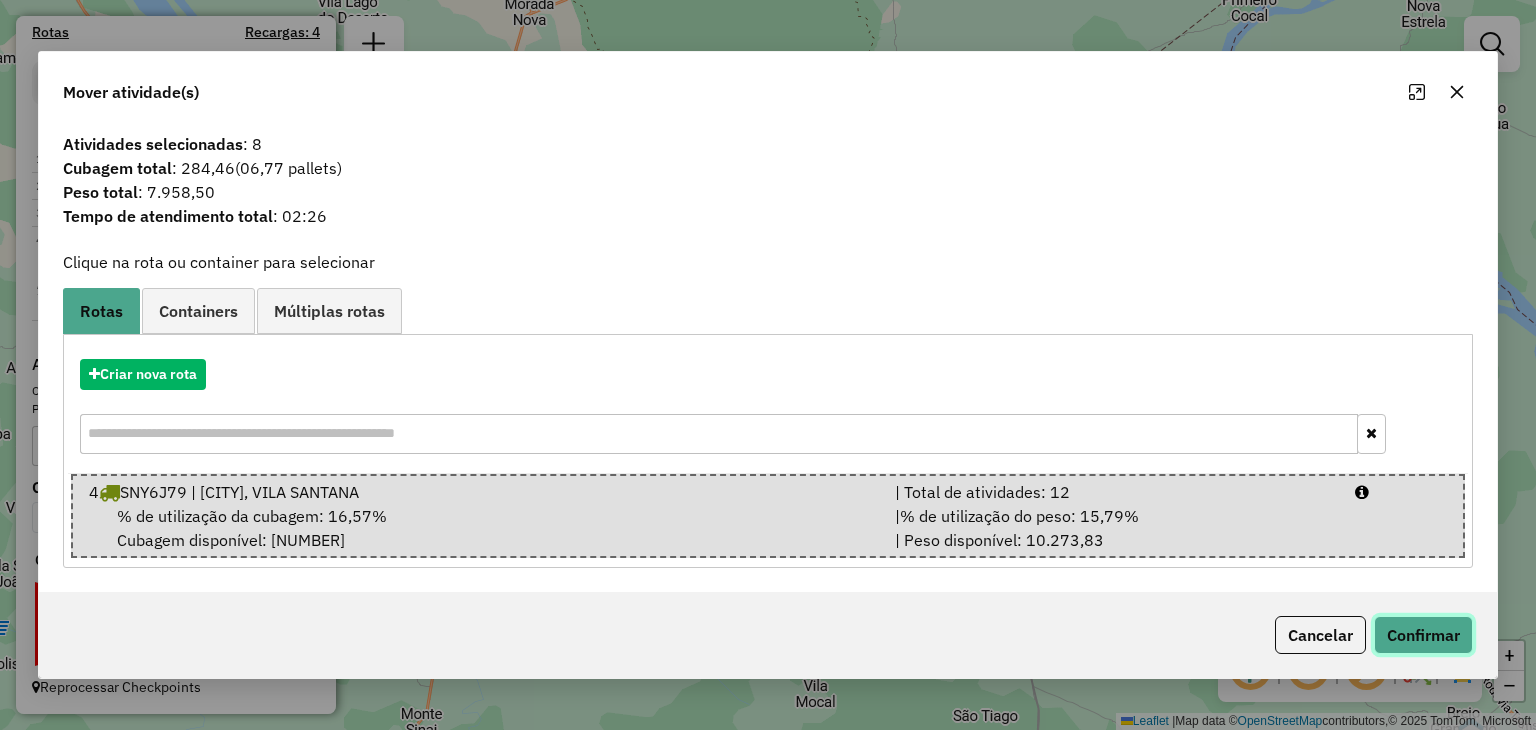 click on "Confirmar" 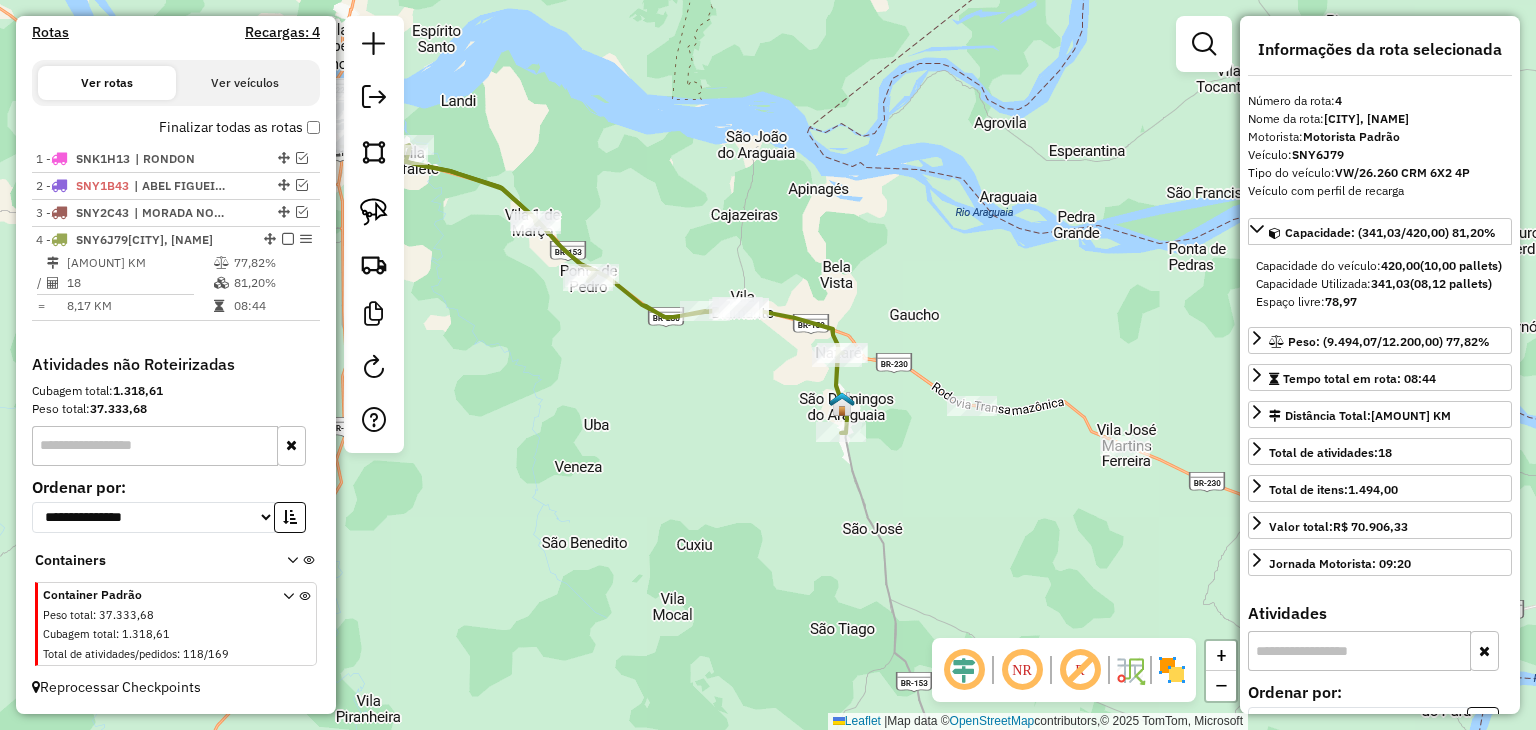 drag, startPoint x: 679, startPoint y: 471, endPoint x: 1039, endPoint y: 552, distance: 369 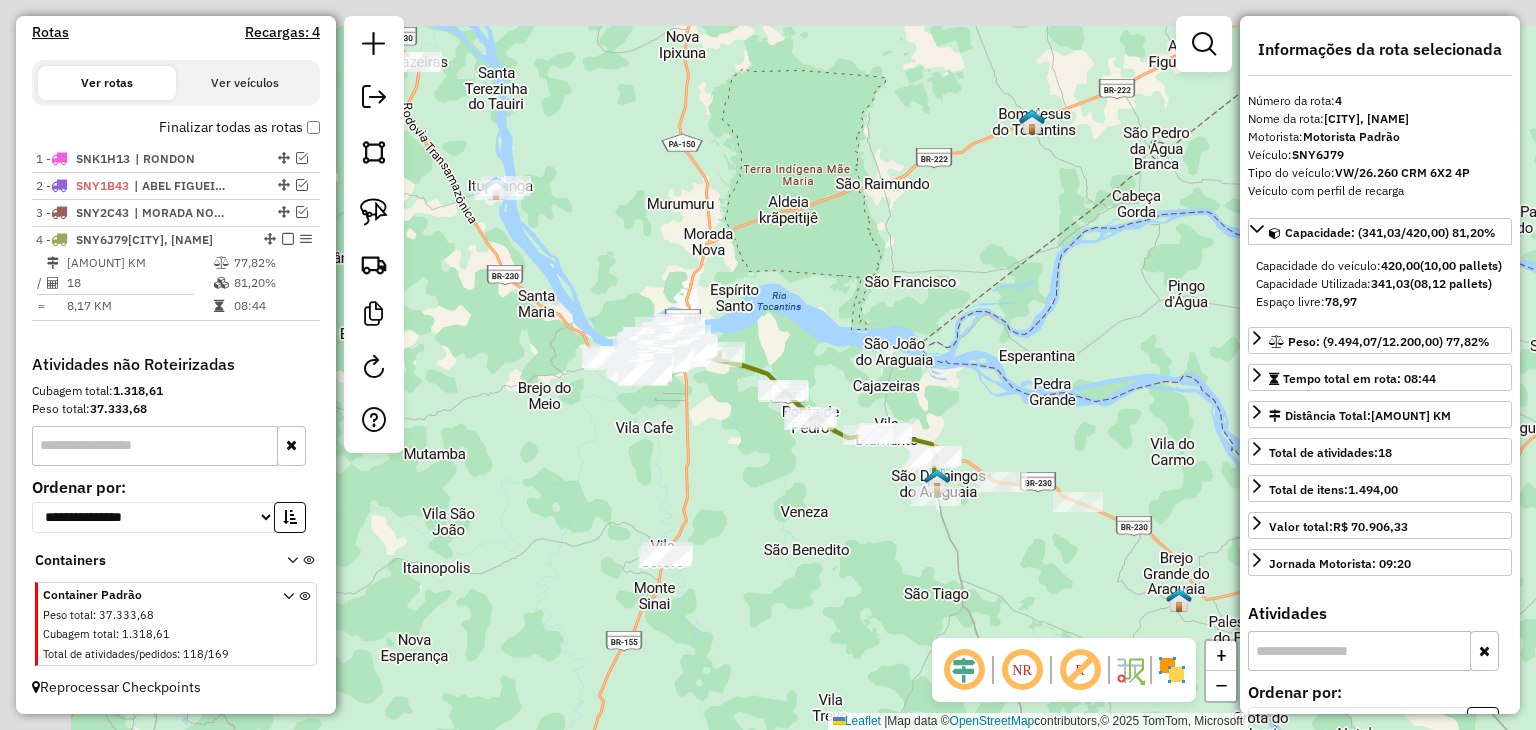 drag, startPoint x: 733, startPoint y: 403, endPoint x: 840, endPoint y: 467, distance: 124.67959 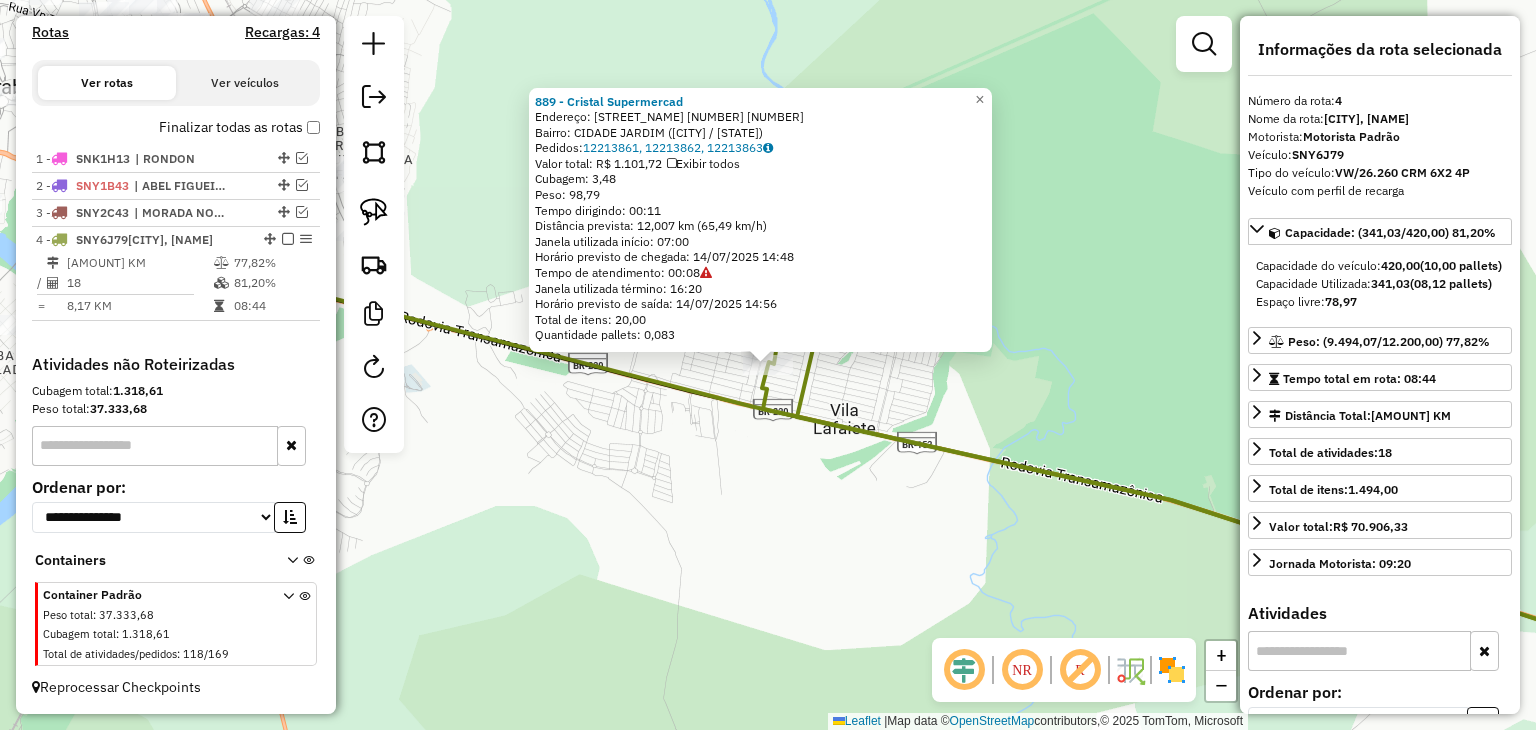 click on "889 - Cristal Supermercad  Endereço:  Avenida F 25 Quadra 111 Lote25 sn   Bairro: CIDADE JARDIM (MARABA / PA)   Pedidos:  12213861, 12213862, 12213863   Valor total: R$ 1.101,72   Exibir todos   Cubagem: 3,48  Peso: 98,79  Tempo dirigindo: 00:11   Distância prevista: 12,007 km (65,49 km/h)   Janela utilizada início: 07:00   Horário previsto de chegada: 14/07/2025 14:48   Tempo de atendimento: 00:08   Janela utilizada término: 16:20   Horário previsto de saída: 14/07/2025 14:56   Total de itens: 20,00   Quantidade pallets: 0,083  × Janela de atendimento Grade de atendimento Capacidade Transportadoras Veículos Cliente Pedidos  Rotas Selecione os dias de semana para filtrar as janelas de atendimento  Seg   Ter   Qua   Qui   Sex   Sáb   Dom  Informe o período da janela de atendimento: De: Até:  Filtrar exatamente a janela do cliente  Considerar janela de atendimento padrão  Selecione os dias de semana para filtrar as grades de atendimento  Seg   Ter   Qua   Qui   Sex   Sáb   Dom   Peso mínimo:  De:" 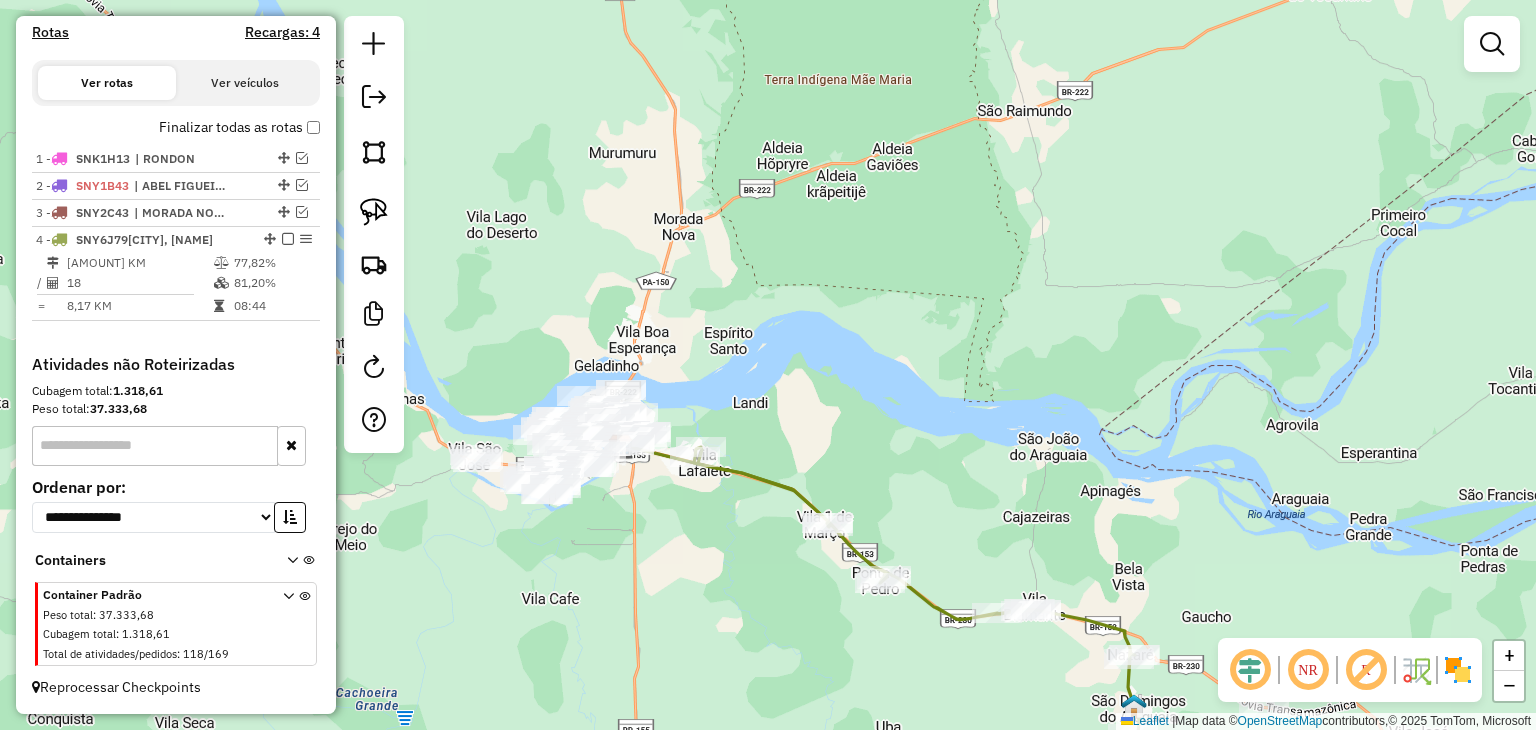 drag, startPoint x: 788, startPoint y: 545, endPoint x: 591, endPoint y: 437, distance: 224.66197 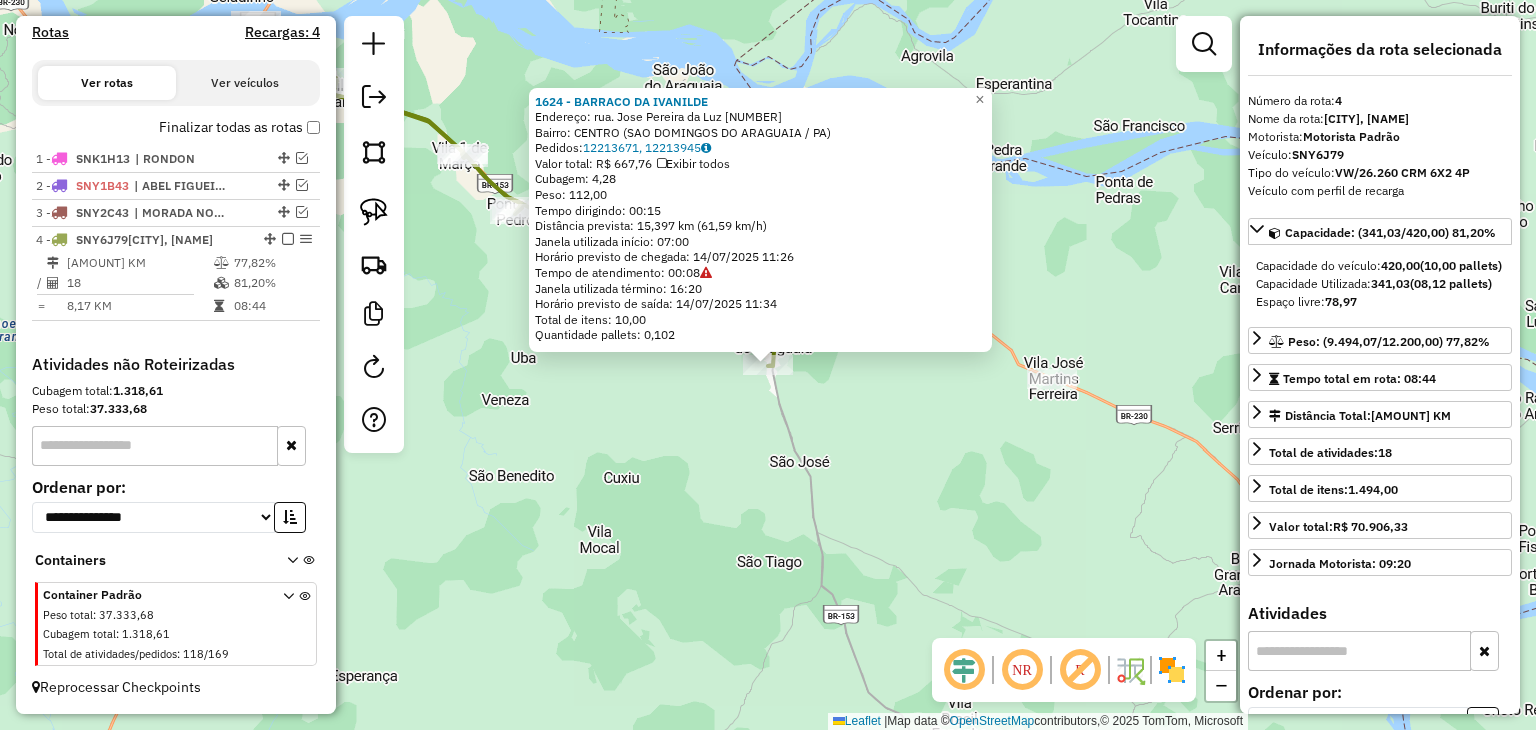 click on "1624 - BARRACO DA IVANILDE  Endereço:  rua. Jose Pereira da Luz 00   Bairro: CENTRO (SAO DOMINGOS DO ARAGUAIA / PA)   Pedidos:  12213671, 12213945   Valor total: R$ 667,76   Exibir todos   Cubagem: 4,28  Peso: 112,00  Tempo dirigindo: 00:15   Distância prevista: 15,397 km (61,59 km/h)   Janela utilizada início: 07:00   Horário previsto de chegada: 14/07/2025 11:26   Tempo de atendimento: 00:08   Janela utilizada término: 16:20   Horário previsto de saída: 14/07/2025 11:34   Total de itens: 10,00   Quantidade pallets: 0,102  × Janela de atendimento Grade de atendimento Capacidade Transportadoras Veículos Cliente Pedidos  Rotas Selecione os dias de semana para filtrar as janelas de atendimento  Seg   Ter   Qua   Qui   Sex   Sáb   Dom  Informe o período da janela de atendimento: De: Até:  Filtrar exatamente a janela do cliente  Considerar janela de atendimento padrão  Selecione os dias de semana para filtrar as grades de atendimento  Seg   Ter   Qua   Qui   Sex   Sáb   Dom   Peso mínimo:   De:  +" 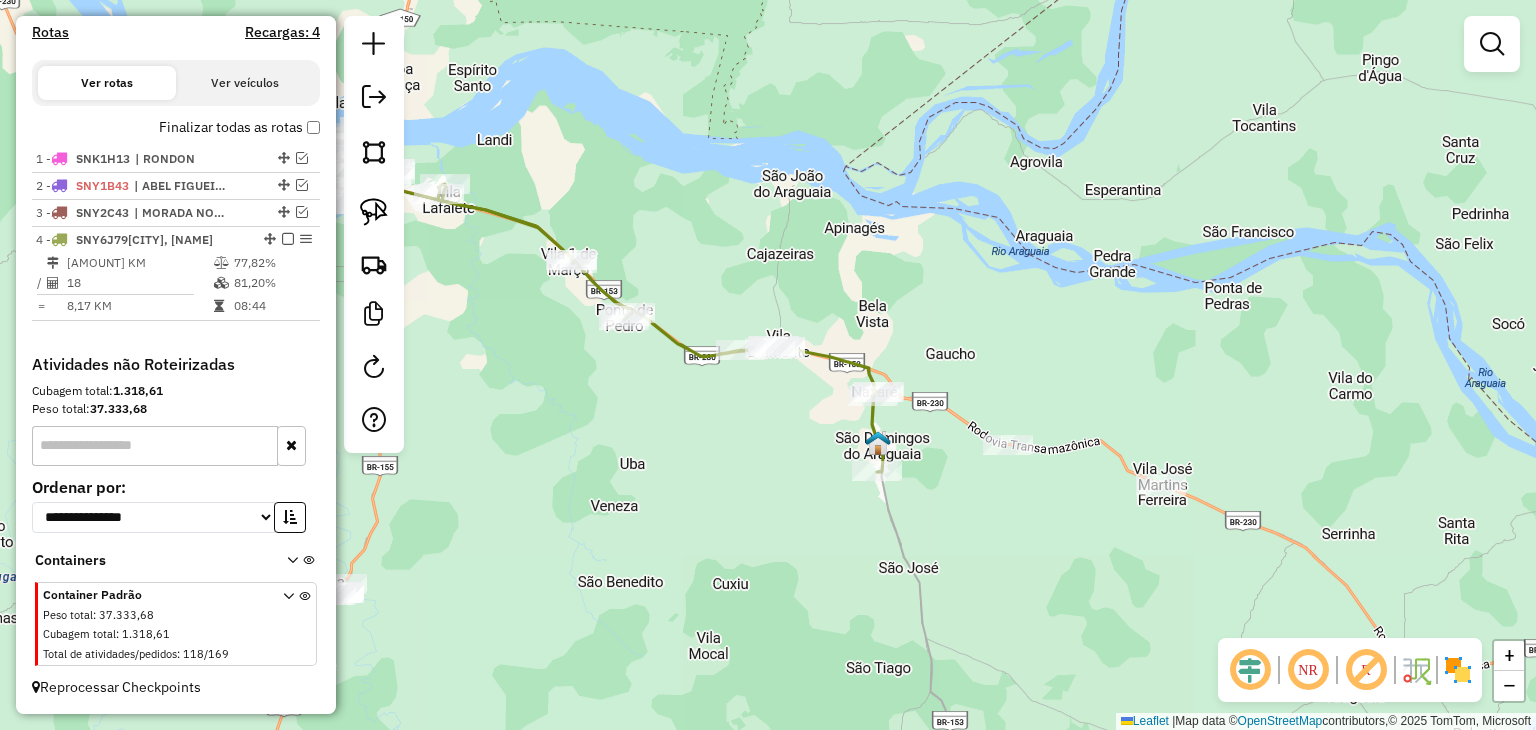 drag, startPoint x: 676, startPoint y: 447, endPoint x: 785, endPoint y: 553, distance: 152.04276 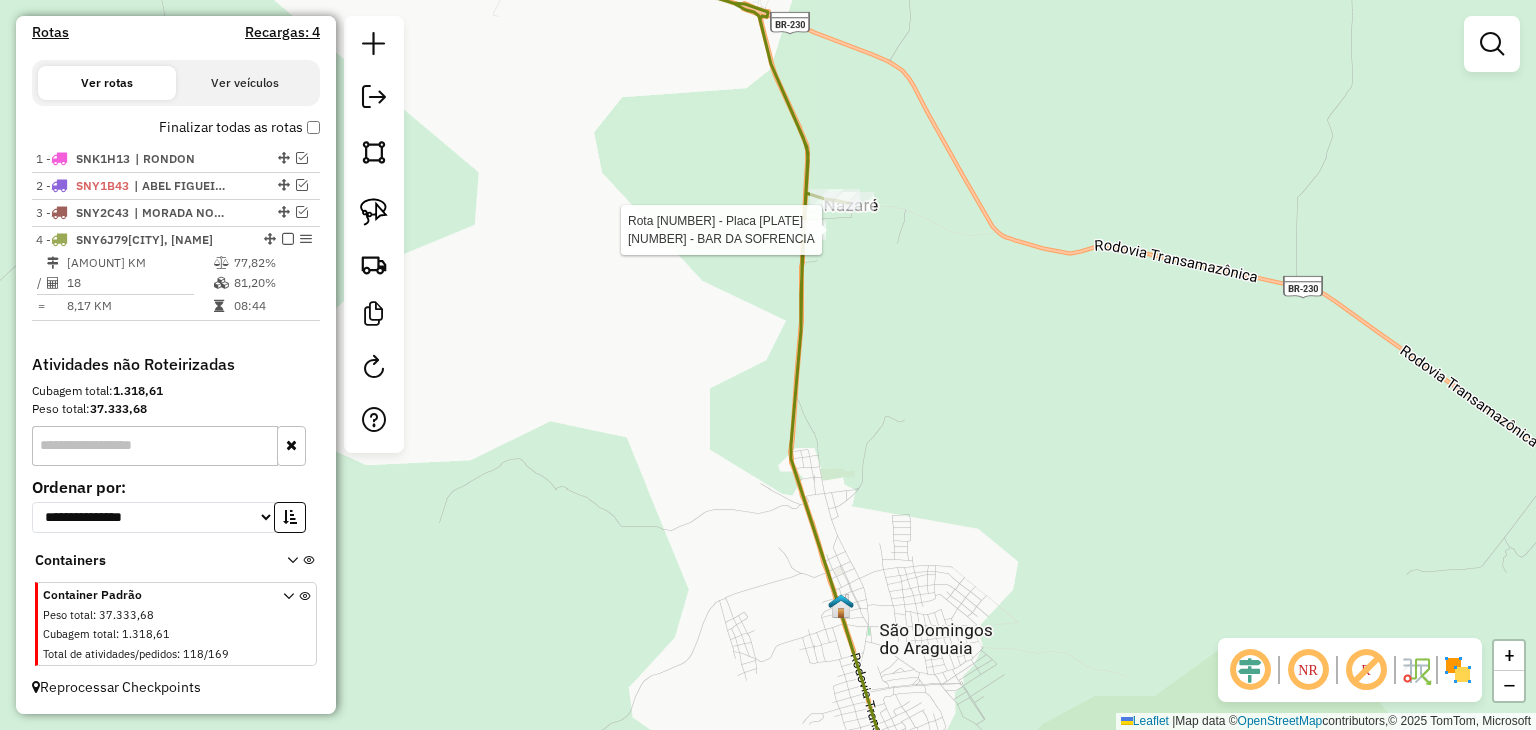 click 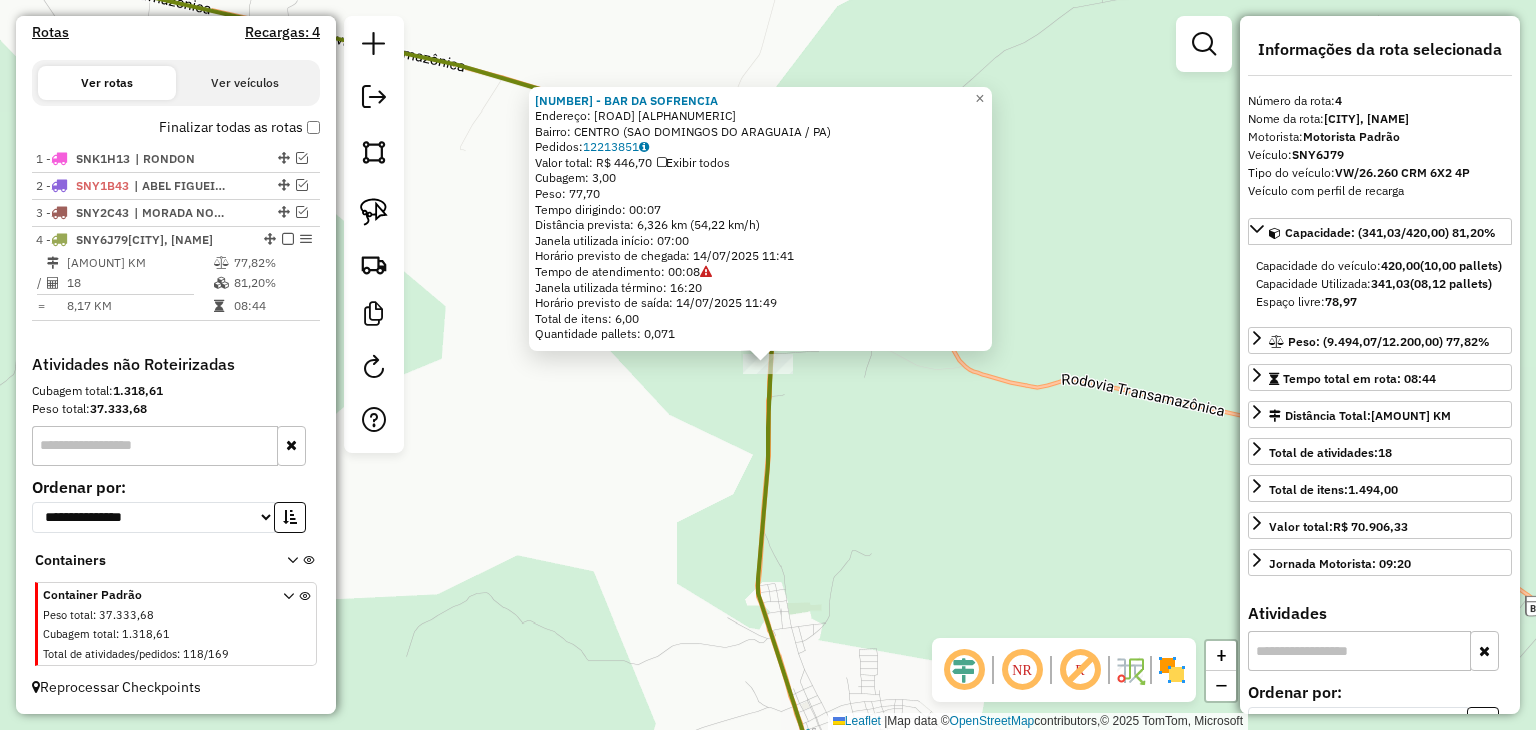 click on "11915 - BAR DA SOFRENCIA  Endereço:  RODOVIA TRANSBRASILIANA SN   Bairro: CENTRO (SAO DOMINGOS DO ARAGUAIA / PA)   Pedidos:  12213851   Valor total: R$ 446,70   Exibir todos   Cubagem: 3,00  Peso: 77,70  Tempo dirigindo: 00:07   Distância prevista: 6,326 km (54,22 km/h)   Janela utilizada início: 07:00   Horário previsto de chegada: 14/07/2025 11:41   Tempo de atendimento: 00:08   Janela utilizada término: 16:20   Horário previsto de saída: 14/07/2025 11:49   Total de itens: 6,00   Quantidade pallets: 0,071  × Janela de atendimento Grade de atendimento Capacidade Transportadoras Veículos Cliente Pedidos  Rotas Selecione os dias de semana para filtrar as janelas de atendimento  Seg   Ter   Qua   Qui   Sex   Sáb   Dom  Informe o período da janela de atendimento: De: Até:  Filtrar exatamente a janela do cliente  Considerar janela de atendimento padrão  Selecione os dias de semana para filtrar as grades de atendimento  Seg   Ter   Qua   Qui   Sex   Sáb   Dom   Peso mínimo:   Peso máximo:   De:  +" 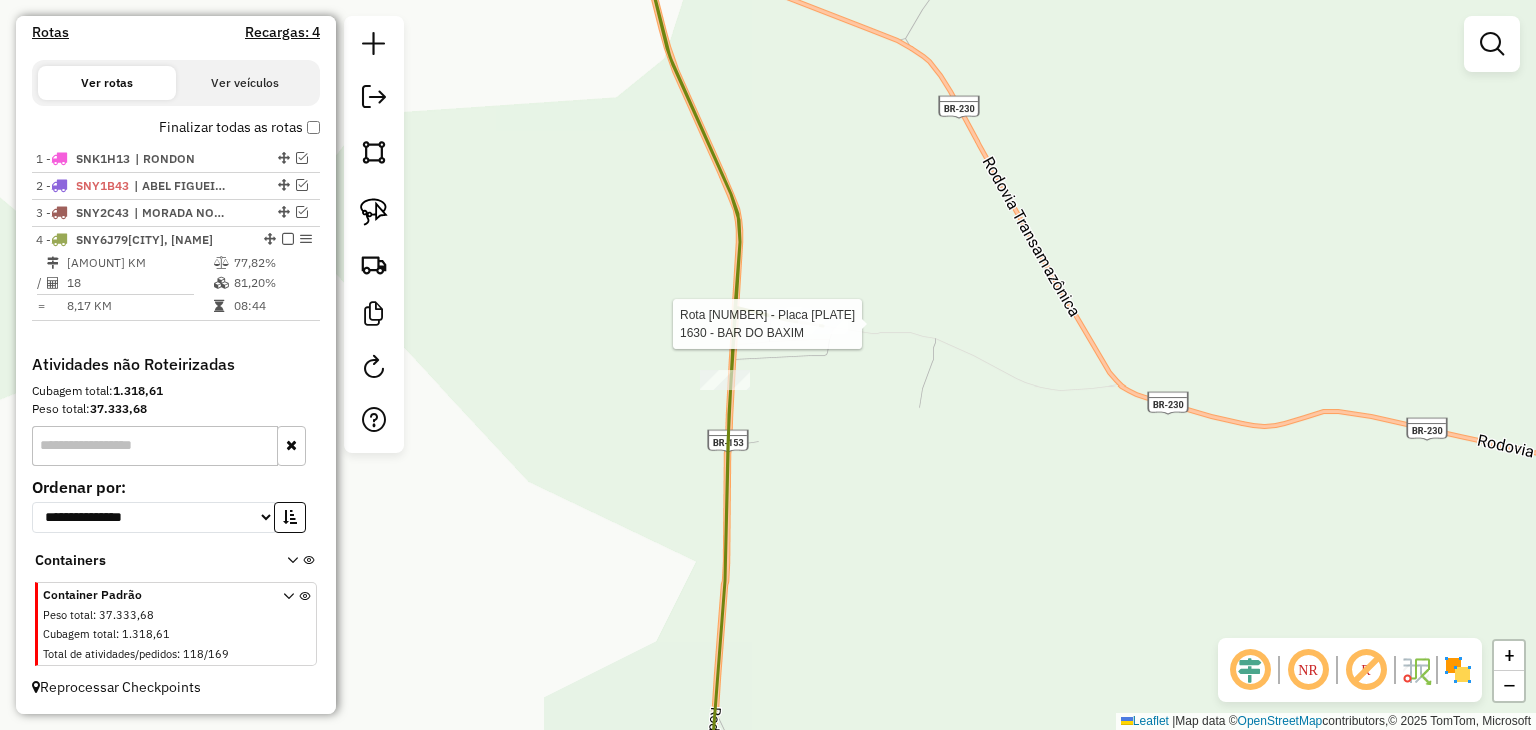 click 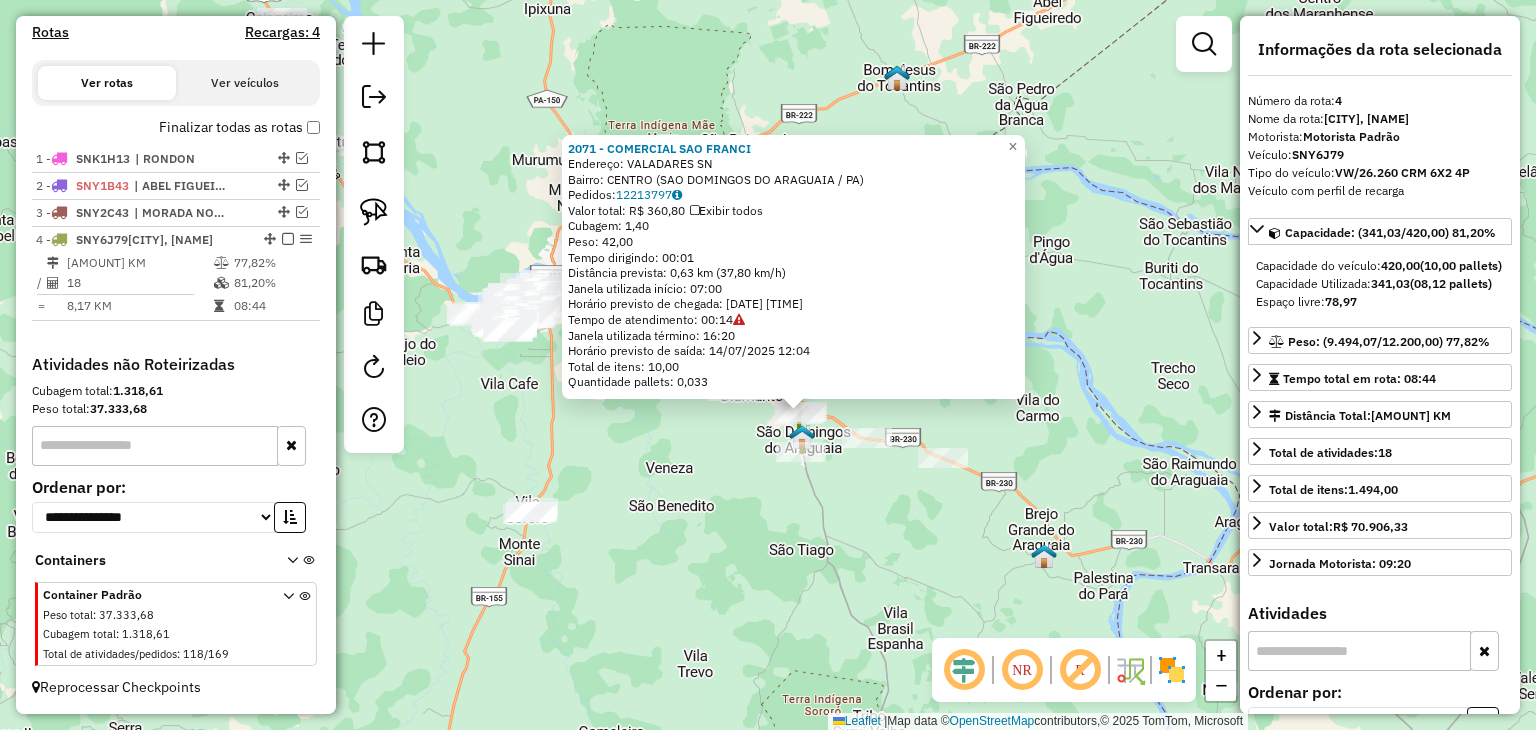 click on "2071 - COMERCIAL SAO FRANCI  Endereço:  VALADARES SN   Bairro: CENTRO (SAO DOMINGOS DO ARAGUAIA / PA)   Pedidos:  12213797   Valor total: R$ 360,80   Exibir todos   Cubagem: 1,40  Peso: 42,00  Tempo dirigindo: 00:01   Distância prevista: 0,63 km (37,80 km/h)   Janela utilizada início: 07:00   Horário previsto de chegada: 14/07/2025 11:50   Tempo de atendimento: 00:14   Janela utilizada término: 16:20   Horário previsto de saída: 14/07/2025 12:04   Total de itens: 10,00   Quantidade pallets: 0,033  × Janela de atendimento Grade de atendimento Capacidade Transportadoras Veículos Cliente Pedidos  Rotas Selecione os dias de semana para filtrar as janelas de atendimento  Seg   Ter   Qua   Qui   Sex   Sáb   Dom  Informe o período da janela de atendimento: De: Até:  Filtrar exatamente a janela do cliente  Considerar janela de atendimento padrão  Selecione os dias de semana para filtrar as grades de atendimento  Seg   Ter   Qua   Qui   Sex   Sáb   Dom   Clientes fora do dia de atendimento selecionado +" 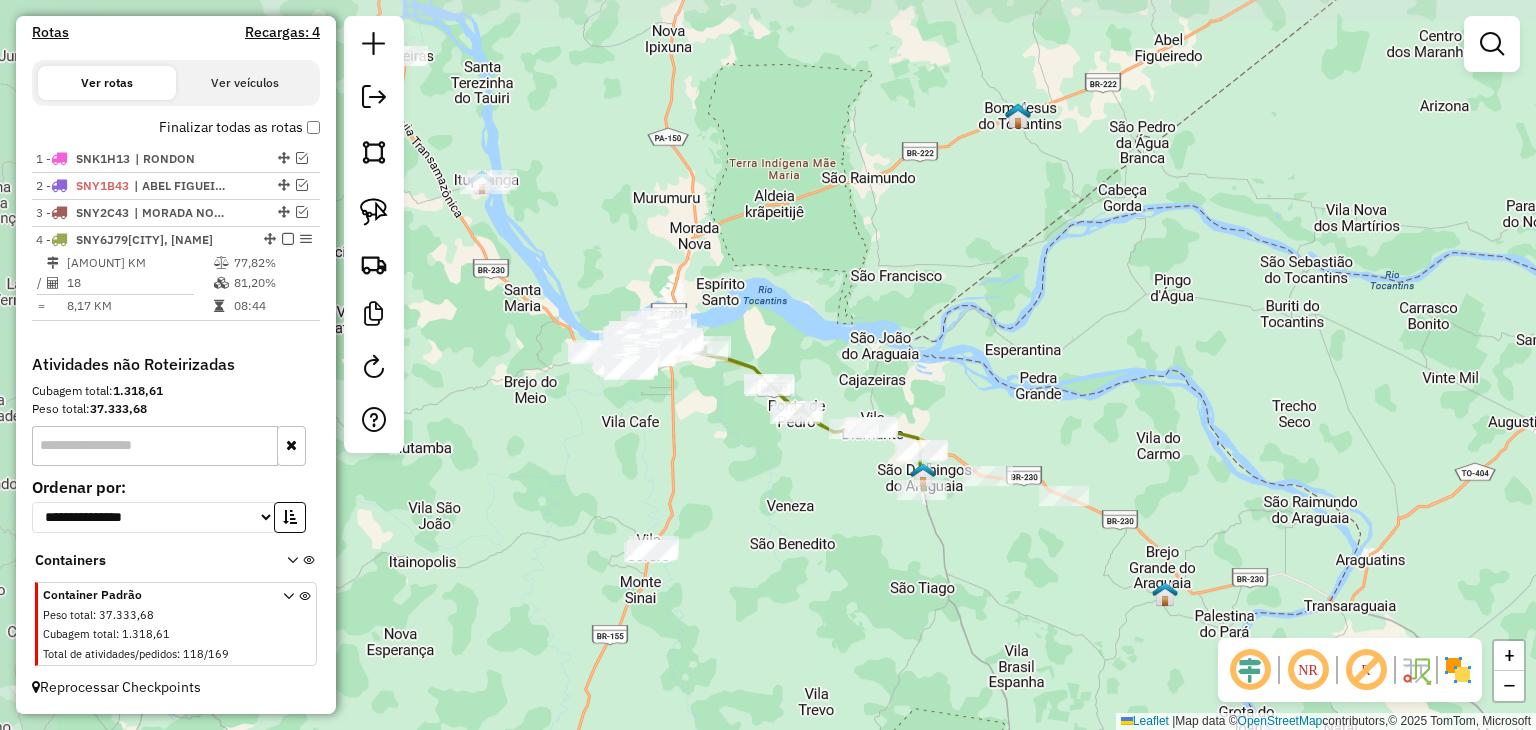 drag, startPoint x: 683, startPoint y: 499, endPoint x: 818, endPoint y: 544, distance: 142.30249 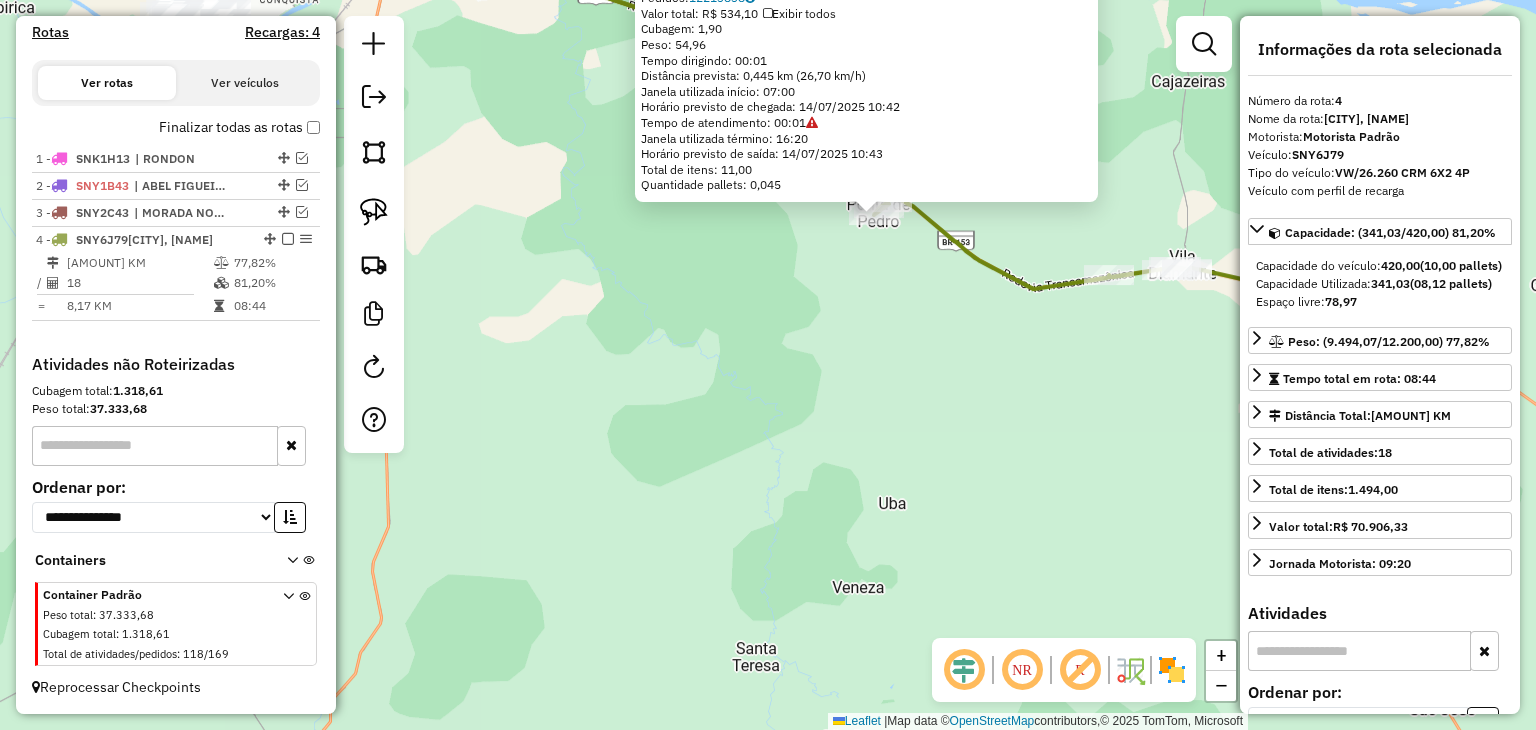 click on "6732 - MERC.SAO FRANCISCO  Endereço:  RUA CENTRAL 9   Bairro: CENTRO (PONTA DE PEDRAS / PA)   Pedidos:  12213838   Valor total: R$ 534,10   Exibir todos   Cubagem: 1,90  Peso: 54,96  Tempo dirigindo: 00:01   Distância prevista: 0,445 km (26,70 km/h)   Janela utilizada início: 07:00   Horário previsto de chegada: 14/07/2025 10:42   Tempo de atendimento: 00:01   Janela utilizada término: 16:20   Horário previsto de saída: 14/07/2025 10:43   Total de itens: 11,00   Quantidade pallets: 0,045  × Janela de atendimento Grade de atendimento Capacidade Transportadoras Veículos Cliente Pedidos  Rotas Selecione os dias de semana para filtrar as janelas de atendimento  Seg   Ter   Qua   Qui   Sex   Sáb   Dom  Informe o período da janela de atendimento: De: Até:  Filtrar exatamente a janela do cliente  Considerar janela de atendimento padrão  Selecione os dias de semana para filtrar as grades de atendimento  Seg   Ter   Qua   Qui   Sex   Sáb   Dom   Considerar clientes sem dia de atendimento cadastrado  De:" 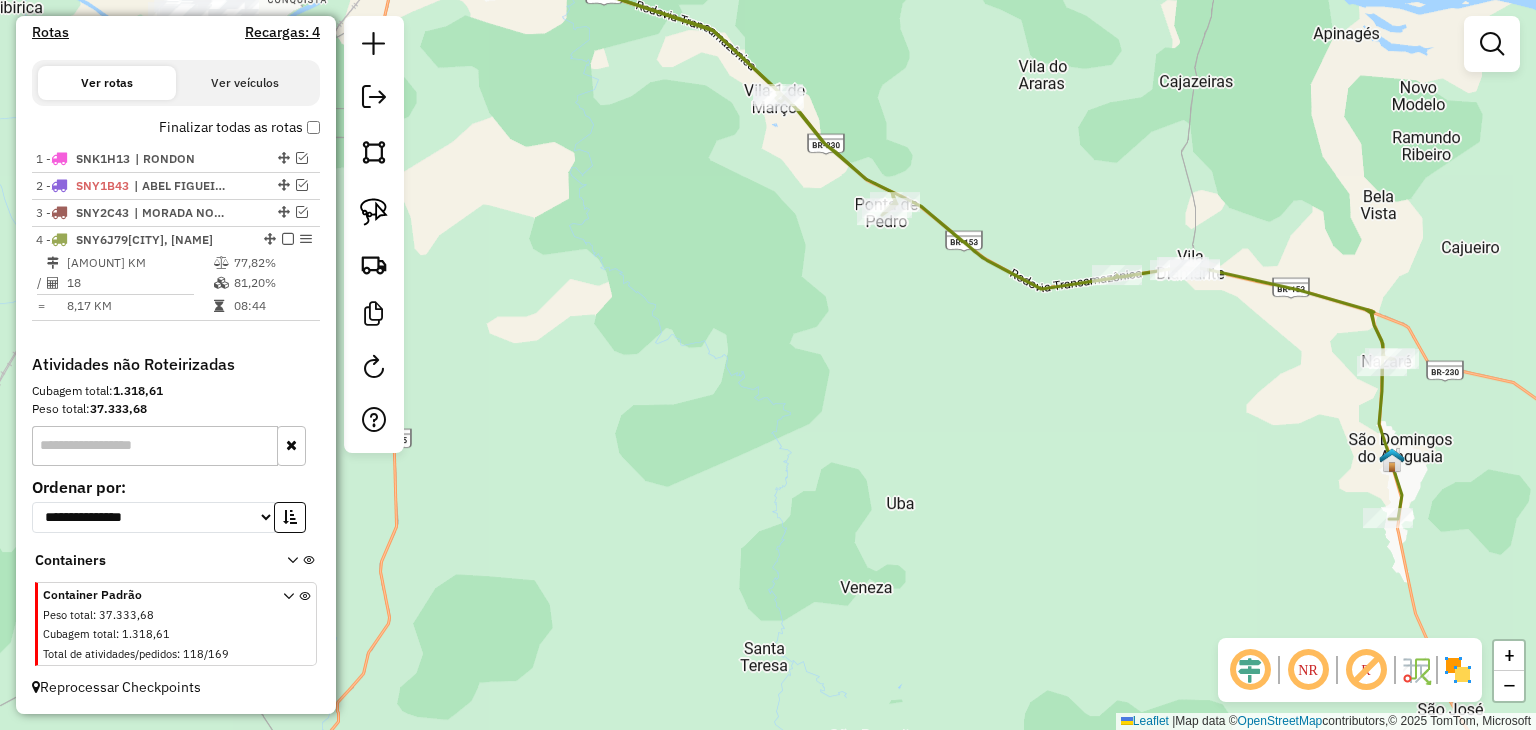 drag, startPoint x: 752, startPoint y: 301, endPoint x: 890, endPoint y: 488, distance: 232.40697 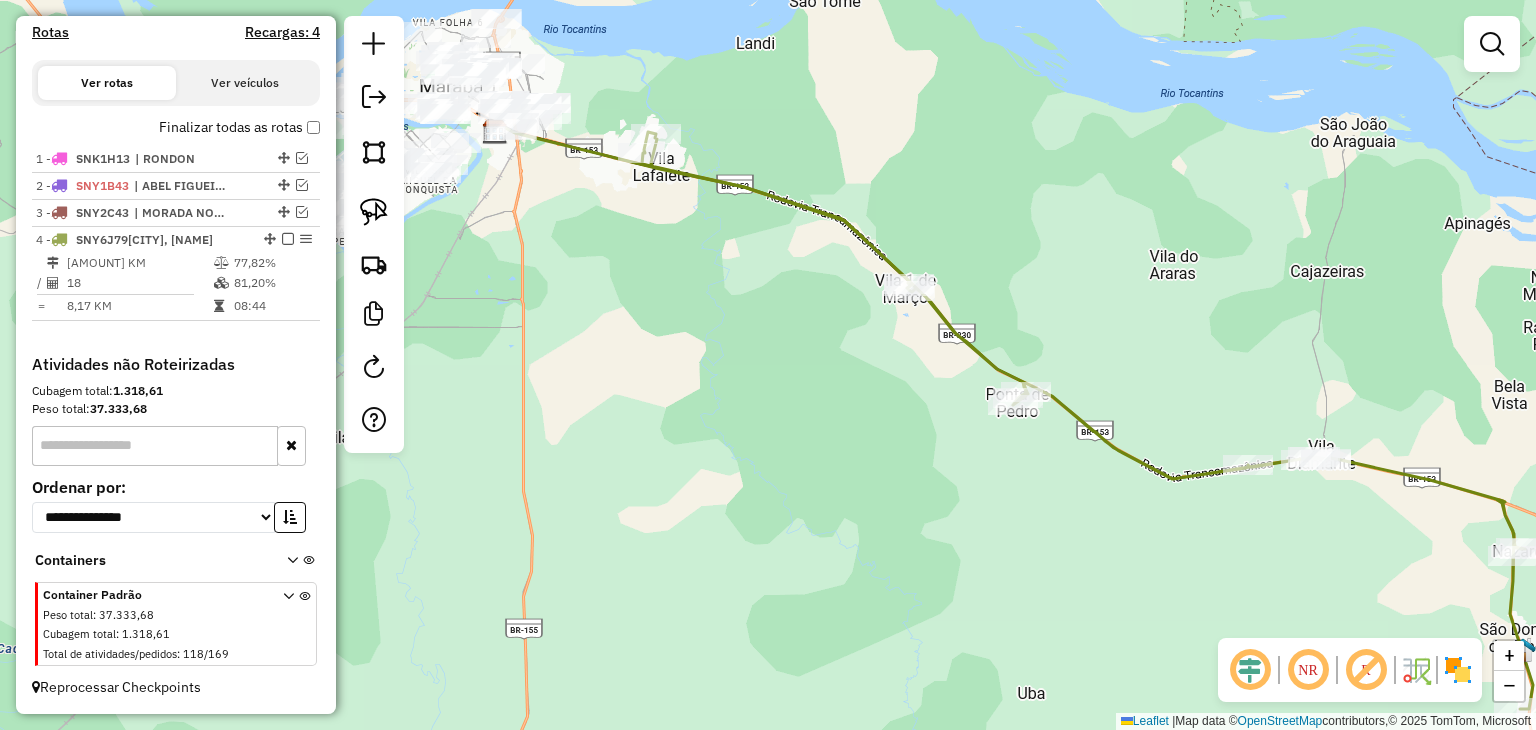 click on "Rota 4 - Placa SNY6J79  6880 - MERC. IDEAL Janela de atendimento Grade de atendimento Capacidade Transportadoras Veículos Cliente Pedidos  Rotas Selecione os dias de semana para filtrar as janelas de atendimento  Seg   Ter   Qua   Qui   Sex   Sáb   Dom  Informe o período da janela de atendimento: De: Até:  Filtrar exatamente a janela do cliente  Considerar janela de atendimento padrão  Selecione os dias de semana para filtrar as grades de atendimento  Seg   Ter   Qua   Qui   Sex   Sáb   Dom   Considerar clientes sem dia de atendimento cadastrado  Clientes fora do dia de atendimento selecionado Filtrar as atividades entre os valores definidos abaixo:  Peso mínimo:   Peso máximo:   Cubagem mínima:   Cubagem máxima:   De:   Até:  Filtrar as atividades entre o tempo de atendimento definido abaixo:  De:   Até:   Considerar capacidade total dos clientes não roteirizados Transportadora: Selecione um ou mais itens Tipo de veículo: Selecione um ou mais itens Veículo: Selecione um ou mais itens Nome: De:" 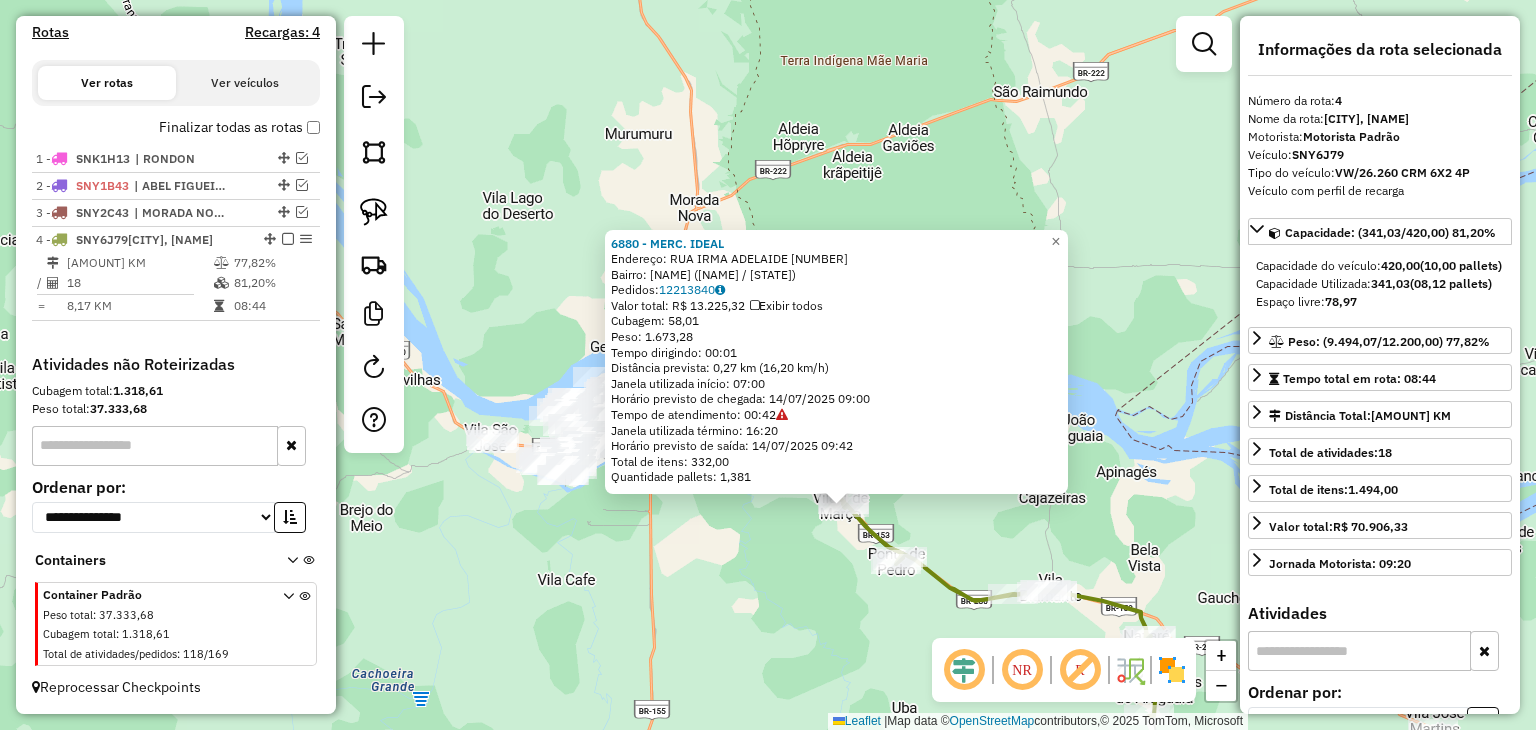 click on "6880 - MERC. IDEAL  Endereço:  RUA IRMA ADELAIDE 15   Bairro: 1 DE MARCO (SAO JOAO DO ARAGUAIA / PA)   Pedidos:  12213840   Valor total: R$ 13.225,32   Exibir todos   Cubagem: 58,01  Peso: 1.673,28  Tempo dirigindo: 00:01   Distância prevista: 0,27 km (16,20 km/h)   Janela utilizada início: 07:00   Horário previsto de chegada: 14/07/2025 09:00   Tempo de atendimento: 00:42   Janela utilizada término: 16:20   Horário previsto de saída: 14/07/2025 09:42   Total de itens: 332,00   Quantidade pallets: 1,381  × Janela de atendimento Grade de atendimento Capacidade Transportadoras Veículos Cliente Pedidos  Rotas Selecione os dias de semana para filtrar as janelas de atendimento  Seg   Ter   Qua   Qui   Sex   Sáb   Dom  Informe o período da janela de atendimento: De: Até:  Filtrar exatamente a janela do cliente  Considerar janela de atendimento padrão  Selecione os dias de semana para filtrar as grades de atendimento  Seg   Ter   Qua   Qui   Sex   Sáb   Dom   Peso mínimo:   Peso máximo:   De:   De:" 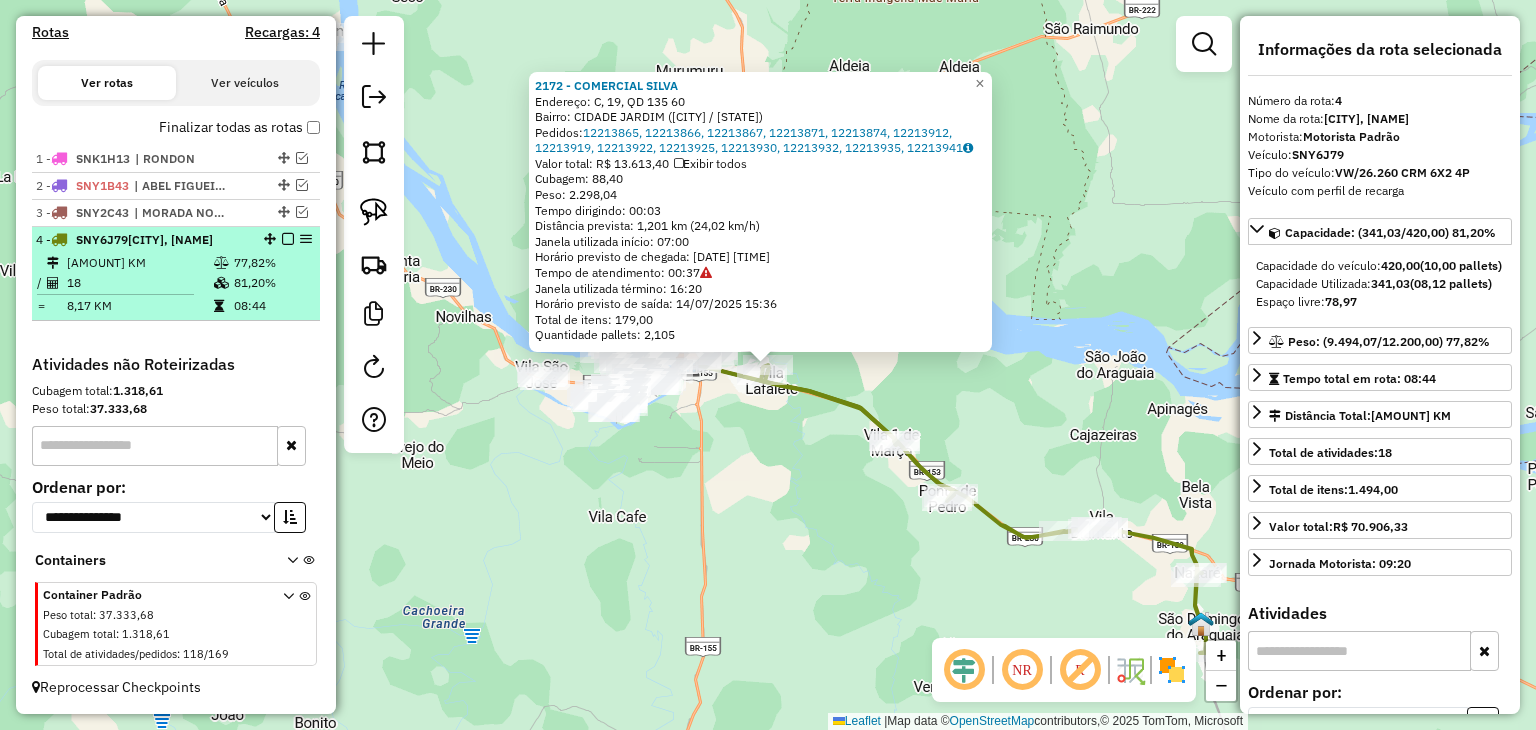 click at bounding box center (288, 239) 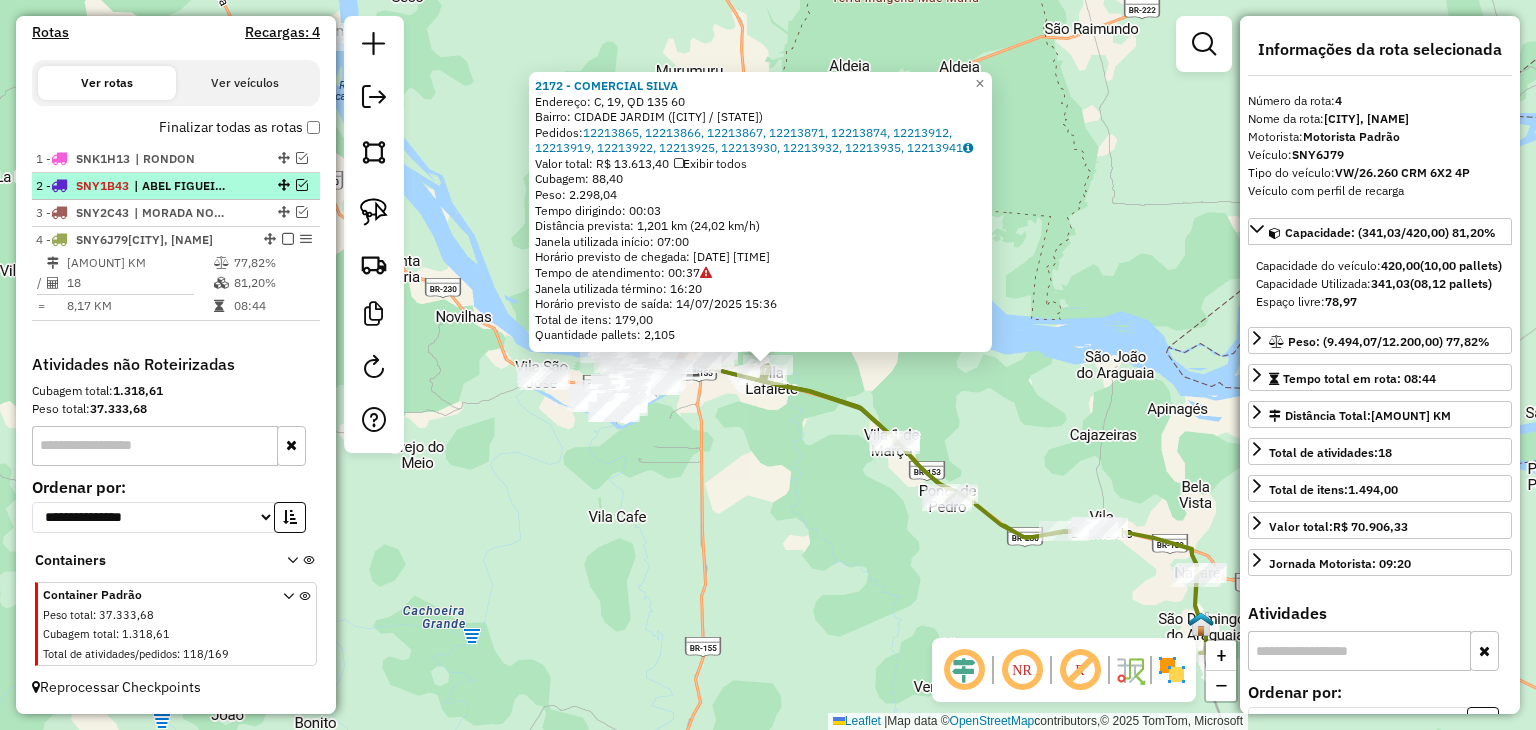scroll, scrollTop: 569, scrollLeft: 0, axis: vertical 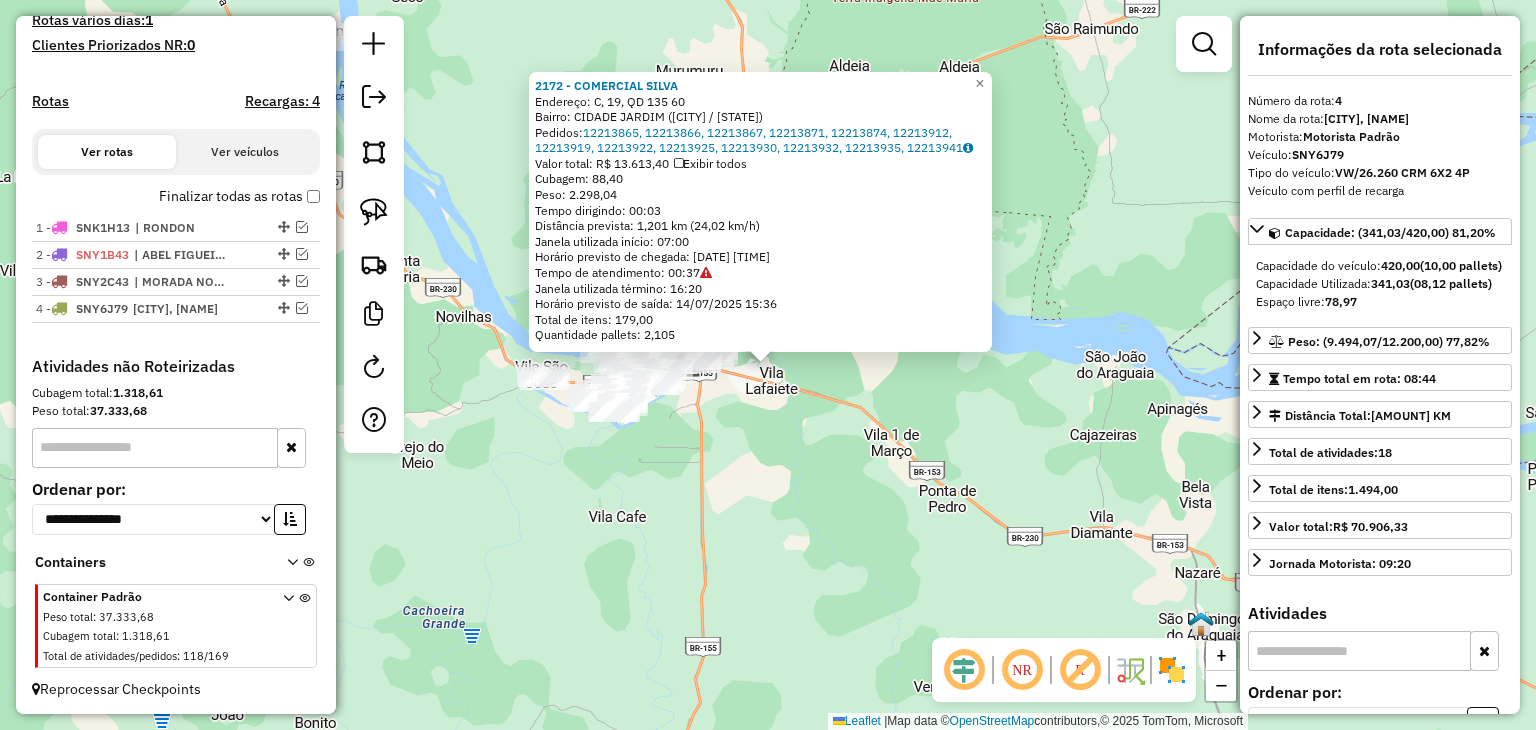 click on "2172 - COMERCIAL SILVA  Endereço:  C, 19, QD 135 60   Bairro: CIDADE JARDIM (MARABA / PA)   Pedidos:  12213865, 12213866, 12213867, 12213871, 12213874, 12213912, 12213919, 12213922, 12213925, 12213930, 12213932, 12213935, 12213941   Valor total: R$ 13.613,40   Exibir todos   Cubagem: 88,40  Peso: 2.298,04  Tempo dirigindo: 00:03   Distância prevista: 1,201 km (24,02 km/h)   Janela utilizada início: 07:00   Horário previsto de chegada: 14/07/2025 14:59   Tempo de atendimento: 00:37   Janela utilizada término: 16:20   Horário previsto de saída: 14/07/2025 15:36   Total de itens: 179,00   Quantidade pallets: 2,105  × Janela de atendimento Grade de atendimento Capacidade Transportadoras Veículos Cliente Pedidos  Rotas Selecione os dias de semana para filtrar as janelas de atendimento  Seg   Ter   Qua   Qui   Sex   Sáb   Dom  Informe o período da janela de atendimento: De: Até:  Filtrar exatamente a janela do cliente  Considerar janela de atendimento padrão   Seg   Ter   Qua   Qui   Sex   Sáb   Dom" 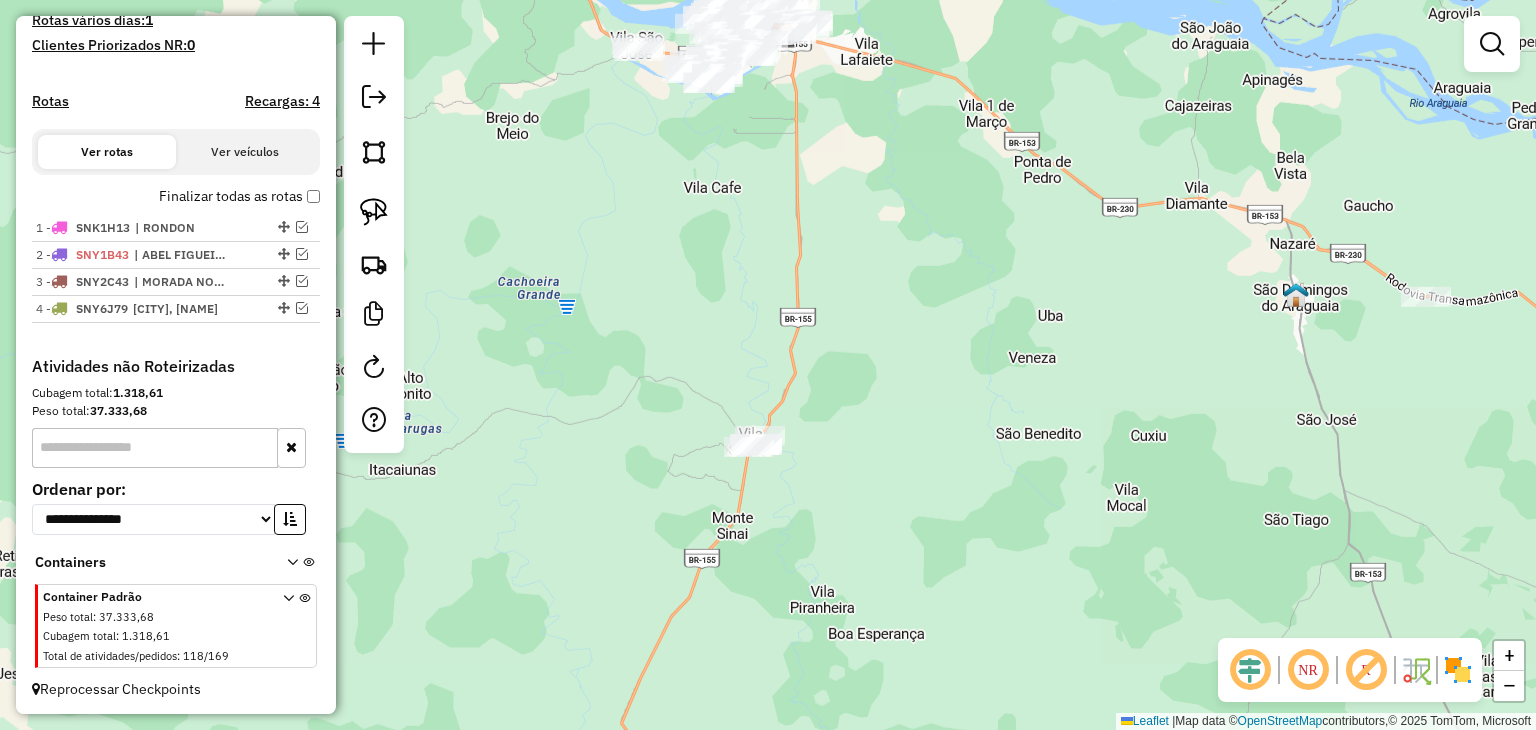 drag, startPoint x: 738, startPoint y: 461, endPoint x: 828, endPoint y: 132, distance: 341.08795 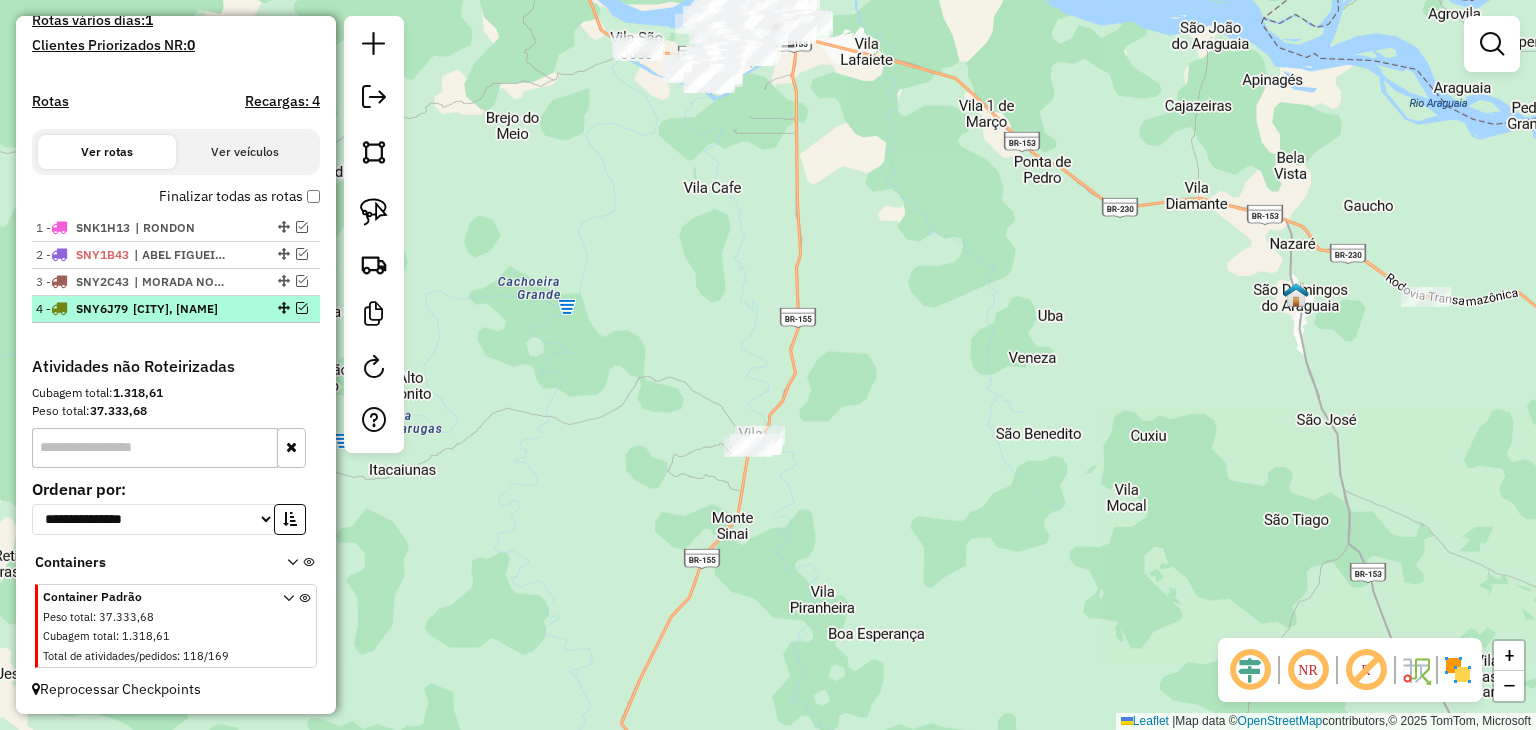 click at bounding box center (302, 308) 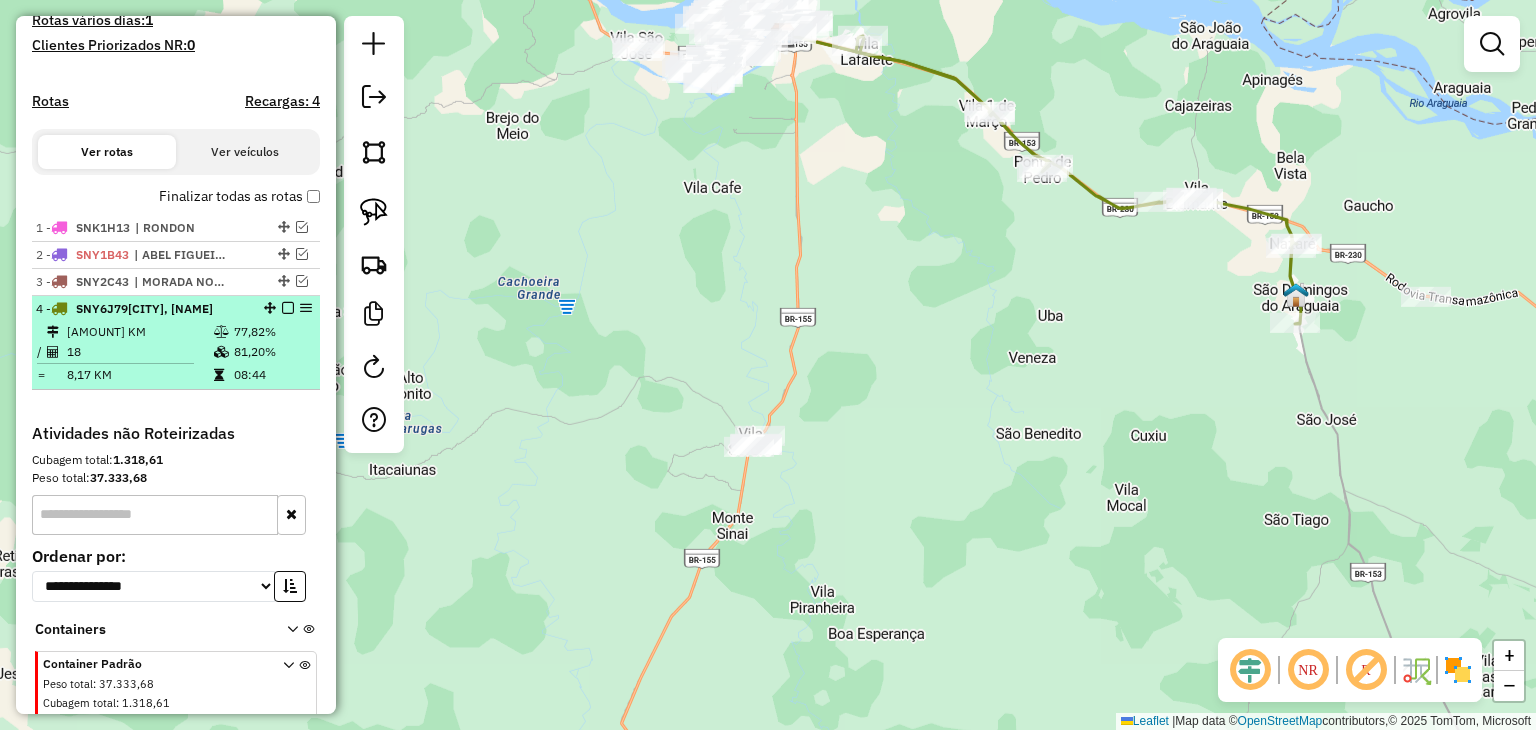 scroll, scrollTop: 654, scrollLeft: 0, axis: vertical 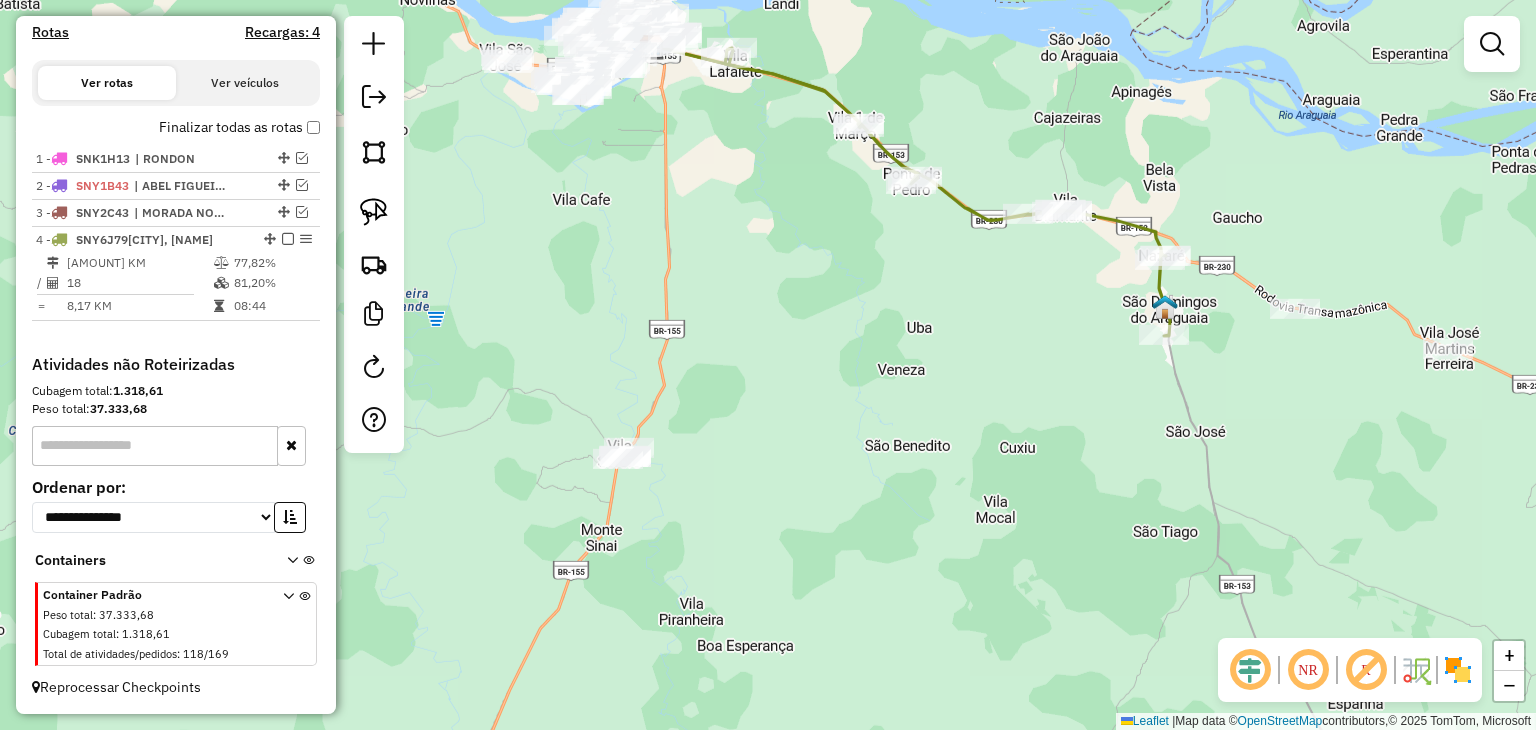drag, startPoint x: 903, startPoint y: 168, endPoint x: 772, endPoint y: 180, distance: 131.54848 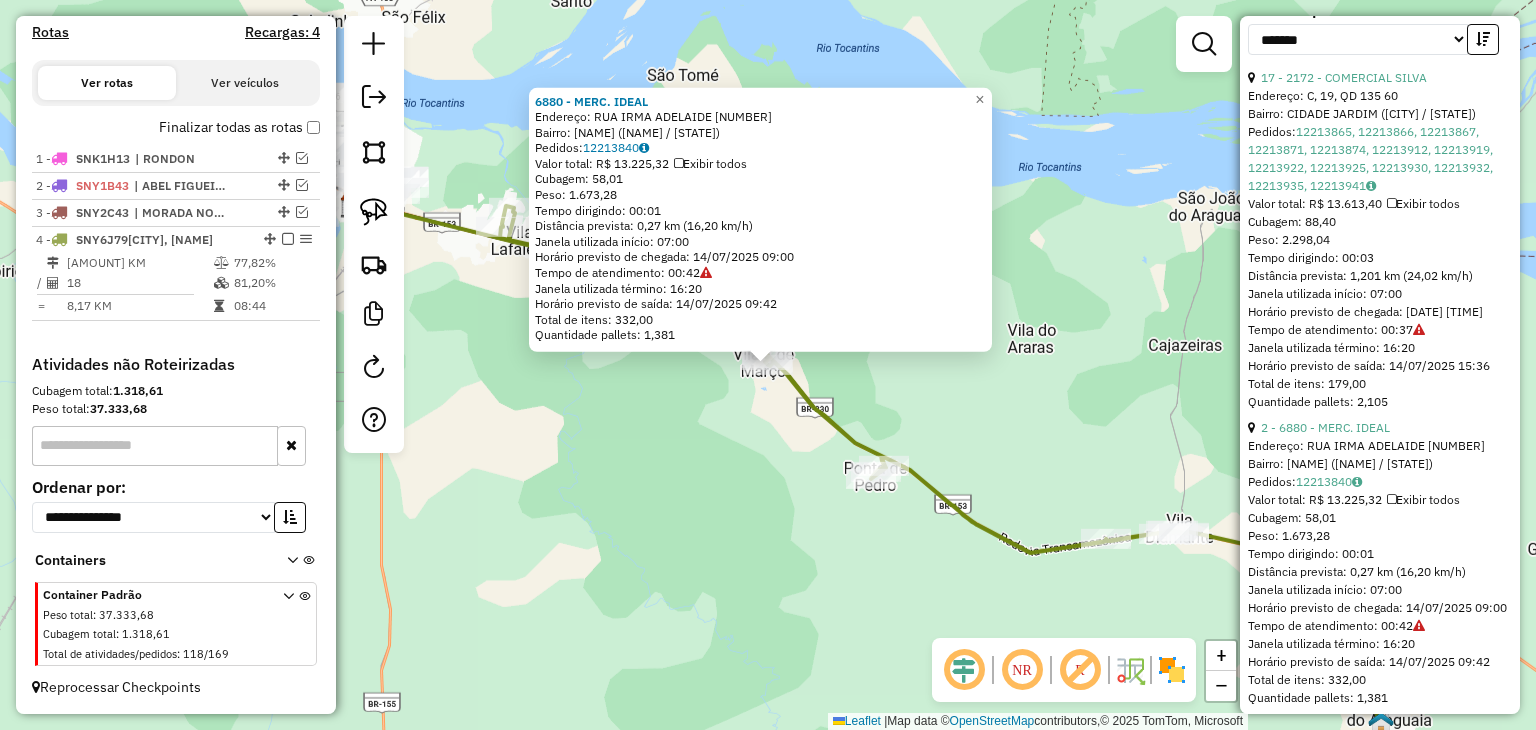scroll, scrollTop: 1000, scrollLeft: 0, axis: vertical 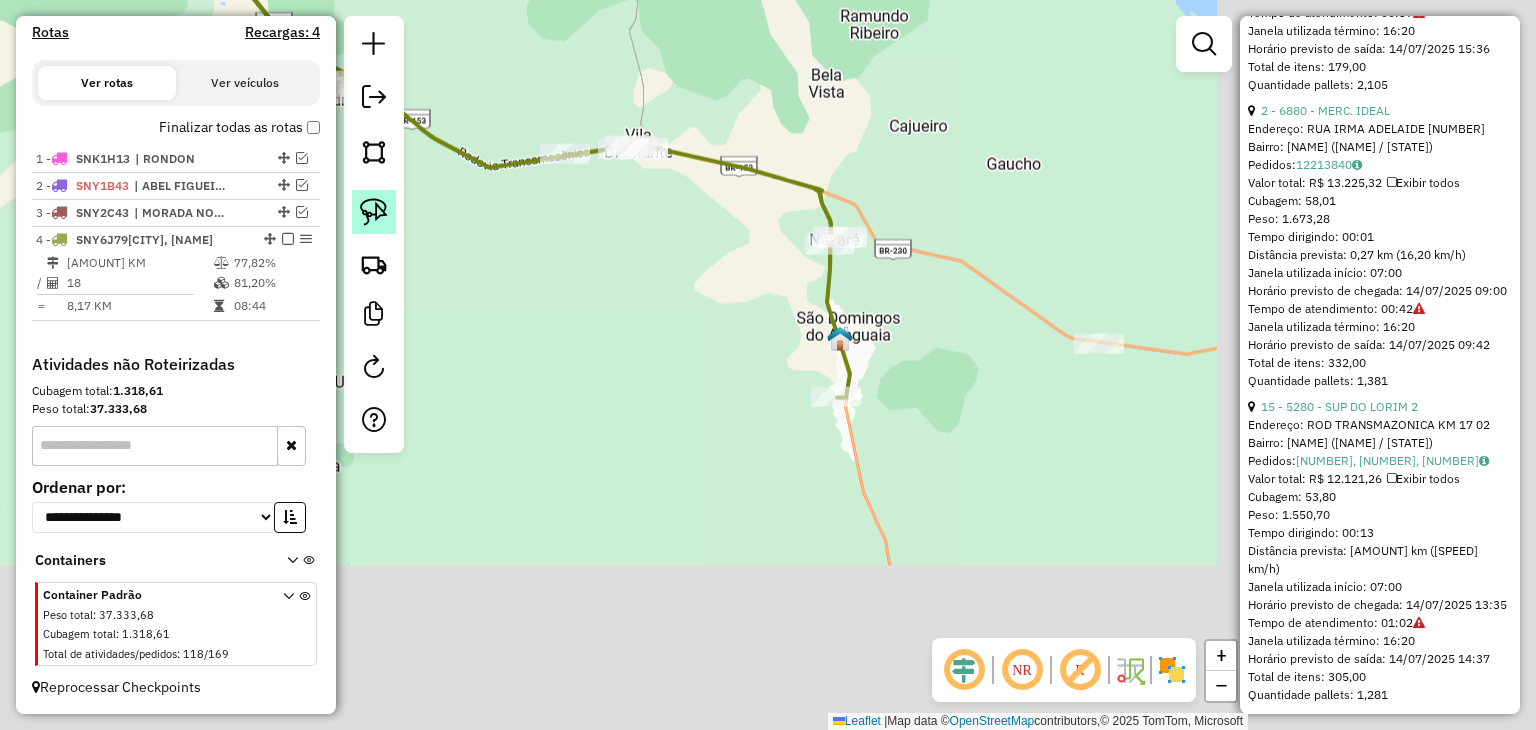 drag, startPoint x: 847, startPoint y: 539, endPoint x: 364, endPoint y: 190, distance: 595.8943 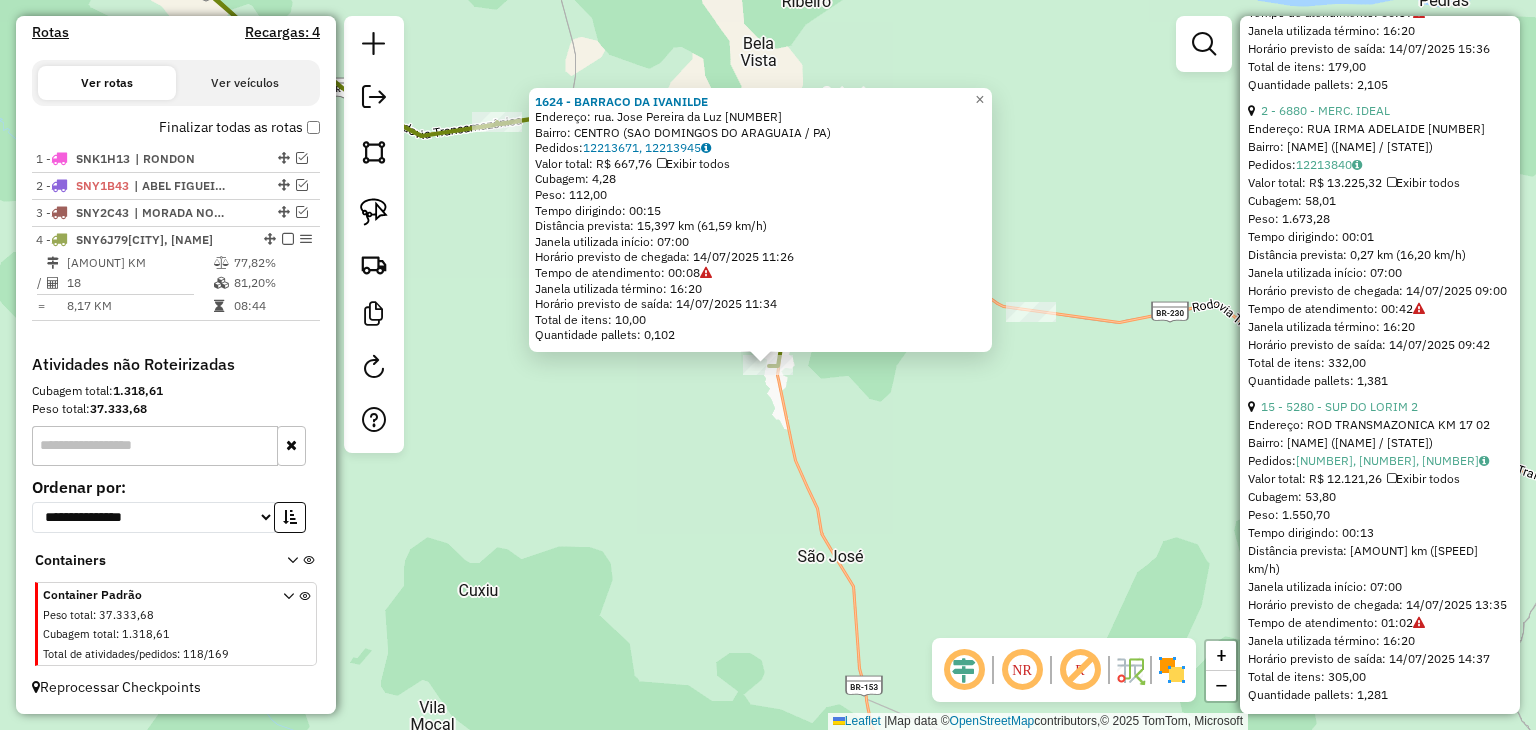 click on "1624 - BARRACO DA IVANILDE  Endereço:  rua. Jose Pereira da Luz 00   Bairro: CENTRO (SAO DOMINGOS DO ARAGUAIA / PA)   Pedidos:  12213671, 12213945   Valor total: R$ 667,76   Exibir todos   Cubagem: 4,28  Peso: 112,00  Tempo dirigindo: 00:15   Distância prevista: 15,397 km (61,59 km/h)   Janela utilizada início: 07:00   Horário previsto de chegada: 14/07/2025 11:26   Tempo de atendimento: 00:08   Janela utilizada término: 16:20   Horário previsto de saída: 14/07/2025 11:34   Total de itens: 10,00   Quantidade pallets: 0,102  × Janela de atendimento Grade de atendimento Capacidade Transportadoras Veículos Cliente Pedidos  Rotas Selecione os dias de semana para filtrar as janelas de atendimento  Seg   Ter   Qua   Qui   Sex   Sáb   Dom  Informe o período da janela de atendimento: De: Até:  Filtrar exatamente a janela do cliente  Considerar janela de atendimento padrão  Selecione os dias de semana para filtrar as grades de atendimento  Seg   Ter   Qua   Qui   Sex   Sáb   Dom   Peso mínimo:   De:  +" 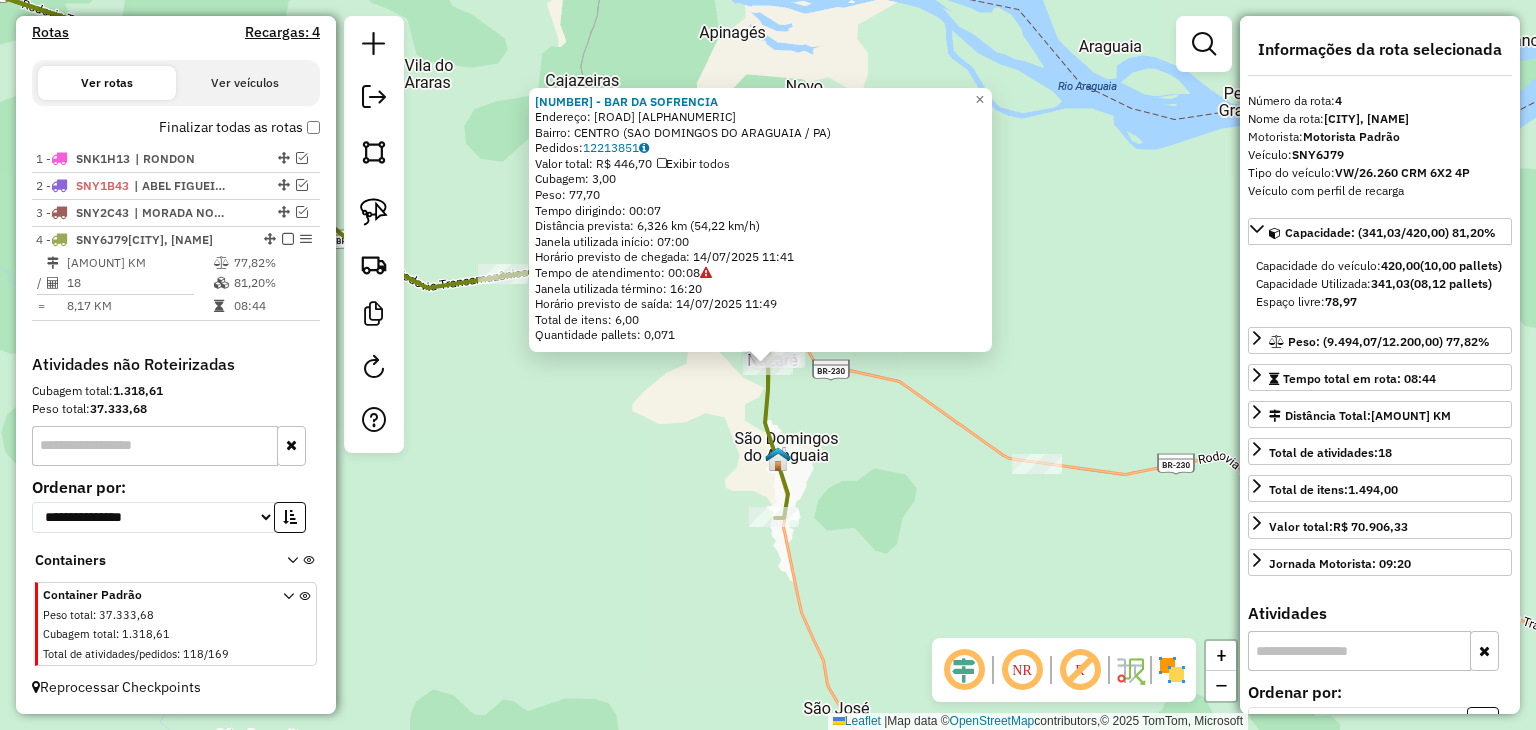click on "11915 - BAR DA SOFRENCIA  Endereço:  RODOVIA TRANSBRASILIANA SN   Bairro: CENTRO (SAO DOMINGOS DO ARAGUAIA / PA)   Pedidos:  12213851   Valor total: R$ 446,70   Exibir todos   Cubagem: 3,00  Peso: 77,70  Tempo dirigindo: 00:07   Distância prevista: 6,326 km (54,22 km/h)   Janela utilizada início: 07:00   Horário previsto de chegada: 14/07/2025 11:41   Tempo de atendimento: 00:08   Janela utilizada término: 16:20   Horário previsto de saída: 14/07/2025 11:49   Total de itens: 6,00   Quantidade pallets: 0,071  × Janela de atendimento Grade de atendimento Capacidade Transportadoras Veículos Cliente Pedidos  Rotas Selecione os dias de semana para filtrar as janelas de atendimento  Seg   Ter   Qua   Qui   Sex   Sáb   Dom  Informe o período da janela de atendimento: De: Até:  Filtrar exatamente a janela do cliente  Considerar janela de atendimento padrão  Selecione os dias de semana para filtrar as grades de atendimento  Seg   Ter   Qua   Qui   Sex   Sáb   Dom   Peso mínimo:   Peso máximo:   De:  +" 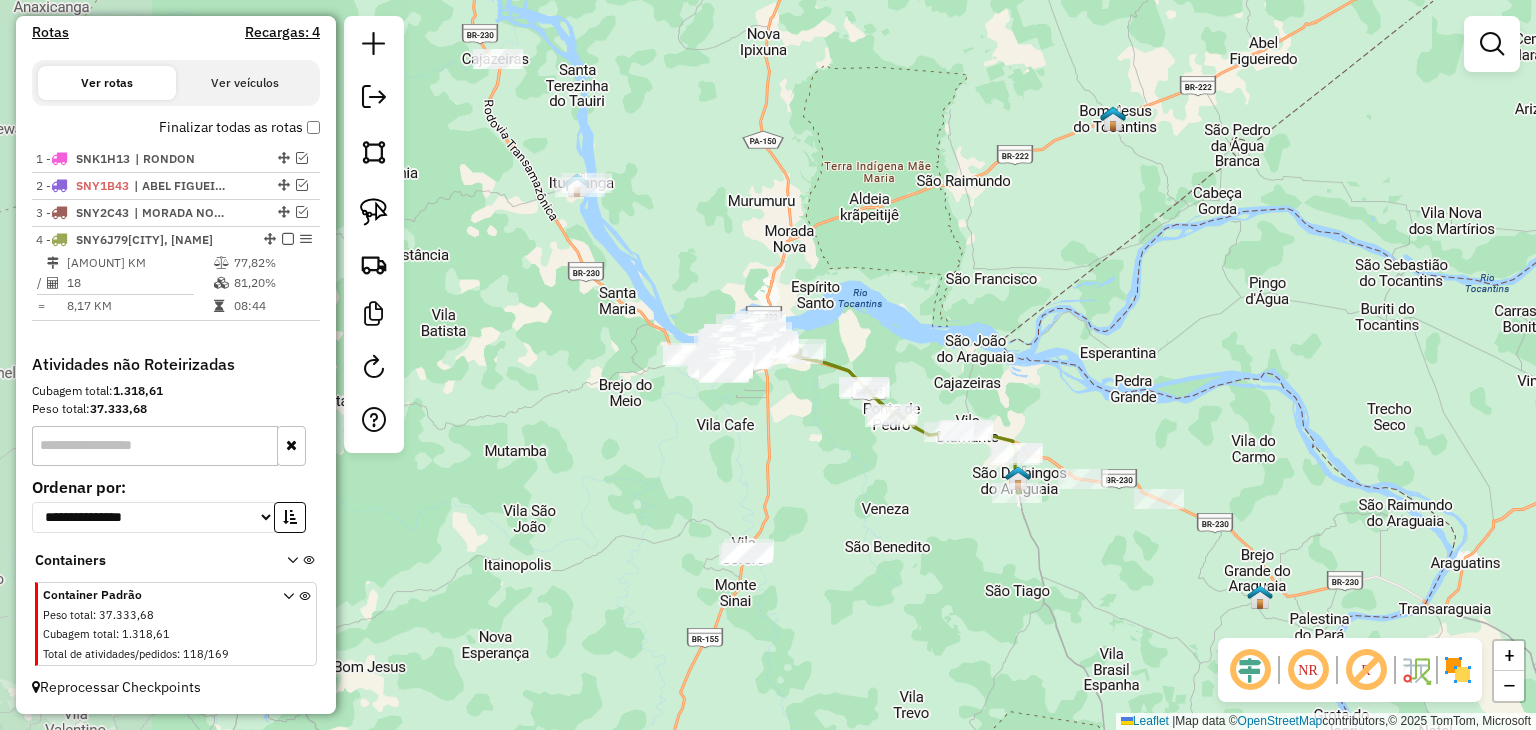 drag, startPoint x: 545, startPoint y: 435, endPoint x: 960, endPoint y: 472, distance: 416.64612 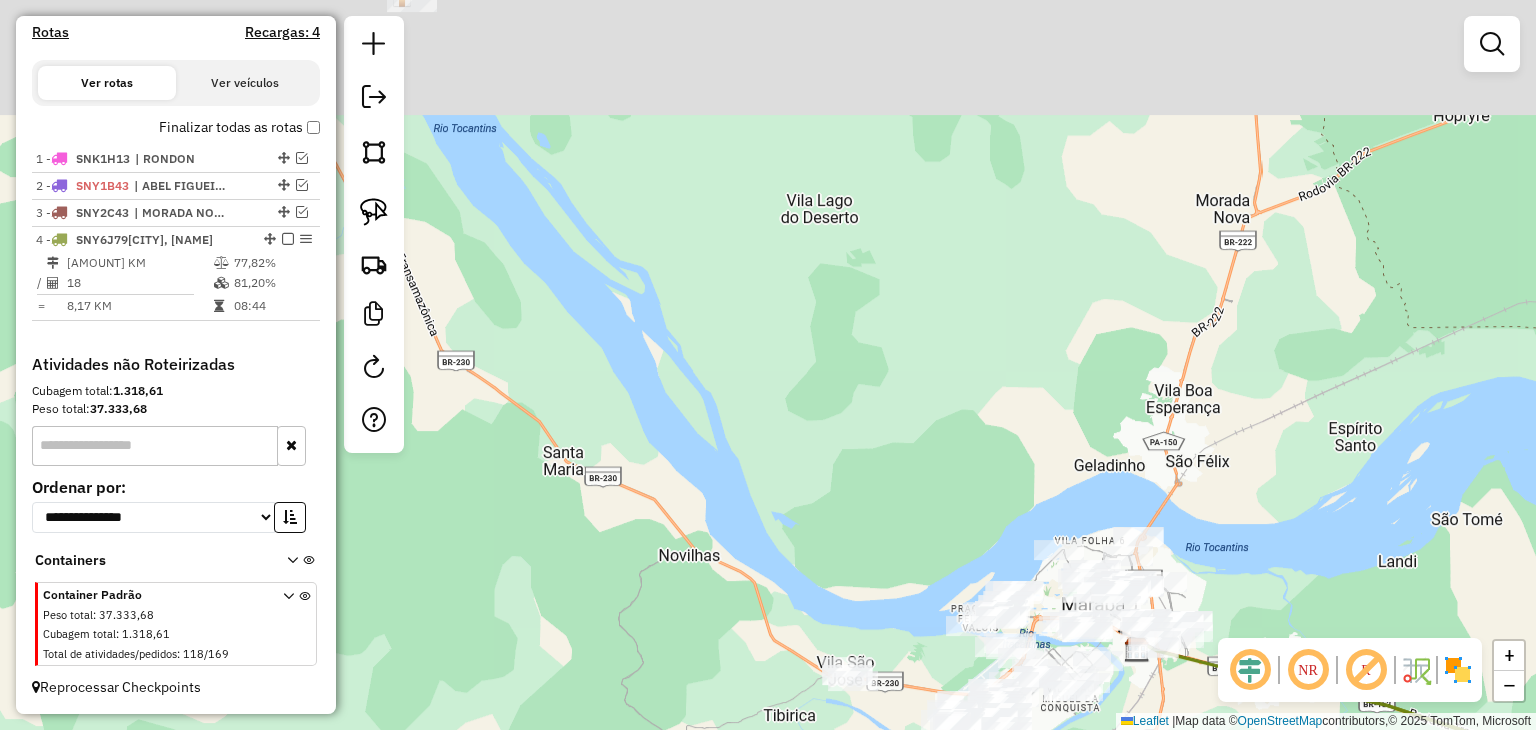 drag, startPoint x: 742, startPoint y: 334, endPoint x: 965, endPoint y: 465, distance: 258.631 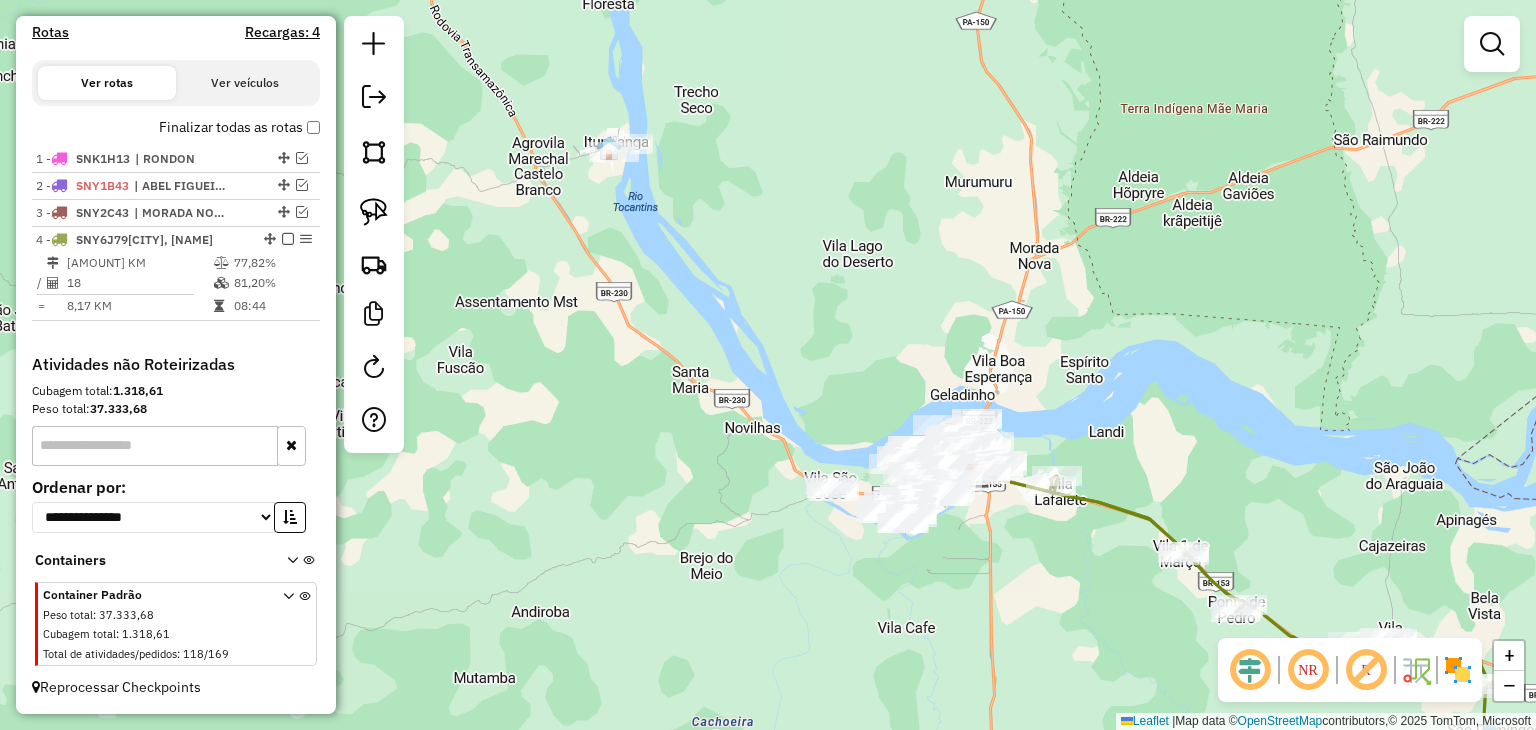 drag, startPoint x: 912, startPoint y: 447, endPoint x: 743, endPoint y: 67, distance: 415.8858 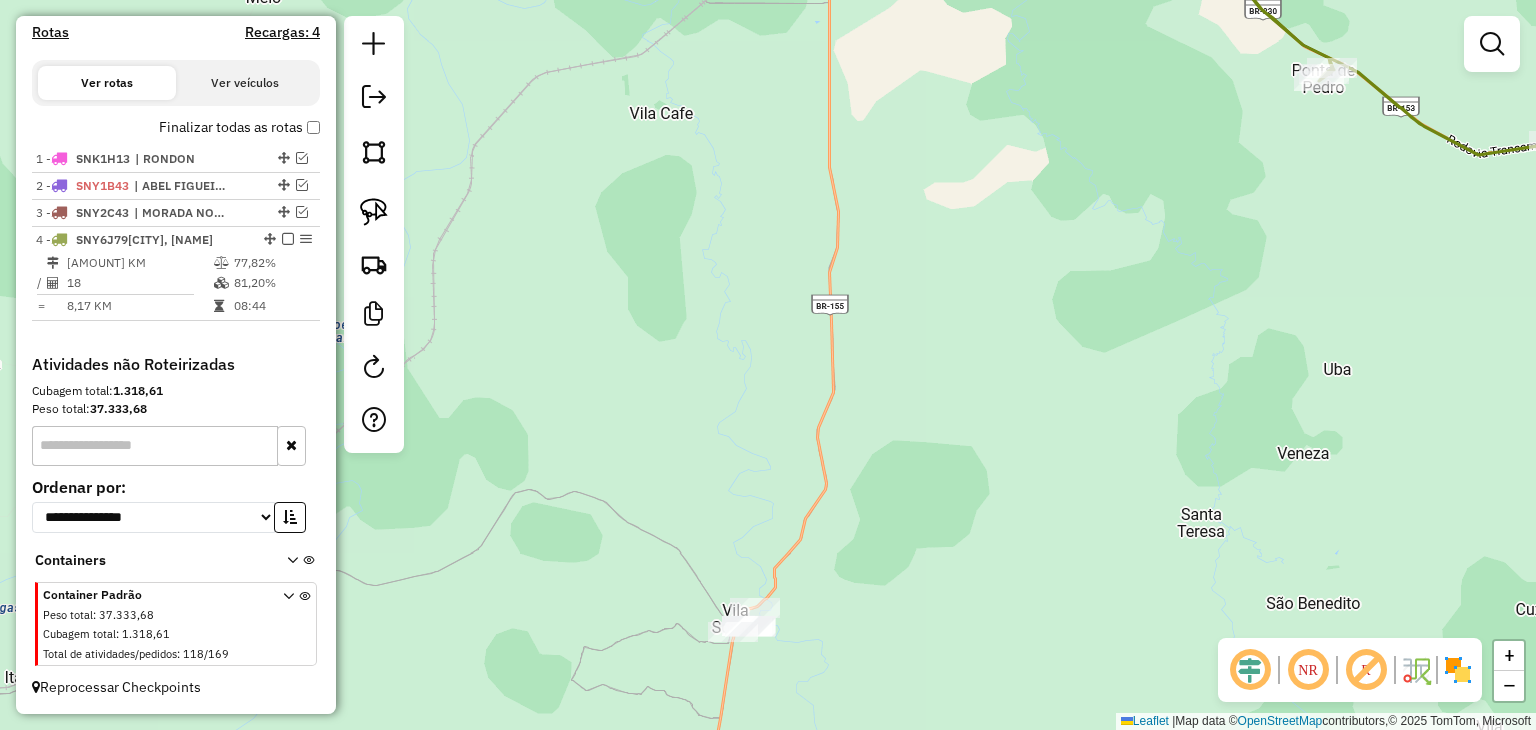 drag, startPoint x: 870, startPoint y: 416, endPoint x: 827, endPoint y: 316, distance: 108.85311 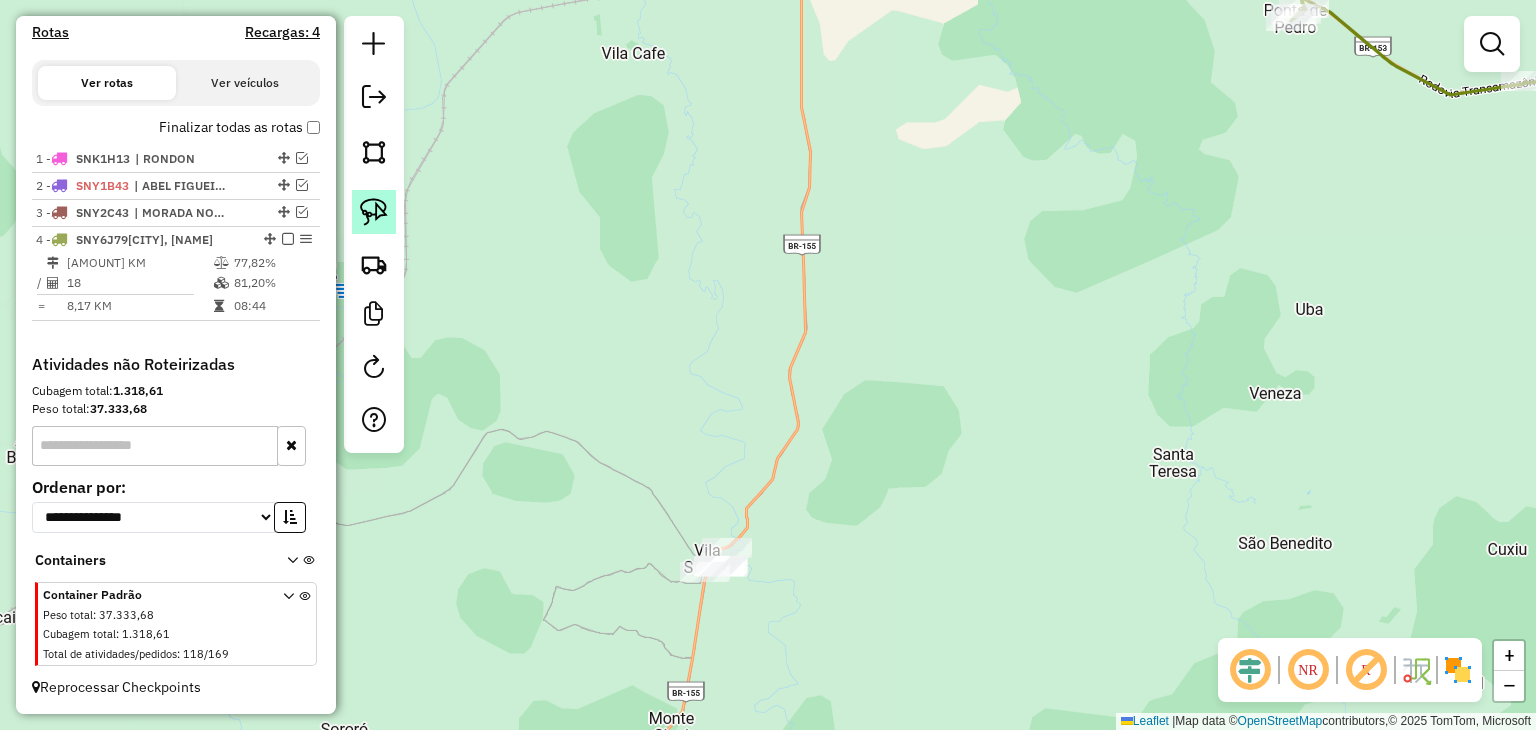 click 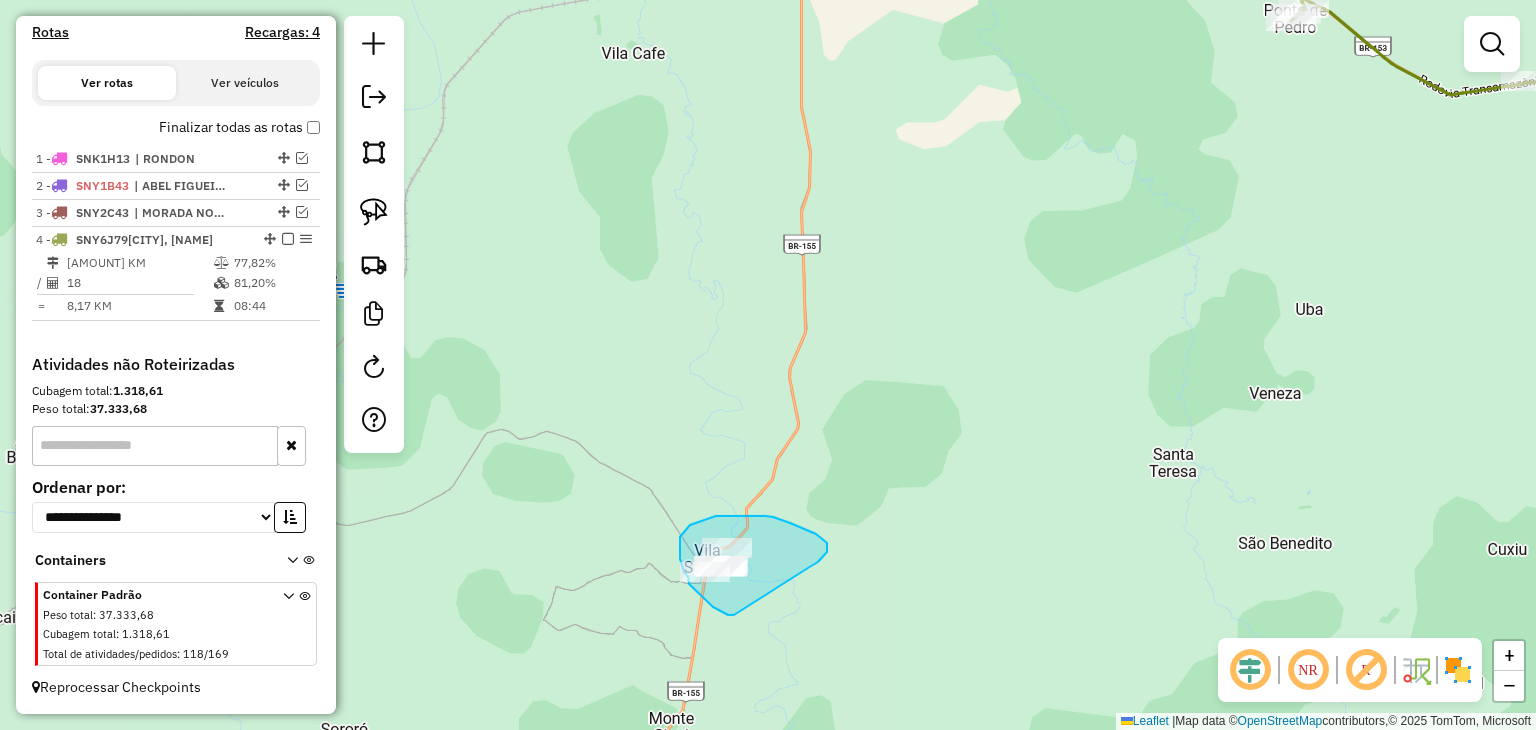drag, startPoint x: 734, startPoint y: 615, endPoint x: 786, endPoint y: 563, distance: 73.53911 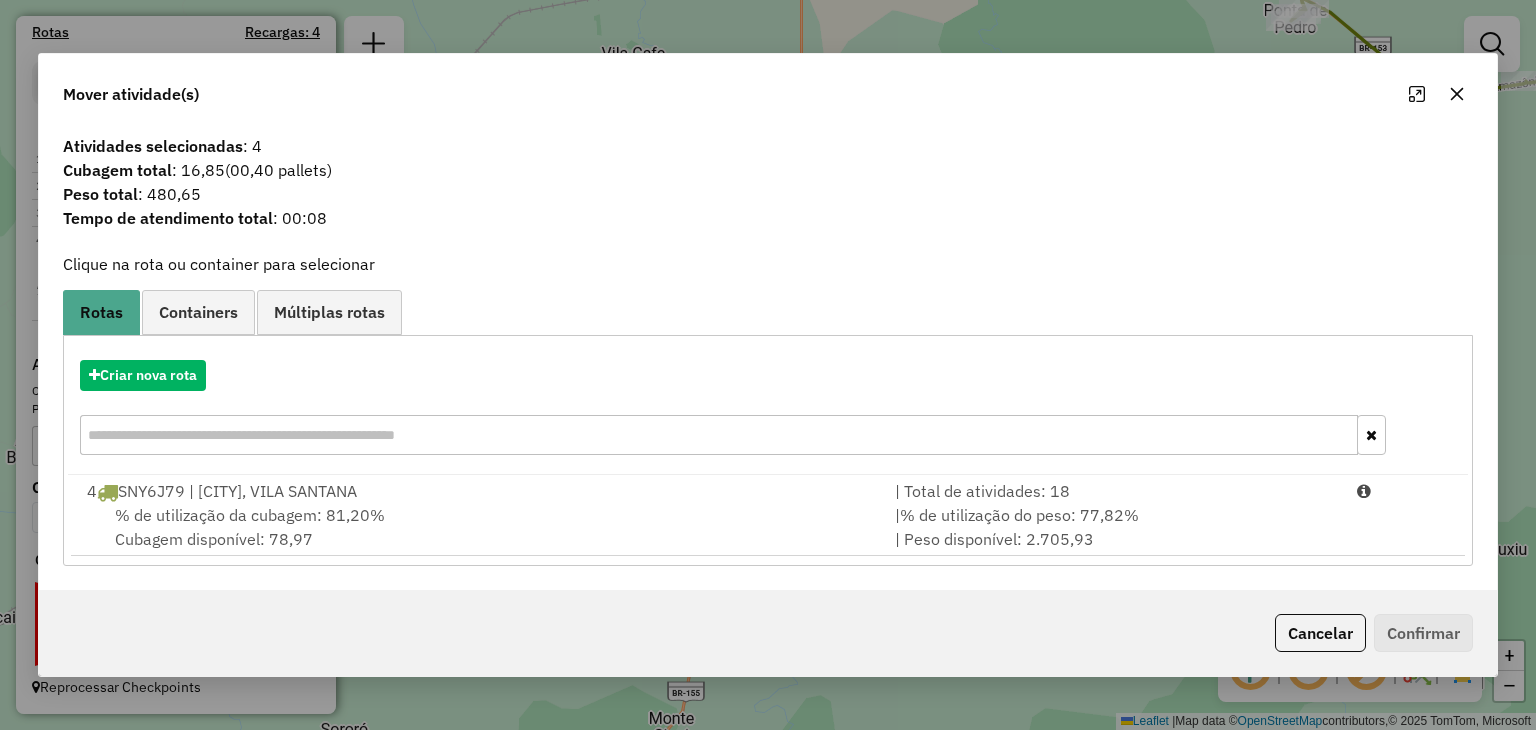 click 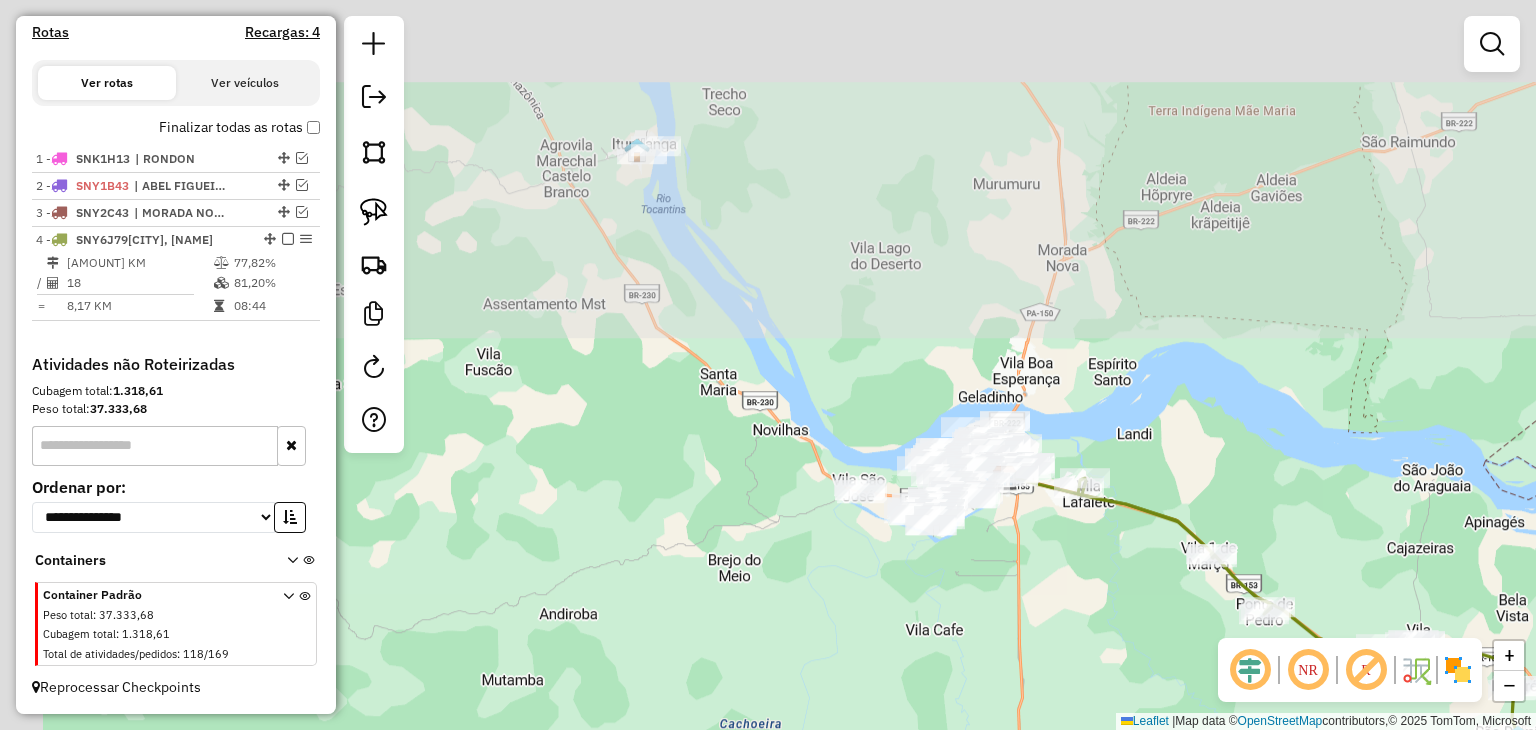drag, startPoint x: 1059, startPoint y: 349, endPoint x: 1118, endPoint y: 681, distance: 337.20172 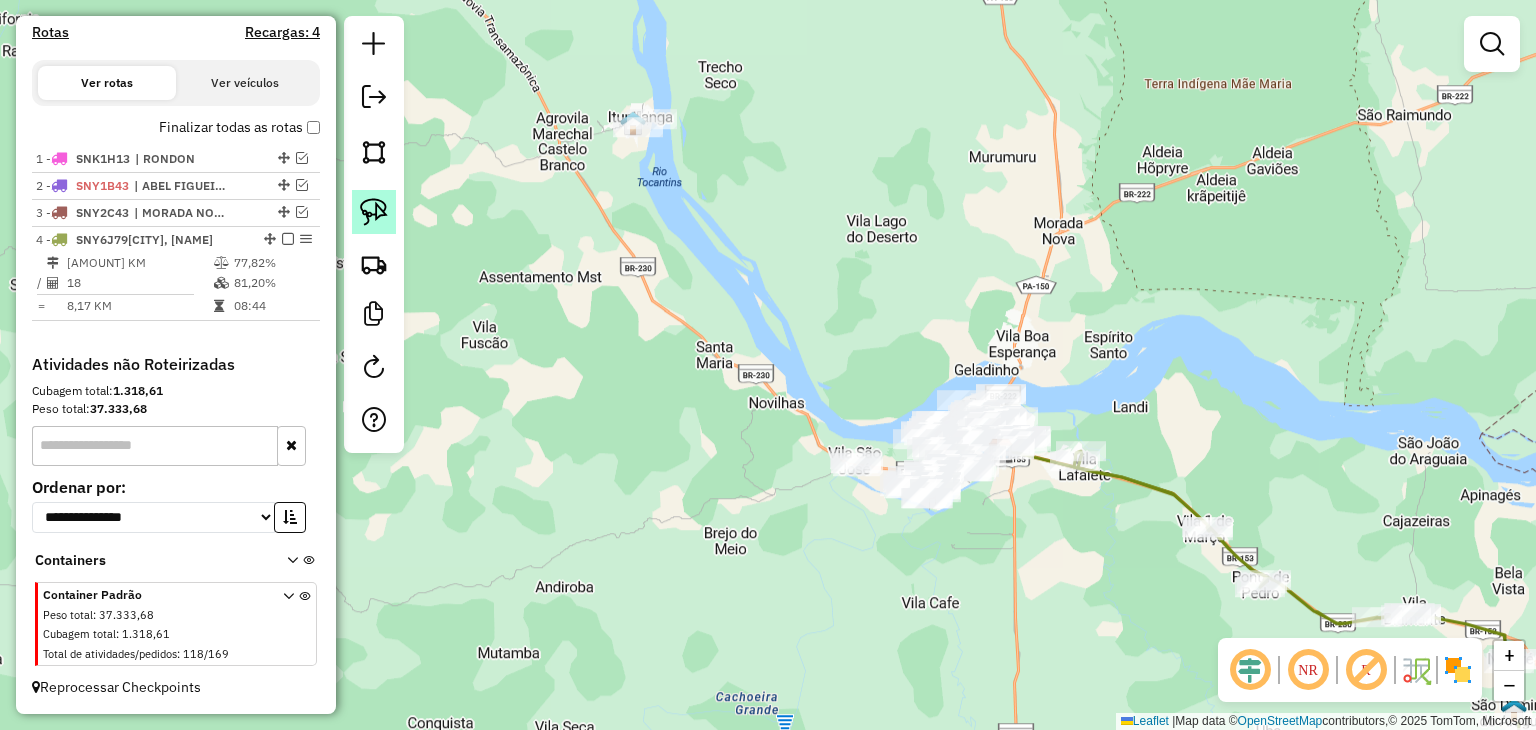 click 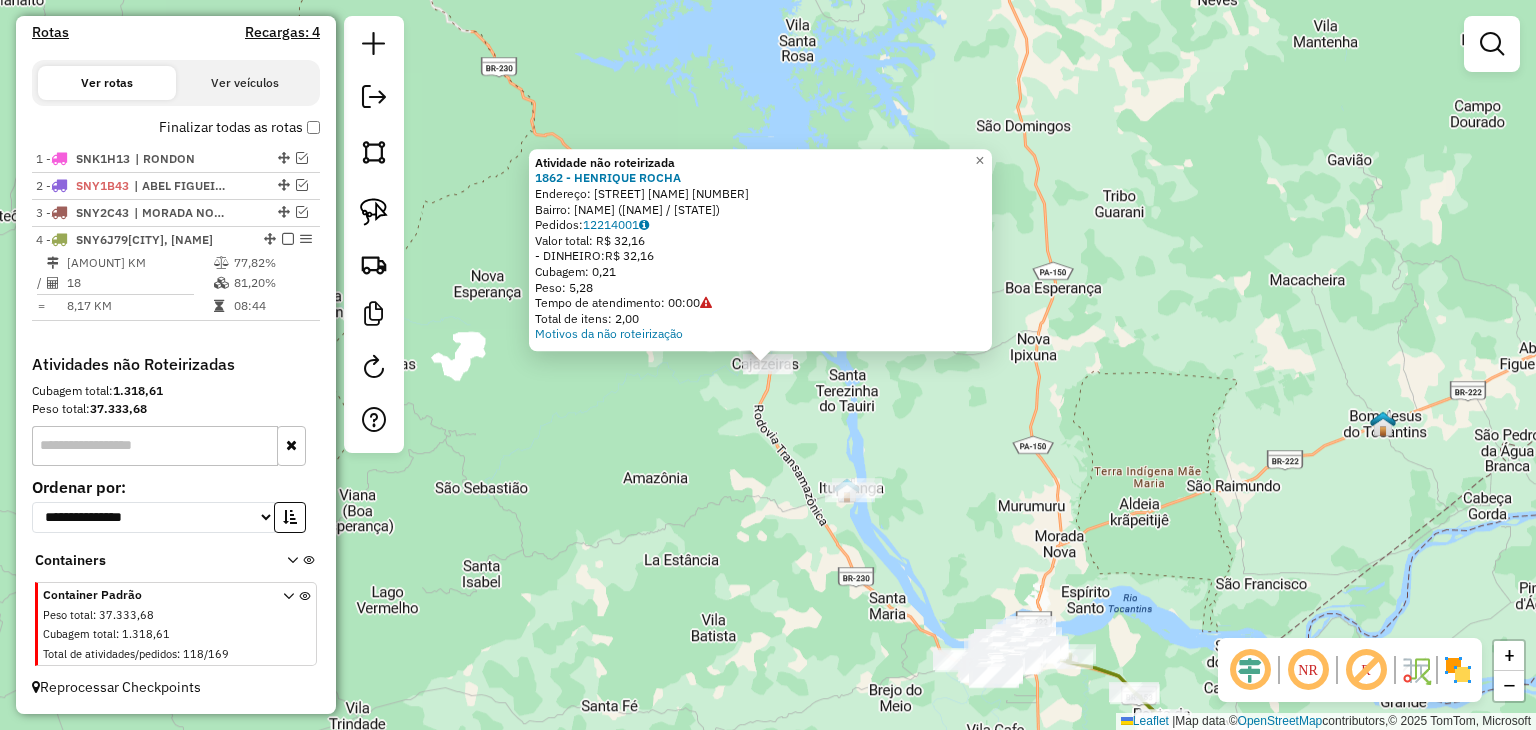 click on "Atividade não roteirizada 1862 - HENRIQUE ROCHA  Endereço:  Travessa Pretinha 7   Bairro: CENTRO (ITUPIRANGA / PA)   Pedidos:  12214001   Valor total: R$ 32,16   - DINHEIRO:  R$ 32,16   Cubagem: 0,21   Peso: 5,28   Tempo de atendimento: 00:00   Total de itens: 2,00  Motivos da não roteirização × Janela de atendimento Grade de atendimento Capacidade Transportadoras Veículos Cliente Pedidos  Rotas Selecione os dias de semana para filtrar as janelas de atendimento  Seg   Ter   Qua   Qui   Sex   Sáb   Dom  Informe o período da janela de atendimento: De: Até:  Filtrar exatamente a janela do cliente  Considerar janela de atendimento padrão  Selecione os dias de semana para filtrar as grades de atendimento  Seg   Ter   Qua   Qui   Sex   Sáb   Dom   Considerar clientes sem dia de atendimento cadastrado  Clientes fora do dia de atendimento selecionado Filtrar as atividades entre os valores definidos abaixo:  Peso mínimo:   Peso máximo:   Cubagem mínima:   Cubagem máxima:   De:   Até:   De:   Até:  +" 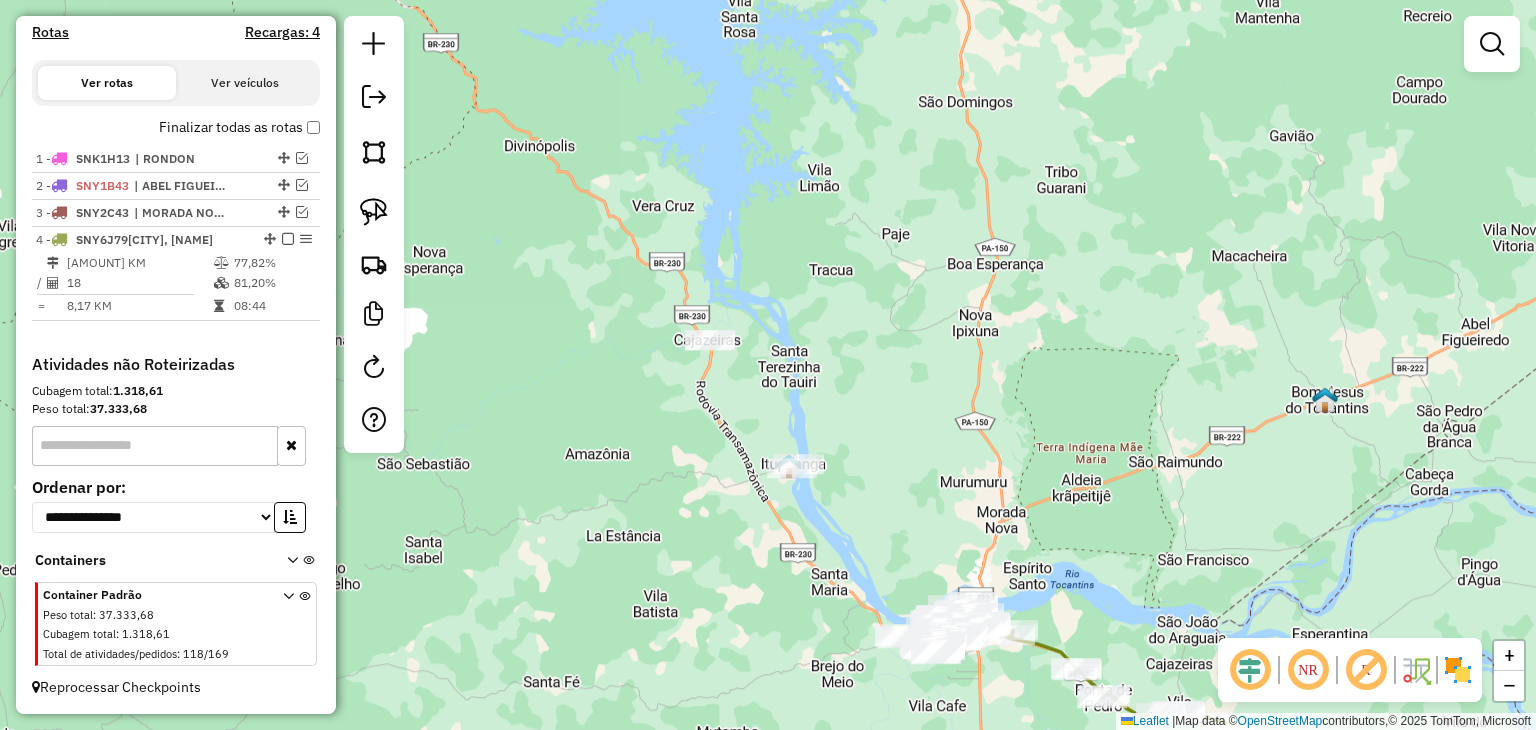 drag, startPoint x: 804, startPoint y: 455, endPoint x: 722, endPoint y: 413, distance: 92.13034 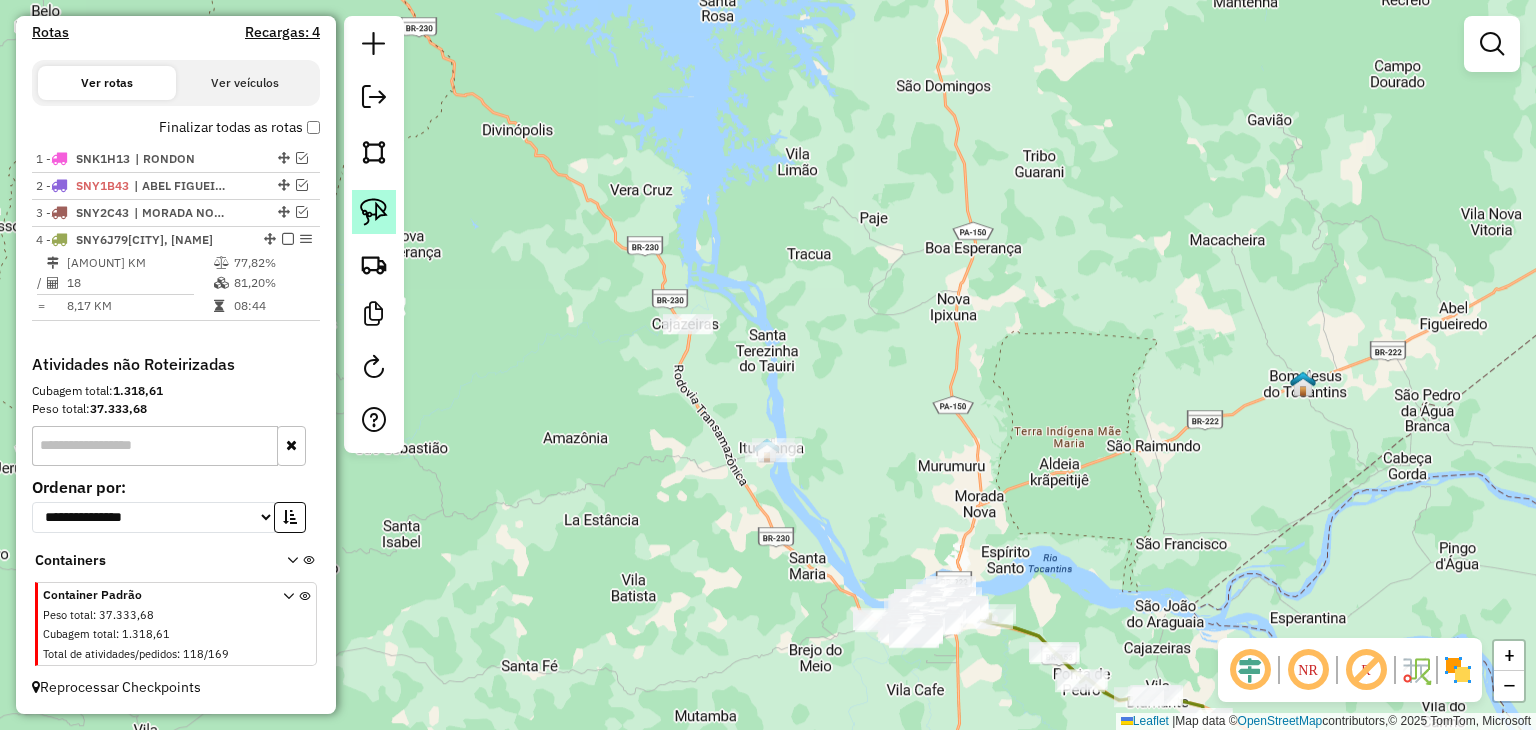 click 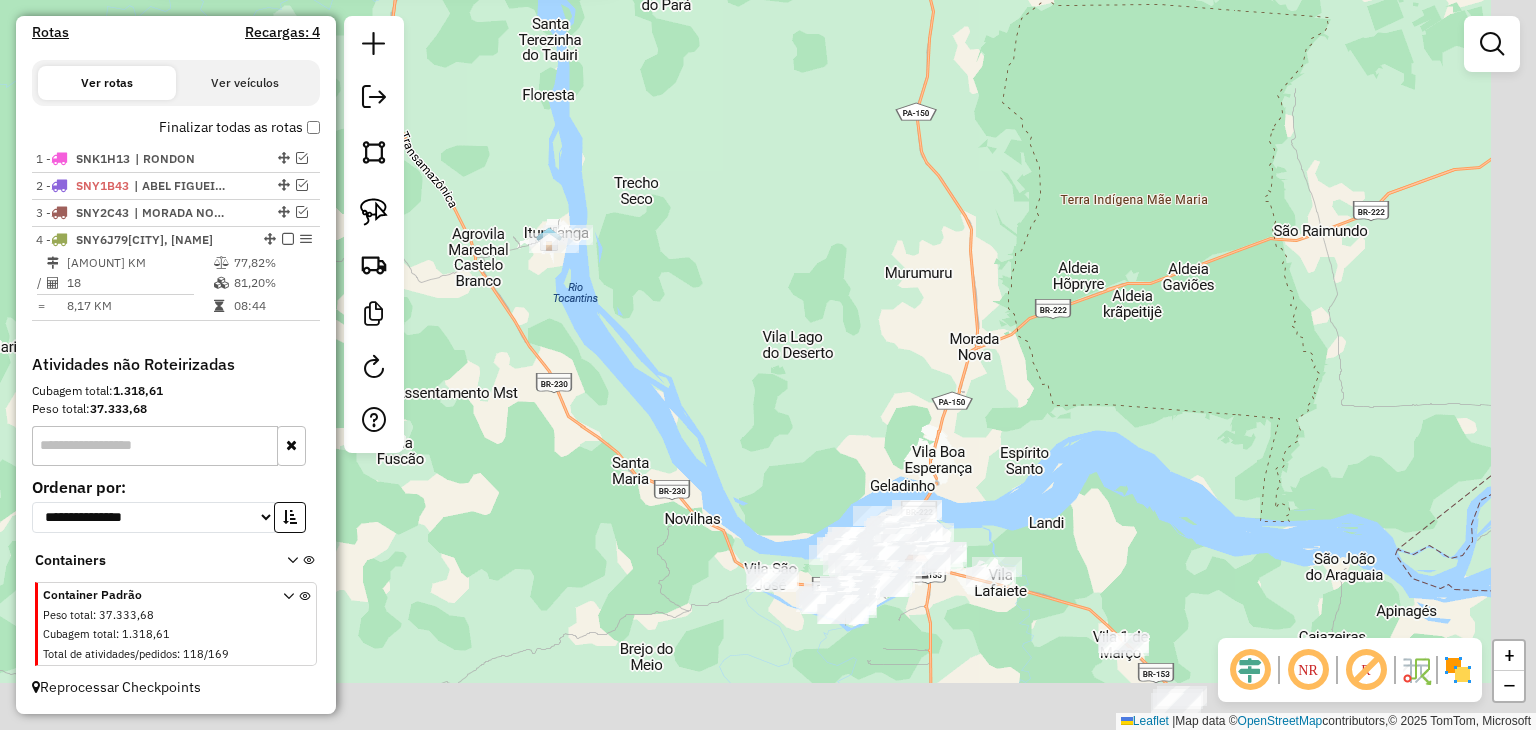 drag, startPoint x: 1019, startPoint y: 493, endPoint x: 556, endPoint y: 13, distance: 666.91003 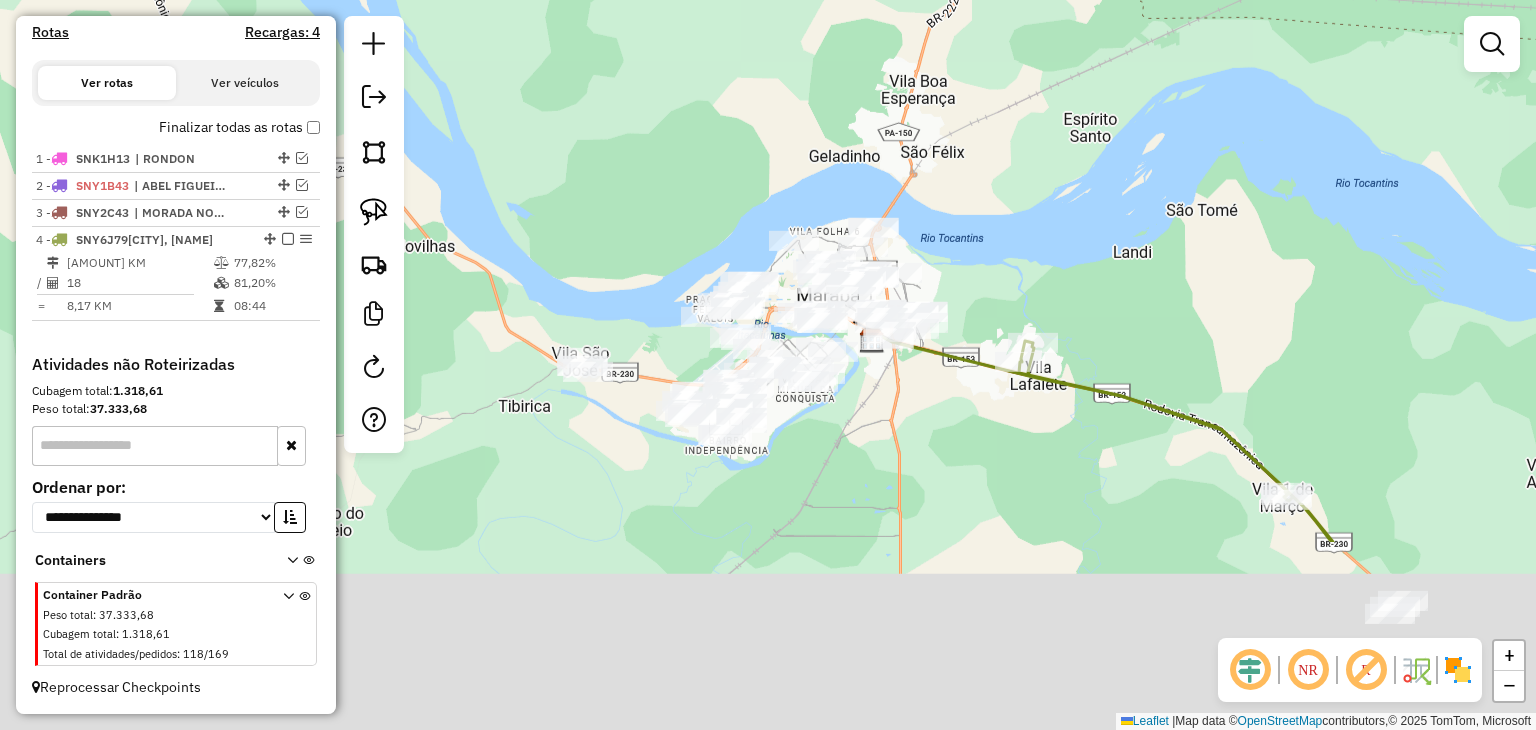 drag, startPoint x: 709, startPoint y: 425, endPoint x: 685, endPoint y: 105, distance: 320.89874 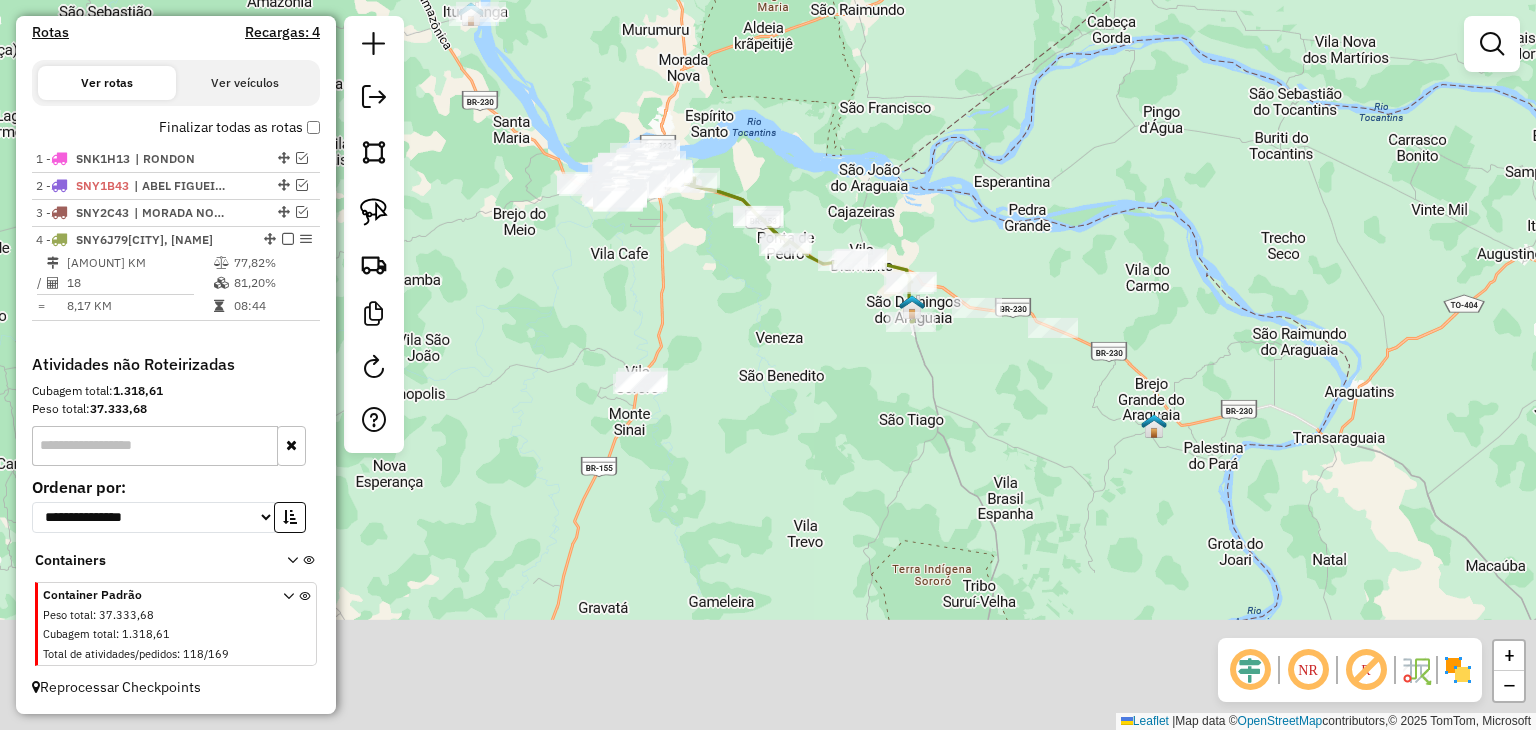 drag, startPoint x: 712, startPoint y: 489, endPoint x: 619, endPoint y: 293, distance: 216.94469 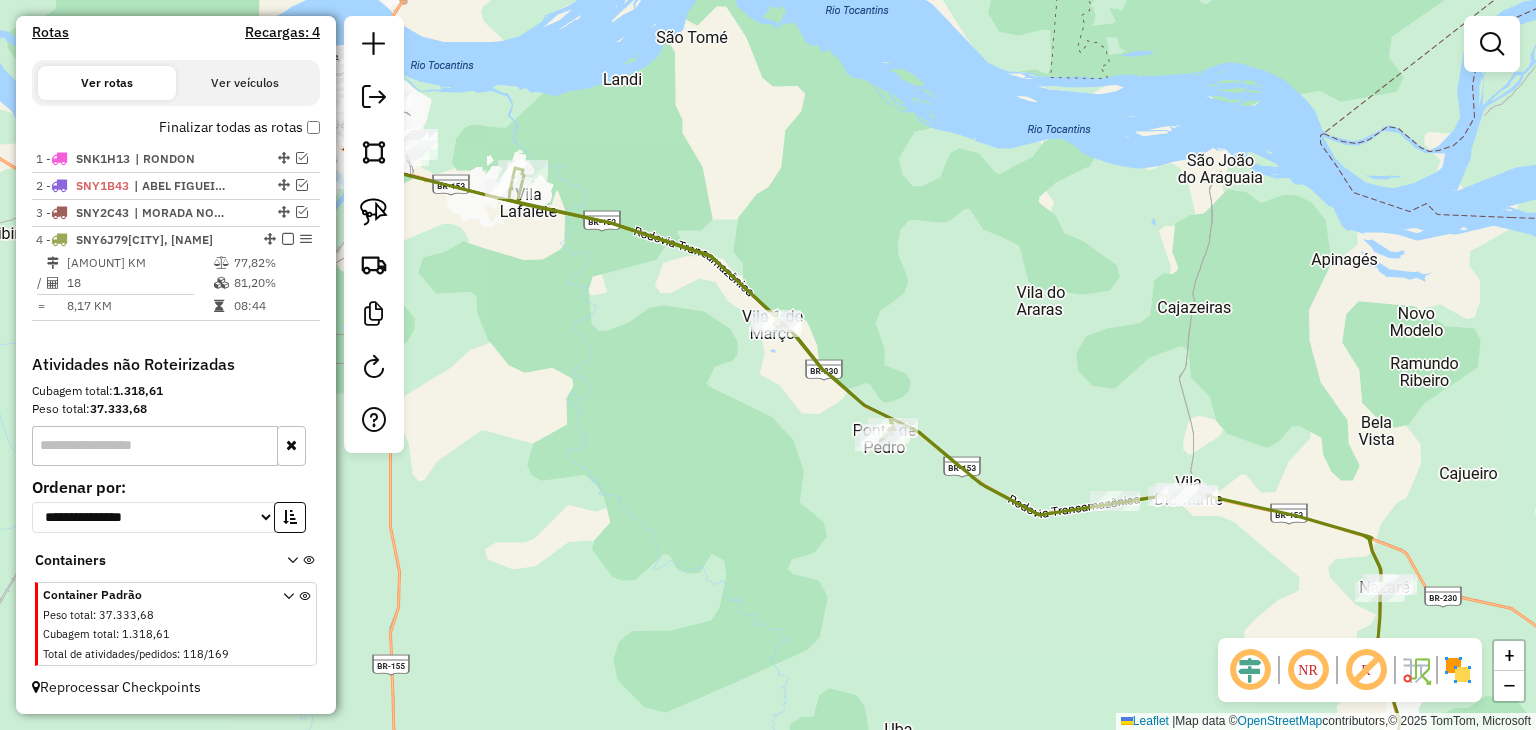 drag, startPoint x: 712, startPoint y: 317, endPoint x: 773, endPoint y: 533, distance: 224.44821 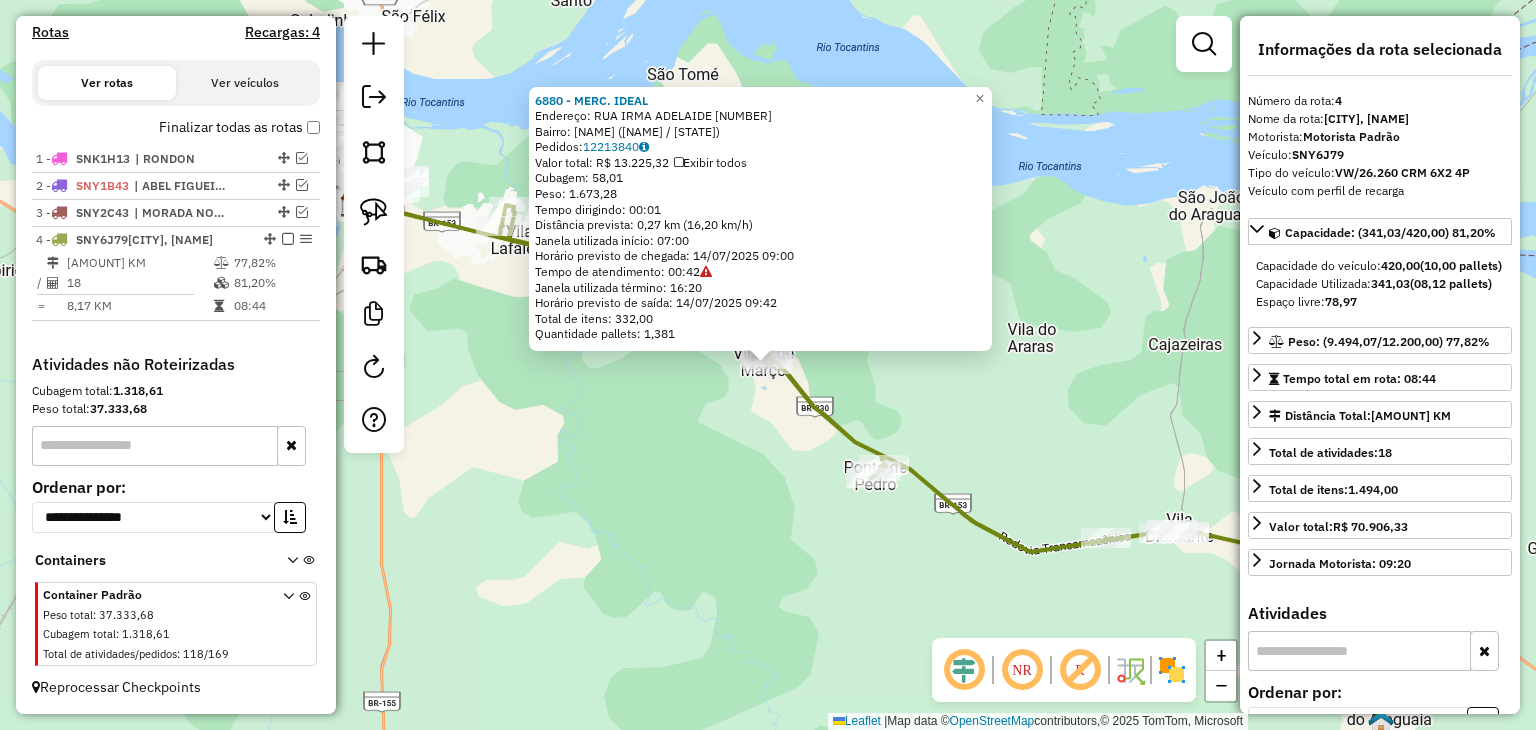 click on "6880 - MERC. IDEAL  Endereço:  RUA IRMA ADELAIDE 15   Bairro: 1 DE MARCO (SAO JOAO DO ARAGUAIA / PA)   Pedidos:  12213840   Valor total: R$ 13.225,32   Exibir todos   Cubagem: 58,01  Peso: 1.673,28  Tempo dirigindo: 00:01   Distância prevista: 0,27 km (16,20 km/h)   Janela utilizada início: 07:00   Horário previsto de chegada: 14/07/2025 09:00   Tempo de atendimento: 00:42   Janela utilizada término: 16:20   Horário previsto de saída: 14/07/2025 09:42   Total de itens: 332,00   Quantidade pallets: 1,381  × Janela de atendimento Grade de atendimento Capacidade Transportadoras Veículos Cliente Pedidos  Rotas Selecione os dias de semana para filtrar as janelas de atendimento  Seg   Ter   Qua   Qui   Sex   Sáb   Dom  Informe o período da janela de atendimento: De: Até:  Filtrar exatamente a janela do cliente  Considerar janela de atendimento padrão  Selecione os dias de semana para filtrar as grades de atendimento  Seg   Ter   Qua   Qui   Sex   Sáb   Dom   Peso mínimo:   Peso máximo:   De:   De:" 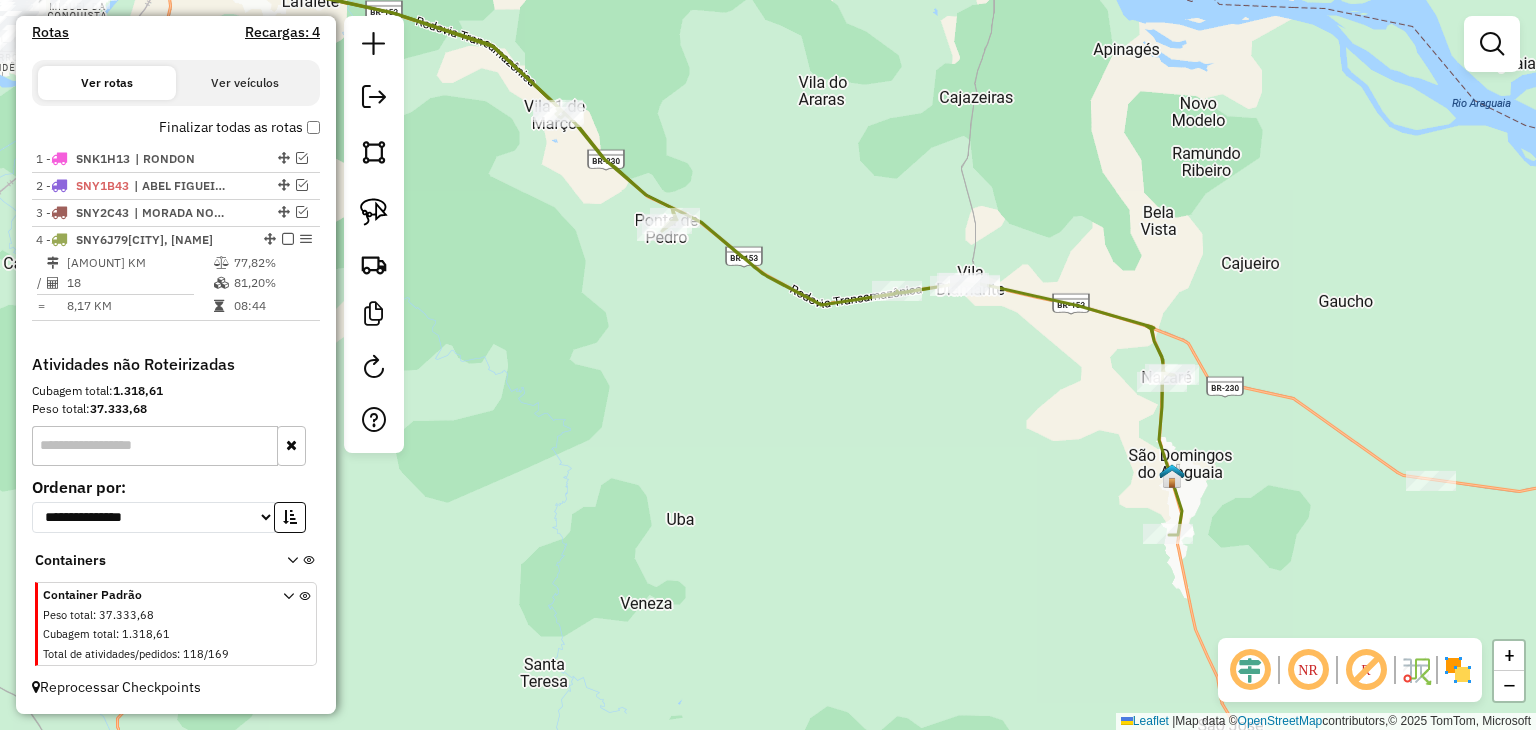 drag, startPoint x: 670, startPoint y: 573, endPoint x: 423, endPoint y: 248, distance: 408.20828 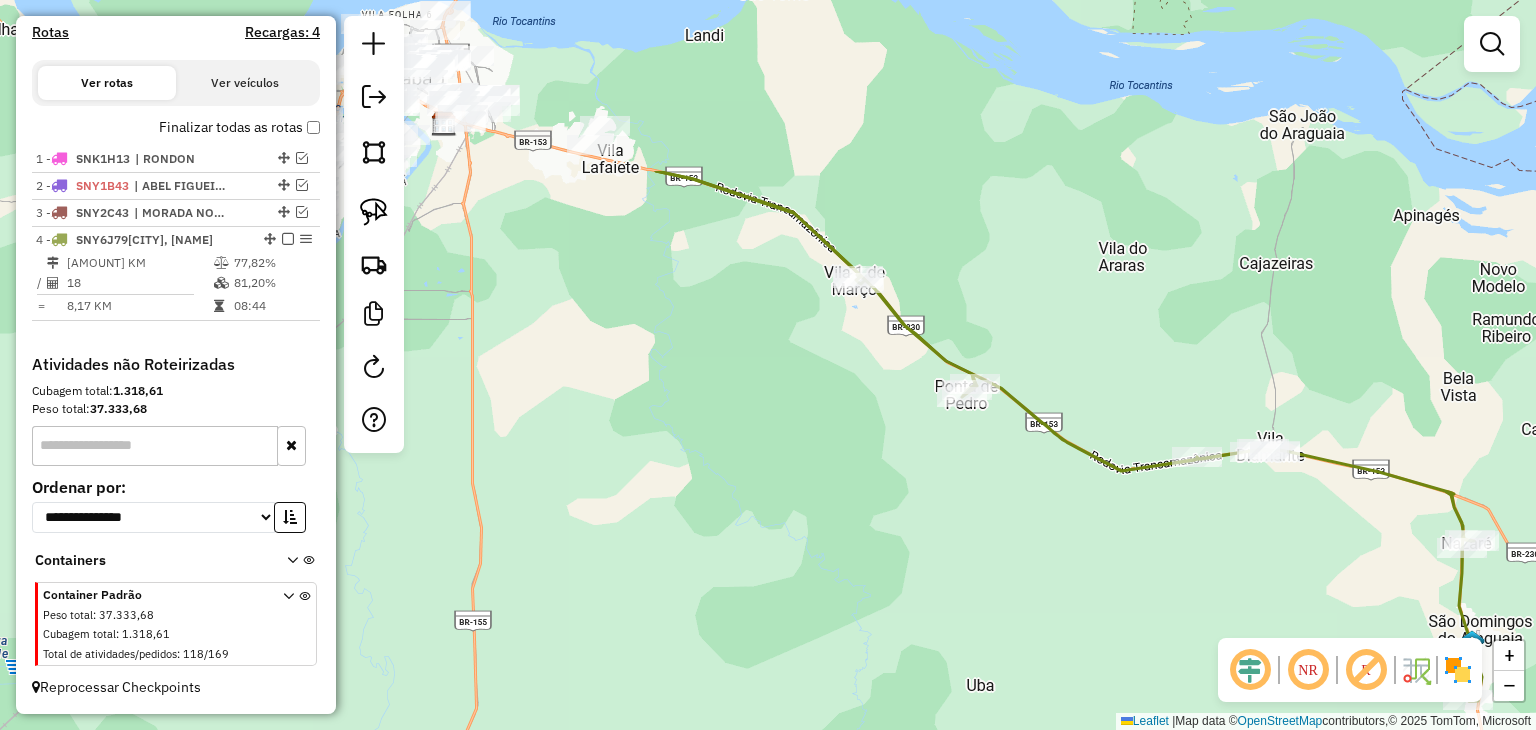 drag, startPoint x: 423, startPoint y: 248, endPoint x: 761, endPoint y: 492, distance: 416.8693 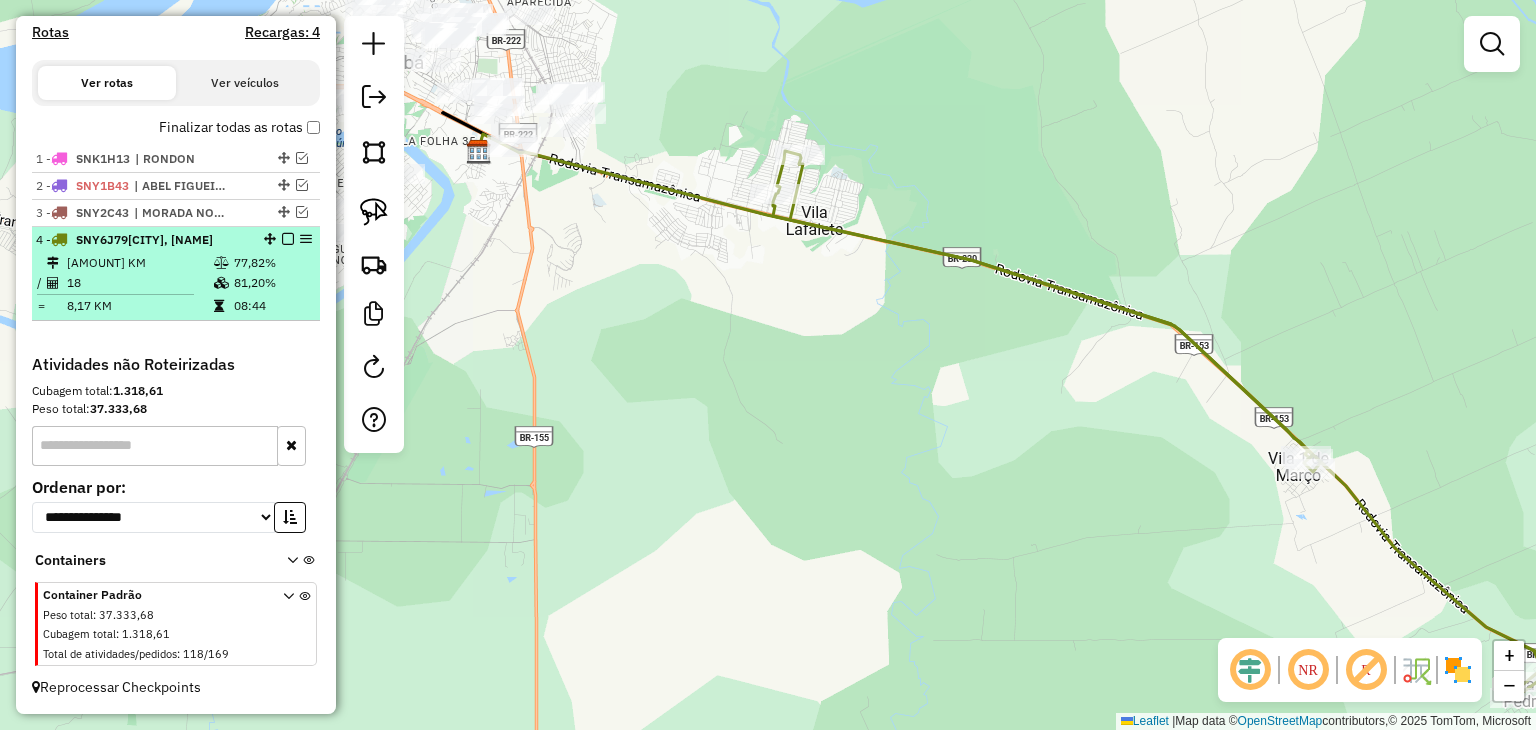 click at bounding box center [288, 239] 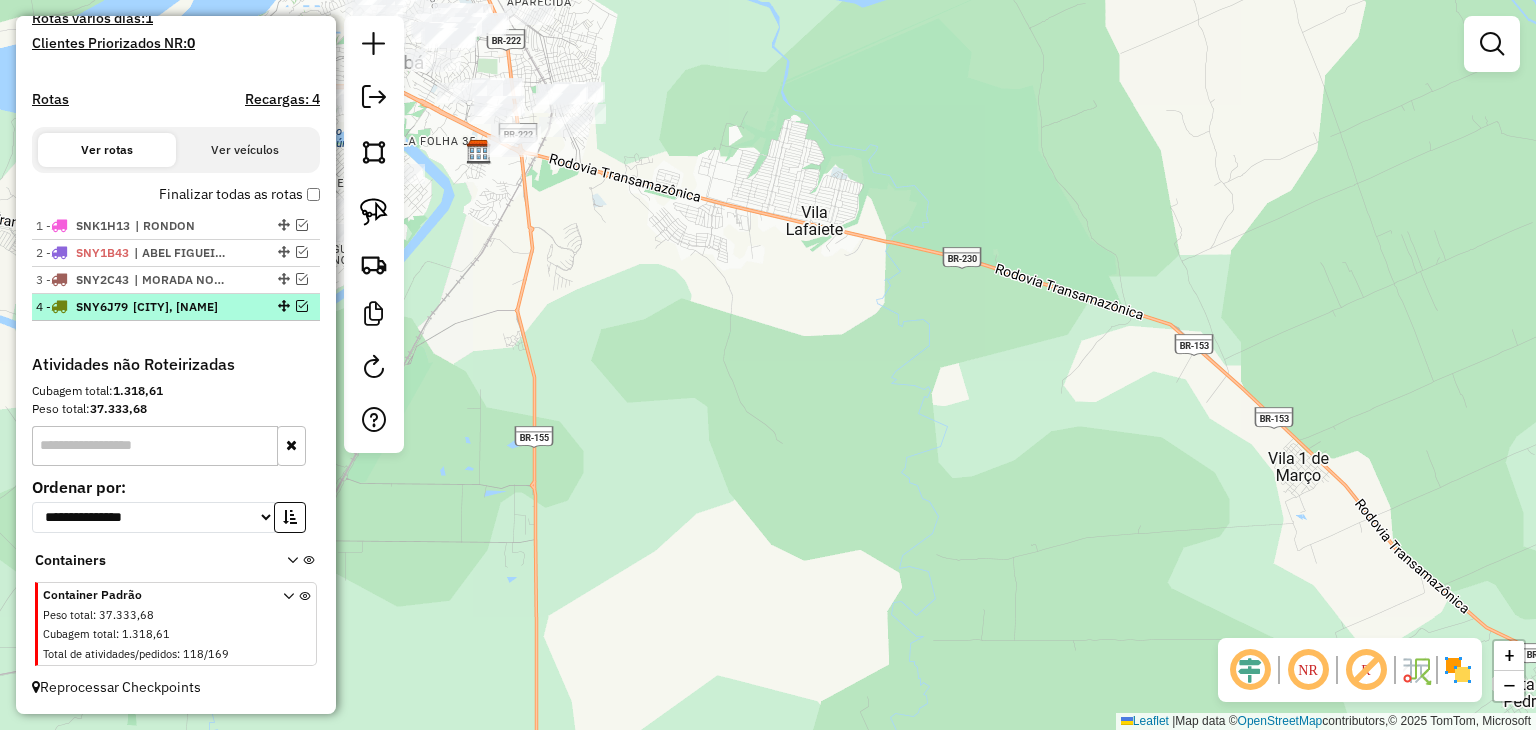 scroll, scrollTop: 569, scrollLeft: 0, axis: vertical 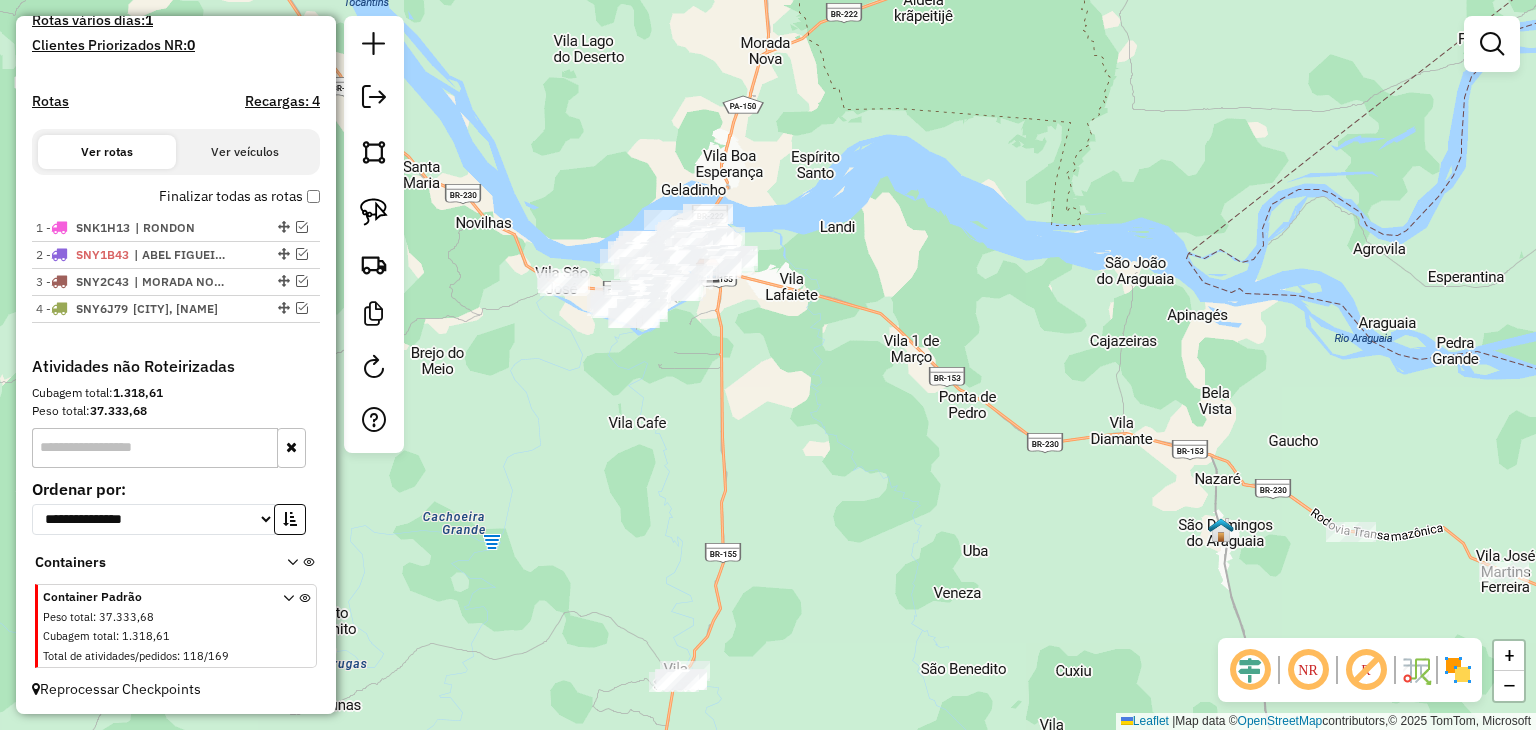 drag, startPoint x: 625, startPoint y: 249, endPoint x: 761, endPoint y: 351, distance: 170 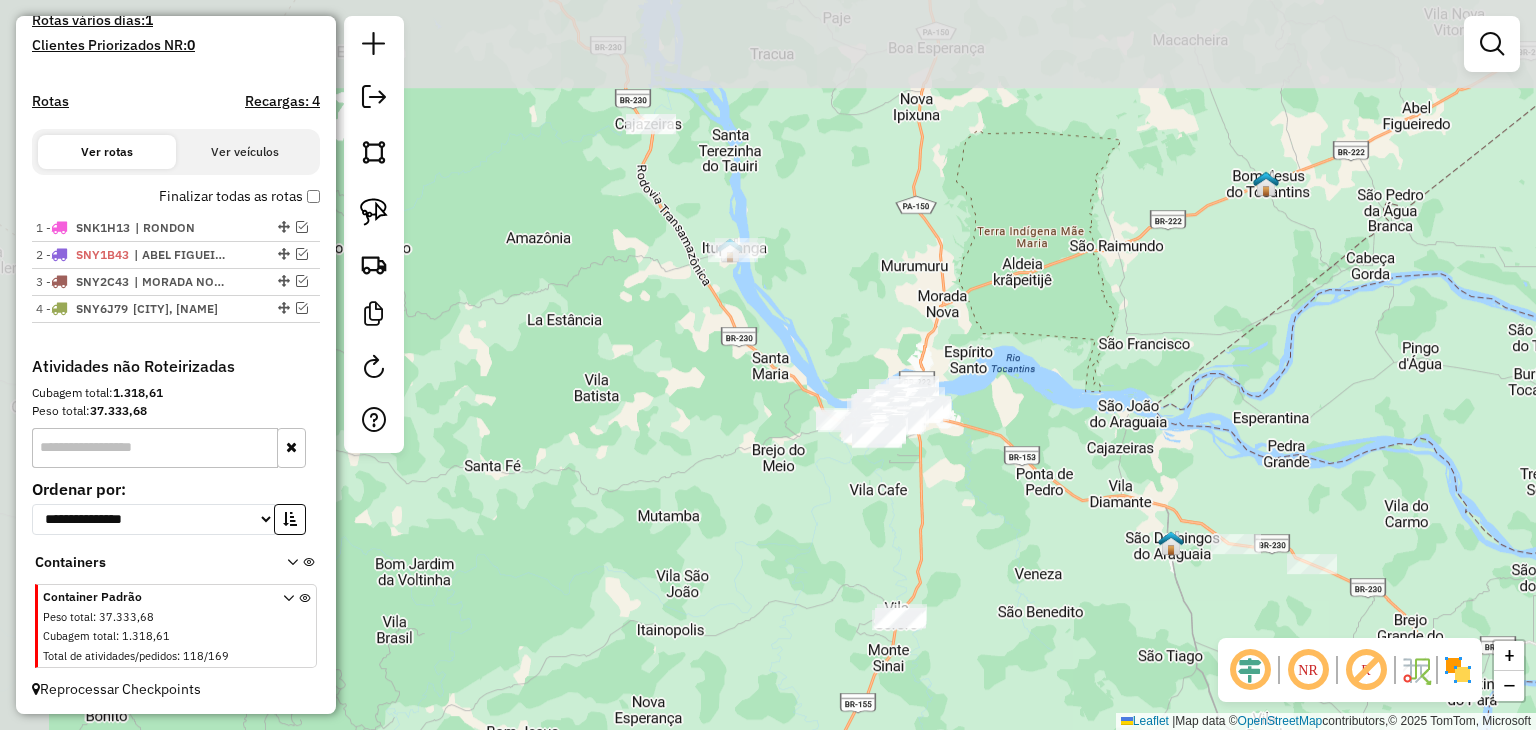 drag, startPoint x: 524, startPoint y: 101, endPoint x: 785, endPoint y: 297, distance: 326.40005 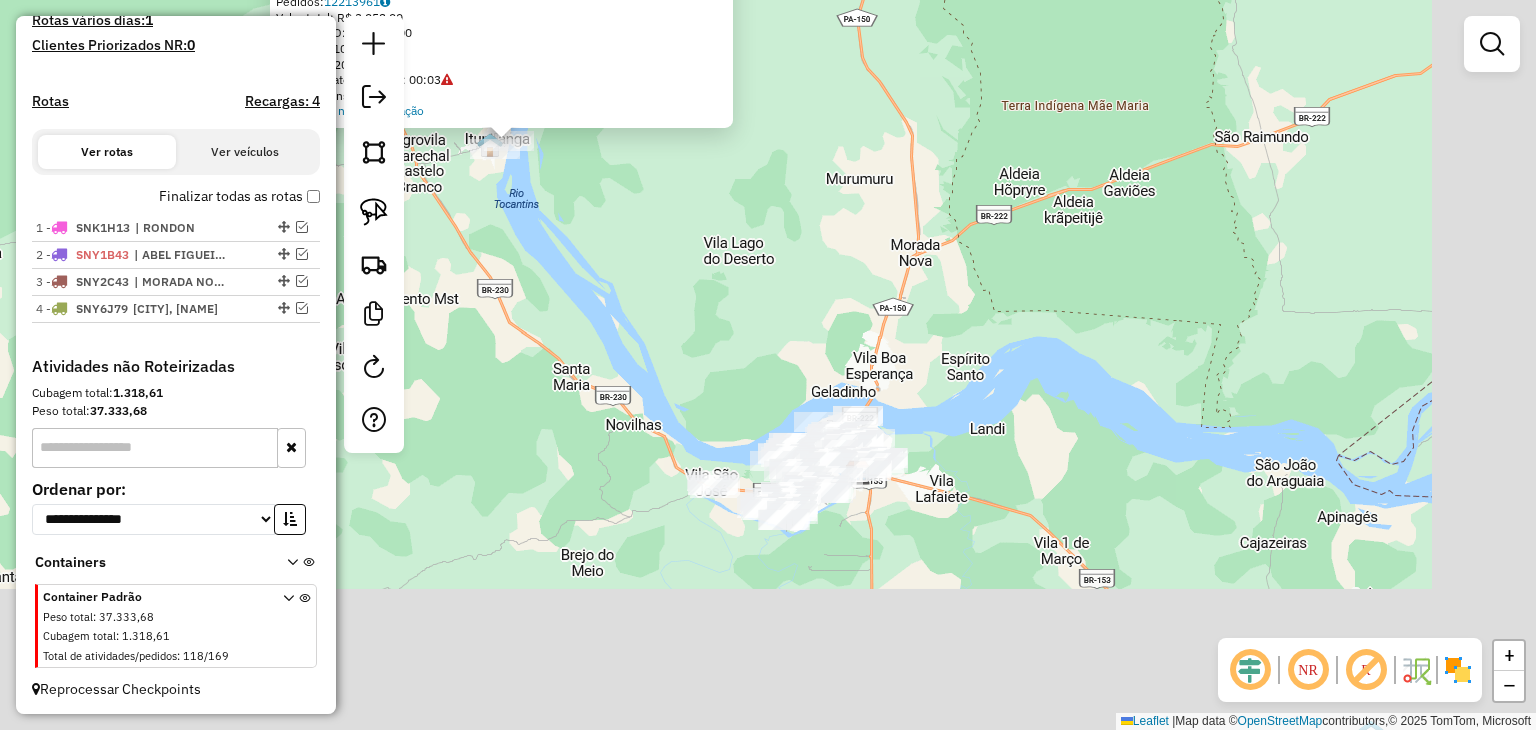 drag, startPoint x: 957, startPoint y: 588, endPoint x: 630, endPoint y: 277, distance: 451.27597 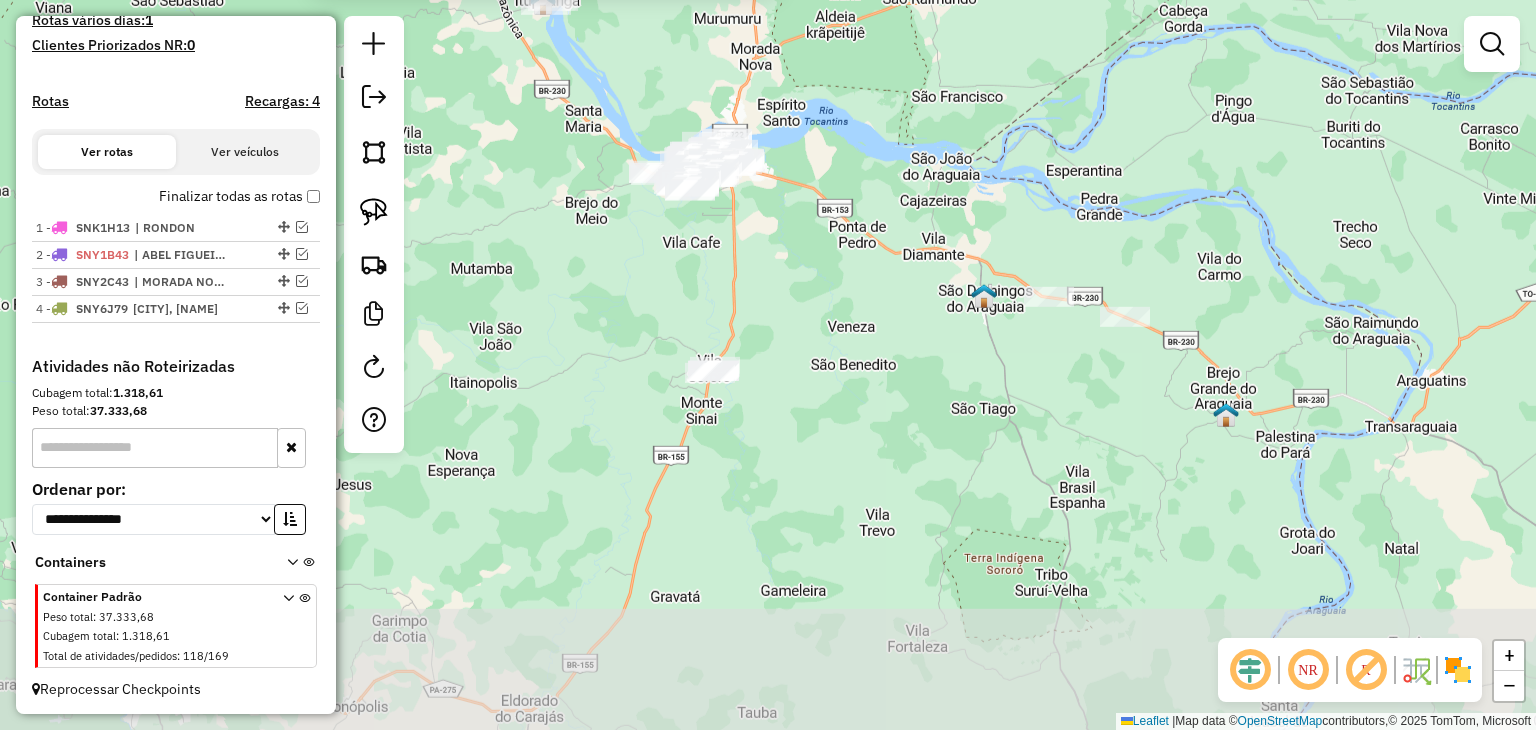 drag, startPoint x: 832, startPoint y: 637, endPoint x: 722, endPoint y: 258, distance: 394.64035 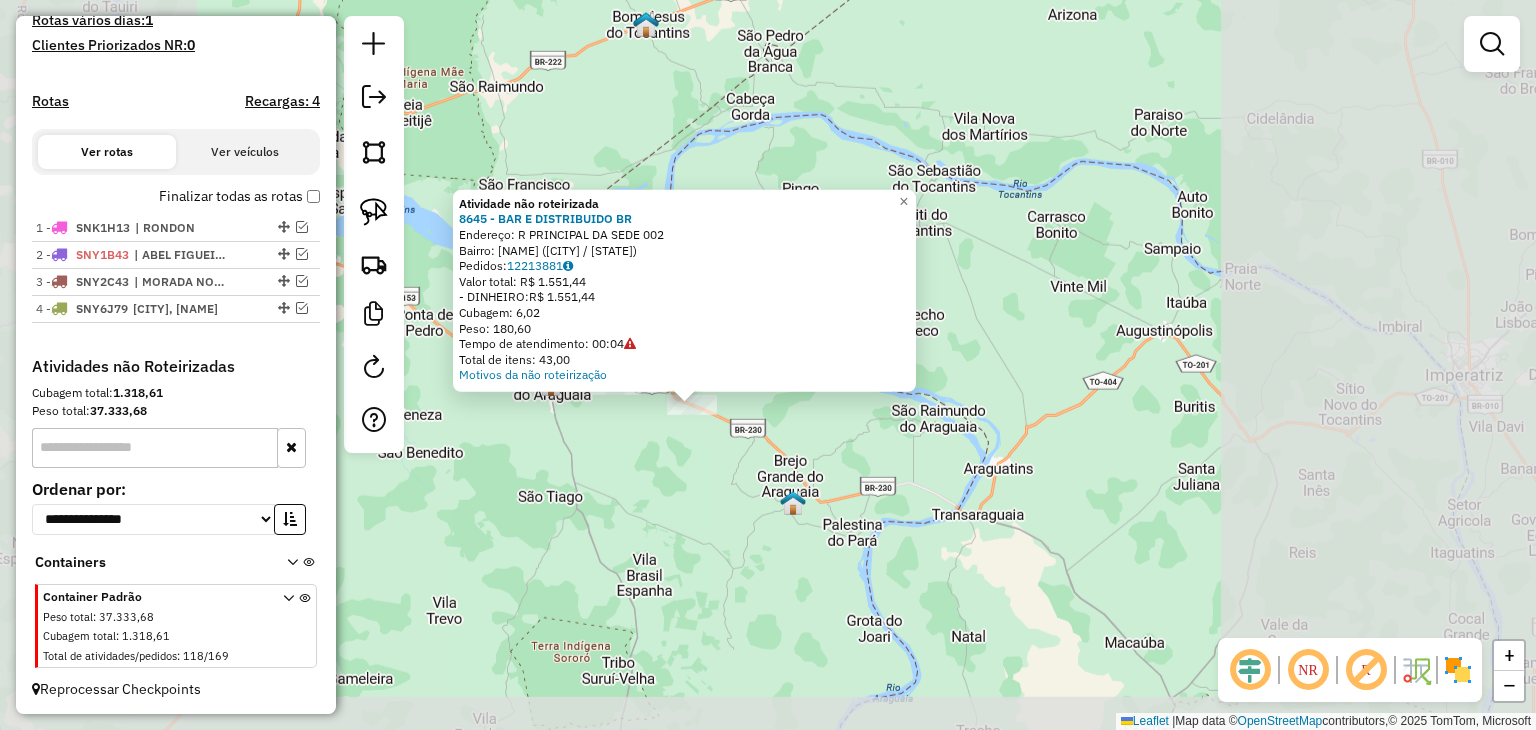 click on "Atividade não roteirizada 8645 - BAR E DISTRIBUIDO BR  Endereço:  R PRINCIPAL DA SEDE 002   Bairro: VILA SANTANA (SAO JOAO DO ARAGUAIA / PA)   Pedidos:  12213881   Valor total: R$ 1.551,44   - DINHEIRO:  R$ 1.551,44   Cubagem: 6,02   Peso: 180,60   Tempo de atendimento: 00:04   Total de itens: 43,00  Motivos da não roteirização × Janela de atendimento Grade de atendimento Capacidade Transportadoras Veículos Cliente Pedidos  Rotas Selecione os dias de semana para filtrar as janelas de atendimento  Seg   Ter   Qua   Qui   Sex   Sáb   Dom  Informe o período da janela de atendimento: De: Até:  Filtrar exatamente a janela do cliente  Considerar janela de atendimento padrão  Selecione os dias de semana para filtrar as grades de atendimento  Seg   Ter   Qua   Qui   Sex   Sáb   Dom   Considerar clientes sem dia de atendimento cadastrado  Clientes fora do dia de atendimento selecionado Filtrar as atividades entre os valores definidos abaixo:  Peso mínimo:   Peso máximo:   Cubagem mínima:   De:   Até:" 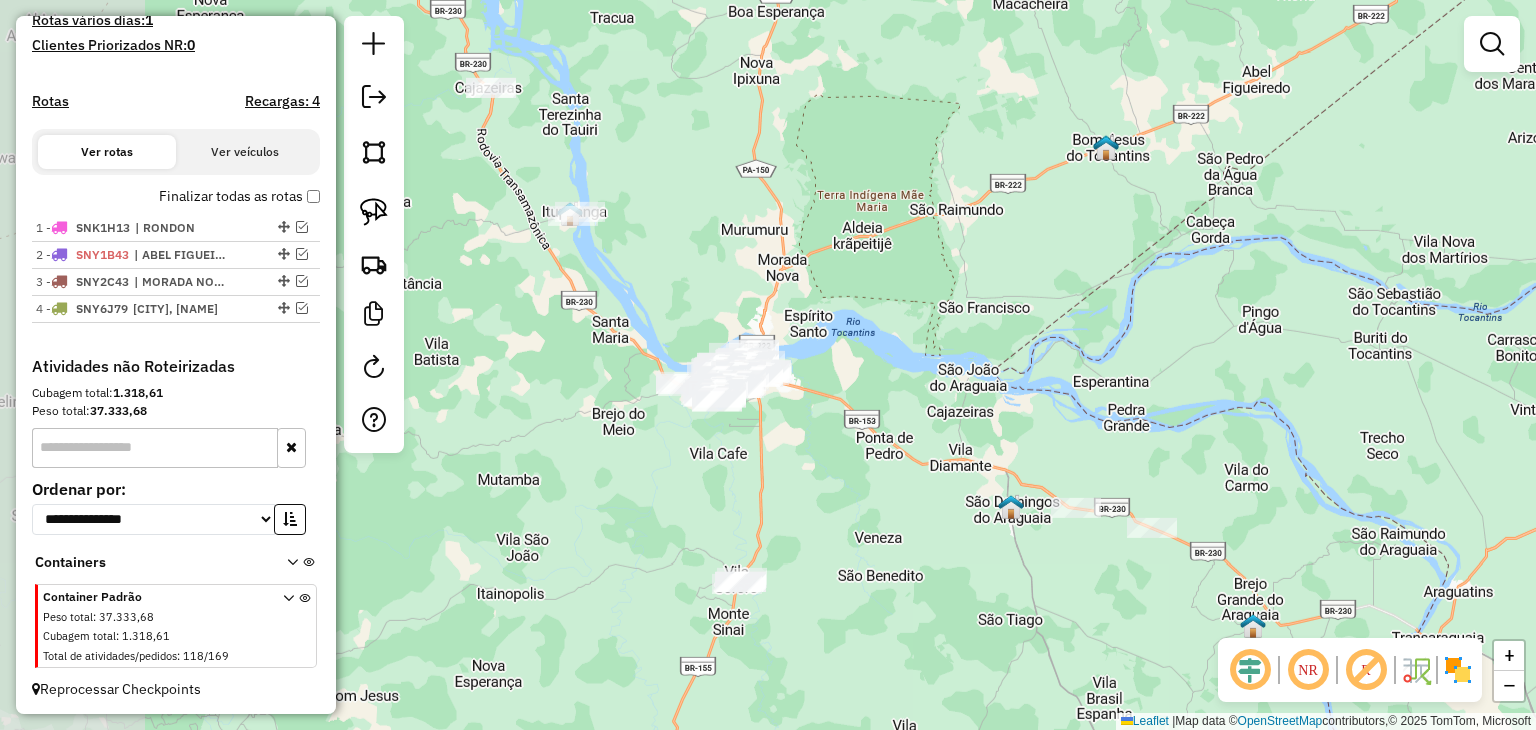 drag, startPoint x: 616, startPoint y: 444, endPoint x: 1083, endPoint y: 567, distance: 482.92648 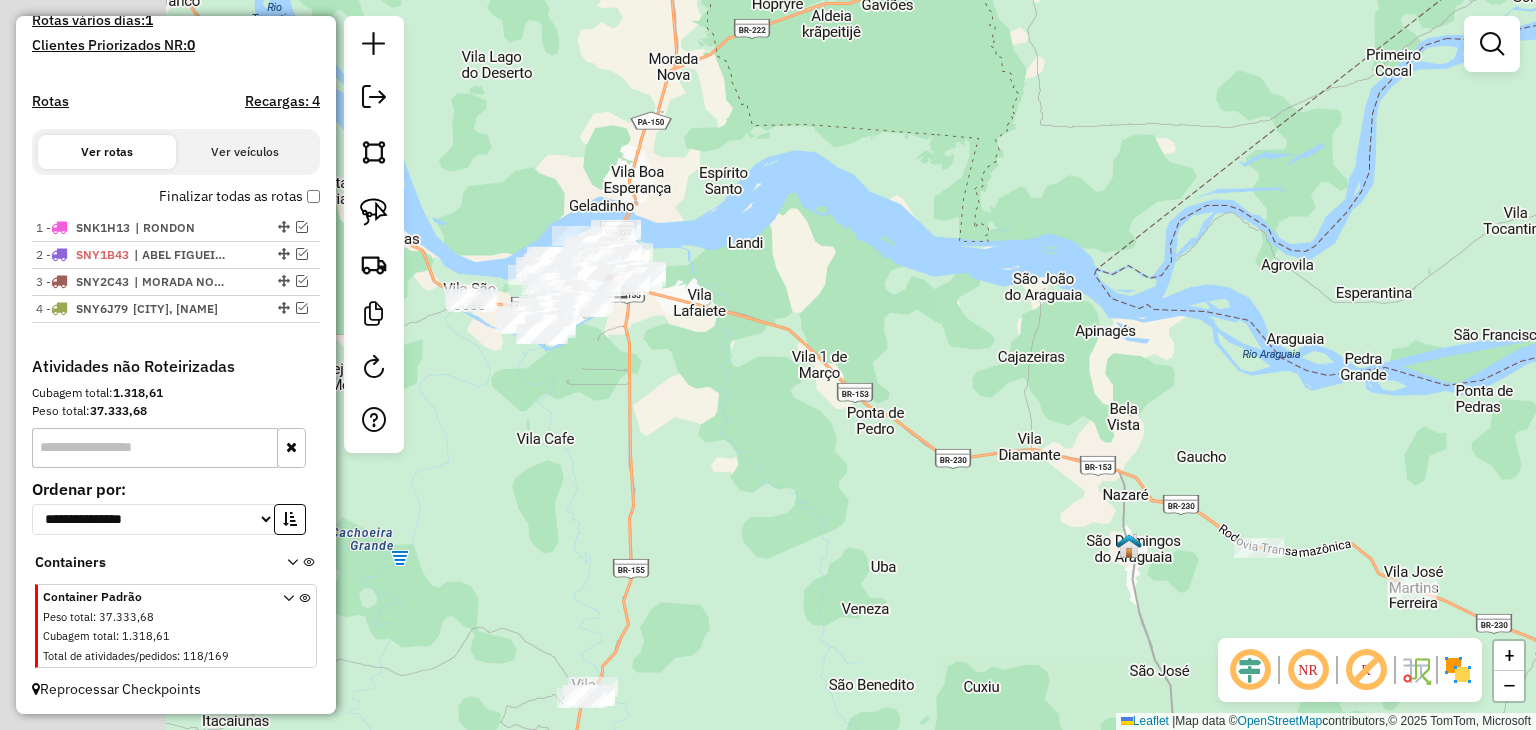 drag, startPoint x: 639, startPoint y: 371, endPoint x: 1013, endPoint y: 578, distance: 427.46344 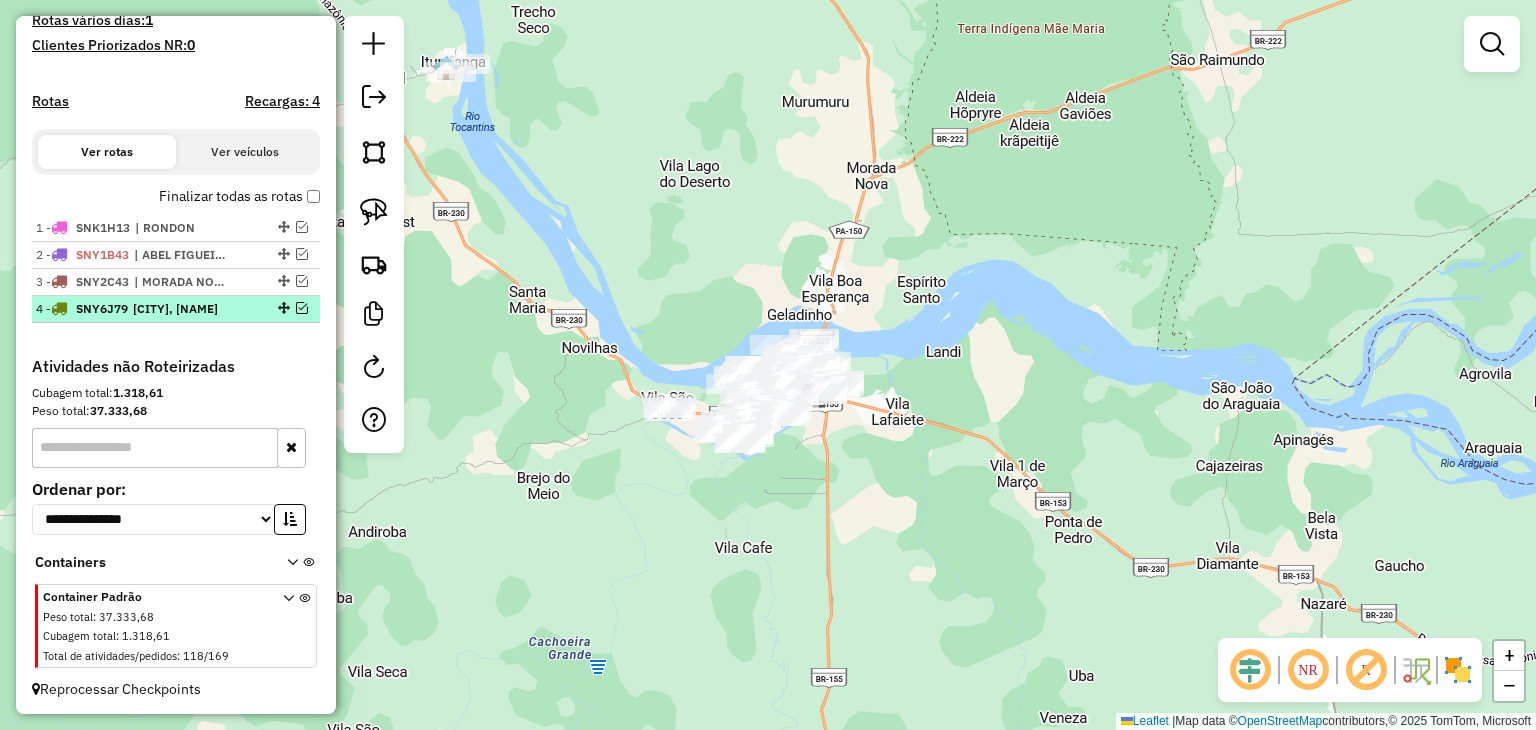 click at bounding box center [282, 308] 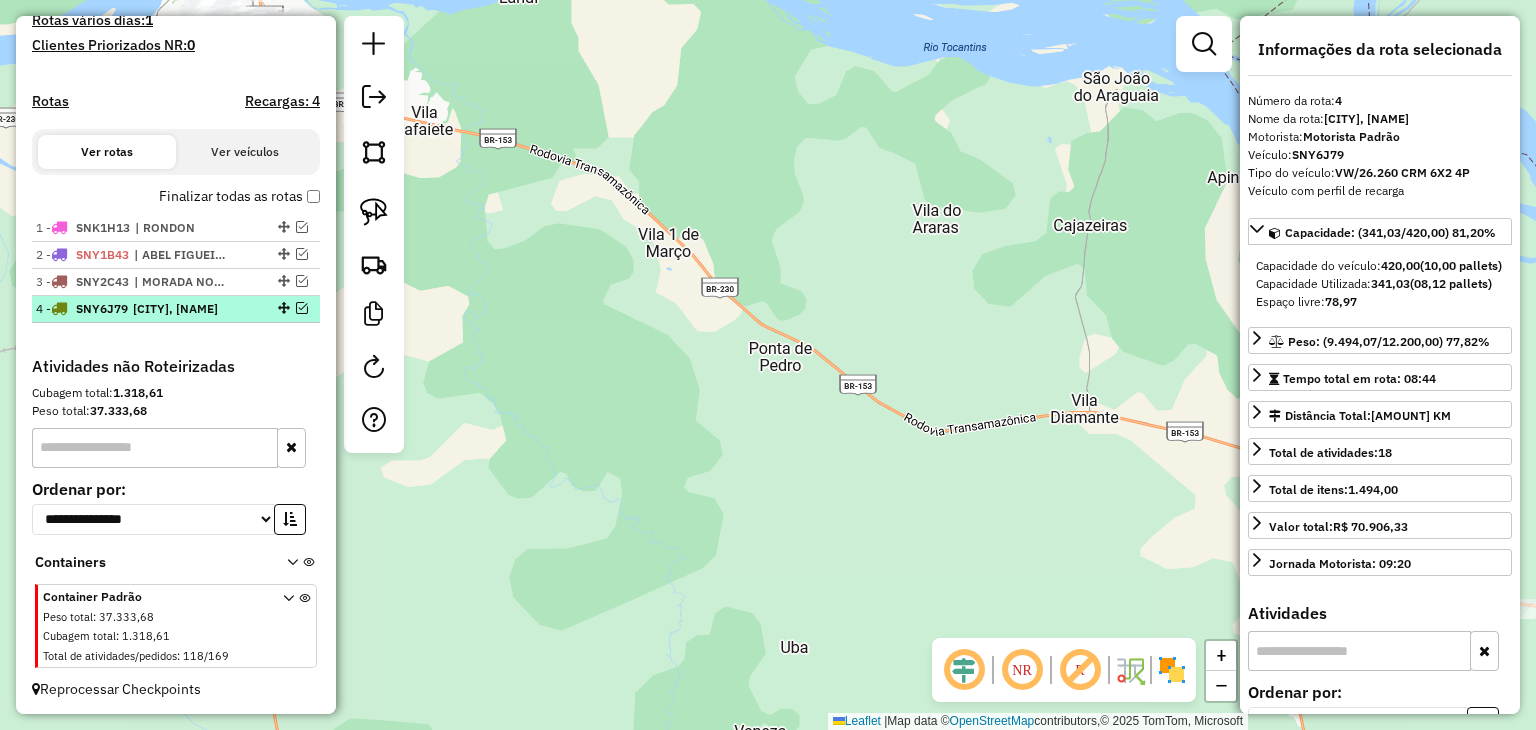 click at bounding box center (302, 308) 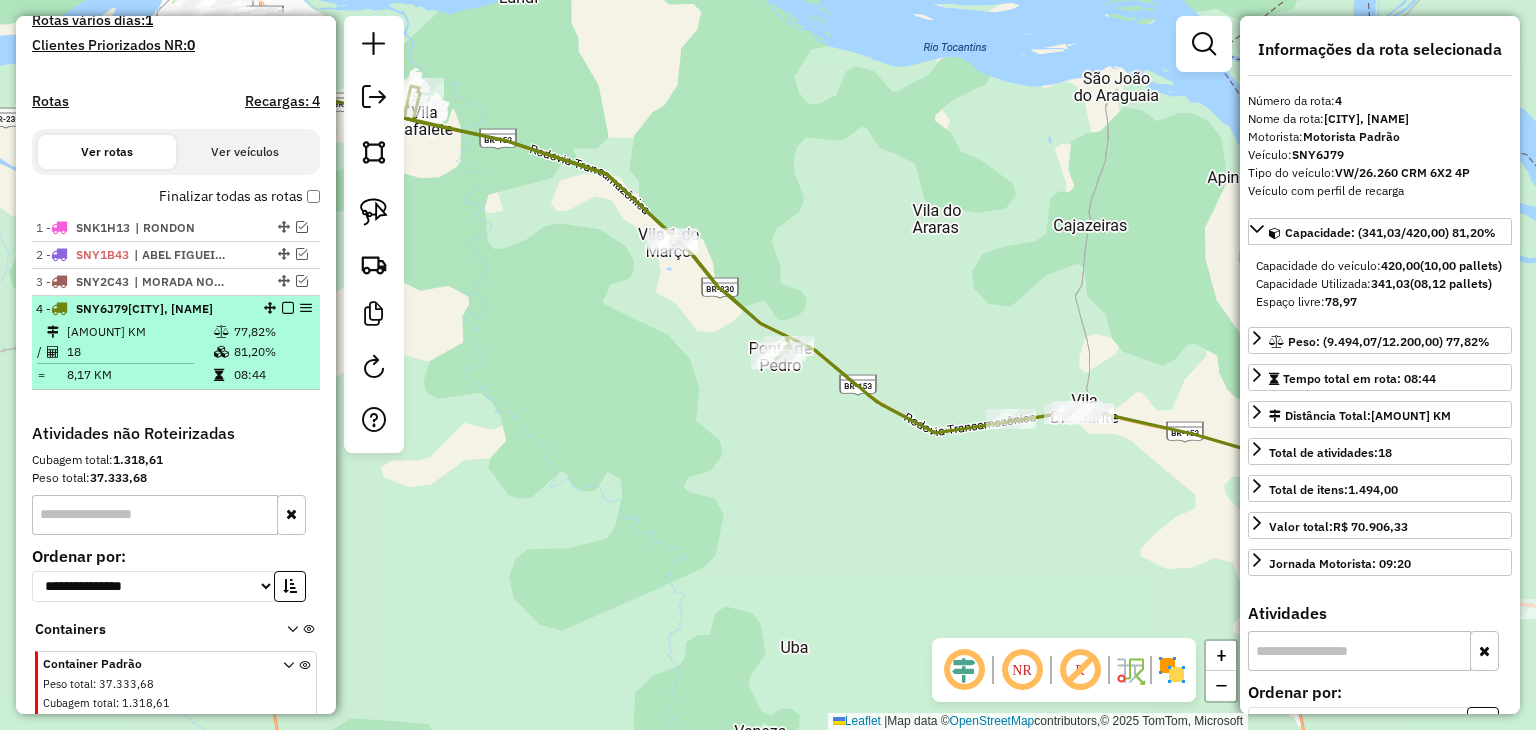 scroll, scrollTop: 654, scrollLeft: 0, axis: vertical 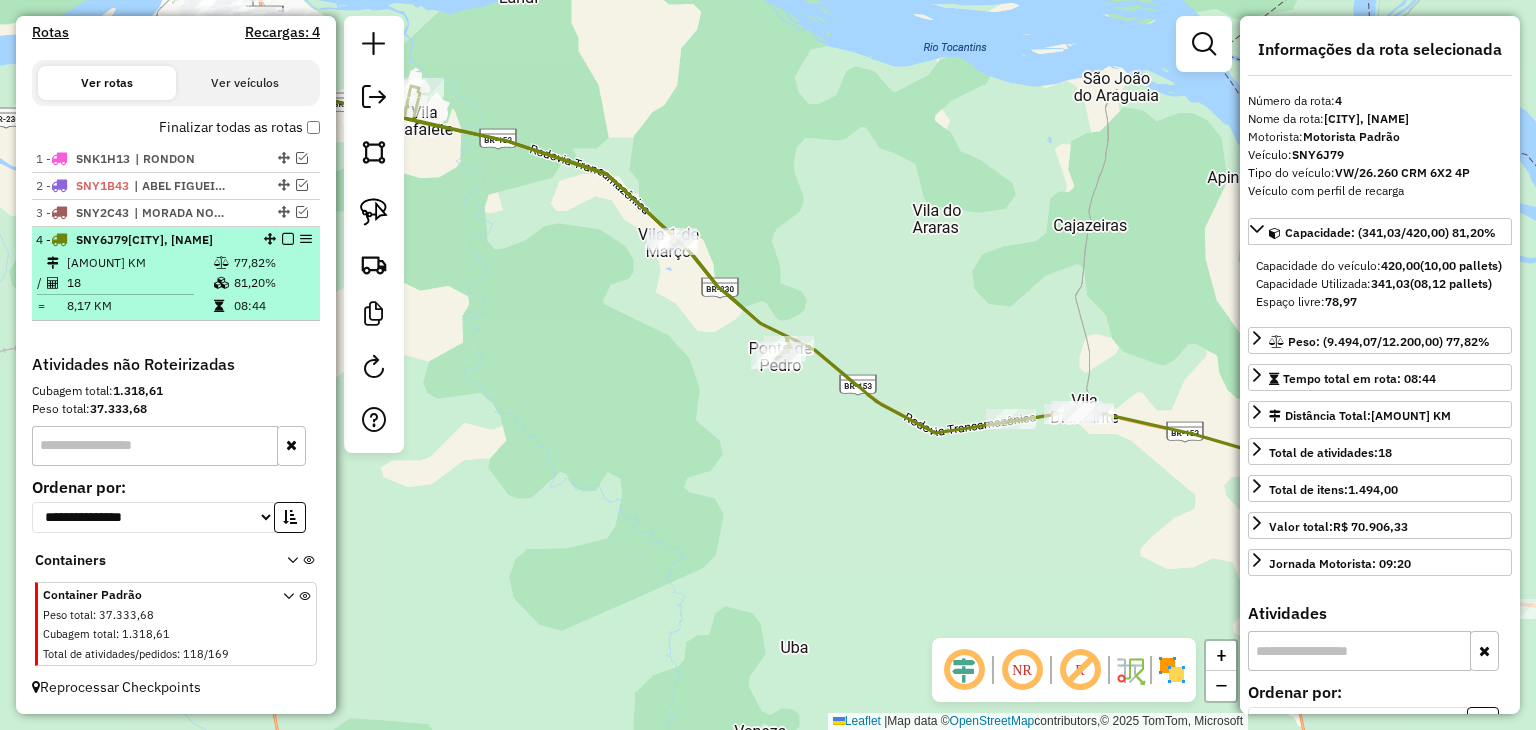 click on "18" at bounding box center (139, 283) 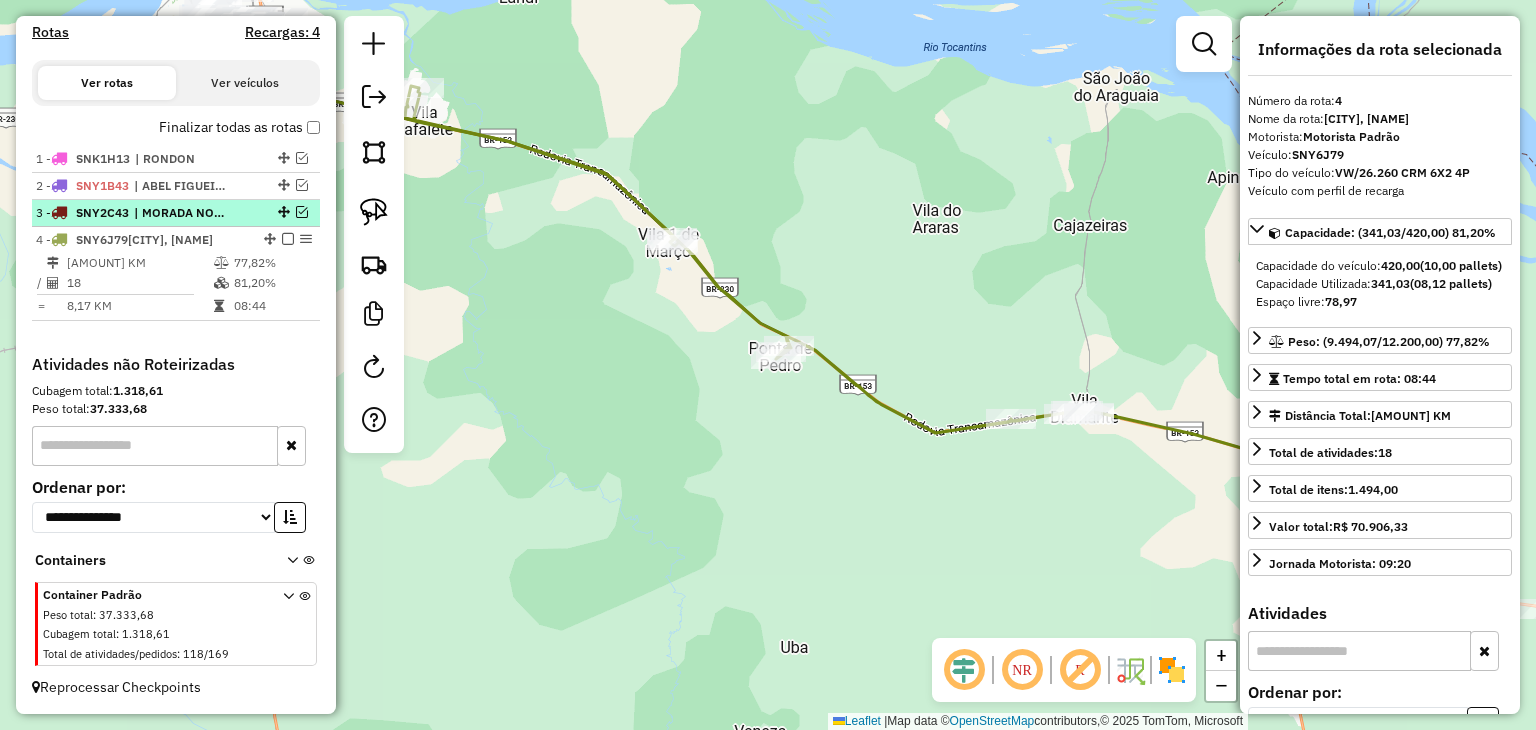 click at bounding box center (302, 212) 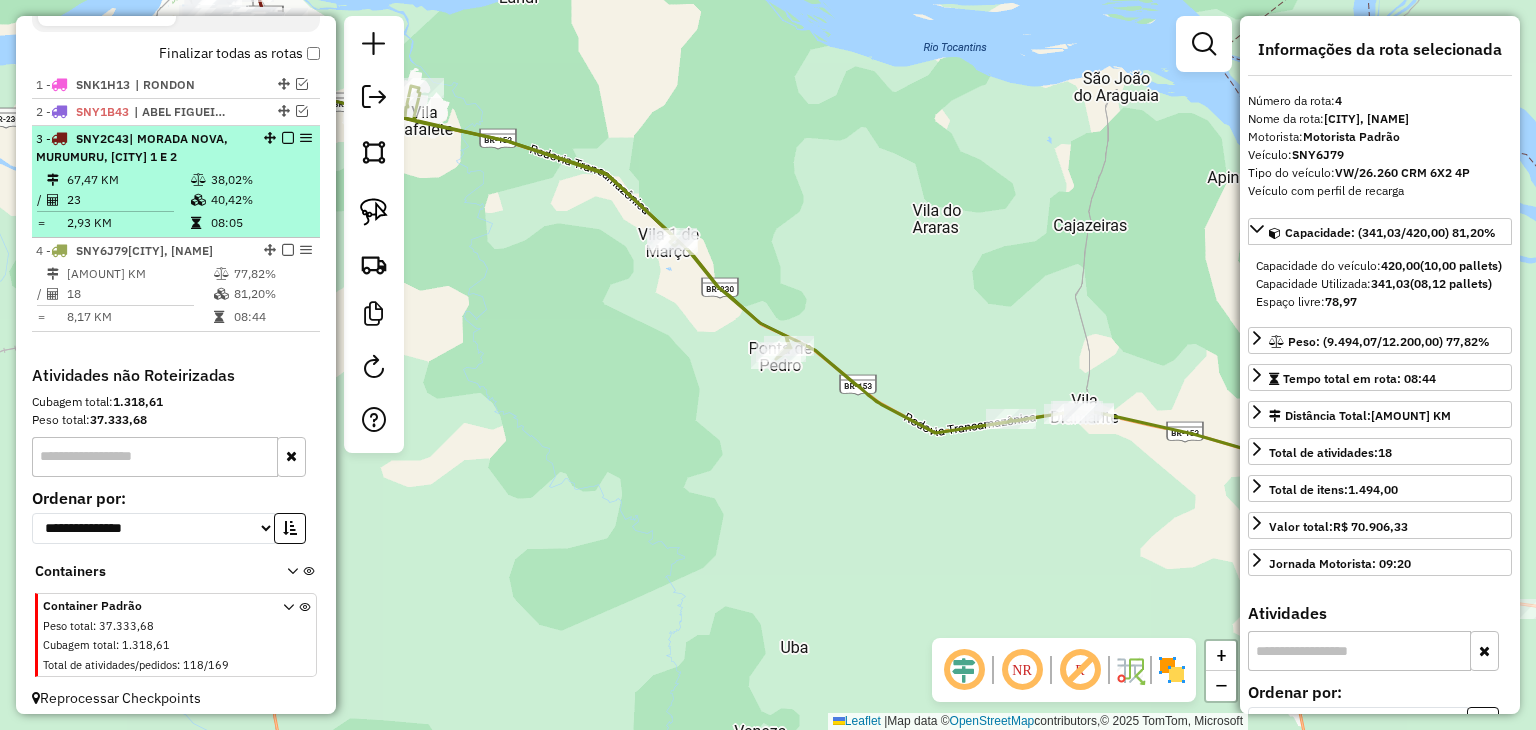 click on "38,02%" at bounding box center [260, 180] 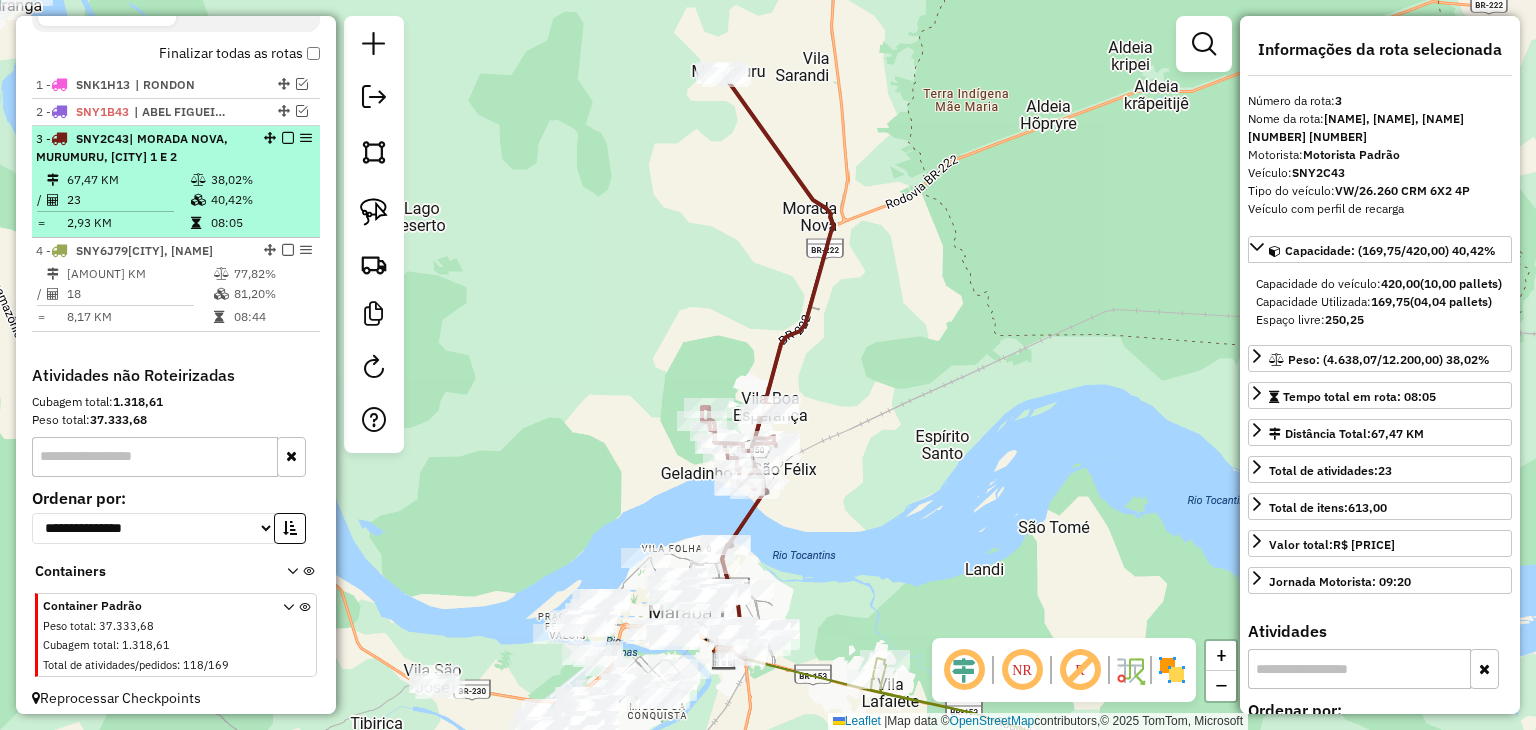 click at bounding box center [288, 138] 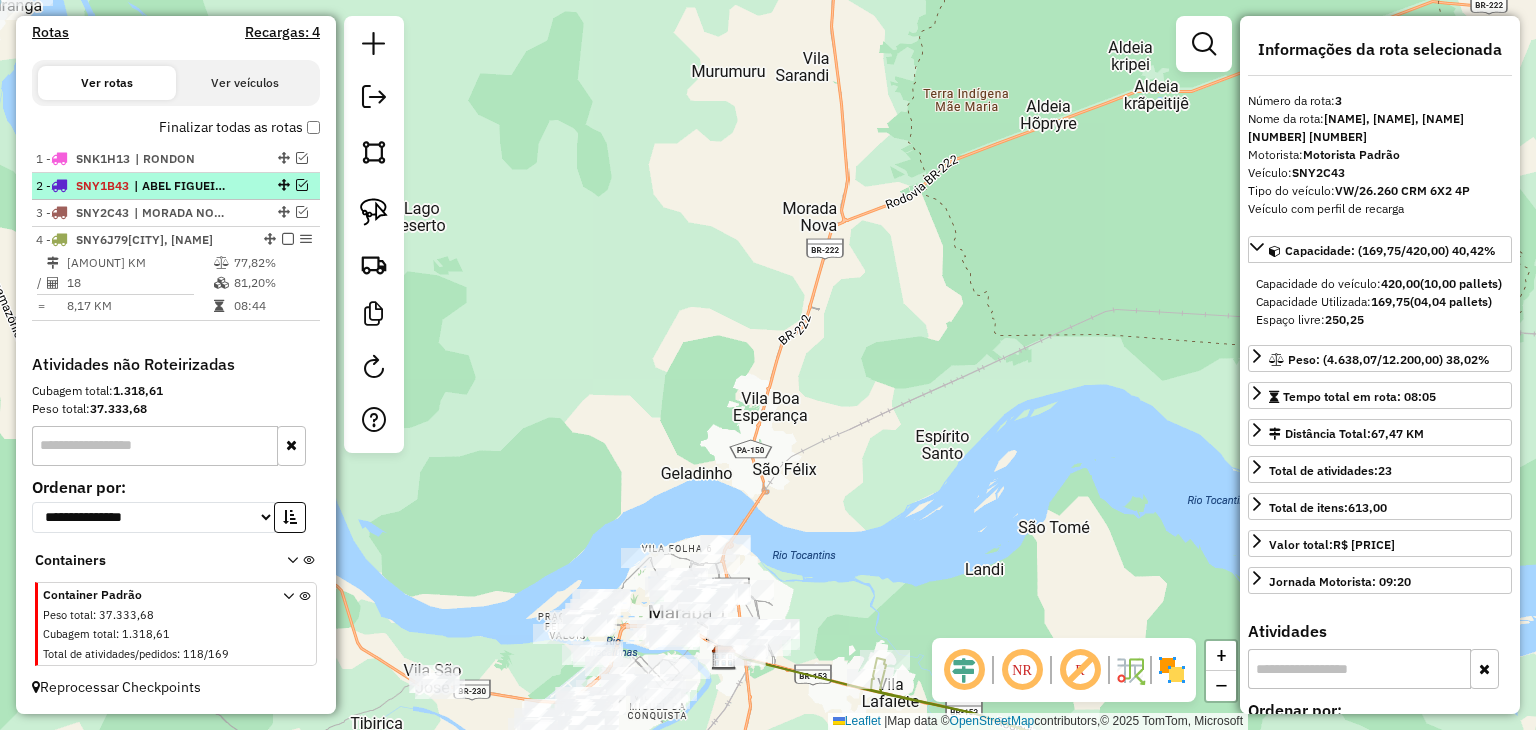 click at bounding box center [302, 185] 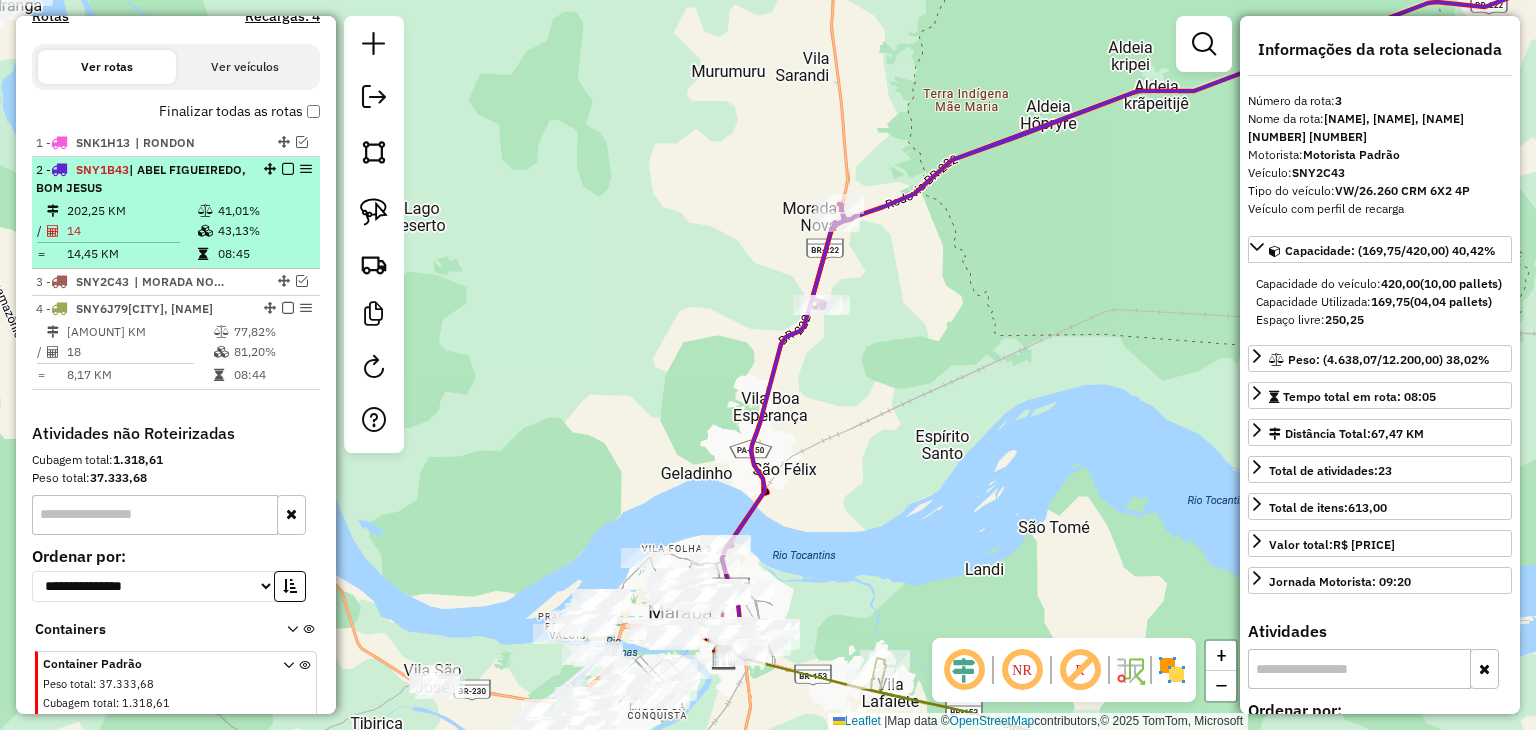 scroll, scrollTop: 712, scrollLeft: 0, axis: vertical 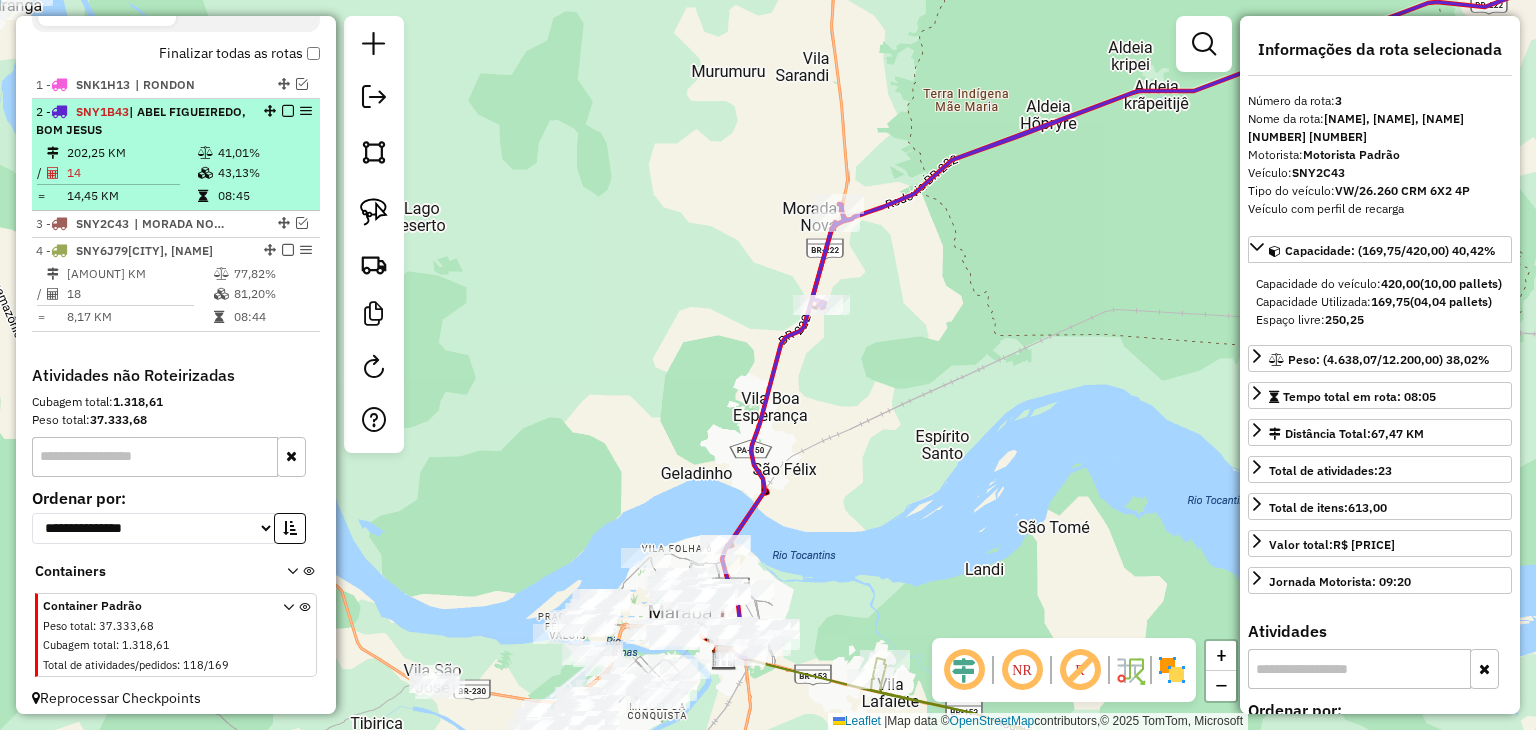 click on "43,13%" at bounding box center (264, 173) 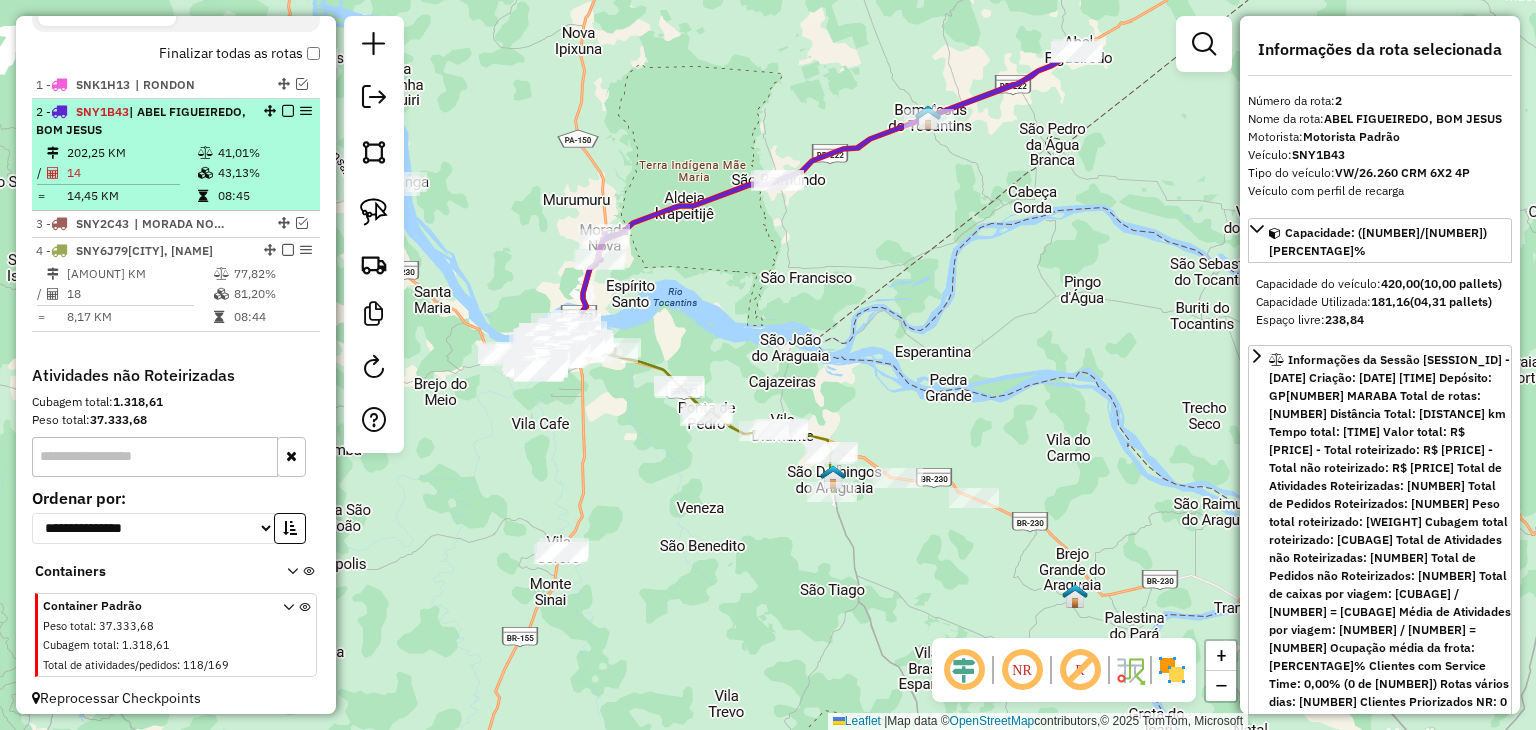 click at bounding box center (288, 111) 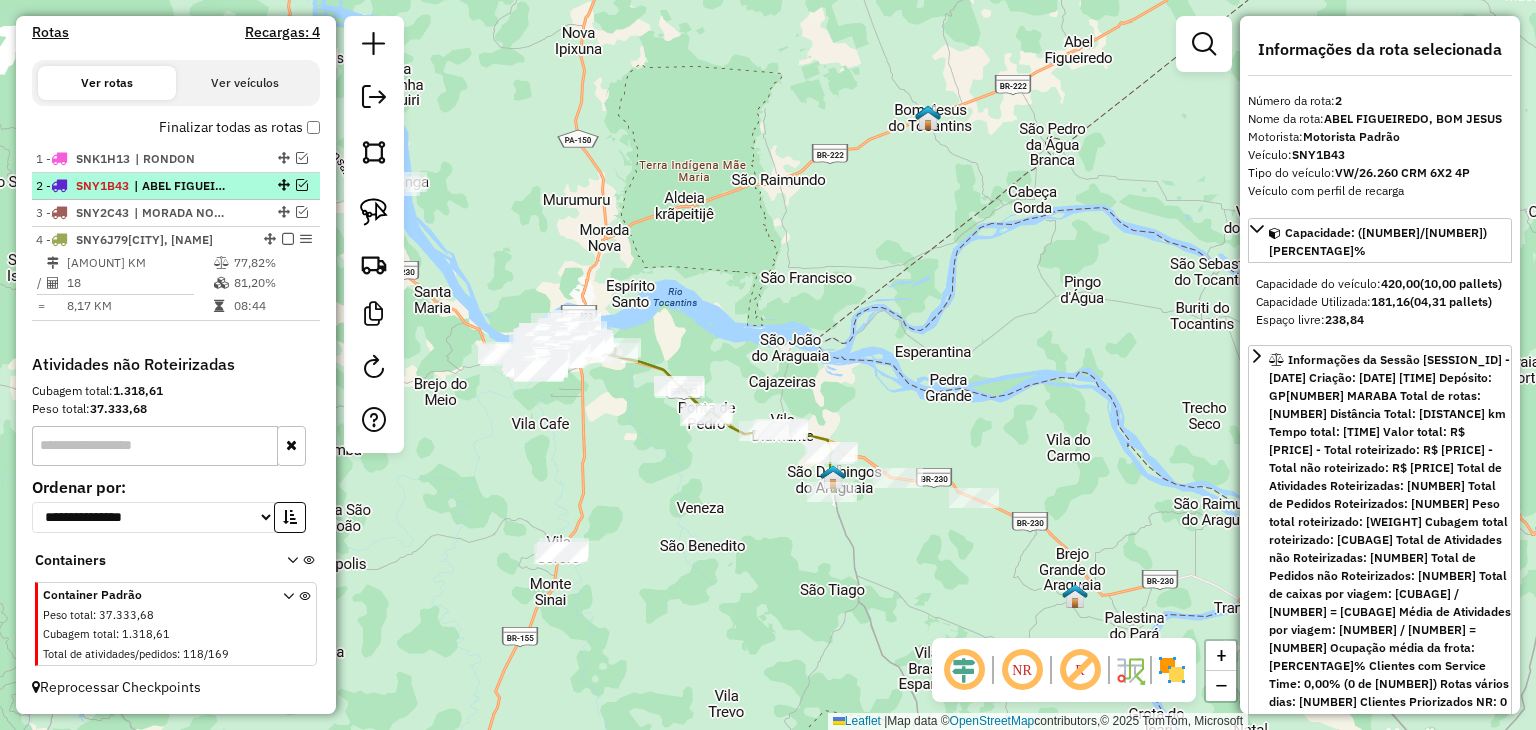 scroll, scrollTop: 654, scrollLeft: 0, axis: vertical 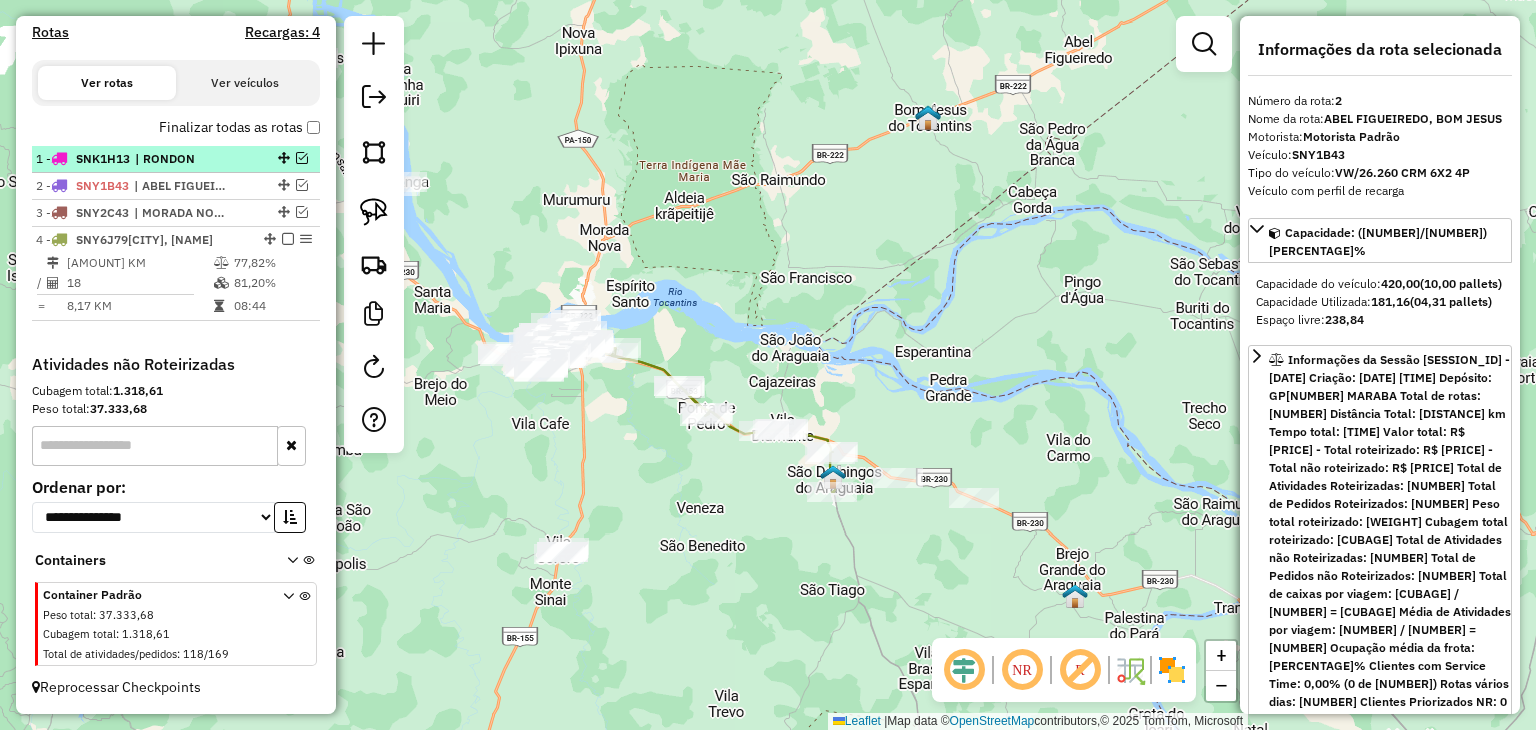 click at bounding box center [302, 158] 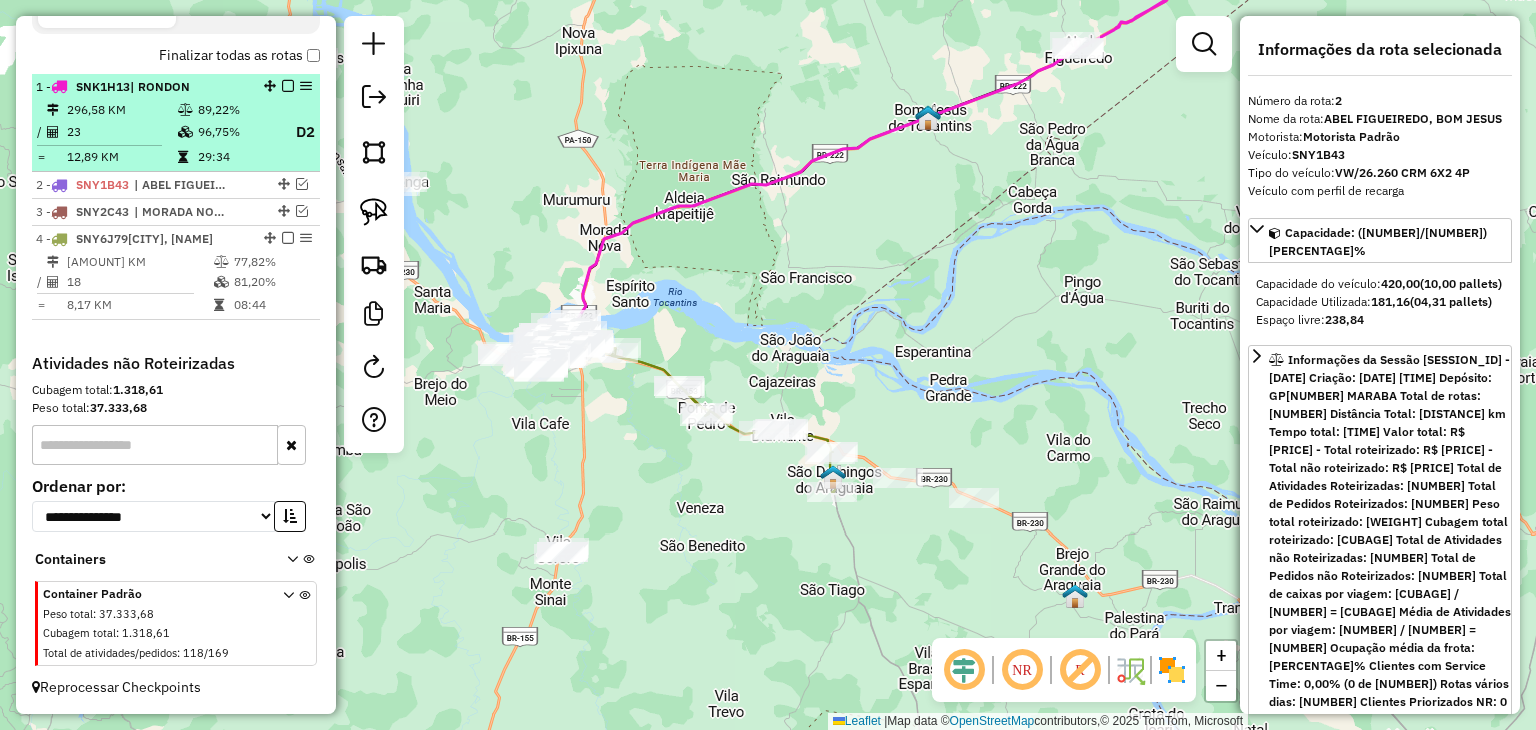 click at bounding box center [187, 132] 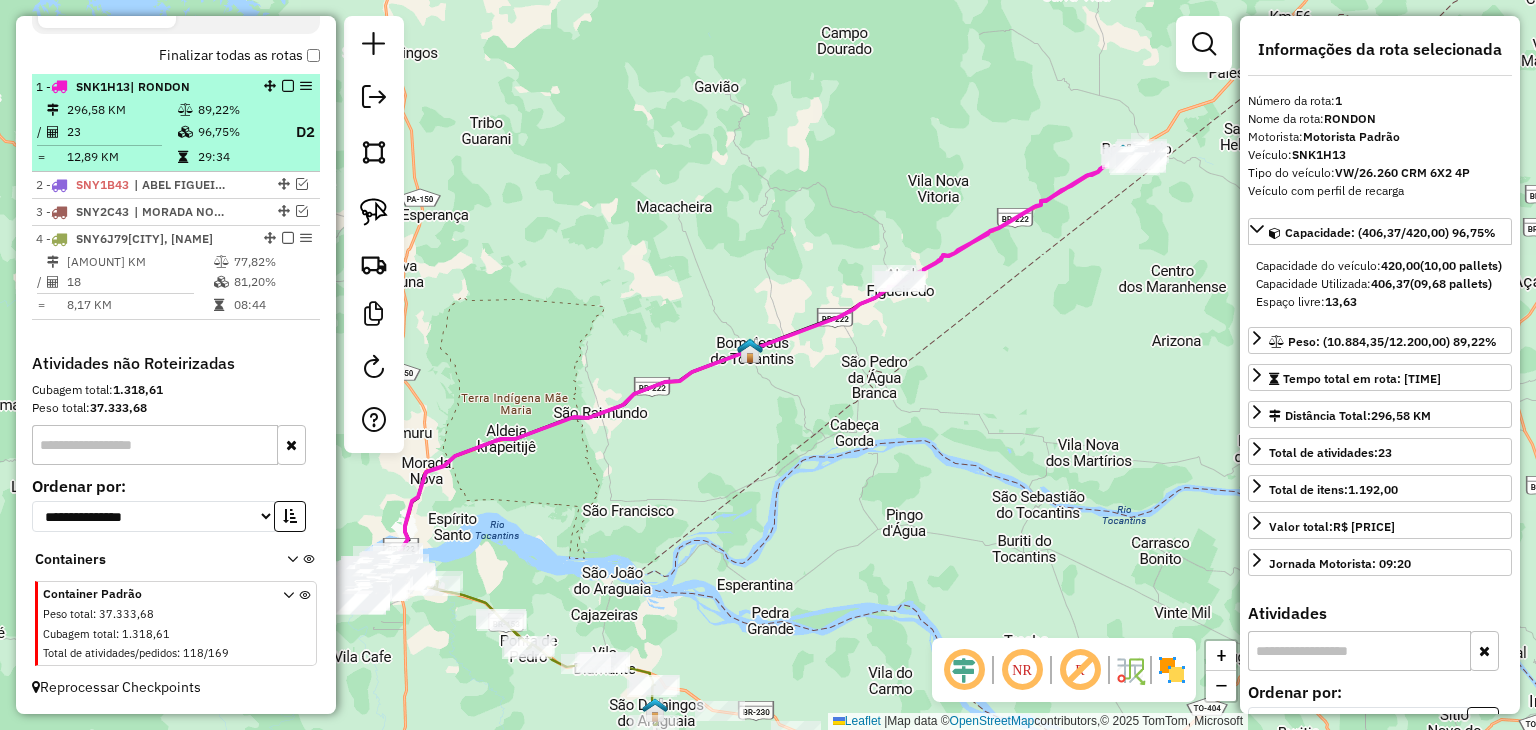 click at bounding box center [288, 86] 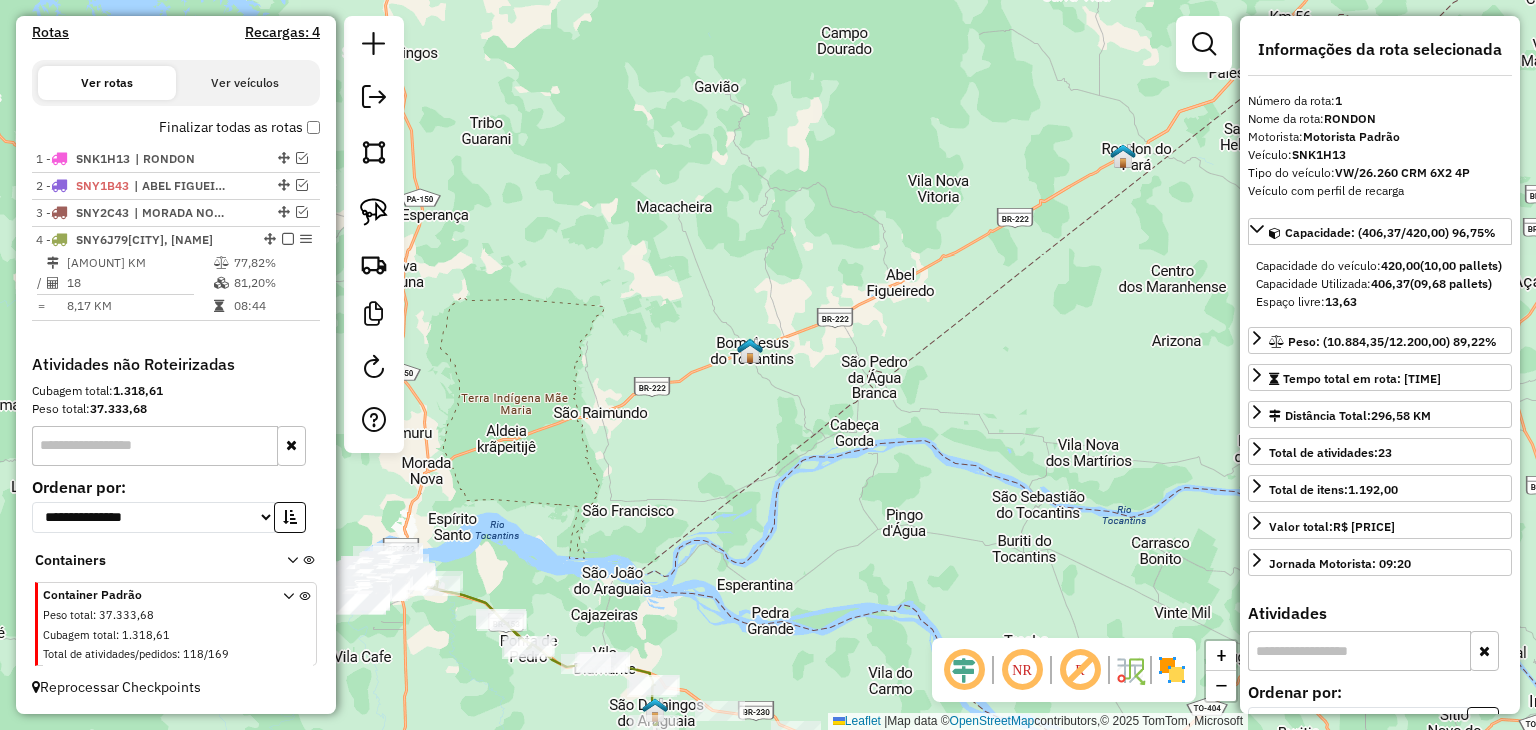 scroll, scrollTop: 654, scrollLeft: 0, axis: vertical 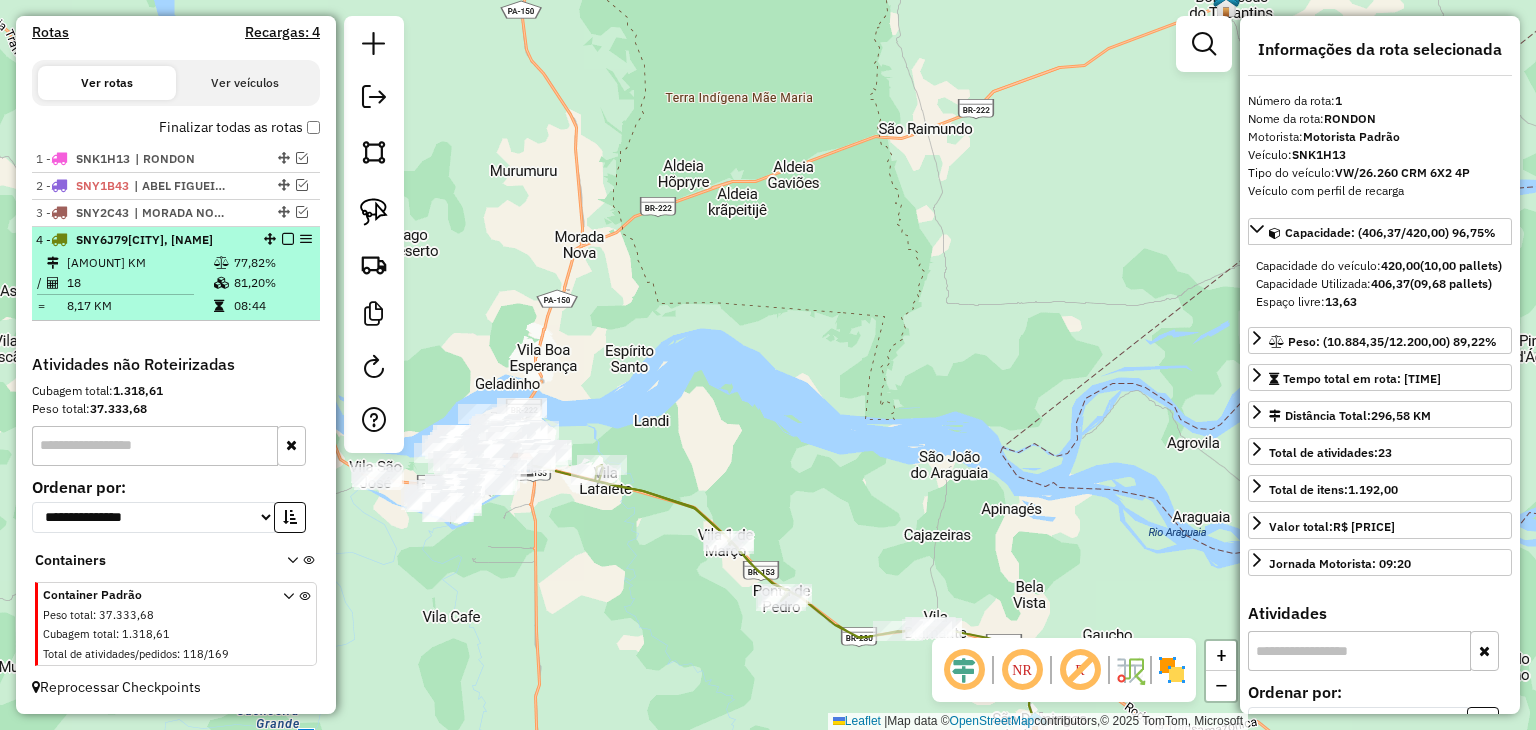 click at bounding box center [288, 239] 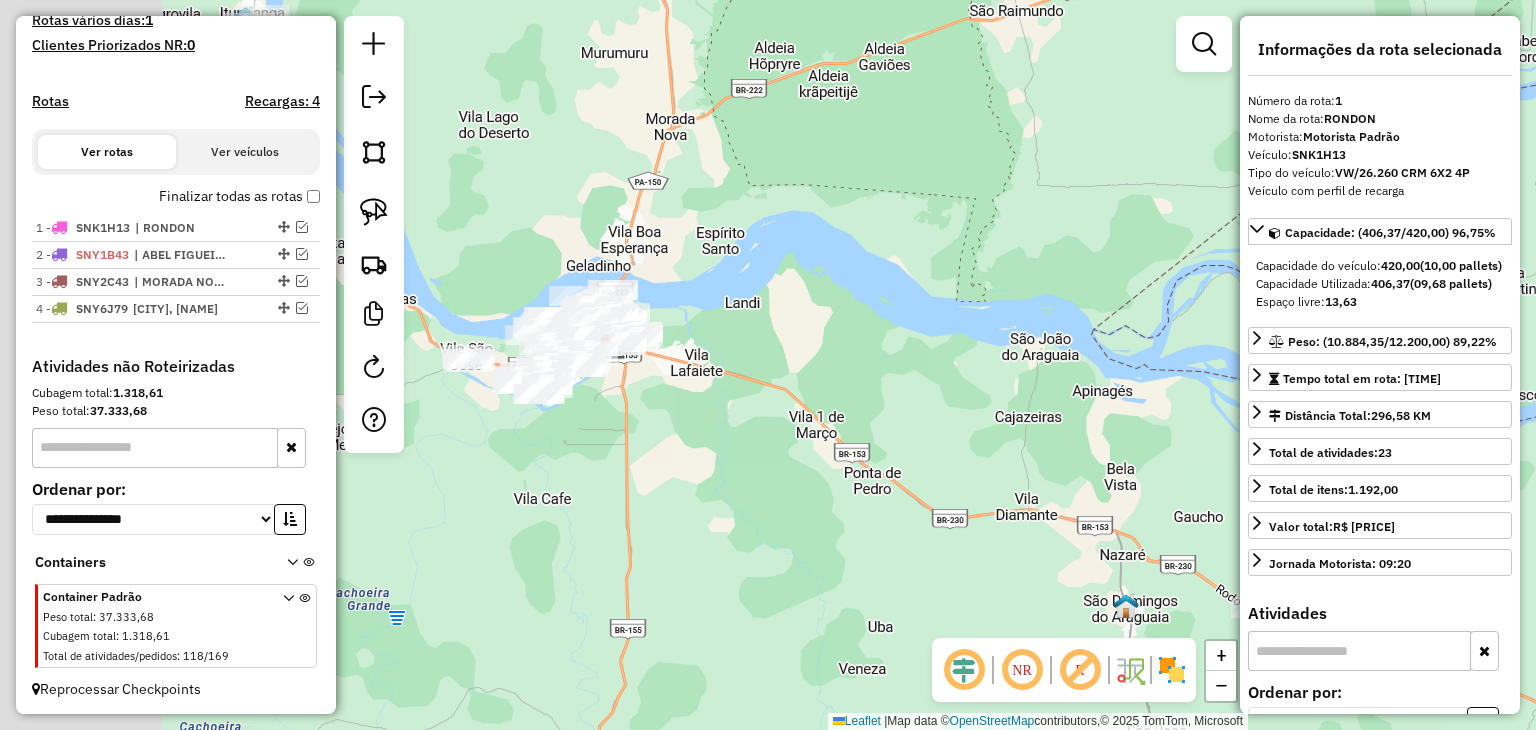 drag, startPoint x: 554, startPoint y: 467, endPoint x: 728, endPoint y: 565, distance: 199.69977 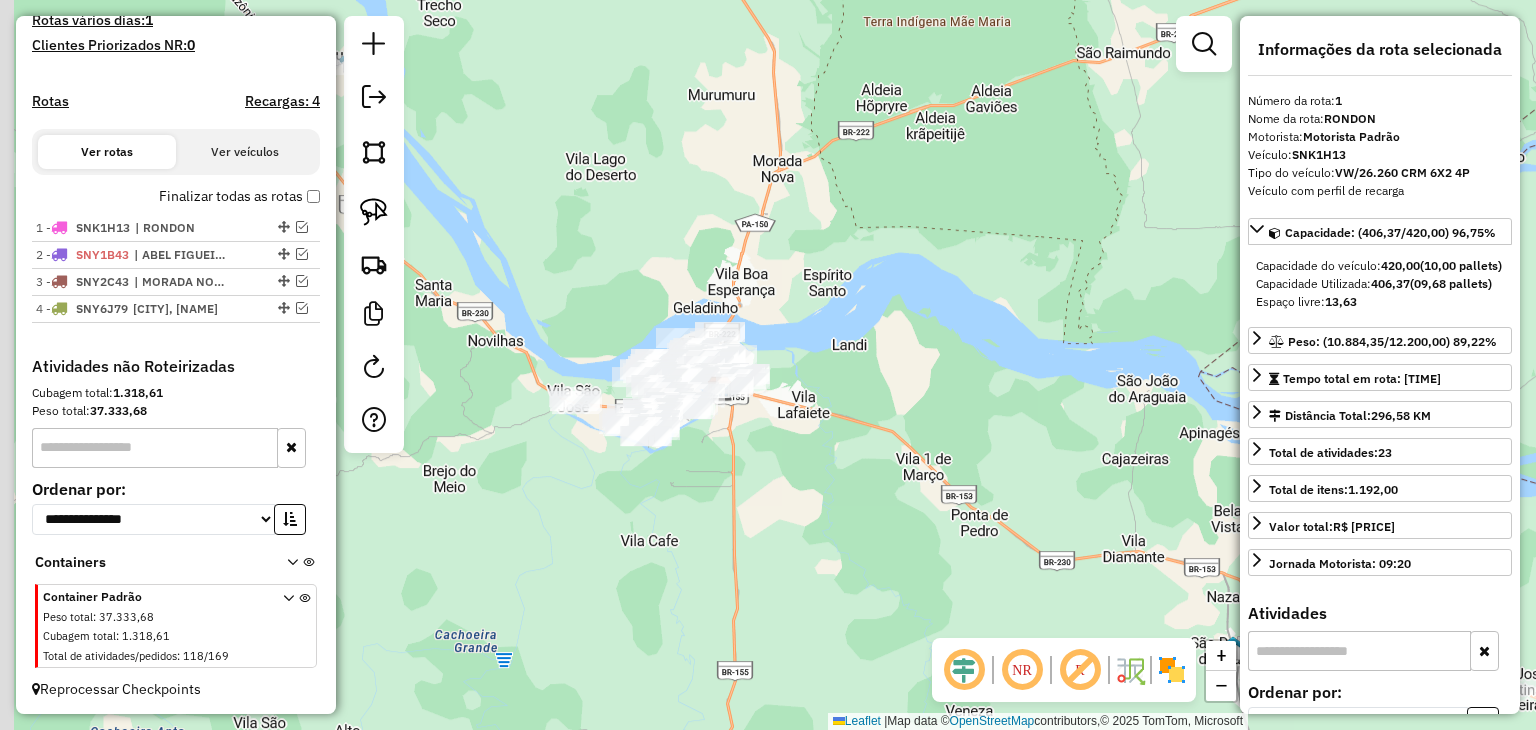 drag, startPoint x: 733, startPoint y: 565, endPoint x: 840, endPoint y: 607, distance: 114.947815 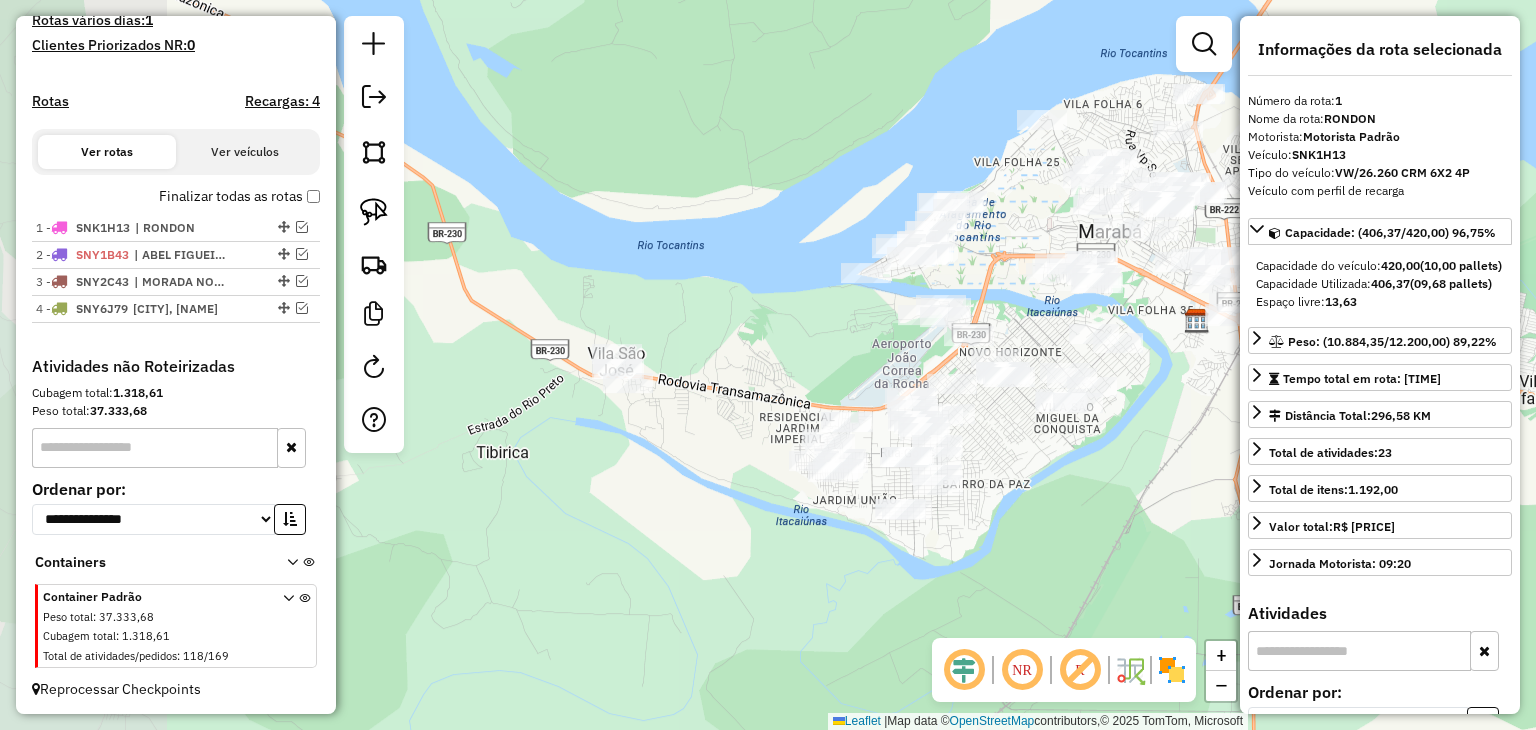 drag, startPoint x: 568, startPoint y: 353, endPoint x: 756, endPoint y: 356, distance: 188.02394 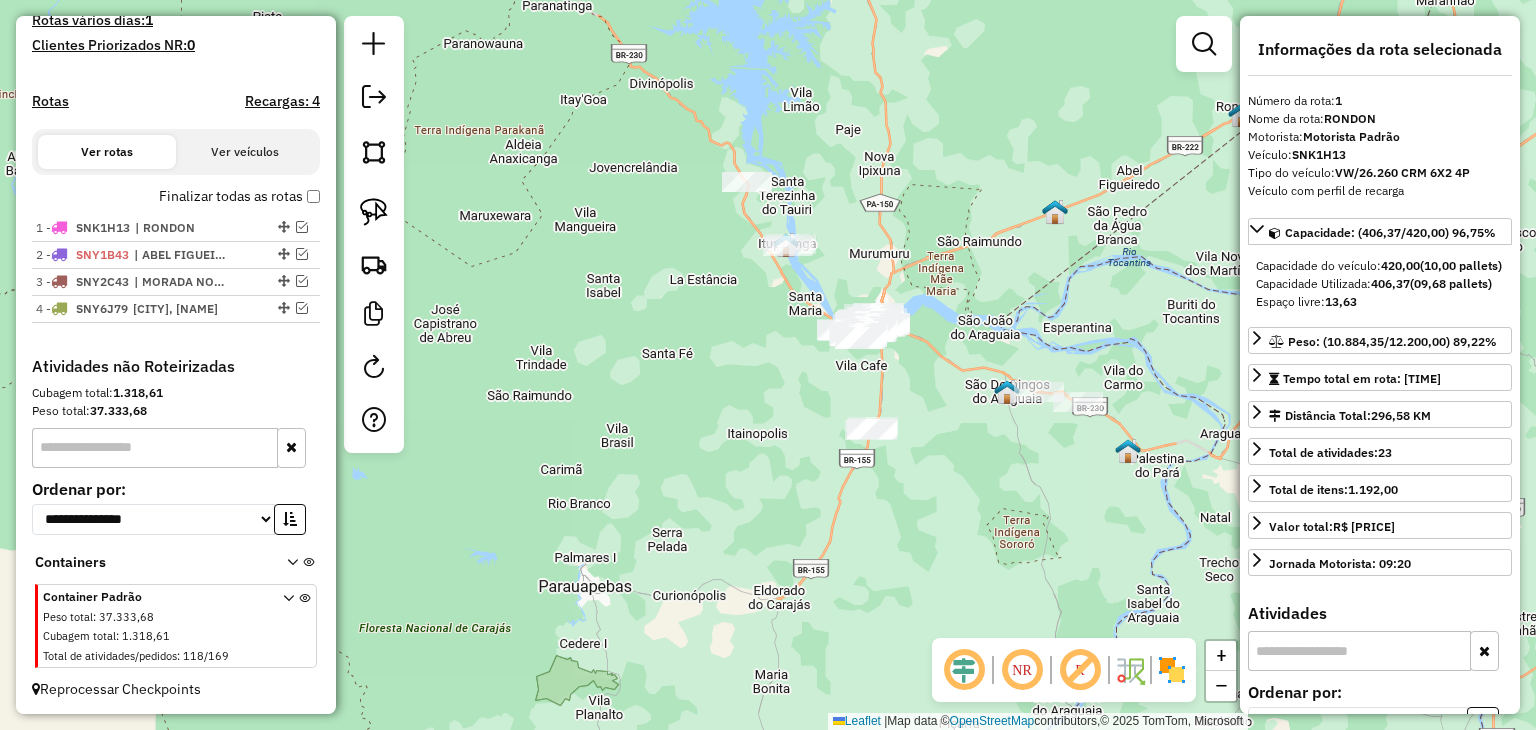 drag, startPoint x: 987, startPoint y: 465, endPoint x: 920, endPoint y: 378, distance: 109.80892 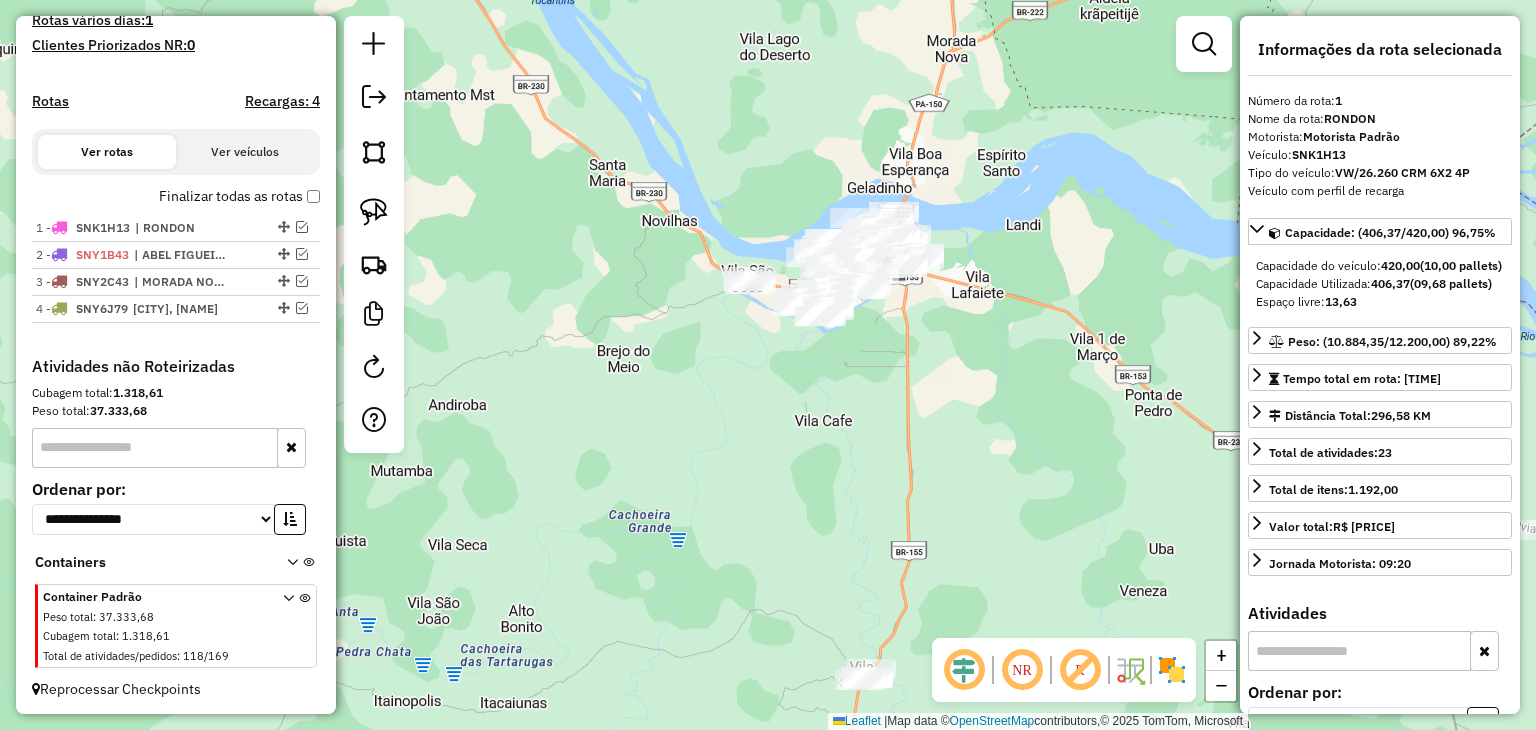 drag, startPoint x: 916, startPoint y: 213, endPoint x: 900, endPoint y: 338, distance: 126.01984 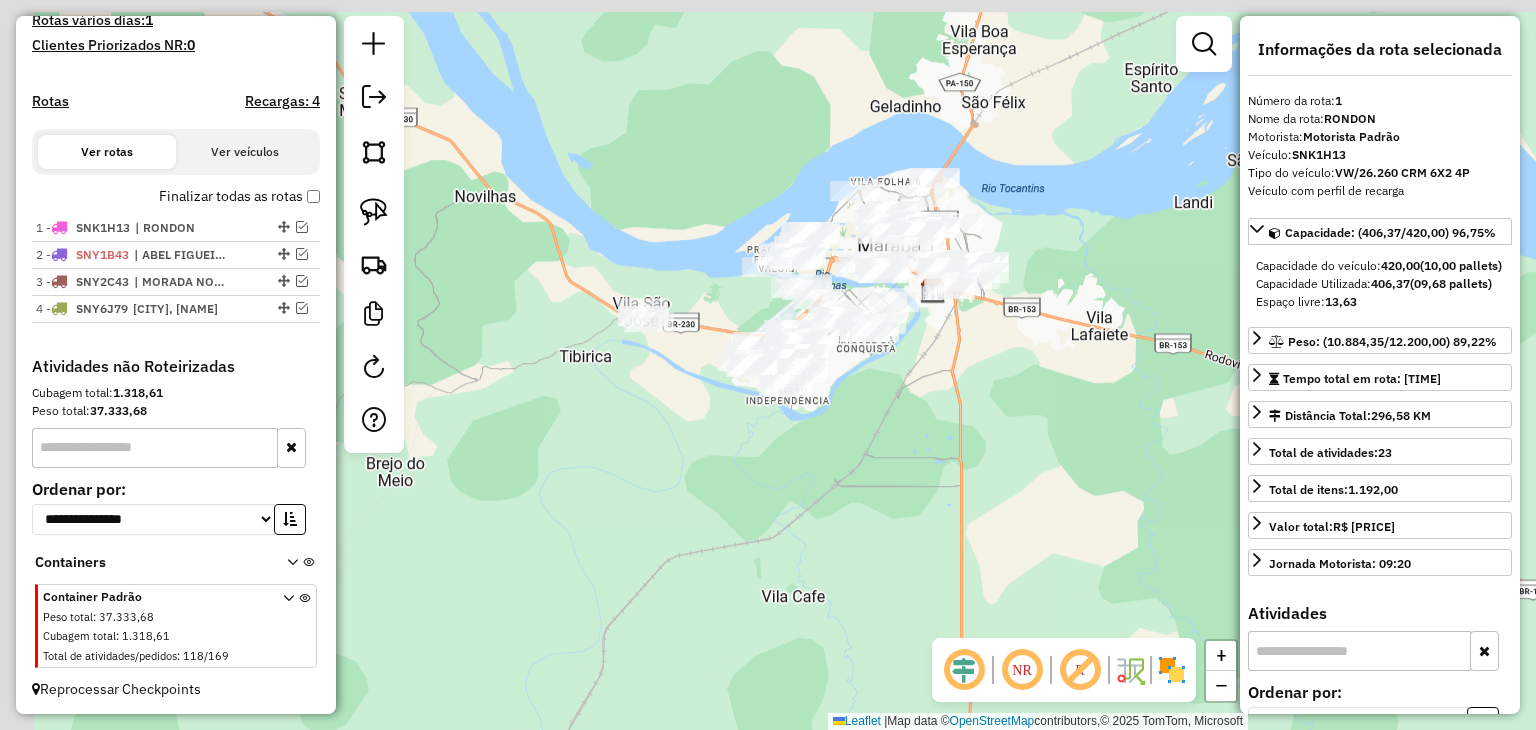 drag, startPoint x: 876, startPoint y: 309, endPoint x: 922, endPoint y: 401, distance: 102.85912 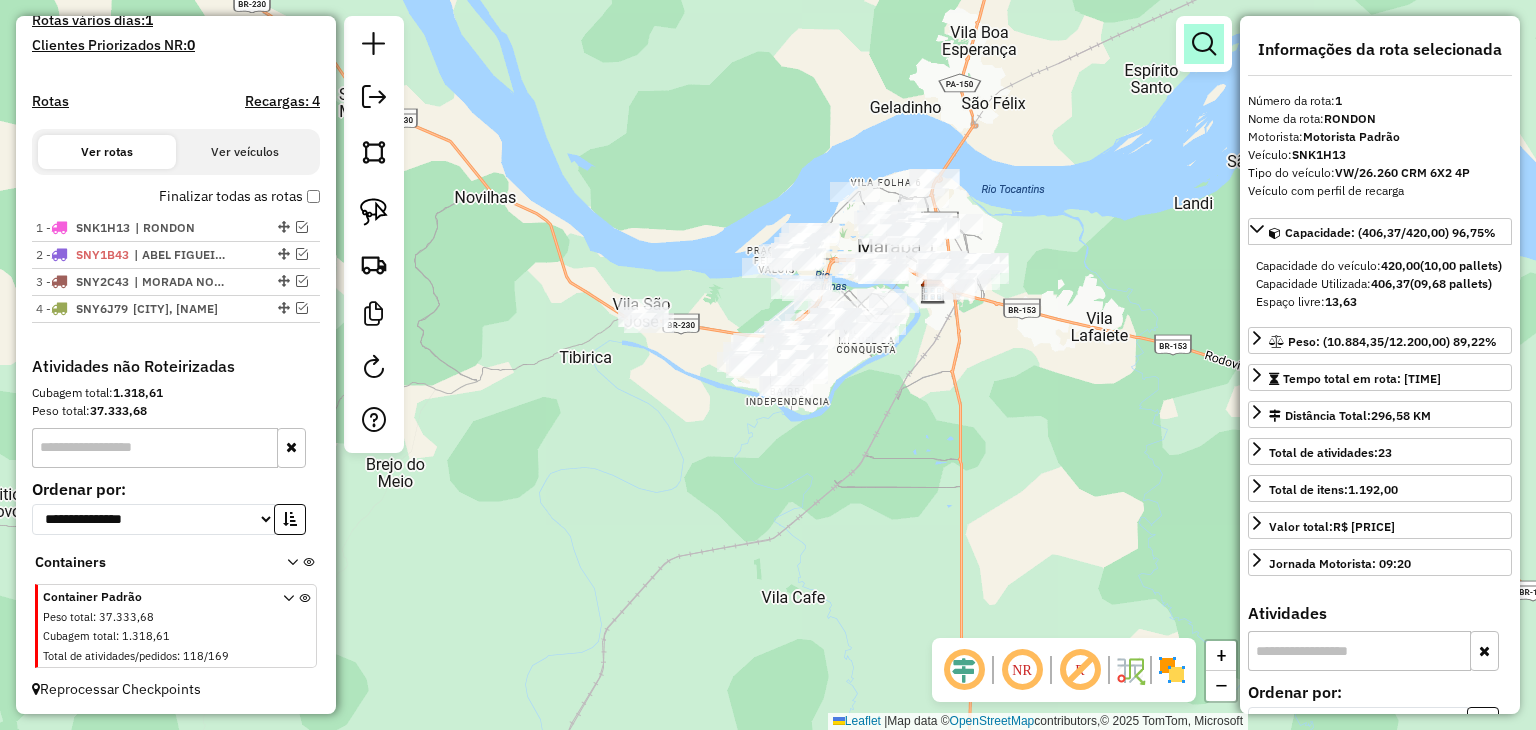 click at bounding box center (1204, 44) 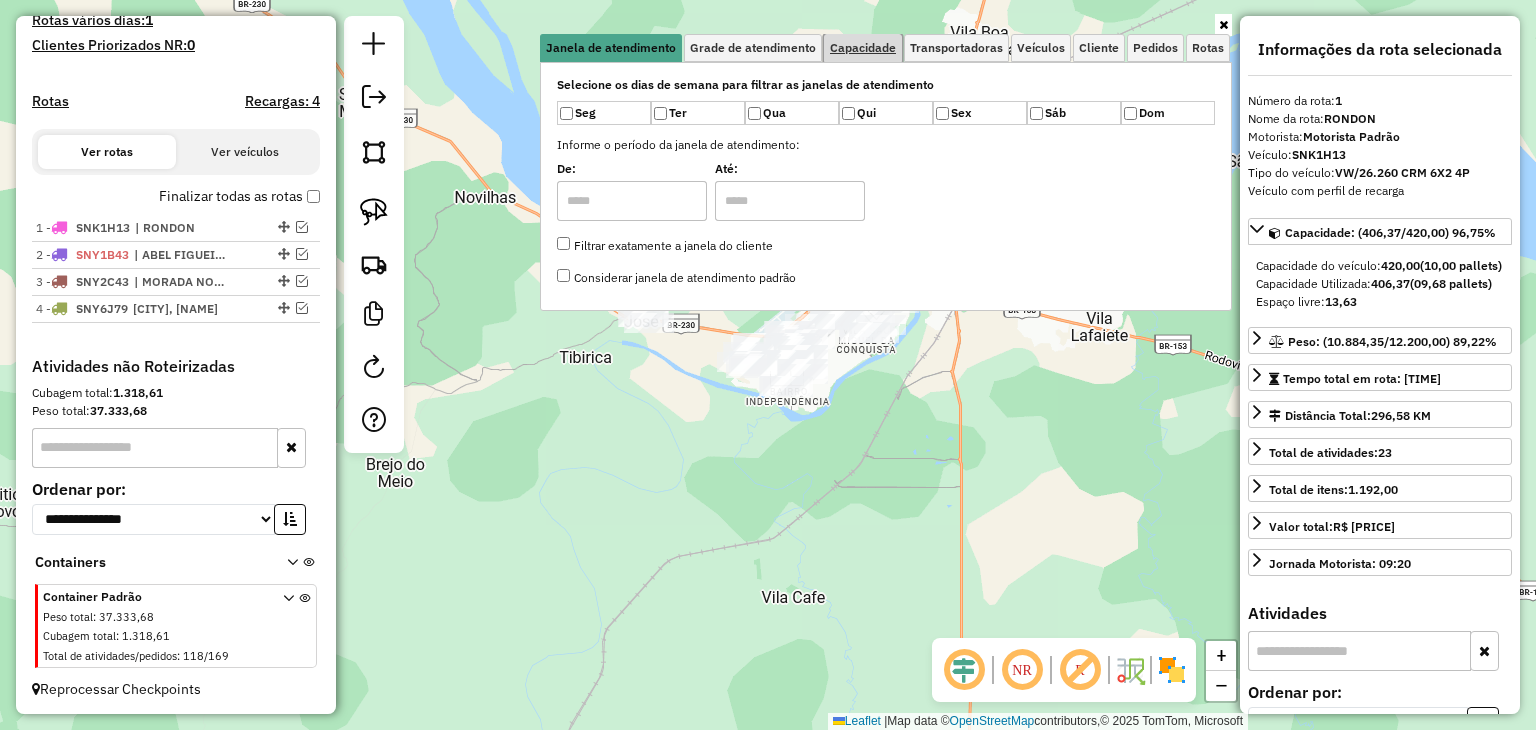 click on "Capacidade" at bounding box center [863, 48] 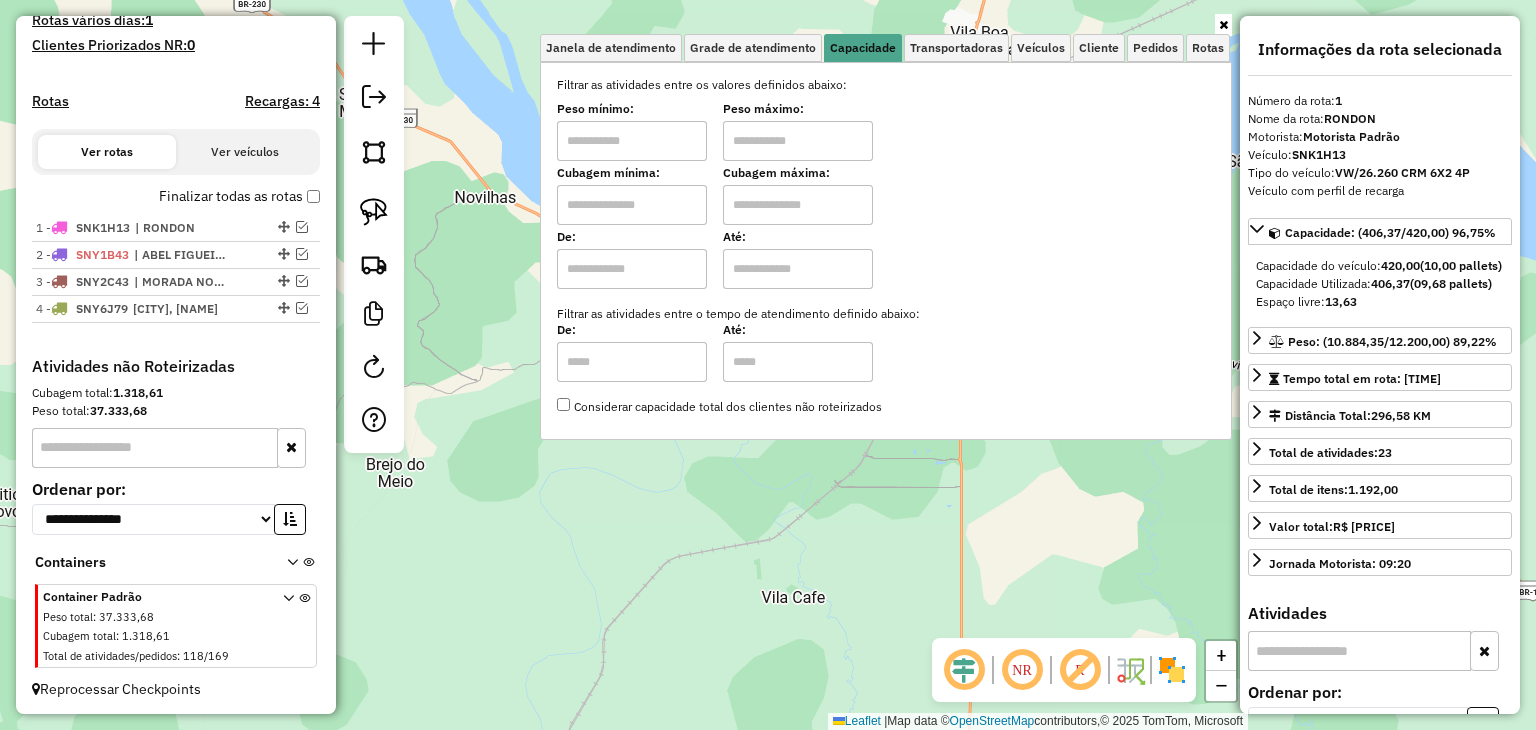 click at bounding box center [632, 205] 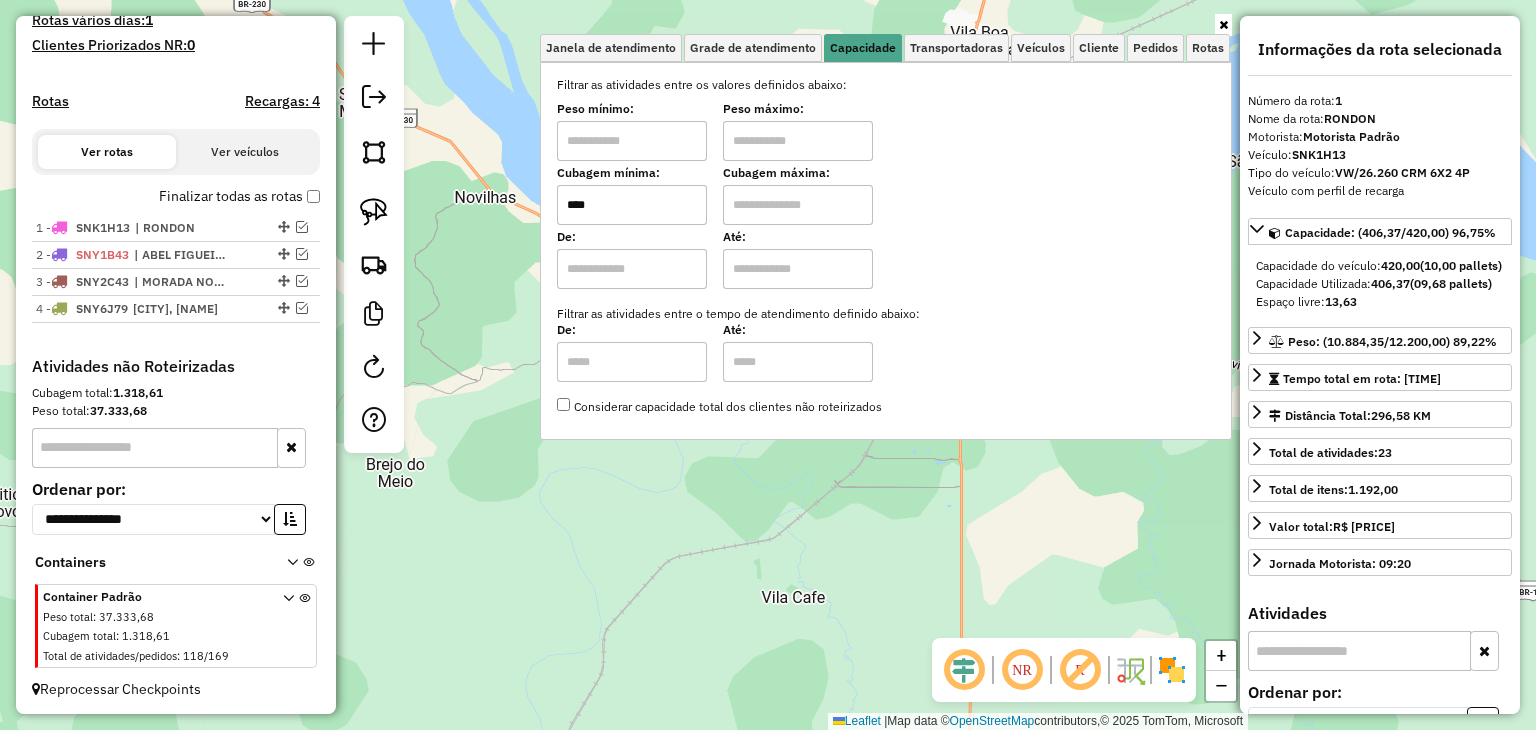 click at bounding box center [798, 205] 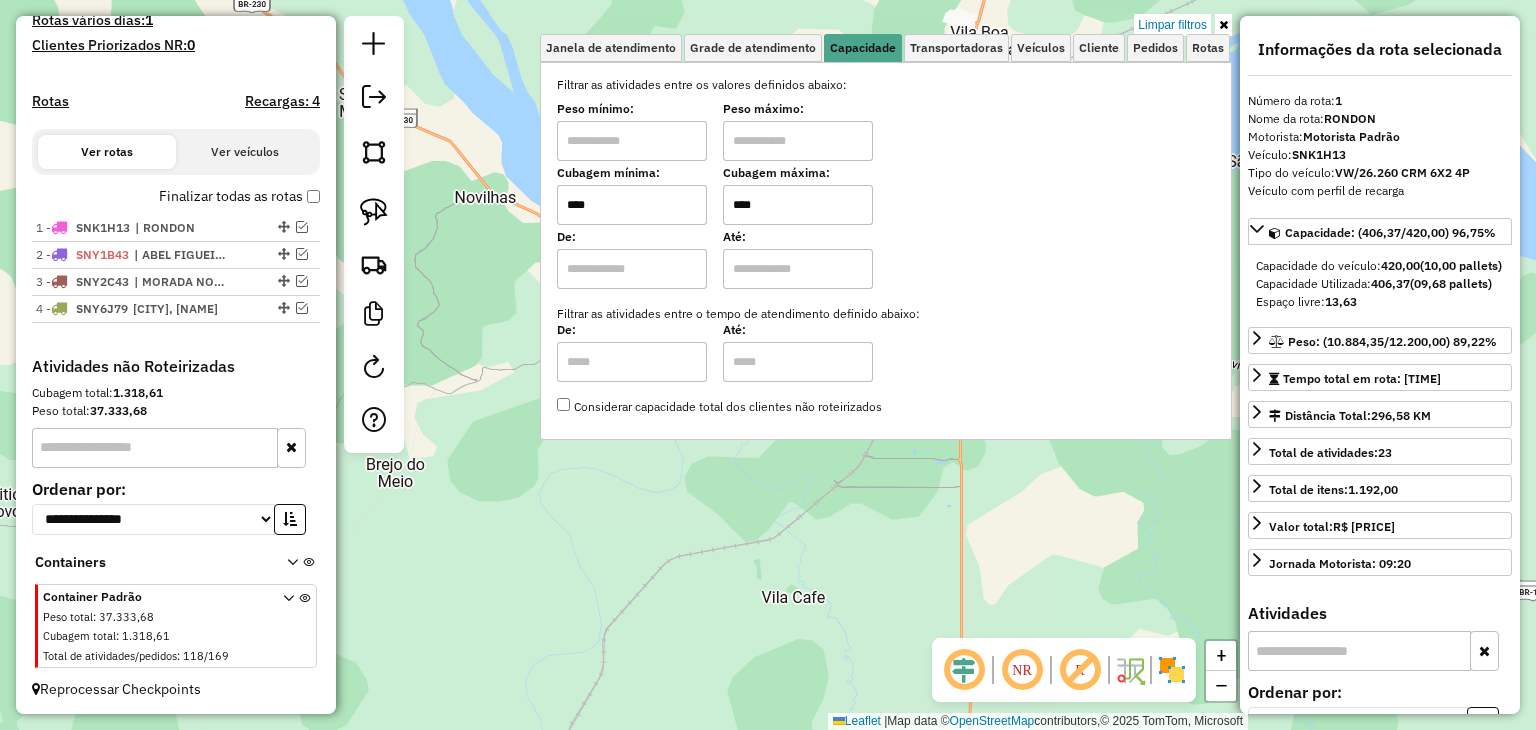 click on "Limpar filtros Janela de atendimento Grade de atendimento Capacidade Transportadoras Veículos Cliente Pedidos  Rotas Selecione os dias de semana para filtrar as janelas de atendimento  Seg   Ter   Qua   Qui   Sex   Sáb   Dom  Informe o período da janela de atendimento: De: Até:  Filtrar exatamente a janela do cliente  Considerar janela de atendimento padrão  Selecione os dias de semana para filtrar as grades de atendimento  Seg   Ter   Qua   Qui   Sex   Sáb   Dom   Considerar clientes sem dia de atendimento cadastrado  Clientes fora do dia de atendimento selecionado Filtrar as atividades entre os valores definidos abaixo:  Peso mínimo:   Peso máximo:   Cubagem mínima:  ****  Cubagem máxima:  ****  De:   Até:  Filtrar as atividades entre o tempo de atendimento definido abaixo:  De:   Até:   Considerar capacidade total dos clientes não roteirizados Transportadora: Selecione um ou mais itens Tipo de veículo: Selecione um ou mais itens Veículo: Selecione um ou mais itens Motorista: Nome: Rótulo: +" 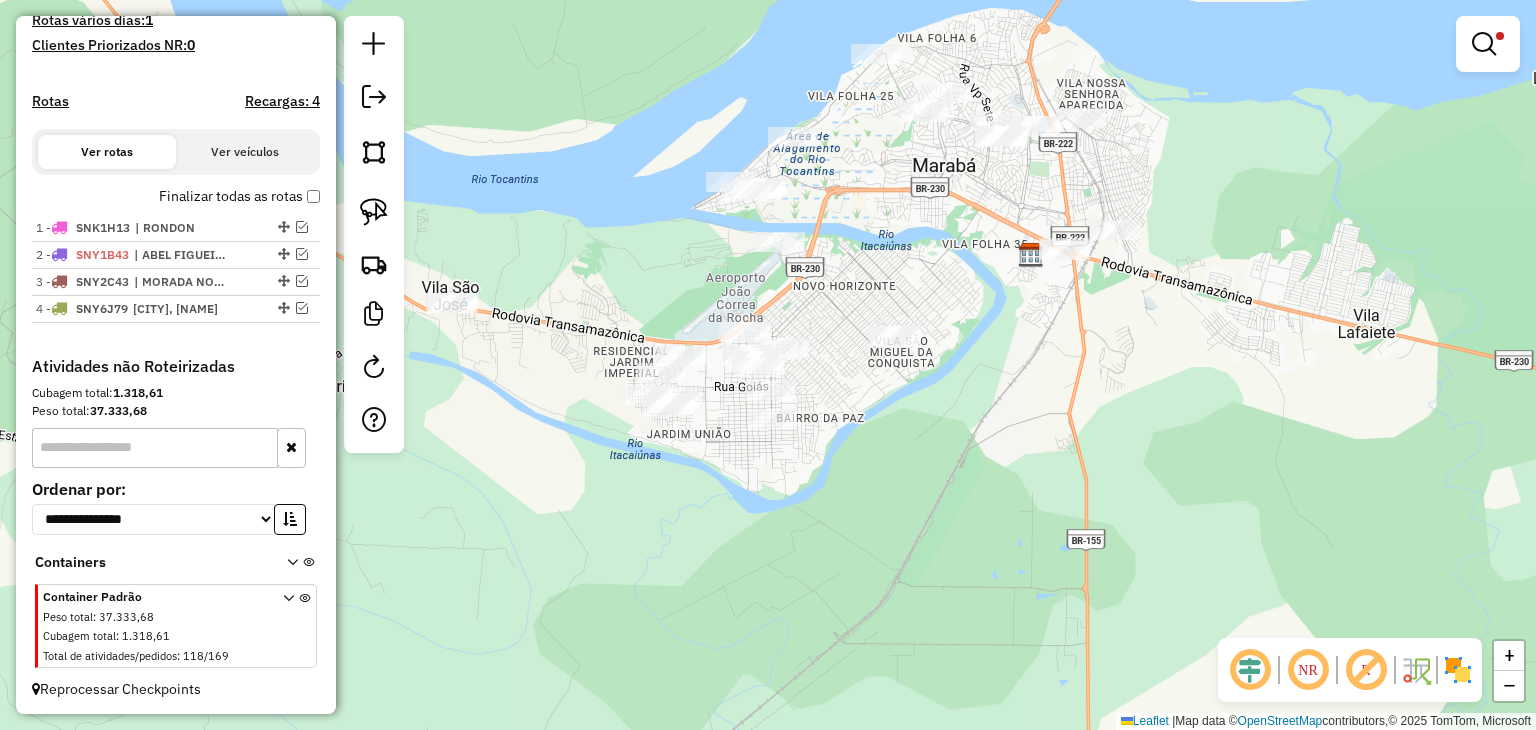 drag, startPoint x: 919, startPoint y: 232, endPoint x: 822, endPoint y: 254, distance: 99.46356 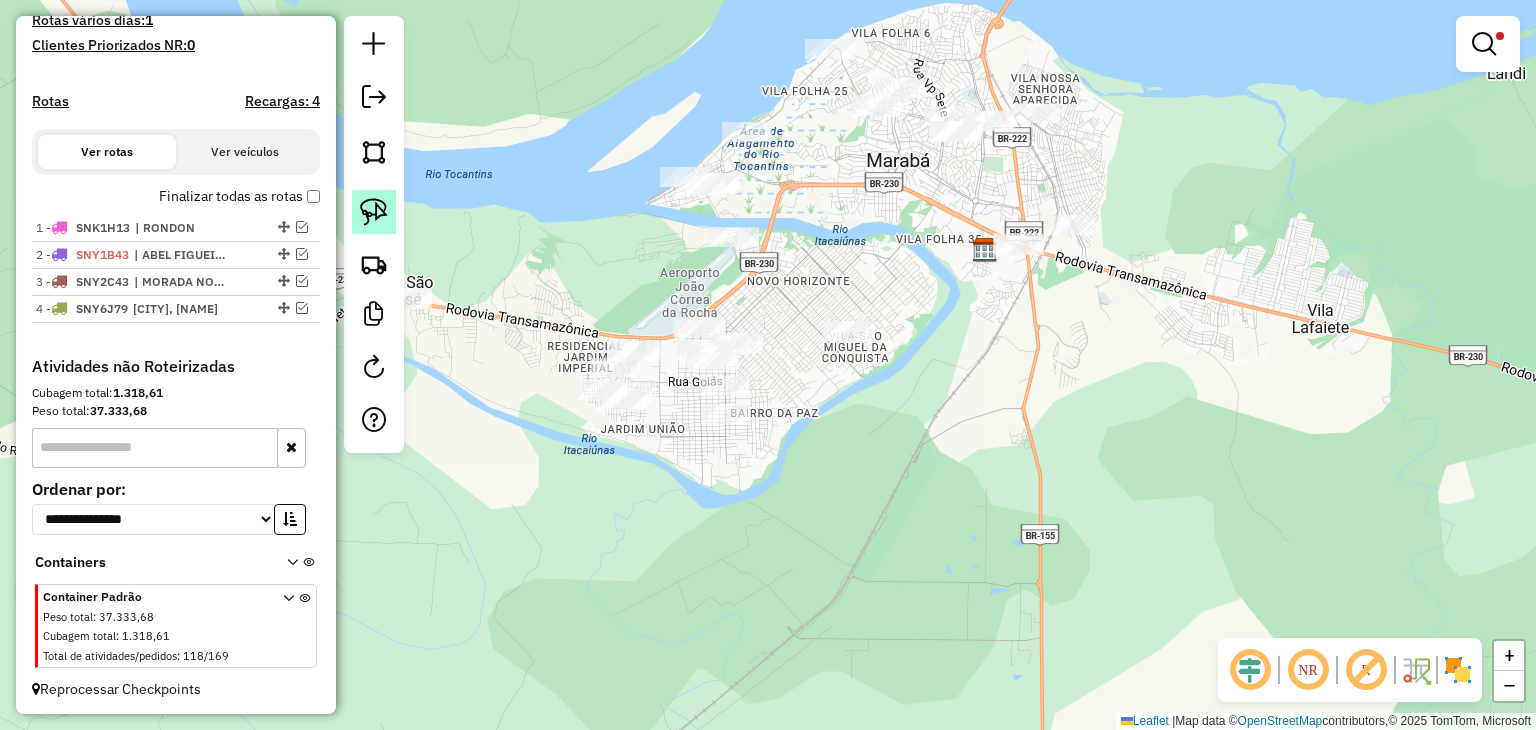 click 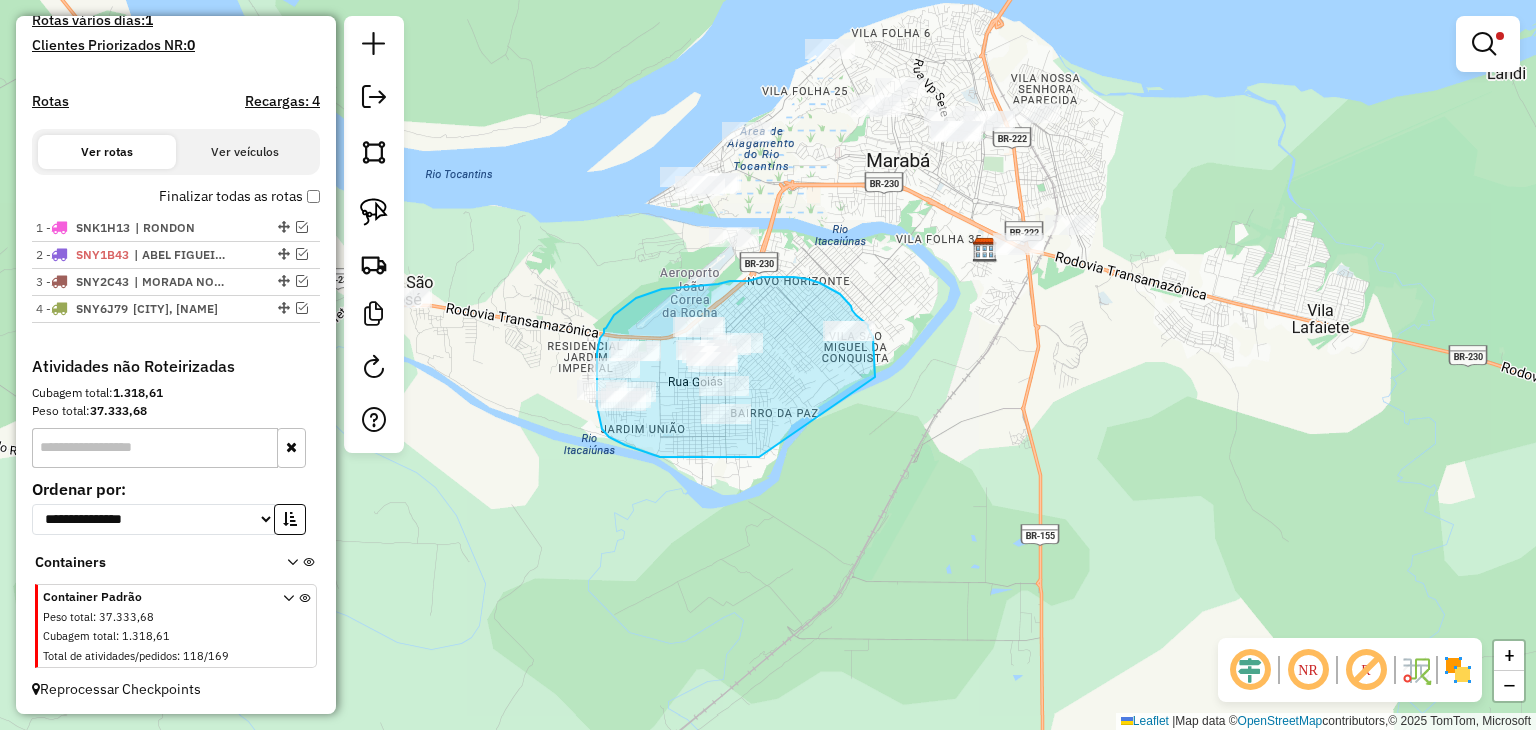 drag, startPoint x: 759, startPoint y: 457, endPoint x: 872, endPoint y: 385, distance: 133.9888 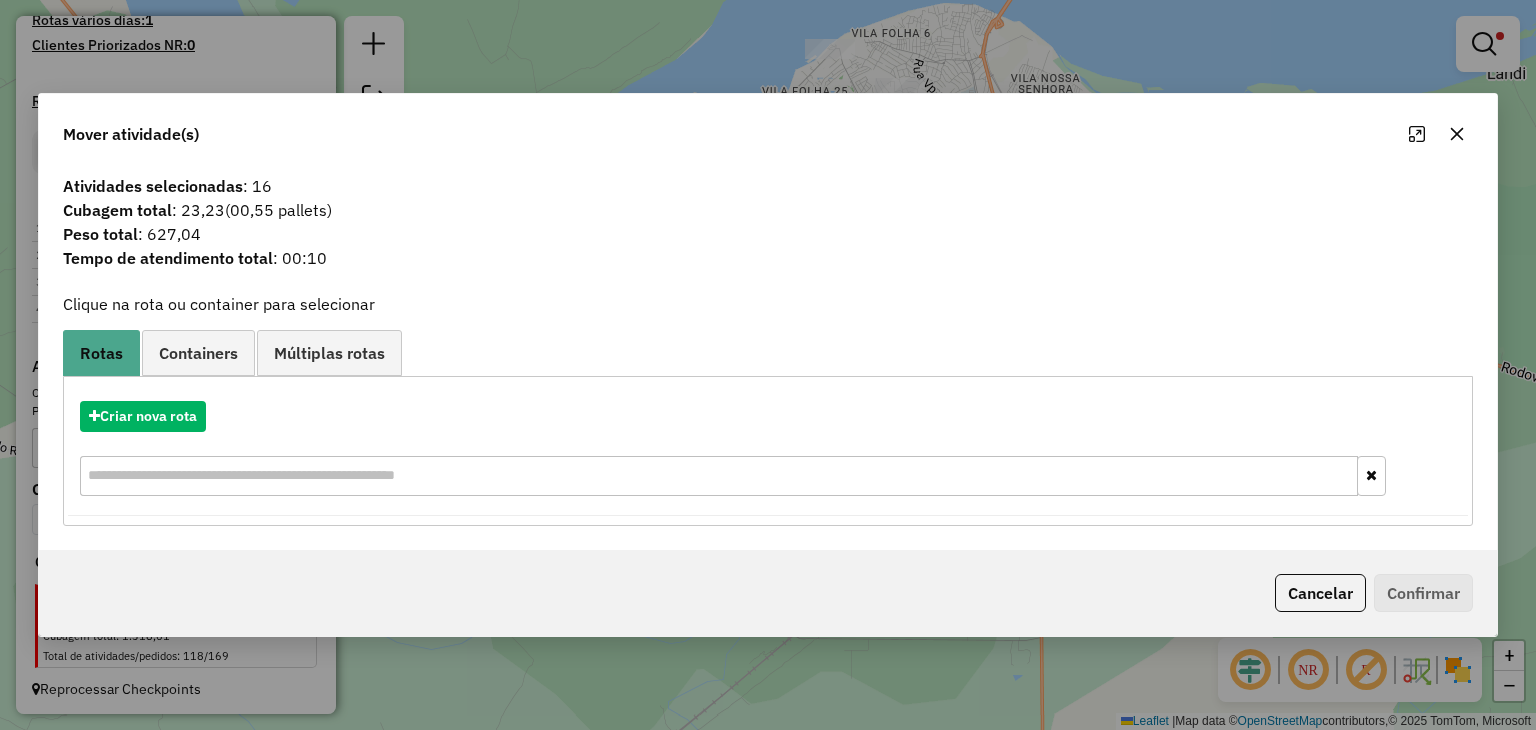 click 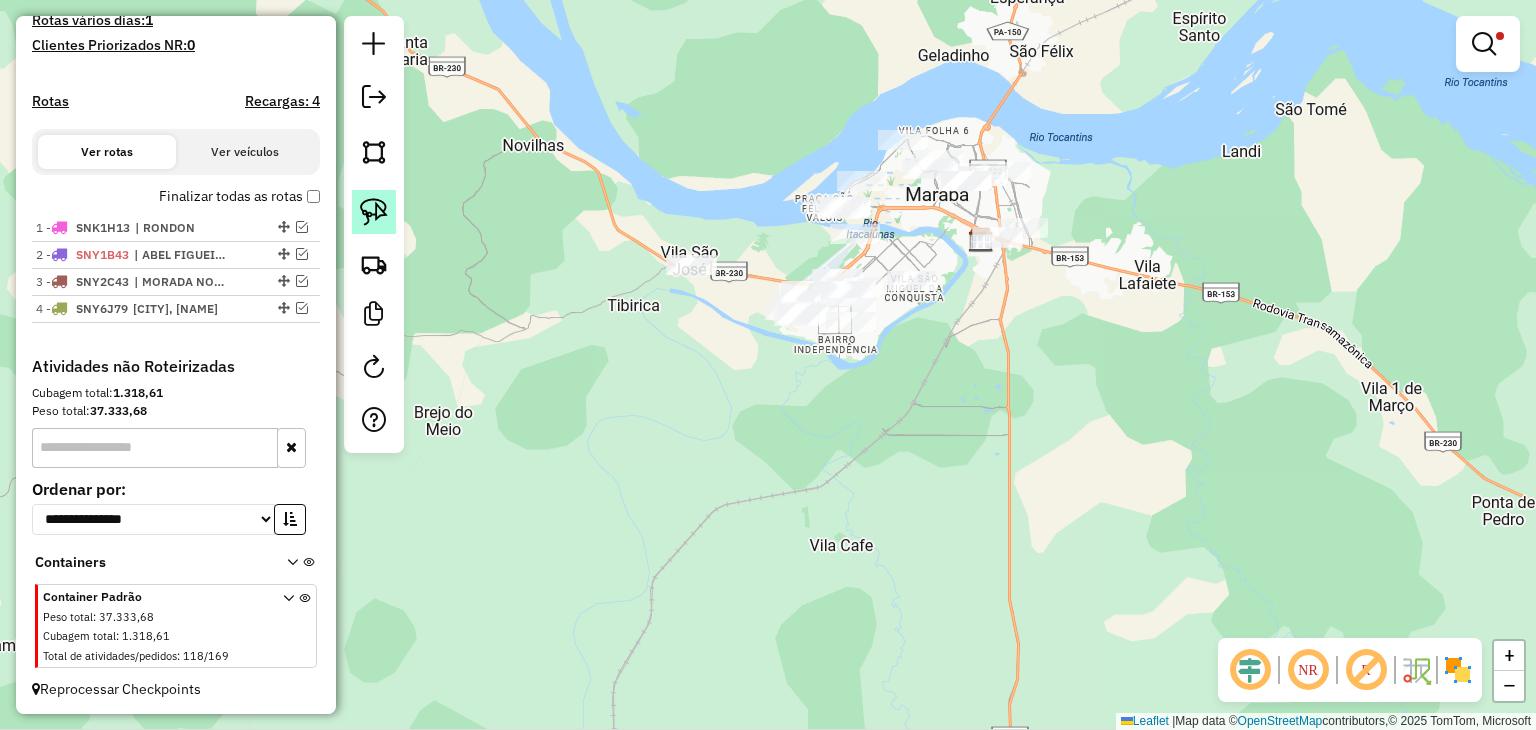 click 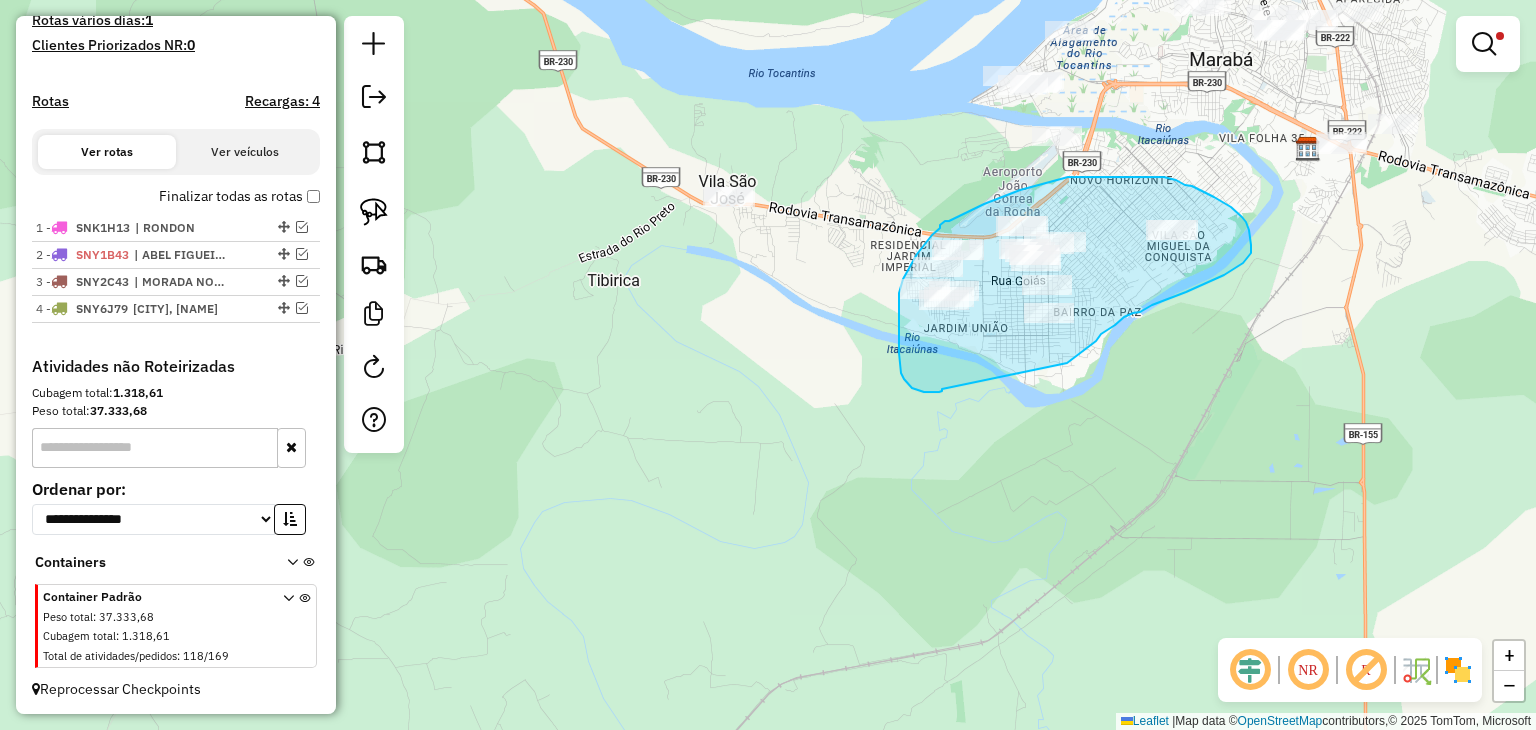 drag, startPoint x: 942, startPoint y: 389, endPoint x: 1067, endPoint y: 363, distance: 127.67537 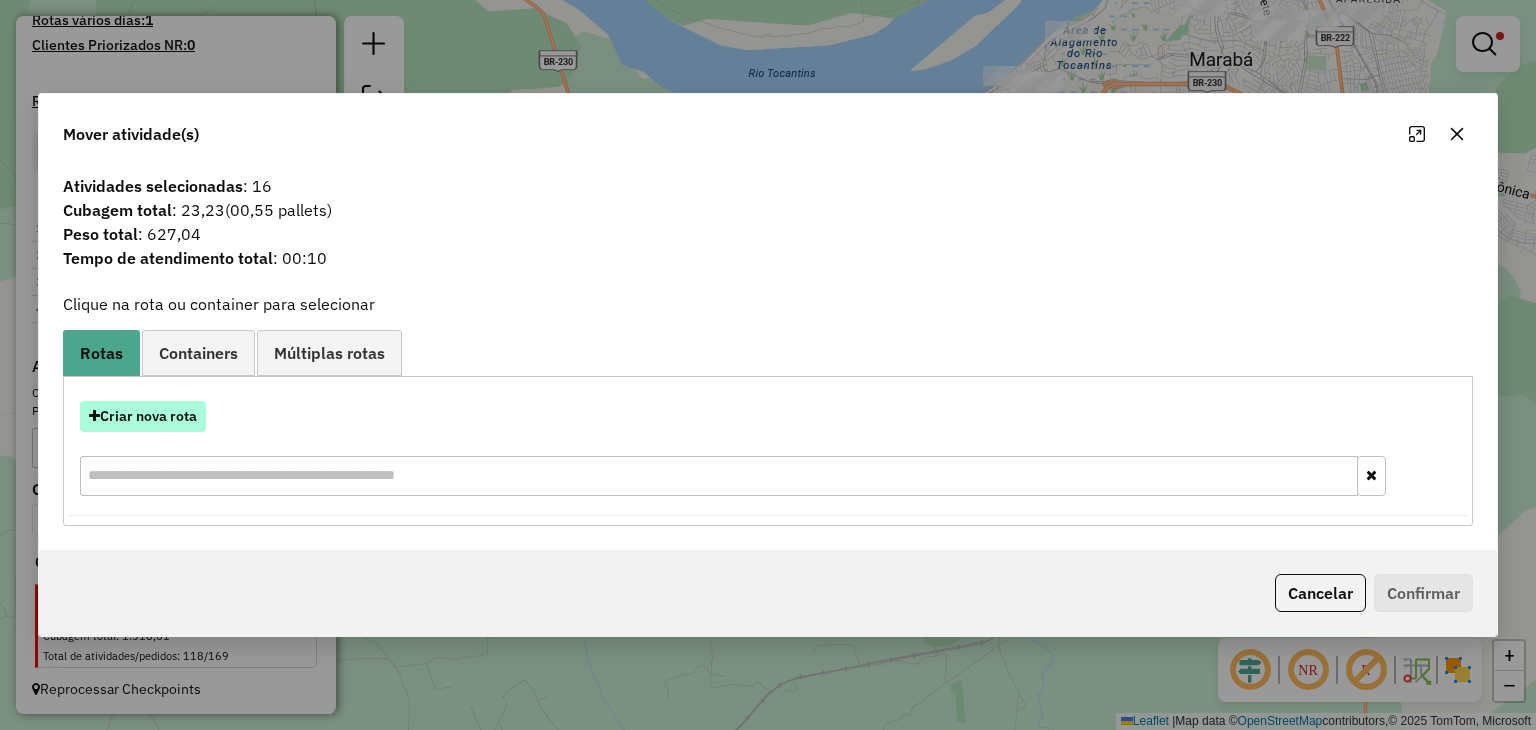 click on "Criar nova rota" at bounding box center [143, 416] 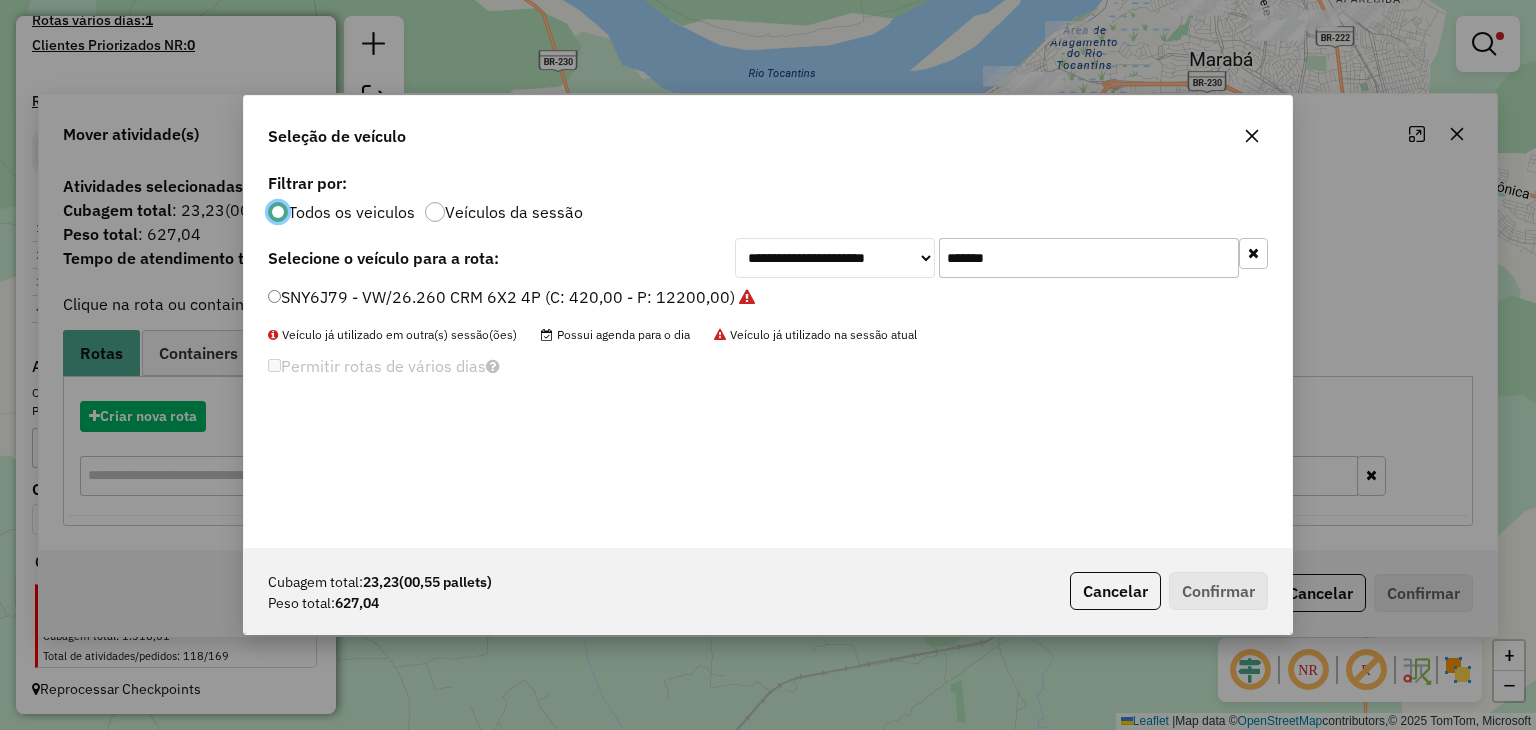 scroll, scrollTop: 10, scrollLeft: 6, axis: both 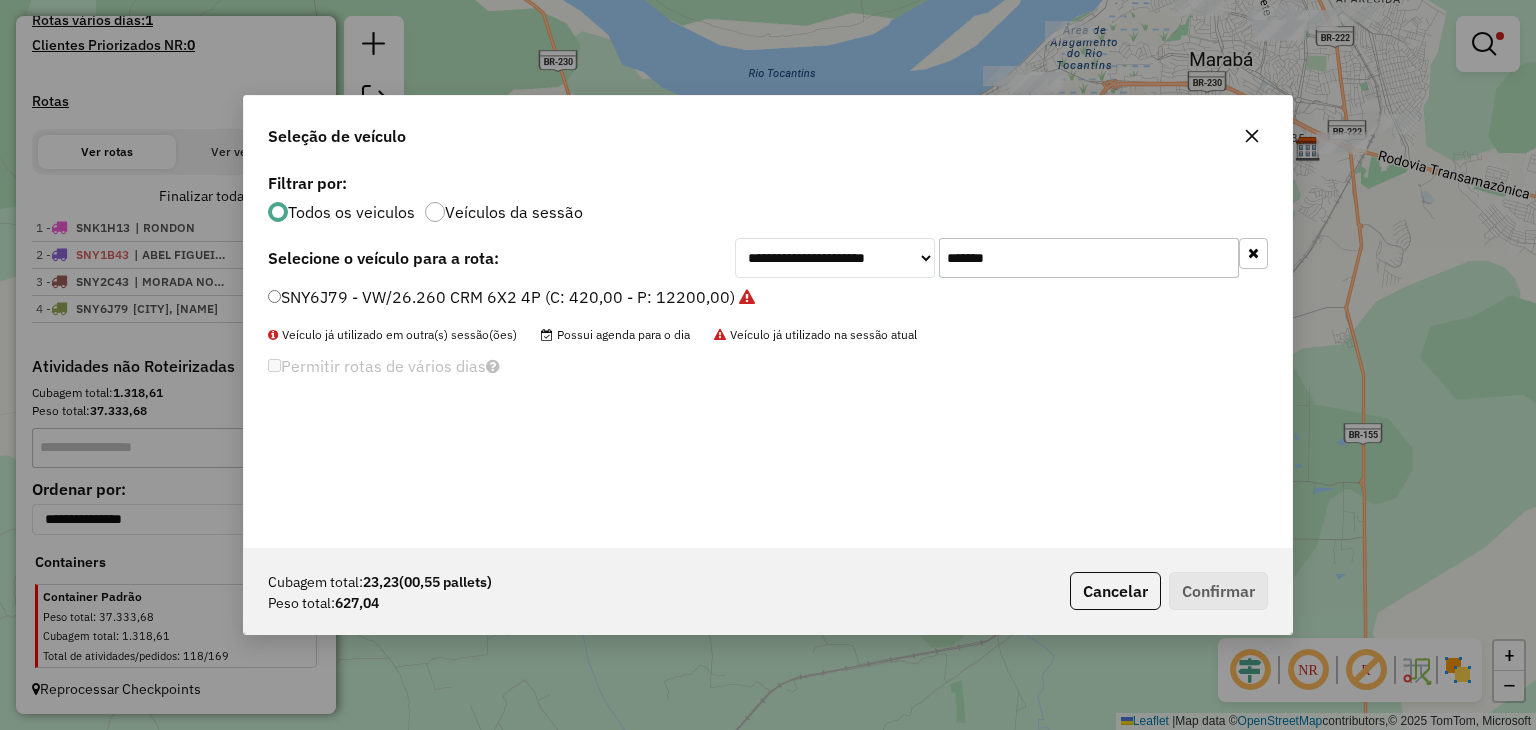 drag, startPoint x: 1015, startPoint y: 267, endPoint x: 842, endPoint y: 221, distance: 179.01117 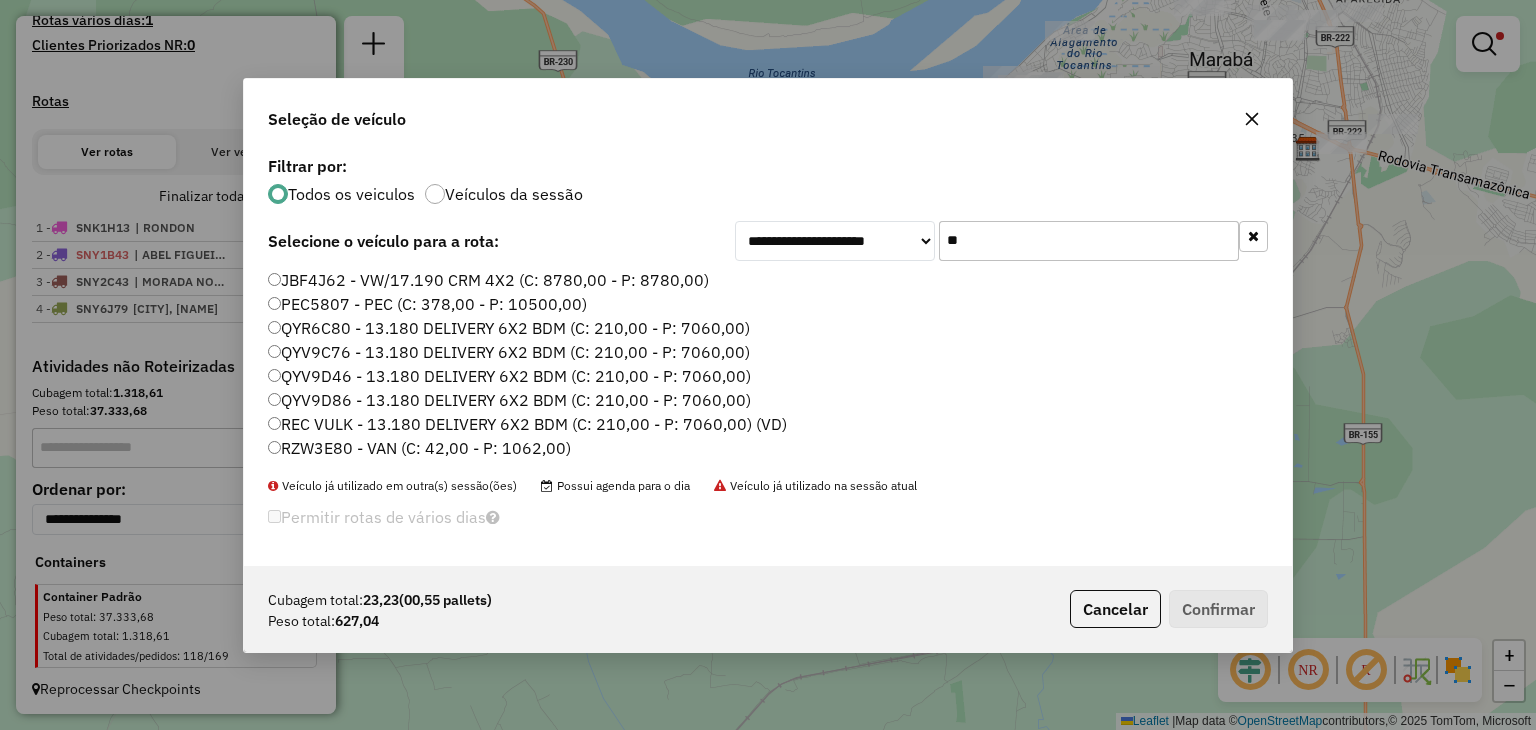 type on "**" 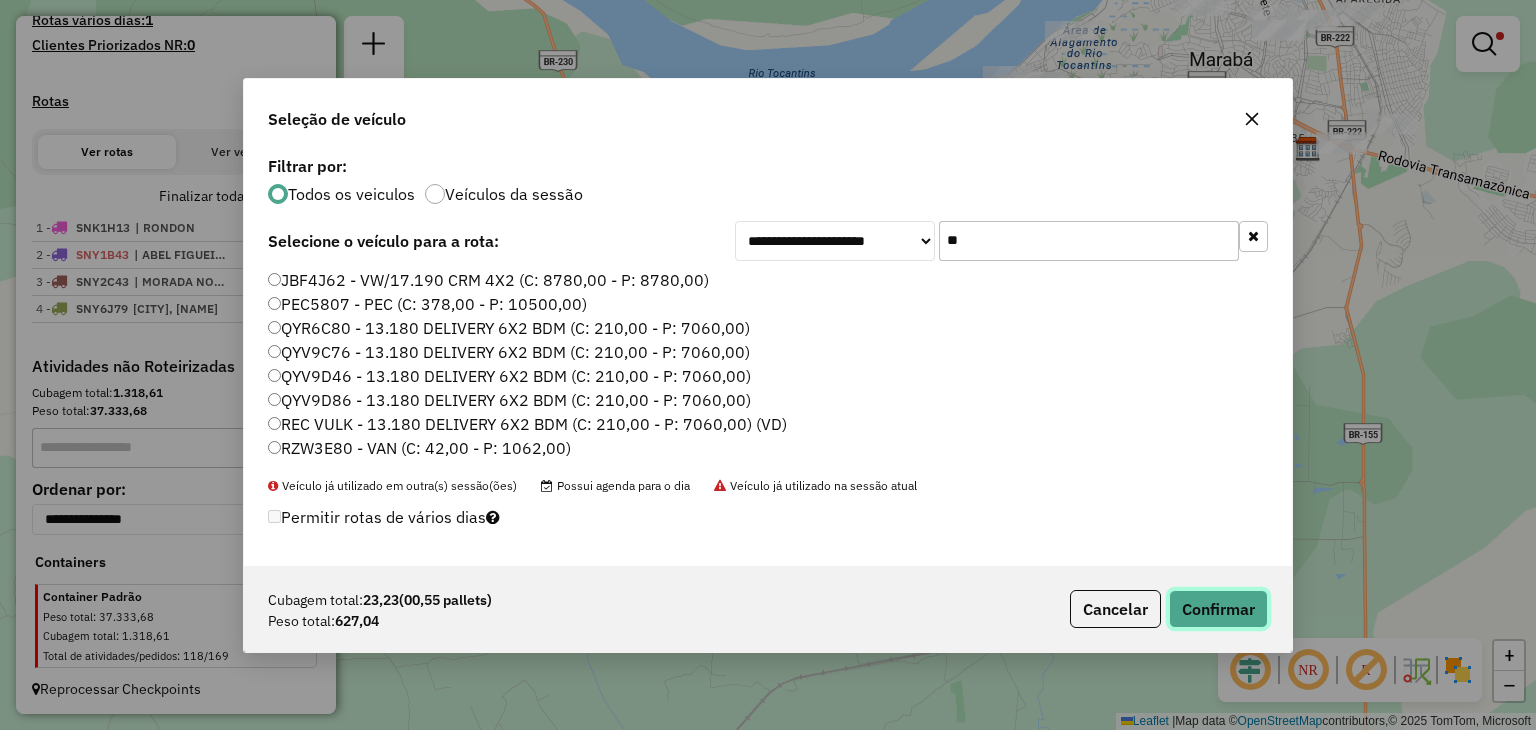 click on "Confirmar" 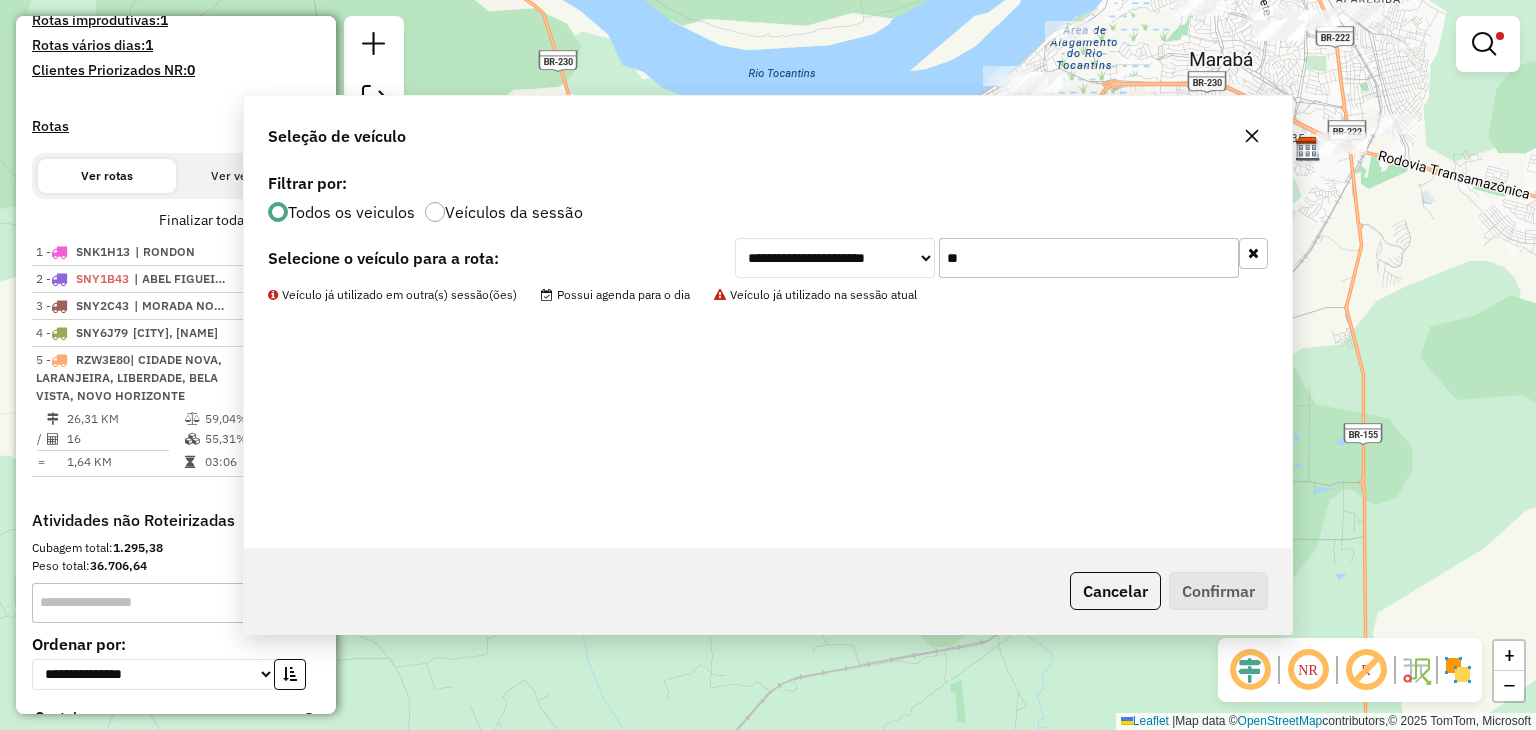 scroll, scrollTop: 724, scrollLeft: 0, axis: vertical 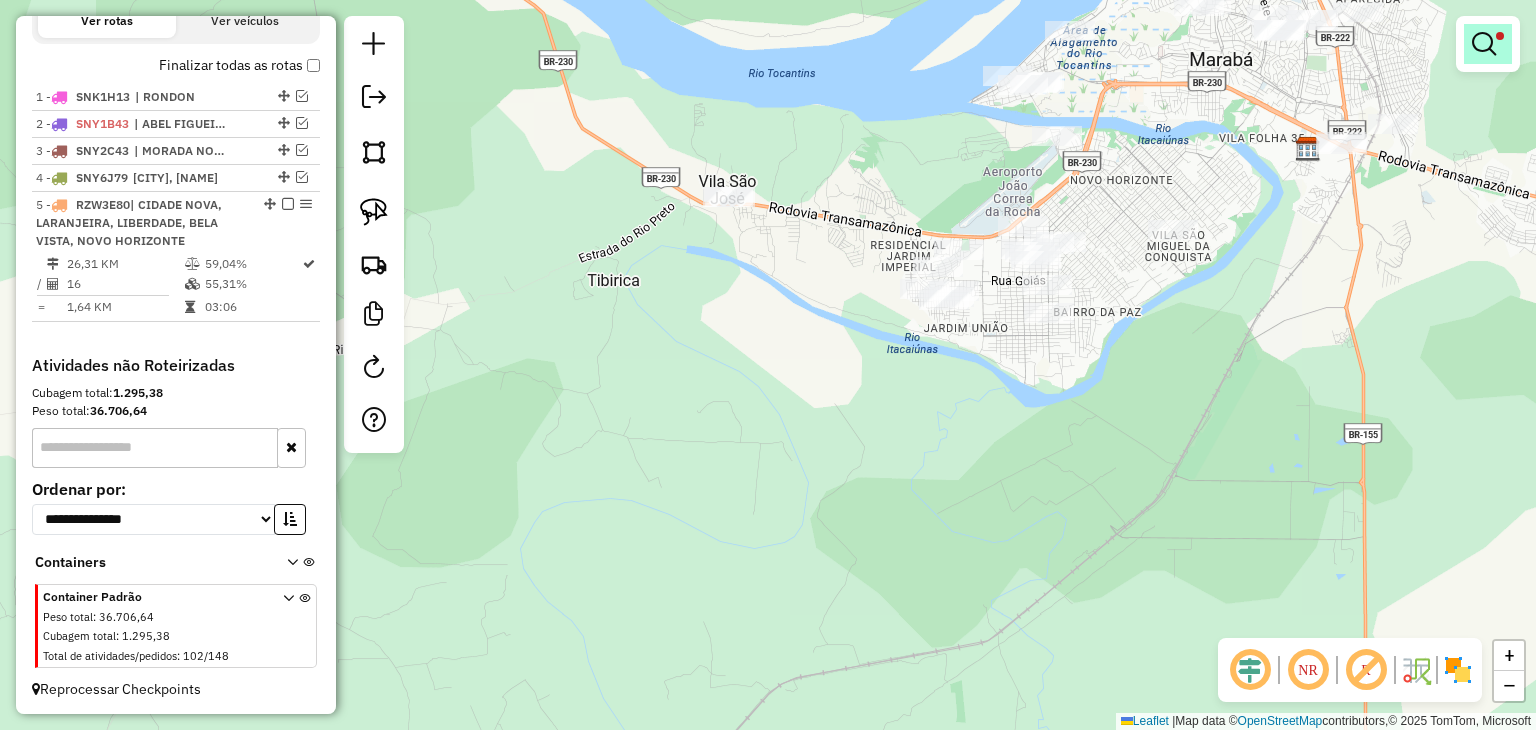 click at bounding box center (1488, 44) 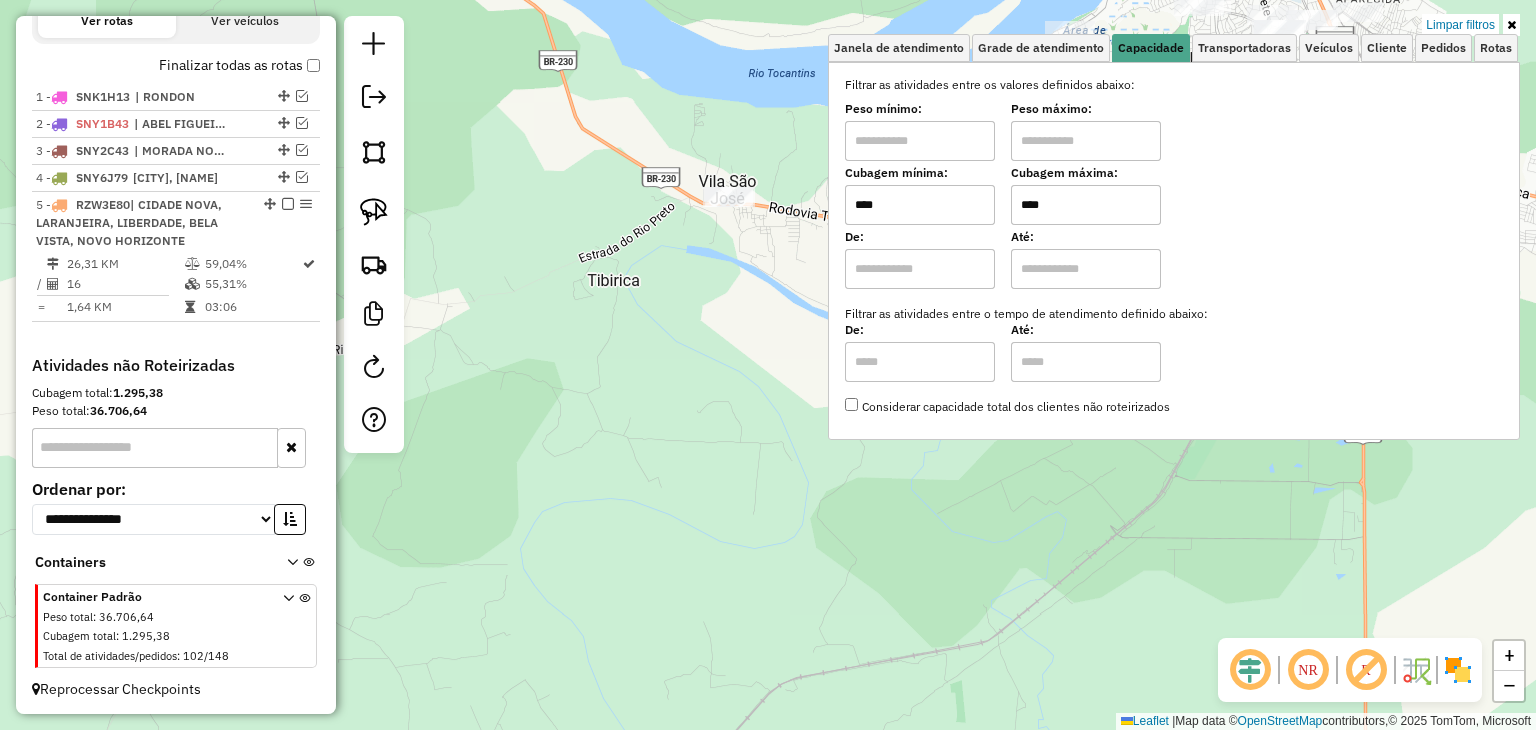 drag, startPoint x: 1116, startPoint y: 204, endPoint x: 895, endPoint y: 166, distance: 224.24316 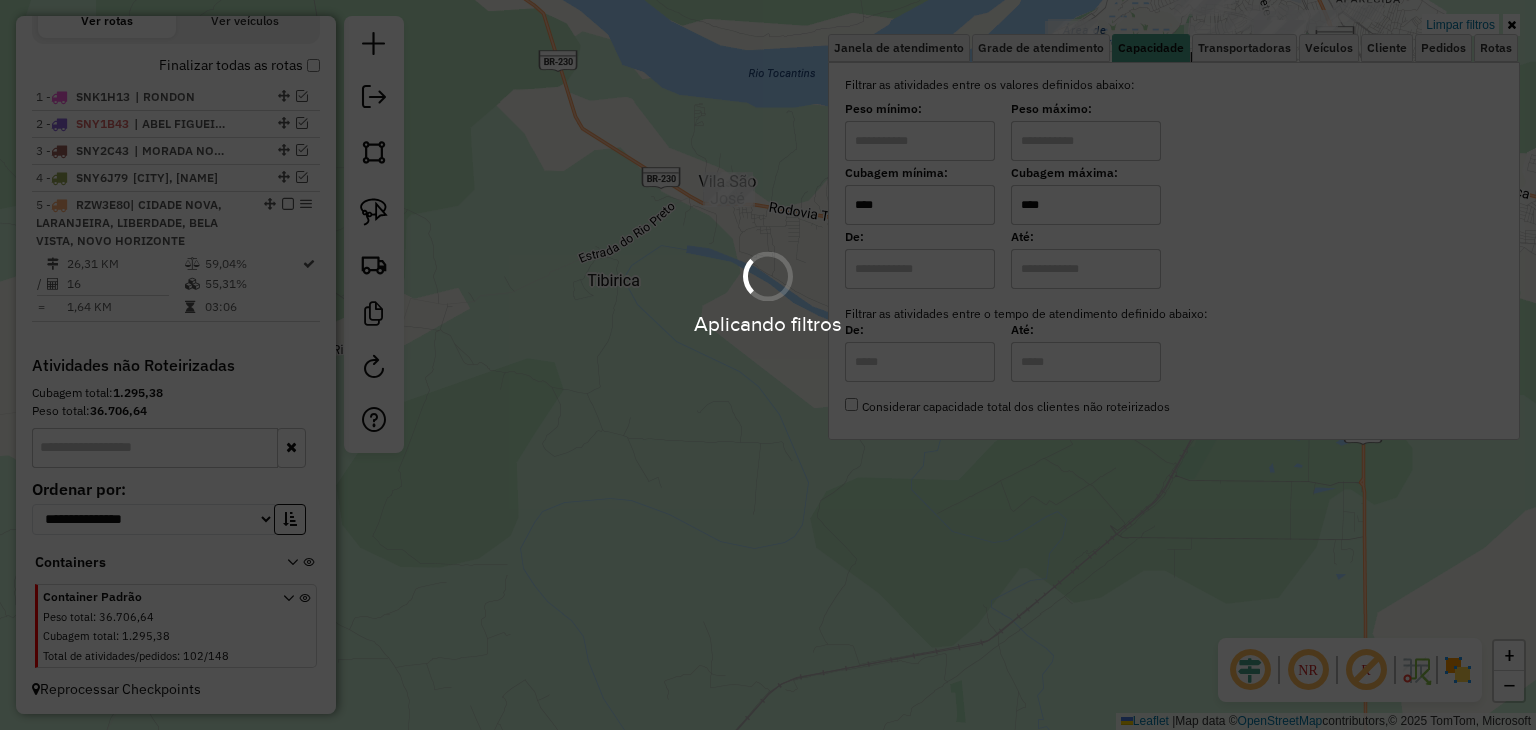 type on "****" 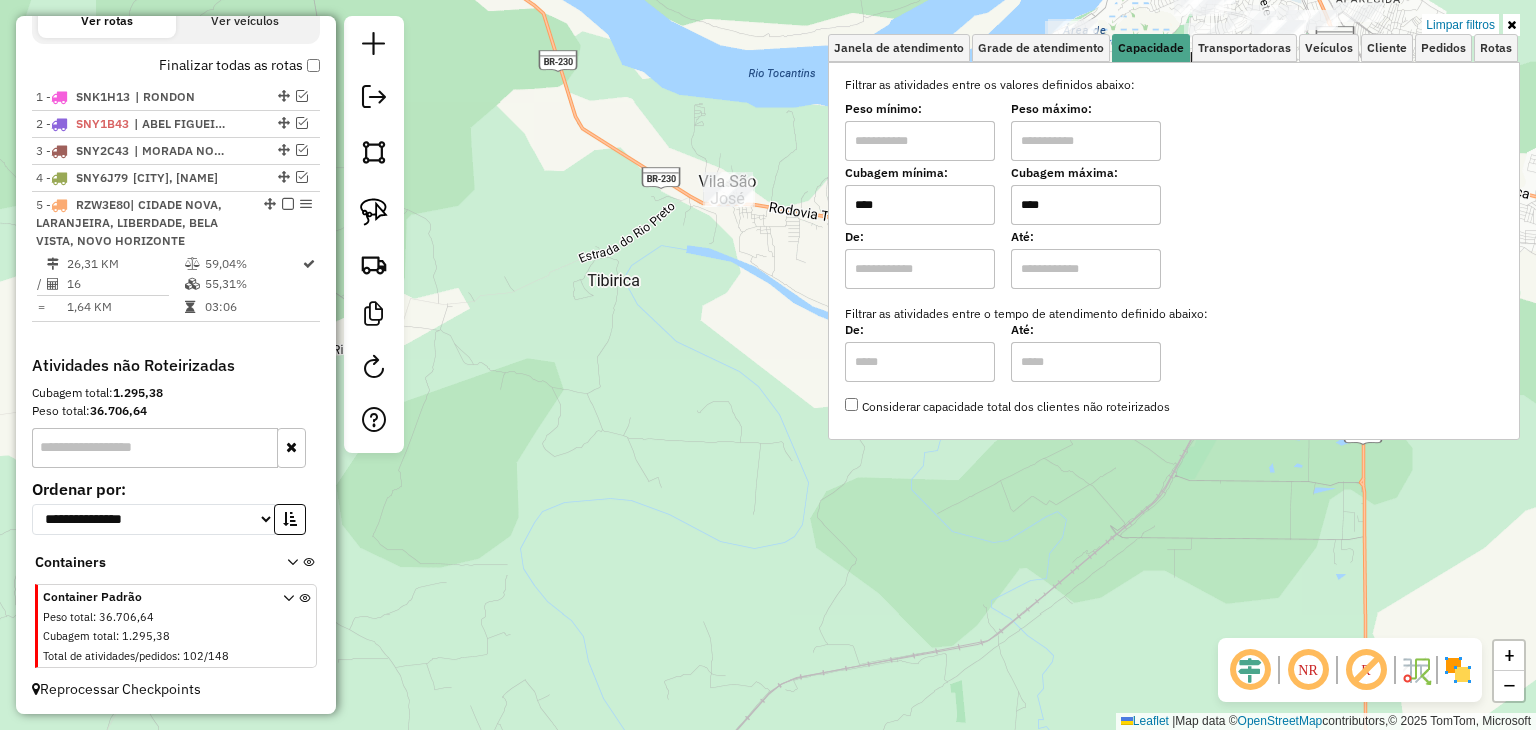 click on "Limpar filtros Janela de atendimento Grade de atendimento Capacidade Transportadoras Veículos Cliente Pedidos  Rotas Selecione os dias de semana para filtrar as janelas de atendimento  Seg   Ter   Qua   Qui   Sex   Sáb   Dom  Informe o período da janela de atendimento: De: Até:  Filtrar exatamente a janela do cliente  Considerar janela de atendimento padrão  Selecione os dias de semana para filtrar as grades de atendimento  Seg   Ter   Qua   Qui   Sex   Sáb   Dom   Considerar clientes sem dia de atendimento cadastrado  Clientes fora do dia de atendimento selecionado Filtrar as atividades entre os valores definidos abaixo:  Peso mínimo:   Peso máximo:   Cubagem mínima:  ****  Cubagem máxima:  ****  De:   Até:  Filtrar as atividades entre o tempo de atendimento definido abaixo:  De:   Até:   Considerar capacidade total dos clientes não roteirizados Transportadora: Selecione um ou mais itens Tipo de veículo: Selecione um ou mais itens Veículo: Selecione um ou mais itens Motorista: Nome: Rótulo: +" 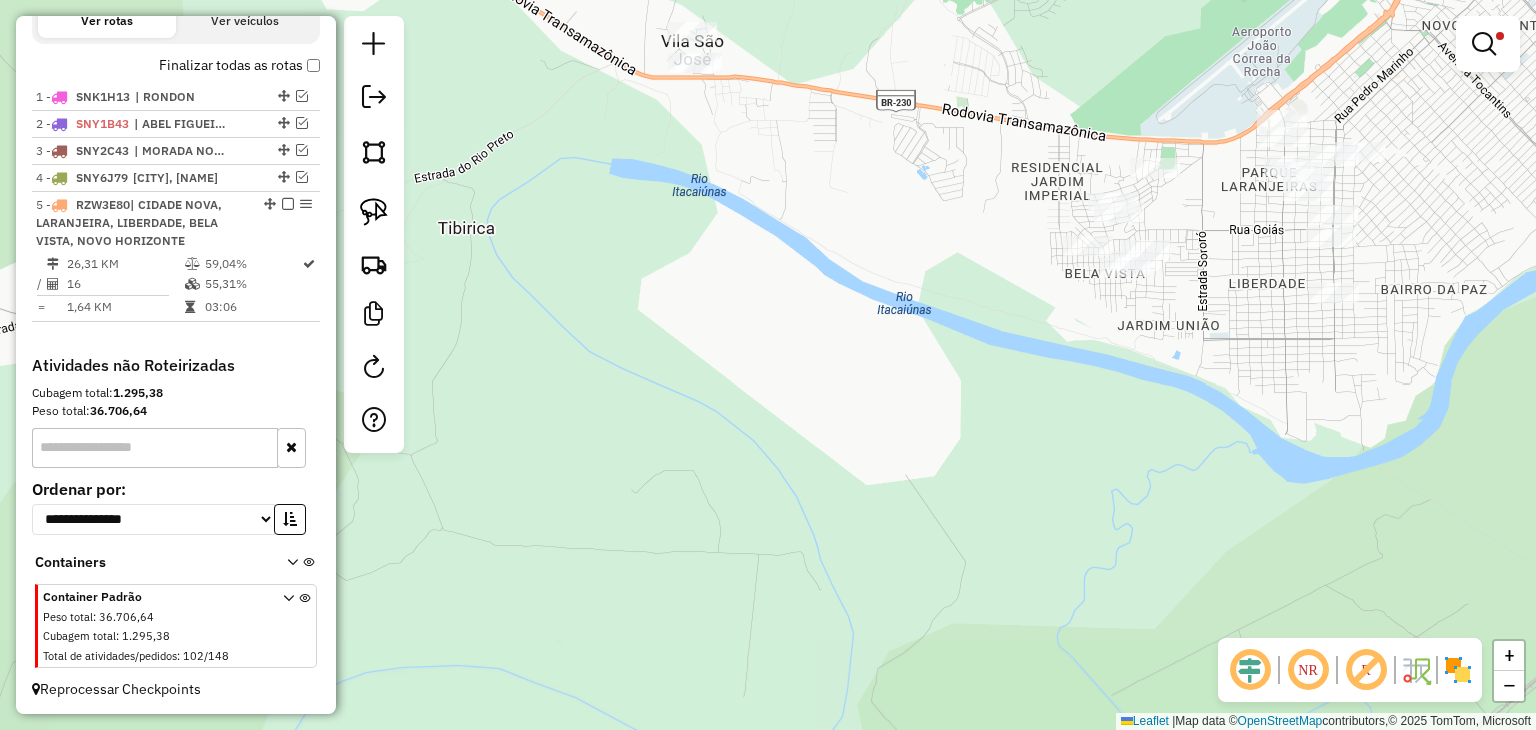 drag, startPoint x: 851, startPoint y: 358, endPoint x: 404, endPoint y: 614, distance: 515.1165 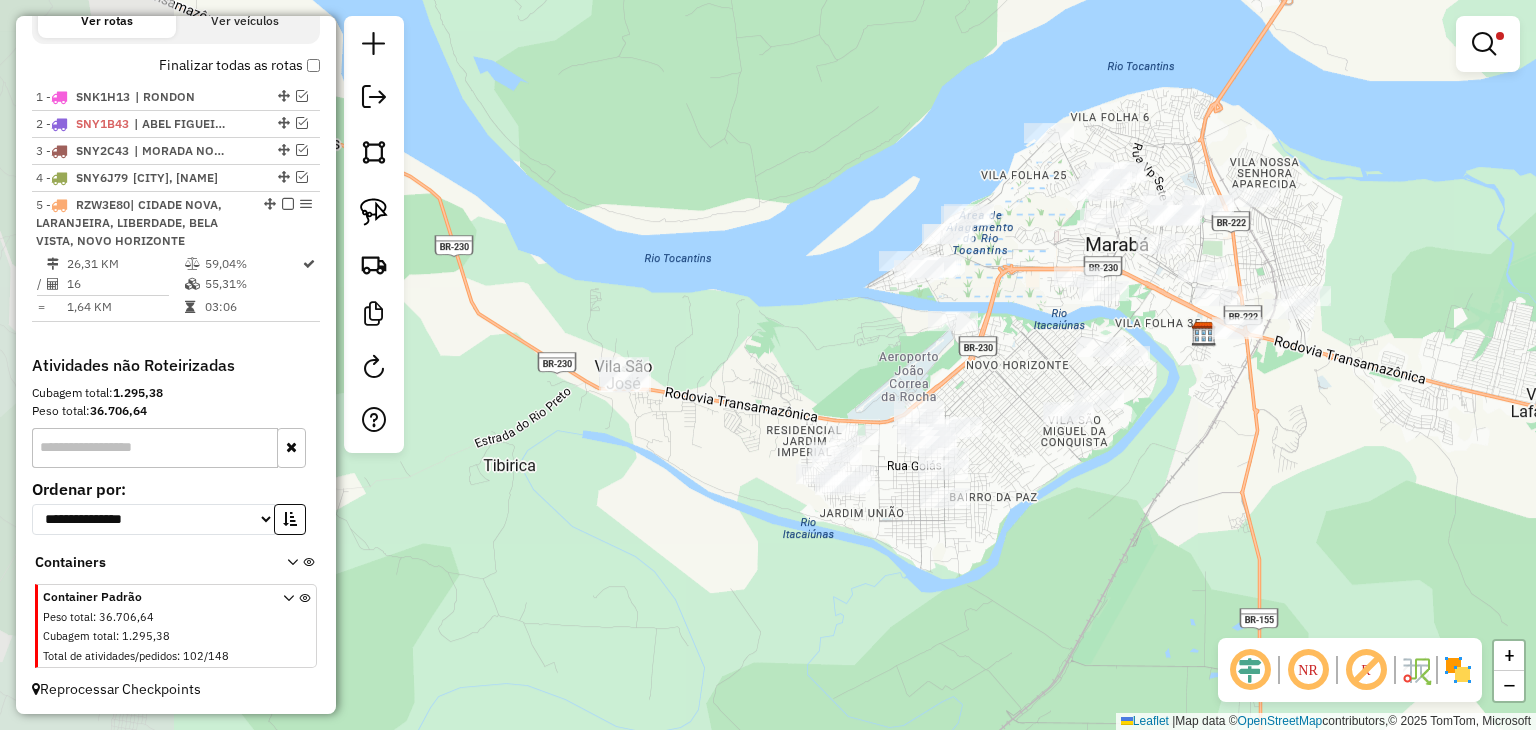 drag, startPoint x: 432, startPoint y: 543, endPoint x: 564, endPoint y: 412, distance: 185.97043 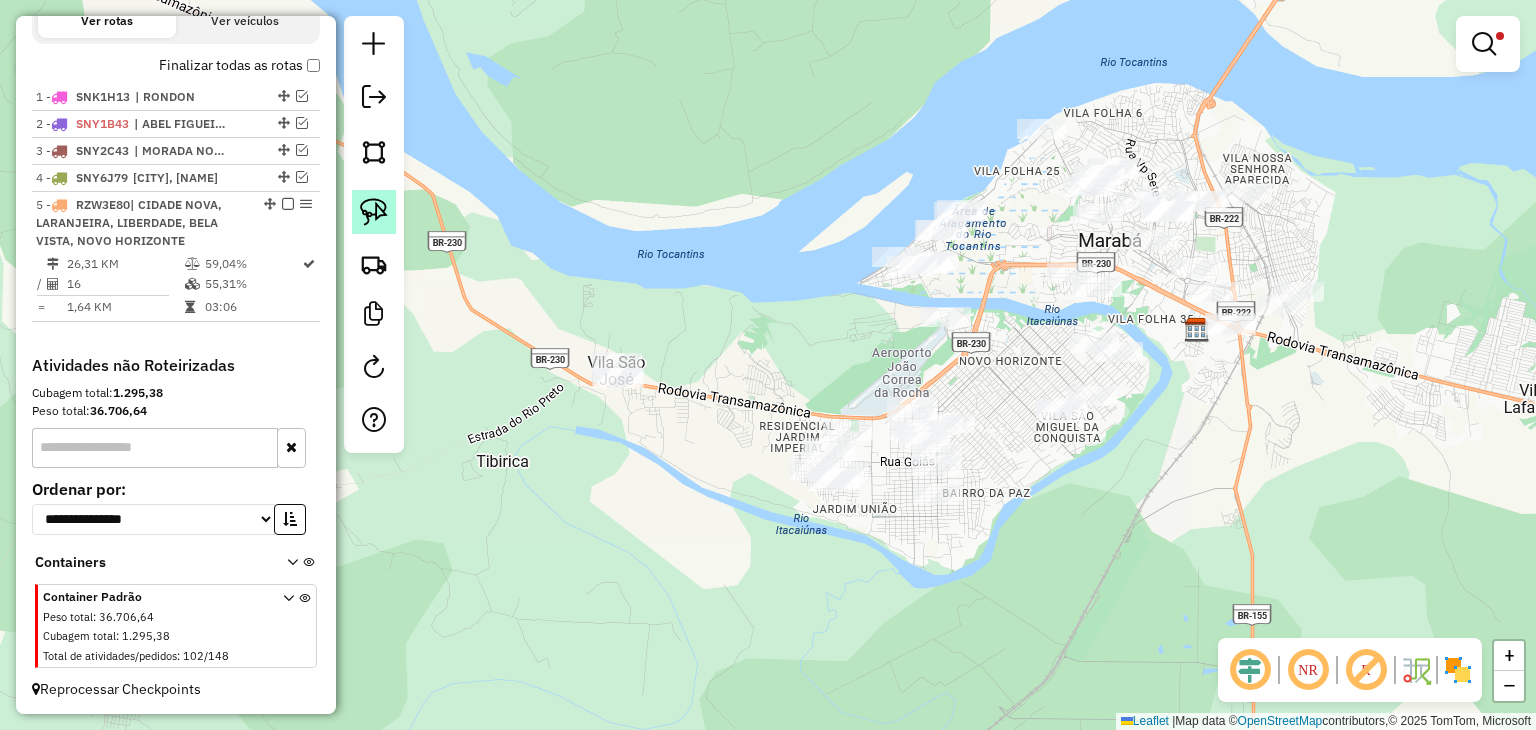 click 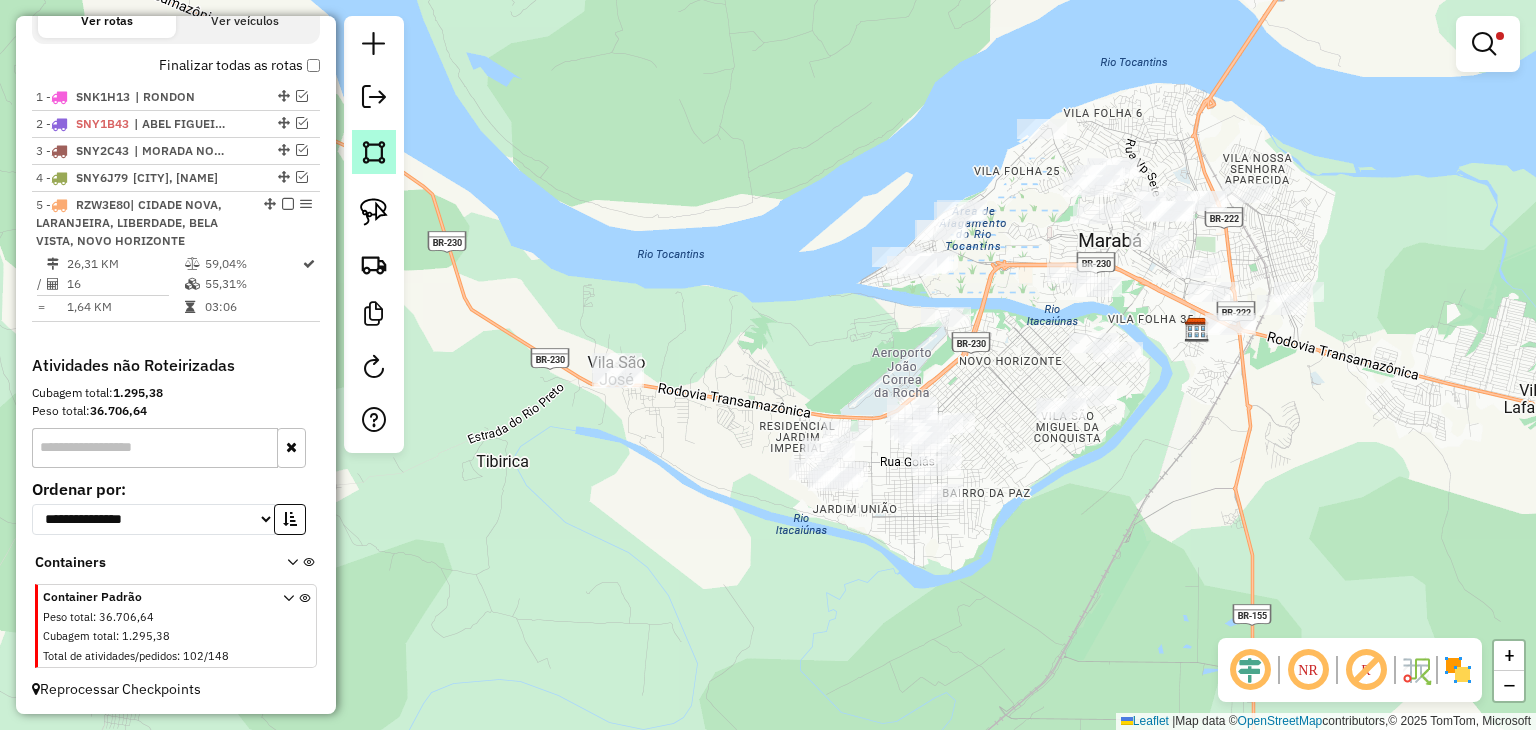 click 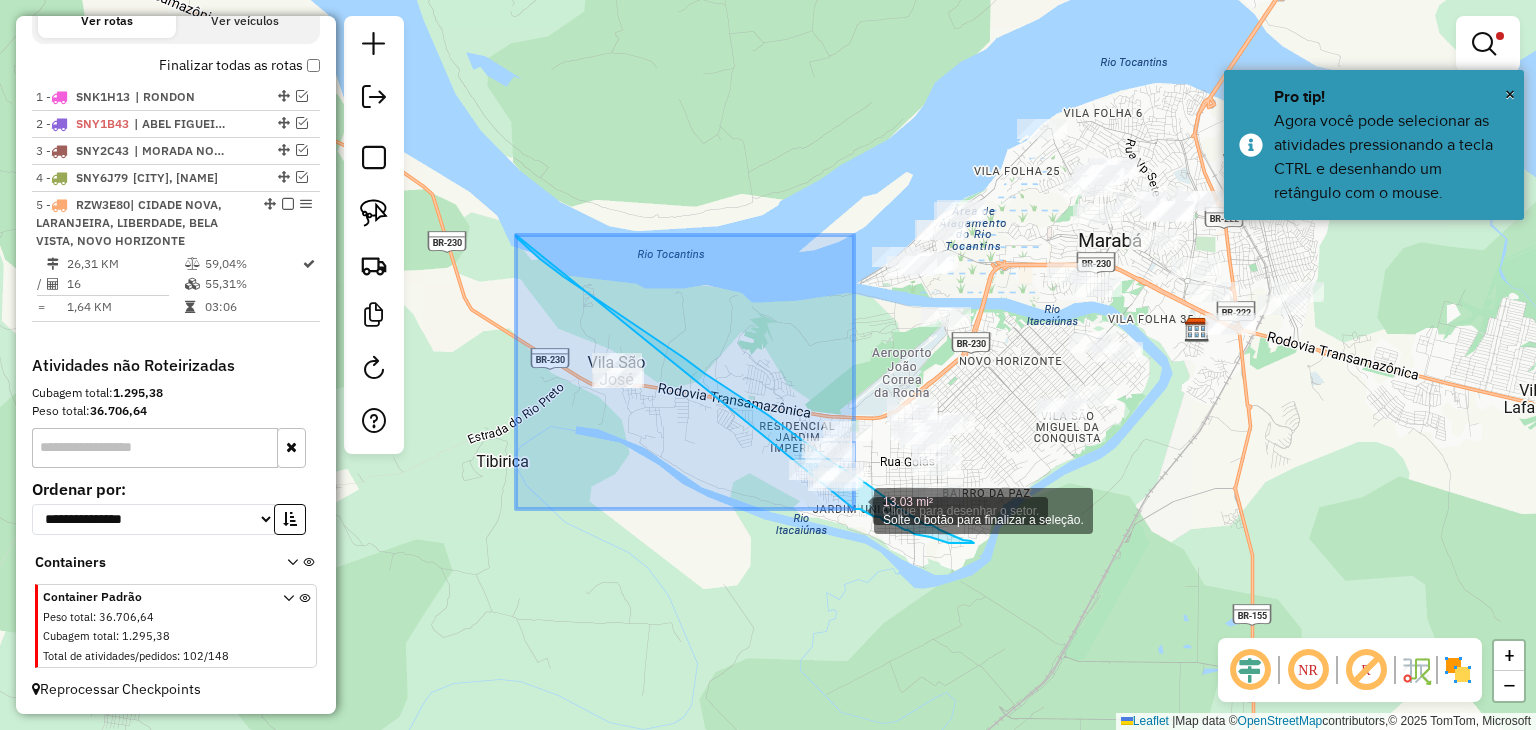 drag, startPoint x: 516, startPoint y: 235, endPoint x: 853, endPoint y: 509, distance: 434.33282 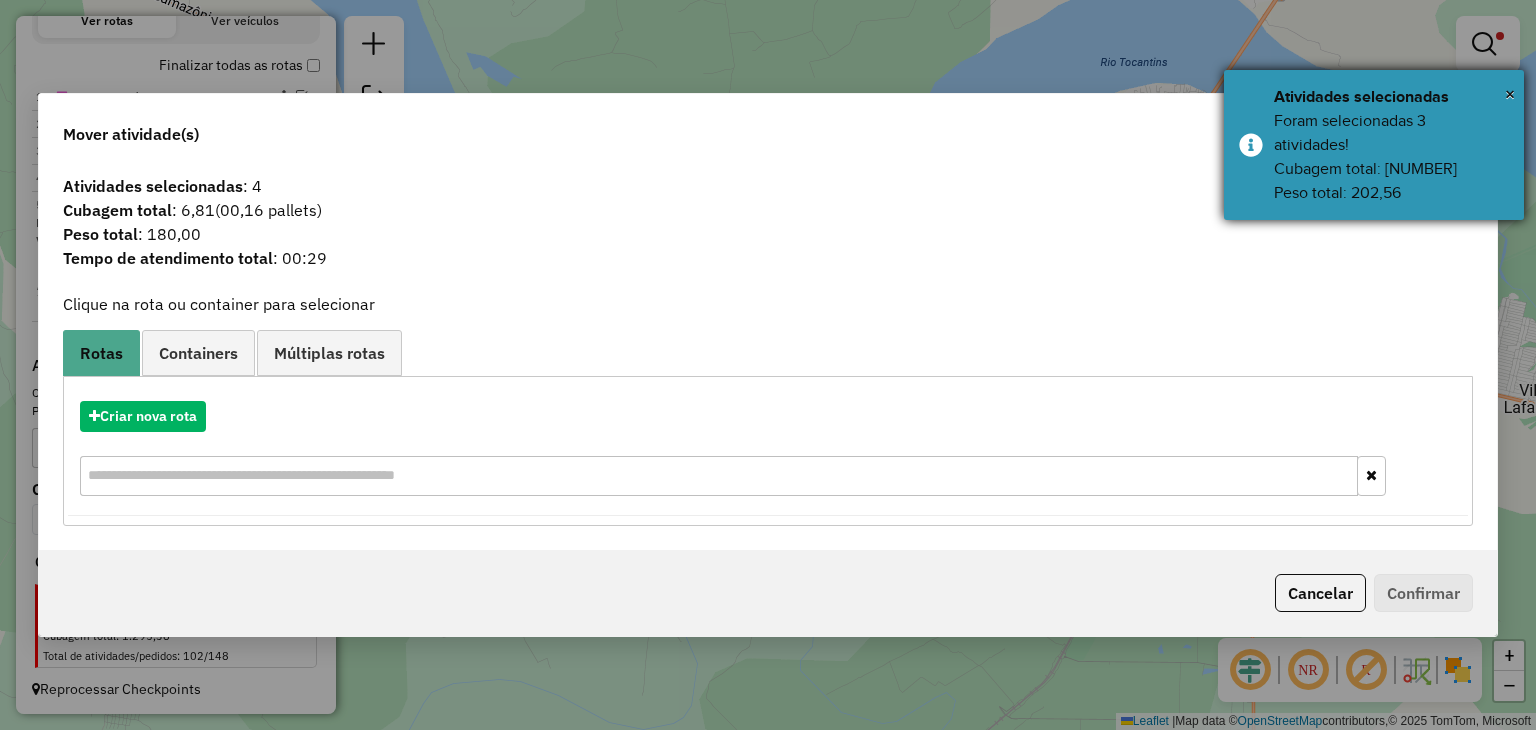 click on "Atividades selecionadas" at bounding box center (1391, 97) 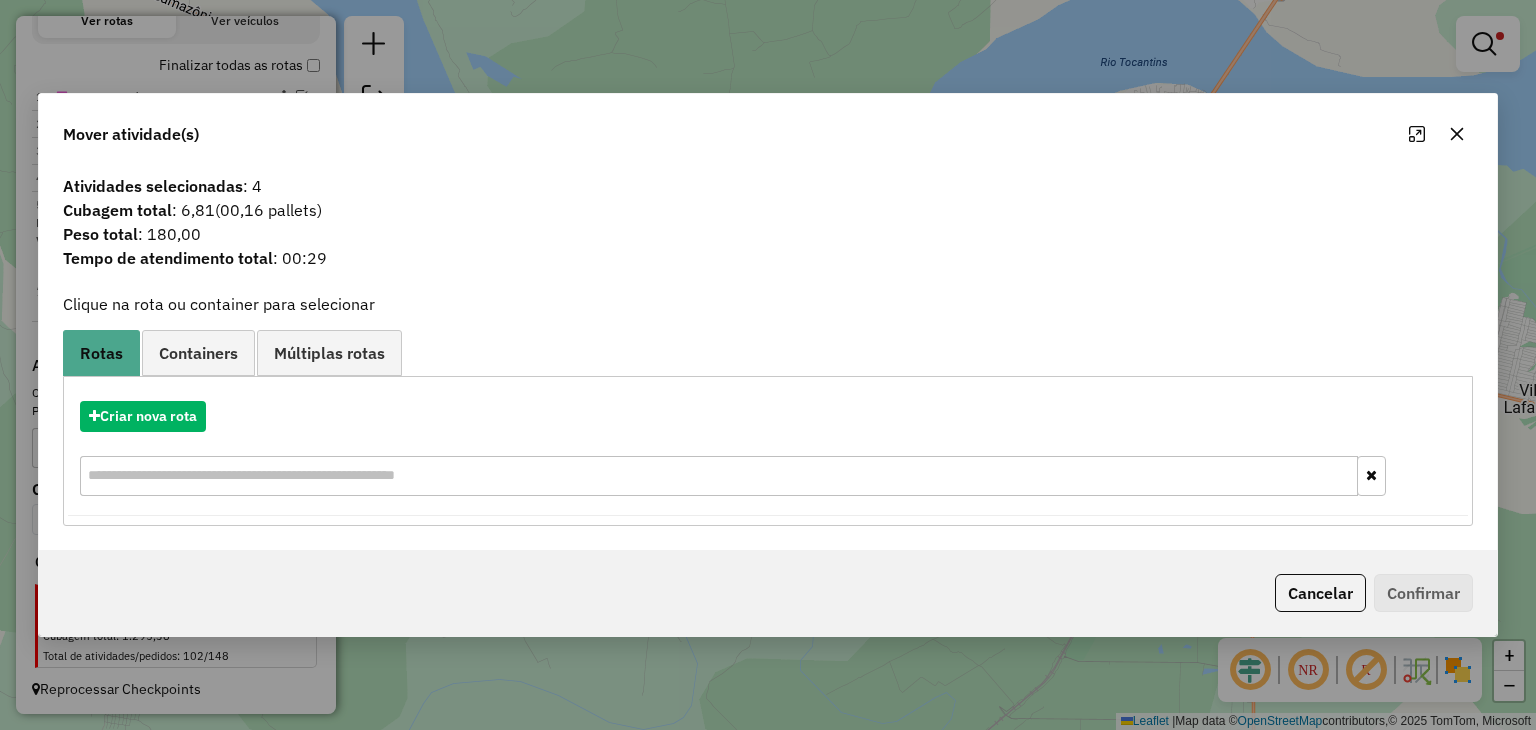 click 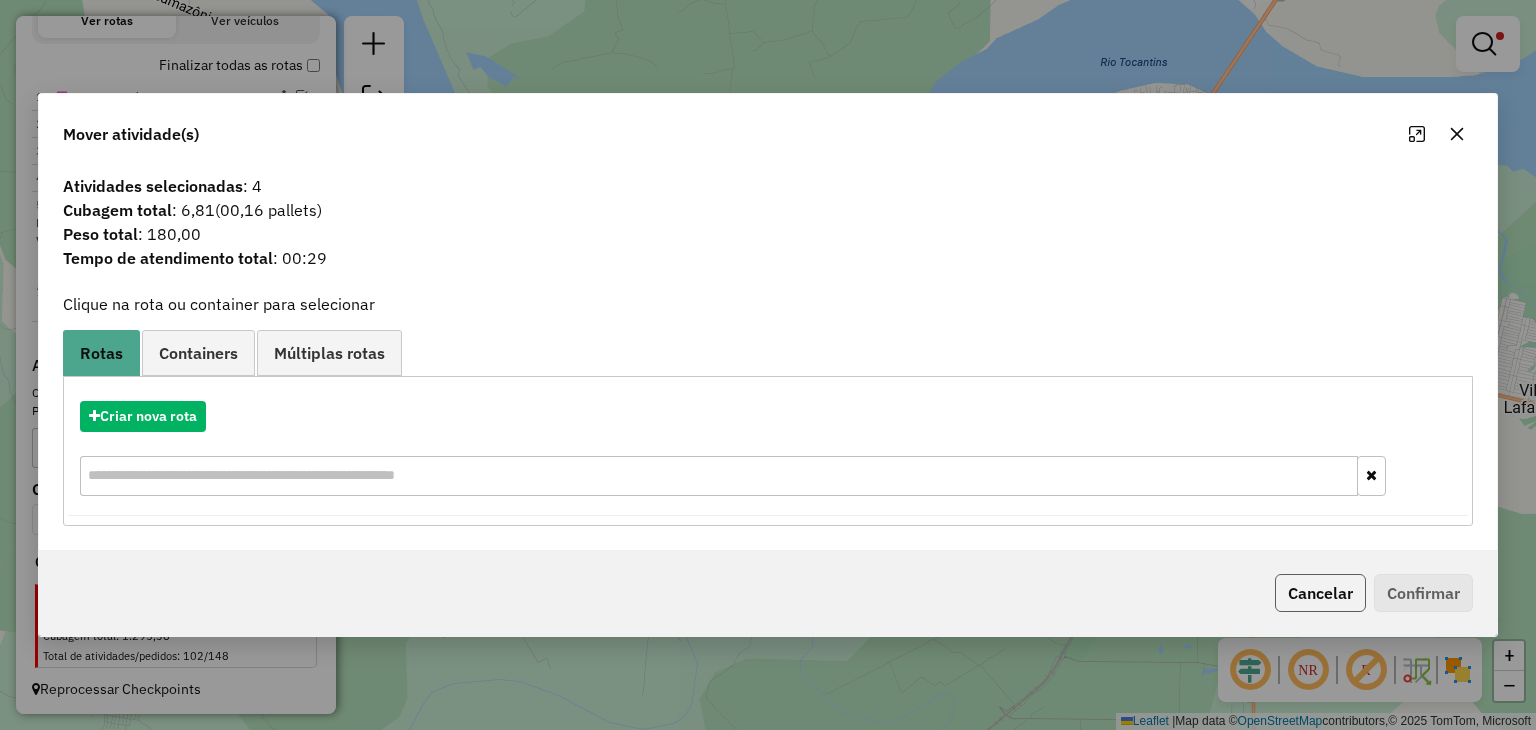 click on "Cancelar" 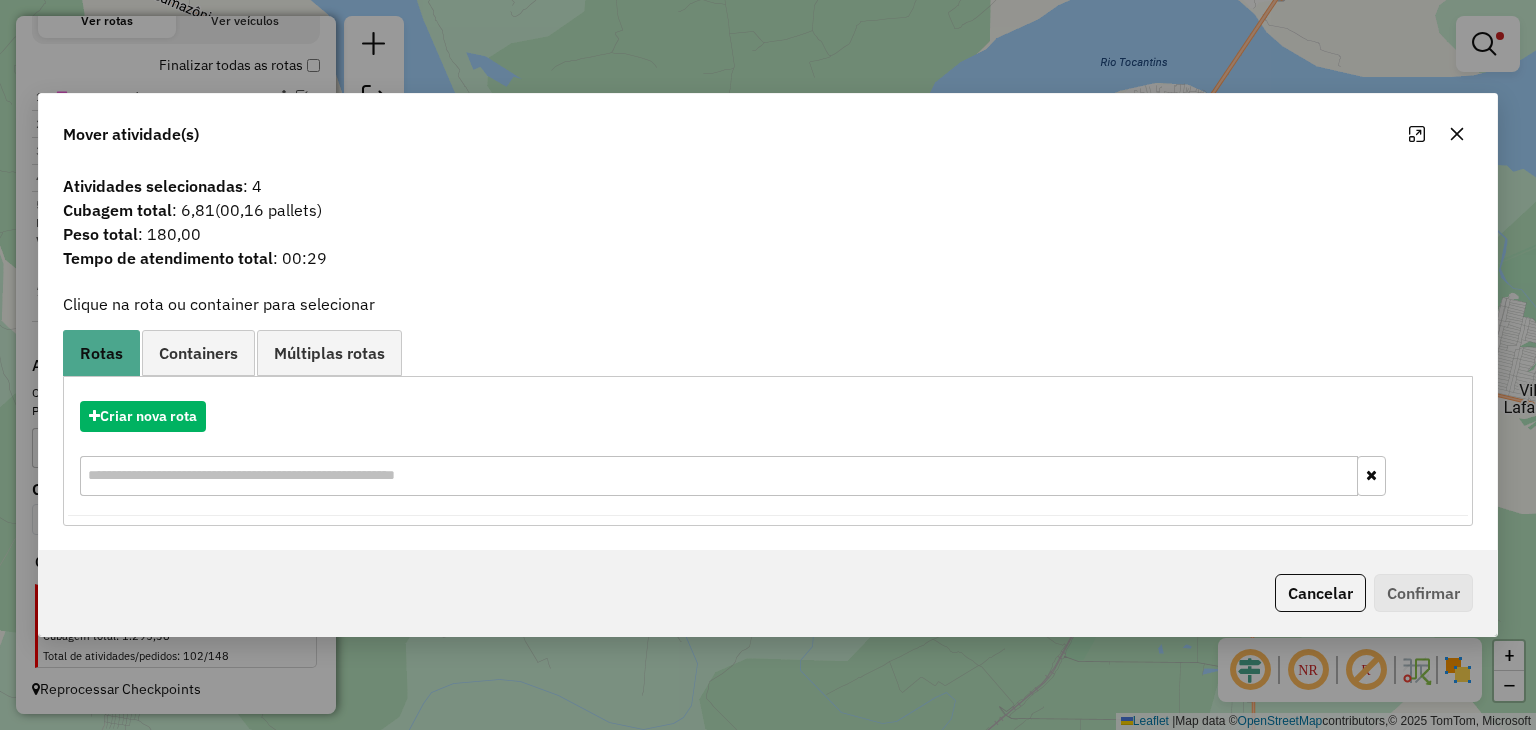 click on "Cancelar   Confirmar" 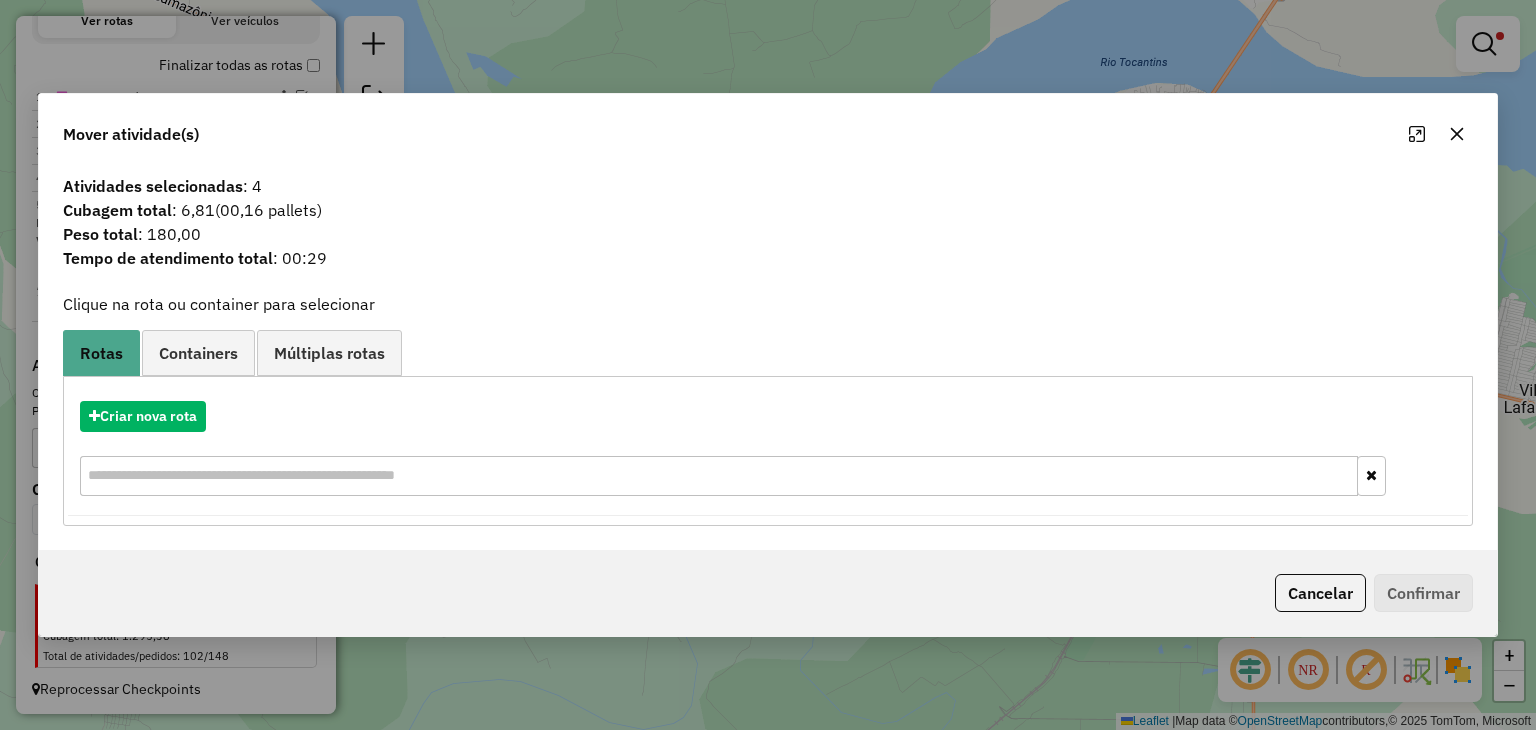click 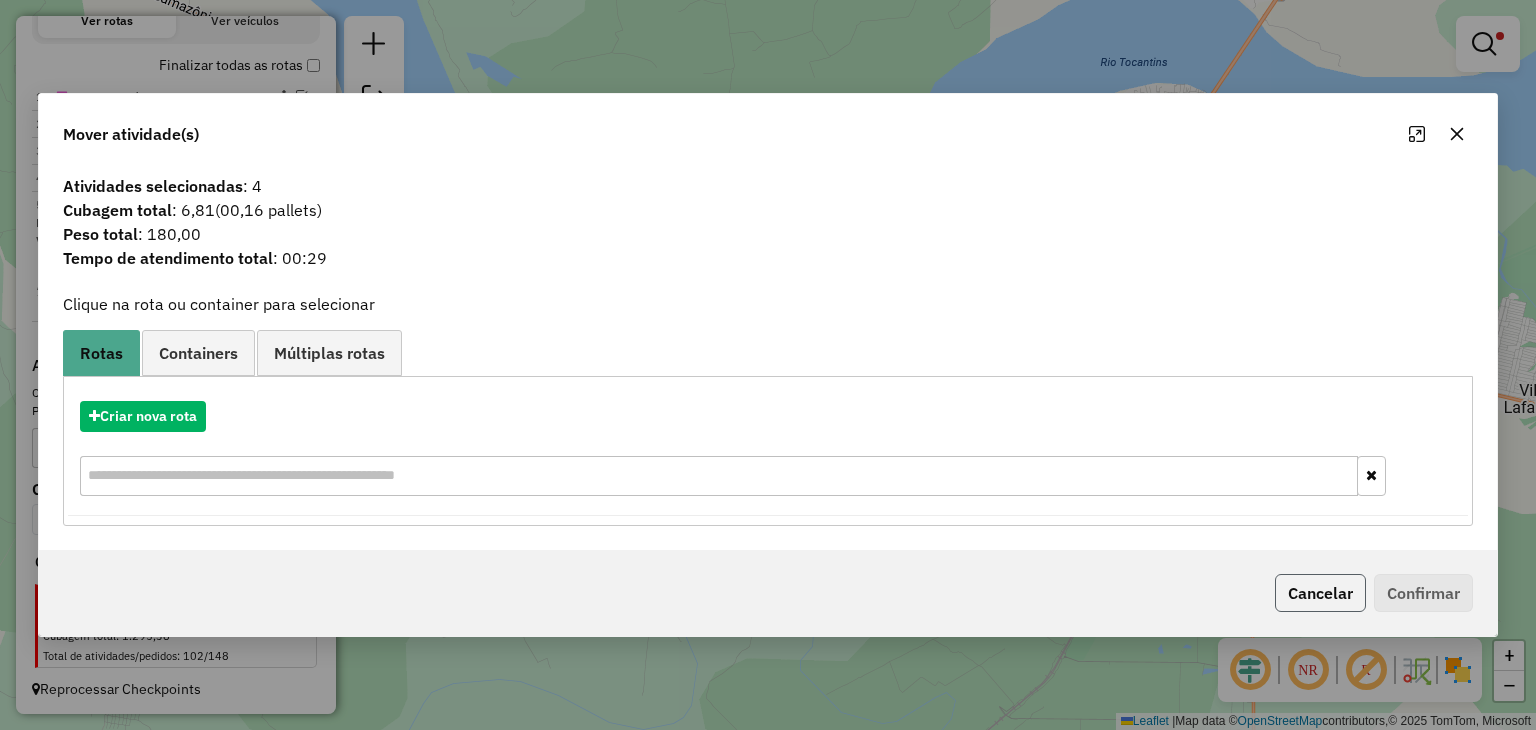 click on "Cancelar" 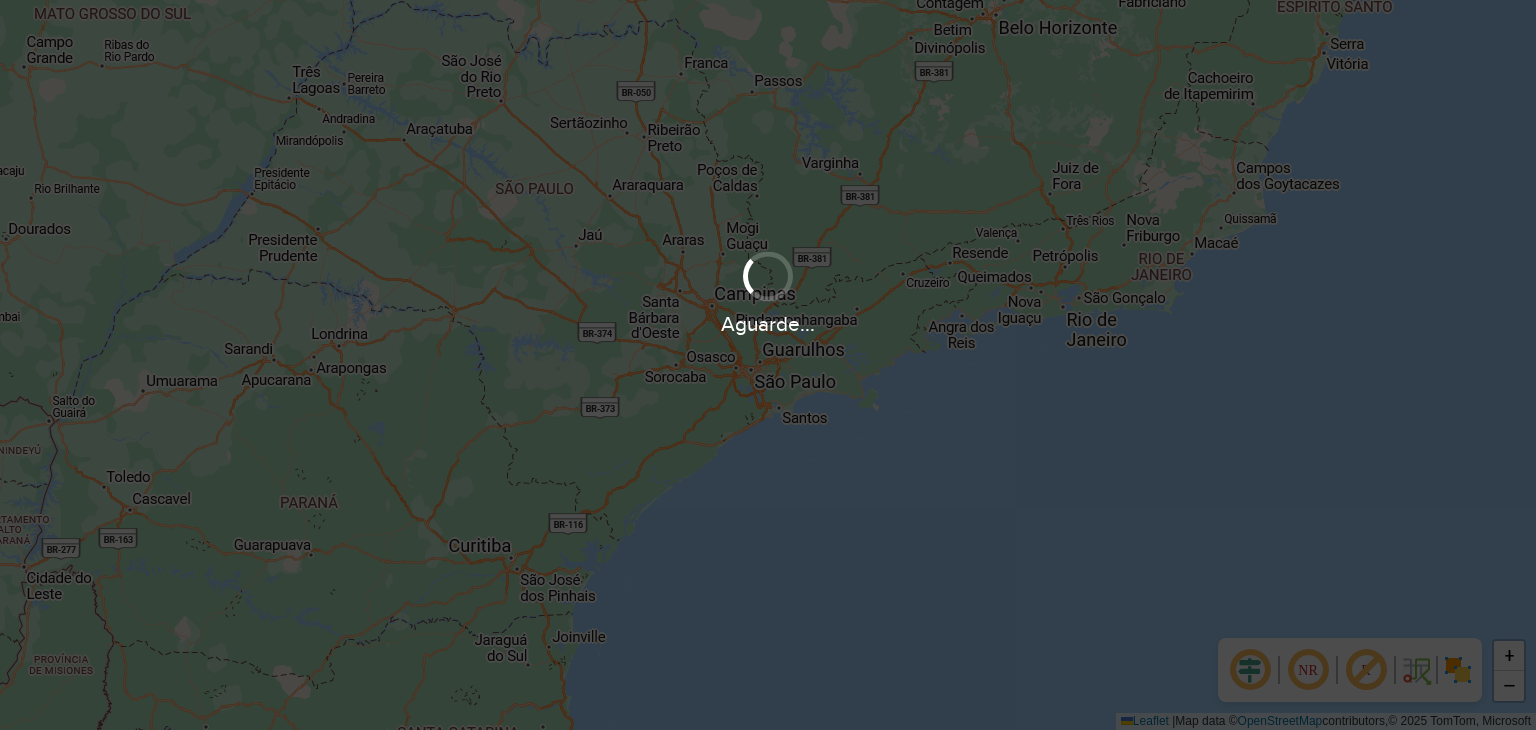 scroll, scrollTop: 0, scrollLeft: 0, axis: both 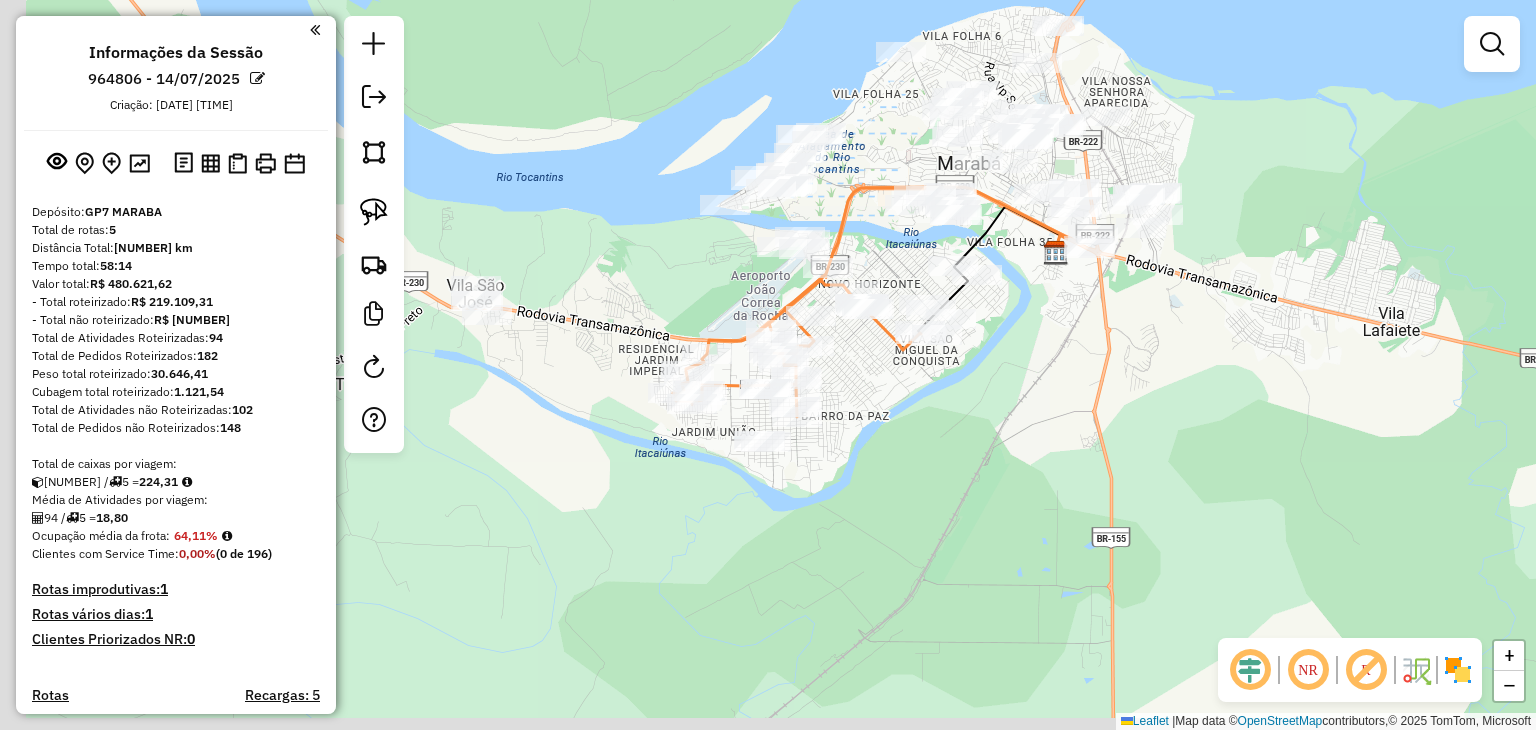 drag, startPoint x: 616, startPoint y: 514, endPoint x: 724, endPoint y: 489, distance: 110.85576 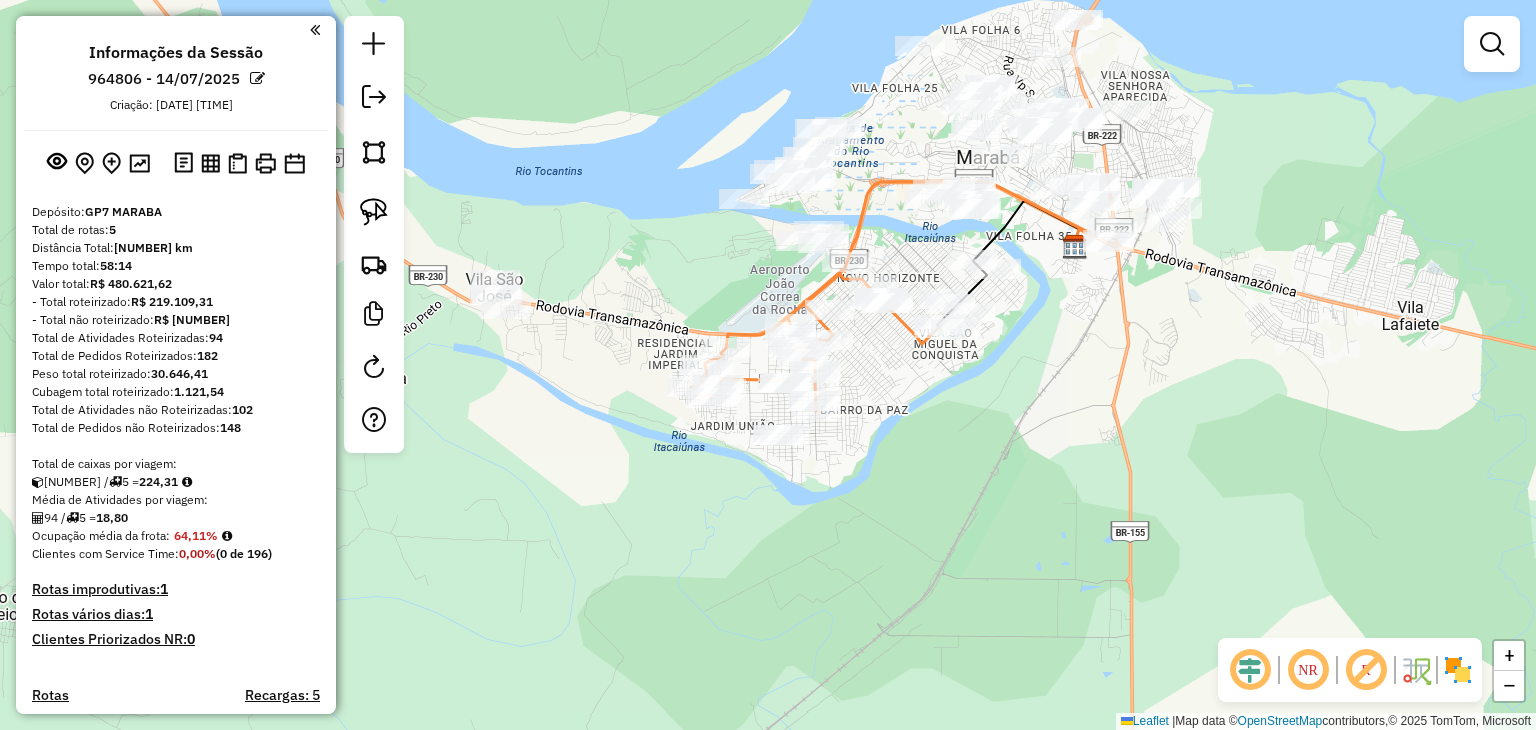 click on "Janela de atendimento Grade de atendimento Capacidade Transportadoras Veículos Cliente Pedidos  Rotas Selecione os dias de semana para filtrar as janelas de atendimento  Seg   Ter   Qua   Qui   Sex   Sáb   Dom  Informe o período da janela de atendimento: De: Até:  Filtrar exatamente a janela do cliente  Considerar janela de atendimento padrão  Selecione os dias de semana para filtrar as grades de atendimento  Seg   Ter   Qua   Qui   Sex   Sáb   Dom   Considerar clientes sem dia de atendimento cadastrado  Clientes fora do dia de atendimento selecionado Filtrar as atividades entre os valores definidos abaixo:  Peso mínimo:   Peso máximo:   Cubagem mínima:   Cubagem máxima:   De:   Até:  Filtrar as atividades entre o tempo de atendimento definido abaixo:  De:   Até:   Considerar capacidade total dos clientes não roteirizados Transportadora: Selecione um ou mais itens Tipo de veículo: Selecione um ou mais itens Veículo: Selecione um ou mais itens Motorista: Selecione um ou mais itens Nome: Rótulo:" 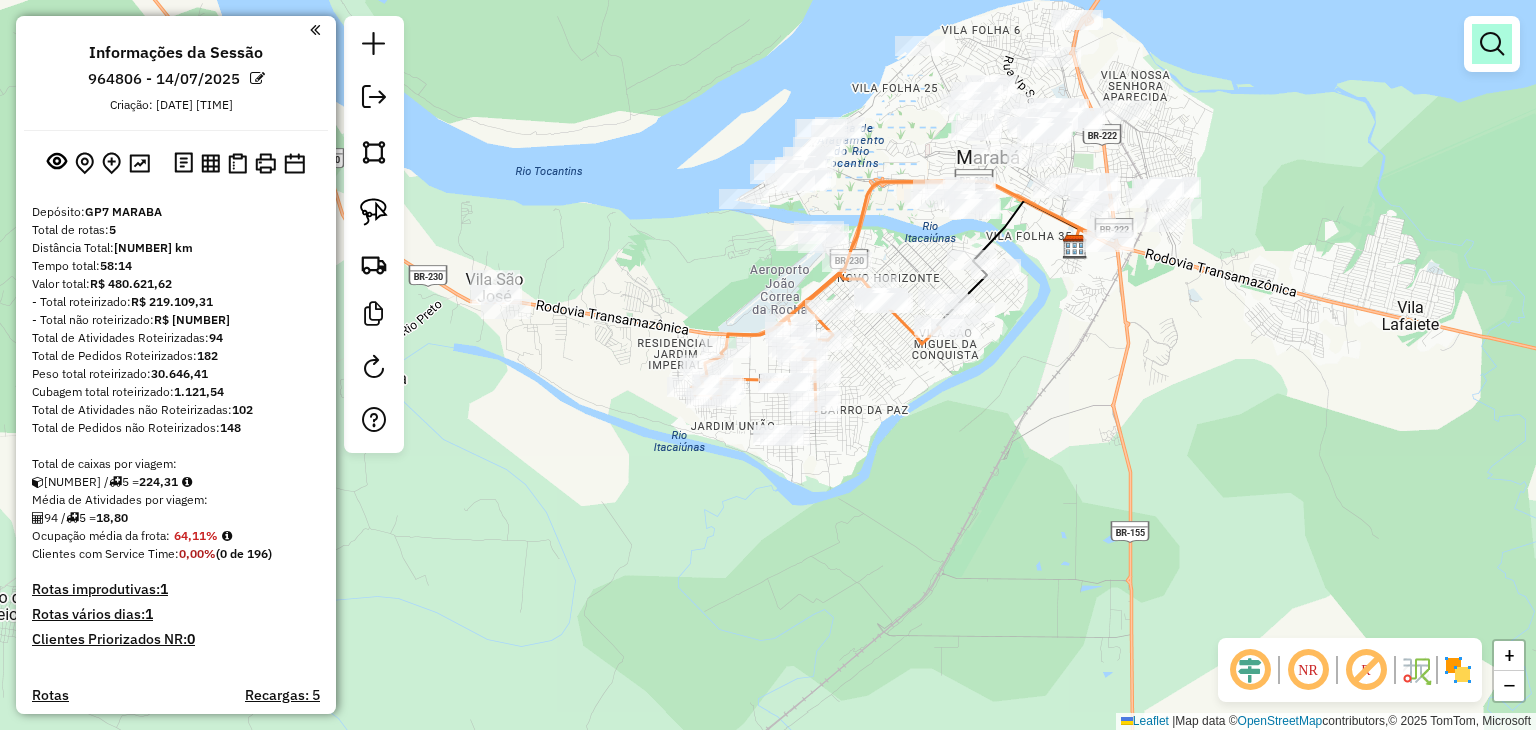 click at bounding box center [1492, 44] 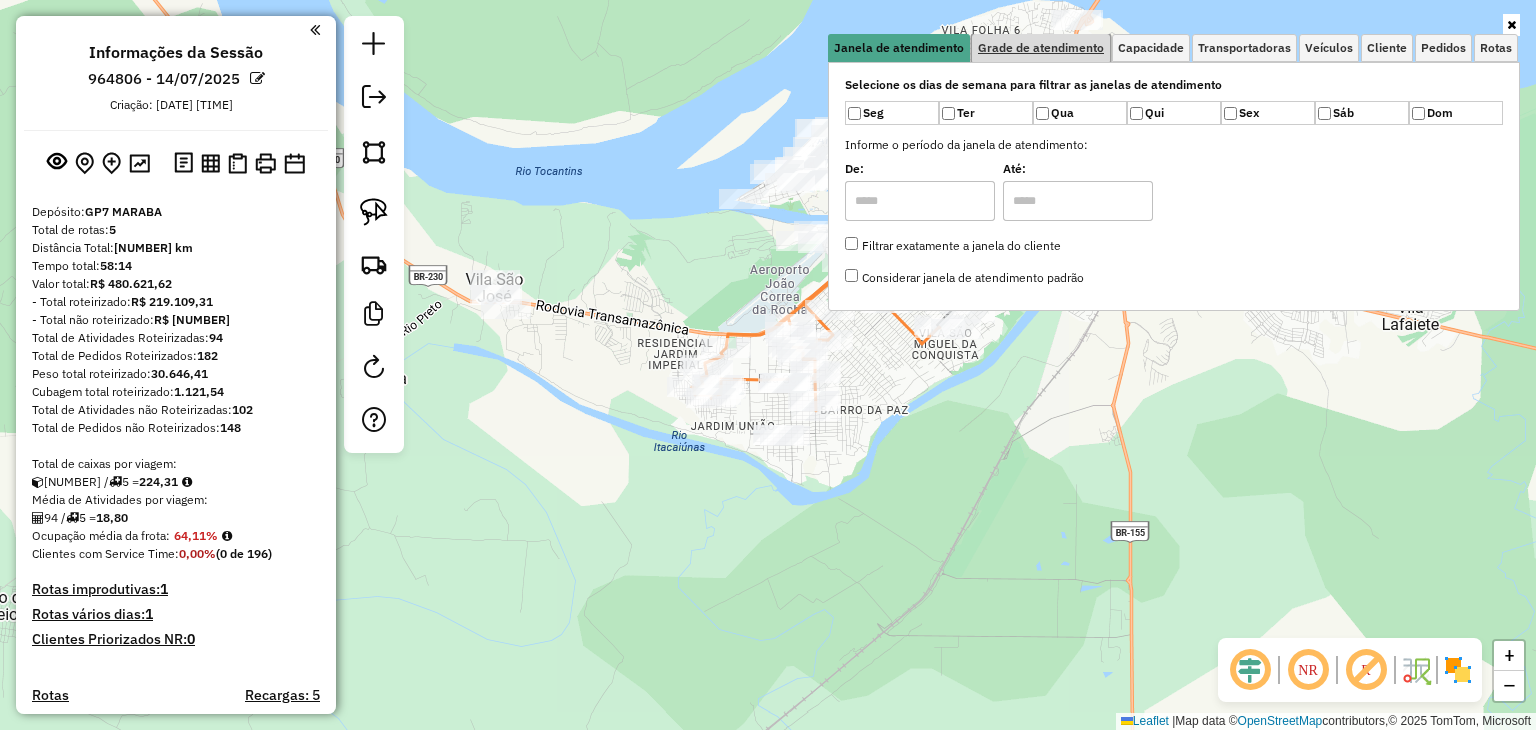 click on "Grade de atendimento" at bounding box center [1041, 48] 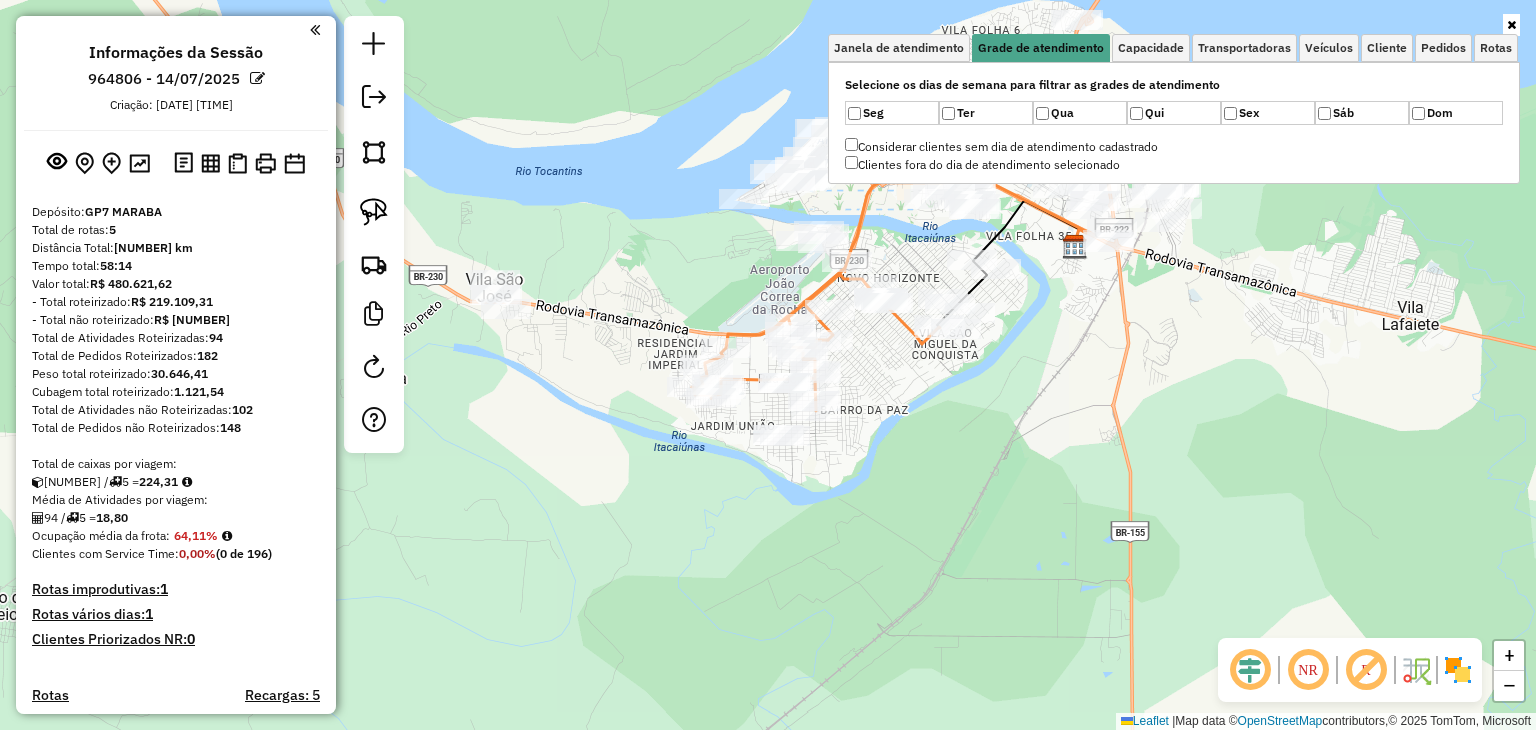 click at bounding box center [1174, 25] 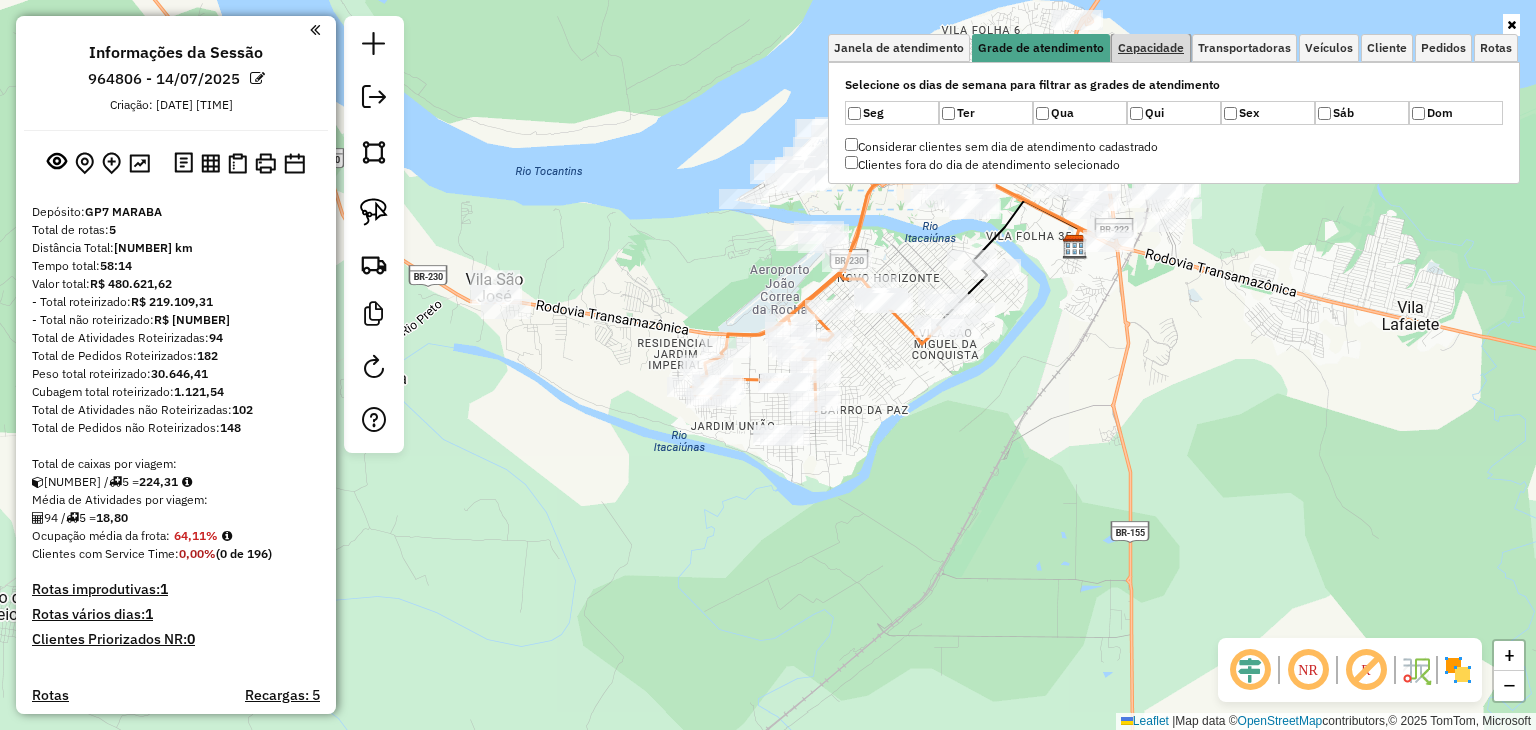 drag, startPoint x: 1172, startPoint y: 39, endPoint x: 1194, endPoint y: 45, distance: 22.803509 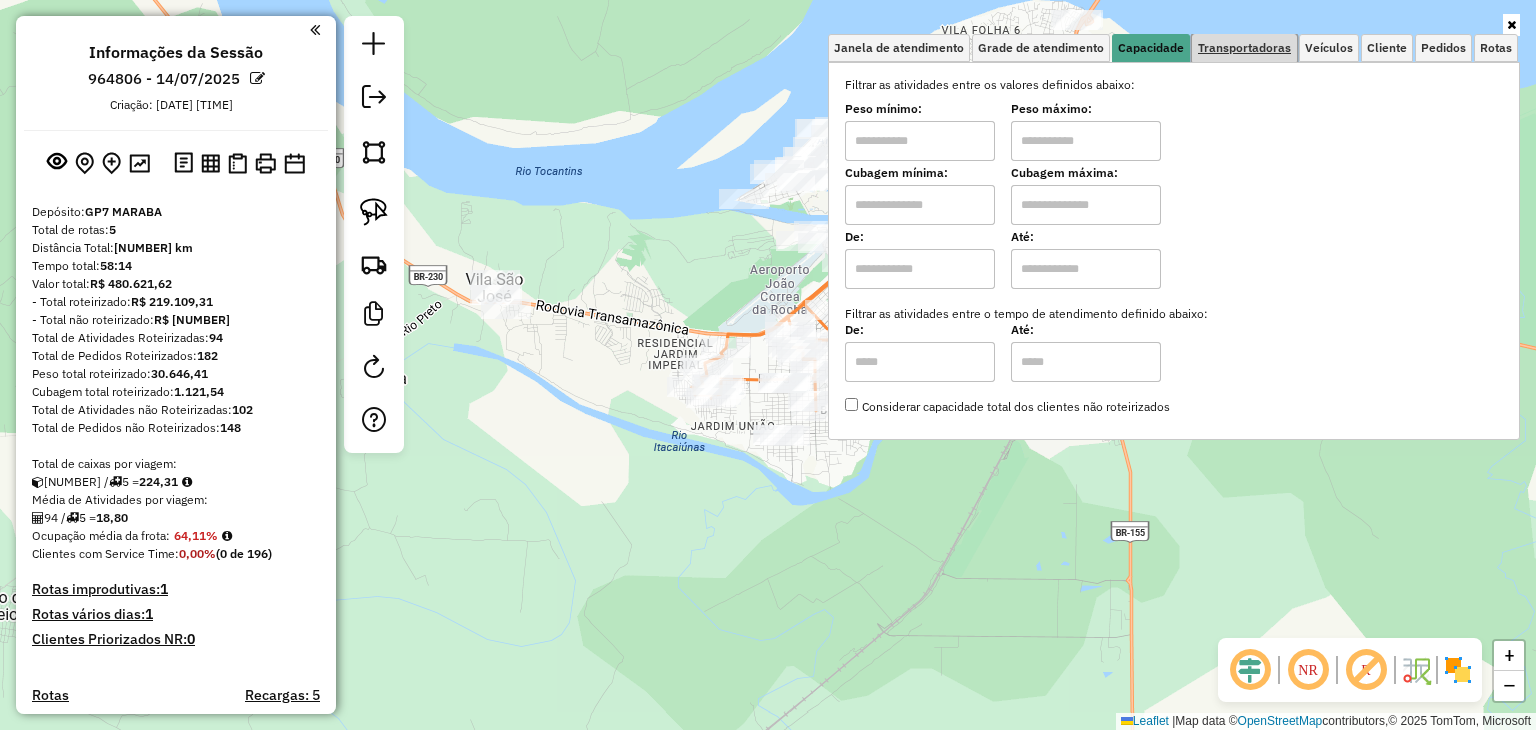click on "Transportadoras" at bounding box center (1244, 48) 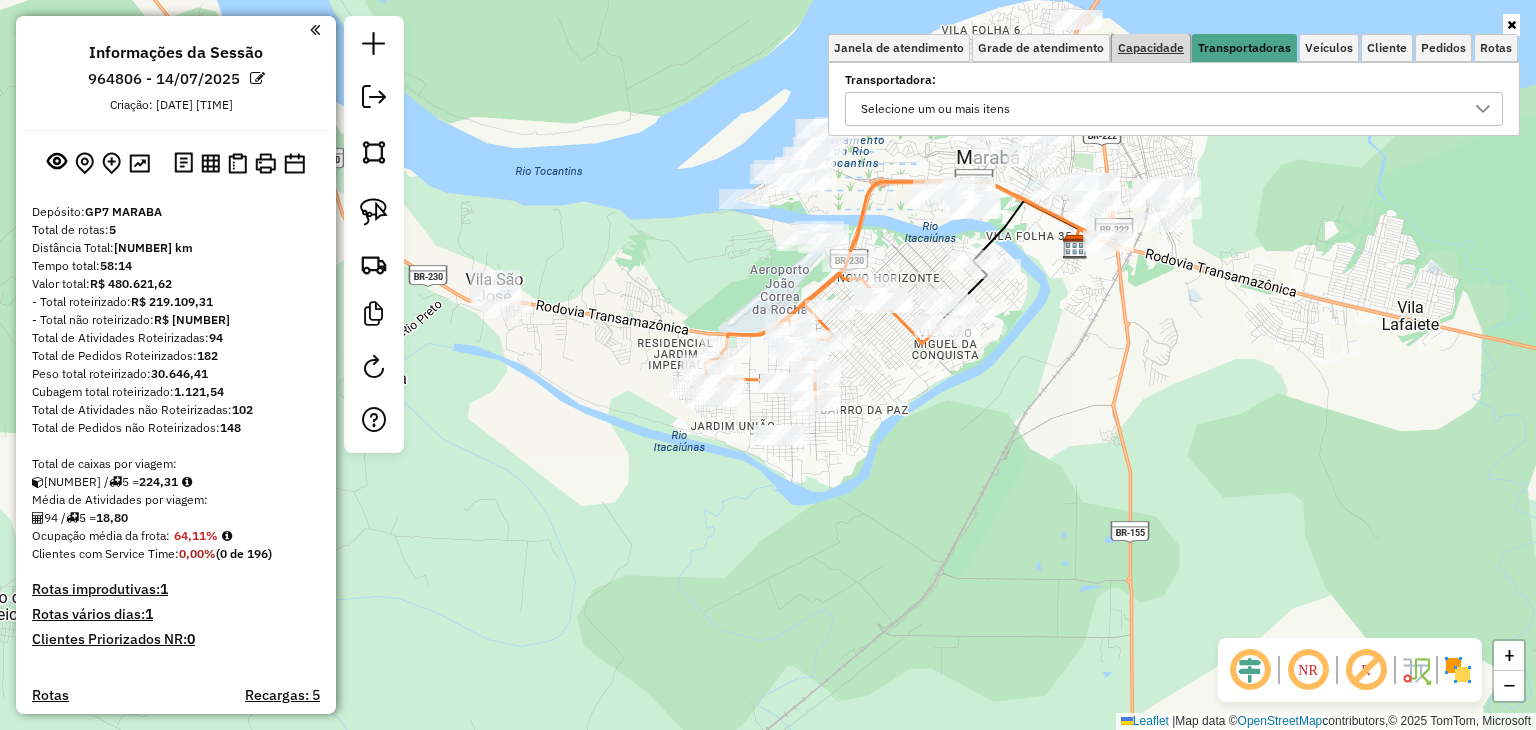 click on "Capacidade" at bounding box center [1151, 48] 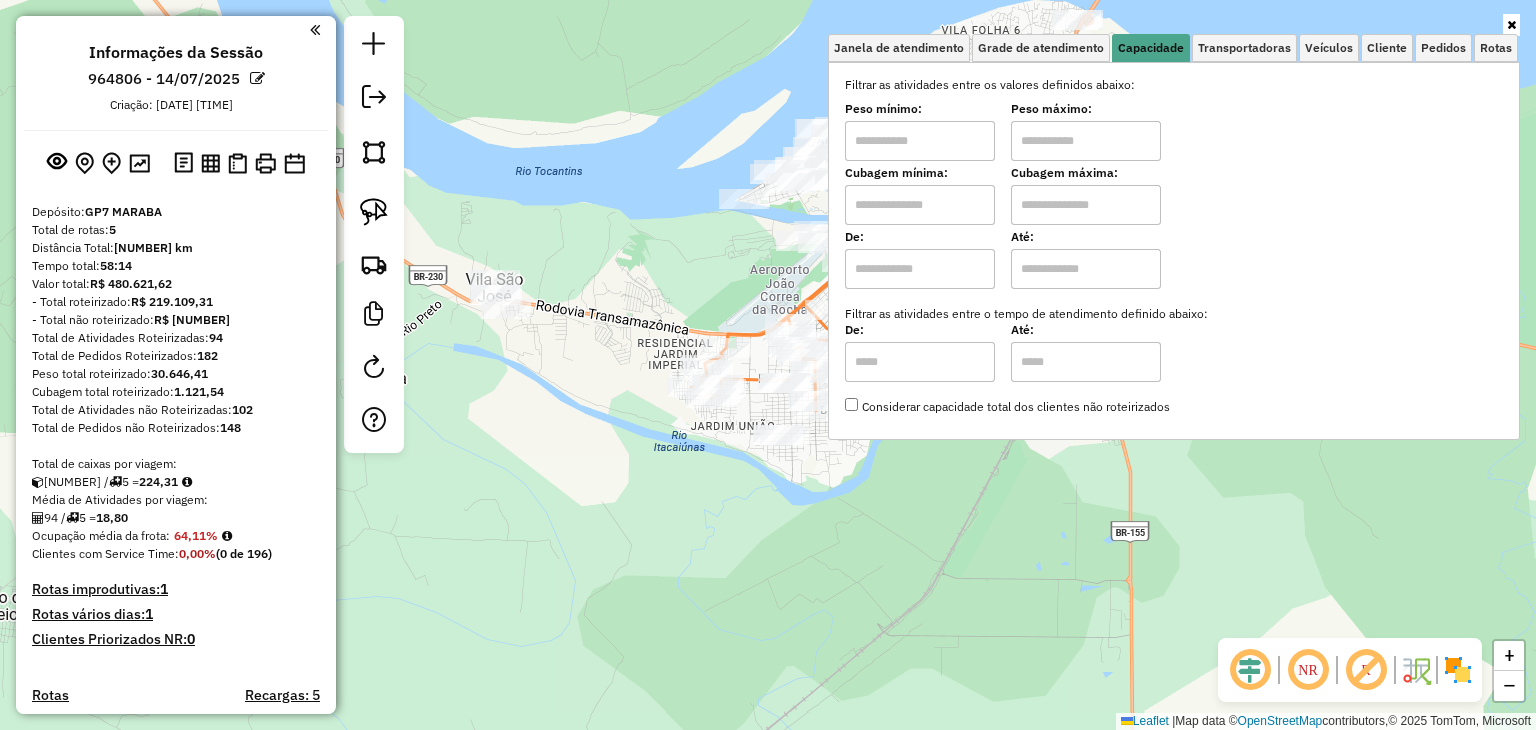 click at bounding box center (920, 205) 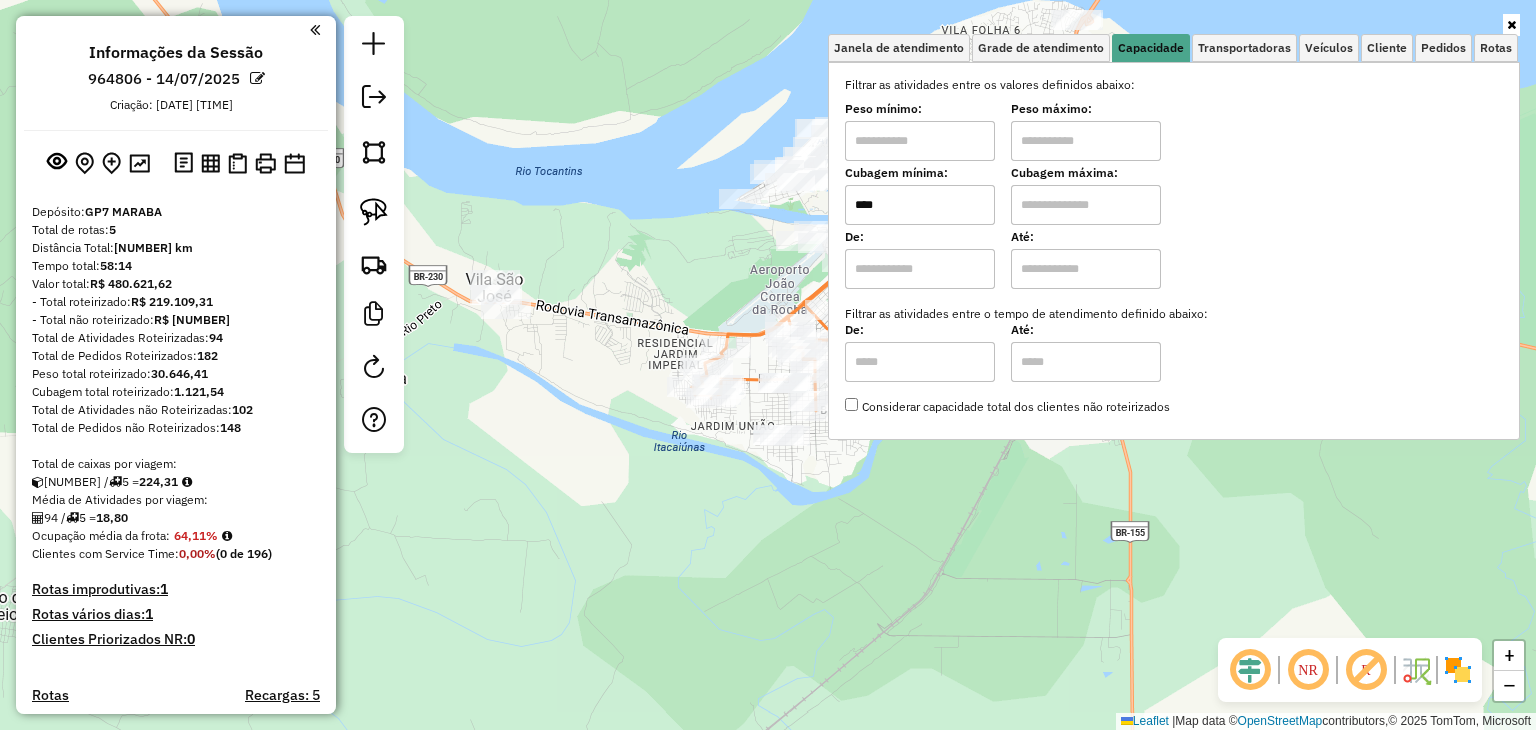 click at bounding box center (1086, 205) 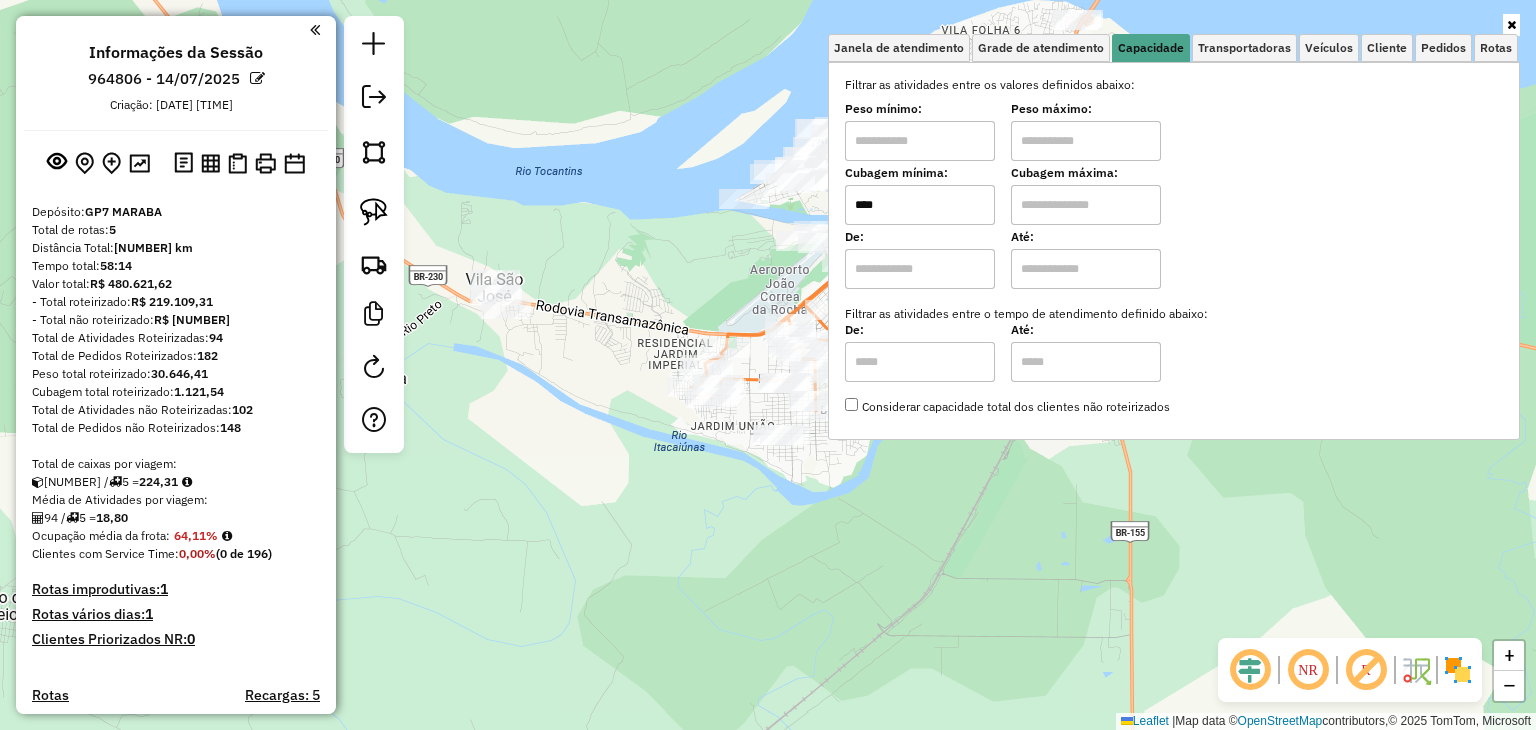 type on "****" 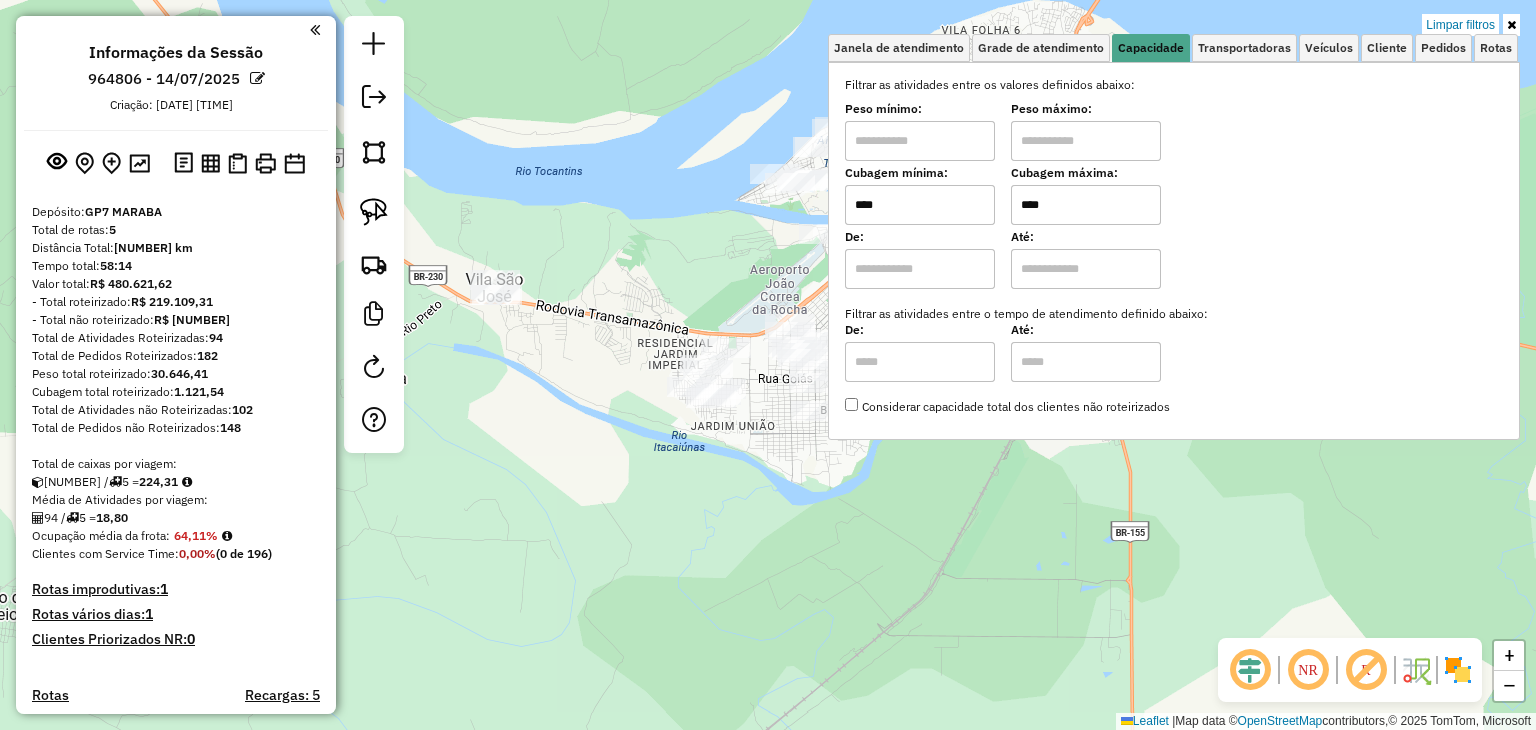 click on "Aplicando filtros  Pop-up bloqueado!  Seu navegador bloqueou automáticamente a abertura de uma nova janela.   Acesse as configurações e adicione o endereço do sistema a lista de permissão.   Fechar  Informações da Sessão [SESSION_ID] - [DATE]     Criação: [DATE] [TIME]   Depósito:  [DEPOSIT_NAME]  Total de rotas:  [NUMBER]  Distância Total:  [DISTANCE]  Tempo total:  [TIME]  Valor total:  R$ [AMOUNT]  - Total roteirizado:  R$ [AMOUNT]  - Total não roteirizado:  R$ [AMOUNT]  Total de Atividades Roteirizadas:  [NUMBER]  Total de Pedidos Roteirizados:  [NUMBER]  Peso total roteirizado:  [WEIGHT]  Cubagem total roteirizado:  [VOLUME]  Total de Atividades não Roteirizadas:  [NUMBER]  Total de Pedidos não Roteirizados:  [NUMBER] Total de caixas por viagem:  [VOLUME] /   [NUMBER] =  [VOLUME] Média de Atividades por viagem:  [NUMBER] /   [NUMBER] =  [NUMBER] Ocupação média da frota:  [PERCENT]%  Clientes com Service Time:  [PERCENT]%   ([NUMBER] de [NUMBER])   Rotas improdutivas:  [NUMBER]  Rotas vários dias:  [NUMBER]  Clientes Priorizados NR:  [NUMBER] Rotas  Recargas: [NUMBER]   Ver rotas  /" at bounding box center [768, 365] 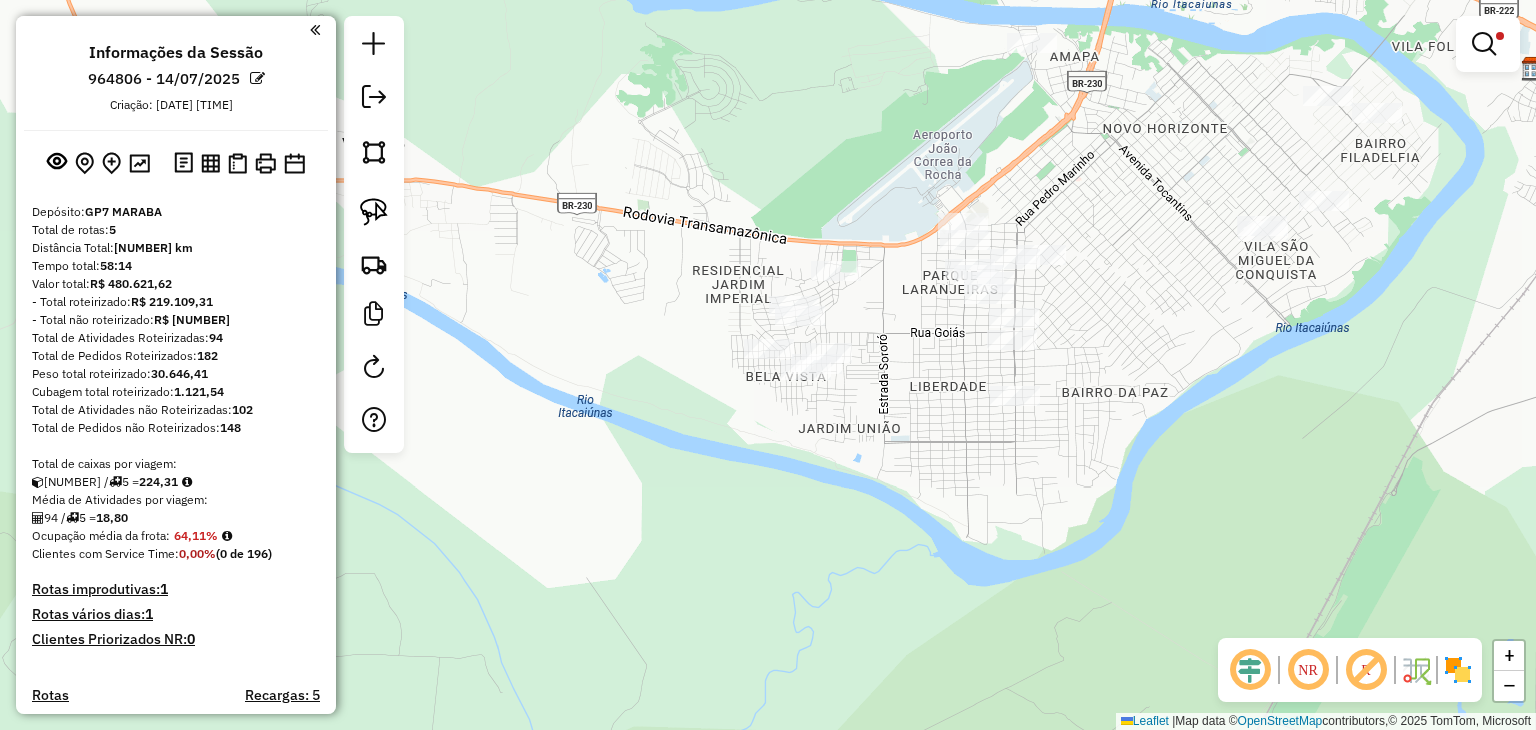 drag, startPoint x: 537, startPoint y: 255, endPoint x: 691, endPoint y: 316, distance: 165.64117 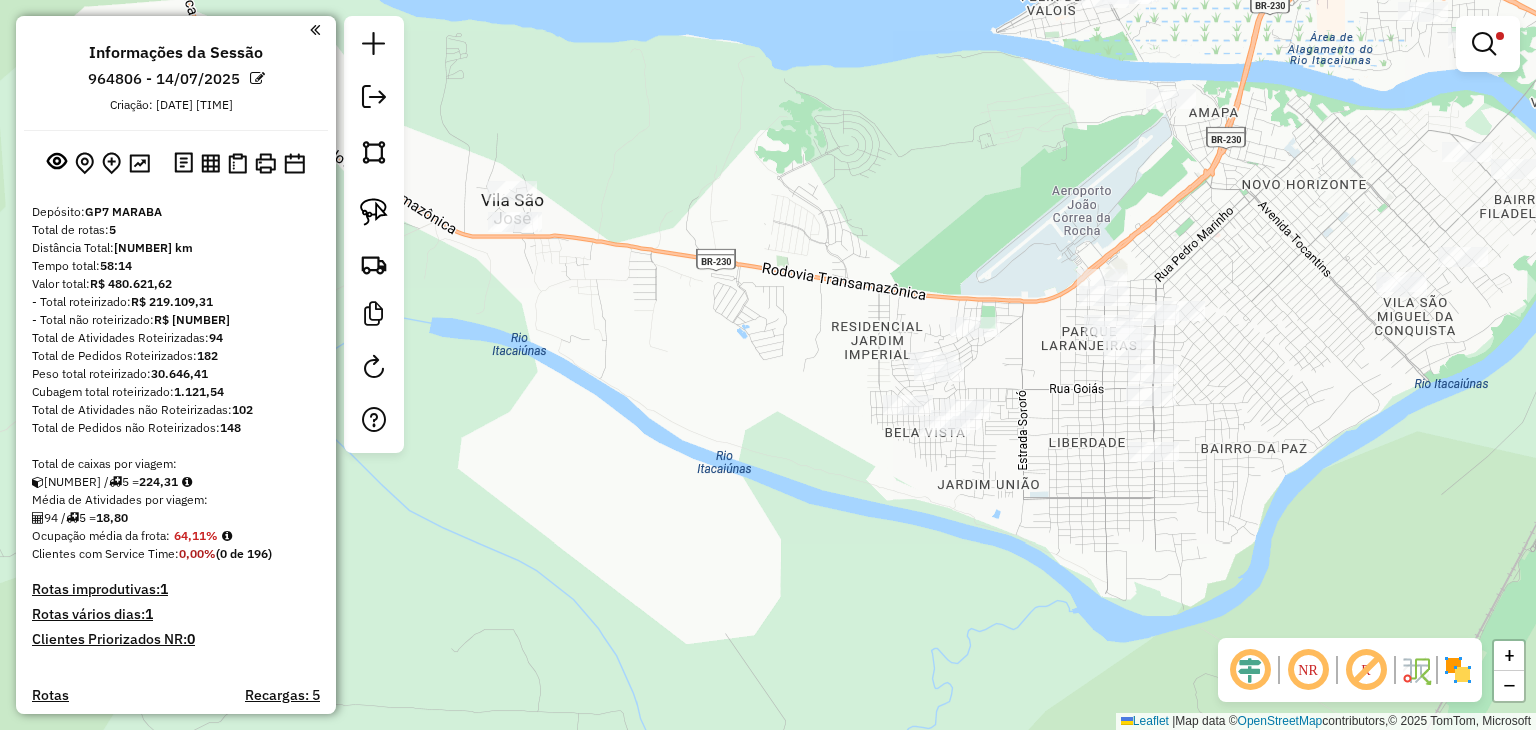 drag, startPoint x: 373, startPoint y: 201, endPoint x: 419, endPoint y: 221, distance: 50.159744 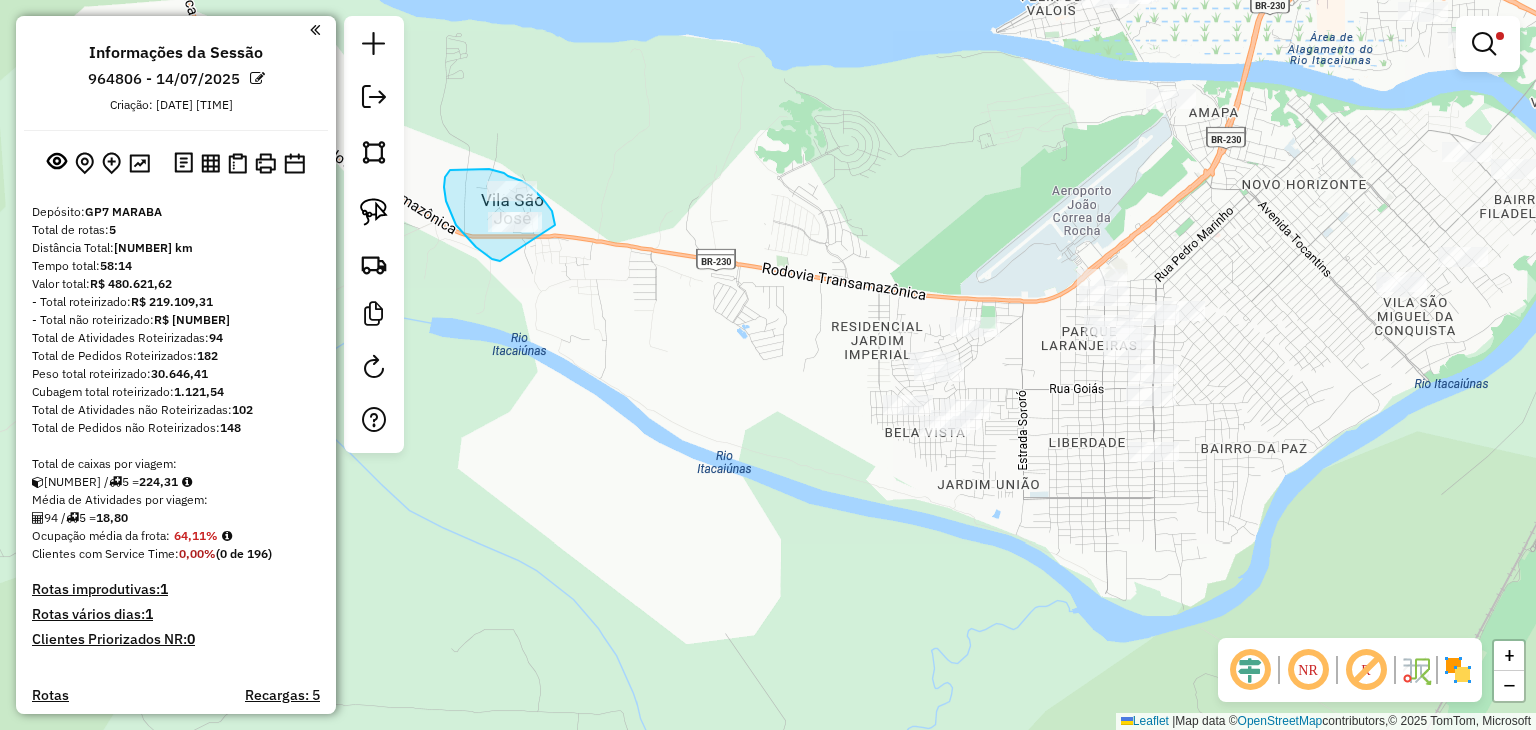 drag, startPoint x: 500, startPoint y: 261, endPoint x: 555, endPoint y: 225, distance: 65.734314 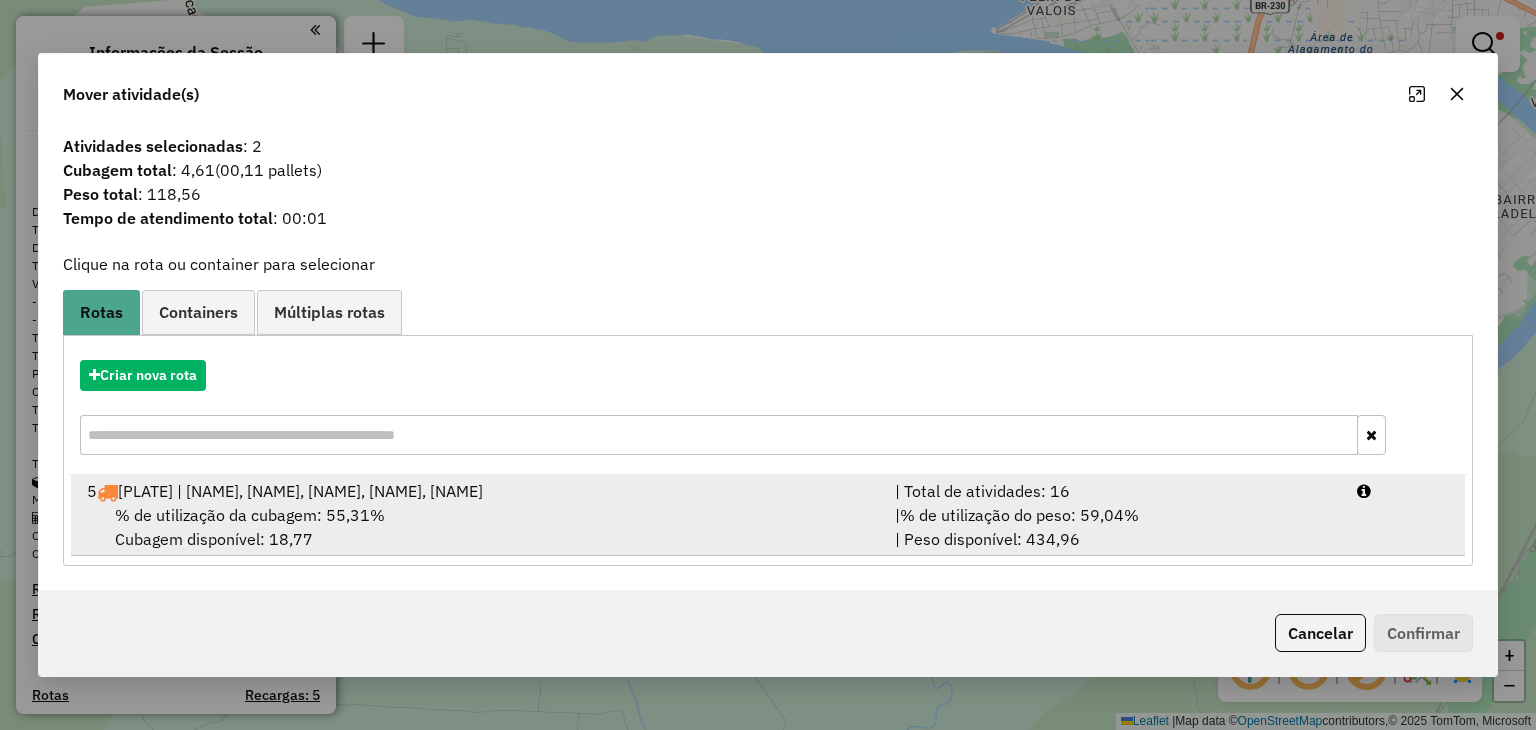 drag, startPoint x: 660, startPoint y: 525, endPoint x: 721, endPoint y: 547, distance: 64.84597 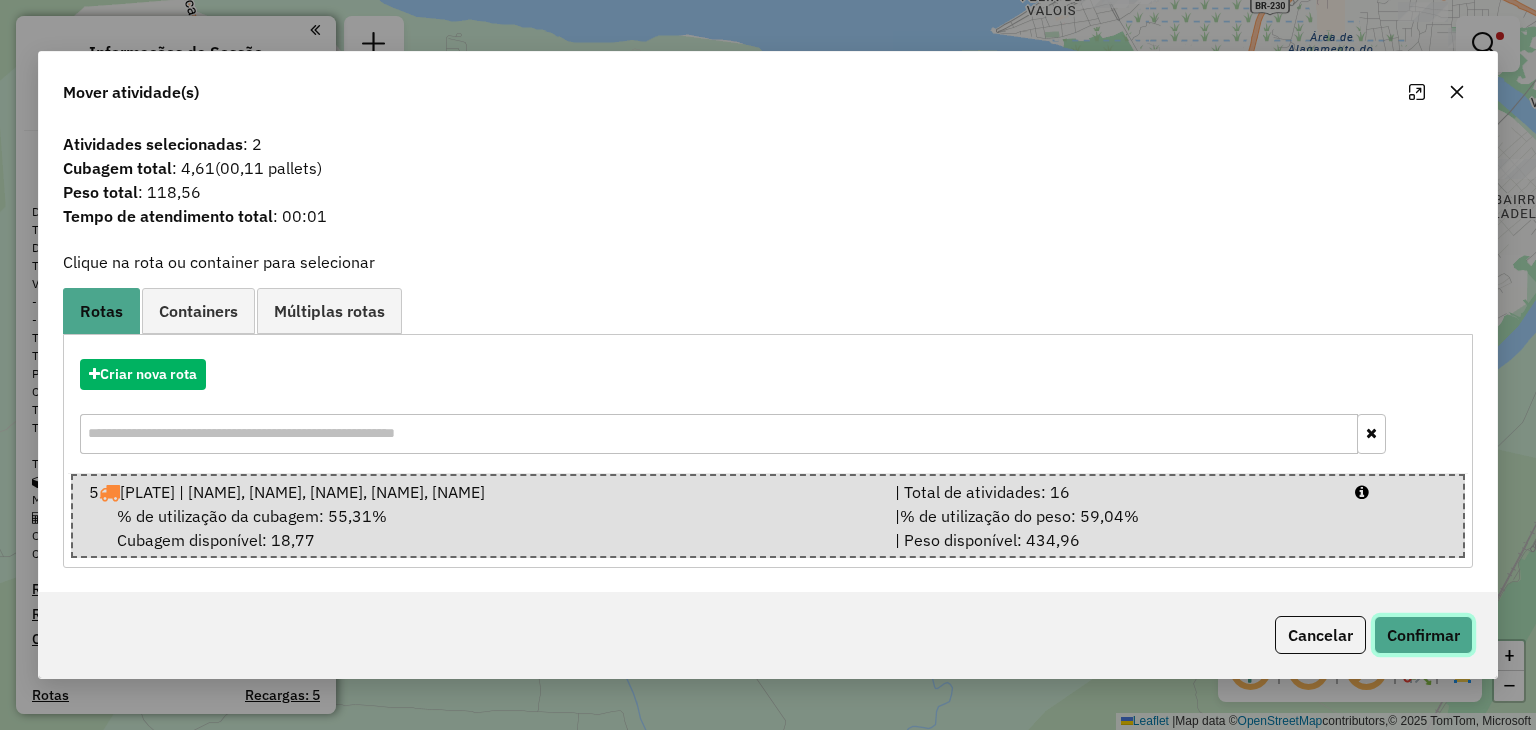 click on "Confirmar" 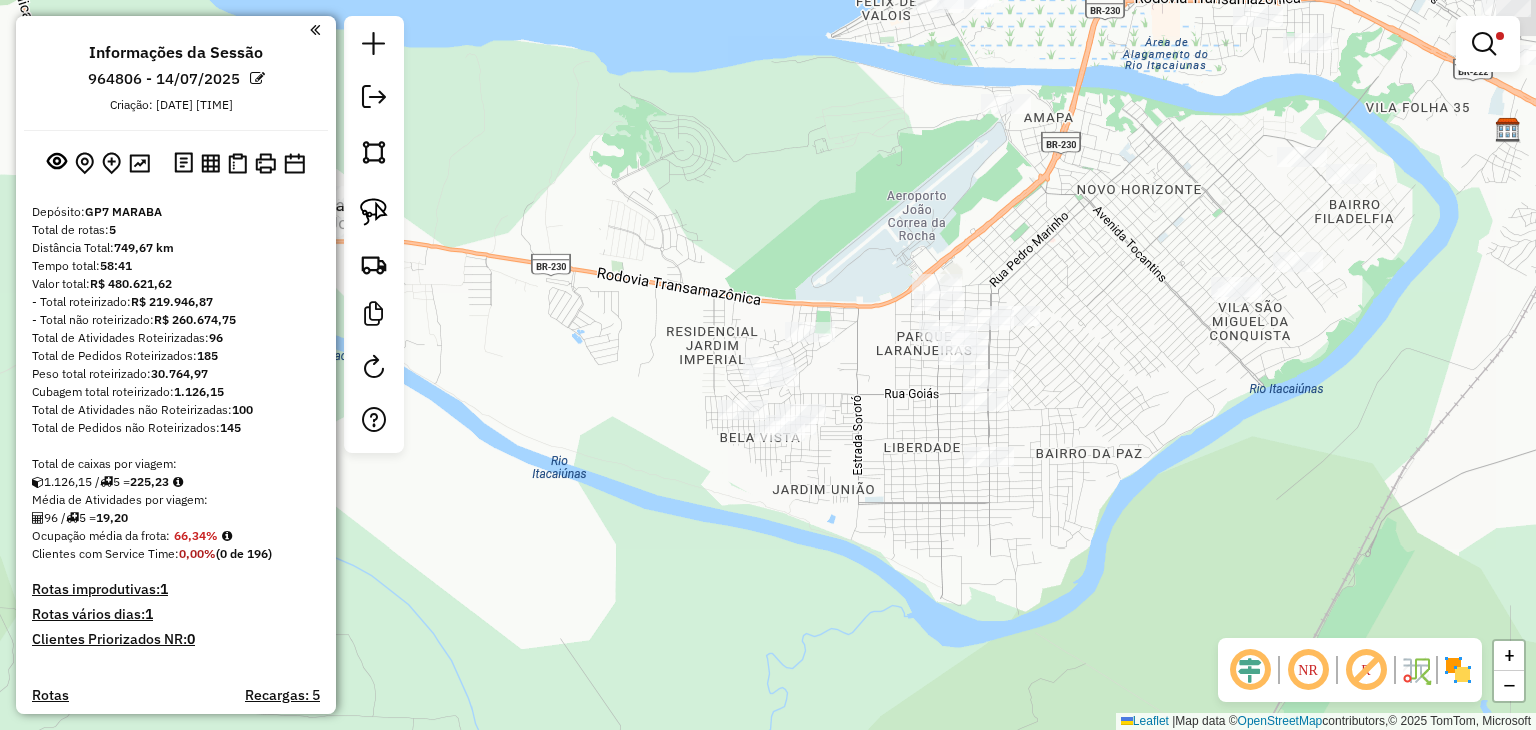 drag, startPoint x: 1070, startPoint y: 500, endPoint x: 839, endPoint y: 505, distance: 231.05411 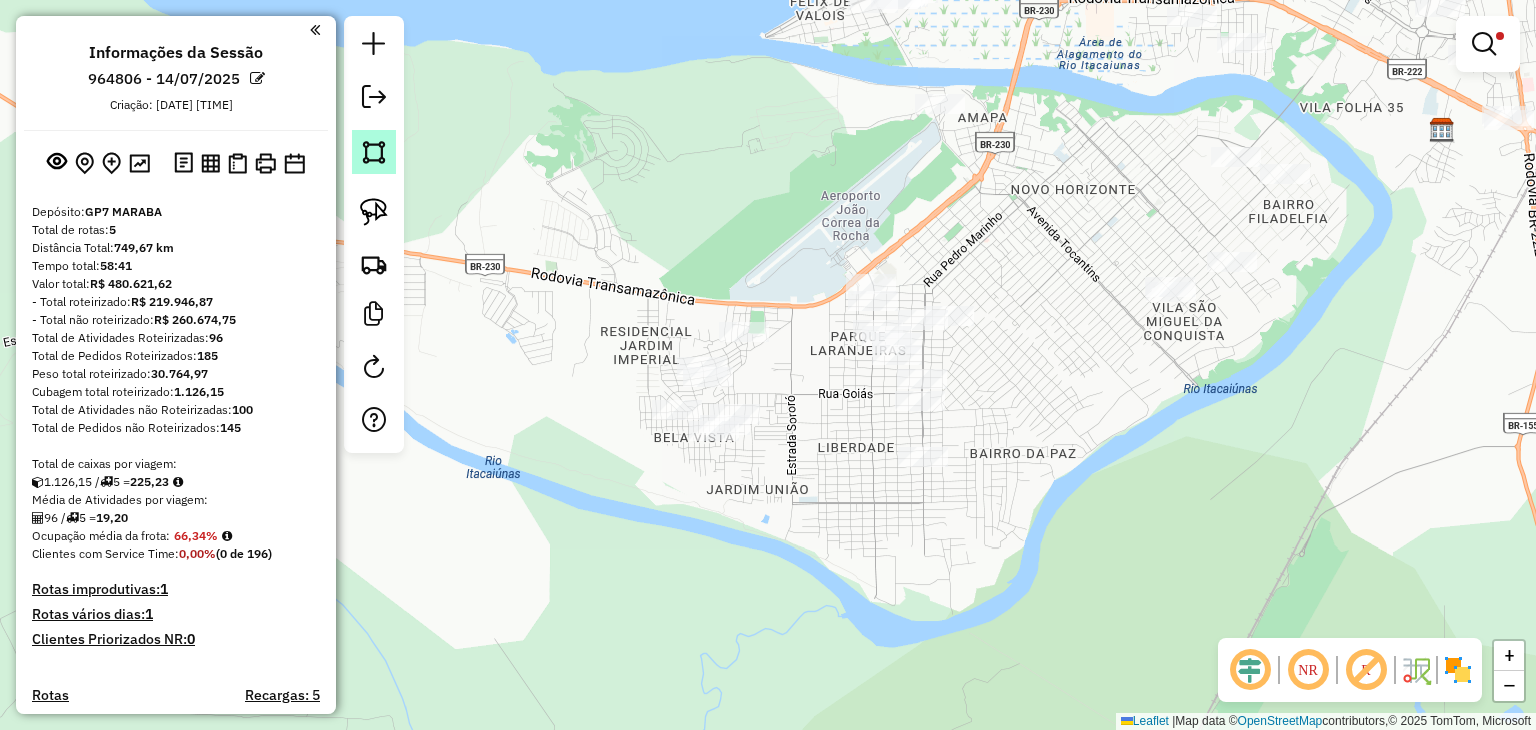 click 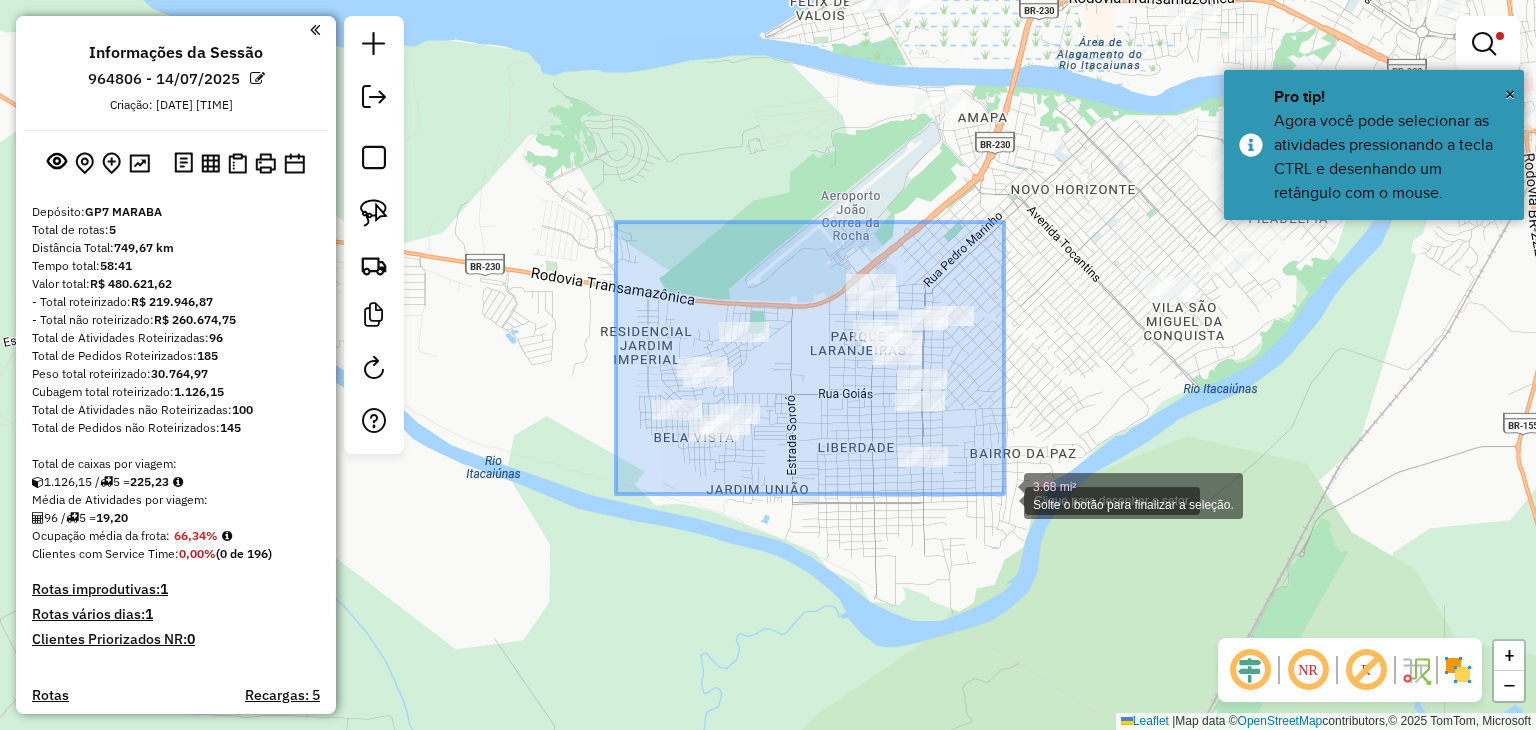 drag, startPoint x: 616, startPoint y: 222, endPoint x: 1008, endPoint y: 509, distance: 485.83228 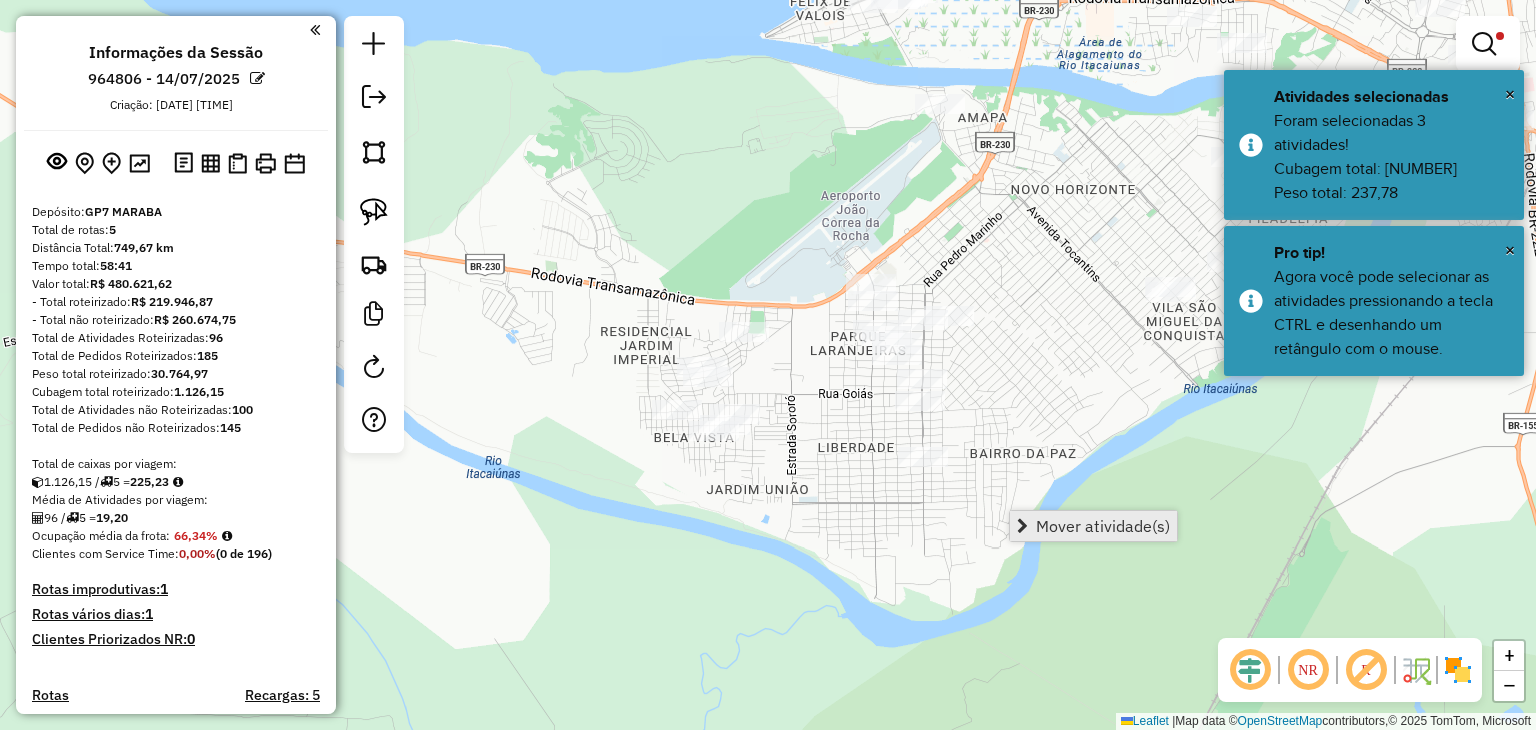 click on "Mover atividade(s)" at bounding box center [1103, 526] 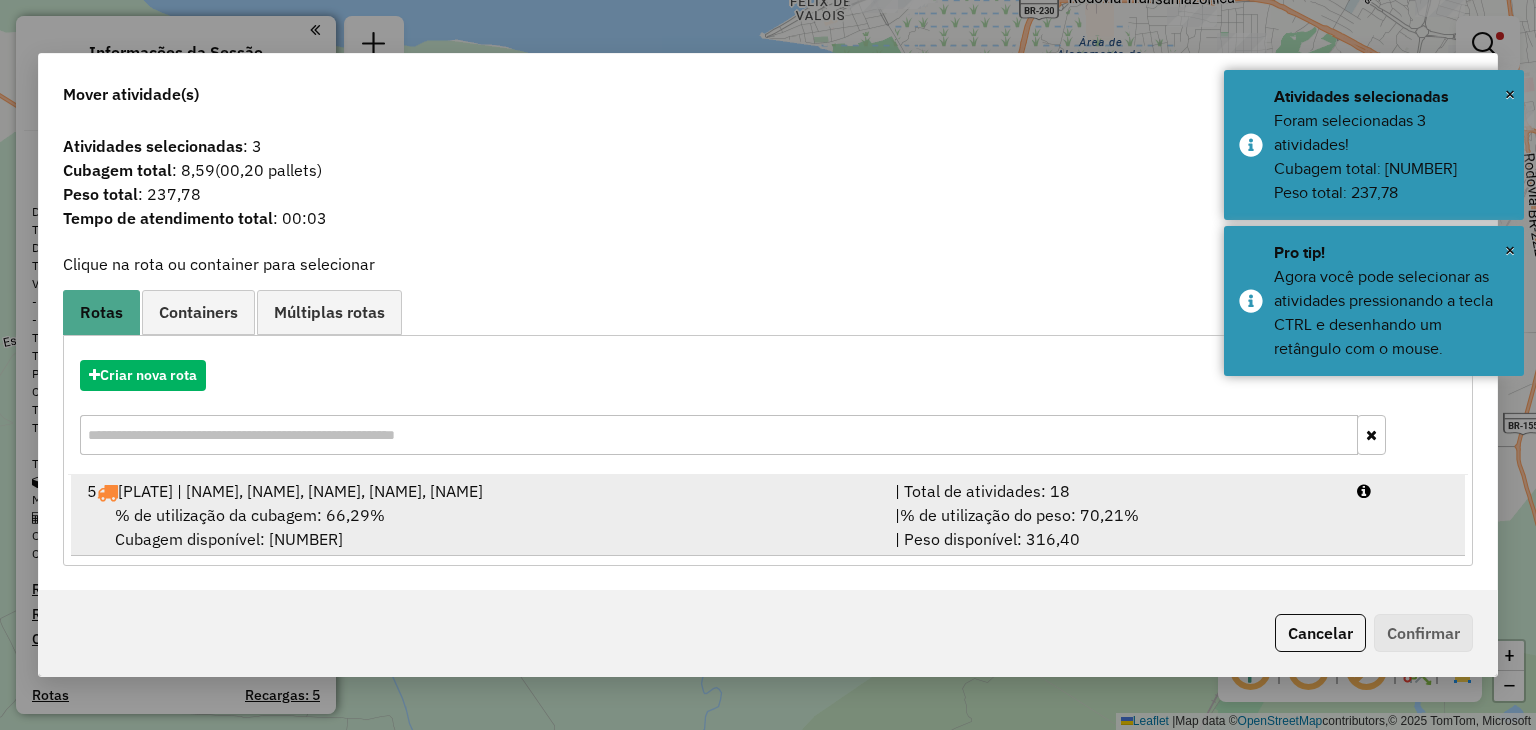 click on "% de utilização da cubagem: 66,29%  Cubagem disponível: 14,16" at bounding box center (479, 527) 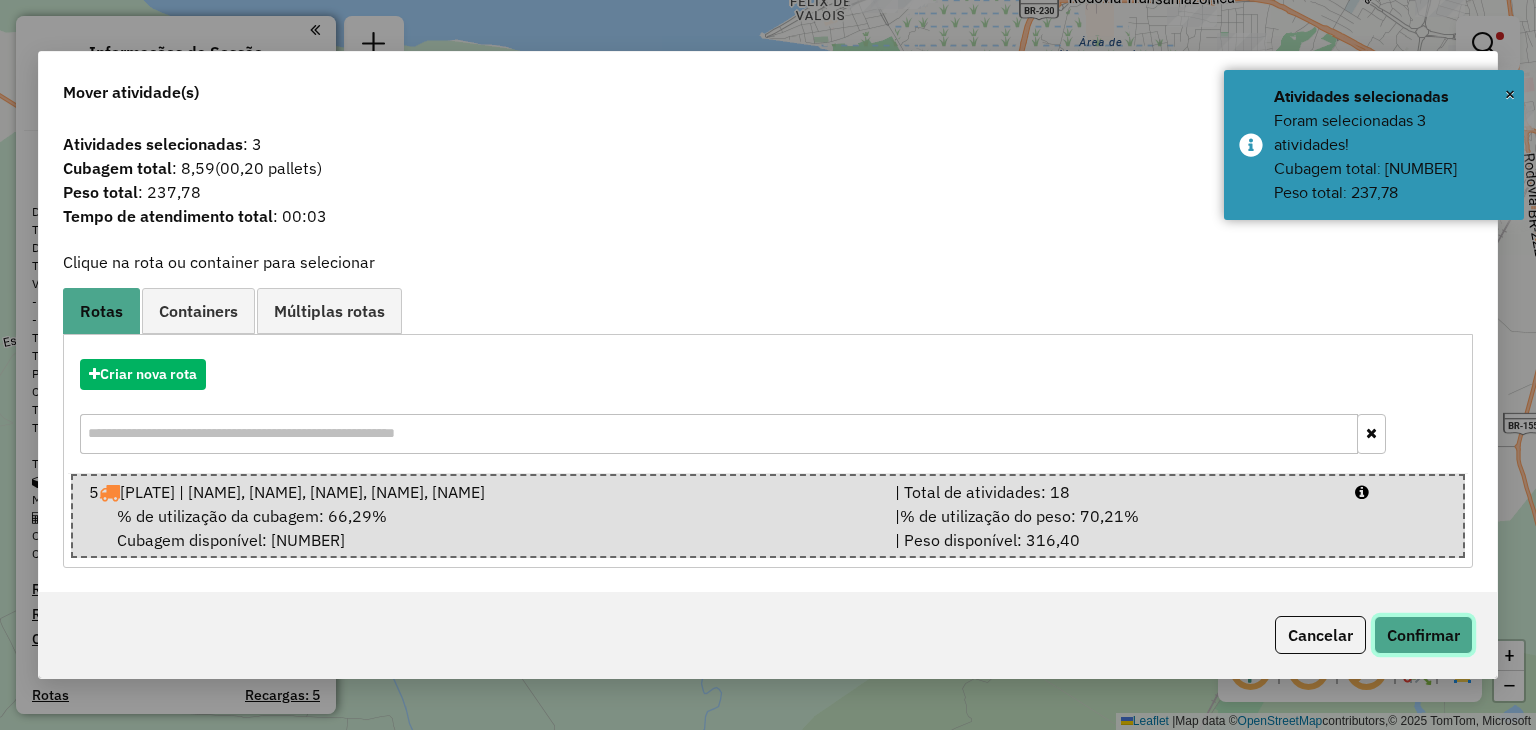 click on "Confirmar" 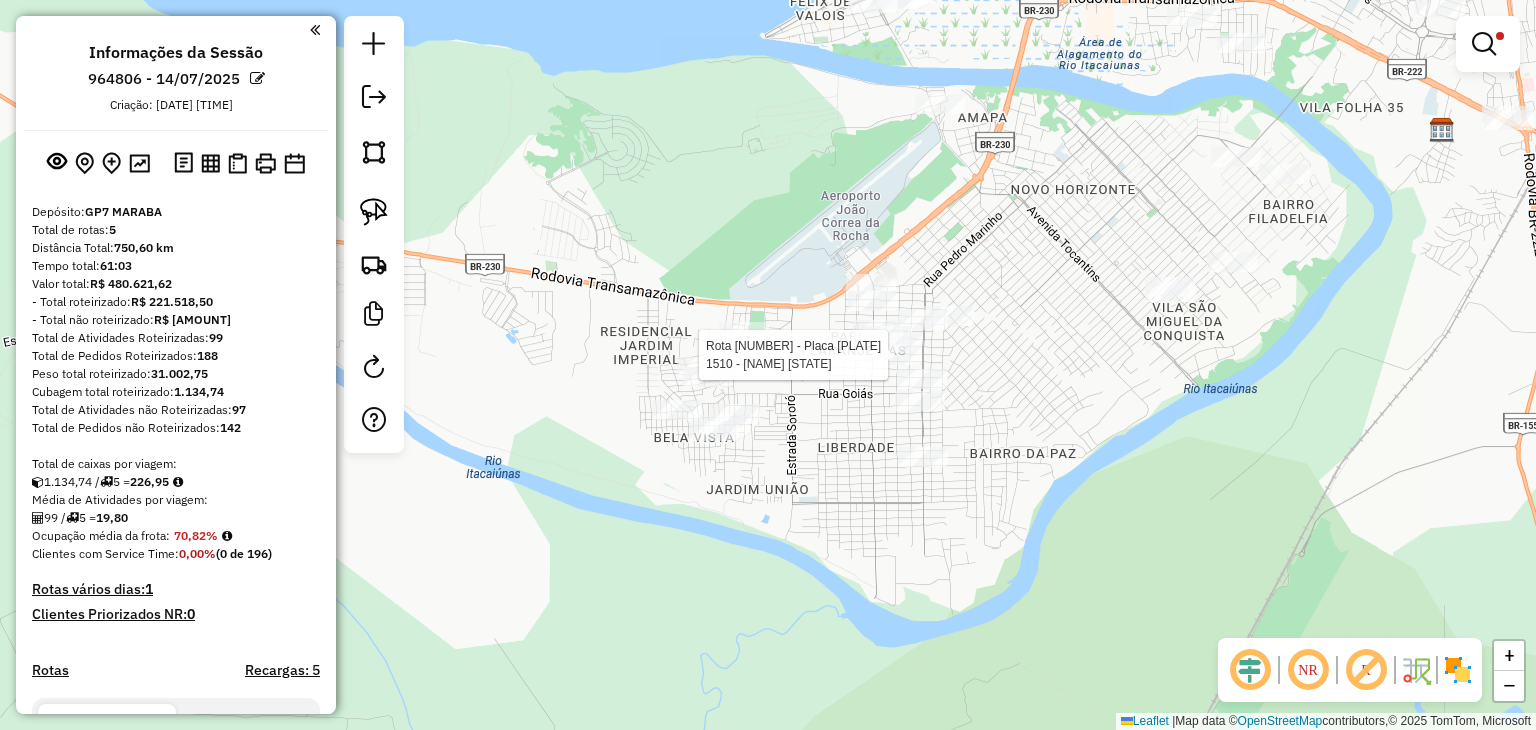 click 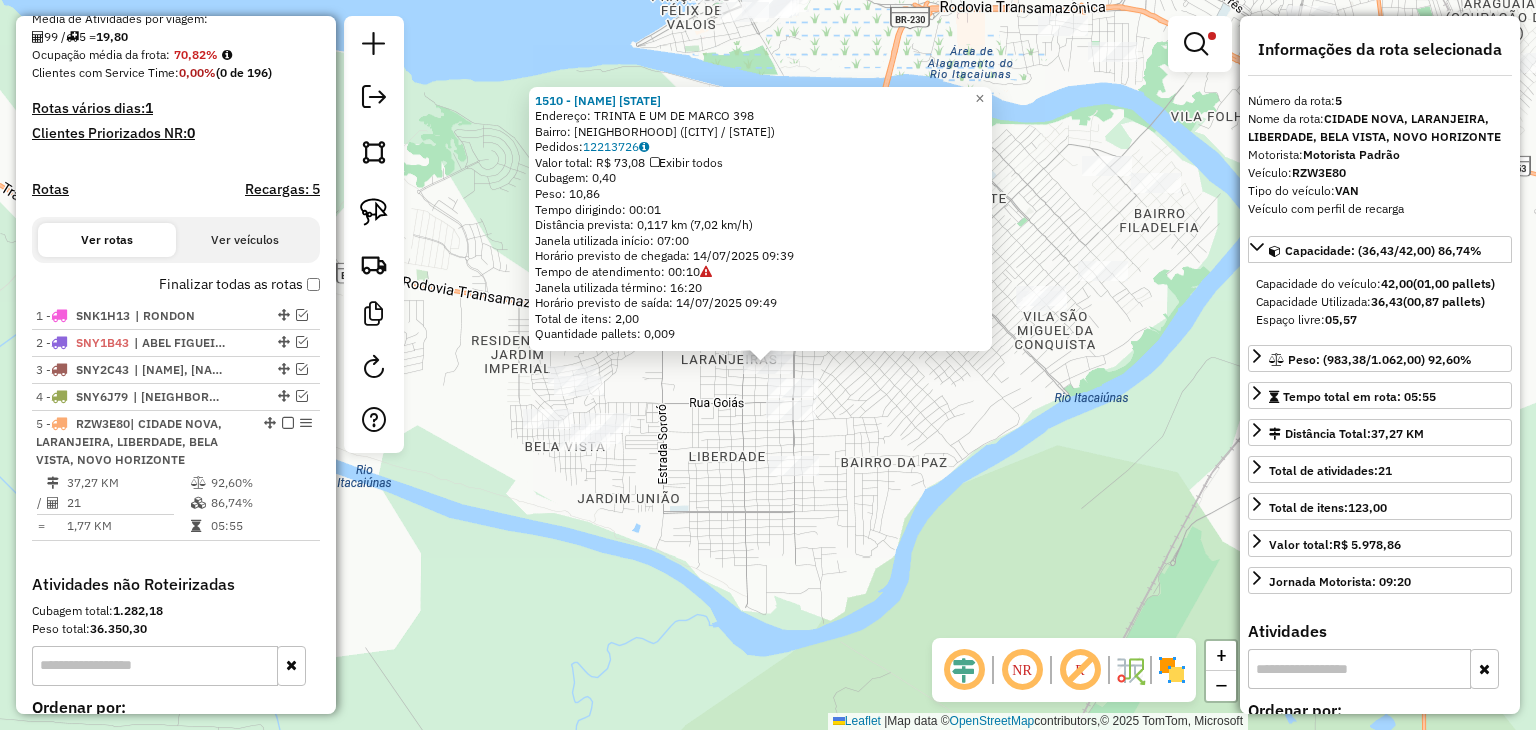scroll, scrollTop: 699, scrollLeft: 0, axis: vertical 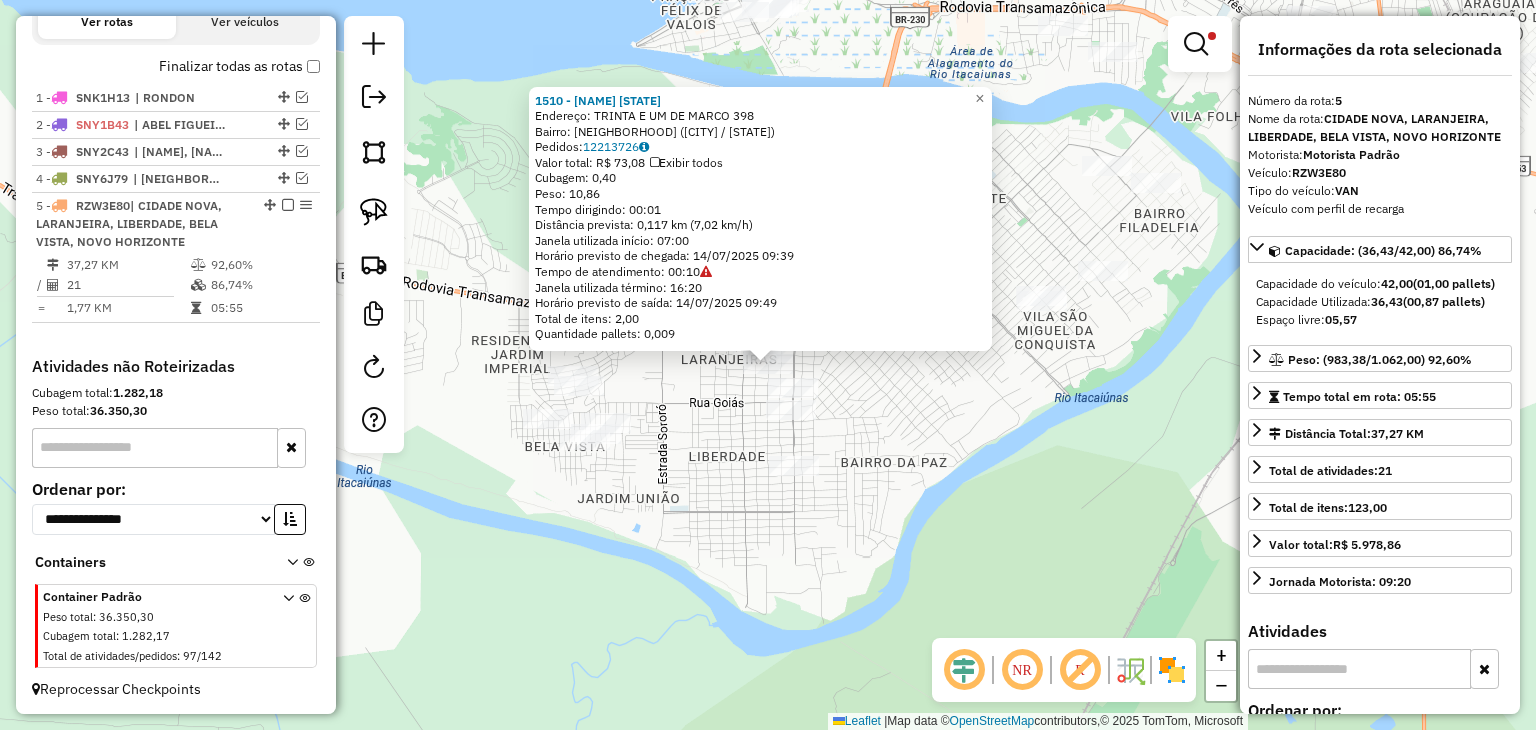 click on "[NUMBER] - [NAME] [STATE] Endereço: [NAME] [NUMBER] Bairro: [NAME] ([CITY] / [STATE]) Pedidos: [NUMBER] Valor total: R$ [NUMBER] Exibir todos Cubagem: [NUMBER] Peso: [NUMBER] Tempo dirigindo: [TIME] Distância prevista: [DISTANCE] km ([SPEED] km/h) Janela utilizada início: [TIME] Horário previsto de chegada: [DATE] [TIME] Tempo de atendimento: [TIME] Janela utilizada término: [TIME] Horário previsto de saída: [DATE] [TIME] Total de itens: [NUMBER] Quantidade pallets: [NUMBER] × Limpar filtros Janela de atendimento Grade de atendimento Capacidade Transportadoras Veículos Cliente Pedidos Rotas Selecione os dias de semana para filtrar as janelas de atendimento Seg Ter Qua Qui Sex Sáb Dom Informe o período da janela de atendimento: De: Até: Filtrar exatamente a janela do cliente Considerar janela de atendimento padrão Selecione os dias de semana para filtrar as grades de atendimento Seg Ter Qua Qui Sex Sáb Dom Peso mínimo: Peso máximo: **** De:" 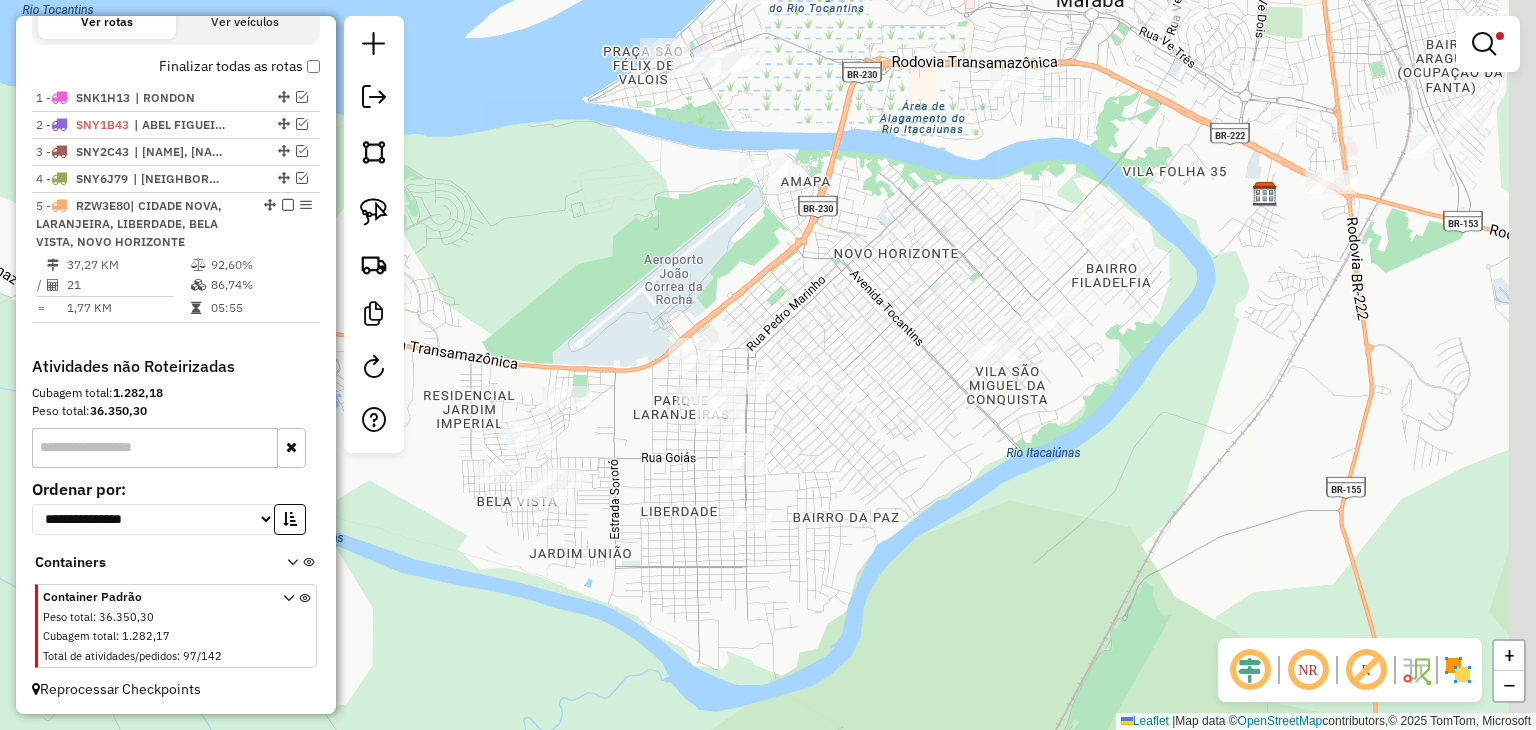drag, startPoint x: 1084, startPoint y: 438, endPoint x: 1036, endPoint y: 493, distance: 73 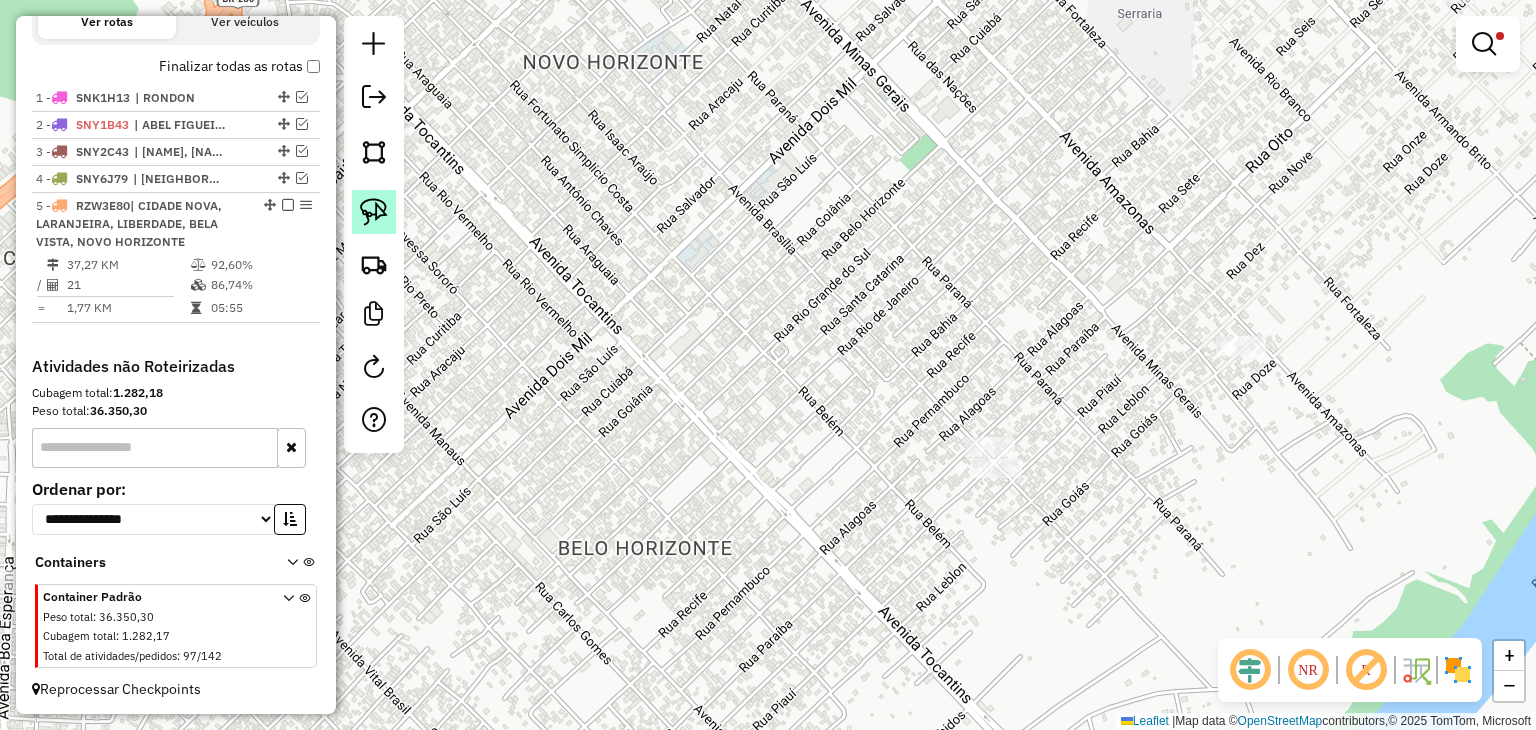 click 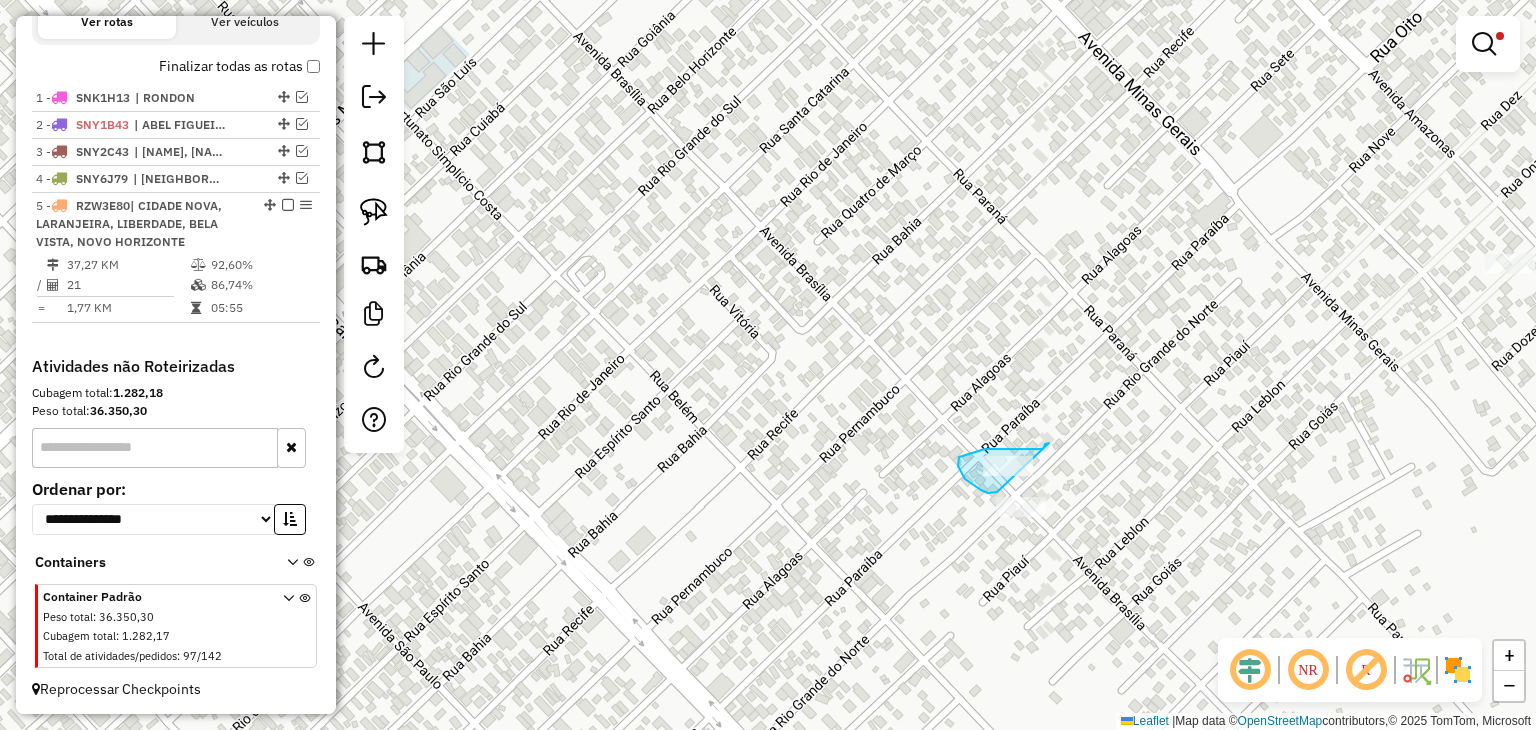 drag, startPoint x: 997, startPoint y: 492, endPoint x: 1048, endPoint y: 477, distance: 53.160137 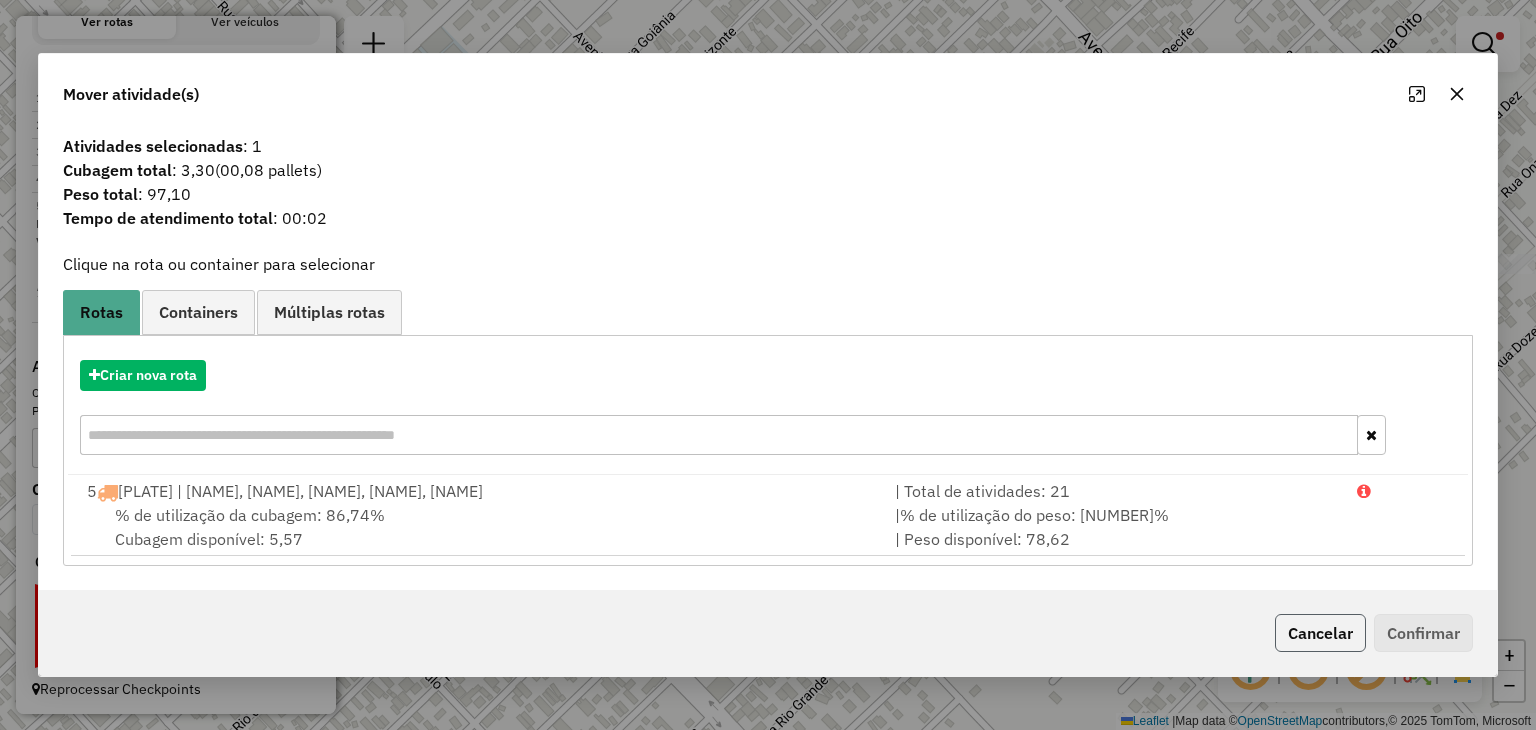 click on "Cancelar" 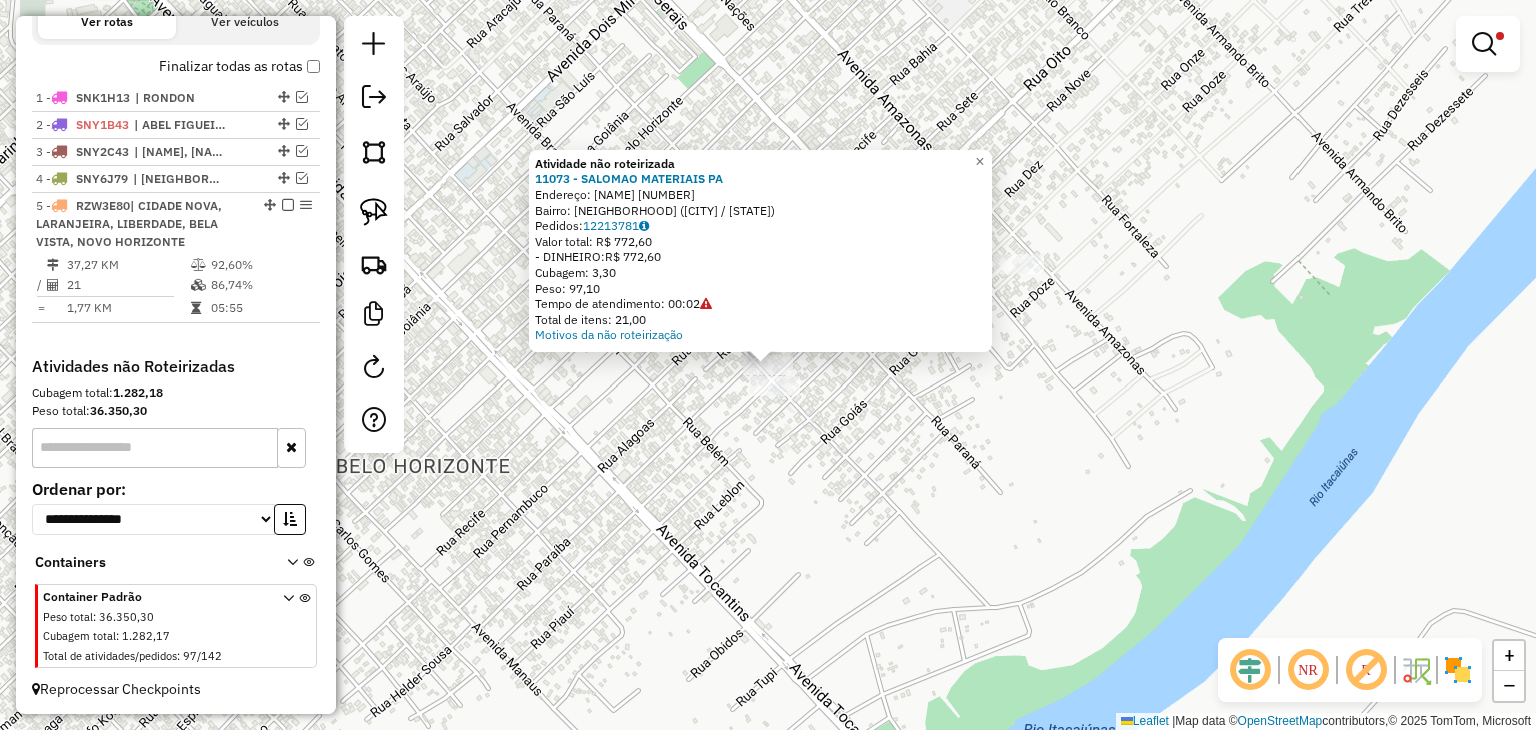 click on "Atividade não roteirizada 11073 - [NAME] [STATE]  Endereço:  BRASILIA 209   Bairro: BELO HORIZONTE ([CITY] / [STATE])   Pedidos:  12213781   Valor total: R$ 772,60   - DINHEIRO:  R$ 772,60   Cubagem: 3,30   Peso: 97,10   Tempo de atendimento: 00:02   Total de itens: 21,00  Motivos da não roteirização × Limpar filtros Janela de atendimento Grade de atendimento Capacidade Transportadoras Veículos Cliente Pedidos  Rotas Selecione os dias de semana para filtrar as janelas de atendimento  Seg   Ter   Qua   Qui   Sex   Sáb   Dom  Informe o período da janela de atendimento: De: Até:  Filtrar exatamente a janela do cliente  Considerar janela de atendimento padrão  Selecione os dias de semana para filtrar as grades de atendimento  Seg   Ter   Qua   Qui   Sex   Sáb   Dom   Considerar clientes sem dia de atendimento cadastrado  Clientes fora do dia de atendimento selecionado Filtrar as atividades entre os valores definidos abaixo:  Peso mínimo:   Peso máximo:   Cubagem mínima:  ****  Cubagem máxima:  +" 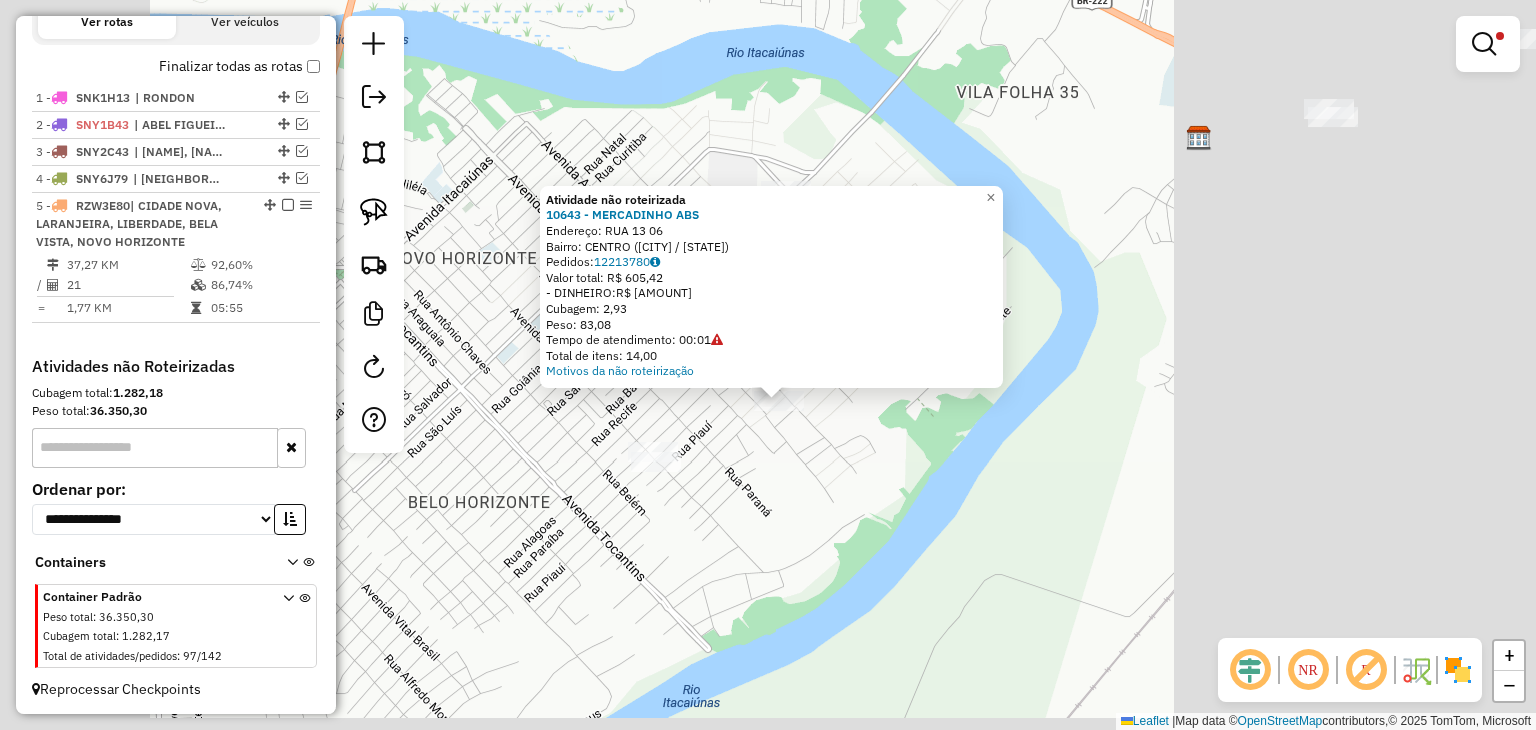 click on "Atividade não roteirizada 10643 - MERCADINHO ABS  Endereço:  RUA 13 [NUMBER]   Bairro: CENTRO ([CITY] / [STATE])   Pedidos:  12213780   Valor total: R$ 605,42   - DINHEIRO:  R$ 605,42   Cubagem: 2,93   Peso: 83,08   Tempo de atendimento: 00:01   Total de itens: 14,00  Motivos da não roteirização × Limpar filtros Janela de atendimento Grade de atendimento Capacidade Transportadoras Veículos Cliente Pedidos  Rotas Selecione os dias de semana para filtrar as janelas de atendimento  Seg   Ter   Qua   Qui   Sex   Sáb   Dom  Informe o período da janela de atendimento: De: Até:  Filtrar exatamente a janela do cliente  Considerar janela de atendimento padrão  Selecione os dias de semana para filtrar as grades de atendimento  Seg   Ter   Qua   Qui   Sex   Sáb   Dom   Considerar clientes sem dia de atendimento cadastrado  Clientes fora do dia de atendimento selecionado Filtrar as atividades entre os valores definidos abaixo:  Peso mínimo:   Peso máximo:   Cubagem mínima:  ****  Cubagem máxima:  ****  De:   Até:" 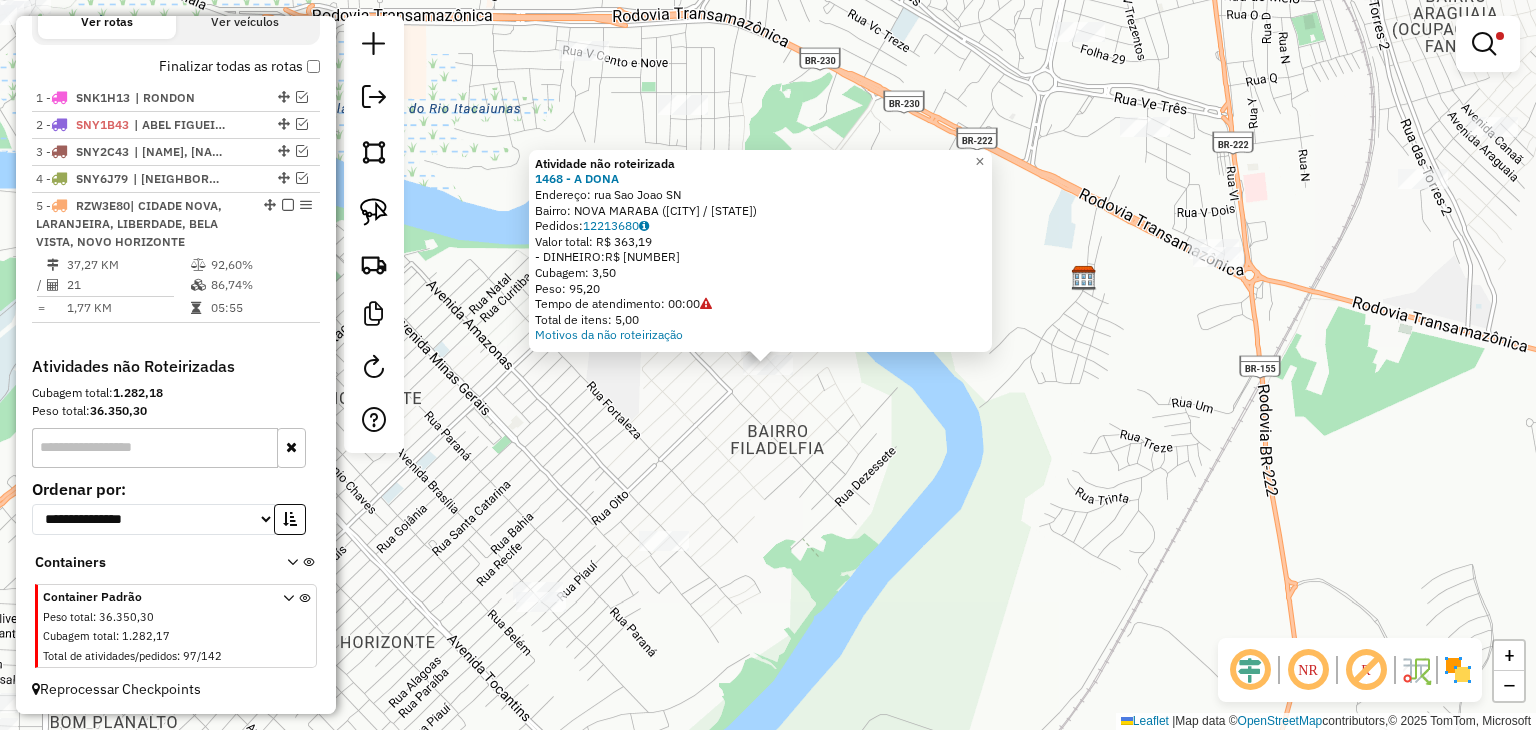 click on "Atividade não roteirizada 1468 - A [NAME]  Endereço:  rua Sao Joao SN   Bairro: NOVA MARABA ([CITY] / [STATE])   Pedidos:  12213680   Valor total: R$ 363,19   - DINHEIRO:  R$ 363,19   Cubagem: 3,50   Peso: 95,20   Tempo de atendimento: 00:00   Total de itens: 5,00  Motivos da não roteirização × Limpar filtros Janela de atendimento Grade de atendimento Capacidade Transportadoras Veículos Cliente Pedidos  Rotas Selecione os dias de semana para filtrar as janelas de atendimento  Seg   Ter   Qua   Qui   Sex   Sáb   Dom  Informe o período da janela de atendimento: De: Até:  Filtrar exatamente a janela do cliente  Considerar janela de atendimento padrão  Selecione os dias de semana para filtrar as grades de atendimento  Seg   Ter   Qua   Qui   Sex   Sáb   Dom   Considerar clientes sem dia de atendimento cadastrado  Clientes fora do dia de atendimento selecionado Filtrar as atividades entre os valores definidos abaixo:  Peso mínimo:   Peso máximo:   Cubagem mínima:  ****  Cubagem máxima:  ****  De:   Até:" 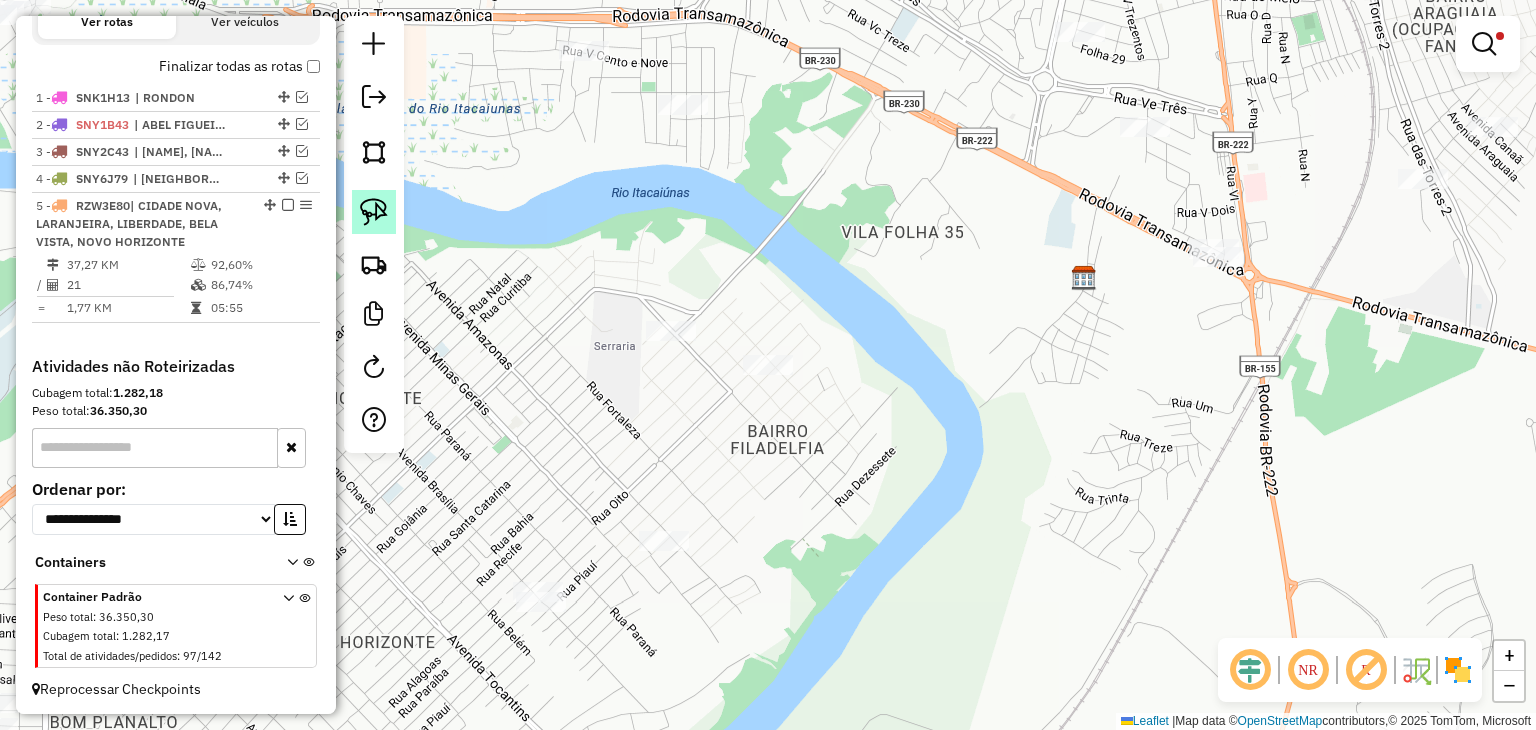 click 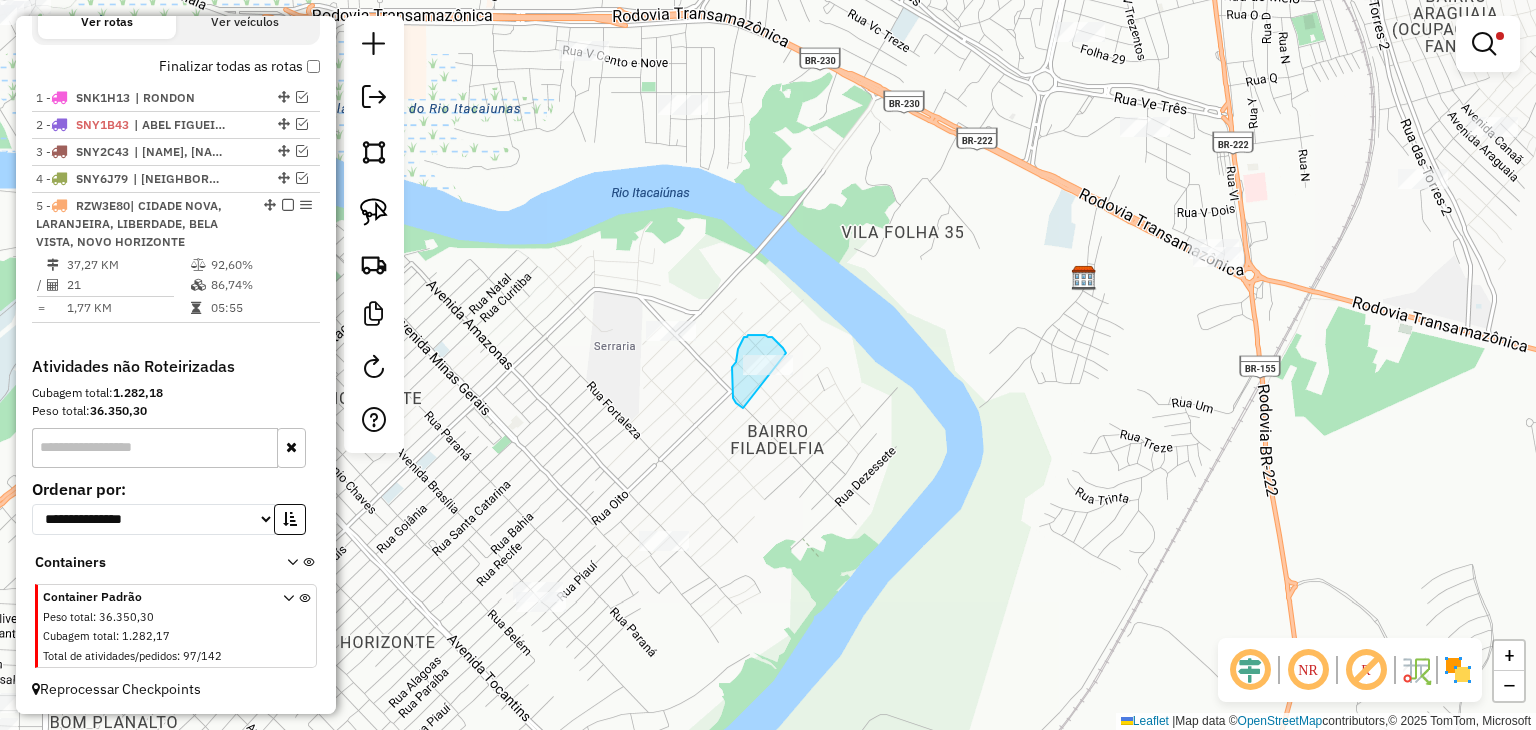 drag, startPoint x: 743, startPoint y: 408, endPoint x: 801, endPoint y: 394, distance: 59.665737 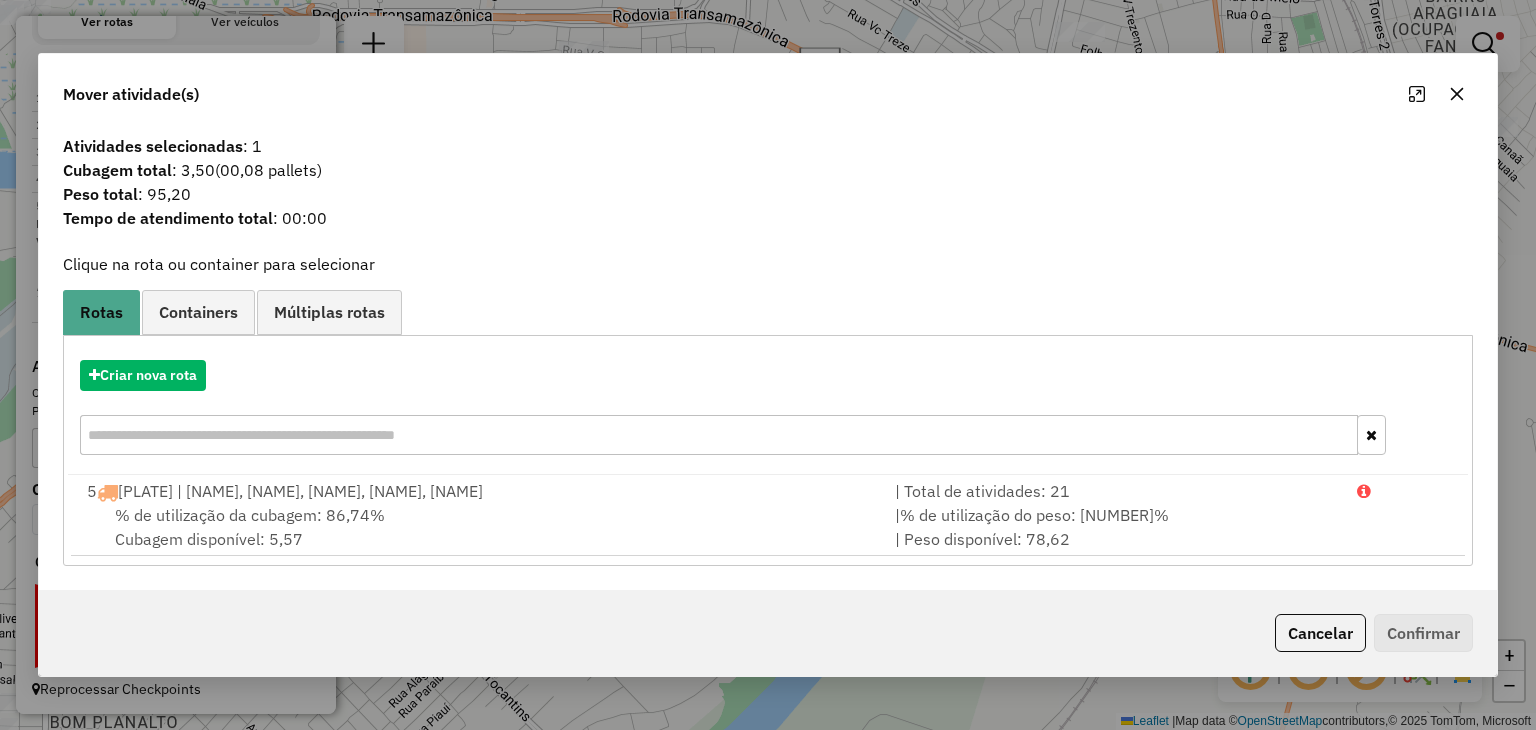 click on "% de utilização da cubagem: 86,74%  Cubagem disponível: 5,57" at bounding box center [479, 527] 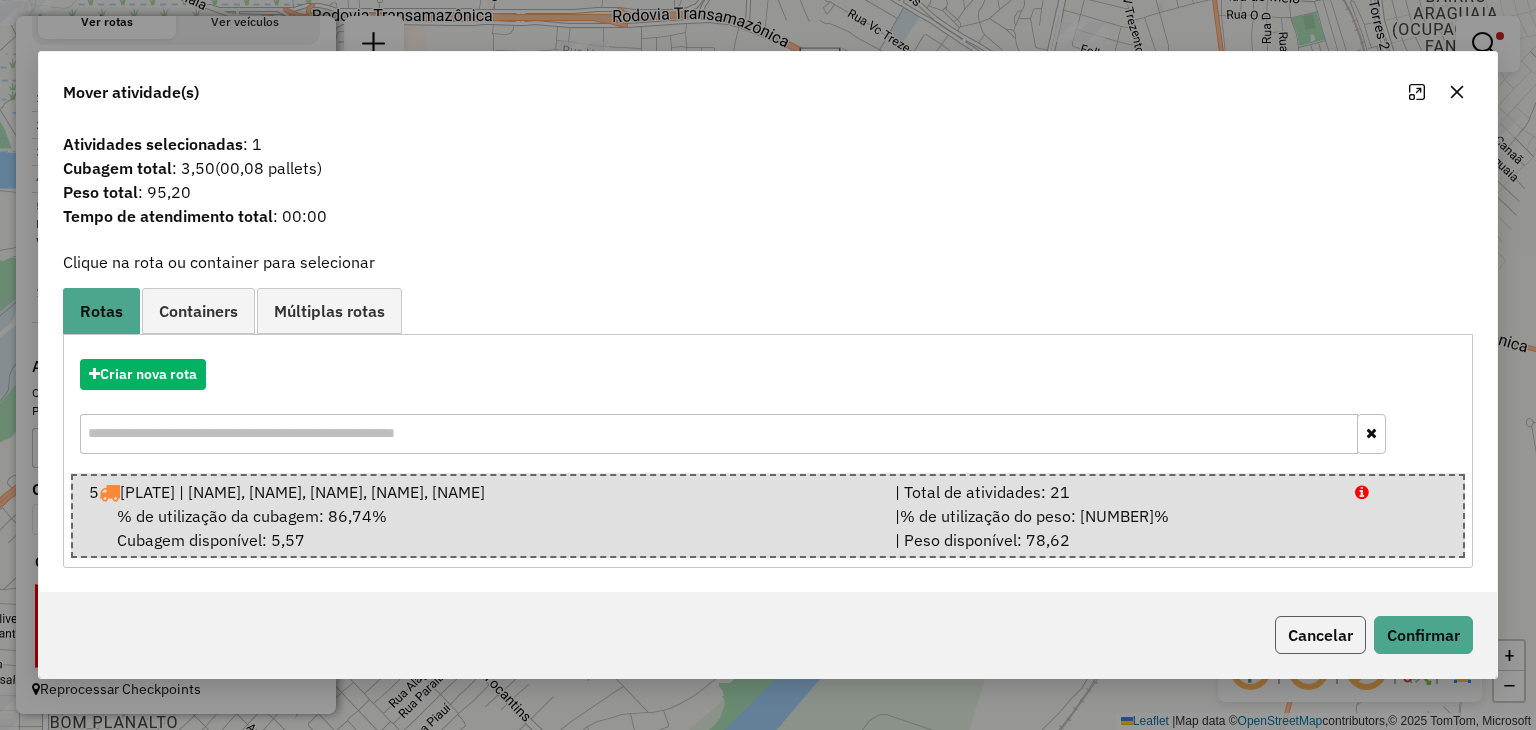 click on "Cancelar" 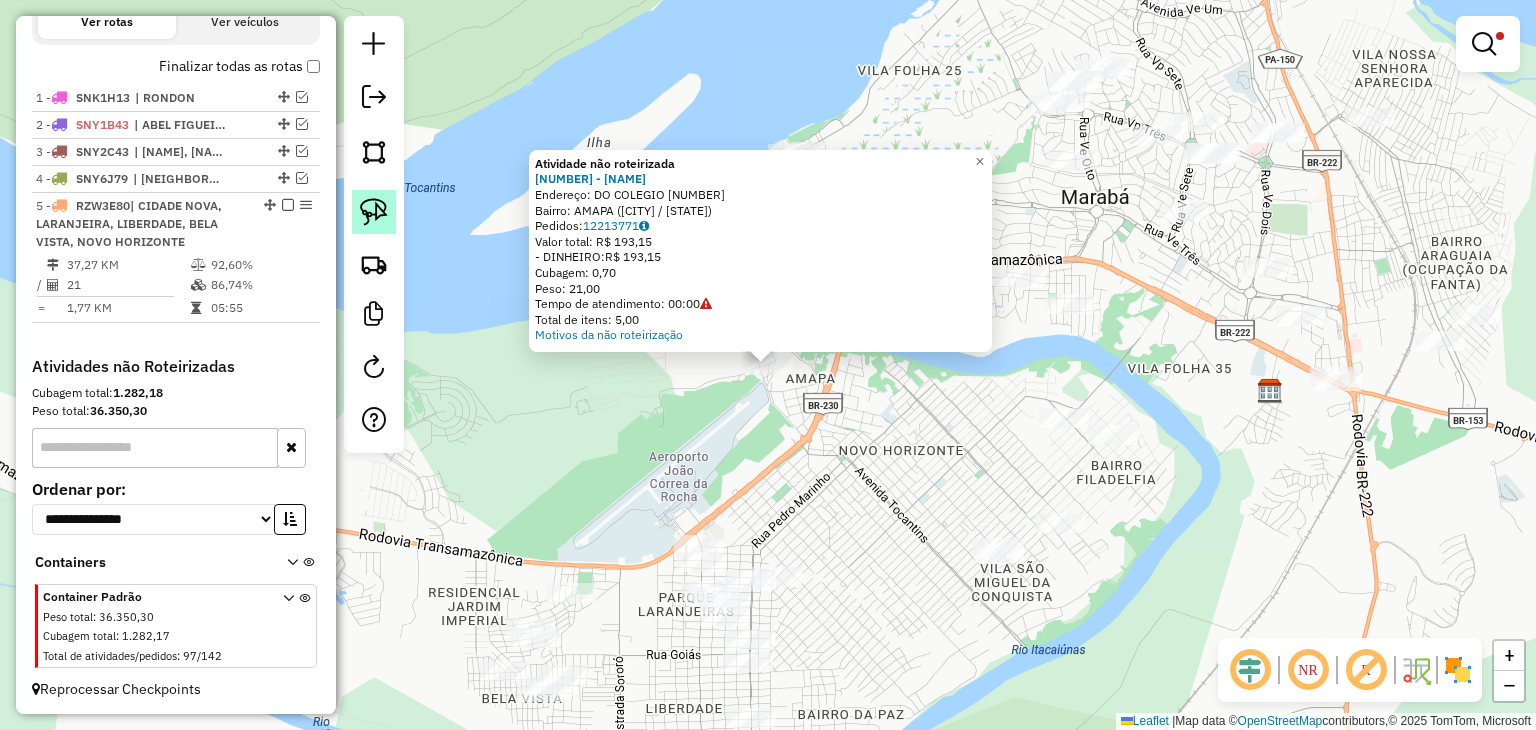 click 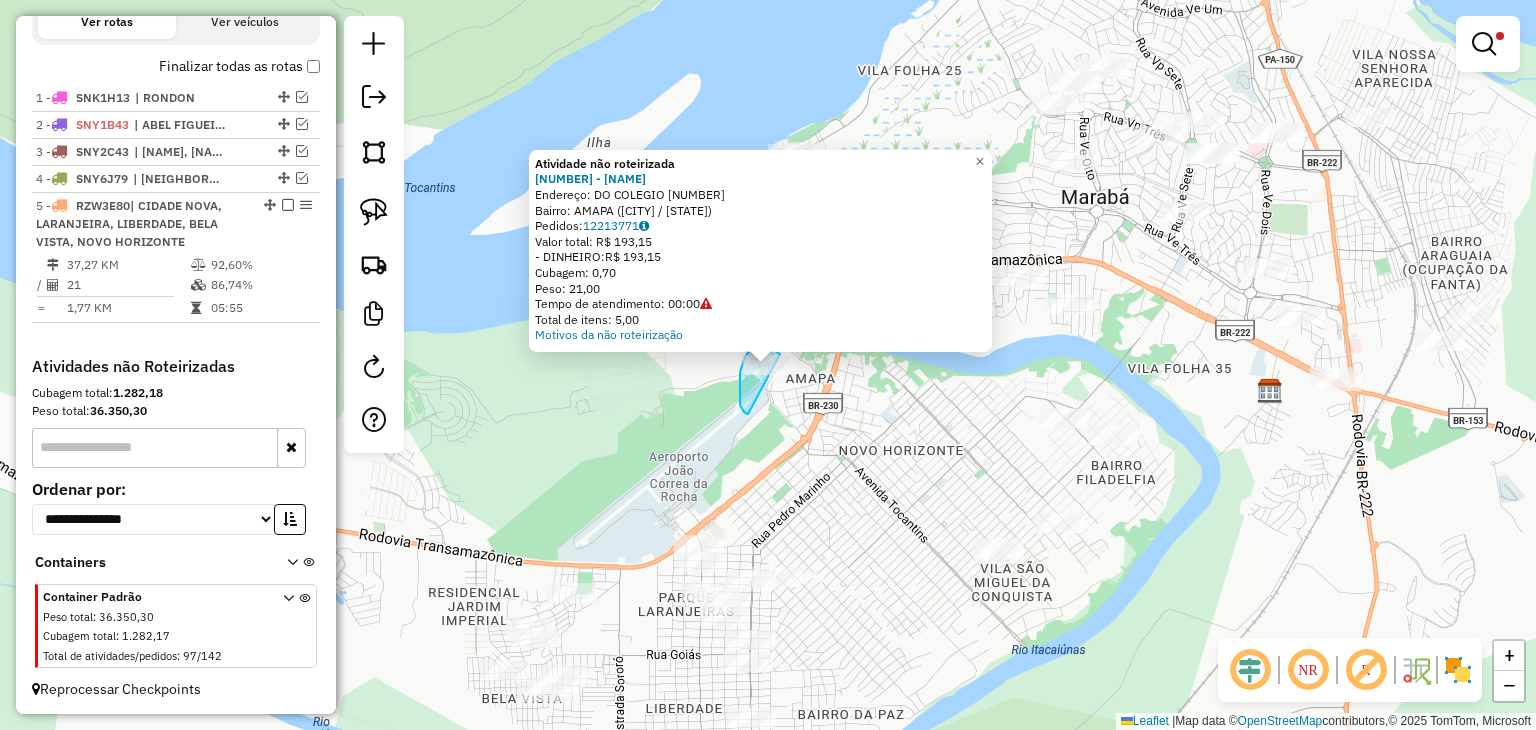 drag, startPoint x: 748, startPoint y: 414, endPoint x: 794, endPoint y: 372, distance: 62.289646 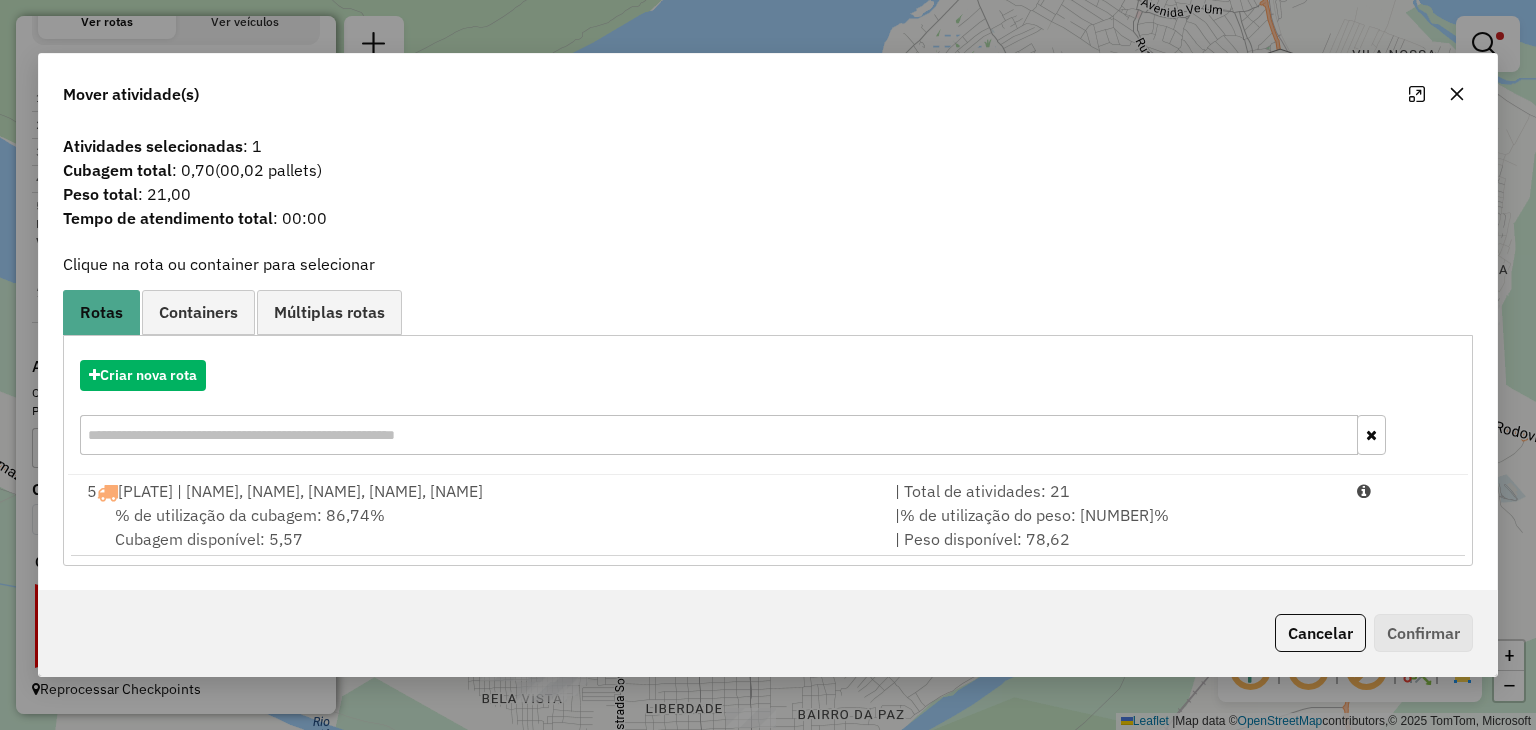 click on "% de utilização da cubagem: 86,74%" at bounding box center [250, 515] 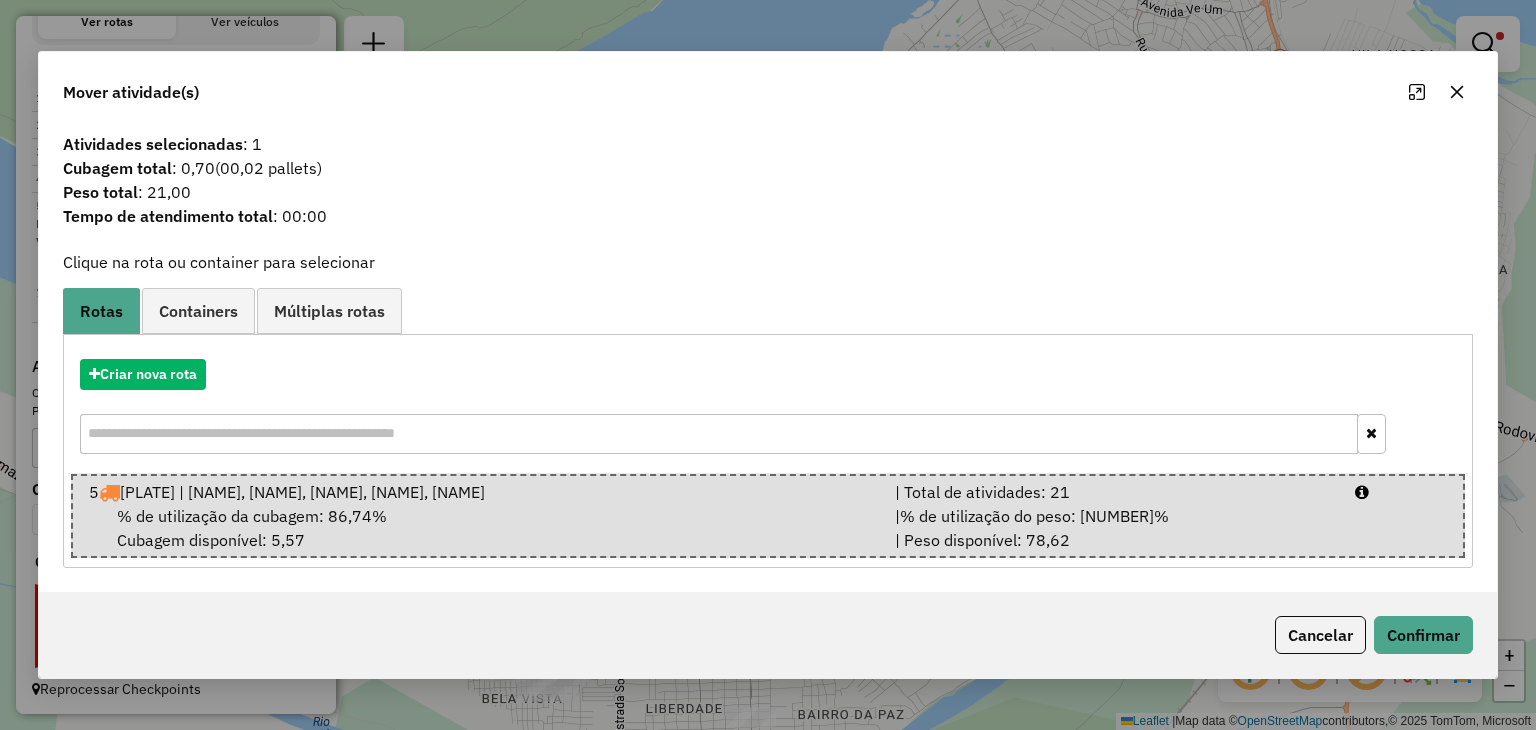 click on "Cancelar   Confirmar" 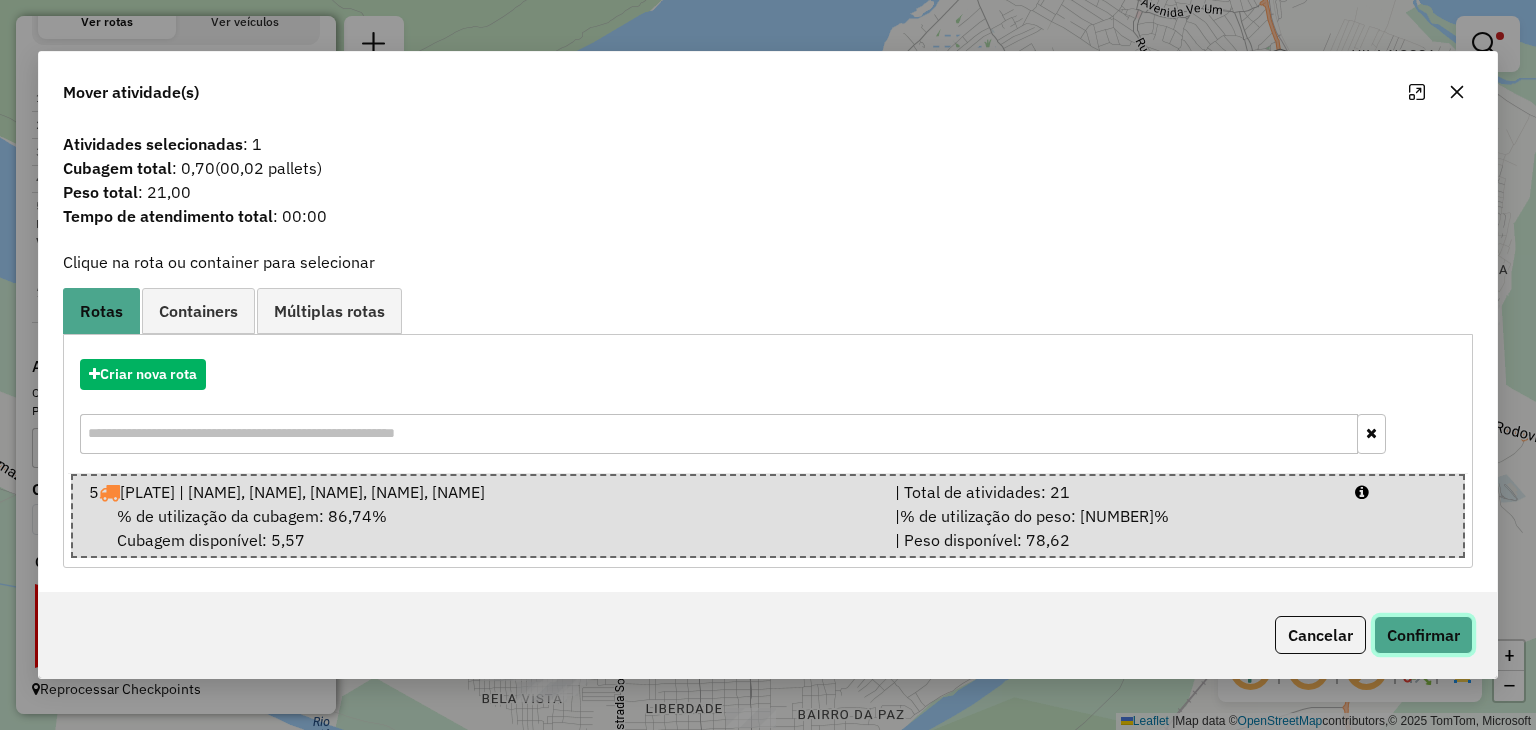 click on "Confirmar" 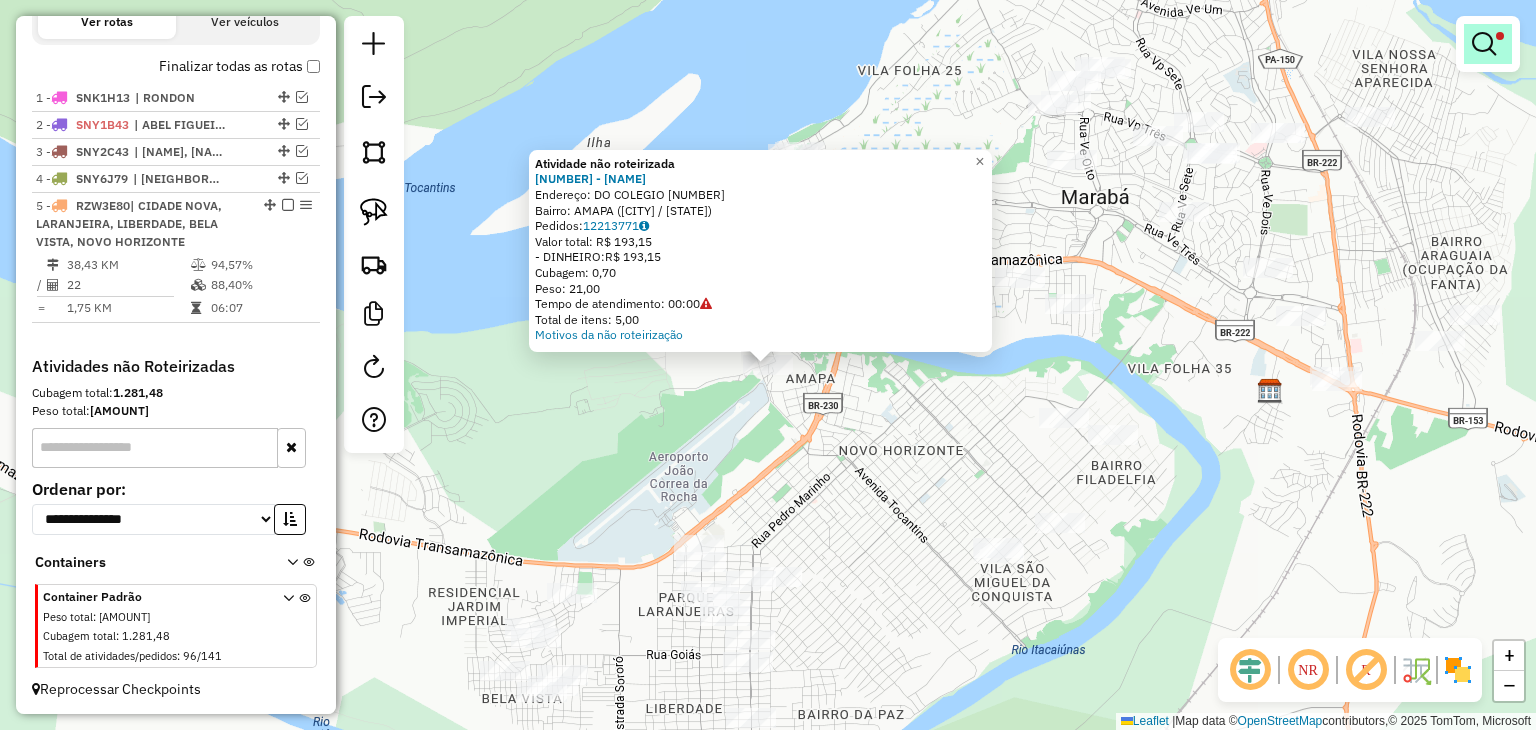 click at bounding box center [1488, 44] 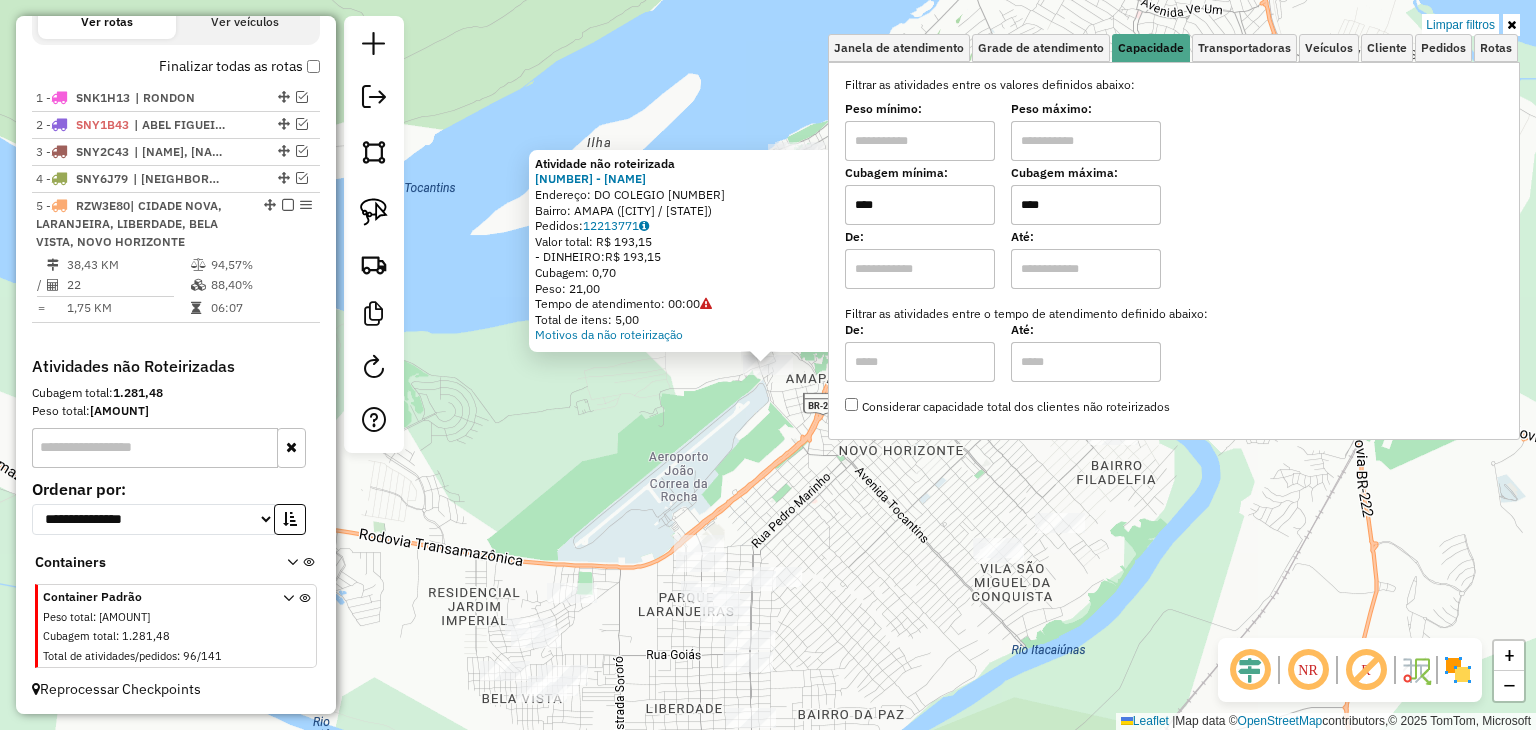 drag, startPoint x: 1076, startPoint y: 209, endPoint x: 1027, endPoint y: 201, distance: 49.648766 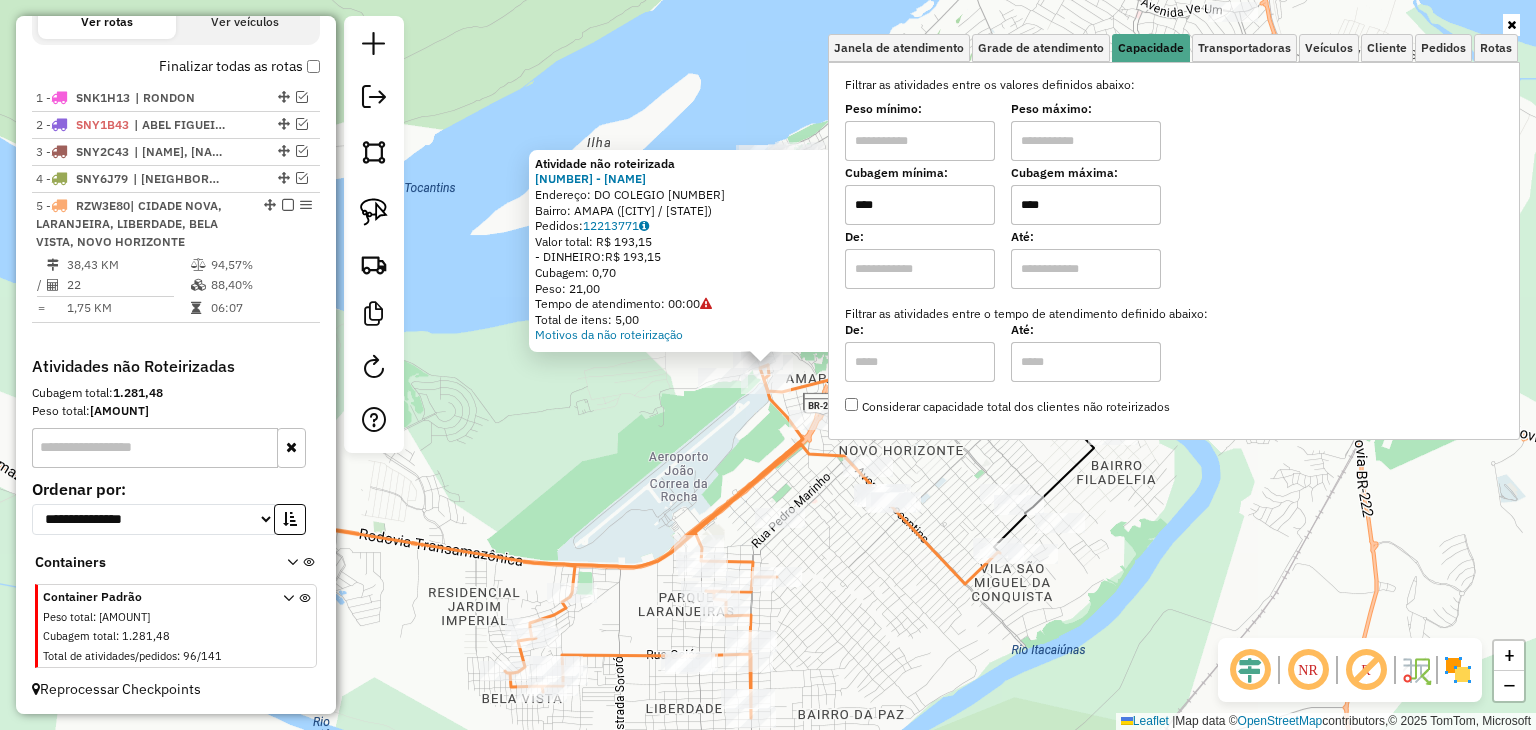 click on "****" at bounding box center (920, 205) 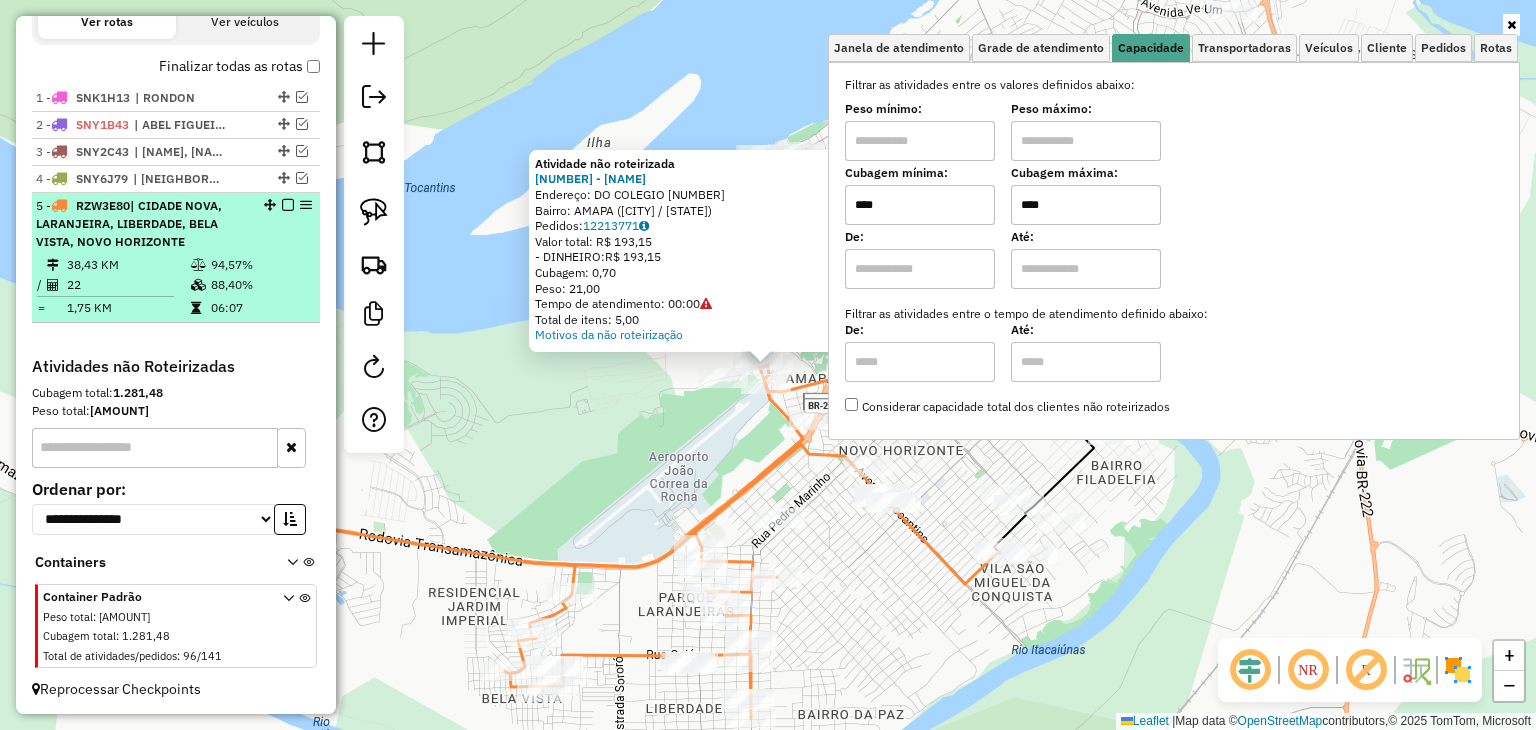 type on "****" 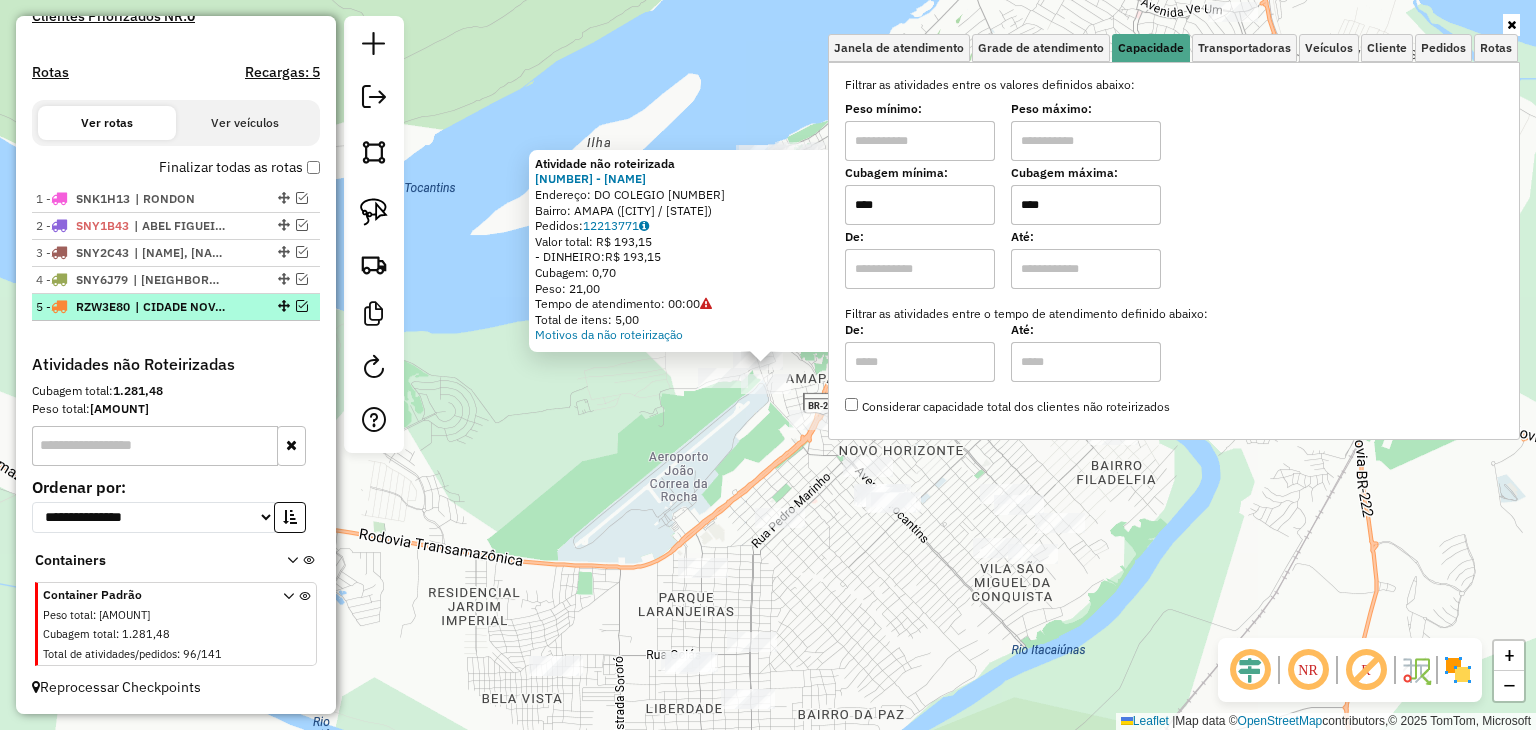 scroll, scrollTop: 596, scrollLeft: 0, axis: vertical 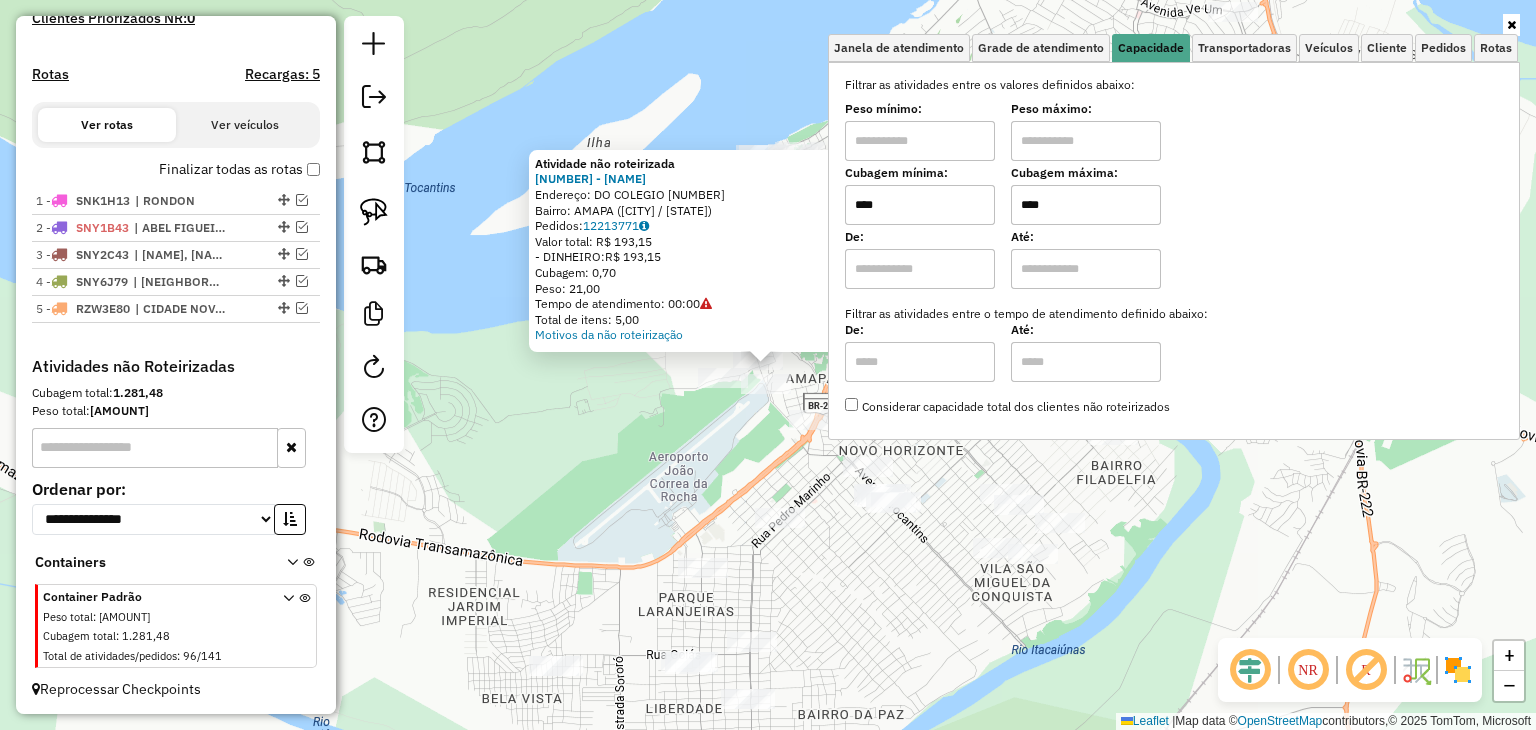 click on "Atividade não roteirizada [NUMBER] - [NAME] Endereço: DO COLEGIO [NUMBER] Bairro: AMAPA (MARABA / [STATE]) Pedidos: [NUMBER] Valor total: R$ [PRICE] - DINHEIRO: R$ [PRICE] Cubagem: [NUMBER] Peso: [NUMBER] Tempo de atendimento: [TIME] Total de itens: [NUMBER] Motivos da não roteirização × Janela de atendimento Grade de atendimento Capacidade Transportadoras Veículos Cliente Pedidos Rotas Selecione os dias de semana para filtrar as janelas de atendimento Seg Ter Qua Qui Sex Sáb Dom Informe o período da janela de atendimento: De: Até: Filtrar exatamente a janela do cliente Considerar janela de atendimento padrão Selecione os dias de semana para filtrar as grades de atendimento Seg Ter Qua Qui Sex Sáb Dom Considerar clientes sem dia de atendimento cadastrado Clientes fora do dia de atendimento selecionado Filtrar as atividades entre os valores definidos abaixo: Peso mínimo: Peso máximo: Cubagem mínima: **** Cubagem máxima: **** De: Até: De: De:" 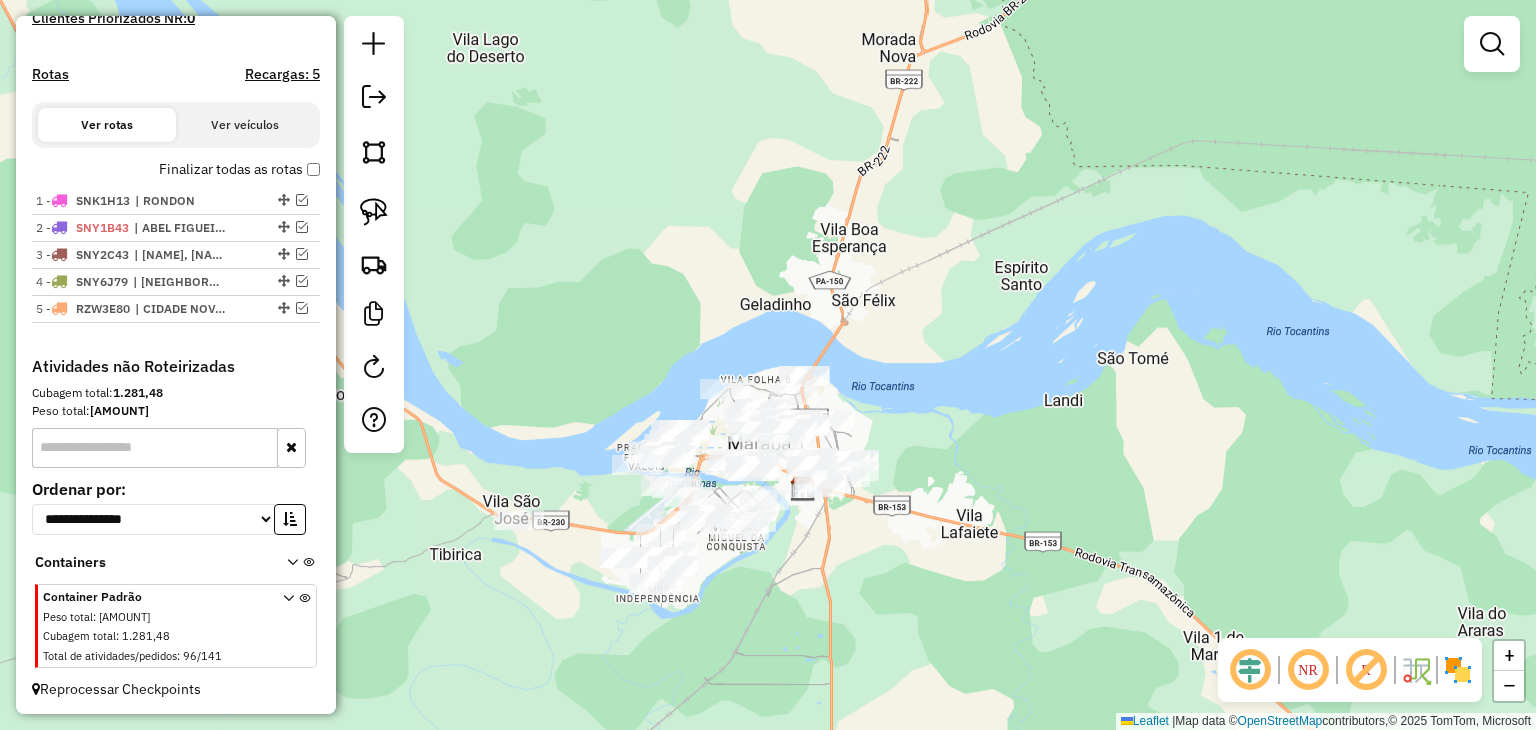drag, startPoint x: 550, startPoint y: 477, endPoint x: 599, endPoint y: 498, distance: 53.310413 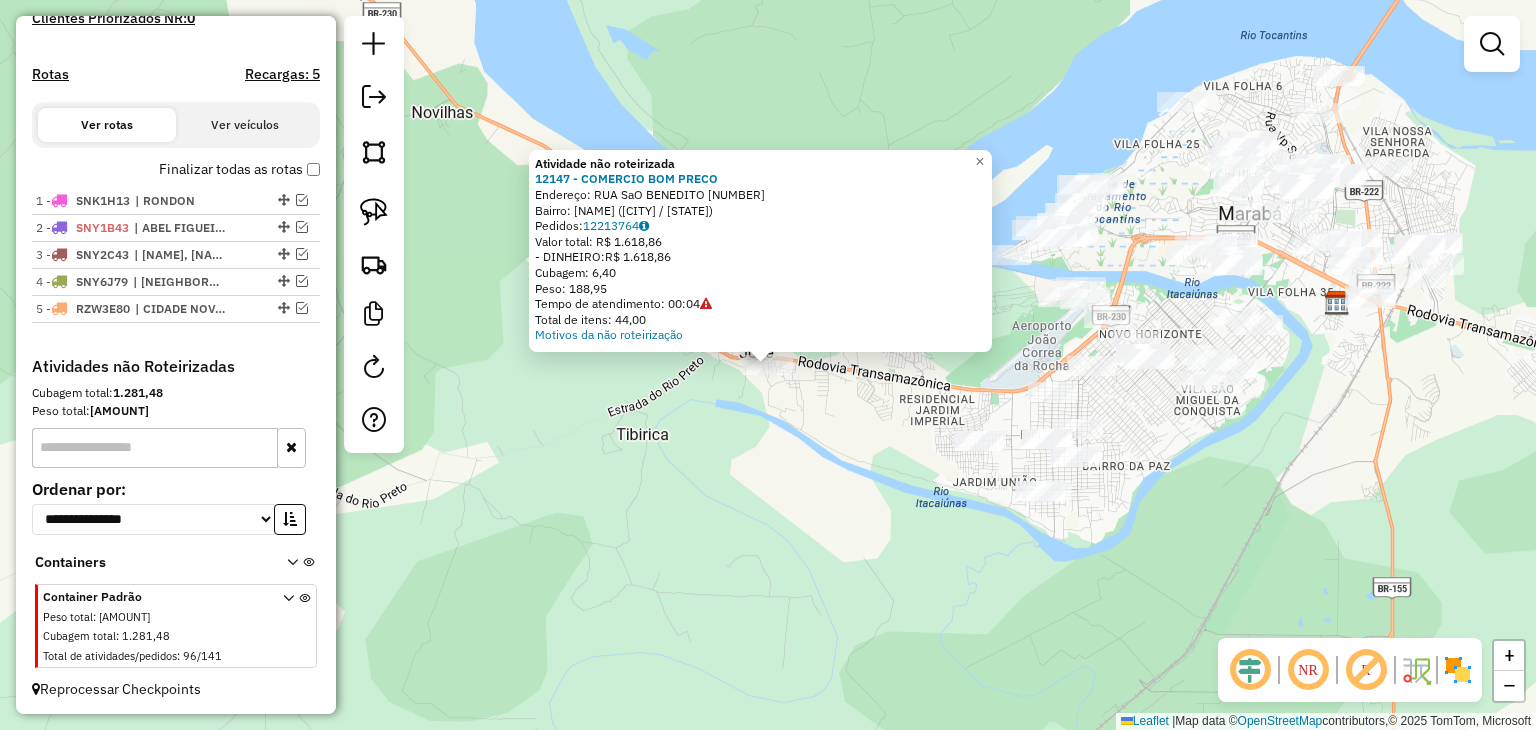 click on "Atividade não roteirizada 12147 - COMERCIO BOM PRECO  Endereço:  RUA SaO BENEDITO [NUMBER]   Bairro: VILA SAO JOSE ([CITY] / [STATE])   Pedidos:  12213764   Valor total: R$ 1.618,86   - DINHEIRO:  R$ 1.618,86   Cubagem: 6,40   Peso: 188,95   Tempo de atendimento: 00:04   Total de itens: 44,00  Motivos da não roteirização × Janela de atendimento Grade de atendimento Capacidade Transportadoras Veículos Cliente Pedidos  Rotas Selecione os dias de semana para filtrar as janelas de atendimento  Seg   Ter   Qua   Qui   Sex   Sáb   Dom  Informe o período da janela de atendimento: De: Até:  Filtrar exatamente a janela do cliente  Considerar janela de atendimento padrão  Selecione os dias de semana para filtrar as grades de atendimento  Seg   Ter   Qua   Qui   Sex   Sáb   Dom   Considerar clientes sem dia de atendimento cadastrado  Clientes fora do dia de atendimento selecionado Filtrar as atividades entre os valores definidos abaixo:  Peso mínimo:   Peso máximo:   Cubagem mínima:  ****  Cubagem máxima:  **** +" 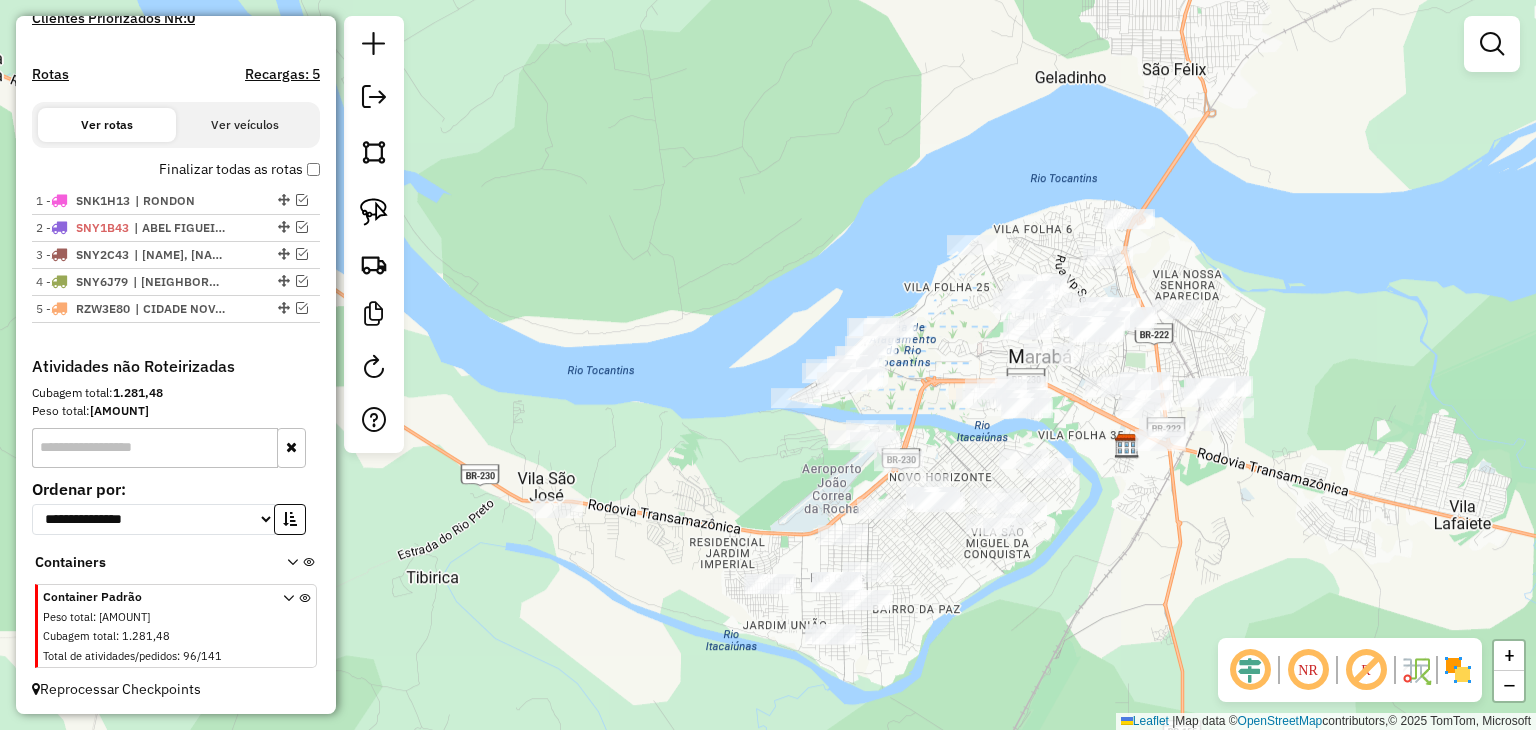 drag, startPoint x: 1239, startPoint y: 493, endPoint x: 937, endPoint y: 518, distance: 303.033 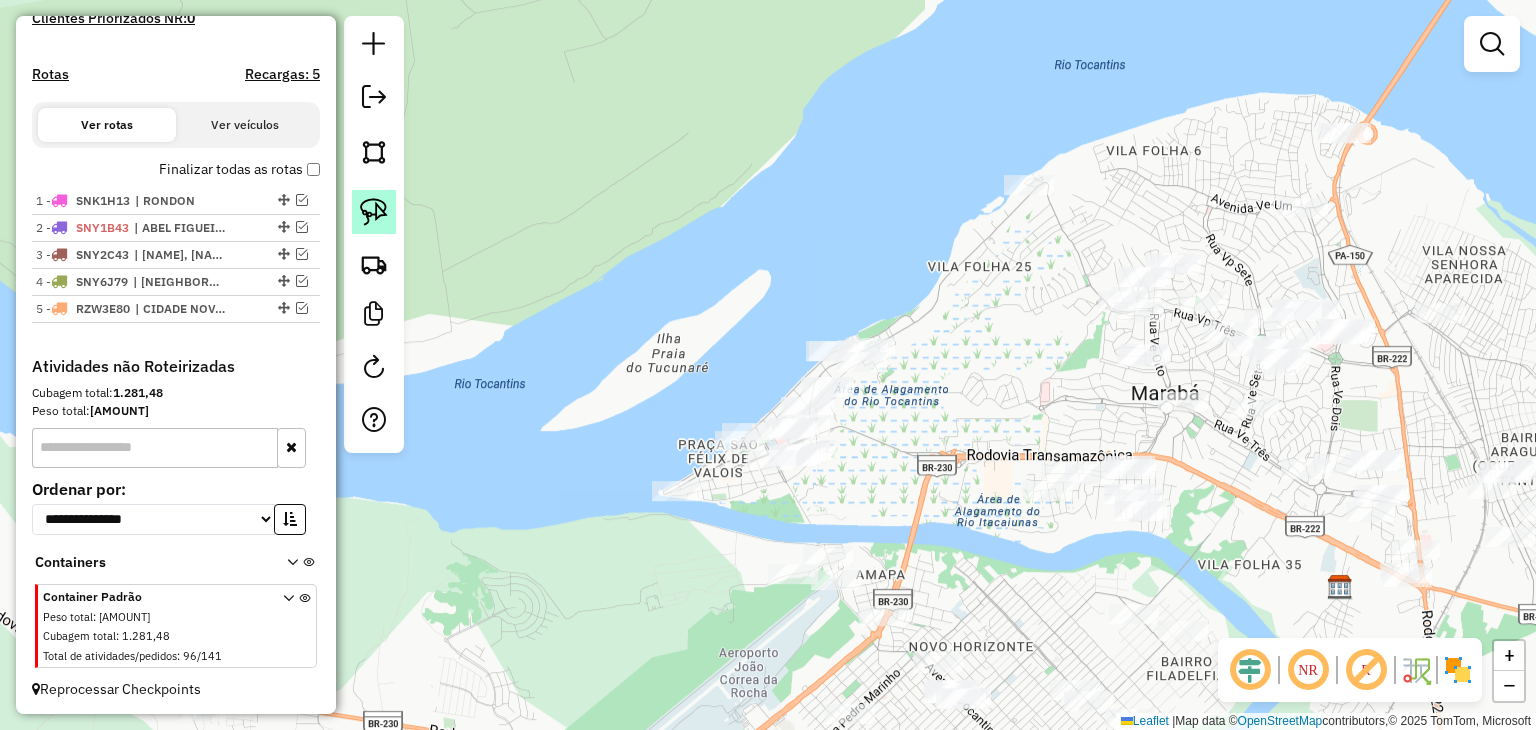 drag, startPoint x: 355, startPoint y: 214, endPoint x: 368, endPoint y: 216, distance: 13.152946 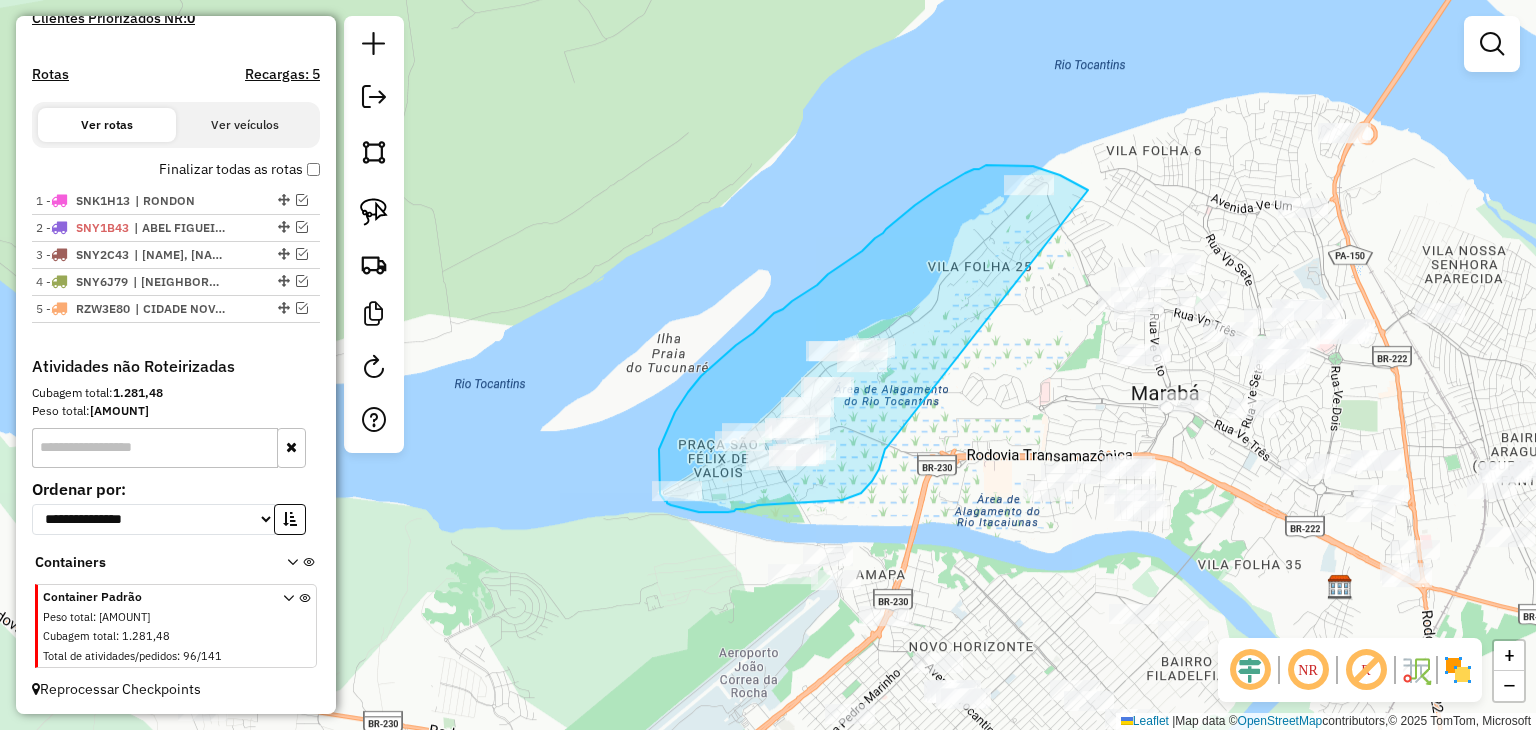 drag, startPoint x: 887, startPoint y: 447, endPoint x: 1089, endPoint y: 193, distance: 324.53043 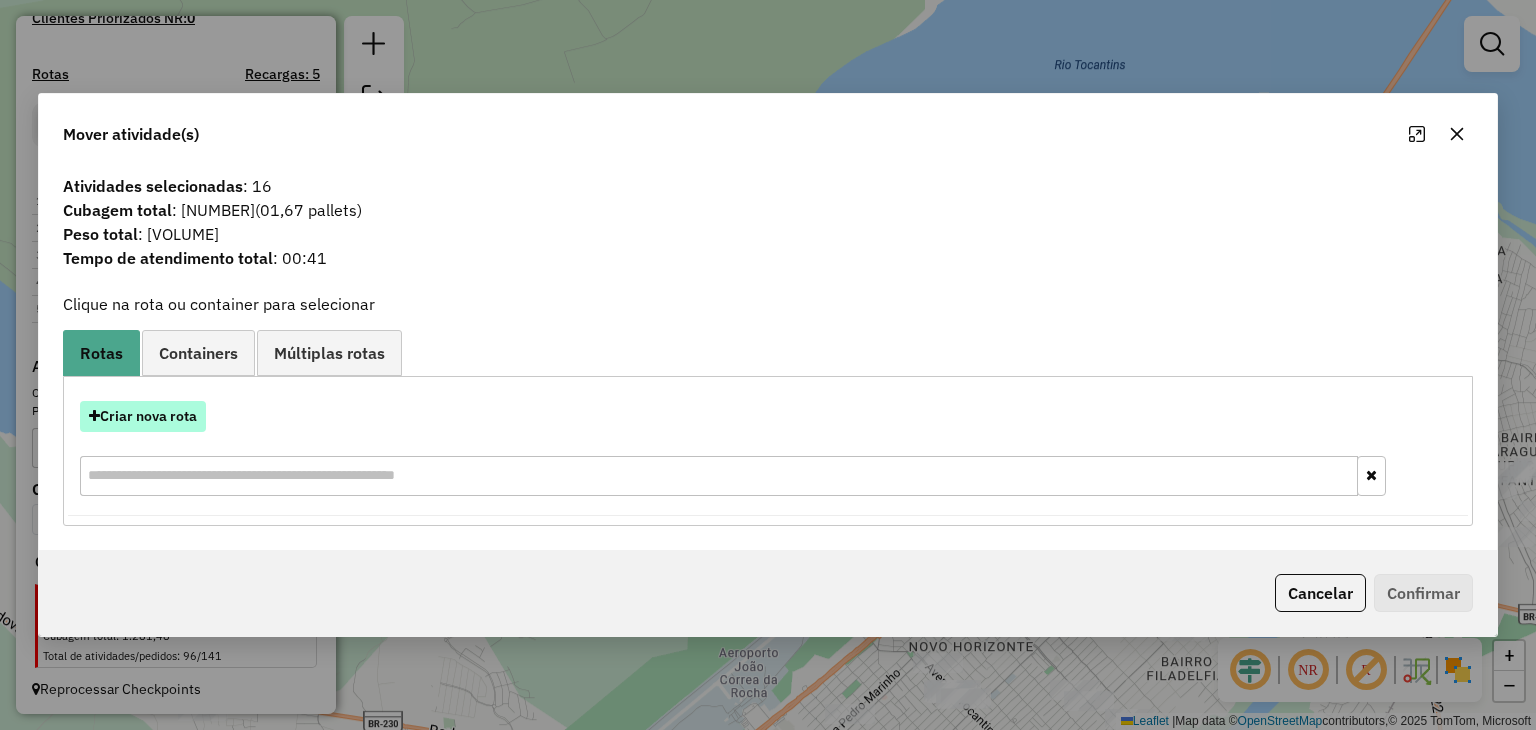 click on "Criar nova rota" at bounding box center [143, 416] 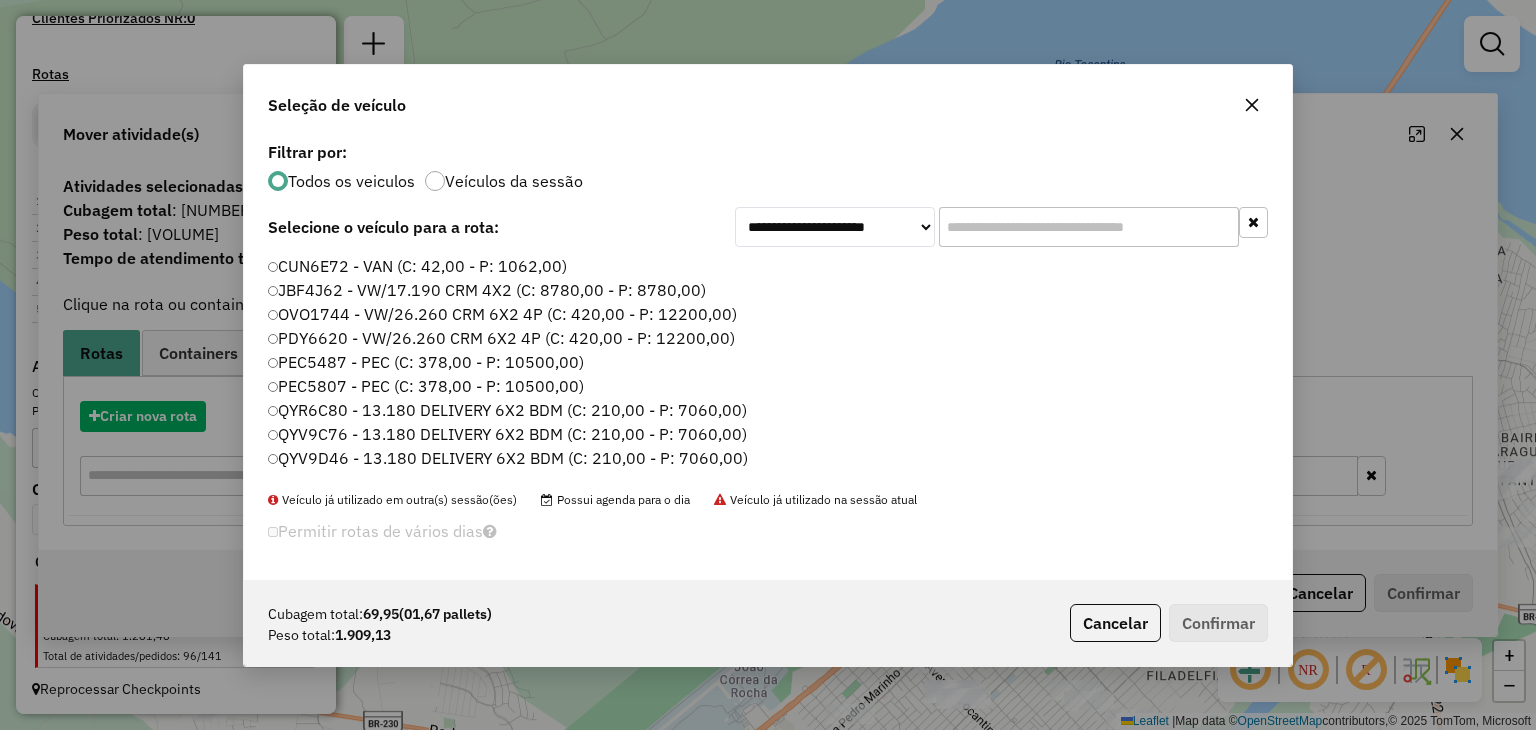 scroll, scrollTop: 10, scrollLeft: 6, axis: both 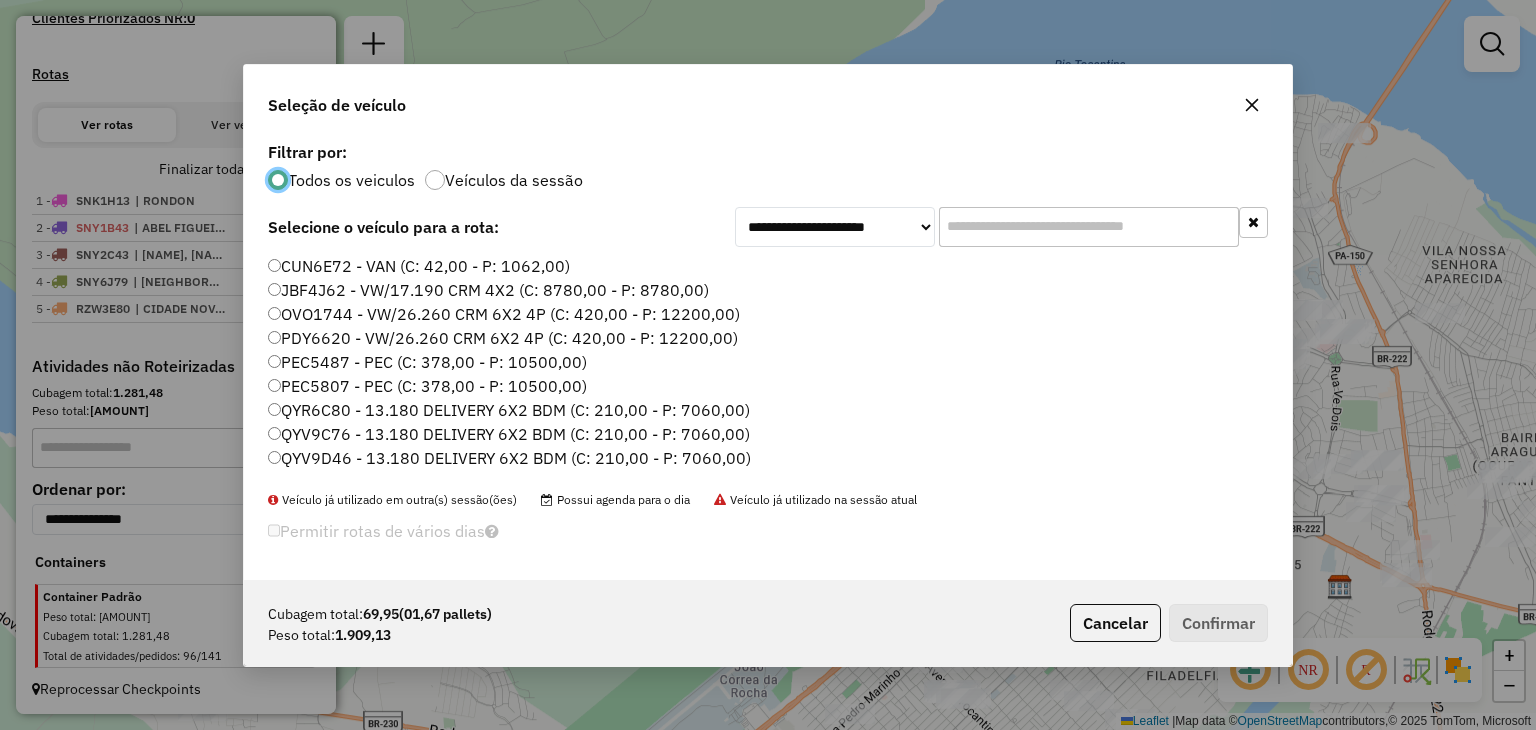 click 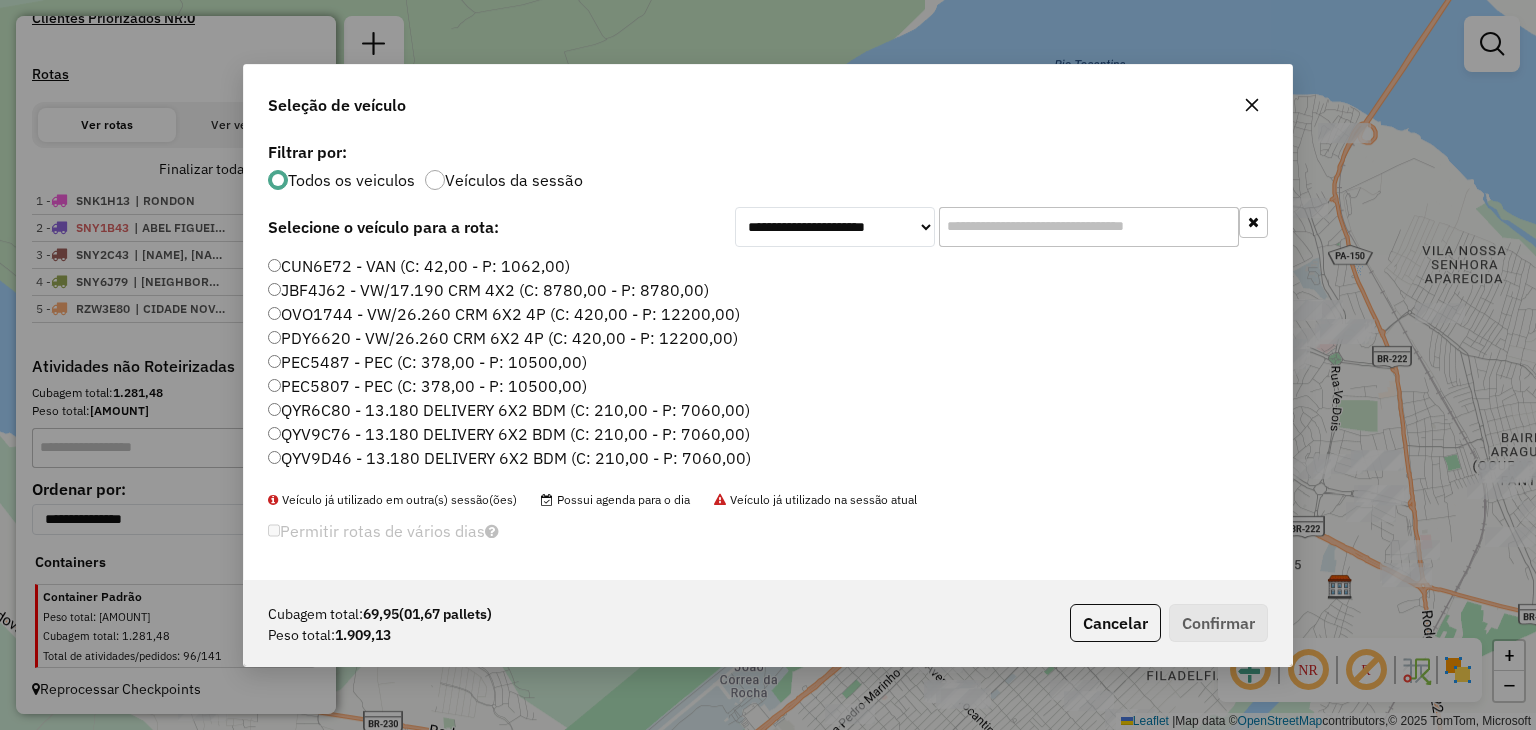 paste on "*******" 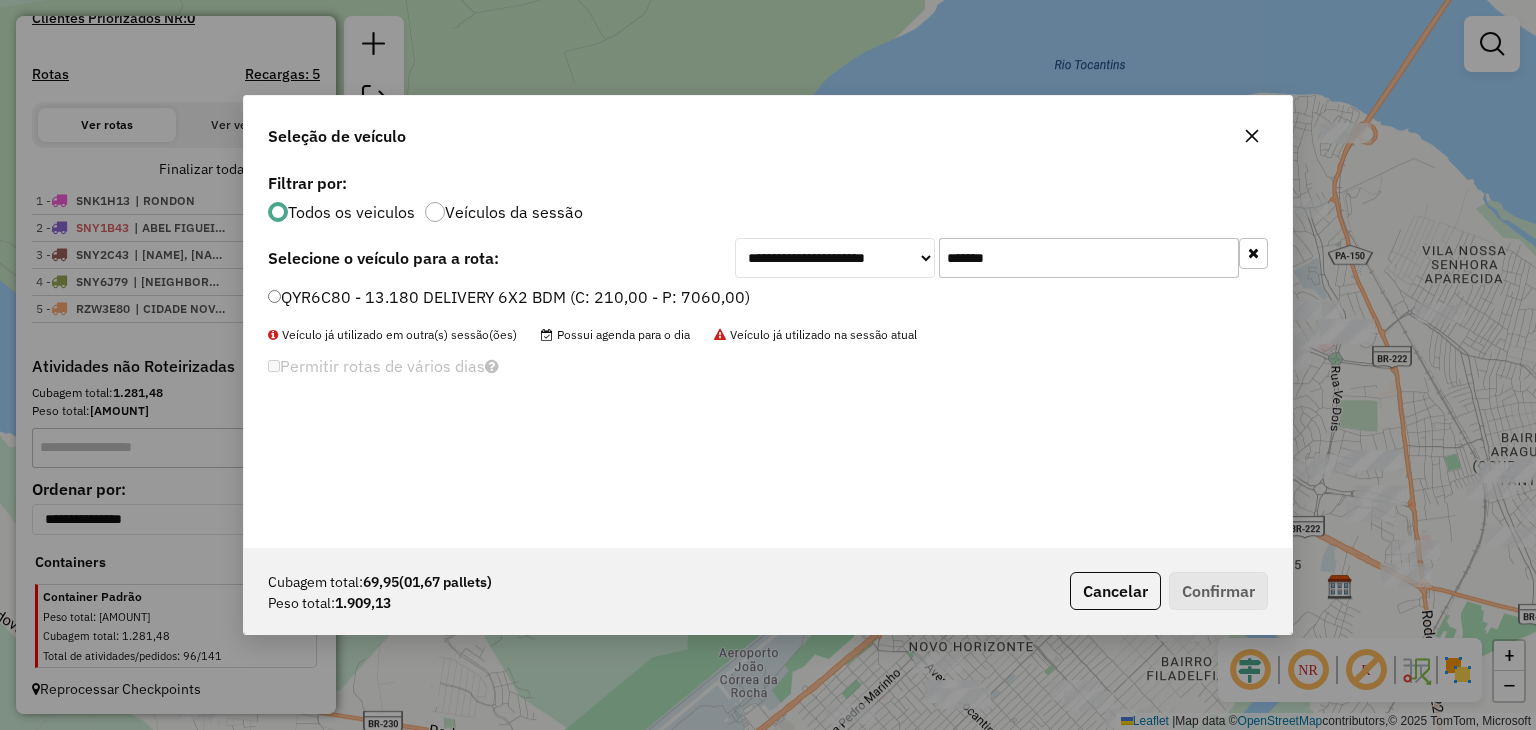 type on "*******" 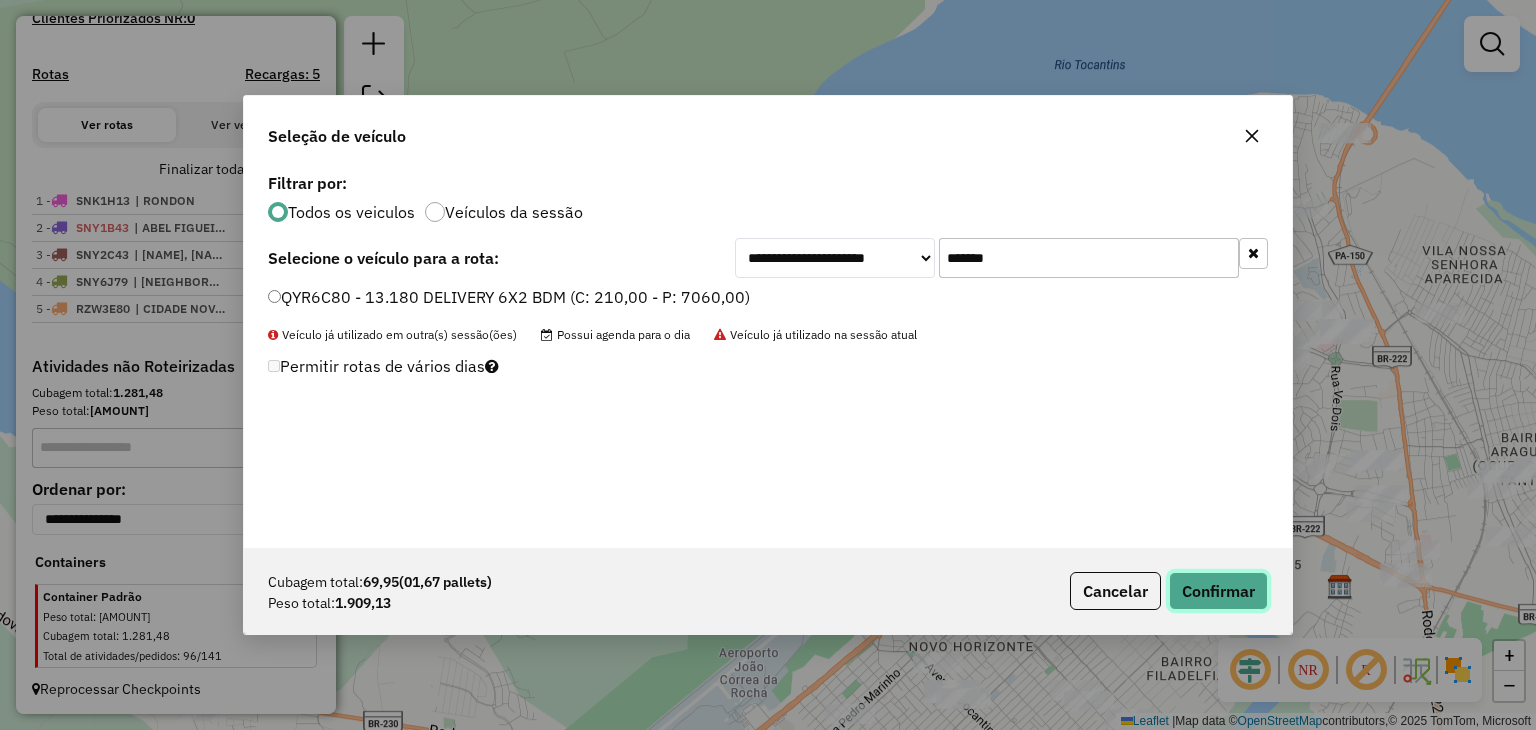 click on "Confirmar" 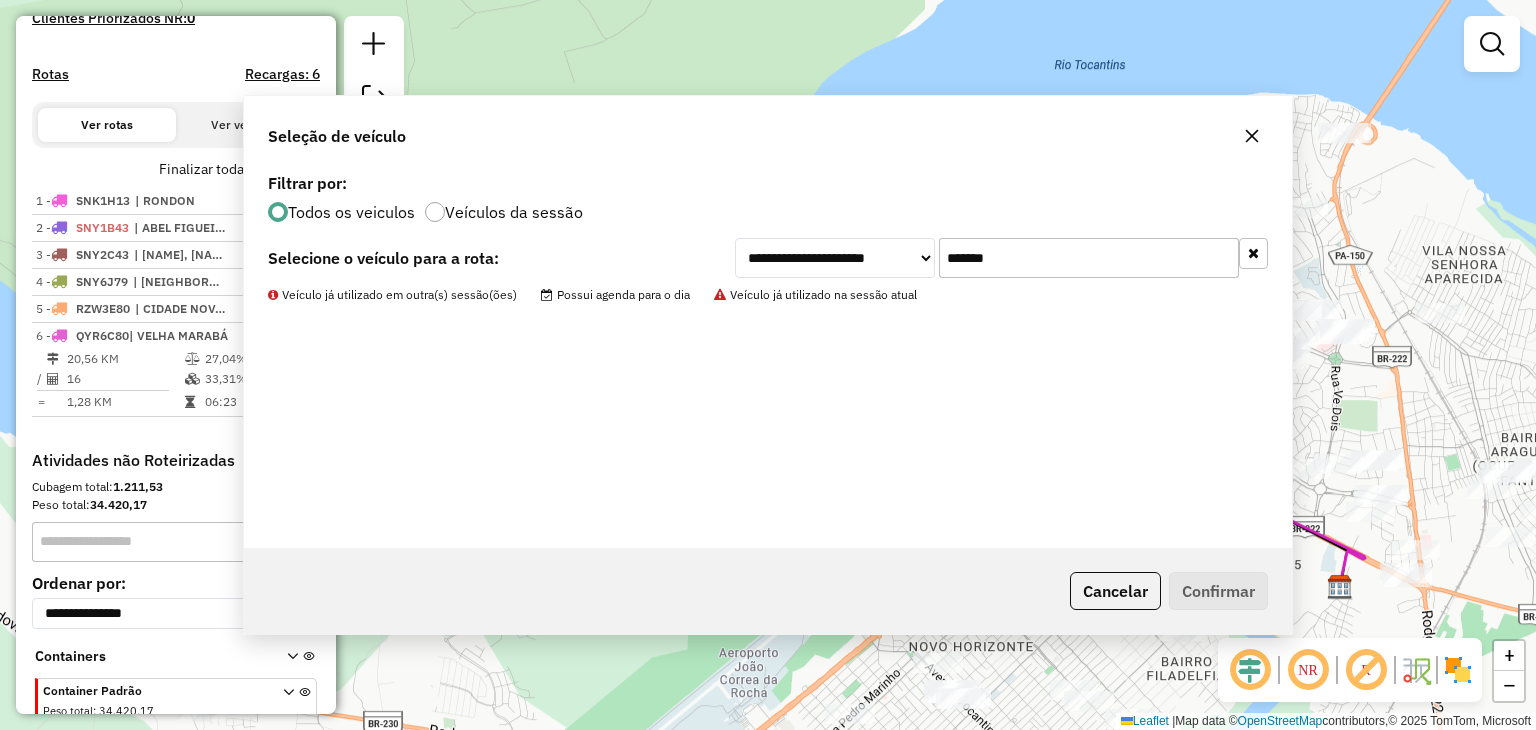 scroll, scrollTop: 690, scrollLeft: 0, axis: vertical 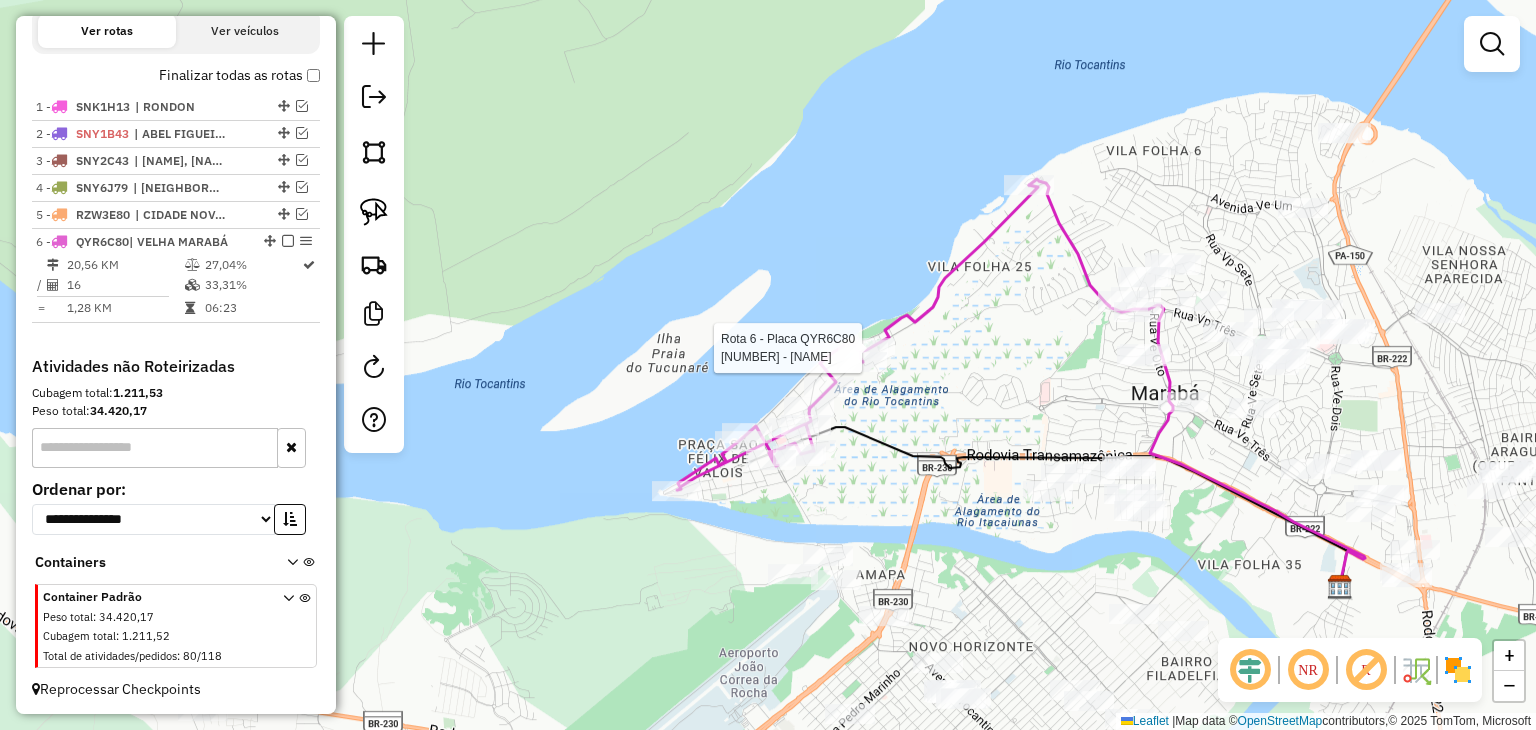 select on "**********" 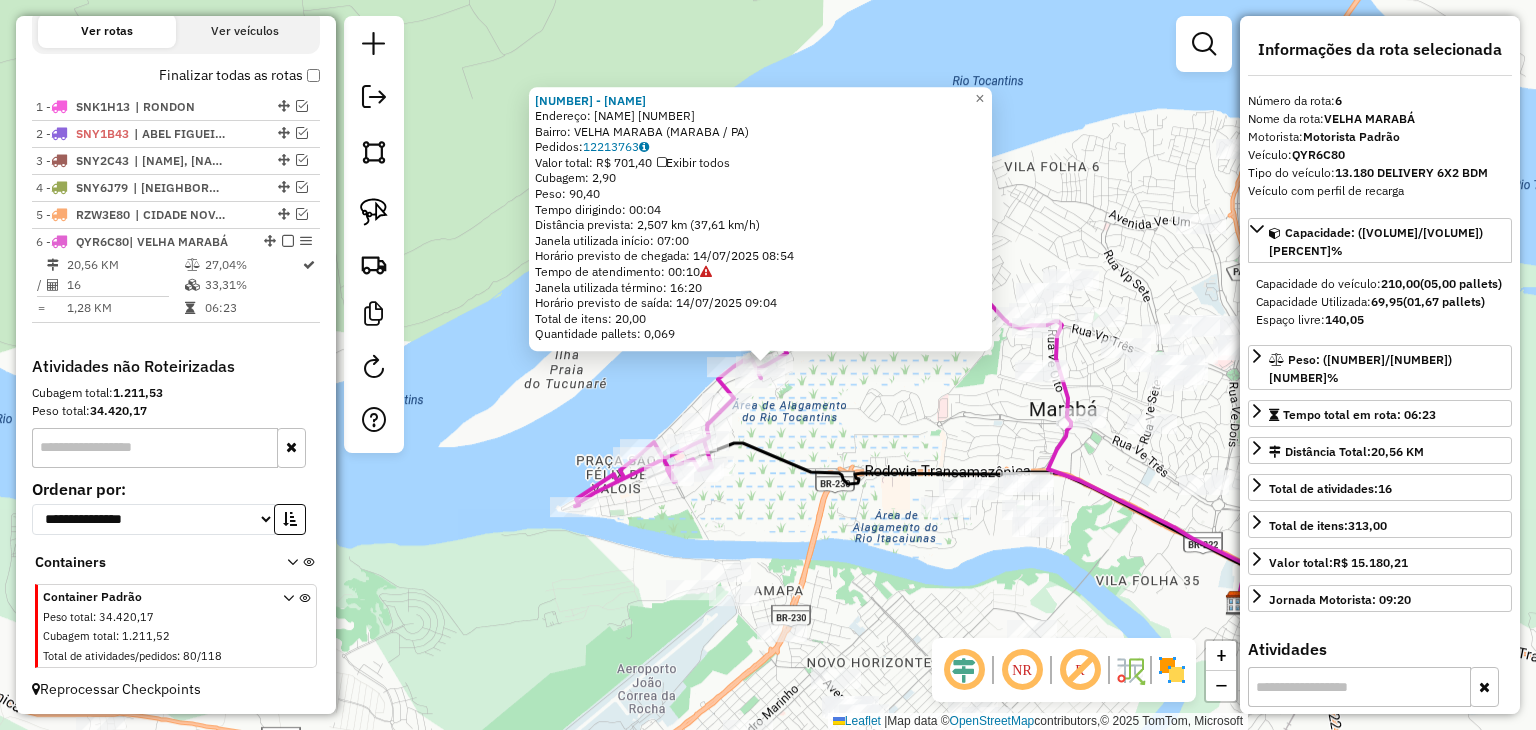 click on "[NUMBER] - [NAME]  Endereço:  [STREET] [NUMBER]   Bairro: [NEIGHBORHOOD] ([CITY] / [STATE])   Pedidos:  [ORDER_ID]   Valor total: R$ [AMOUNT]   Exibir todos   Cubagem: [VOLUME]  Peso: [WEIGHT]  Tempo dirigindo: [TIME]   Distância prevista: [DISTANCE] ([SPEED])   Janela utilizada início: [TIME]   Horário previsto de chegada: [DATE] [TIME]   Tempo de atendimento: [TIME]   Janela utilizada término: [TIME]   Horário previsto de saída: [DATE] [TIME]   Total de itens: [NUMBER]   Quantidade pallets: [VOLUME]  × Janela de atendimento Grade de atendimento Capacidade Transportadoras Veículos Cliente Pedidos  Rotas Selecione os dias de semana para filtrar as janelas de atendimento  Seg   Ter   Qua   Qui   Sex   Sáb   Dom  Informe o período da janela de atendimento: De: Até:  Filtrar exatamente a janela do cliente  Considerar janela de atendimento padrão   Seg   Ter   Qua   Qui   Sex   Sáb   Dom   Considerar clientes sem dia de atendimento cadastrado De:" 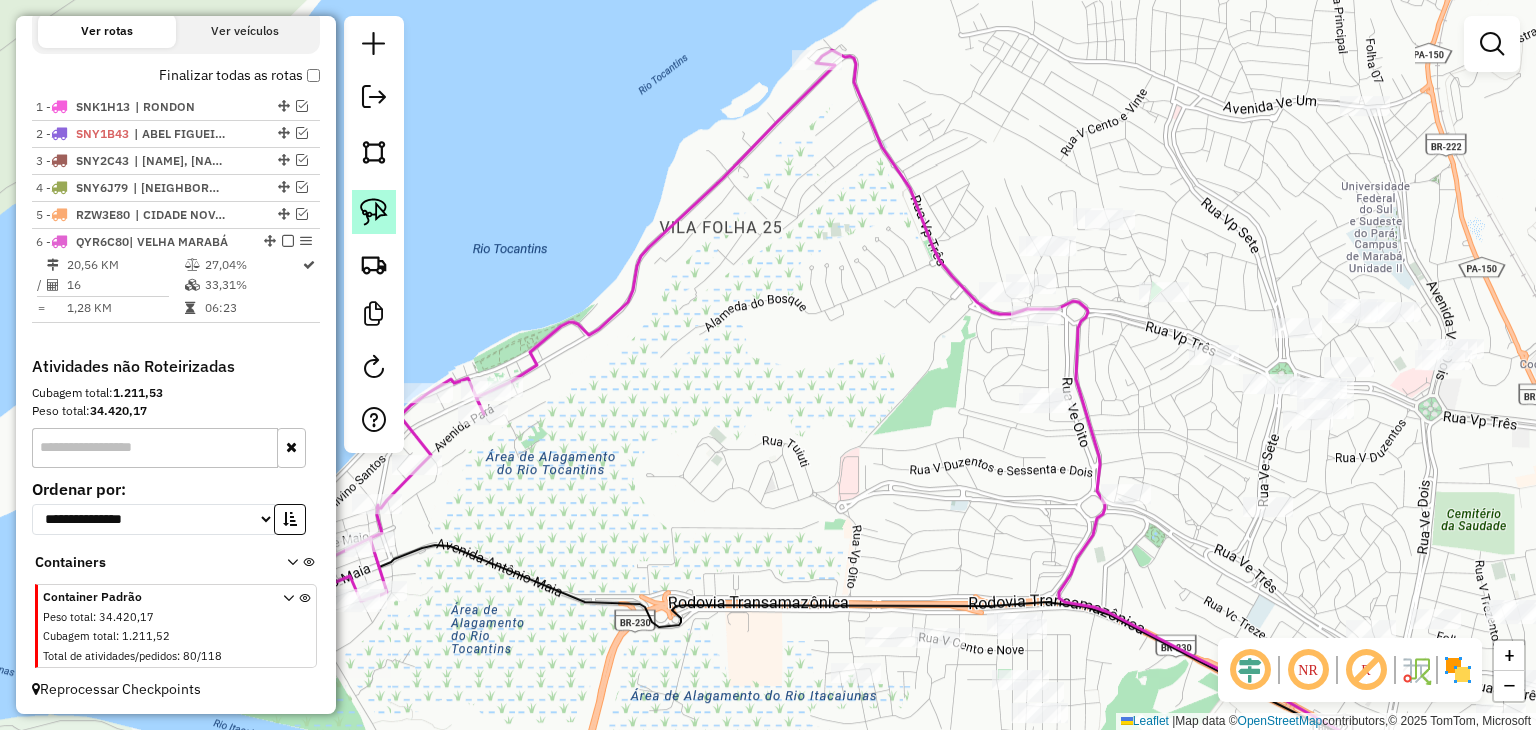 click 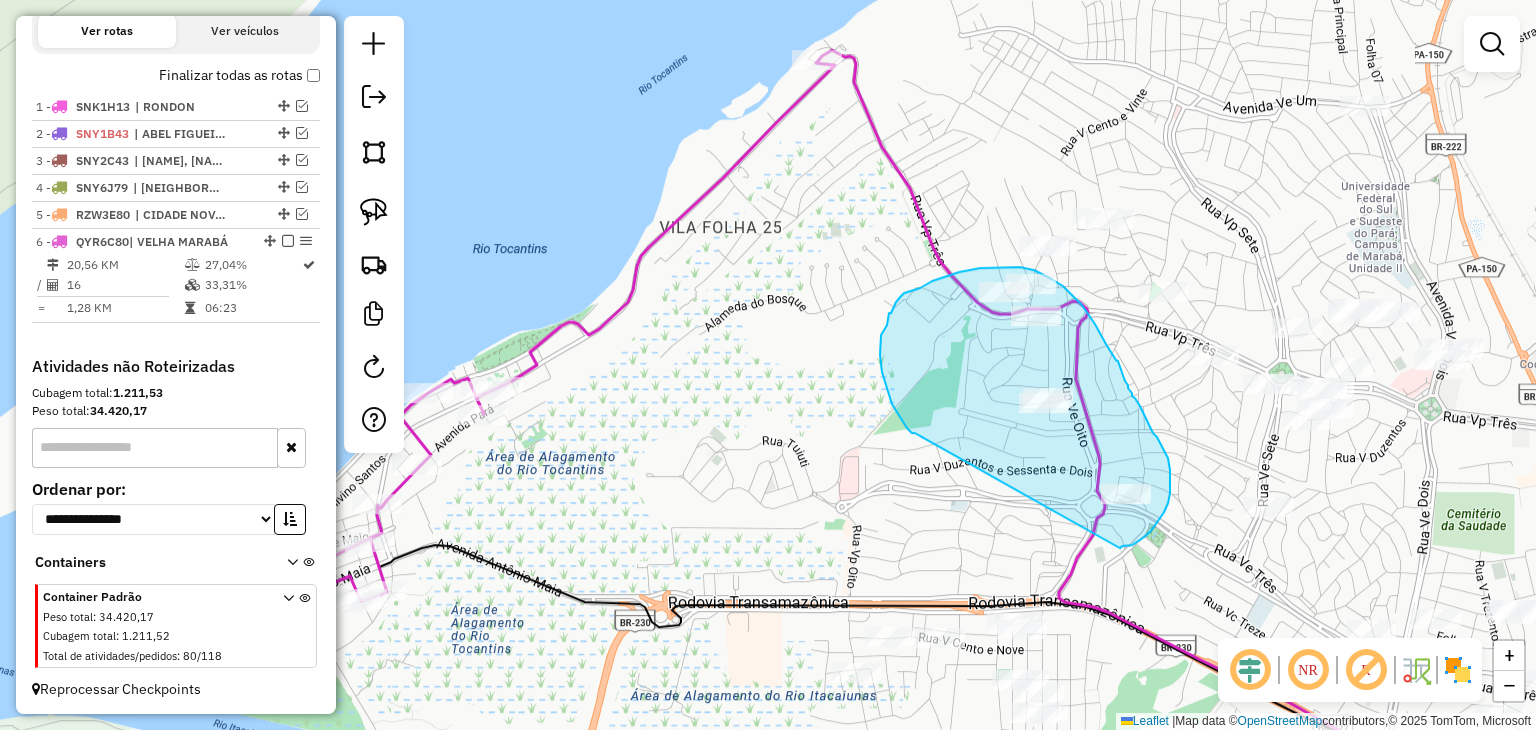 drag, startPoint x: 903, startPoint y: 422, endPoint x: 1120, endPoint y: 548, distance: 250.92828 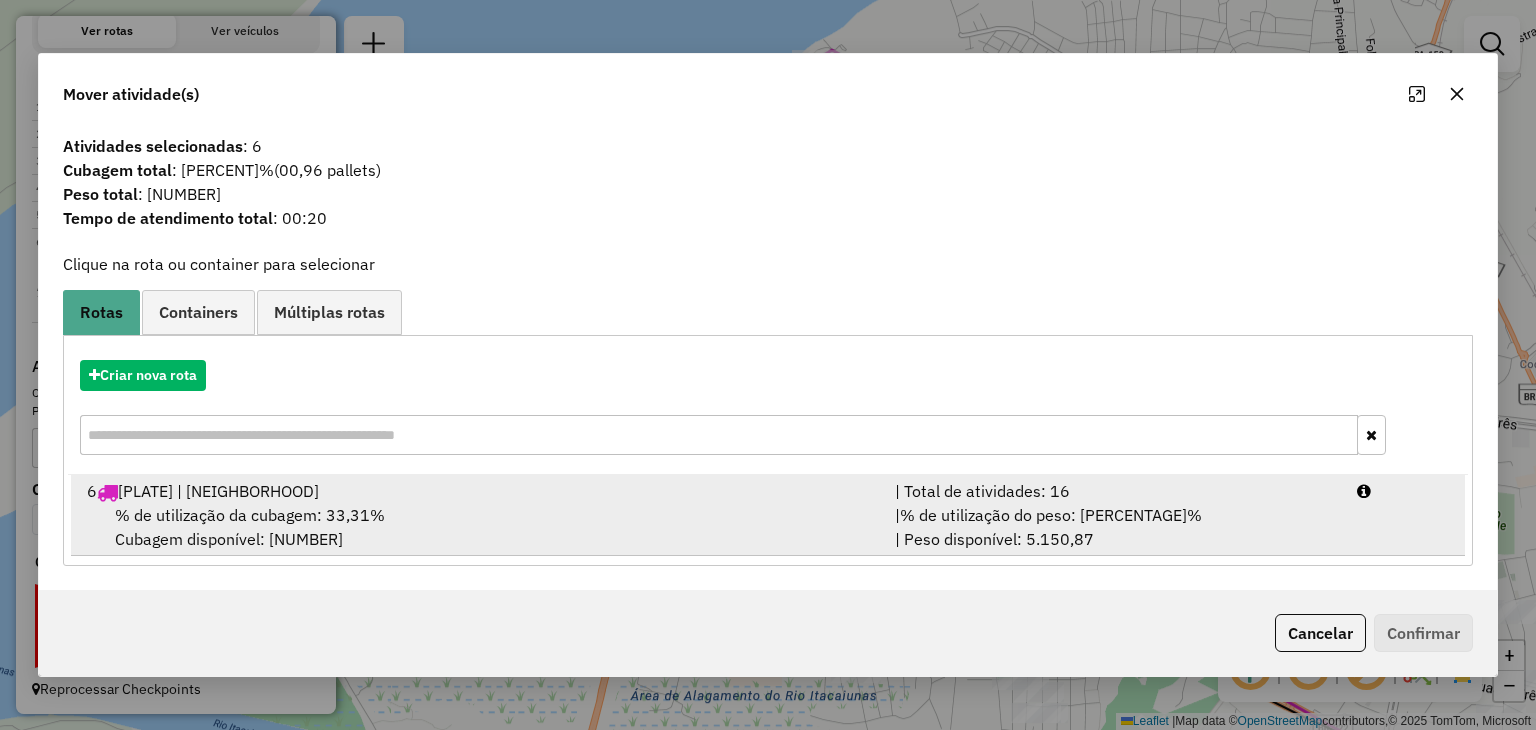 click on "[NUMBER] [PLATE] | [NAME]" at bounding box center (479, 491) 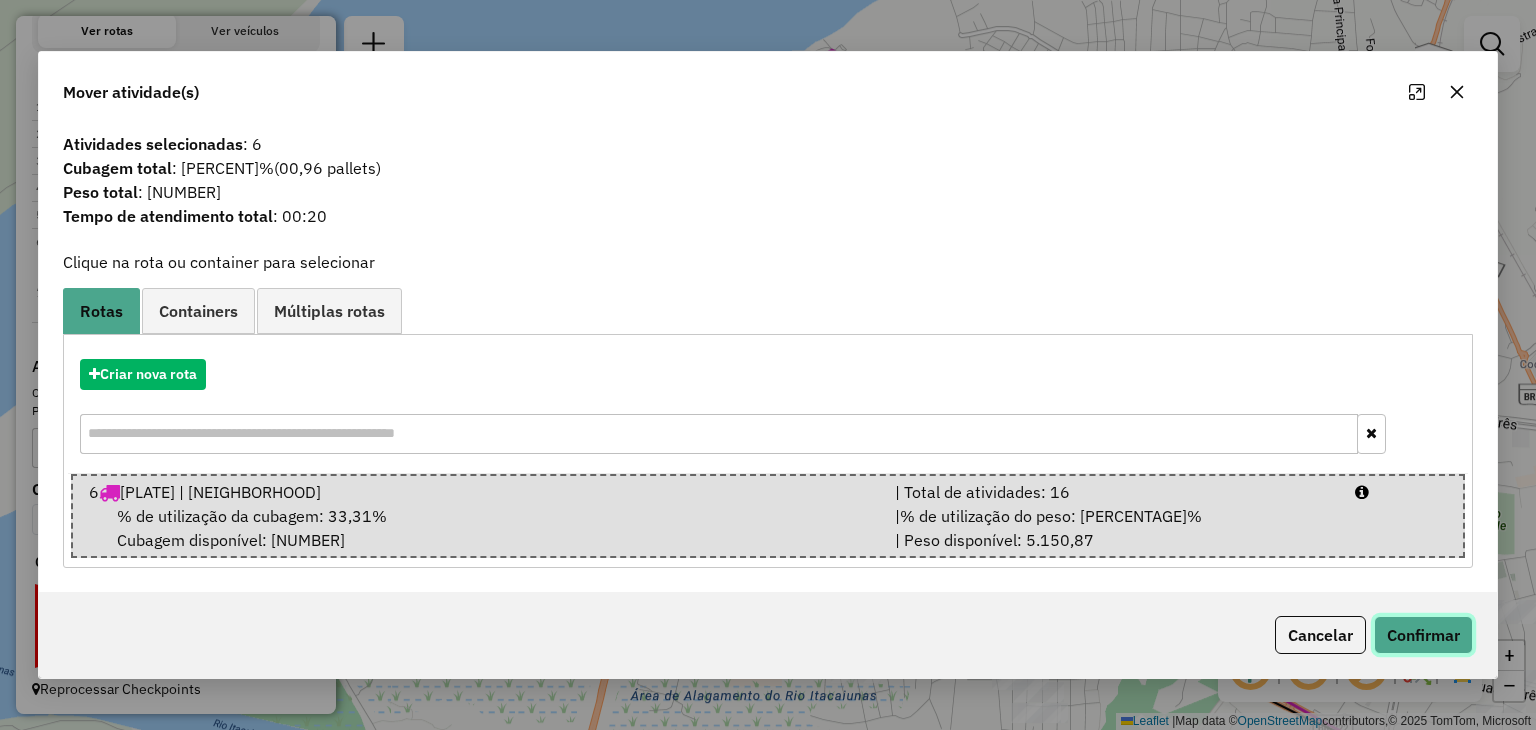 click on "Confirmar" 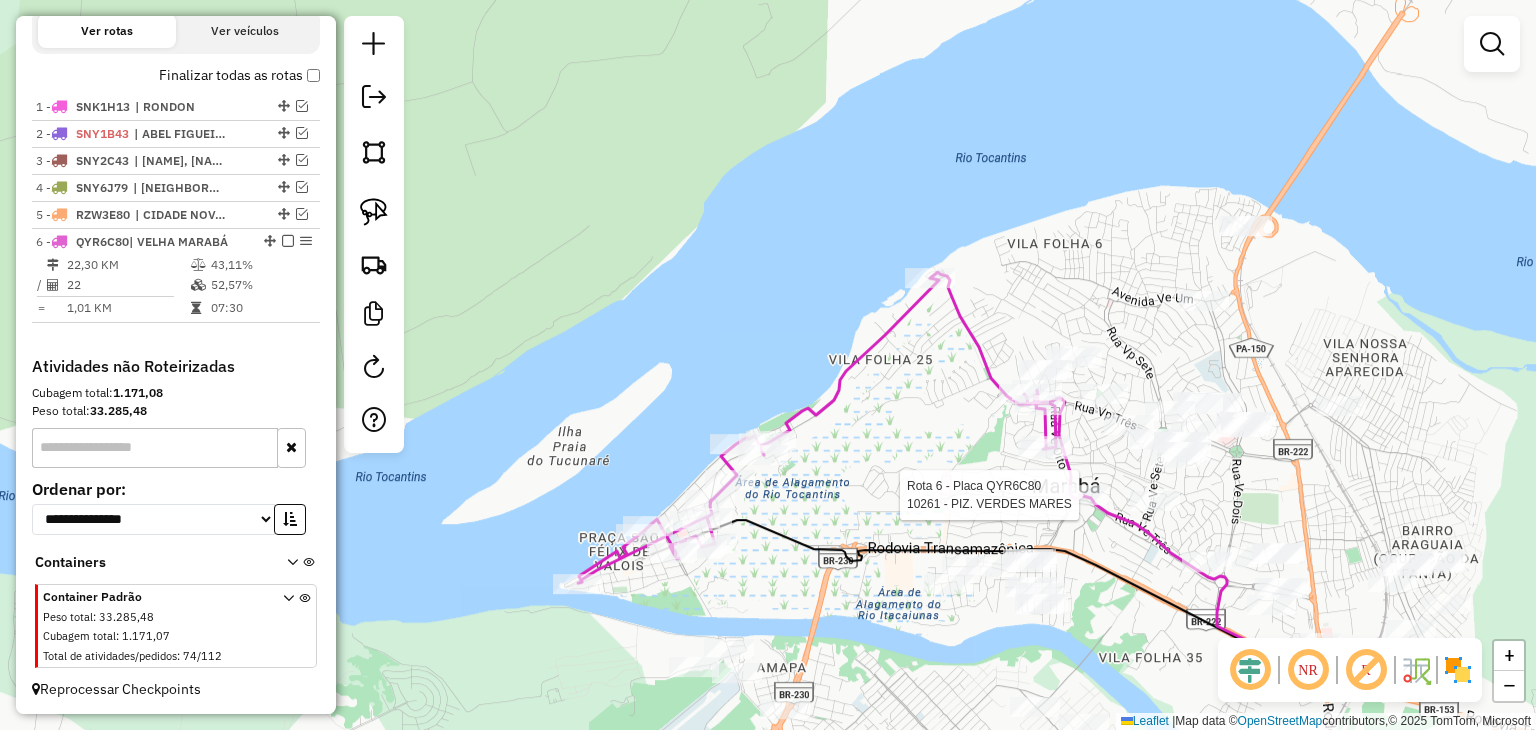 select on "**********" 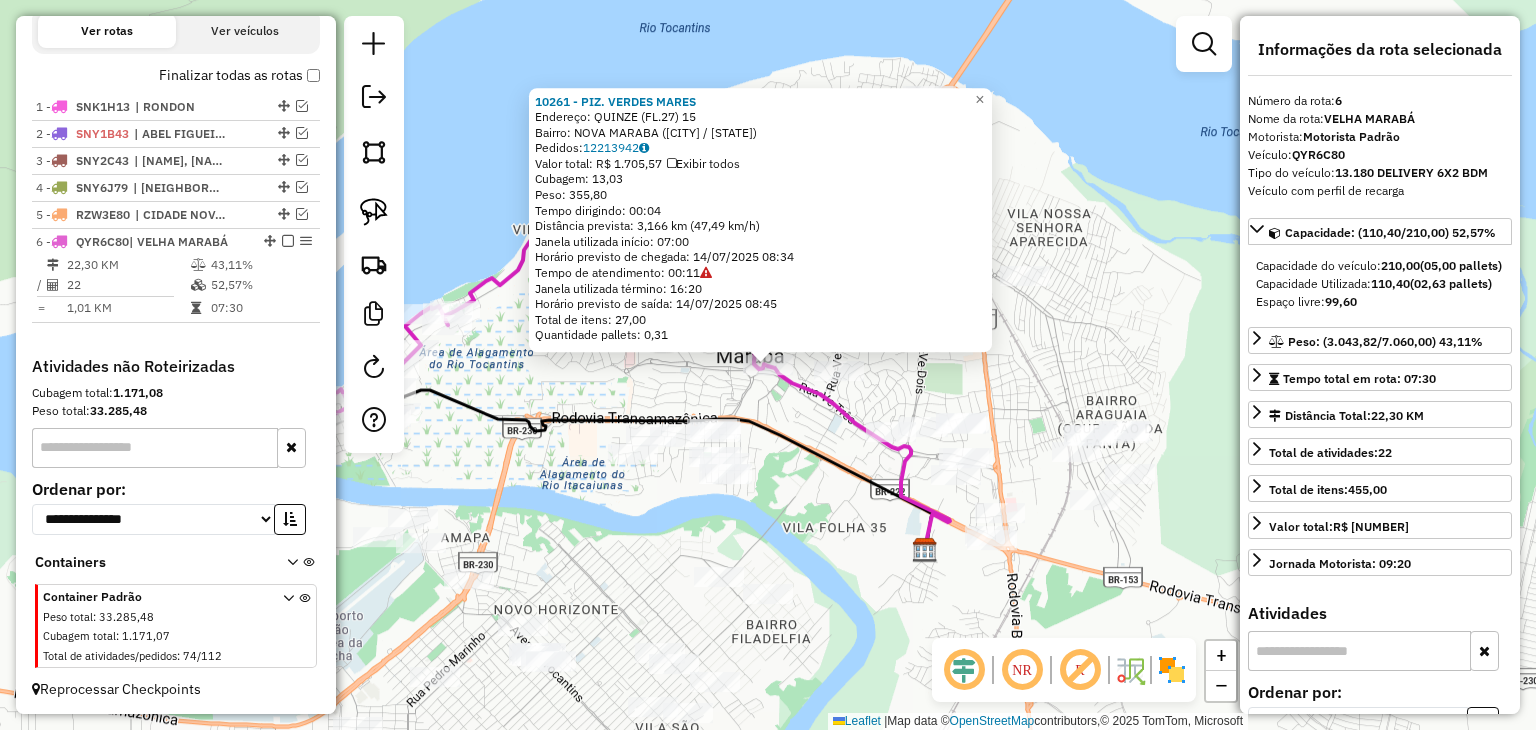 click on "[NUMBER] - [NAME] Endereço: [NAME] ([NUMBER]) [NUMBER] Bairro: [NAME] ([CITY] / [STATE]) Pedidos: [NUMBER] Valor total: R$ [NUMBER] Exibir todos Cubagem: [NUMBER] Peso: [NUMBER] Tempo dirigindo: [TIME] Distância prevista: [DISTANCE] km ([SPEED] km/h) Janela utilizada início: [TIME] Horário previsto de chegada: [DATE] [TIME] Tempo de atendimento: [TIME] Janela utilizada término: [TIME] Horário previsto de saída: [DATE] [TIME] Total de itens: [NUMBER] Quantidade pallets: [NUMBER] × Janela de atendimento Grade de atendimento Capacidade Transportadoras Veículos Cliente Pedidos Rotas Selecione os dias de semana para filtrar as janelas de atendimento Seg Ter Qua Qui Sex Sáb Dom Informe o período da janela de atendimento: De: Até: Filtrar exatamente a janela do cliente Considerar janela de atendimento padrão Selecione os dias de semana para filtrar as grades de atendimento Seg Ter Qua Qui Sex Sáb Dom Considerar clientes sem dia de atendimento cadastrado +" 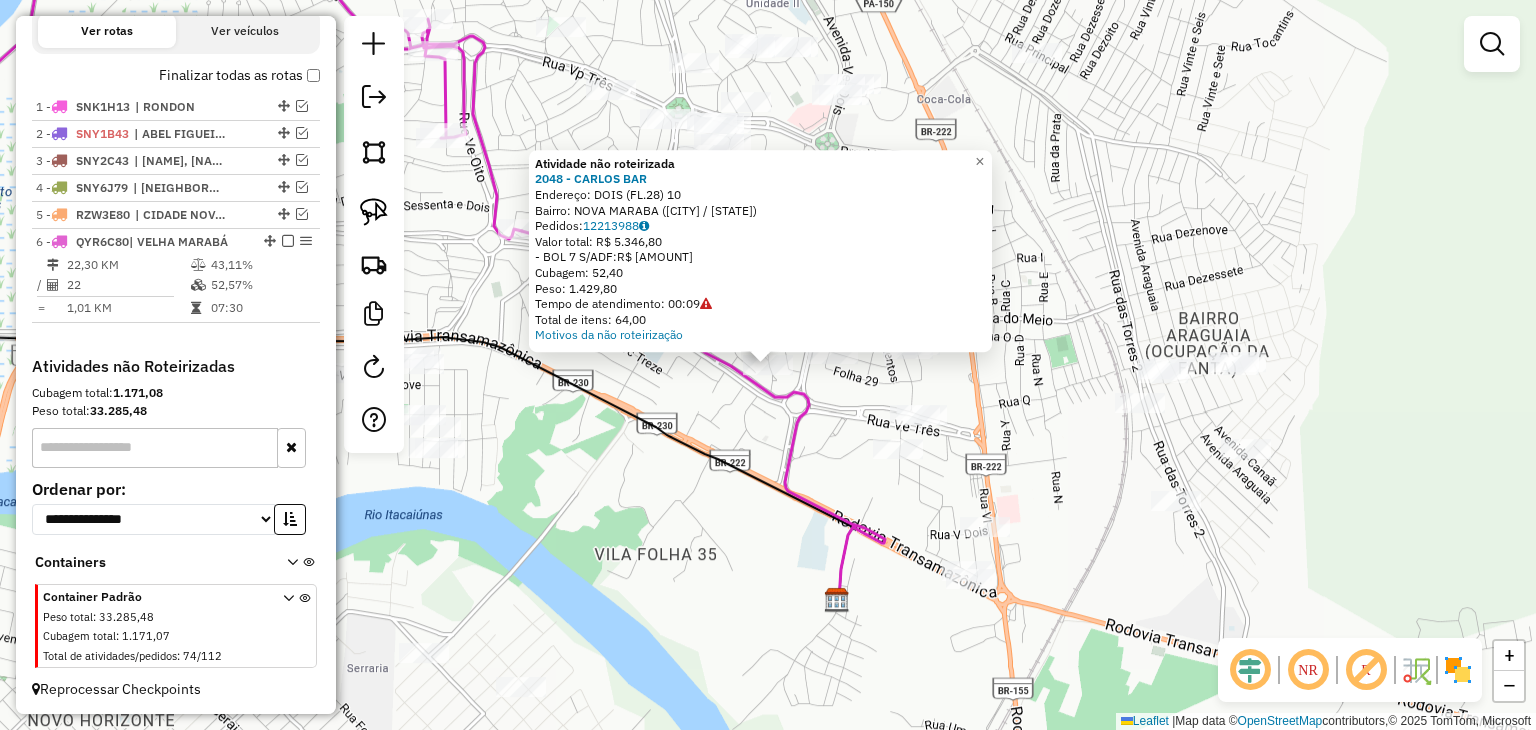 click on "Atividade não roteirizada 2048 - [NAME]  Endereço:  DOIS (FL.28) 10   Bairro: NOVA MARABA ([CITY] / [STATE])   Pedidos:  12213988   Valor total: R$ 5.346,80   - BOL 7 S/ADF:  R$ 5.346,80   Cubagem: 52,40   Peso: 1.429,80   Tempo de atendimento: 00:09   Total de itens: 64,00  Motivos da não roteirização × Janela de atendimento Grade de atendimento Capacidade Transportadoras Veículos Cliente Pedidos  Rotas Selecione os dias de semana para filtrar as janelas de atendimento  Seg   Ter   Qua   Qui   Sex   Sáb   Dom  Informe o período da janela de atendimento: De: Até:  Filtrar exatamente a janela do cliente  Considerar janela de atendimento padrão  Selecione os dias de semana para filtrar as grades de atendimento  Seg   Ter   Qua   Qui   Sex   Sáb   Dom   Considerar clientes sem dia de atendimento cadastrado  Clientes fora do dia de atendimento selecionado Filtrar as atividades entre os valores definidos abaixo:  Peso mínimo:   Peso máximo:   Cubagem mínima:  ****  Cubagem máxima:  ****  De:   De:" 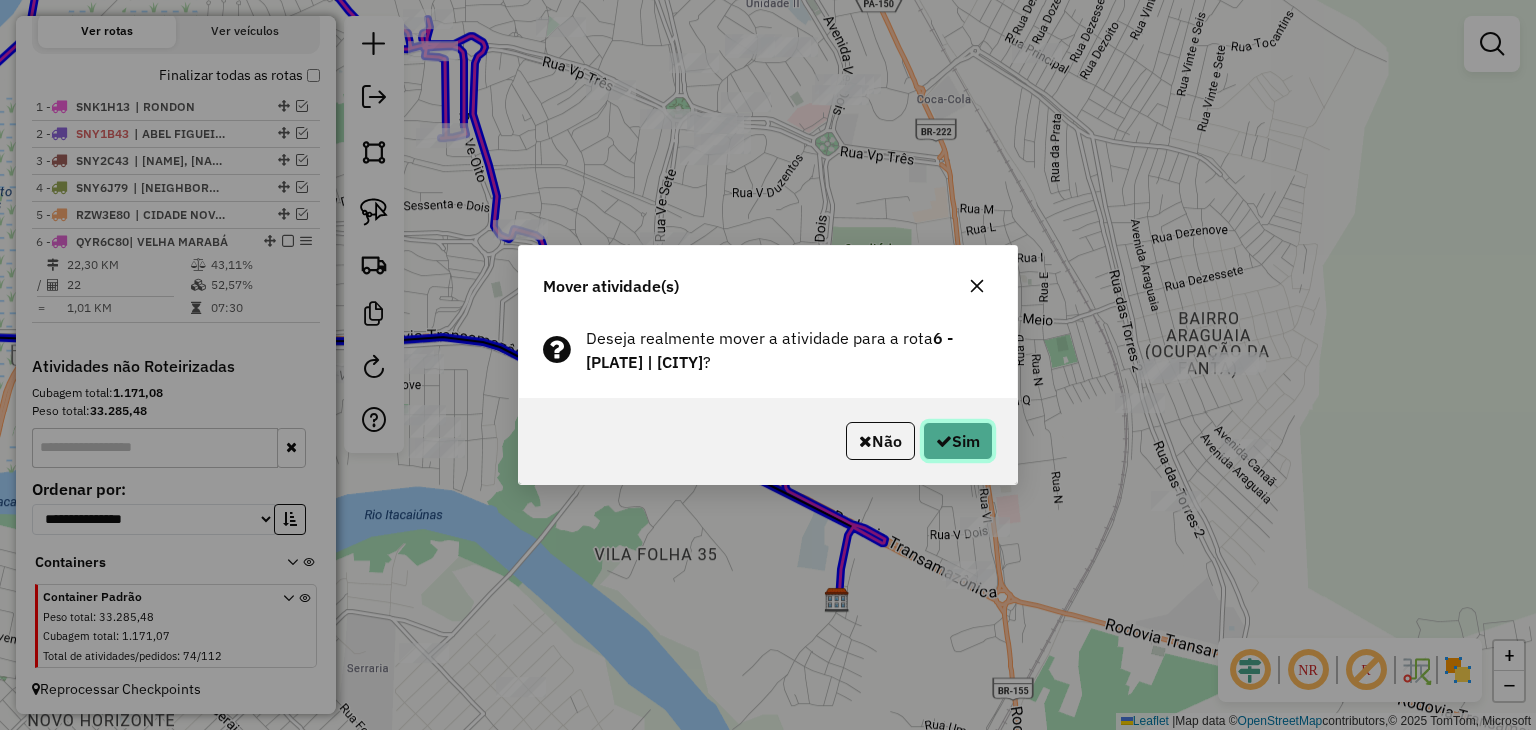 click on "Sim" 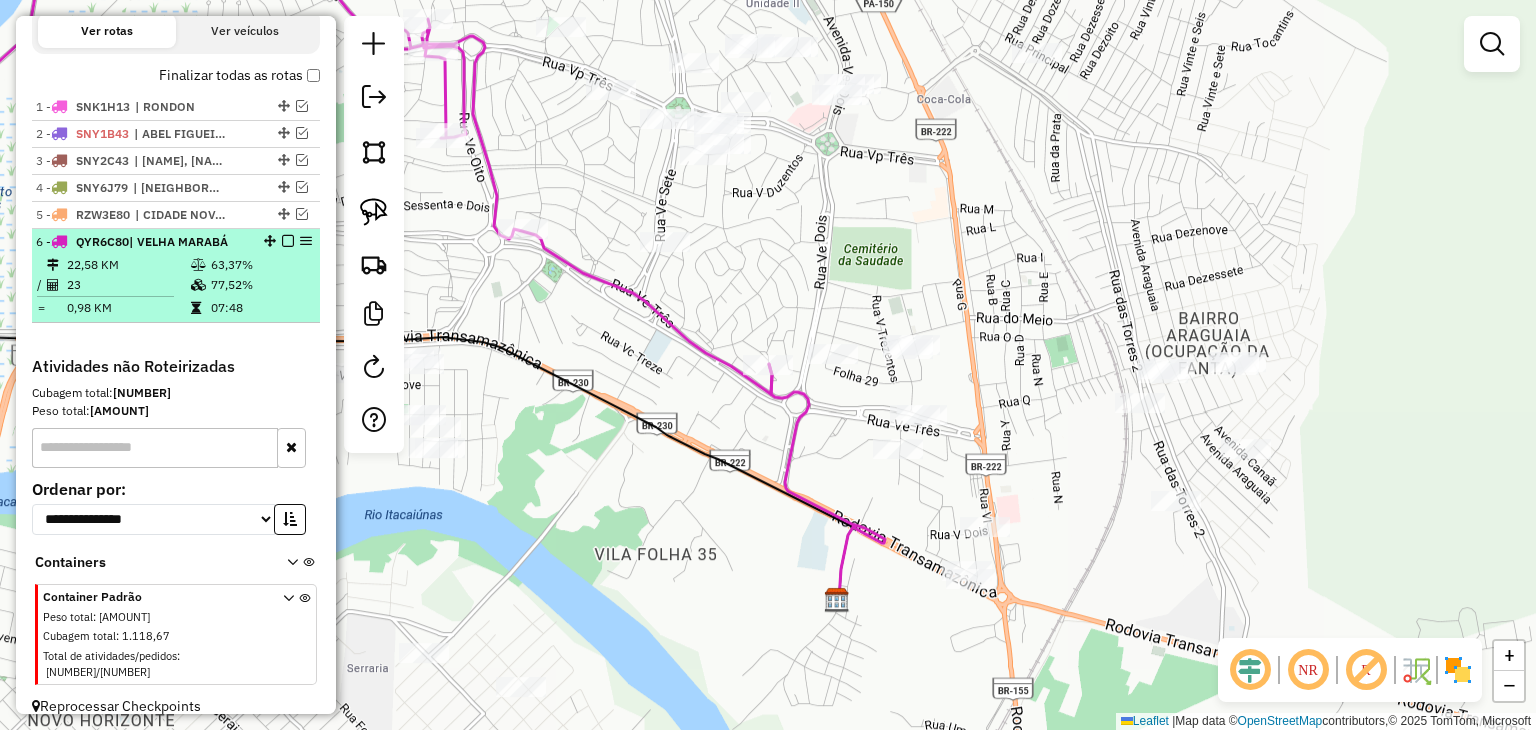 click at bounding box center [288, 241] 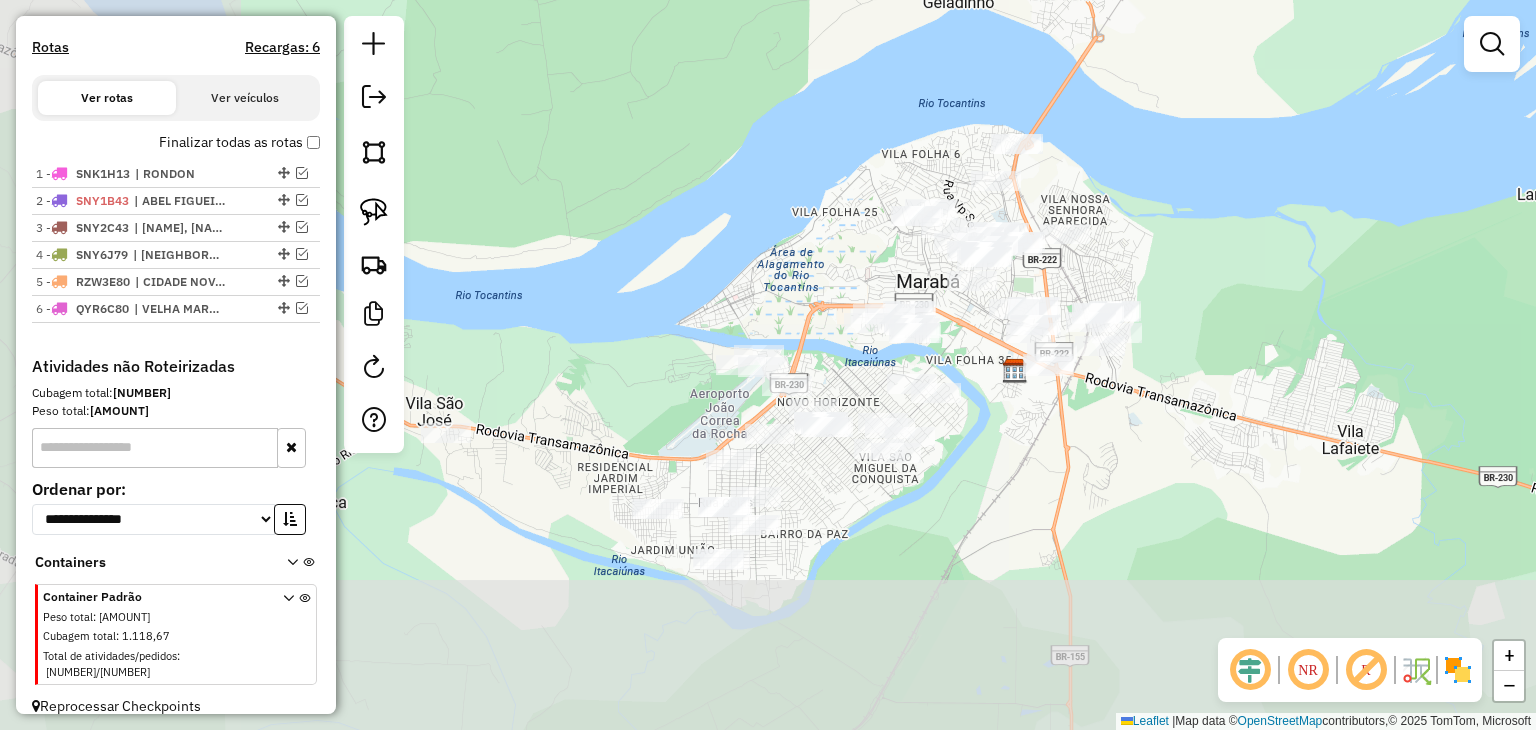 drag, startPoint x: 573, startPoint y: 549, endPoint x: 970, endPoint y: 376, distance: 433.05658 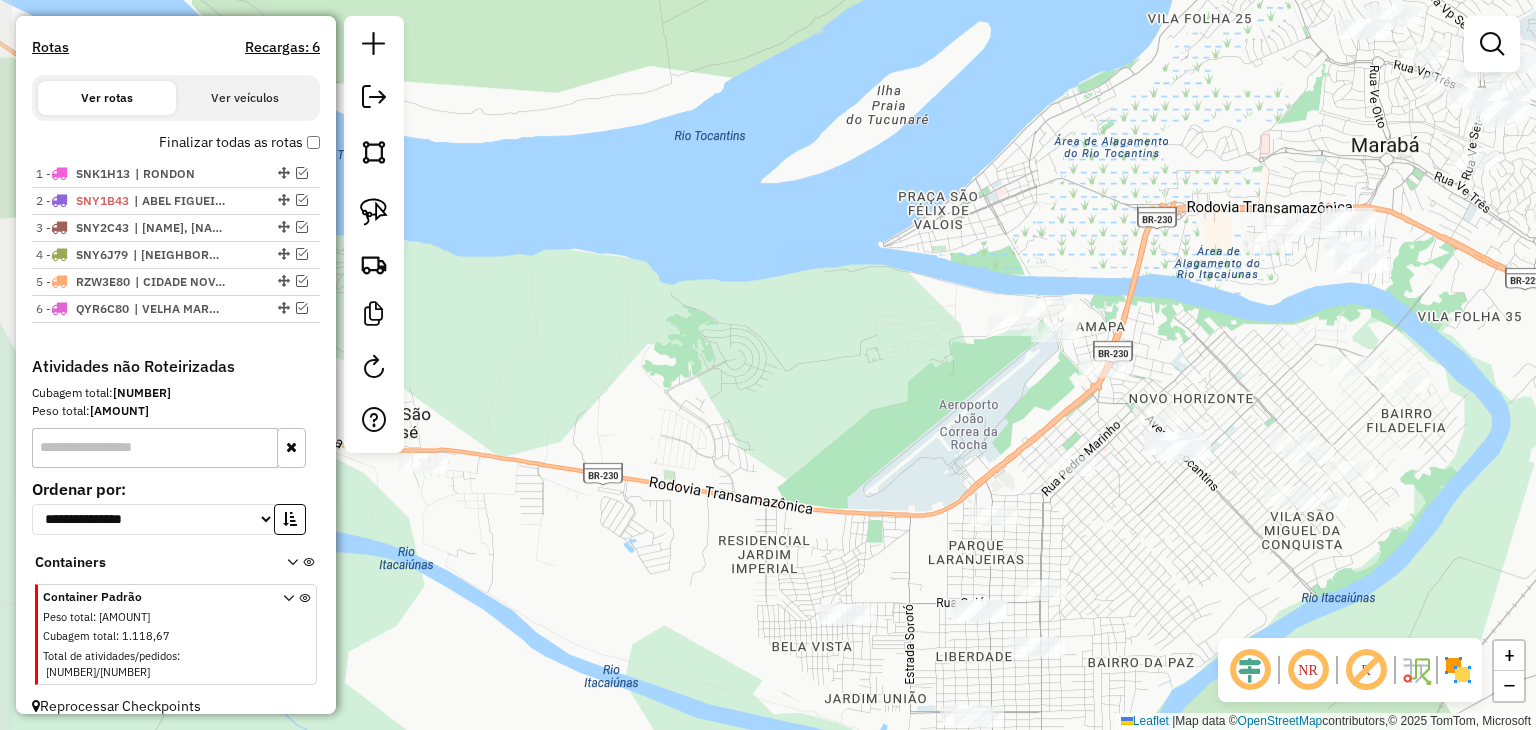 drag, startPoint x: 707, startPoint y: 397, endPoint x: 1028, endPoint y: 413, distance: 321.3985 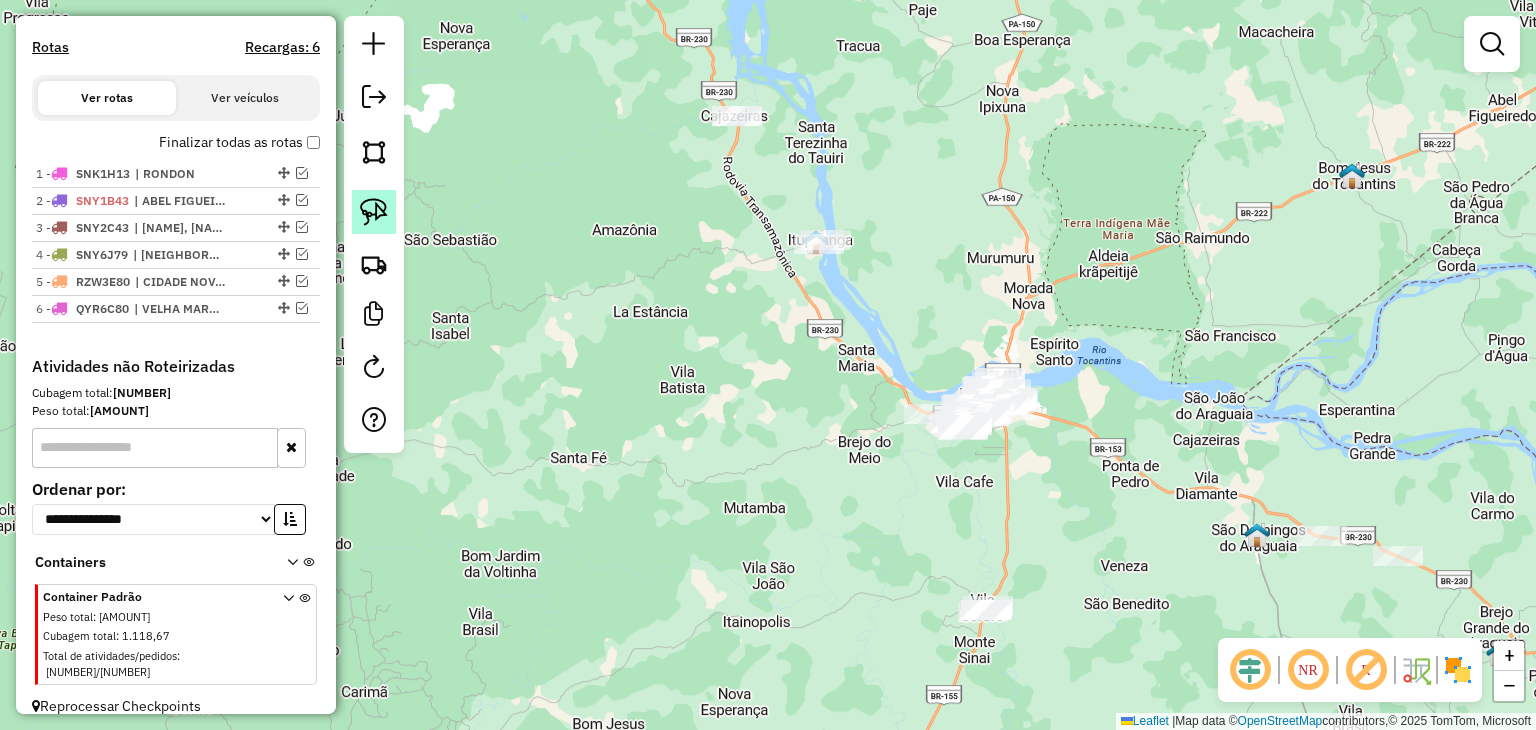 click 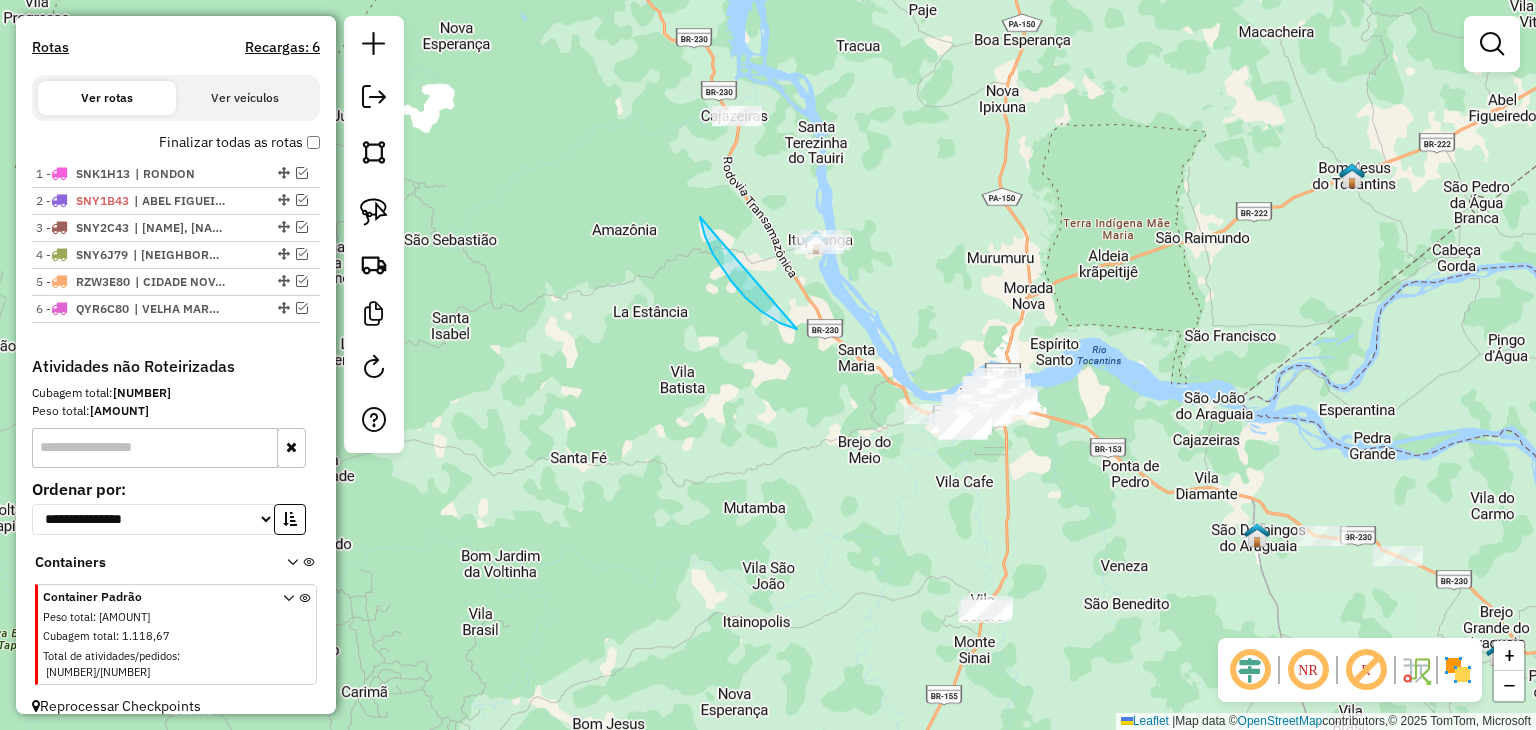 drag, startPoint x: 797, startPoint y: 329, endPoint x: 700, endPoint y: 217, distance: 148.16545 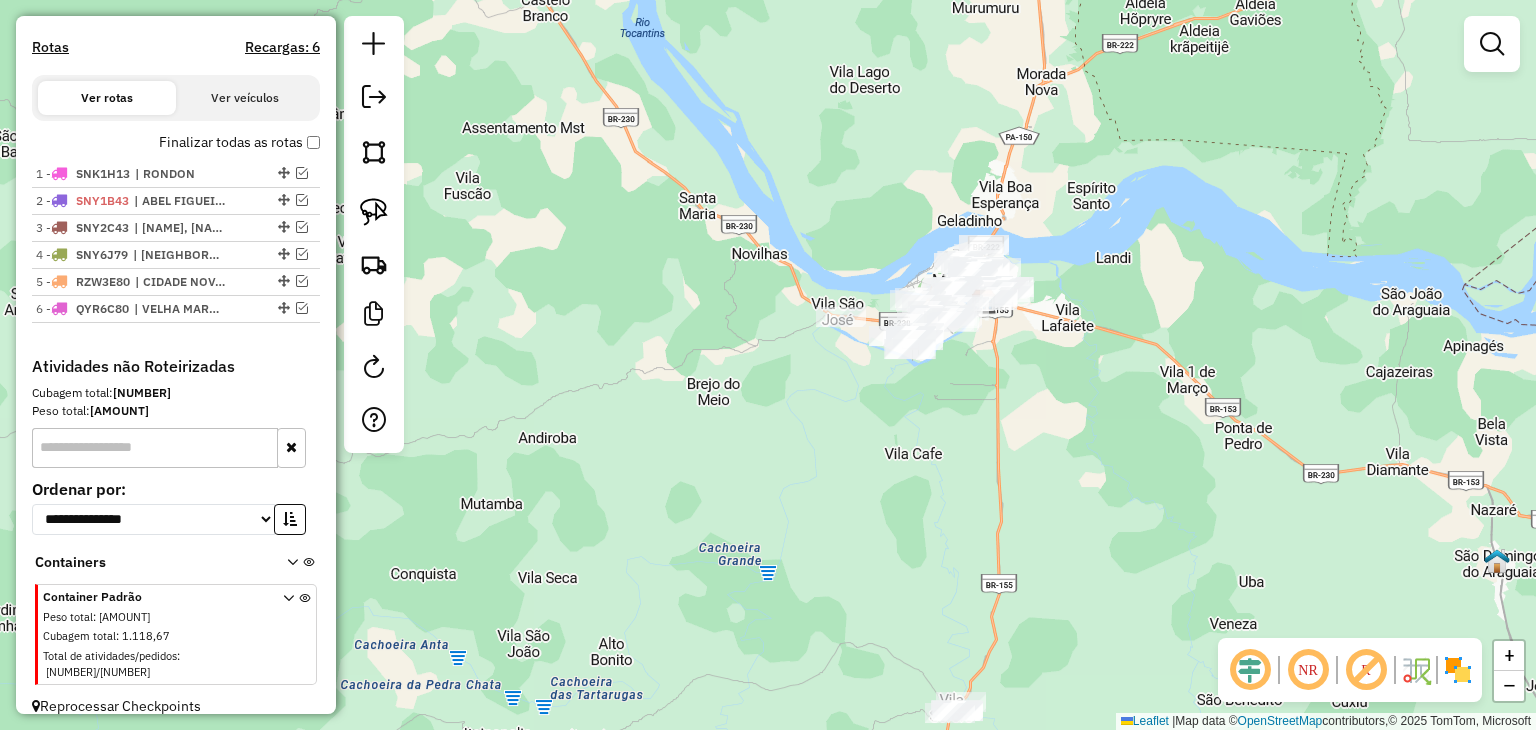 drag, startPoint x: 1018, startPoint y: 530, endPoint x: 937, endPoint y: 440, distance: 121.08262 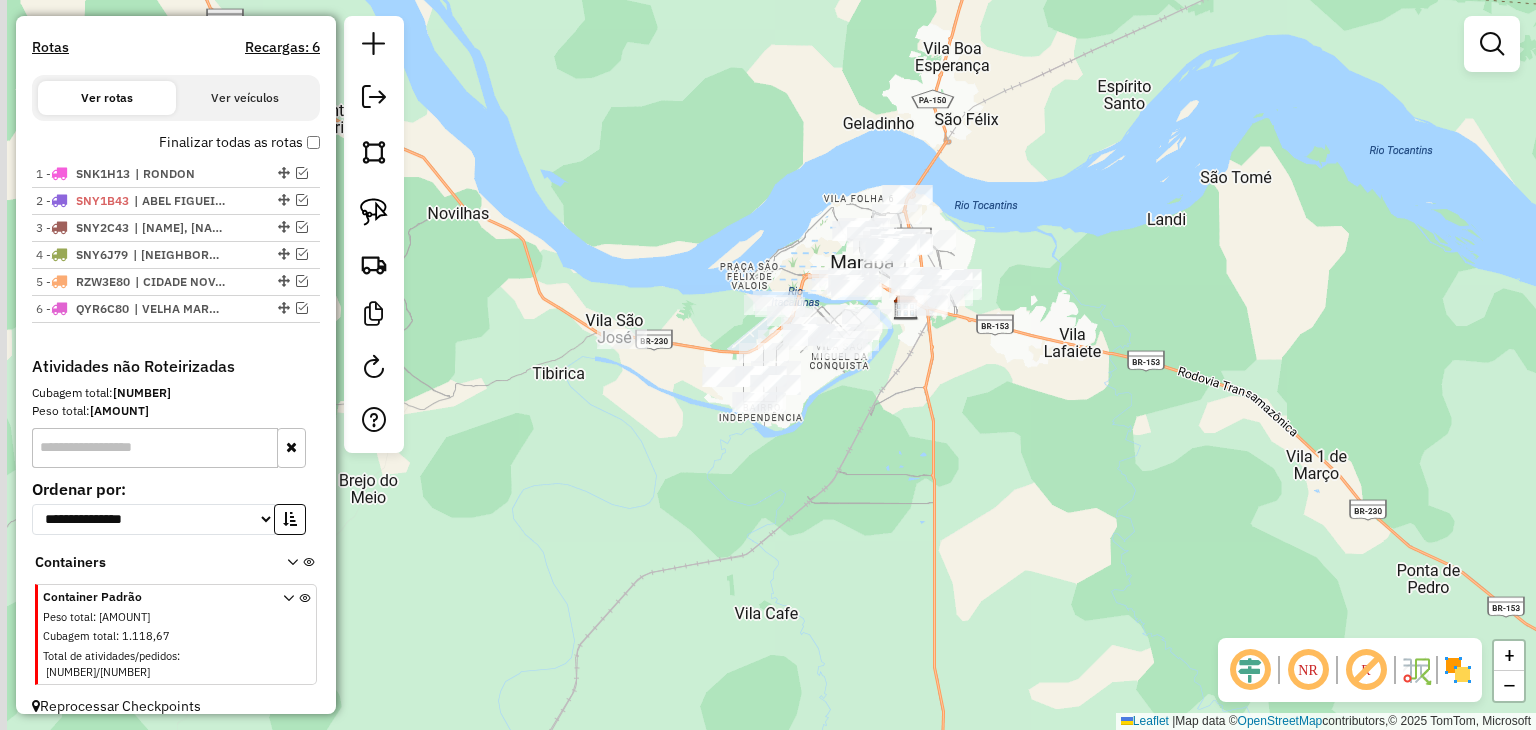 drag, startPoint x: 701, startPoint y: 336, endPoint x: 732, endPoint y: 349, distance: 33.61547 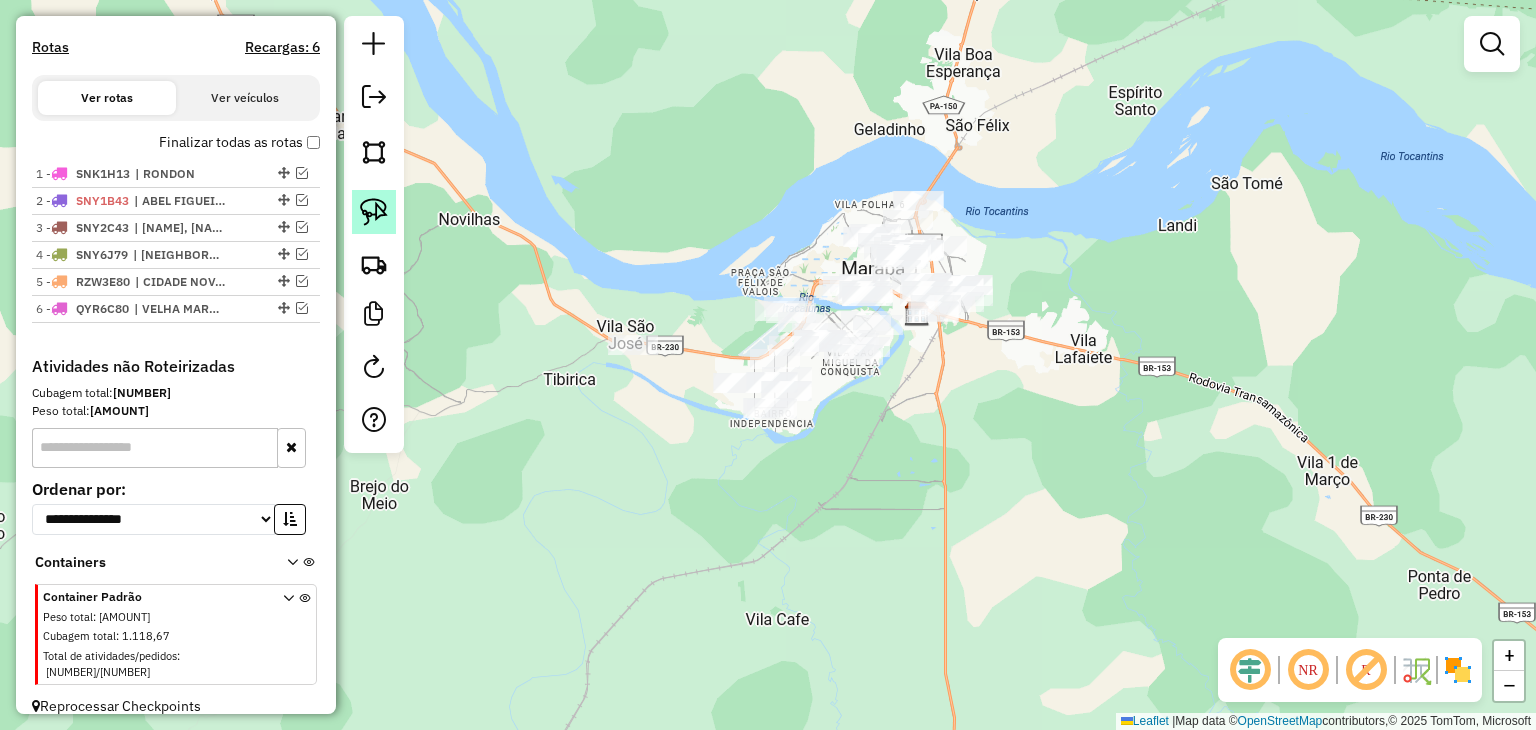 click 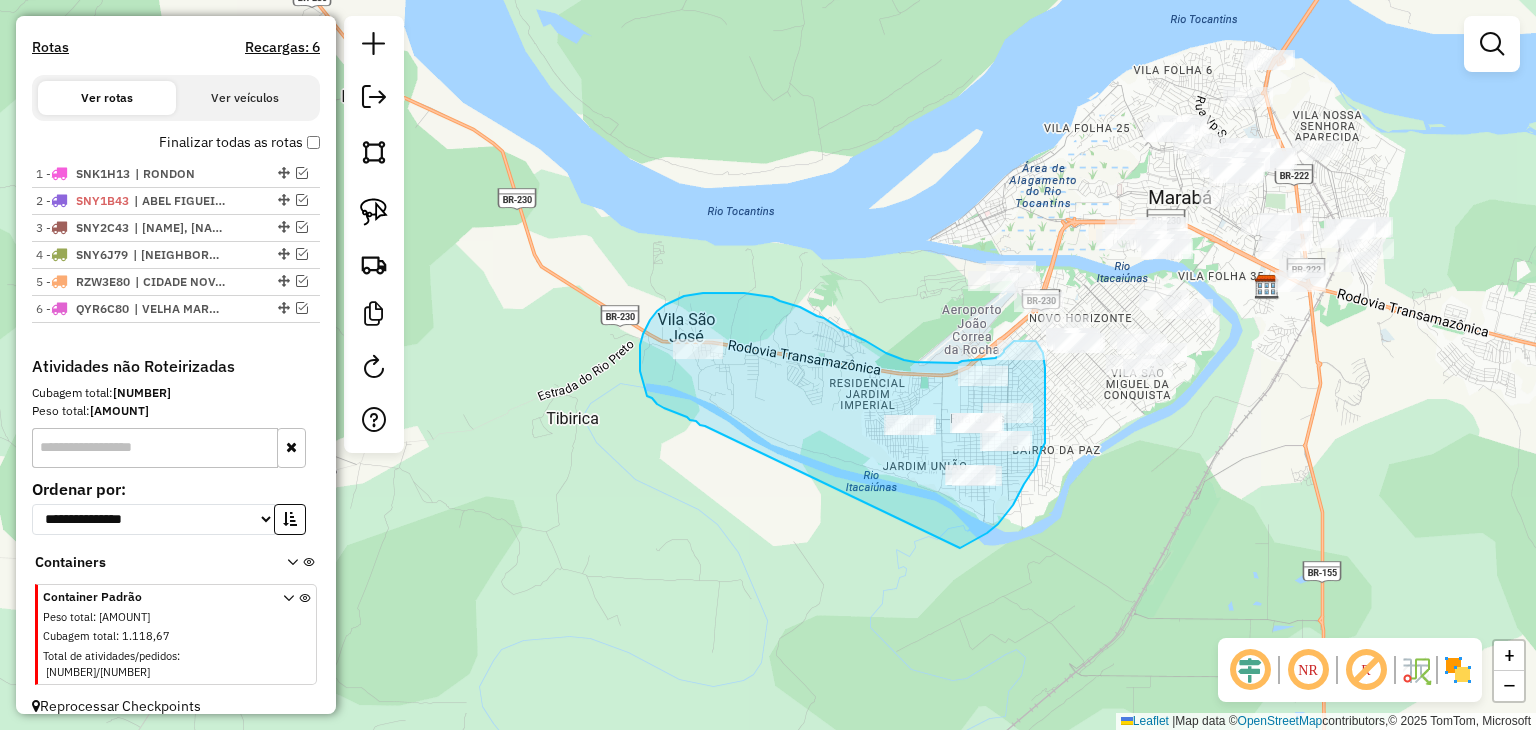 drag, startPoint x: 687, startPoint y: 417, endPoint x: 945, endPoint y: 538, distance: 284.9649 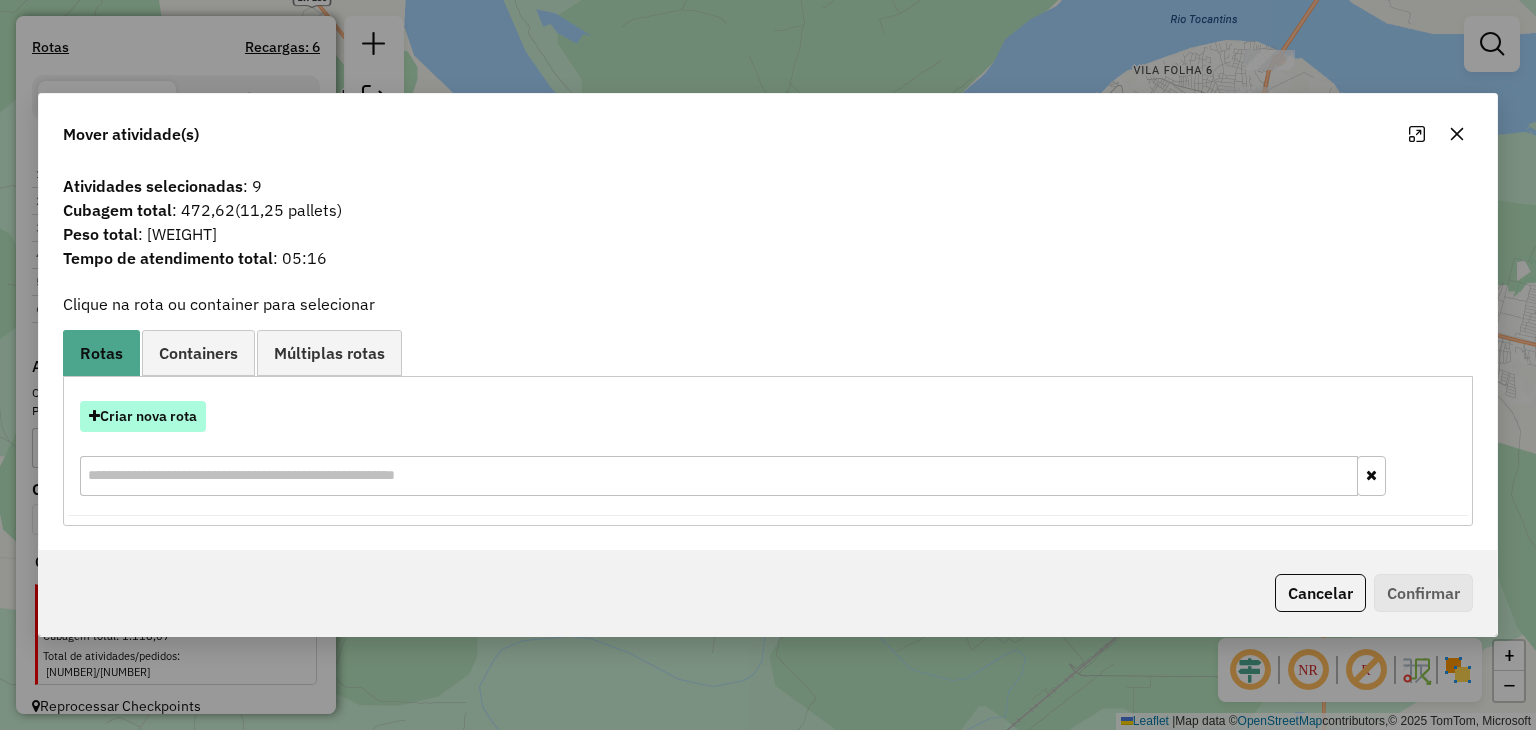 click on "Criar nova rota" at bounding box center (143, 416) 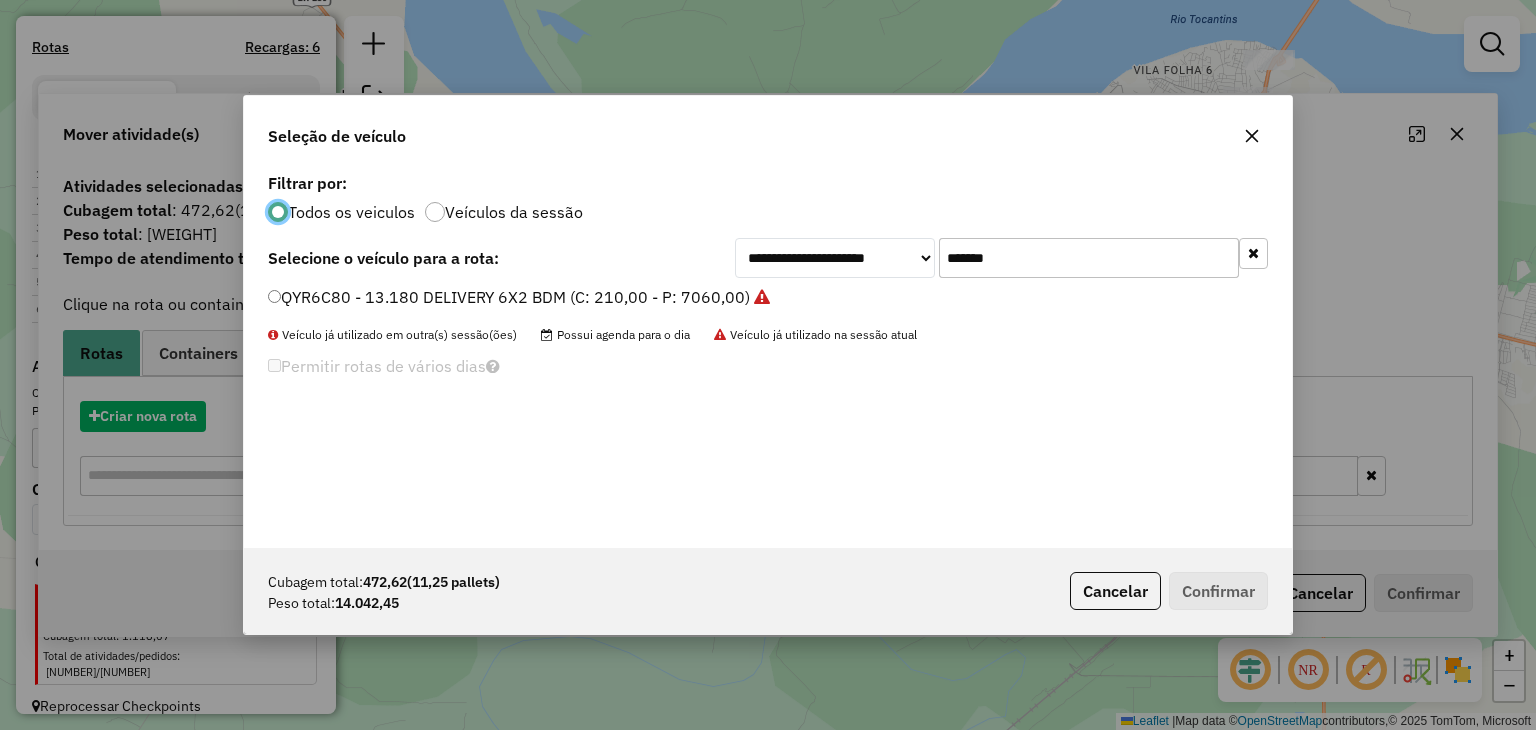 scroll, scrollTop: 10, scrollLeft: 6, axis: both 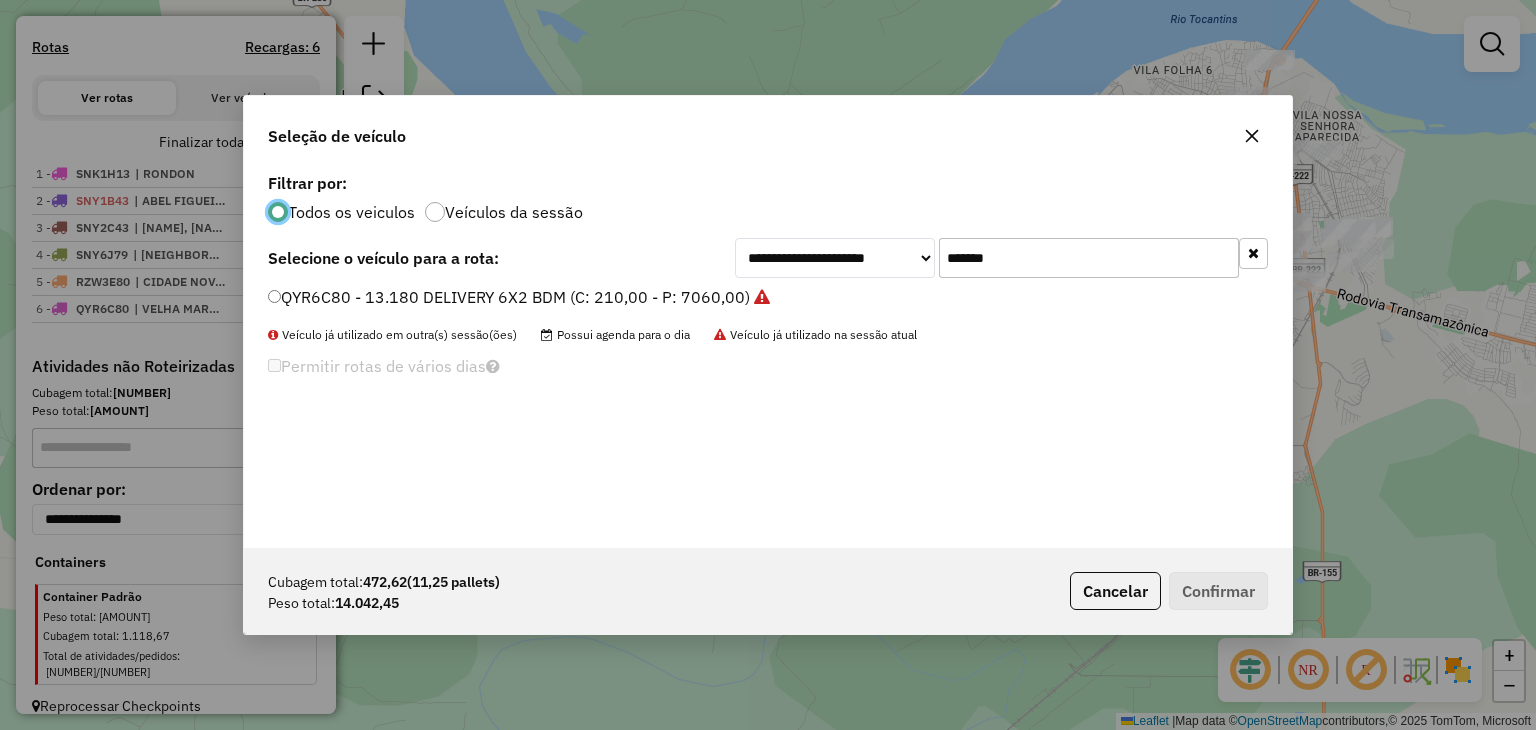 click on "*******" 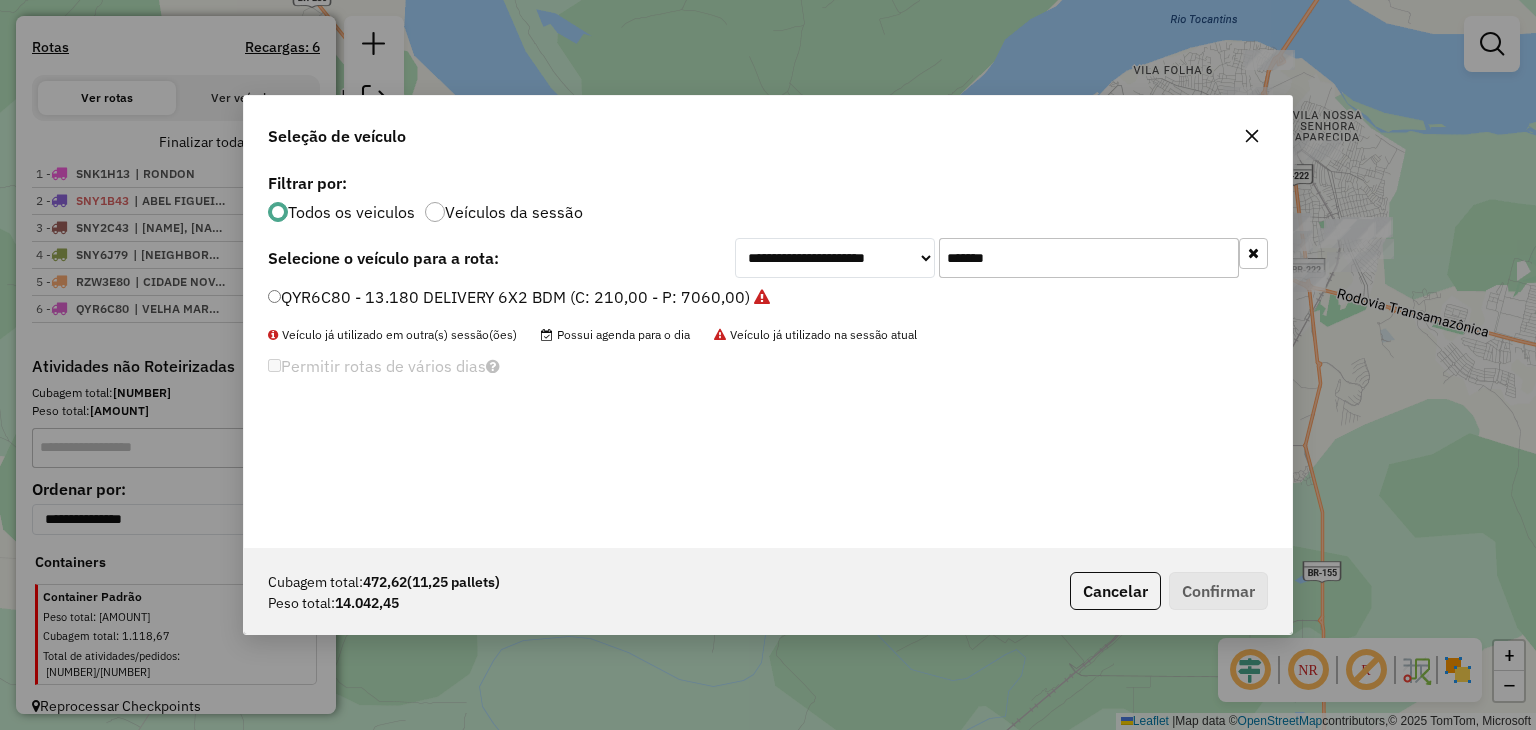 click on "*******" 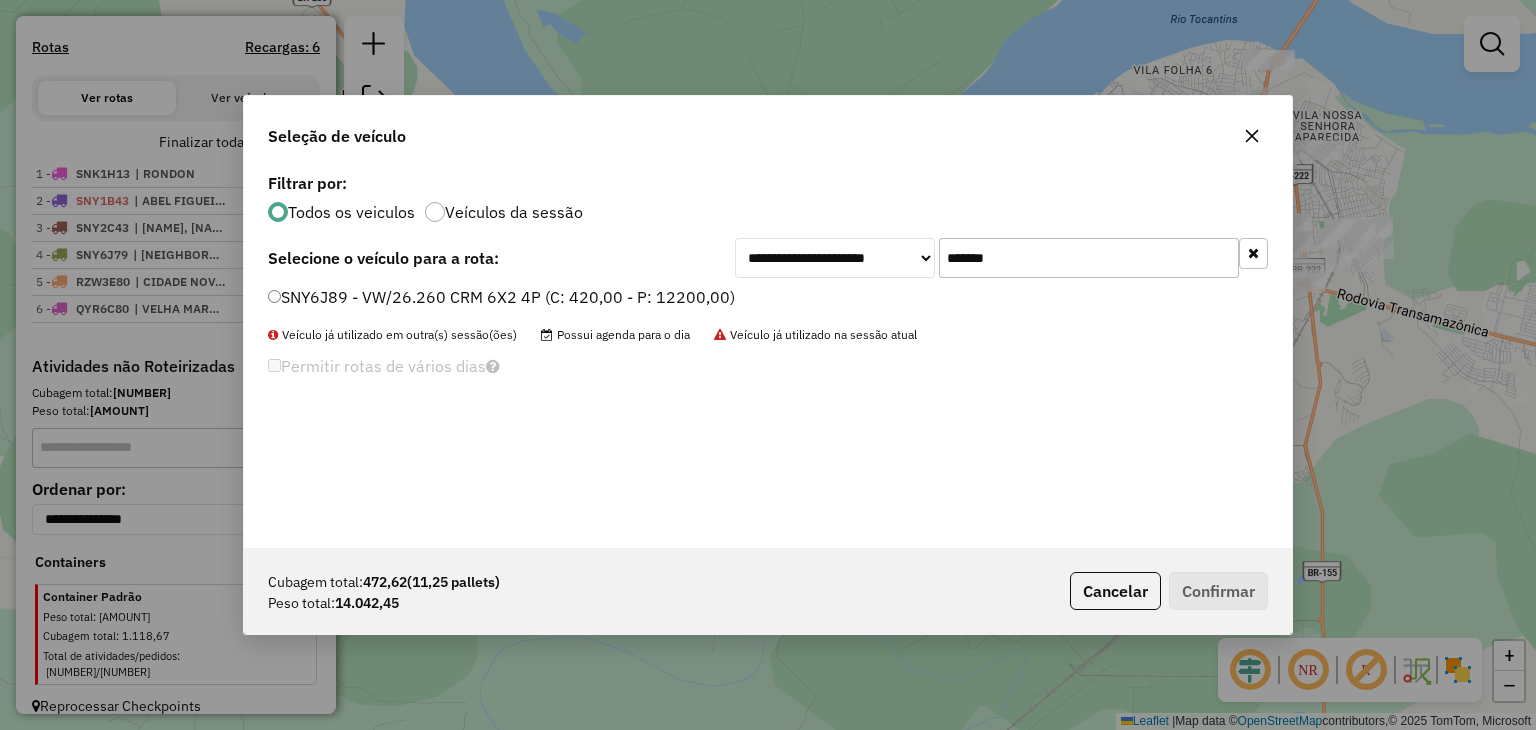 type on "*******" 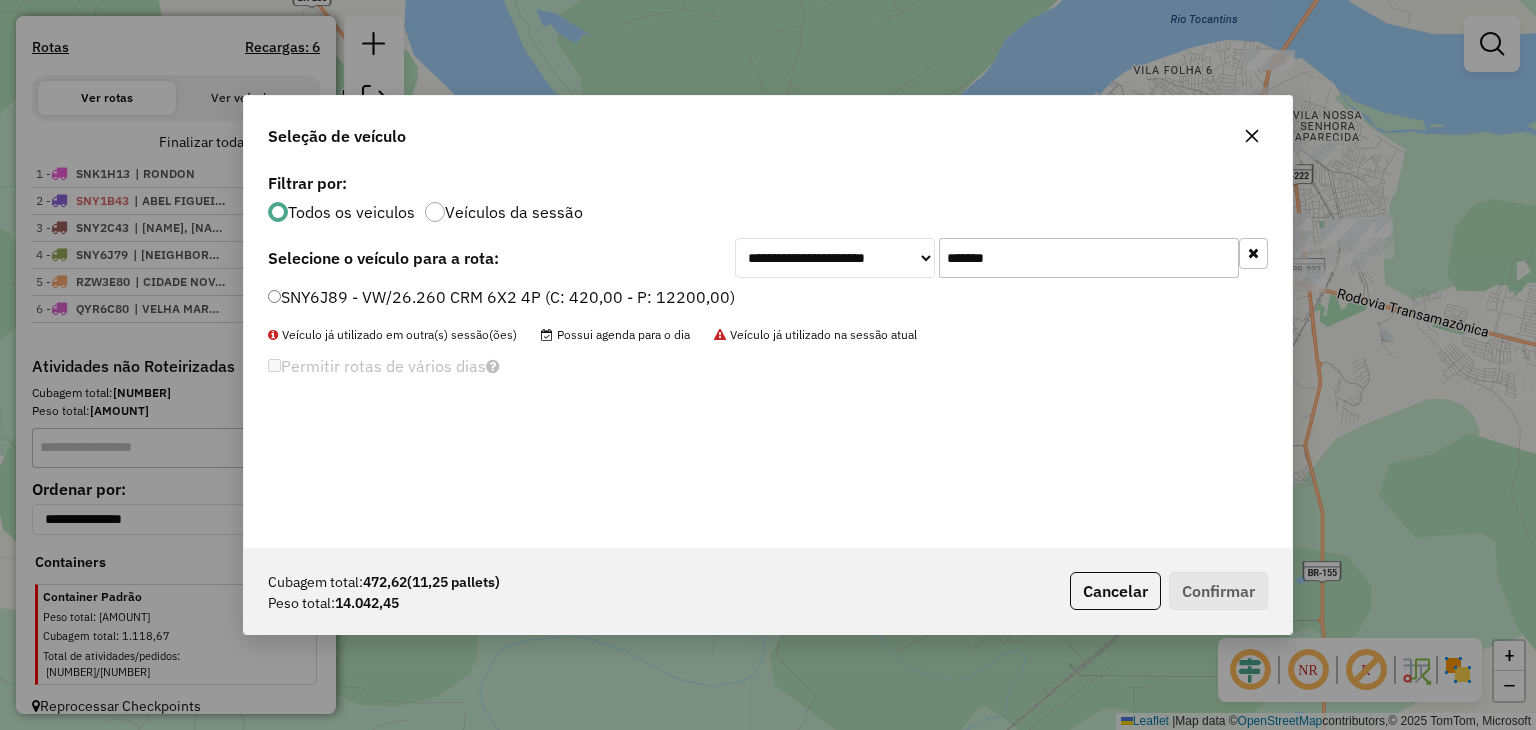 click on "SNY6J89 - VW/26.260 CRM 6X2 4P (C: 420,00 - P: 12200,00)" 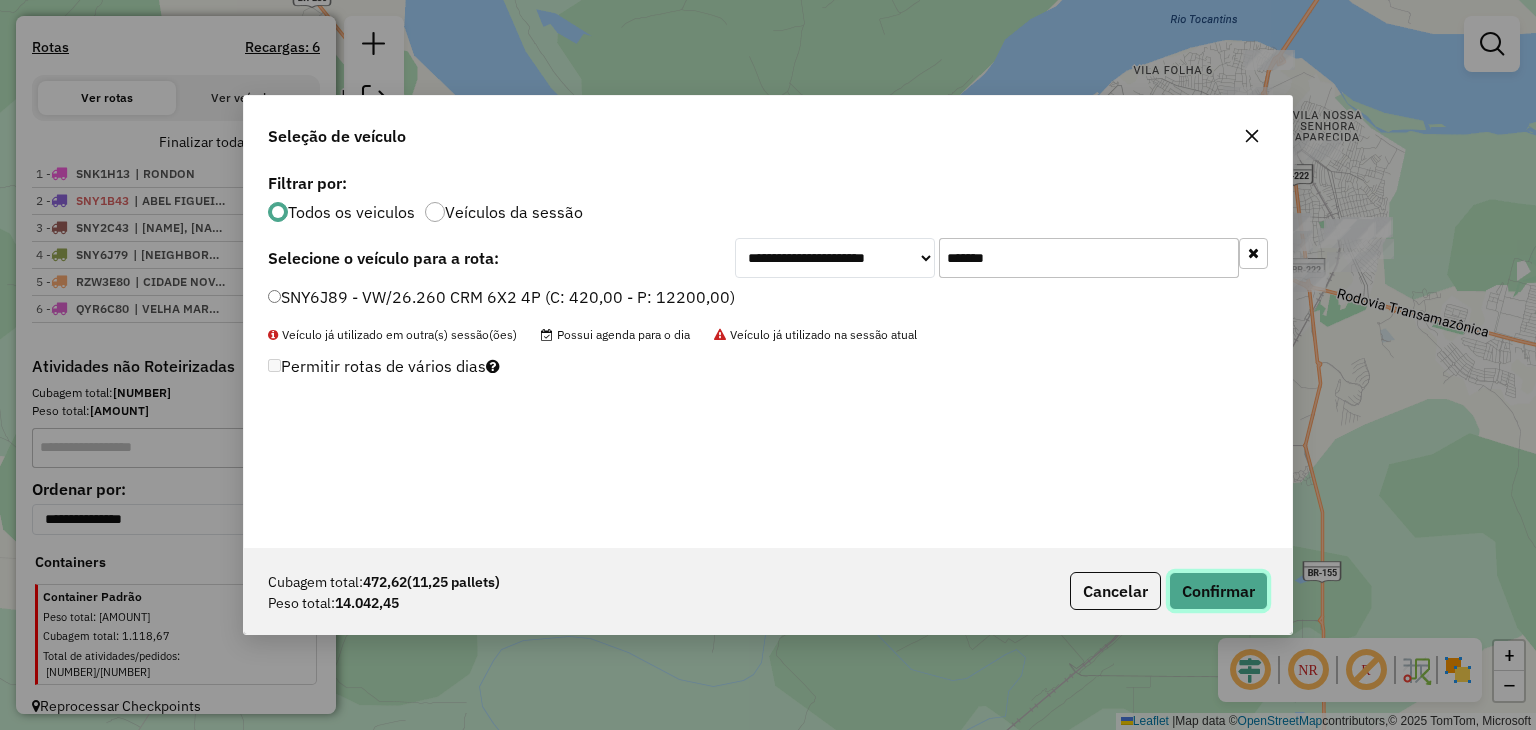 click on "Confirmar" 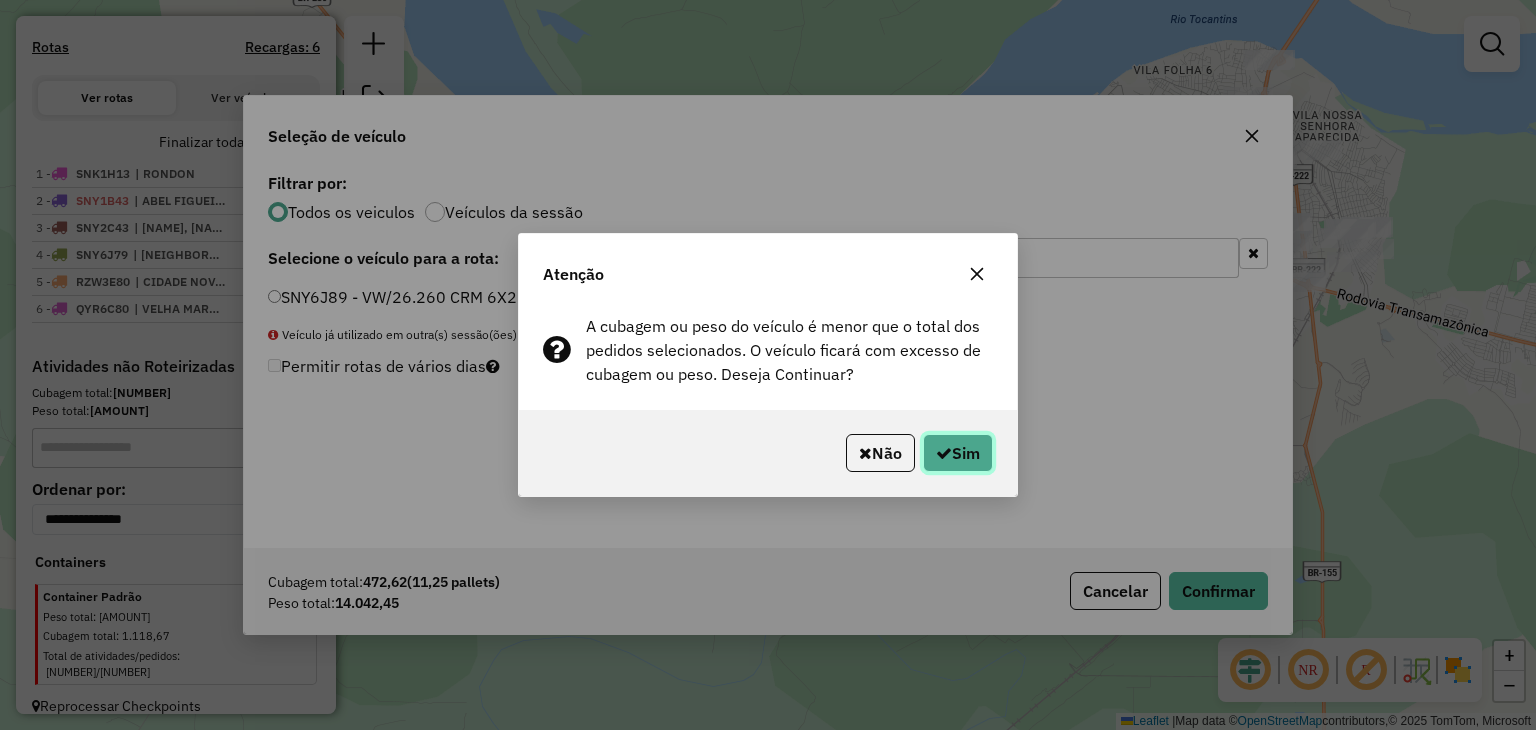 click on "Sim" 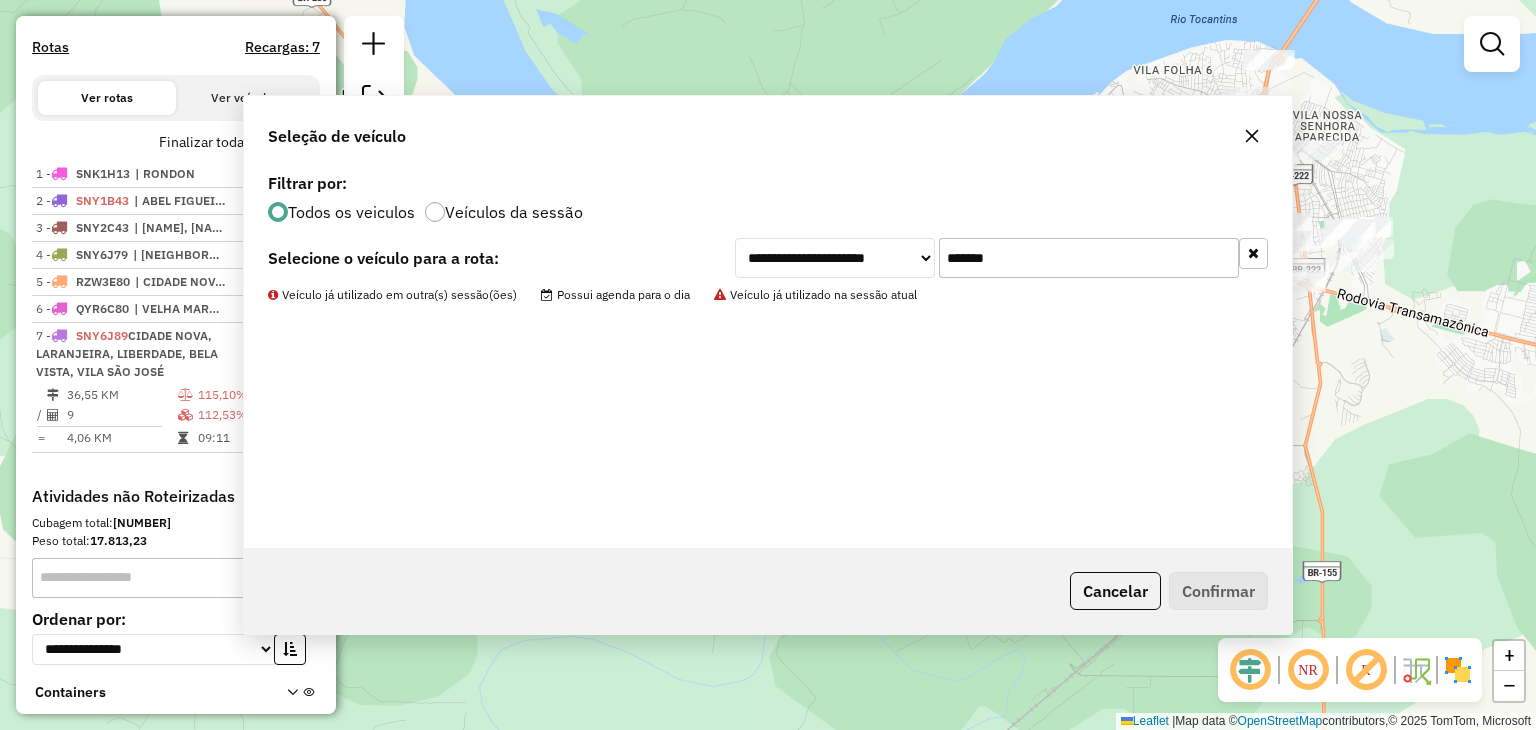 scroll, scrollTop: 699, scrollLeft: 0, axis: vertical 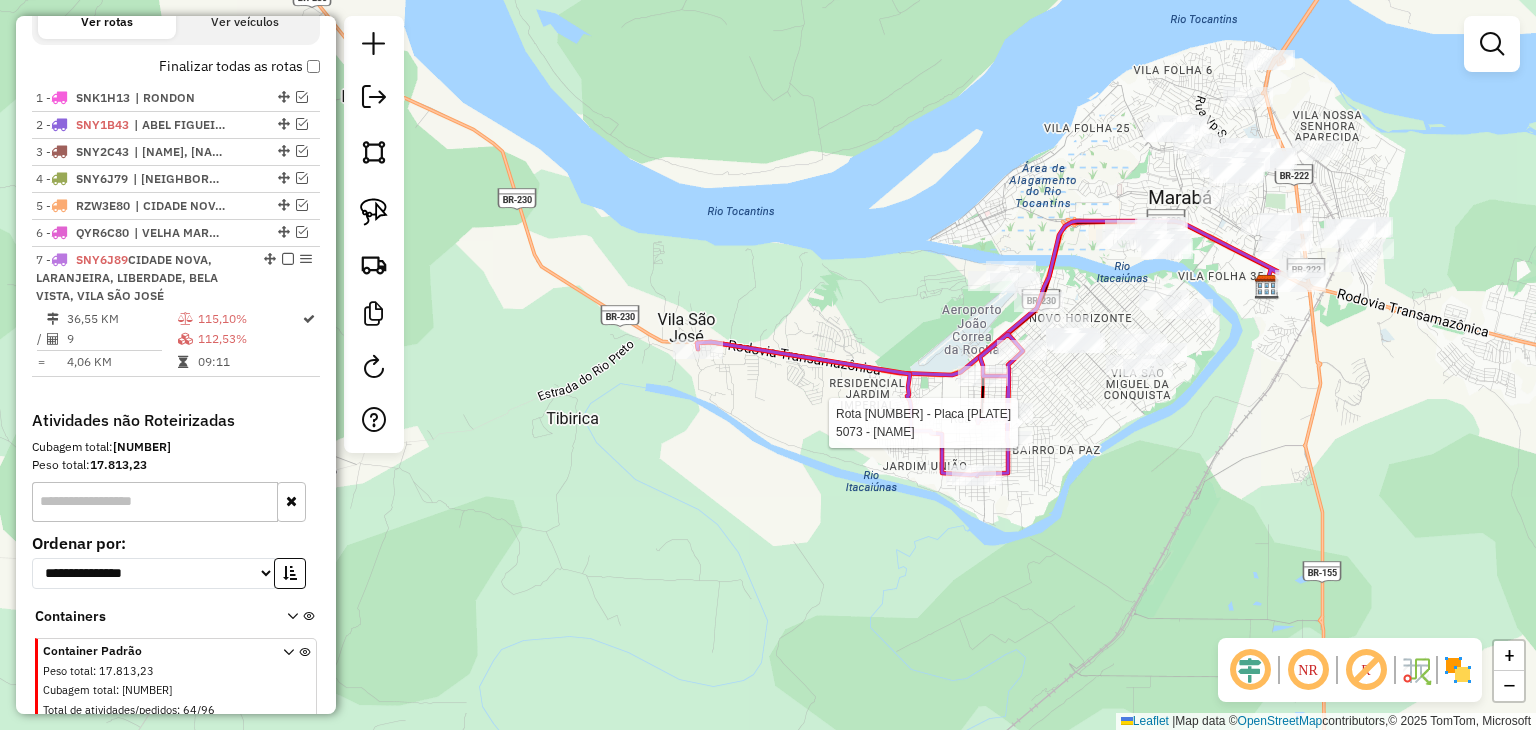 select on "**********" 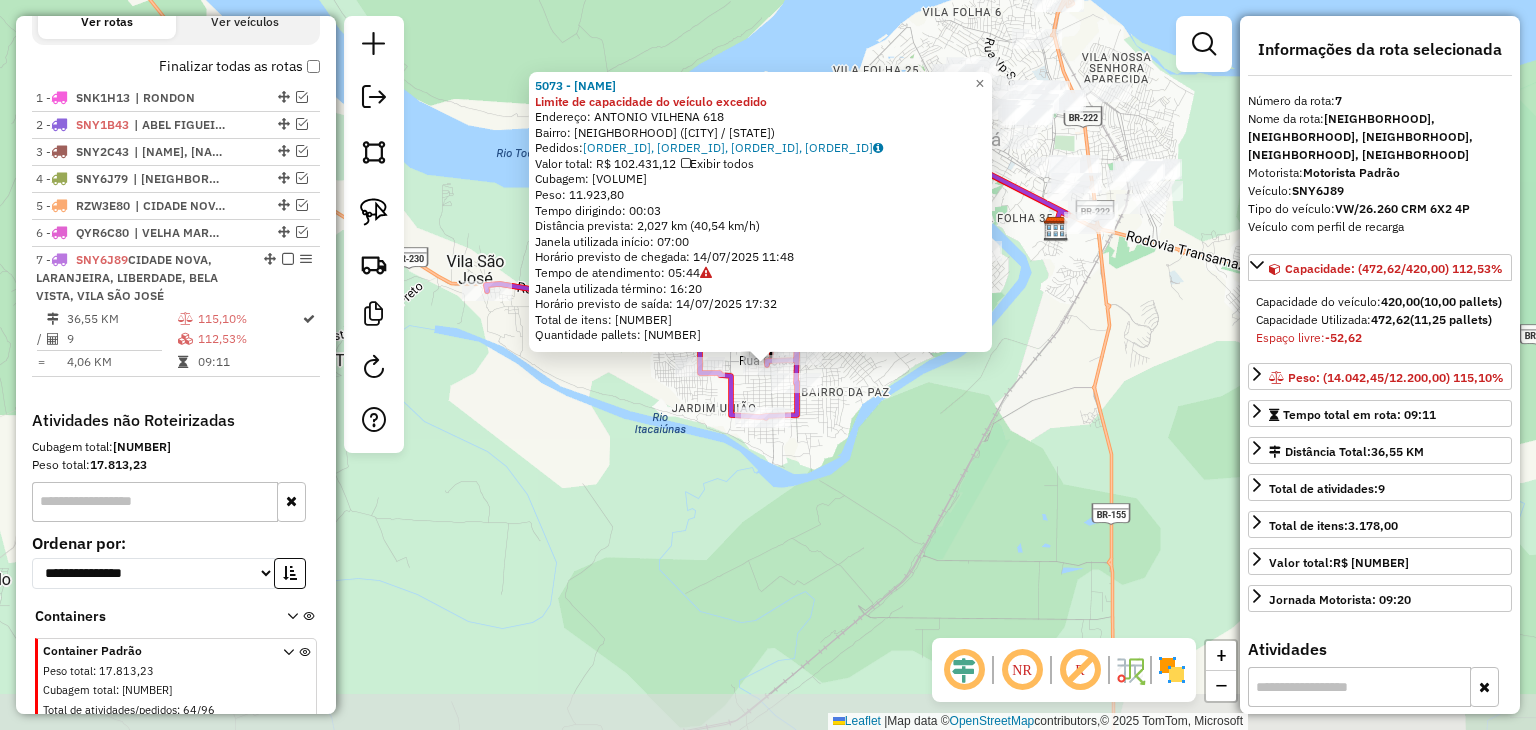 scroll, scrollTop: 752, scrollLeft: 0, axis: vertical 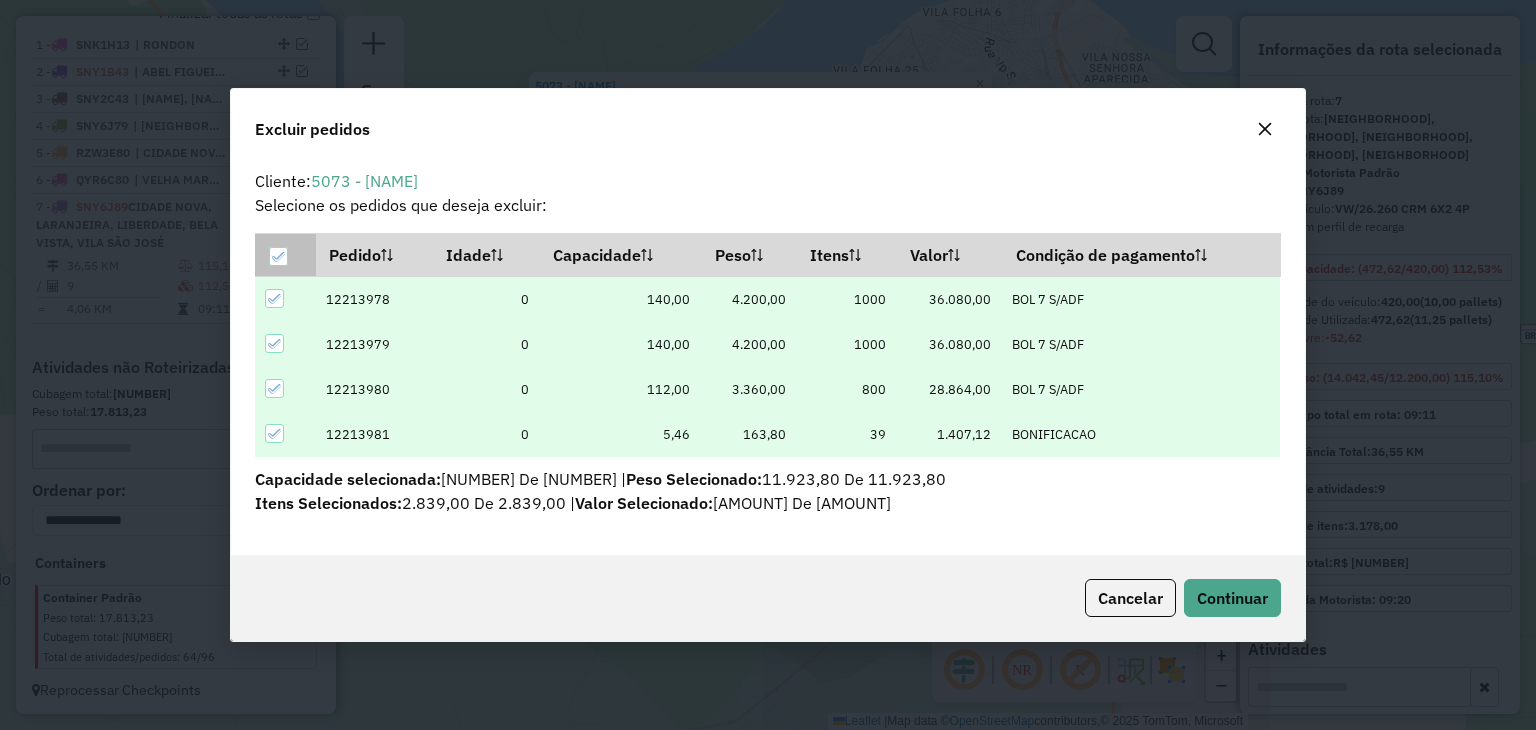 click at bounding box center [285, 254] 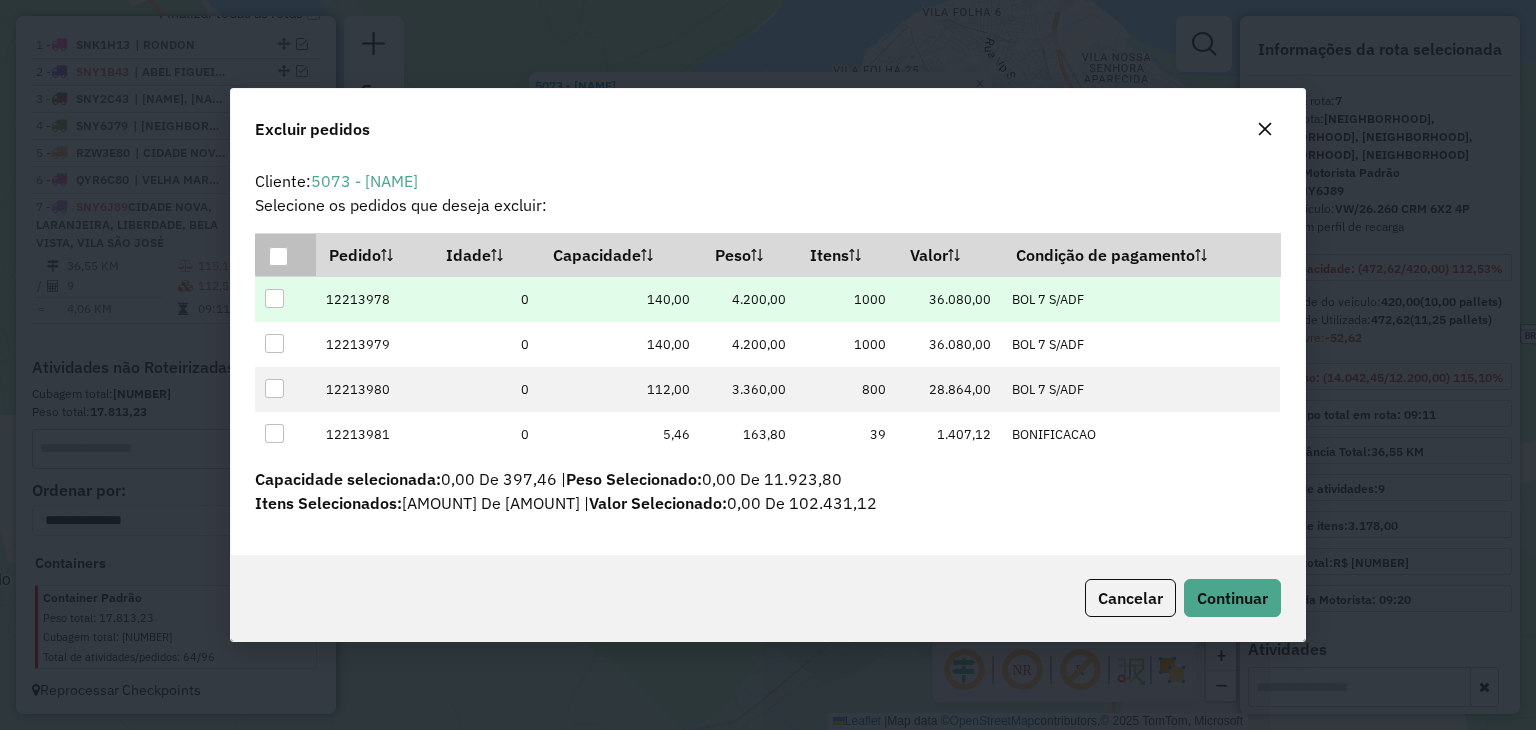 click at bounding box center (274, 298) 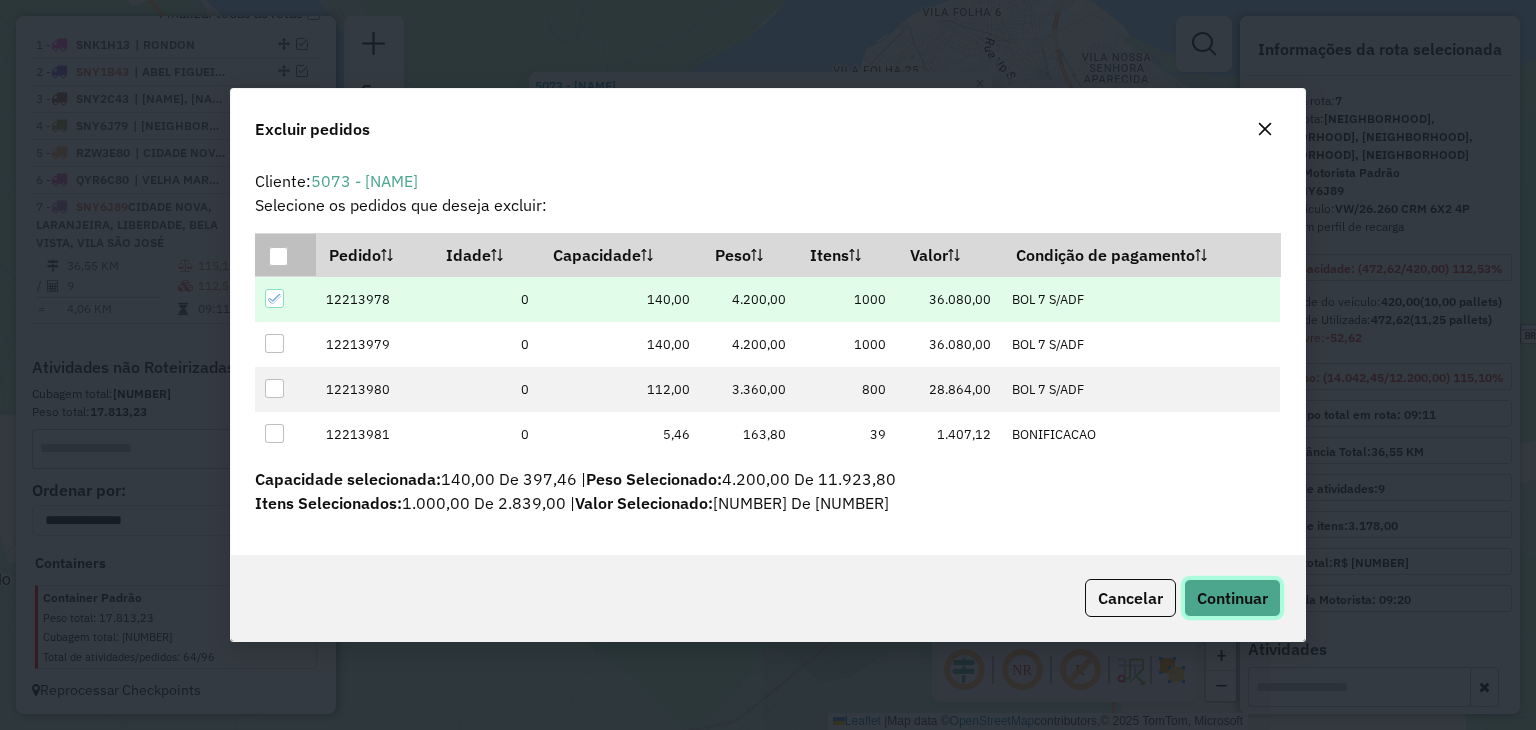 click on "Continuar" 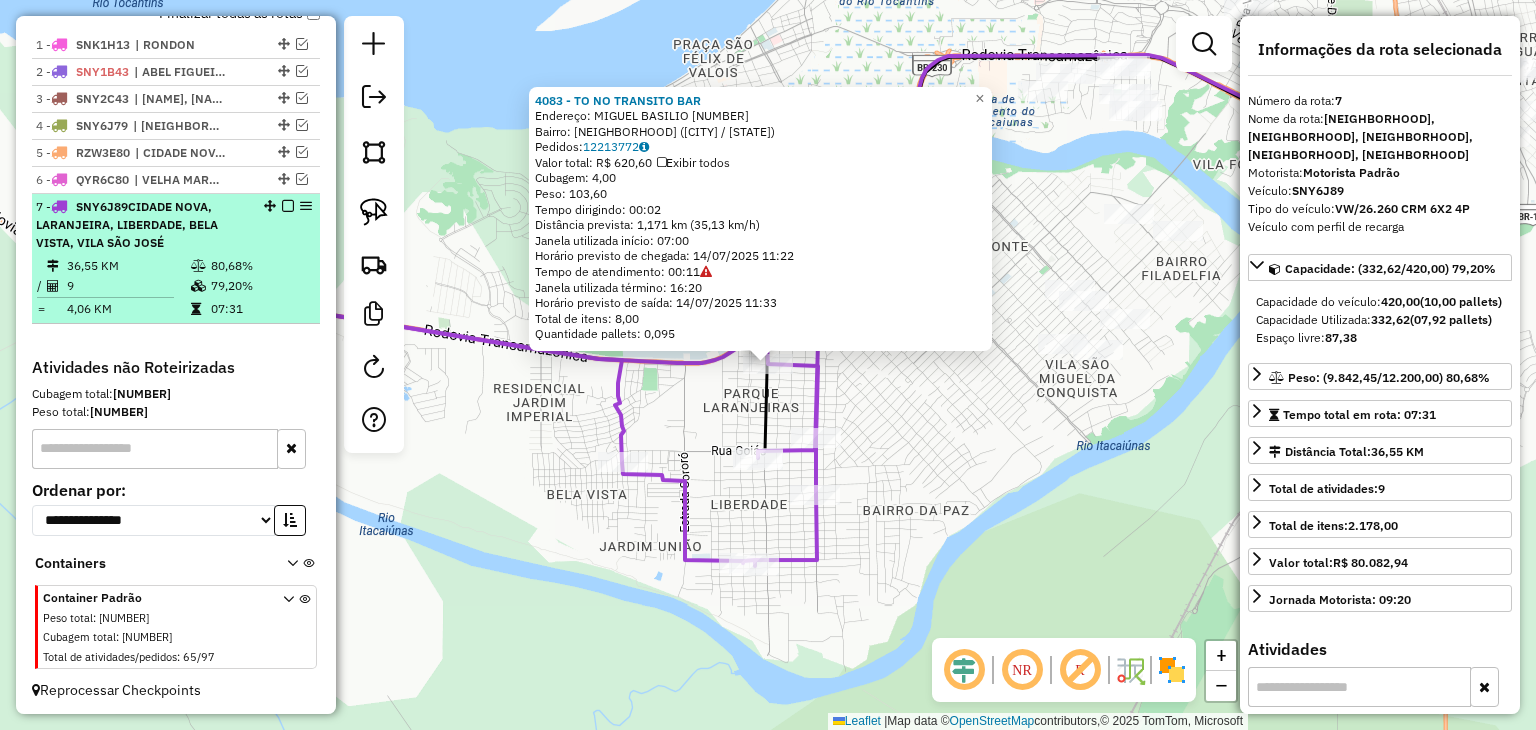 click at bounding box center (288, 206) 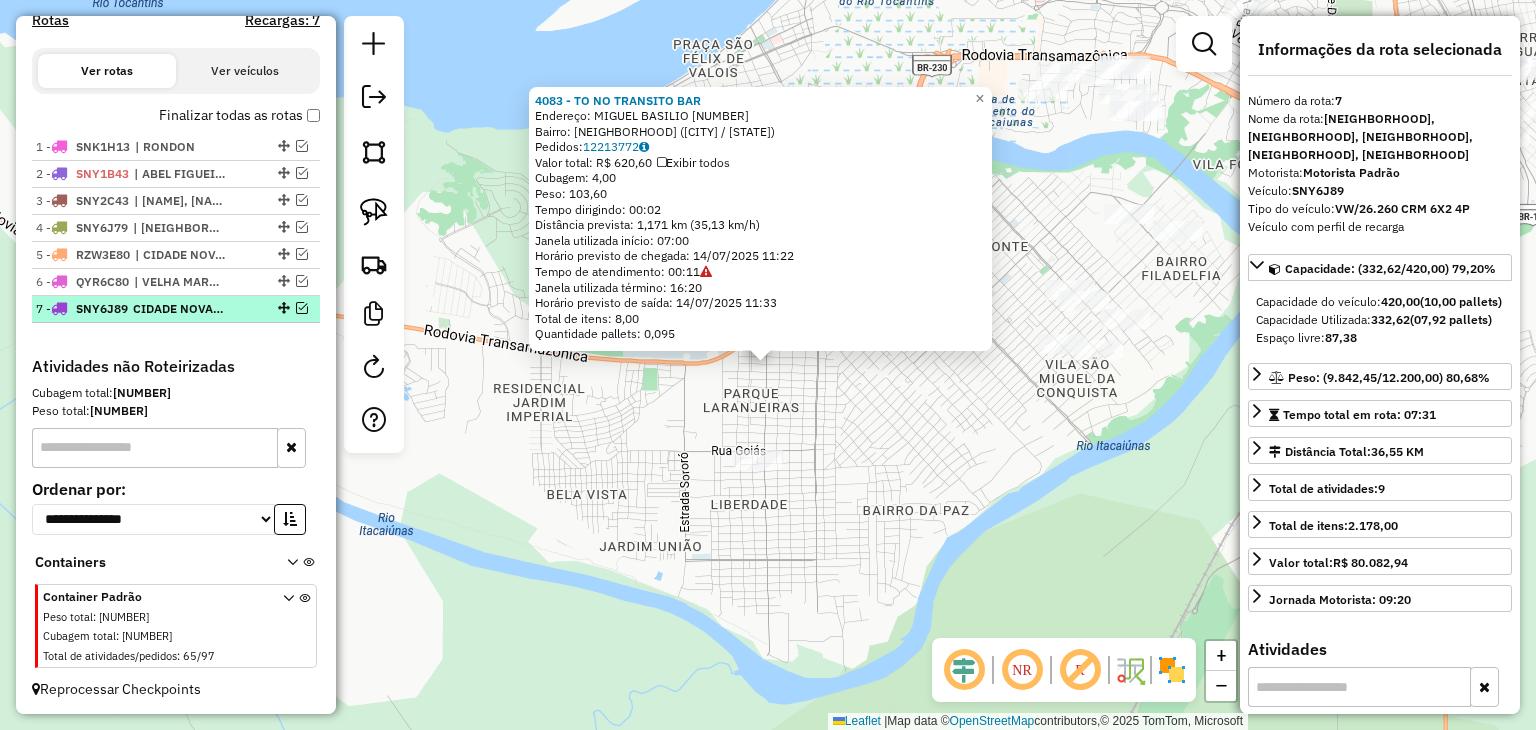 click on "[NUMBER] [PLATE] | [NAME], [NAME], [NAME], [NAME], [NAME]" at bounding box center (176, 309) 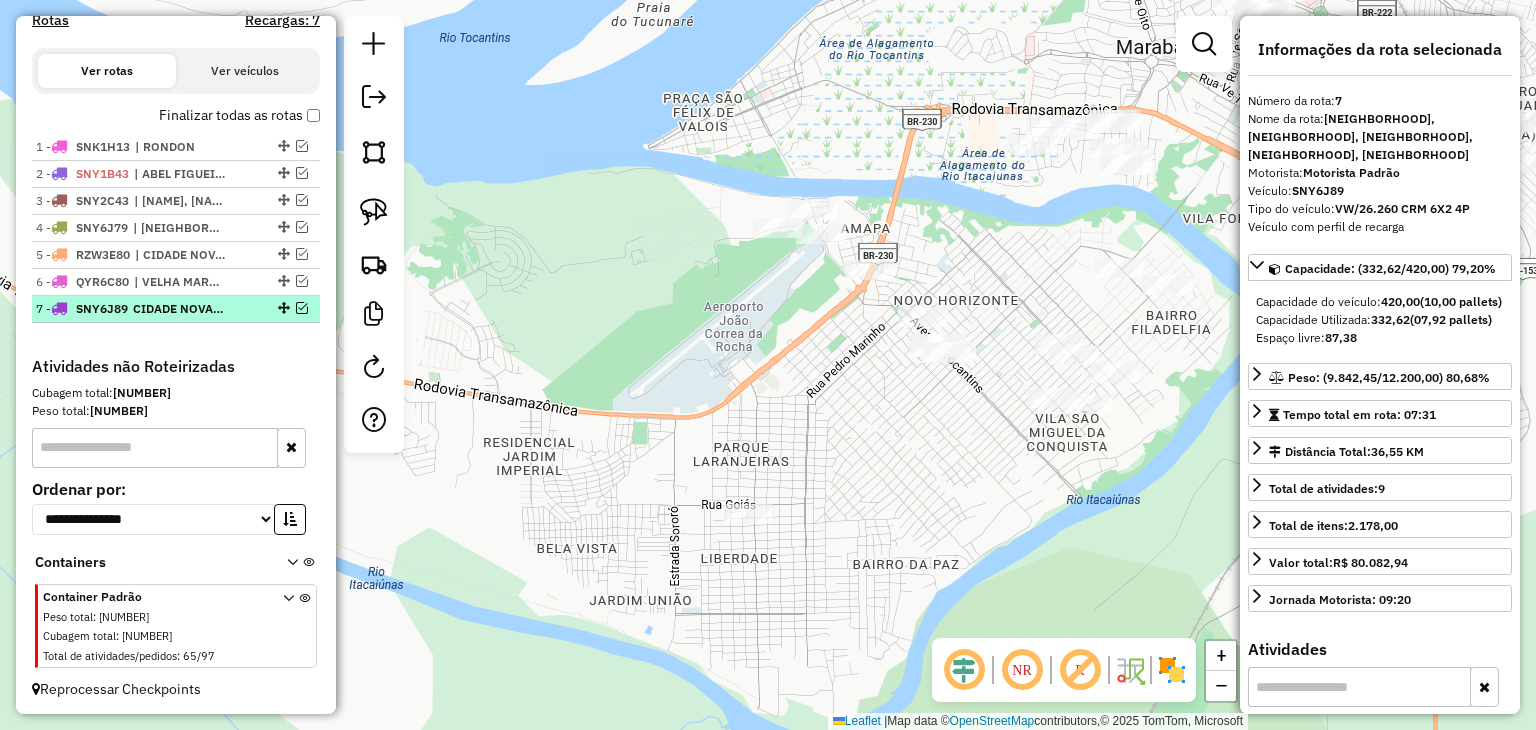 click at bounding box center [302, 308] 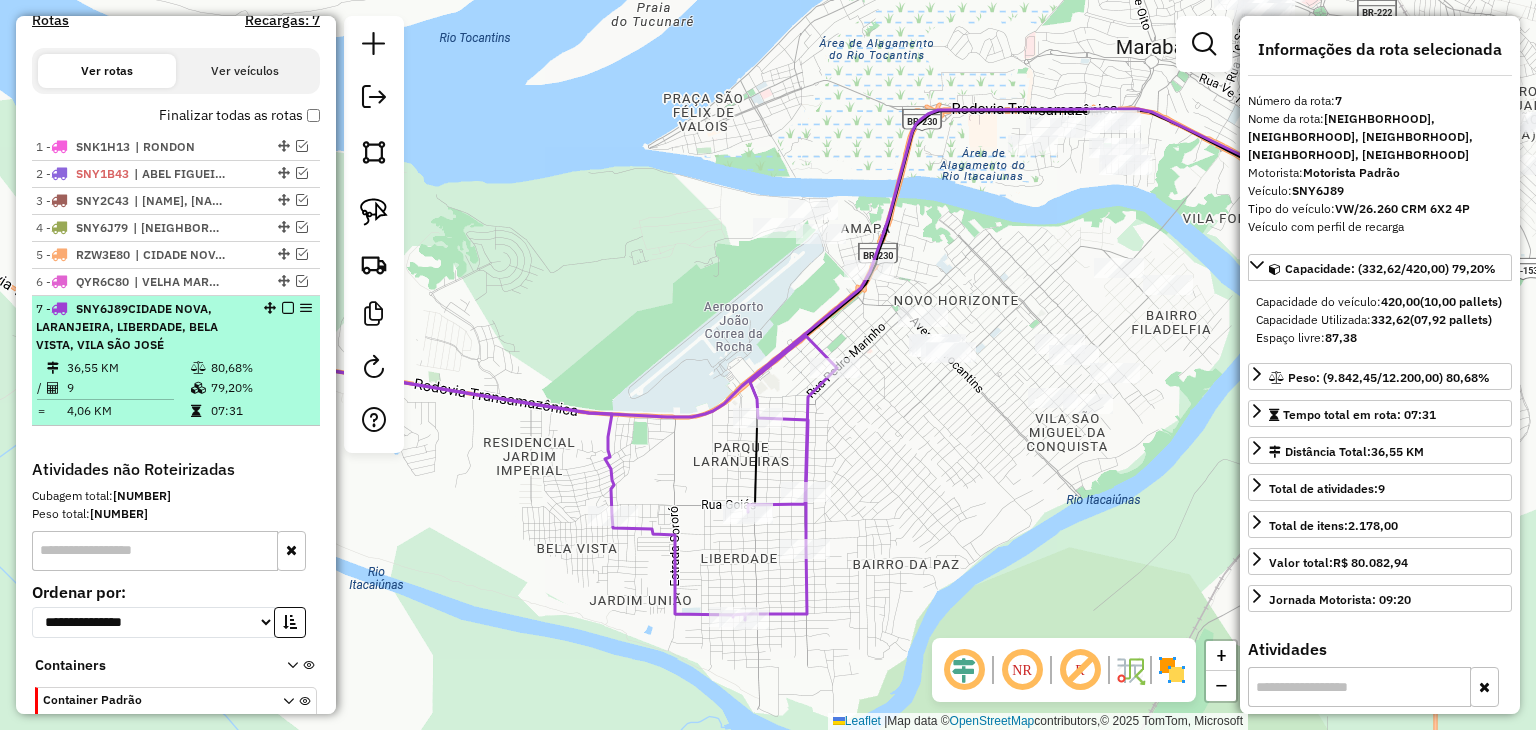 scroll, scrollTop: 752, scrollLeft: 0, axis: vertical 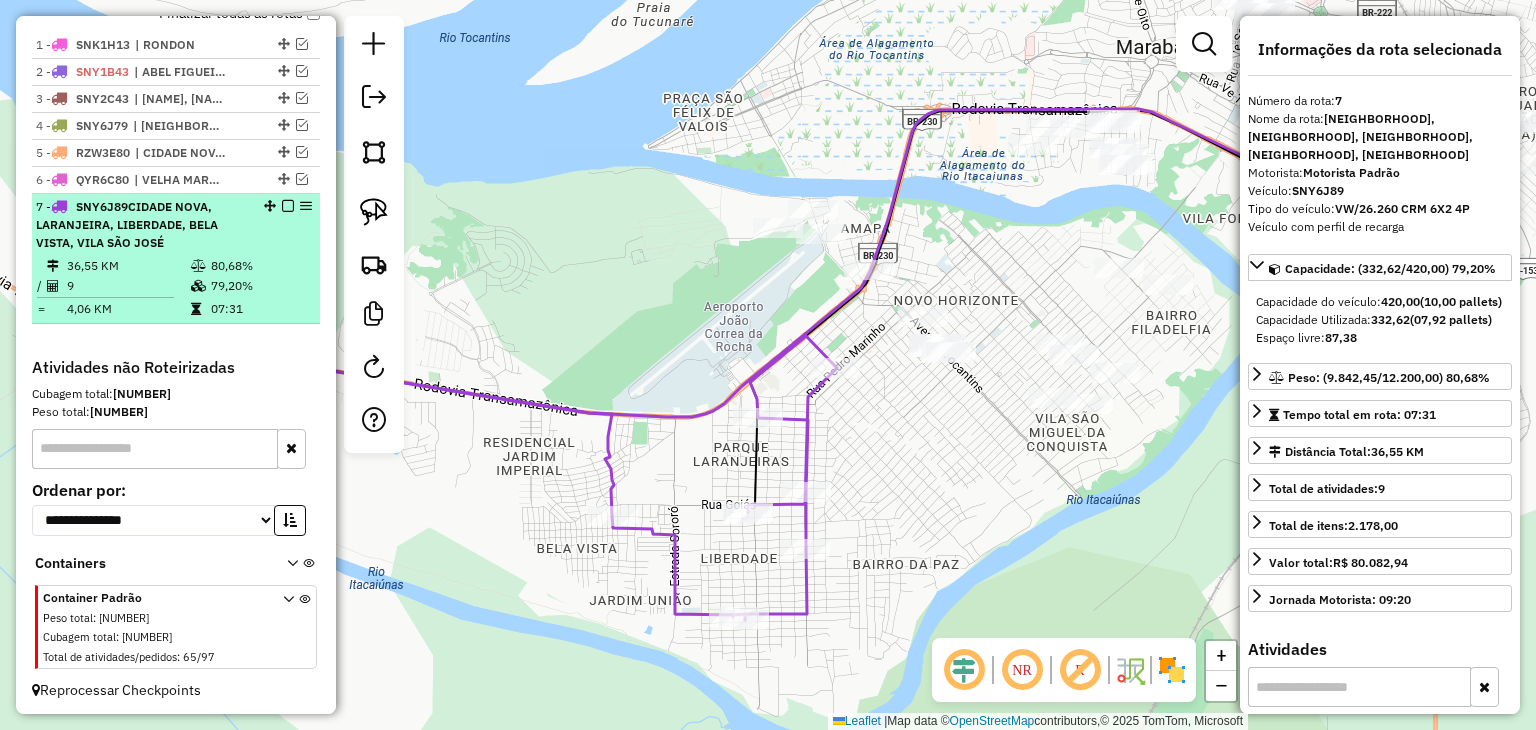 click on "36,55 KM   80,68%  /  9   79,20%     =  4,06 KM   07:31" at bounding box center (176, 287) 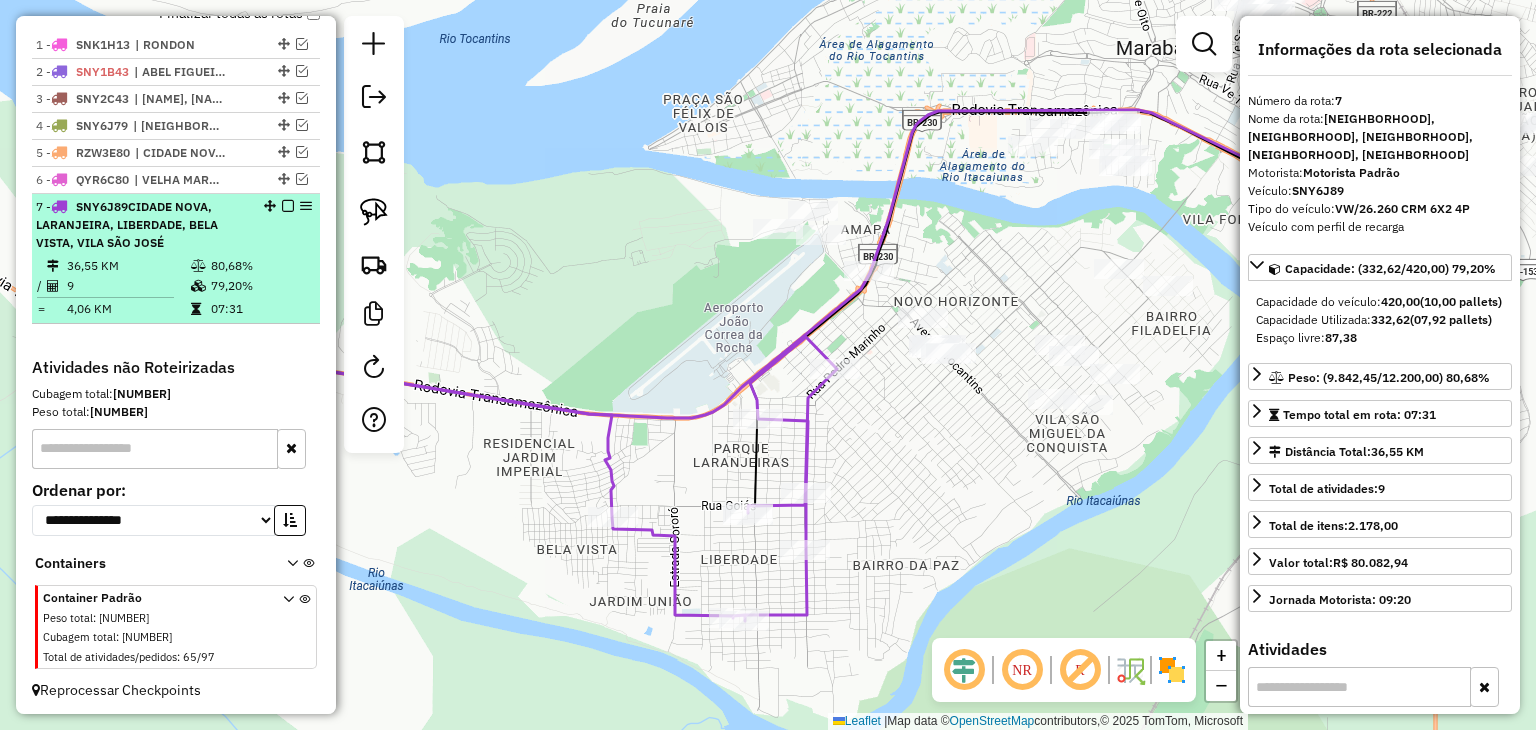 click at bounding box center [288, 206] 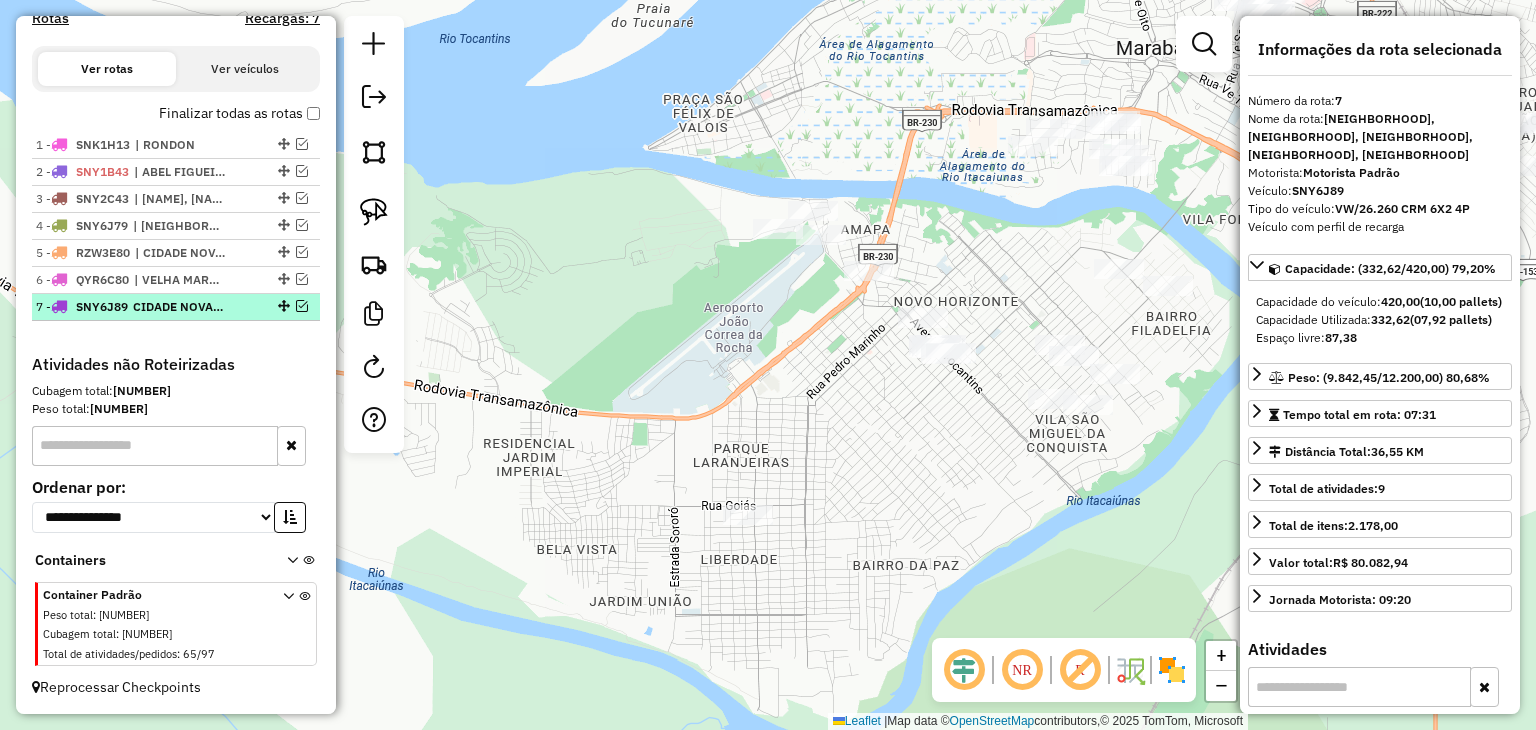 scroll, scrollTop: 650, scrollLeft: 0, axis: vertical 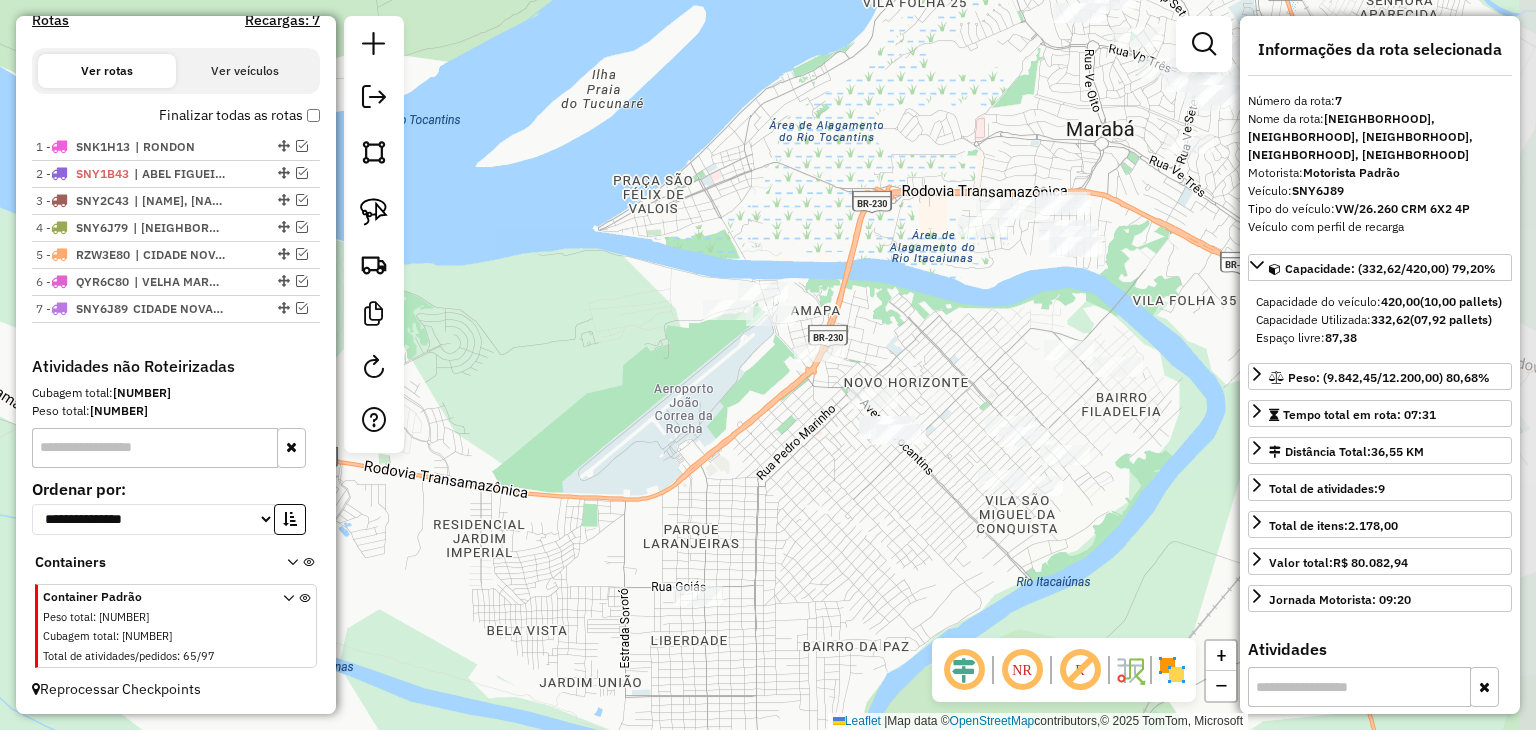drag, startPoint x: 843, startPoint y: 365, endPoint x: 793, endPoint y: 446, distance: 95.189285 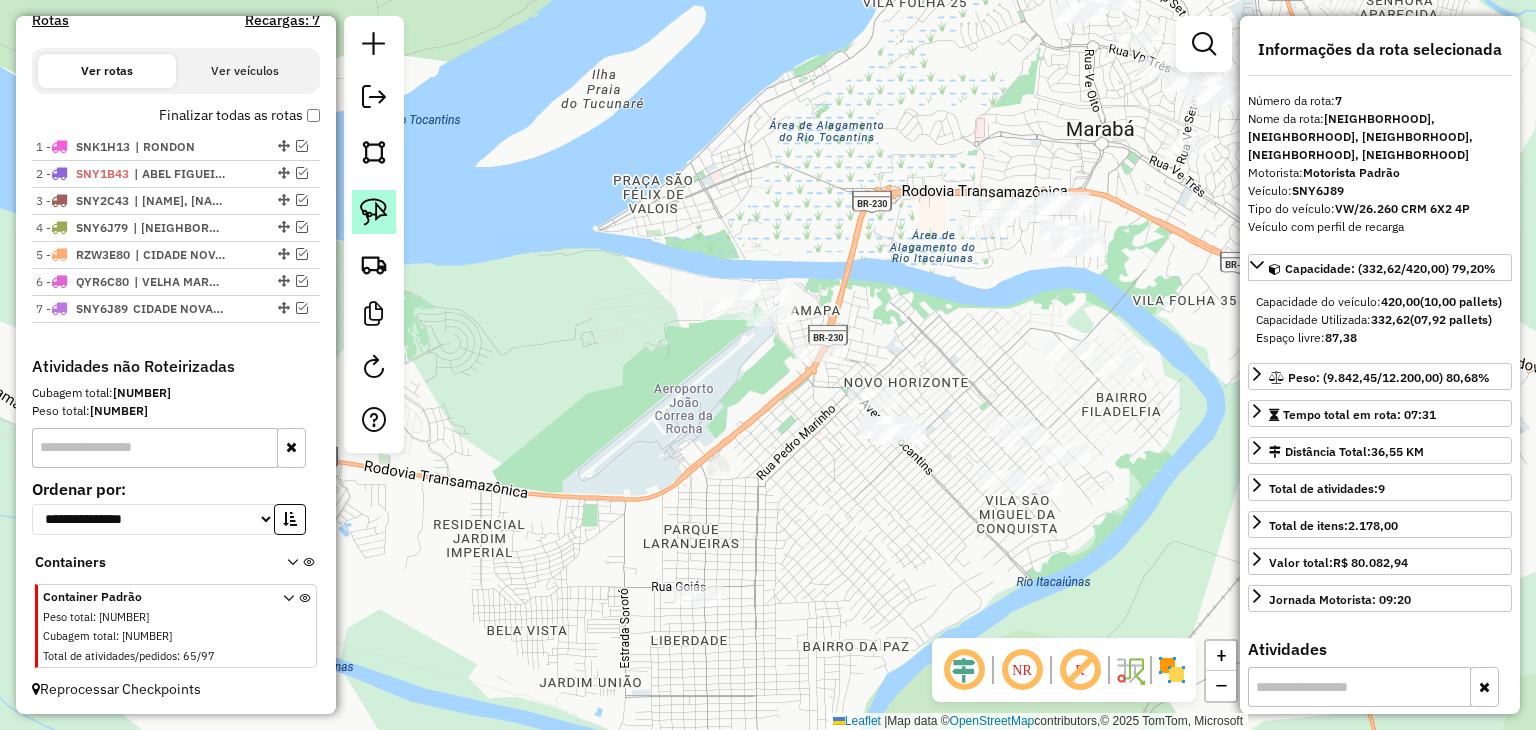 click 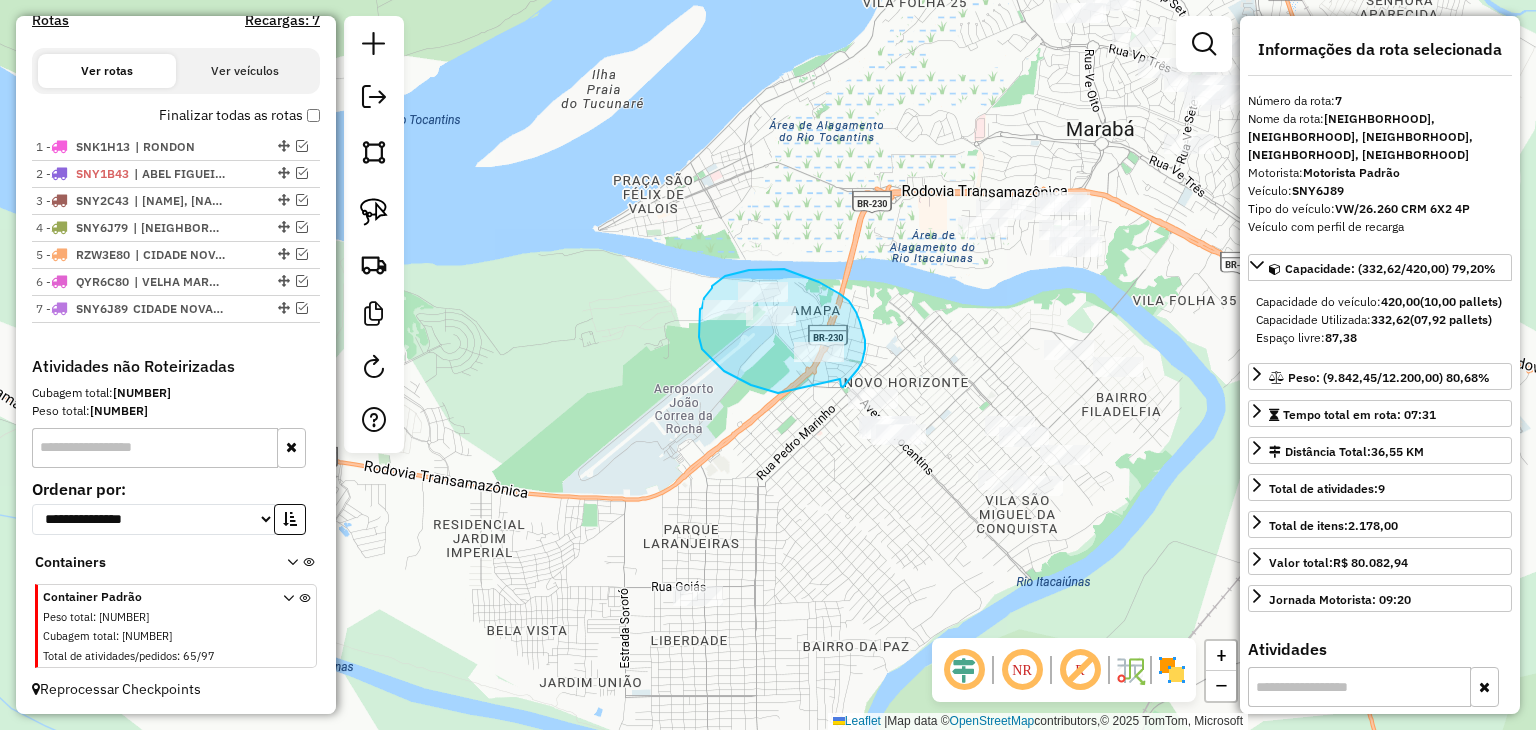 drag, startPoint x: 778, startPoint y: 393, endPoint x: 840, endPoint y: 377, distance: 64.03124 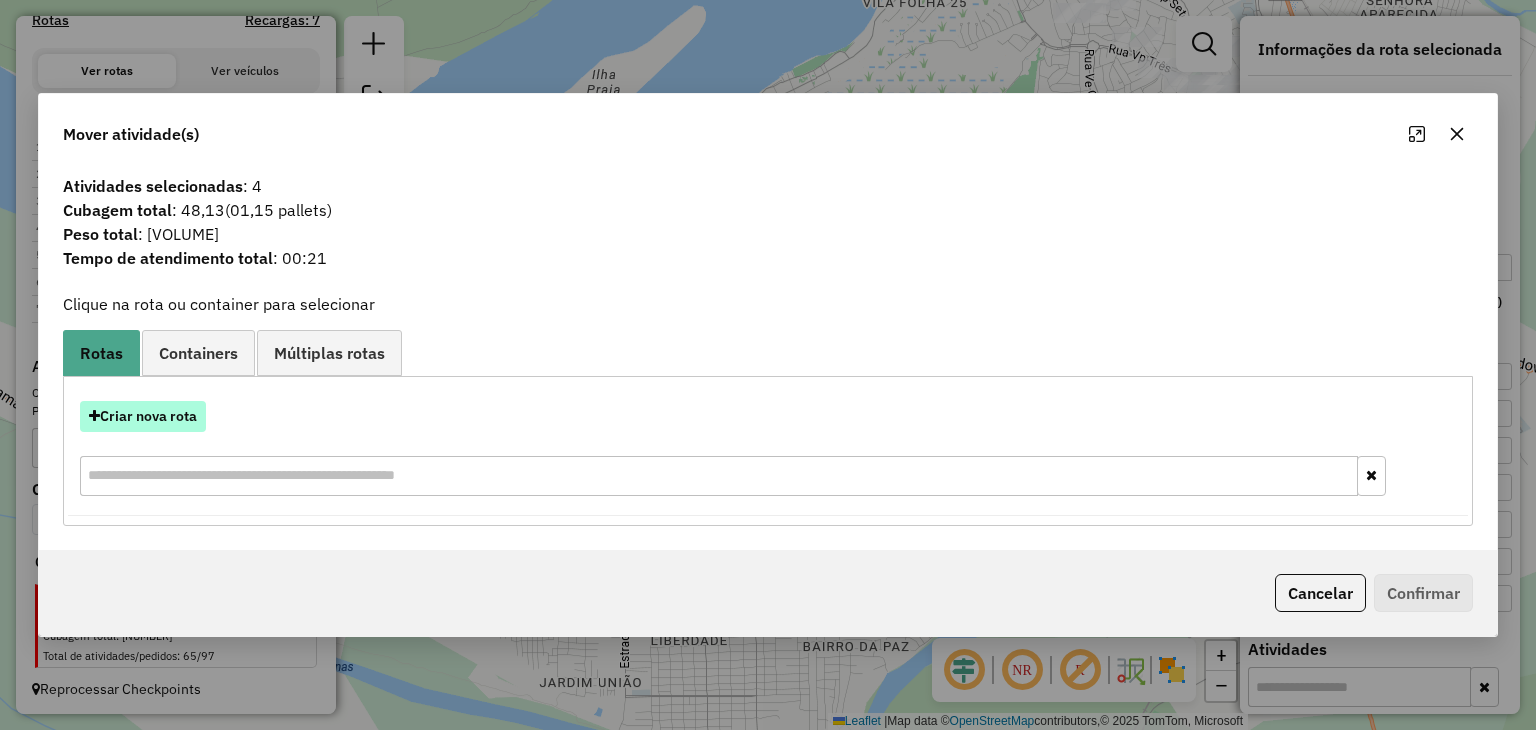 click on "Criar nova rota" at bounding box center (143, 416) 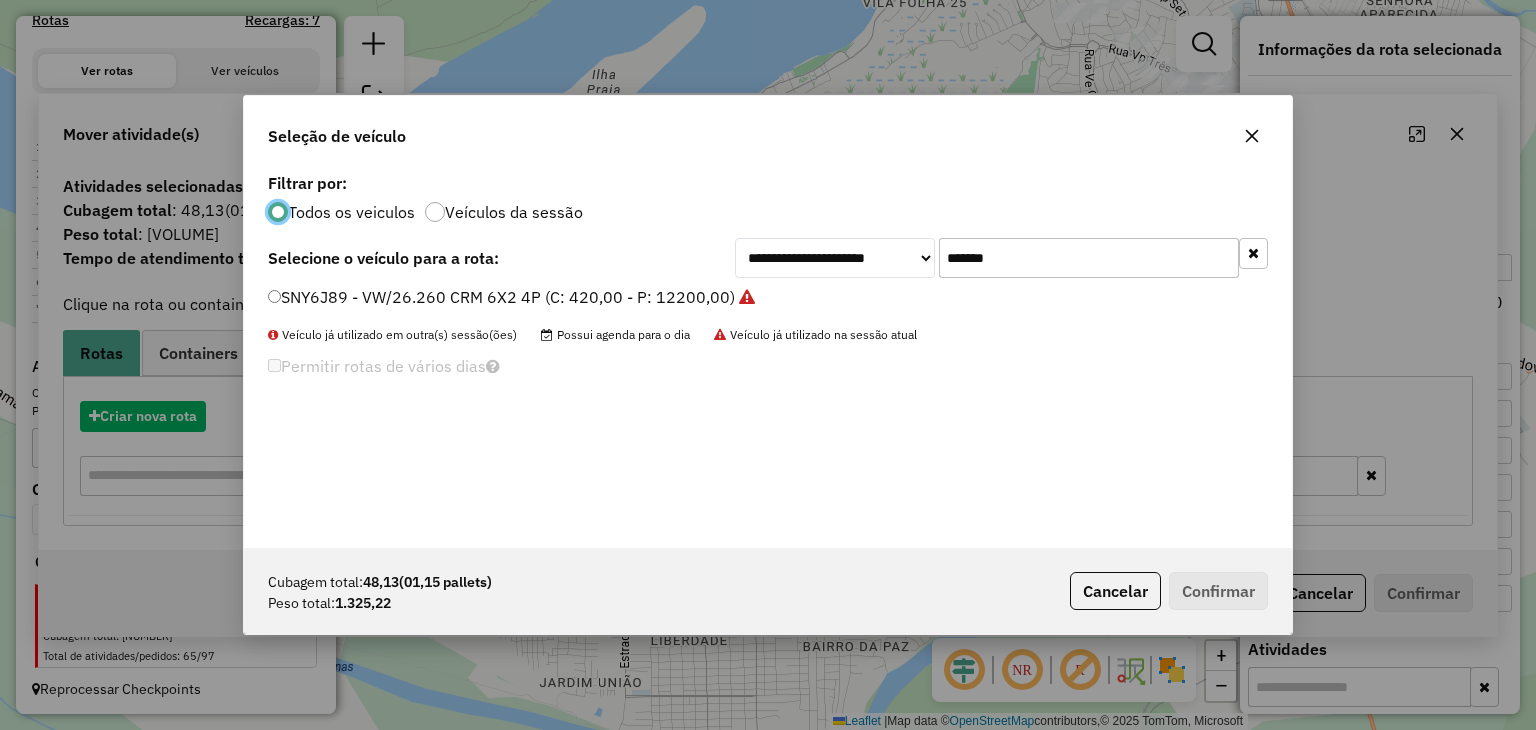 scroll, scrollTop: 10, scrollLeft: 6, axis: both 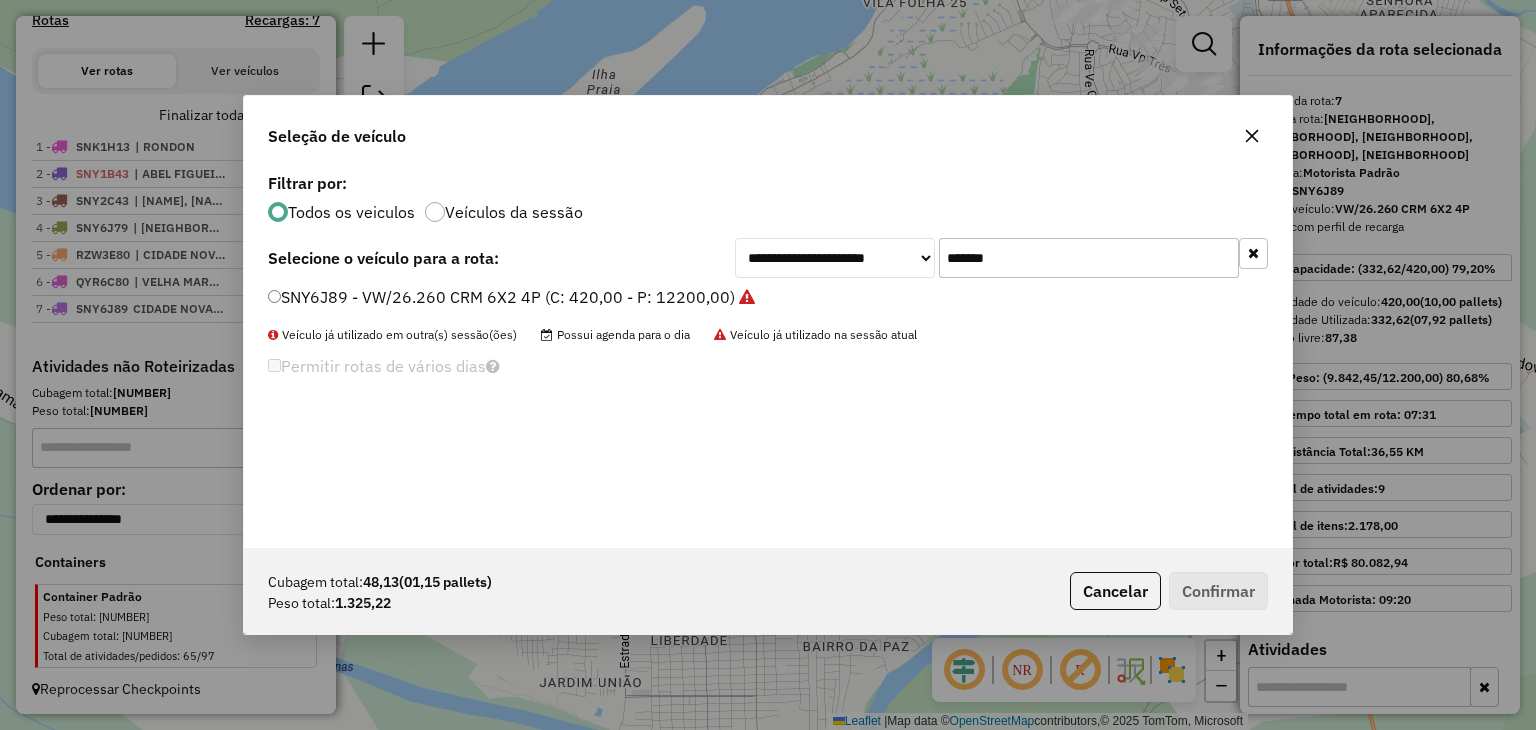 drag, startPoint x: 1027, startPoint y: 273, endPoint x: 869, endPoint y: 228, distance: 164.2833 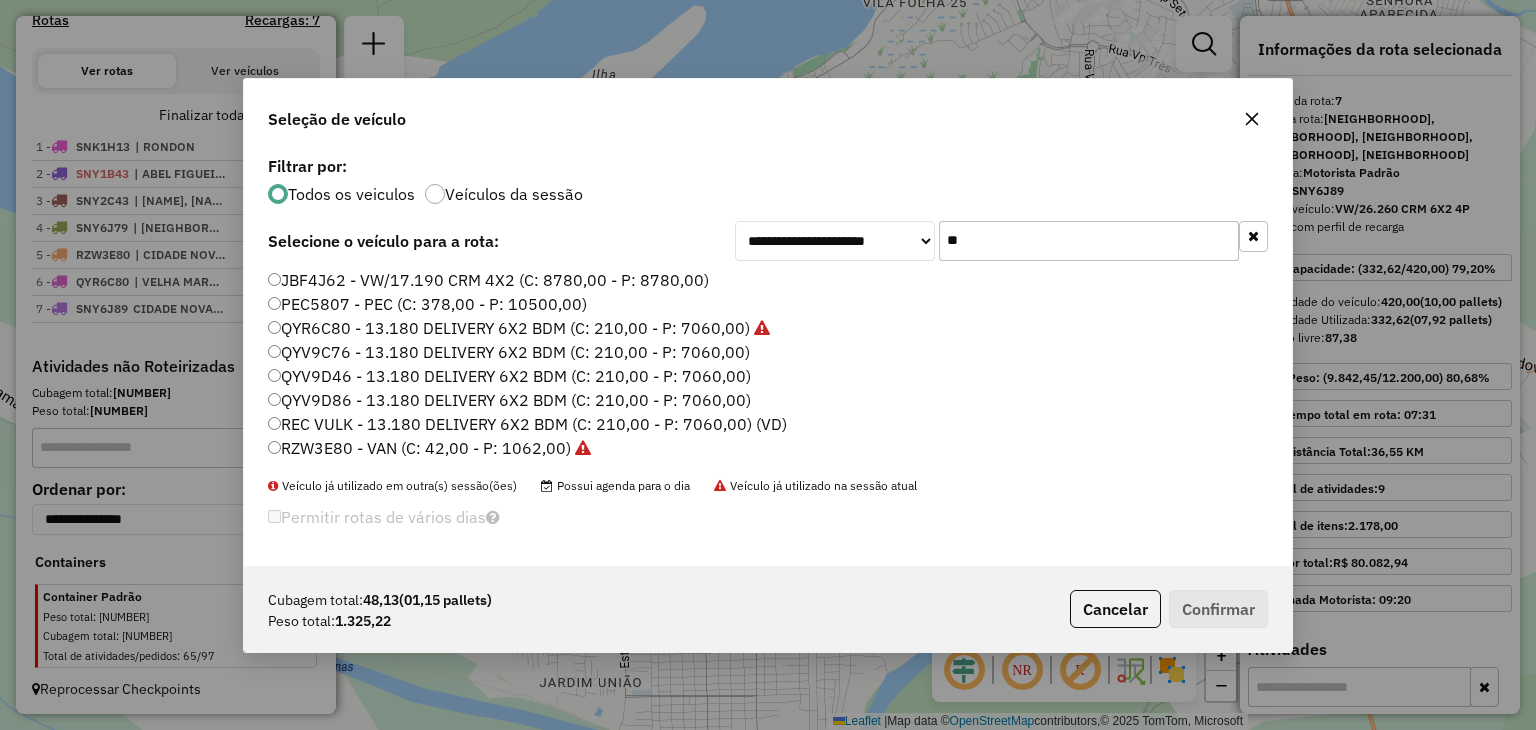 type on "**" 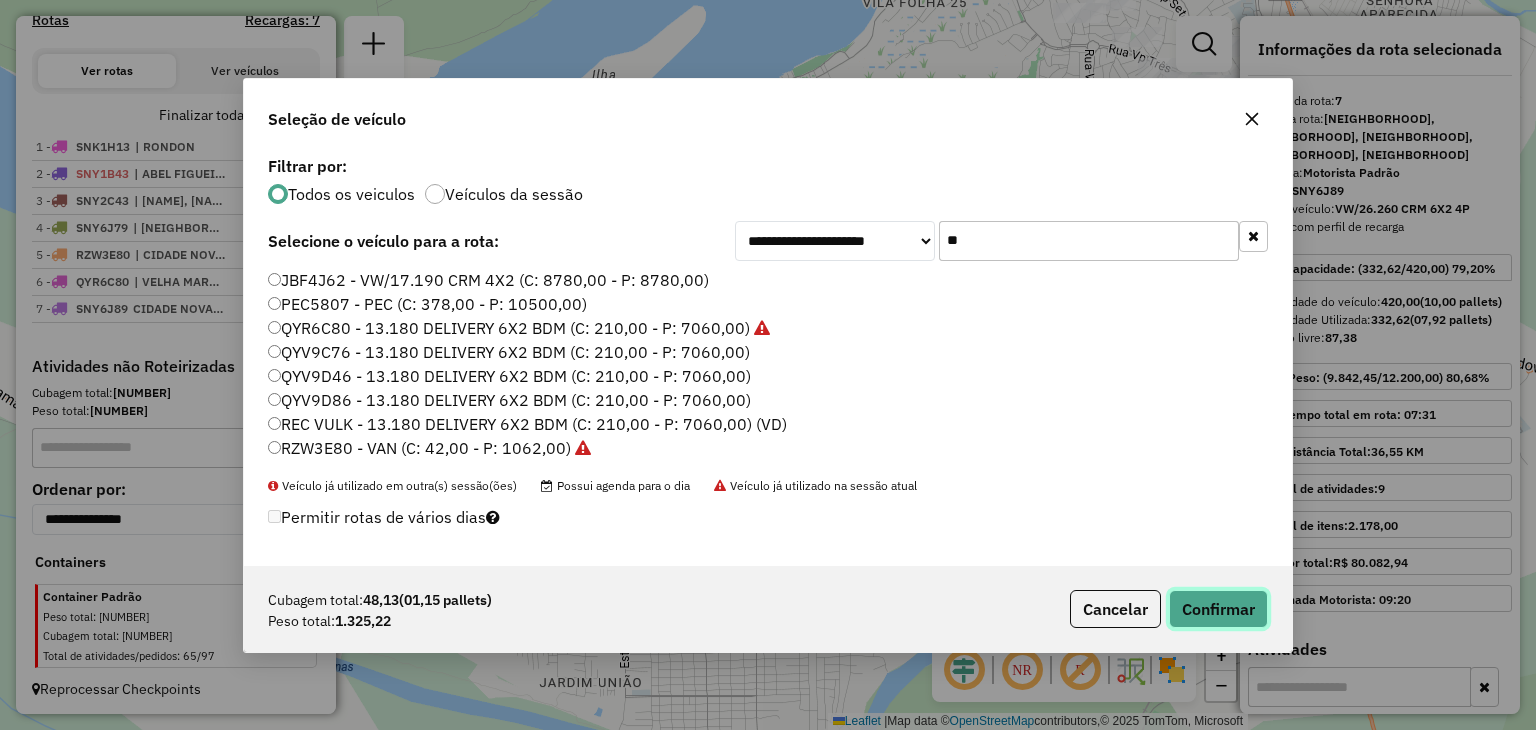 click on "Confirmar" 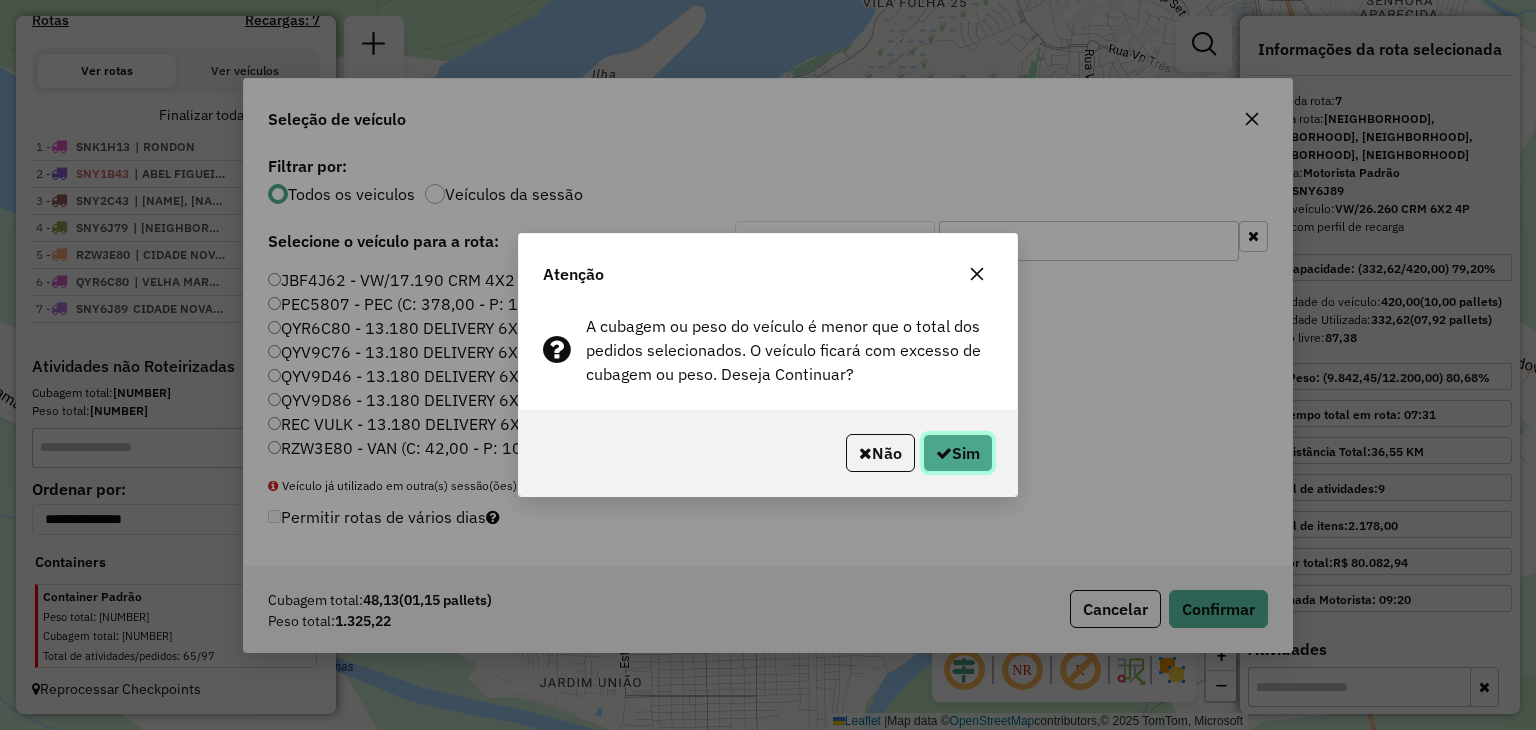 click on "Sim" 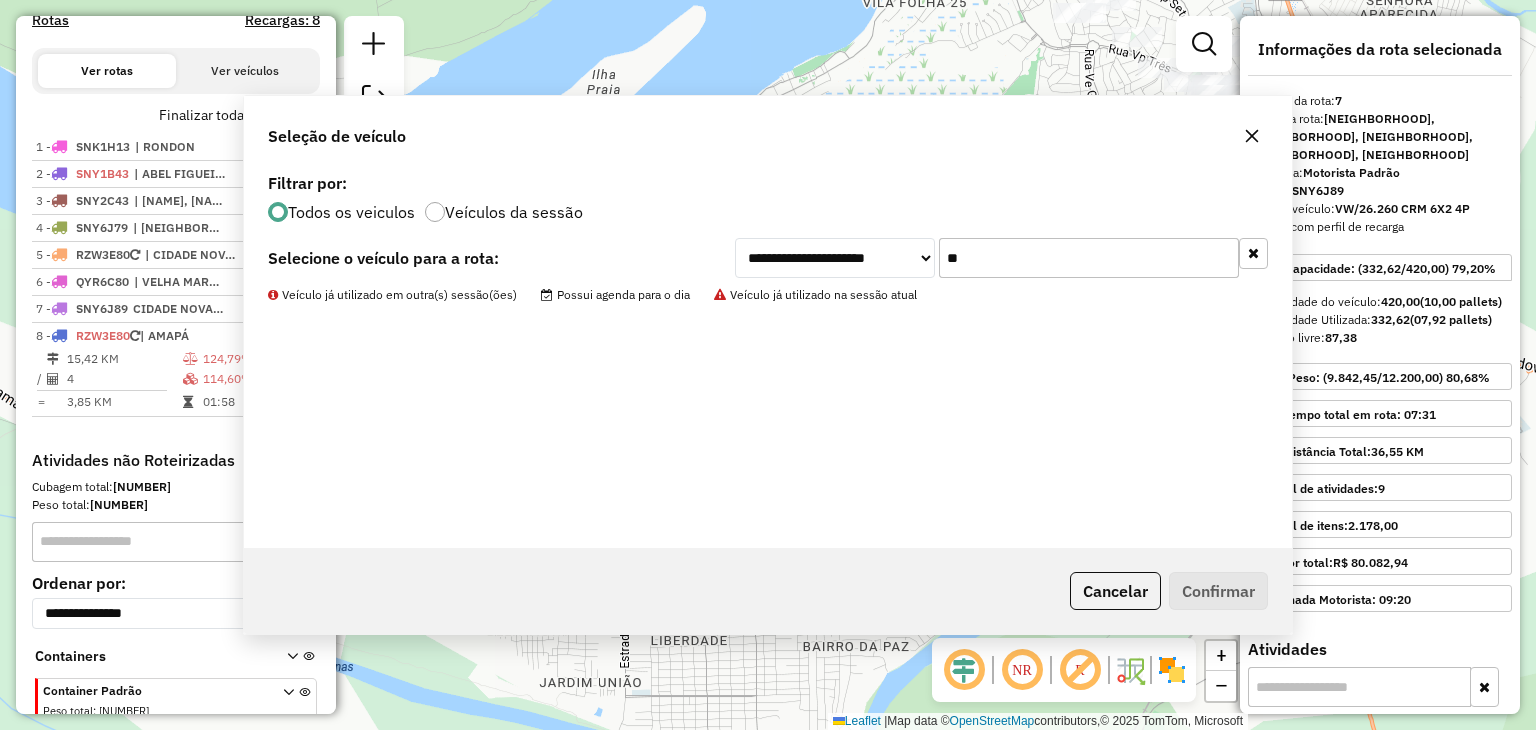 scroll, scrollTop: 744, scrollLeft: 0, axis: vertical 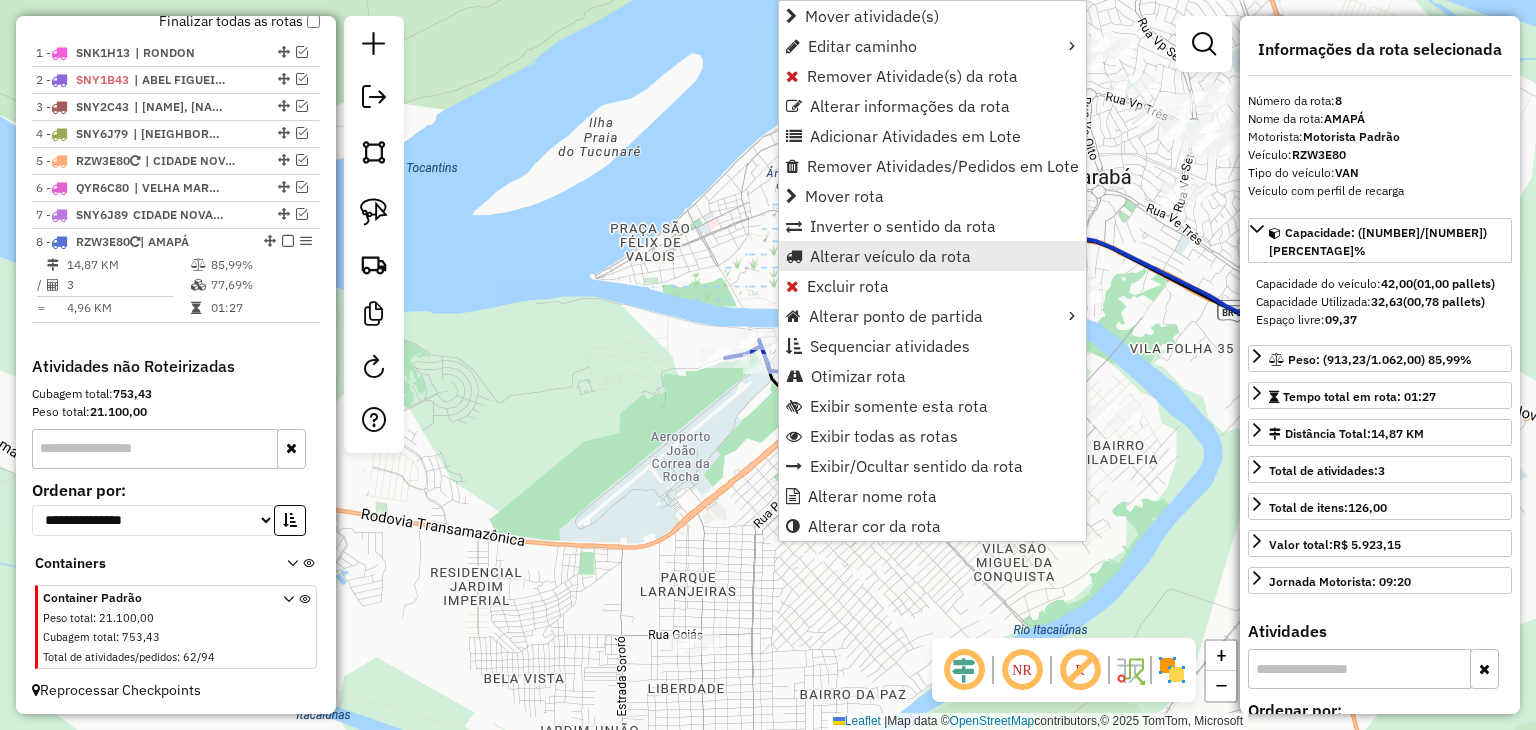 click on "Alterar veículo da rota" at bounding box center (890, 256) 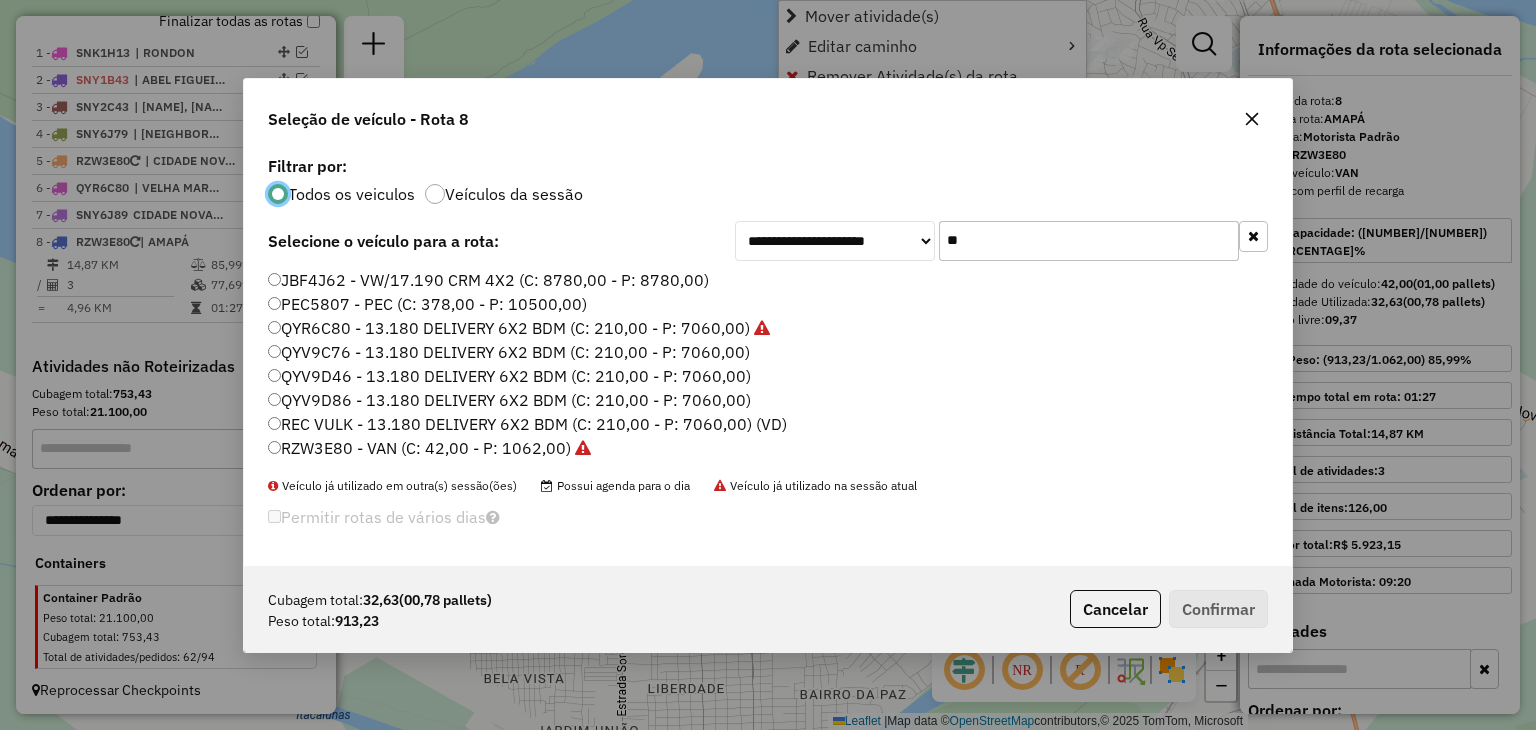 scroll, scrollTop: 10, scrollLeft: 6, axis: both 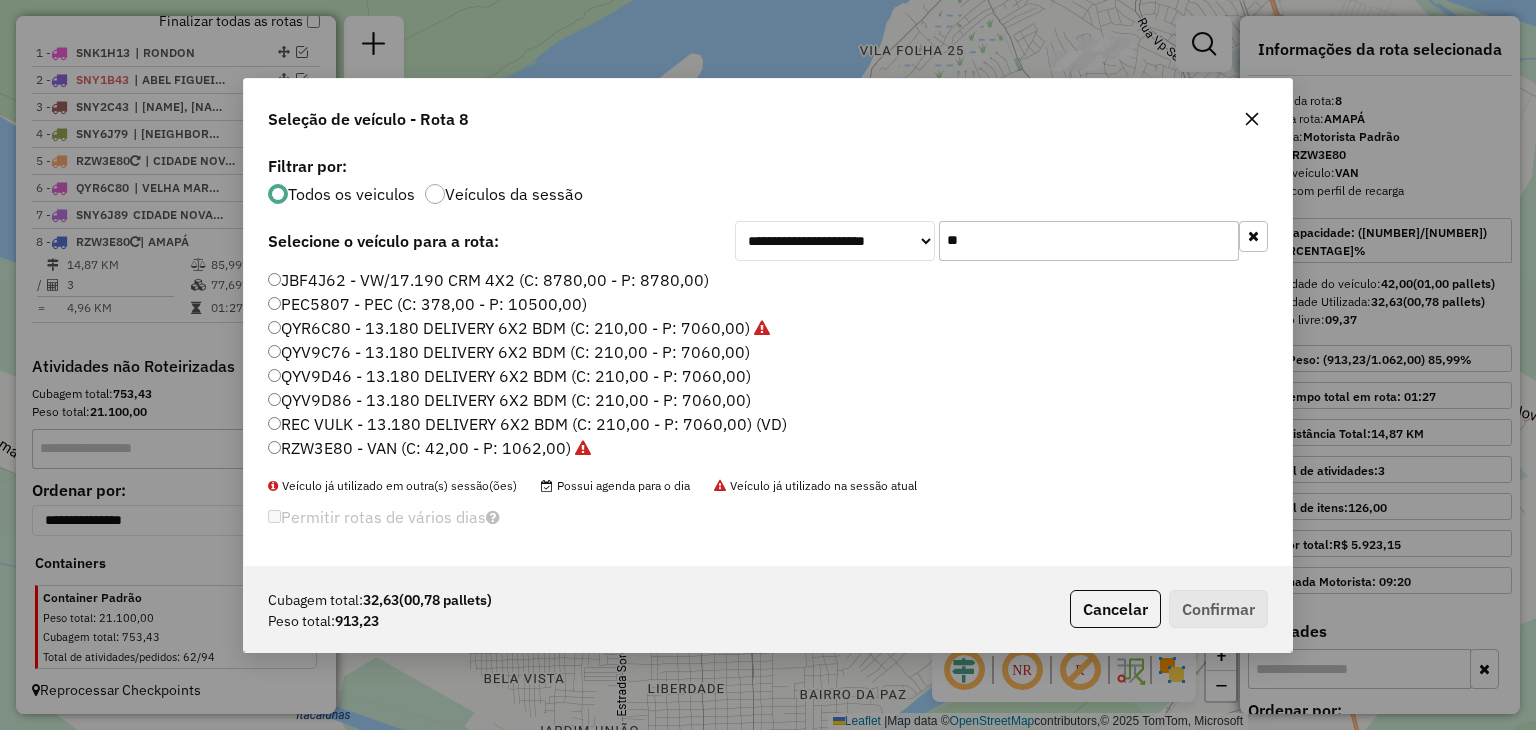 drag, startPoint x: 928, startPoint y: 234, endPoint x: 876, endPoint y: 215, distance: 55.362442 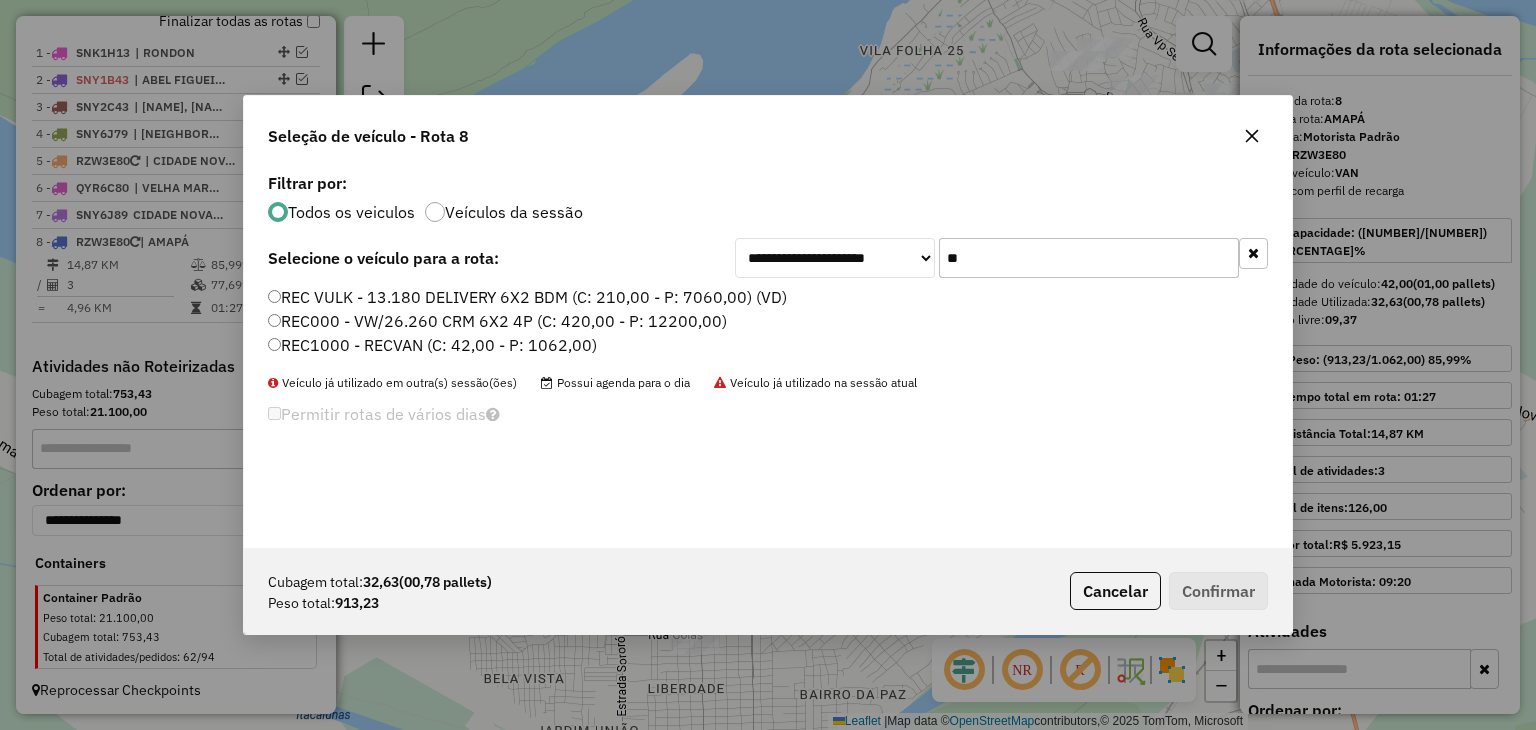 type on "**" 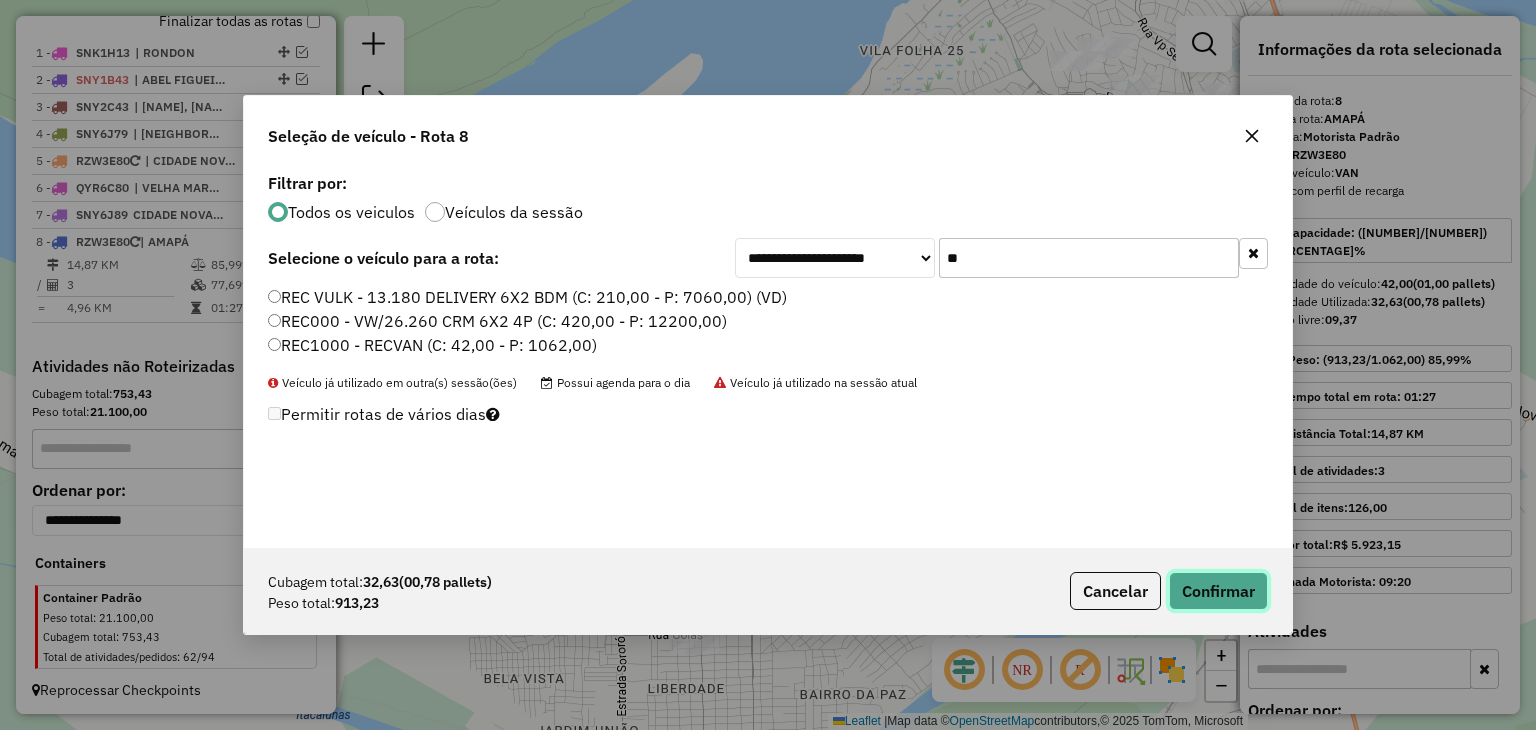 click on "Confirmar" 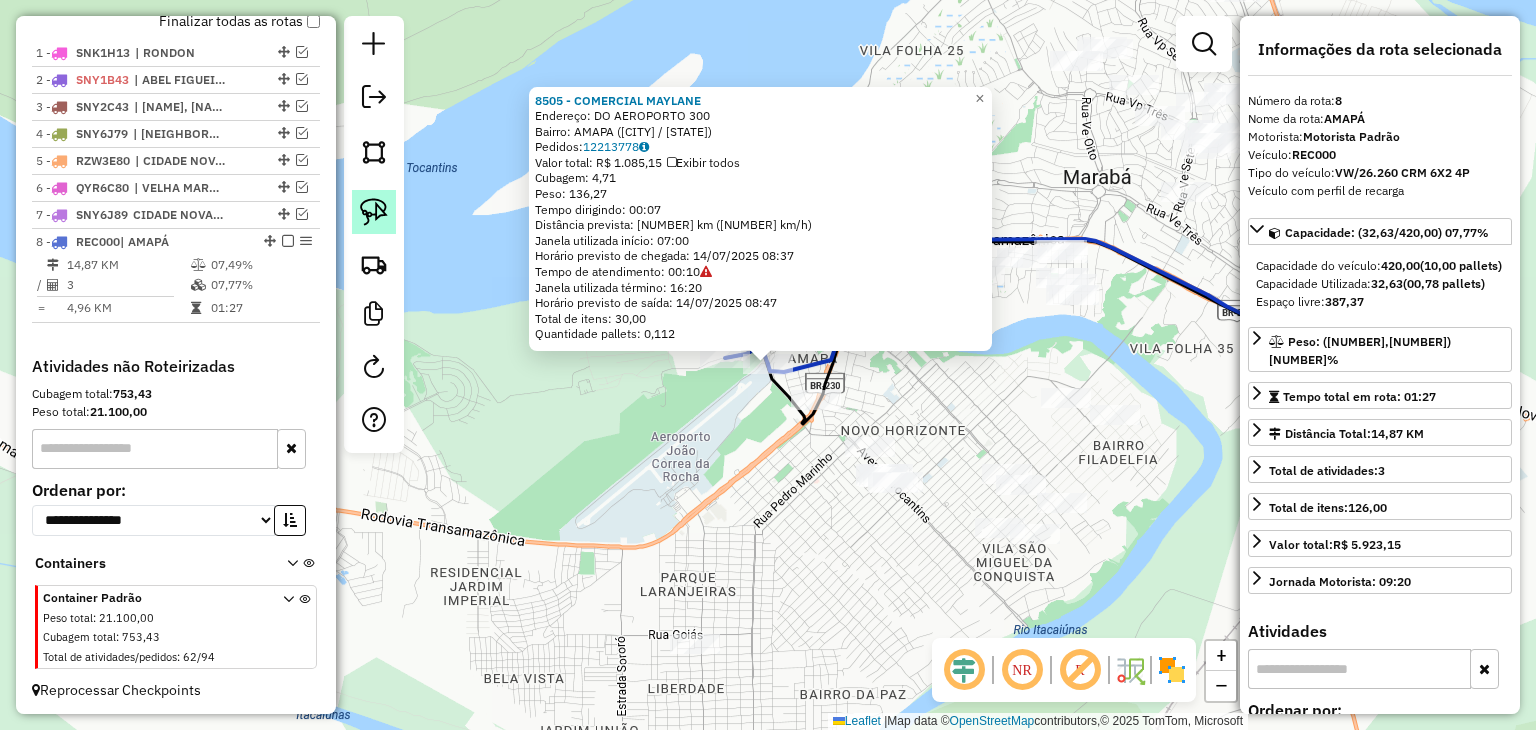 click 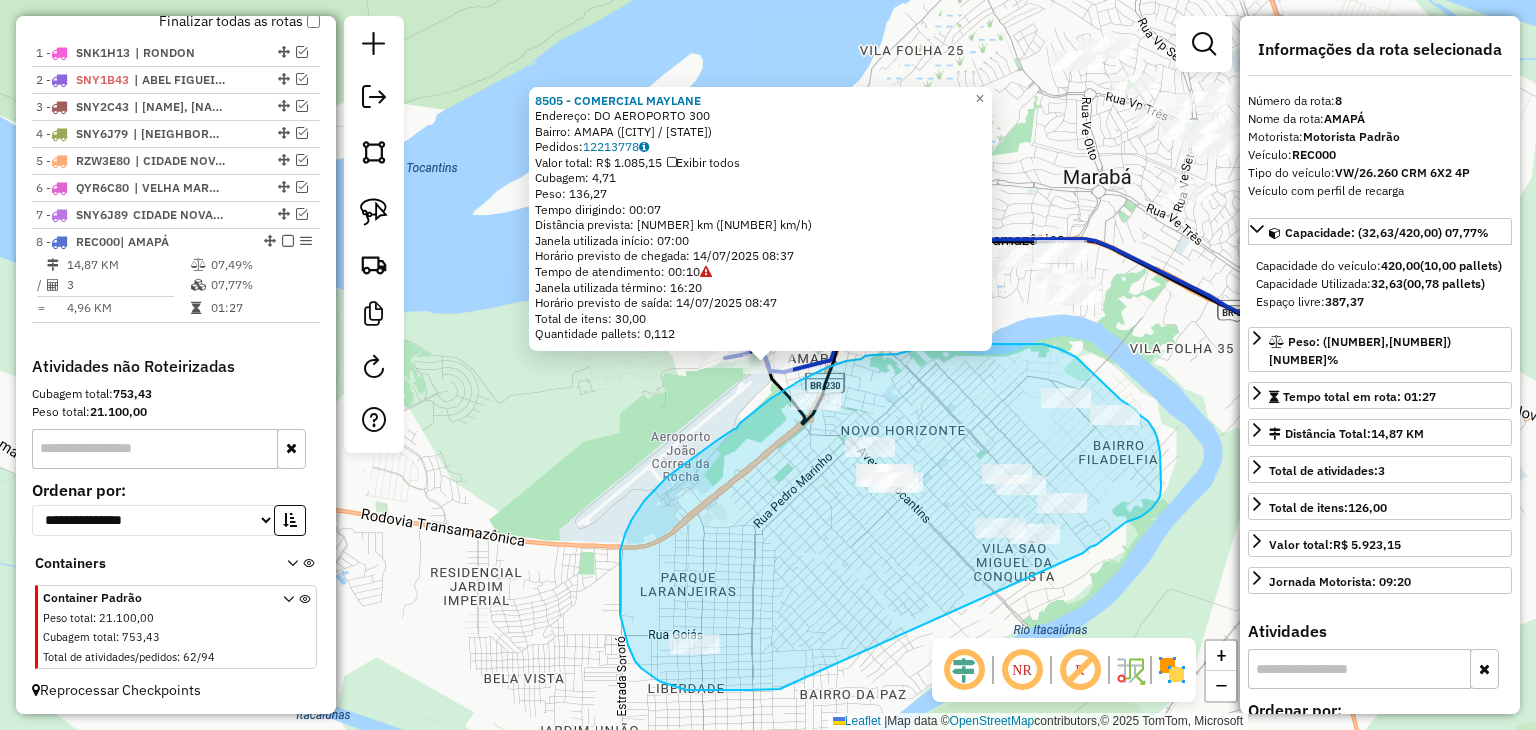 drag, startPoint x: 739, startPoint y: 690, endPoint x: 1067, endPoint y: 560, distance: 352.8229 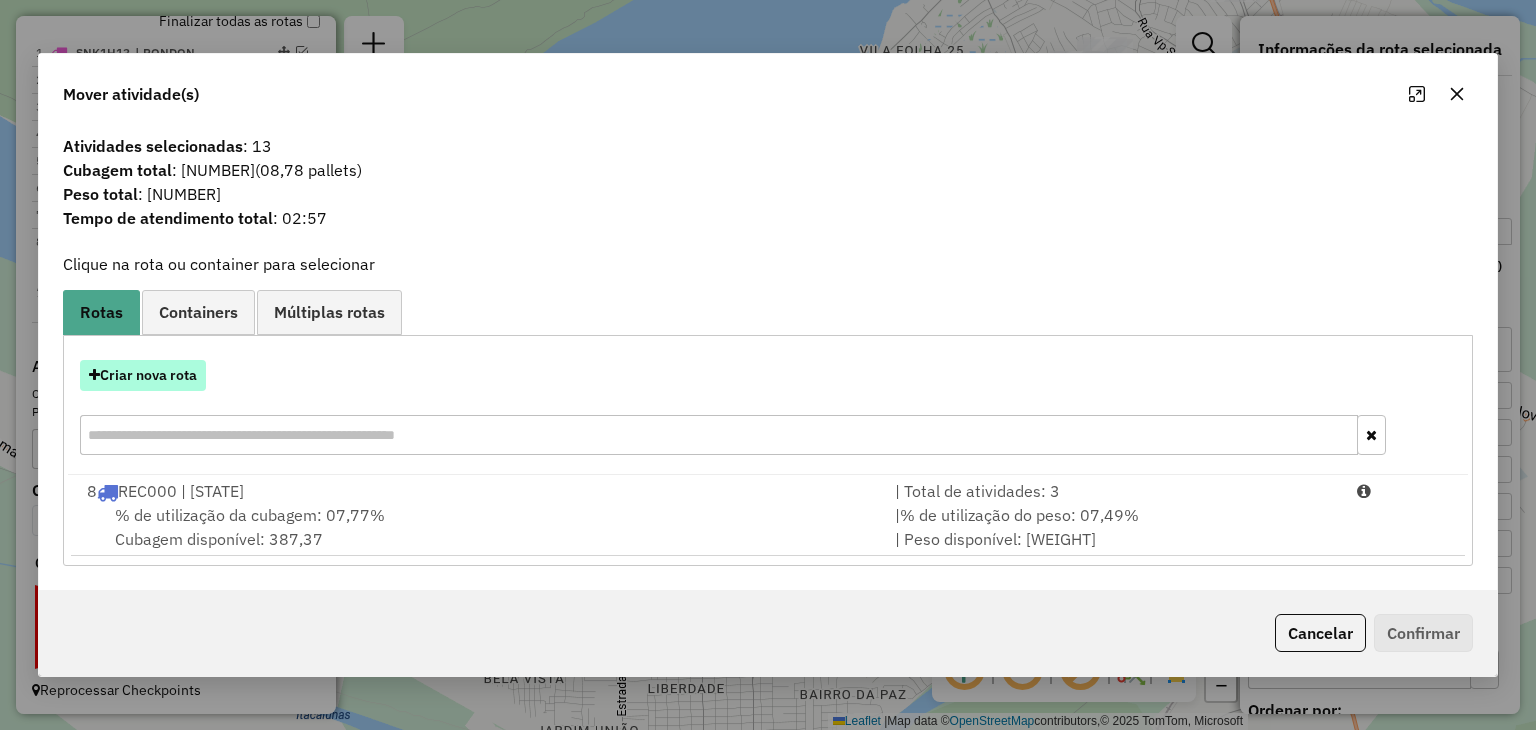 click on "Criar nova rota" at bounding box center (143, 375) 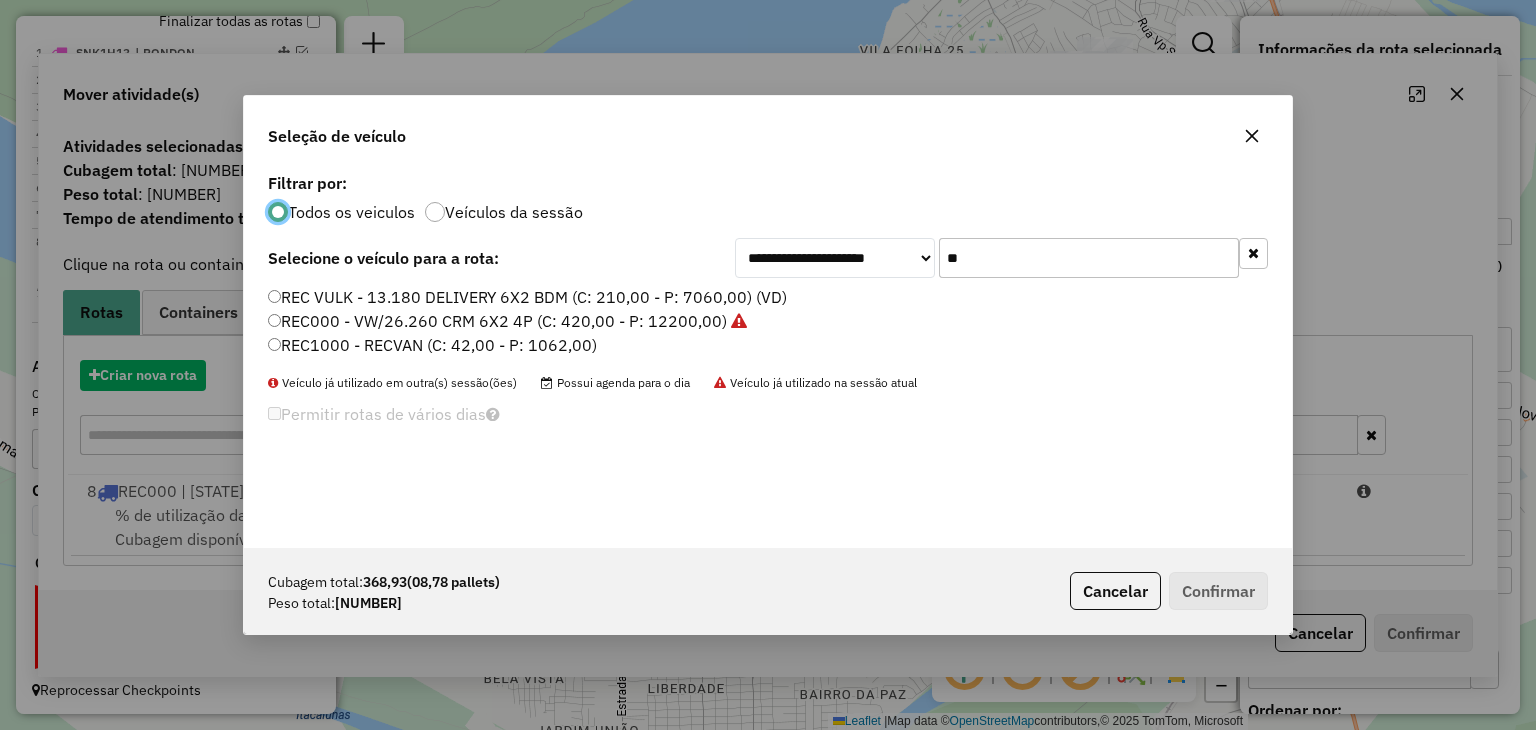 scroll, scrollTop: 10, scrollLeft: 6, axis: both 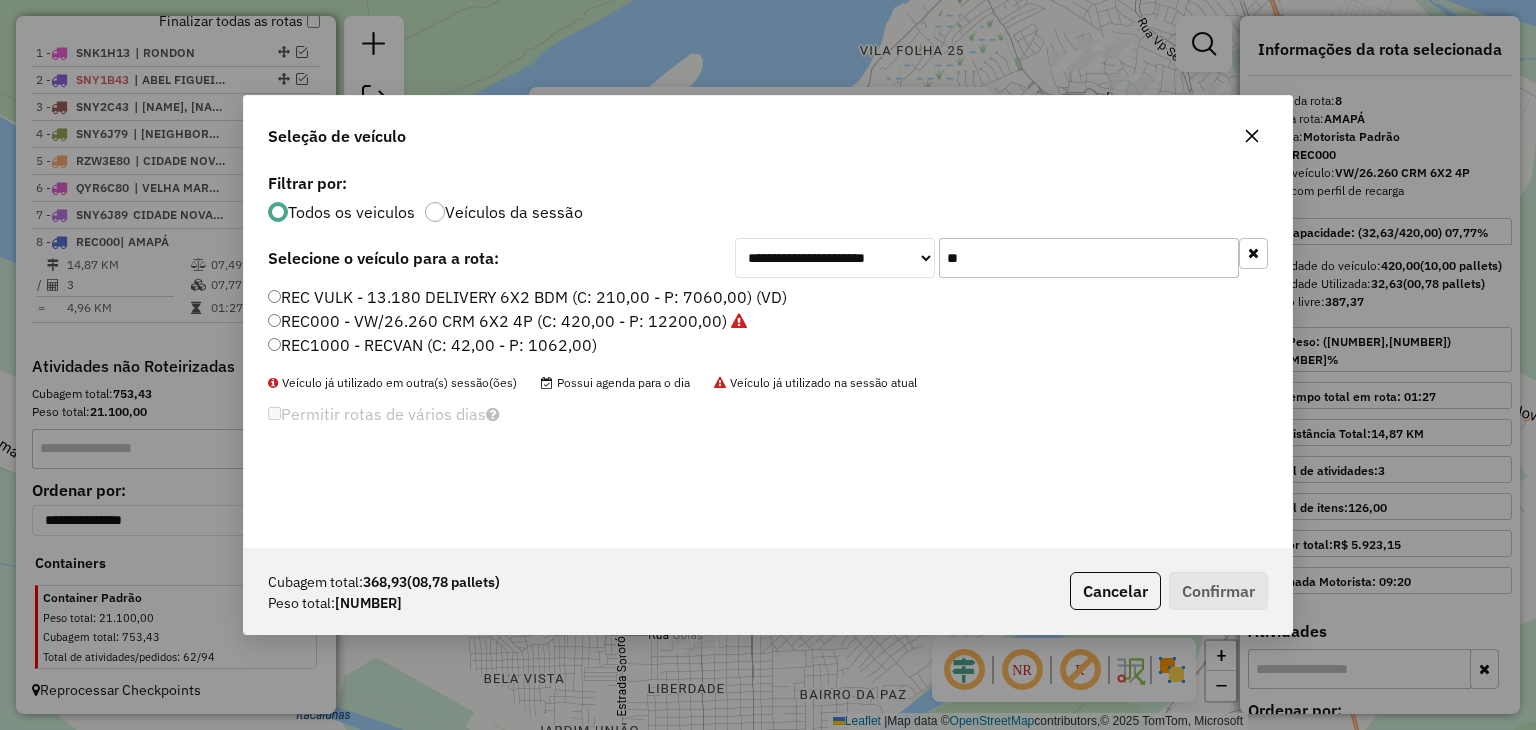 drag, startPoint x: 968, startPoint y: 272, endPoint x: 916, endPoint y: 257, distance: 54.120235 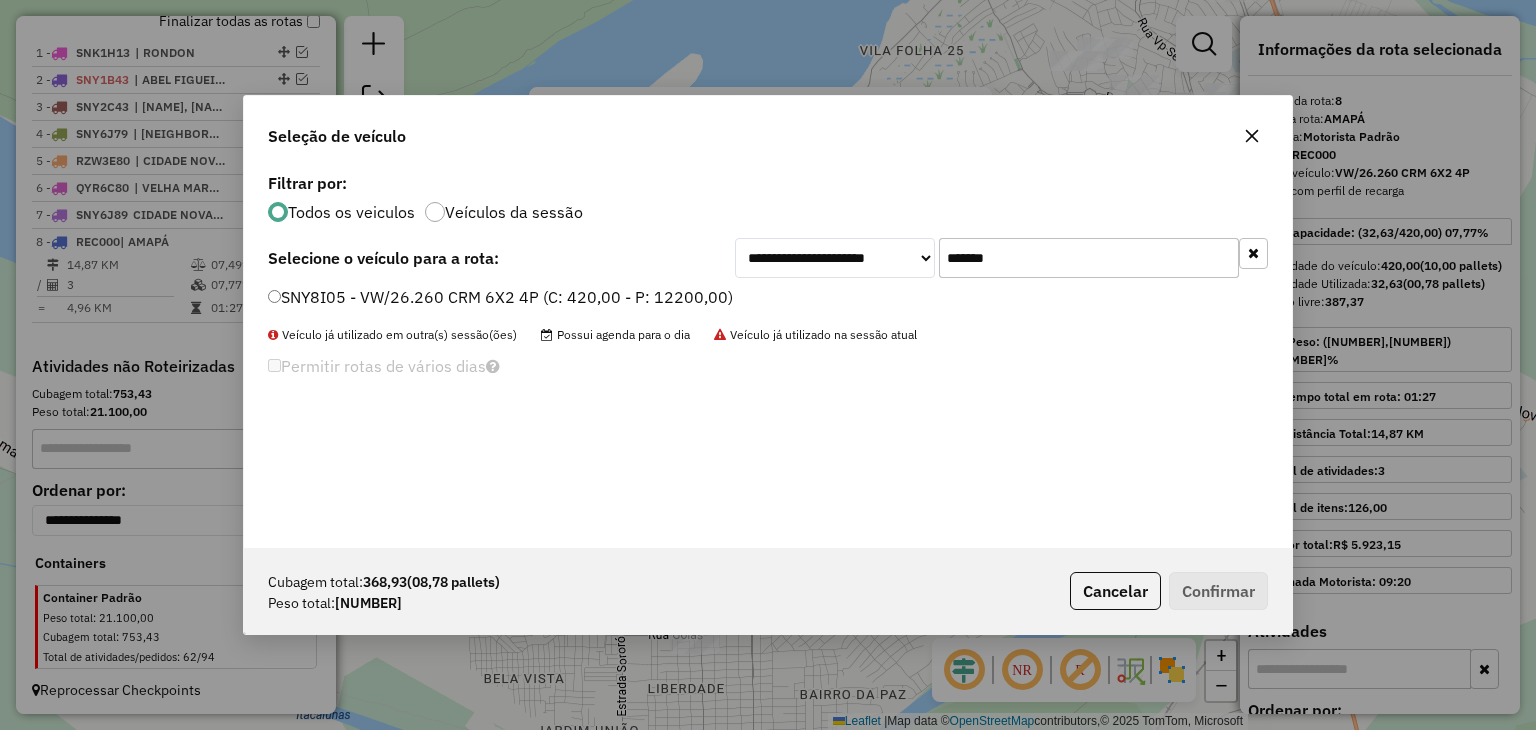 type on "*******" 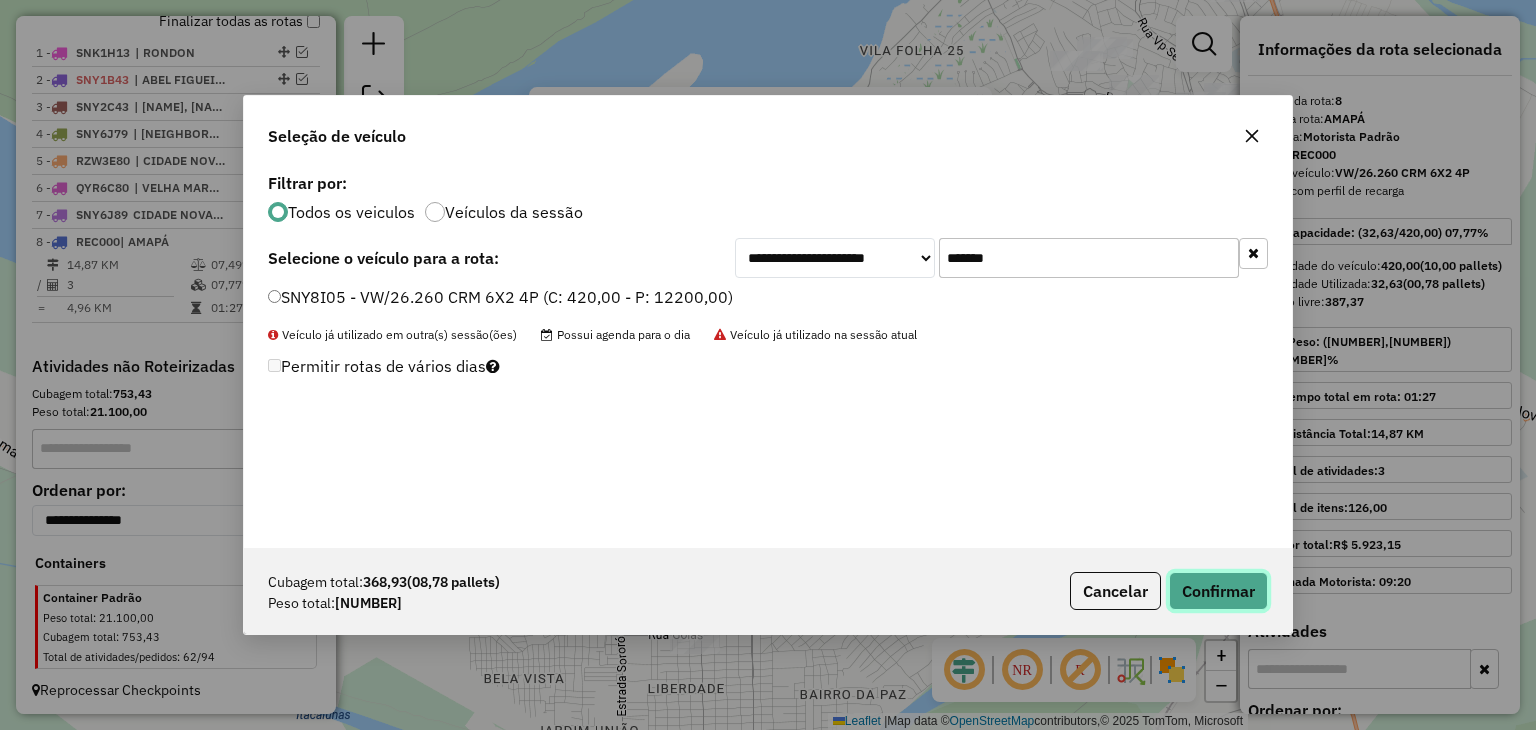 click on "Confirmar" 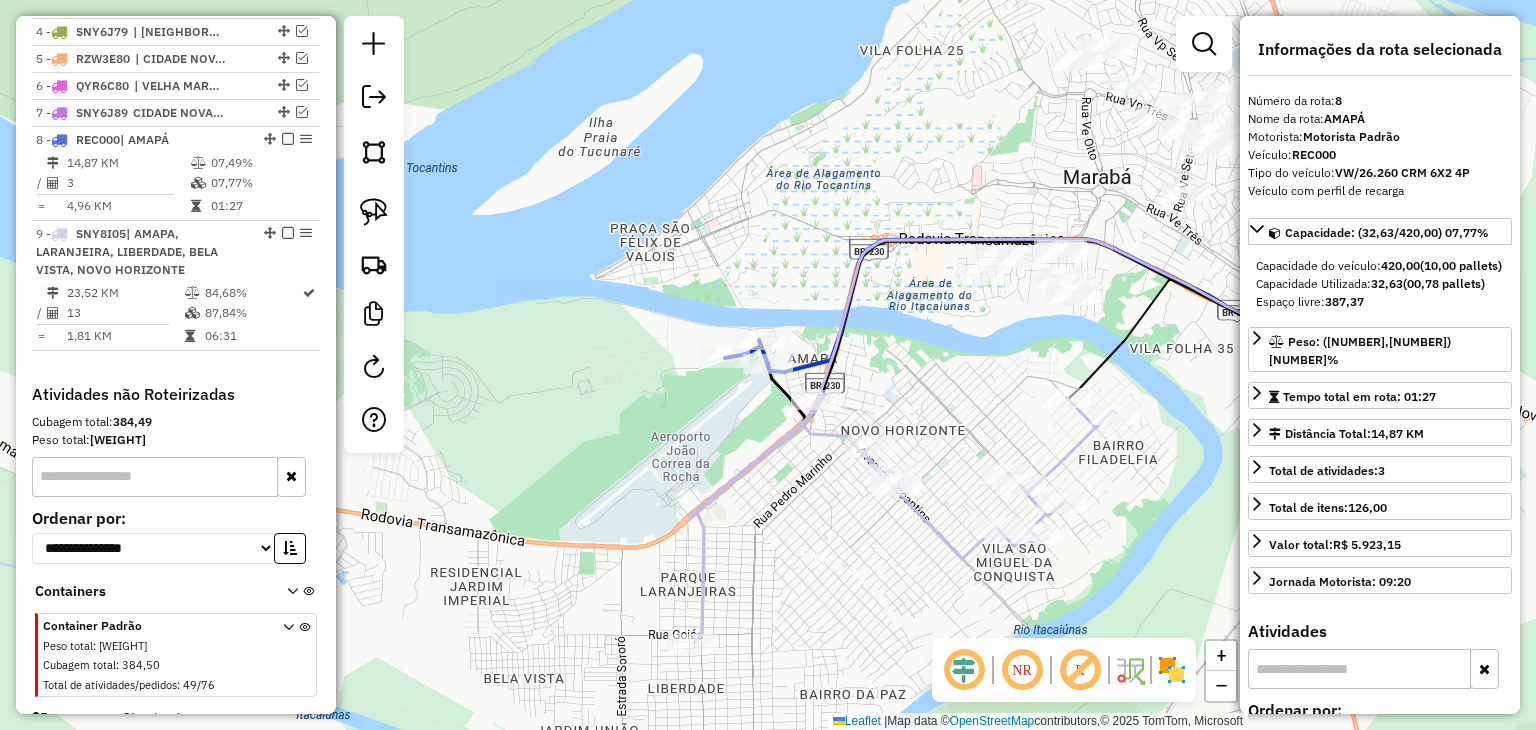 scroll, scrollTop: 898, scrollLeft: 0, axis: vertical 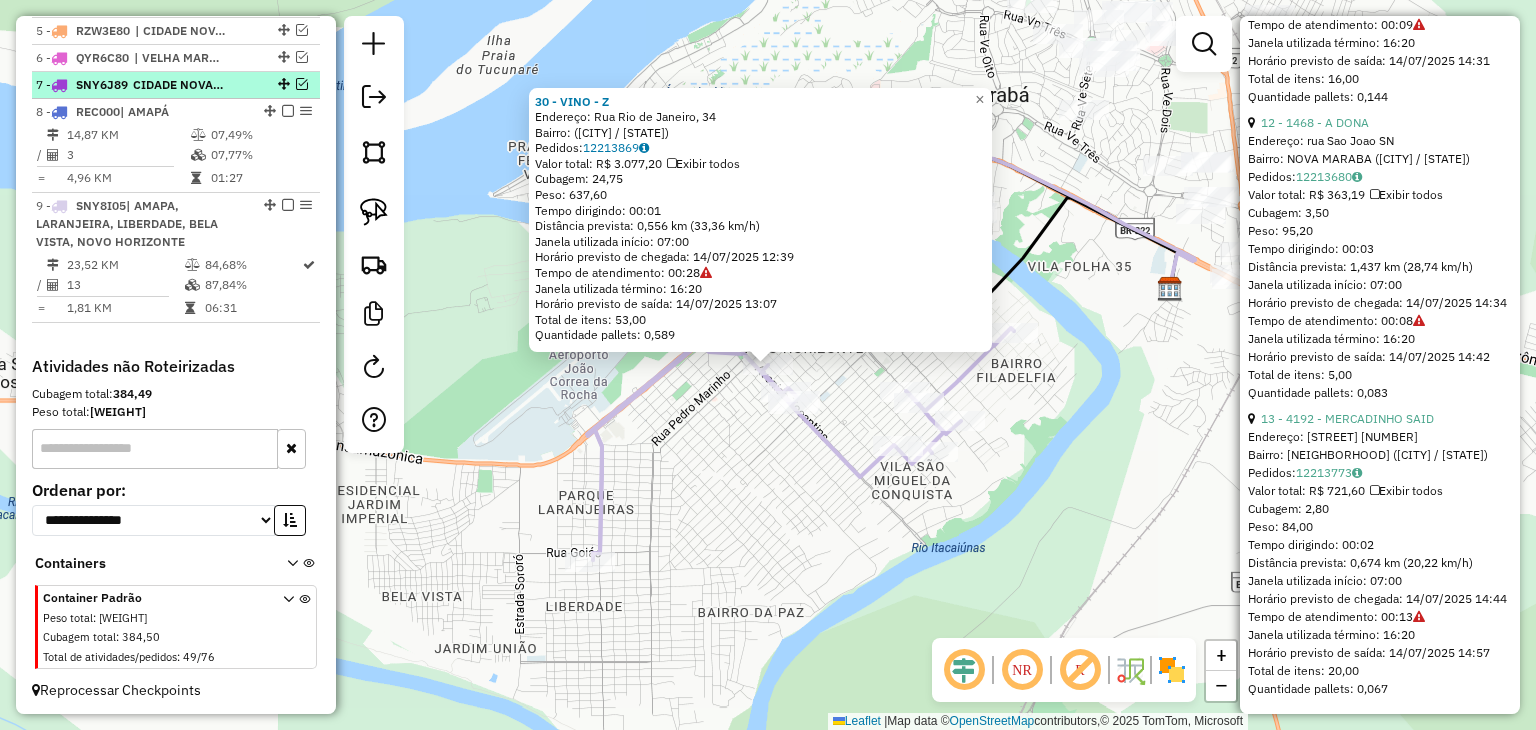 click at bounding box center (302, 84) 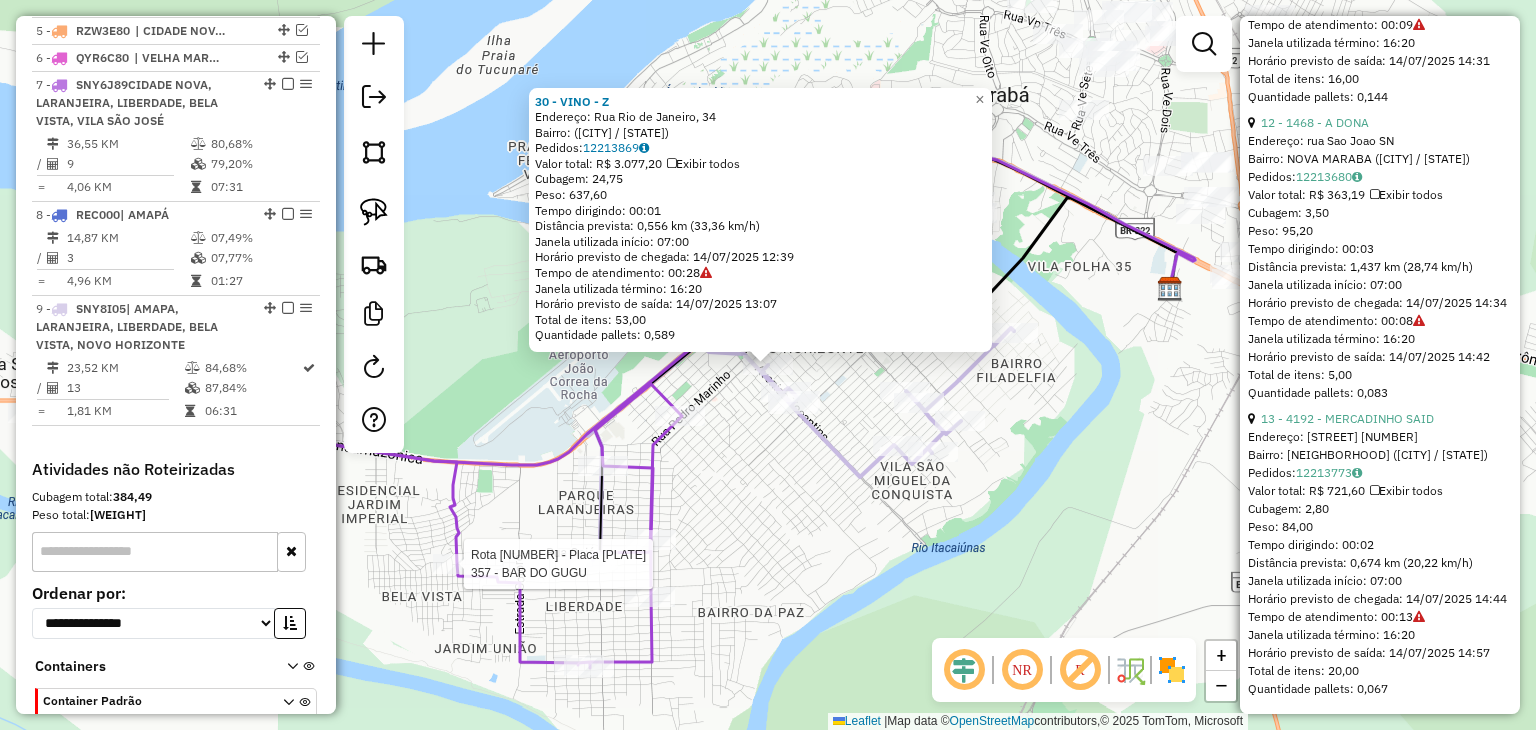 scroll, scrollTop: 2924, scrollLeft: 0, axis: vertical 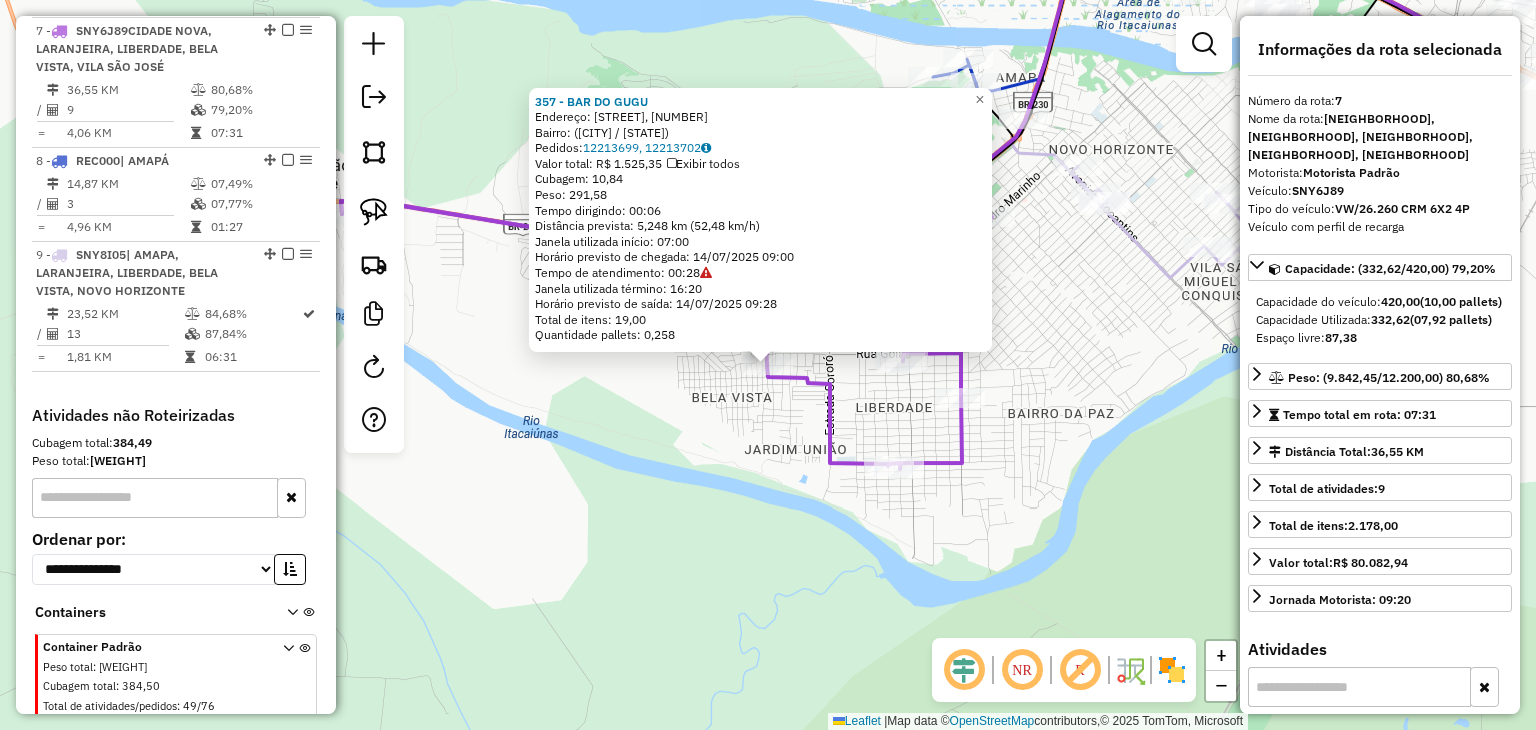 click on "Rota [NUMBER] - Placa [PLATE] [NUMBER] - [COMPANY] [NUMBER] - [COMPANY]  Endereço: Rua [NAME], [NUMBER]   Bairro:  ([CITY] / [STATE])   Pedidos:  [NUMBER], [NUMBER]   Valor total: R$ [PRICE]   Exibir todos   Cubagem: [NUMBER]  Peso: [NUMBER]  Tempo dirigindo: [TIME]   Distância prevista: [DISTANCE] km ([SPEED] km/h)   Janela utilizada início: [TIME]   Horário previsto de chegada: [DATE] [TIME]   Tempo de atendimento: [TIME]   Janela utilizada término: [TIME]   Horário previsto de saída: [DATE] [TIME]   Total de itens: [NUMBER]   Quantidade pallets: [NUMBER]  × Janela de atendimento Grade de atendimento Capacidade Transportadoras Veículos Cliente Pedidos  Rotas Selecione os dias de semana para filtrar as janelas de atendimento  Seg   Ter   Qua   Qui   Sex   Sáb   Dom  Informe o período da janela de atendimento: De: Até:  Filtrar exatamente a janela do cliente  Considerar janela de atendimento padrão  Selecione os dias de semana para filtrar as grades de atendimento  Seg   Ter   Qua   Qui   Sex   Sáb   Dom   Peso mínimo:  ****" 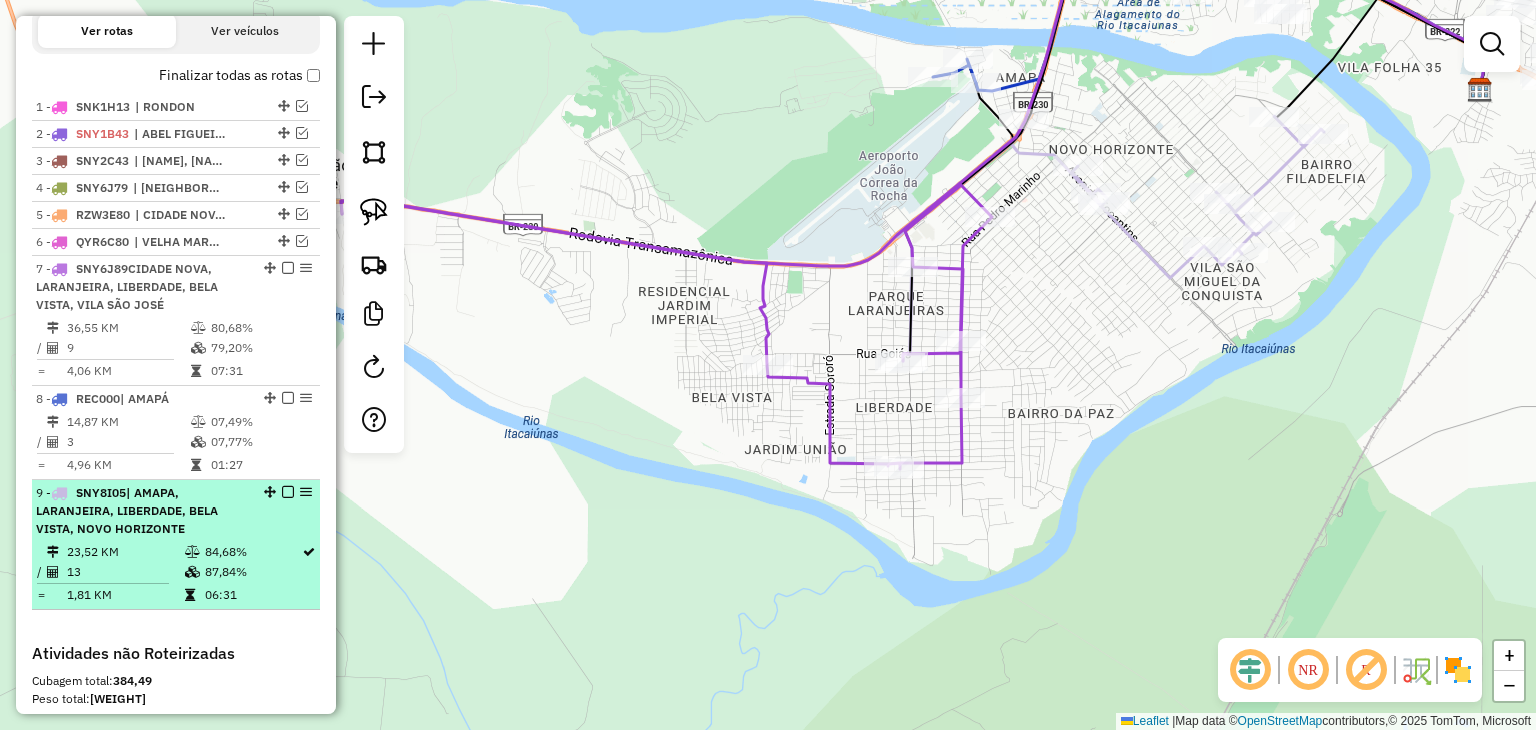scroll, scrollTop: 652, scrollLeft: 0, axis: vertical 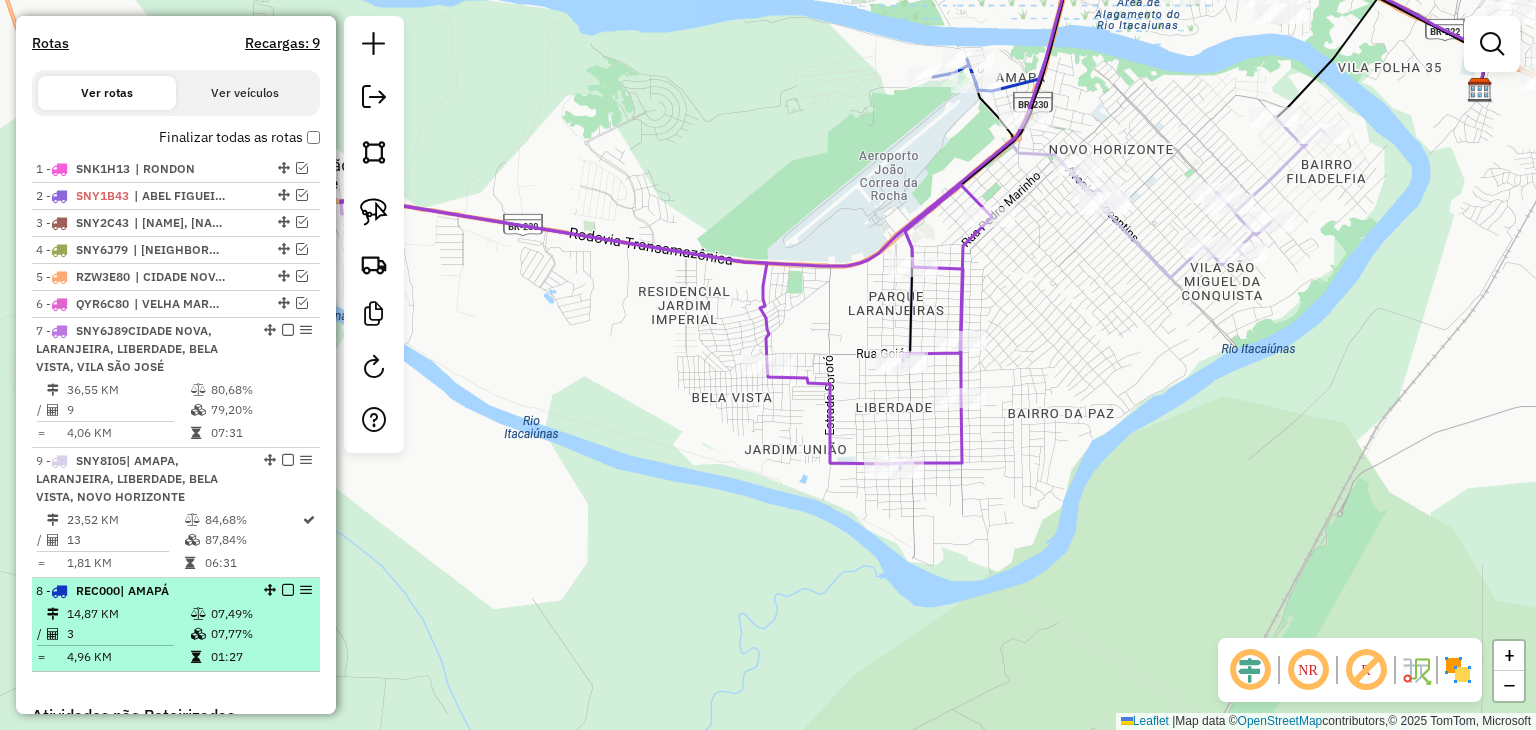 drag, startPoint x: 264, startPoint y: 459, endPoint x: 264, endPoint y: 638, distance: 179 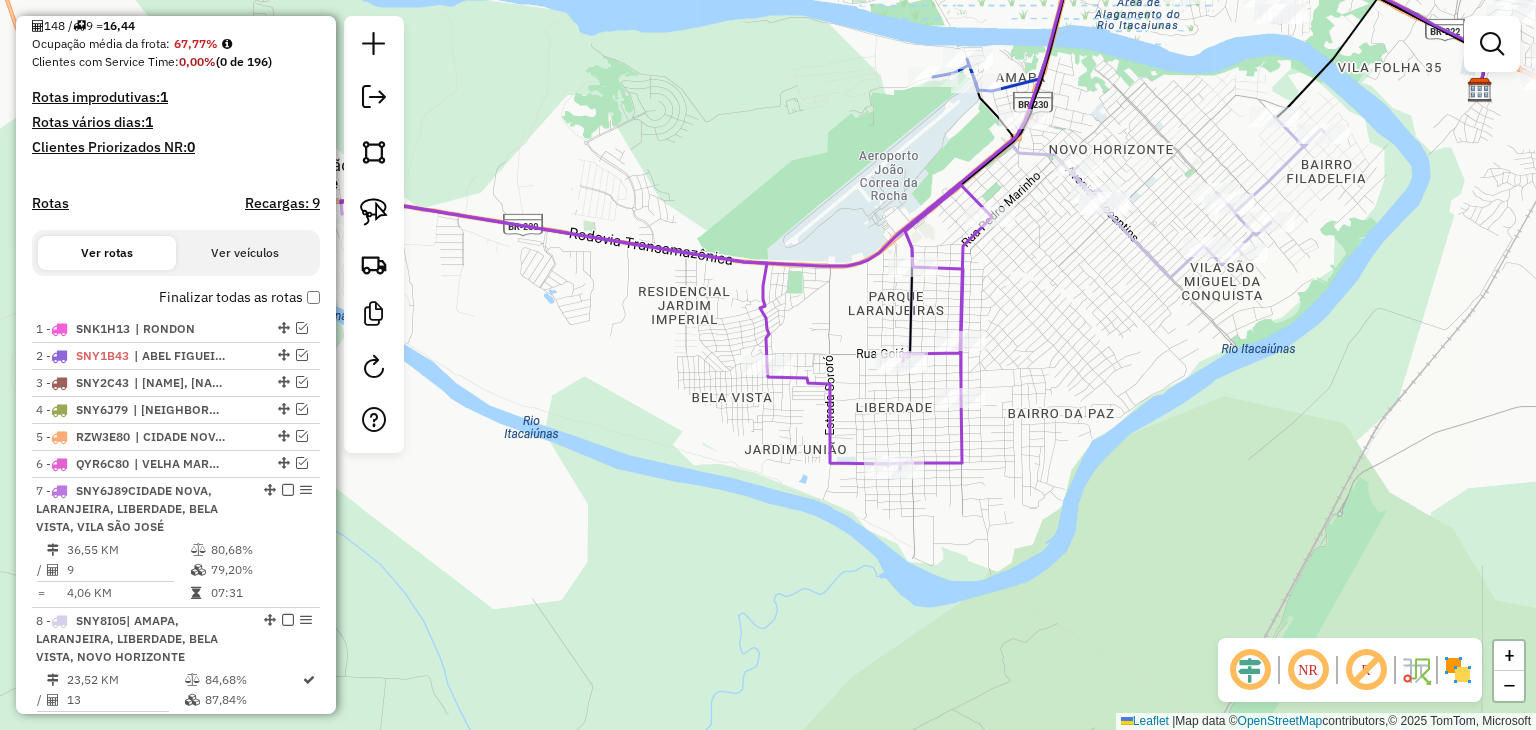 scroll, scrollTop: 452, scrollLeft: 0, axis: vertical 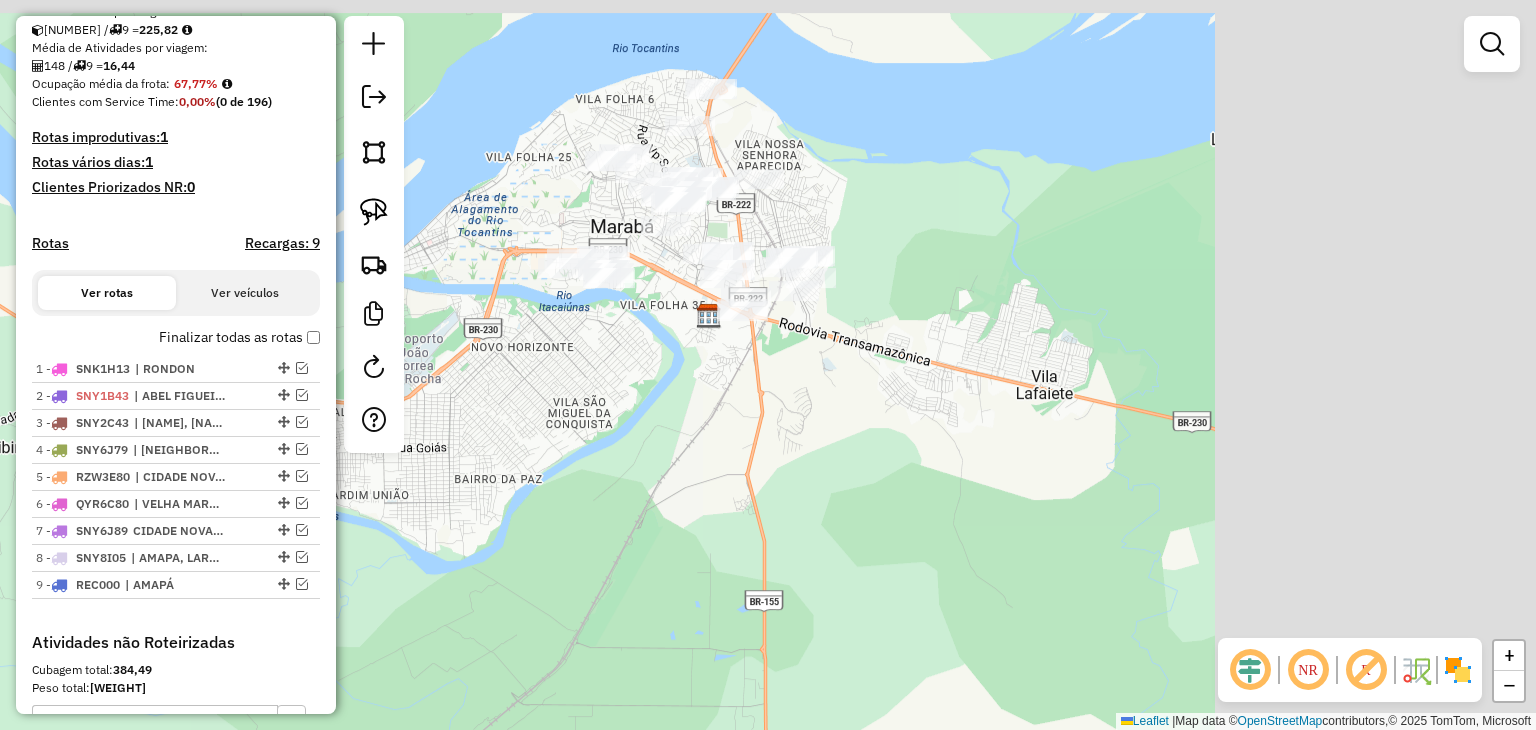 drag, startPoint x: 1162, startPoint y: 400, endPoint x: 616, endPoint y: 502, distance: 555.44574 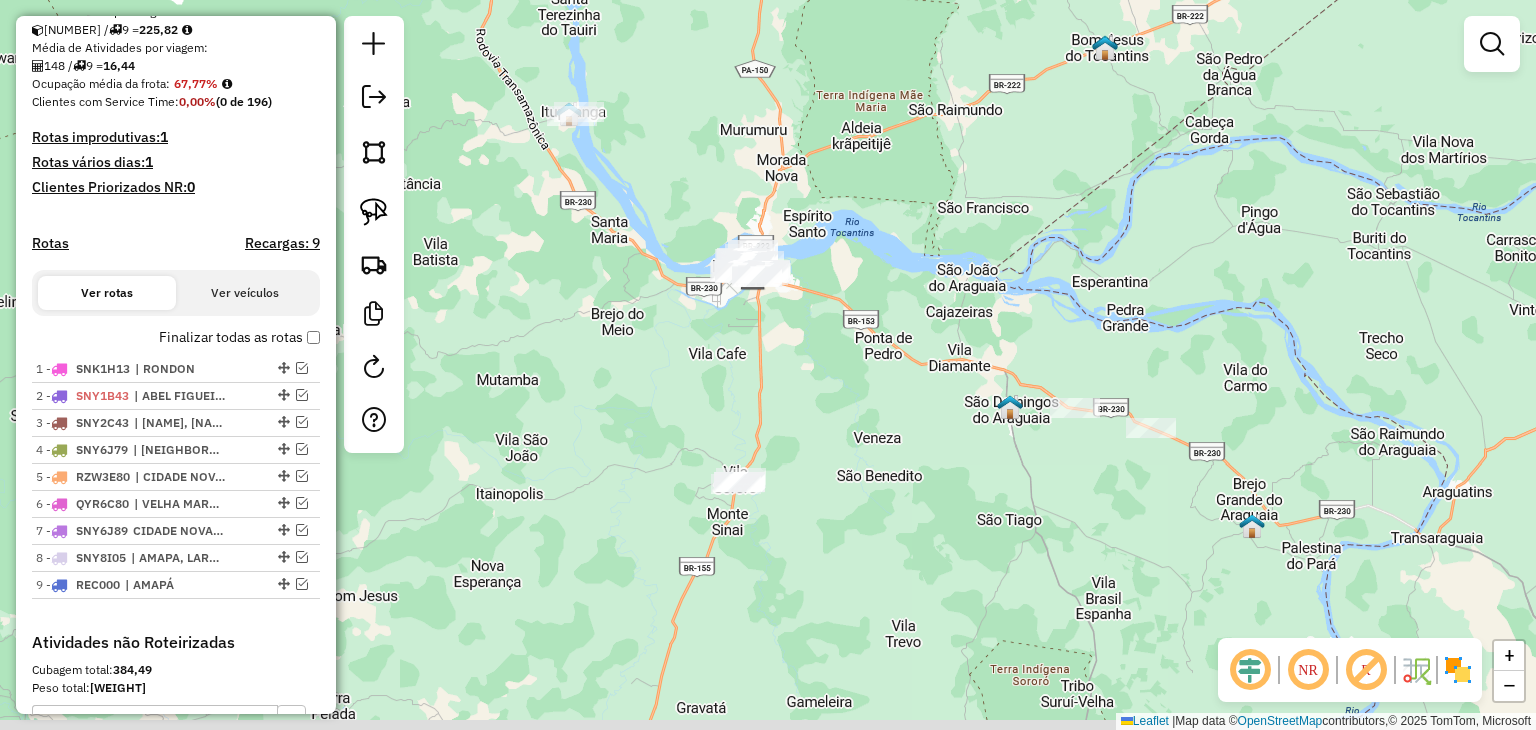 drag, startPoint x: 809, startPoint y: 525, endPoint x: 803, endPoint y: 367, distance: 158.11388 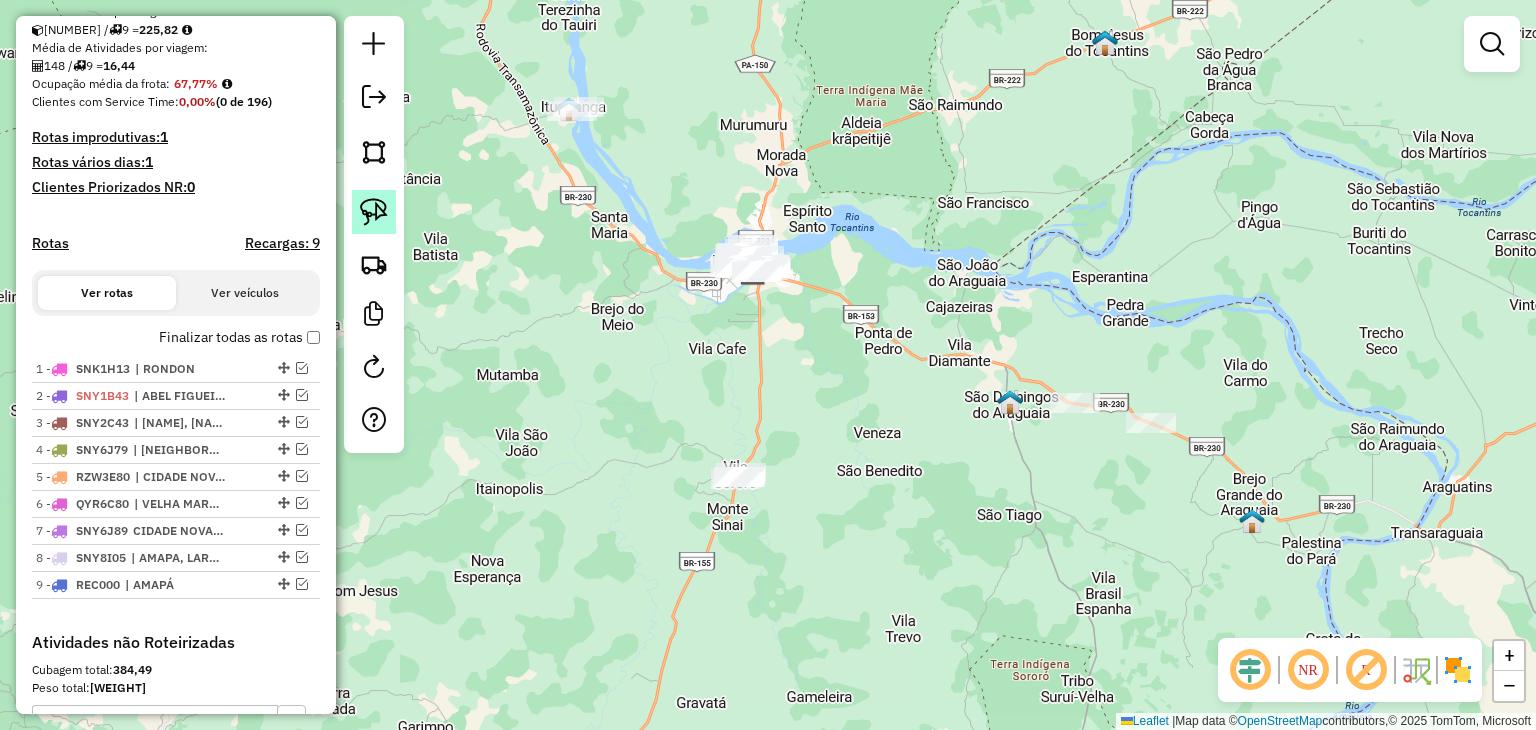 click 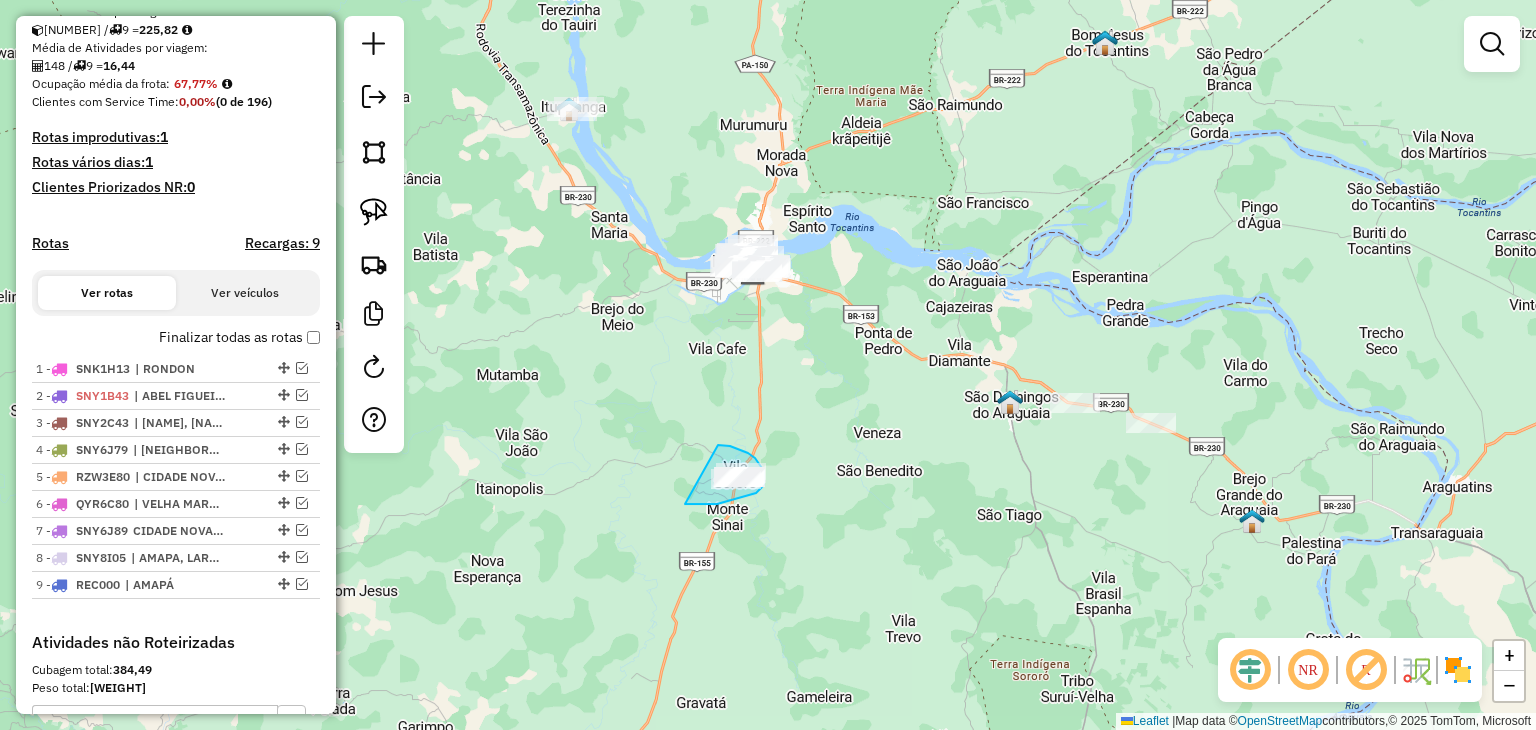 drag, startPoint x: 718, startPoint y: 445, endPoint x: 684, endPoint y: 471, distance: 42.80187 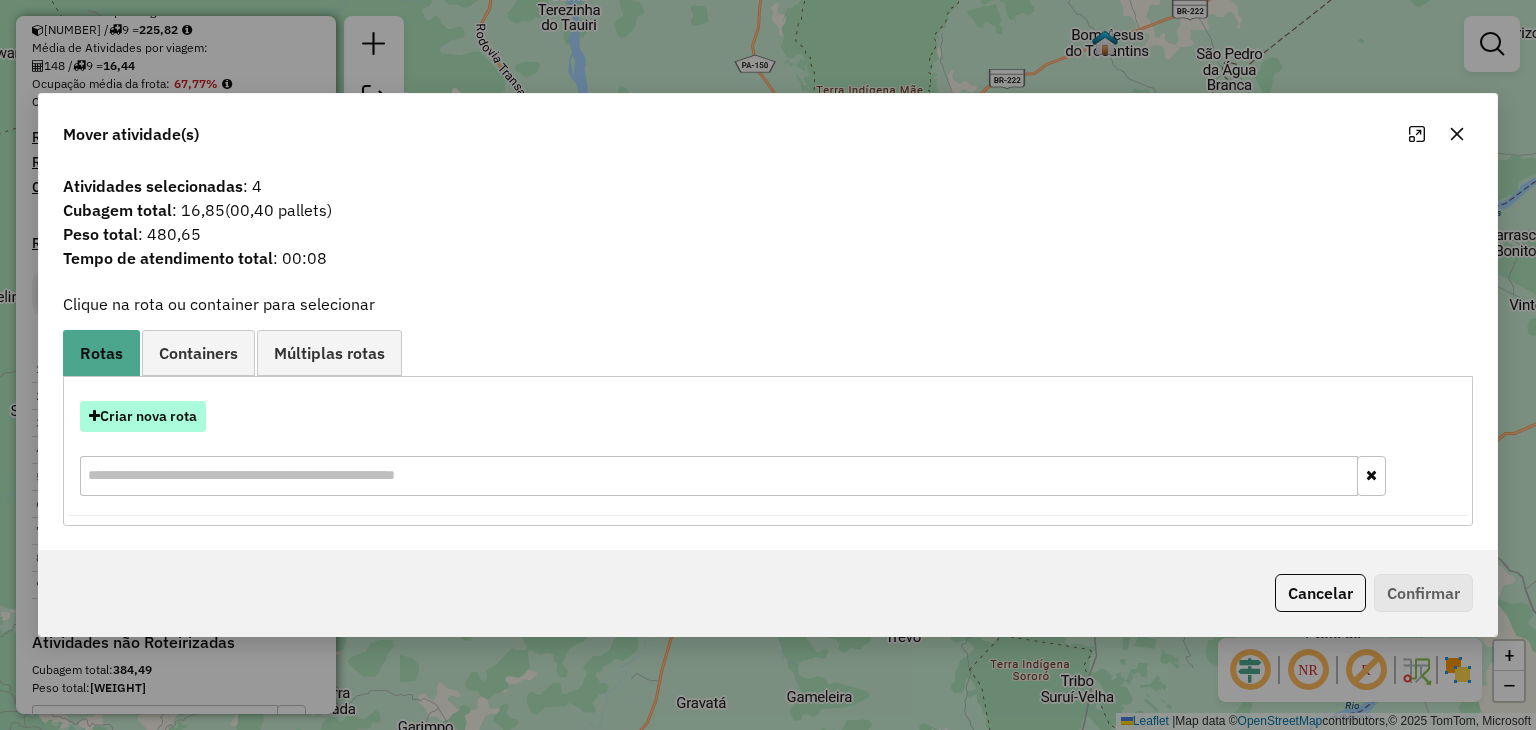 click on "Criar nova rota" at bounding box center (143, 416) 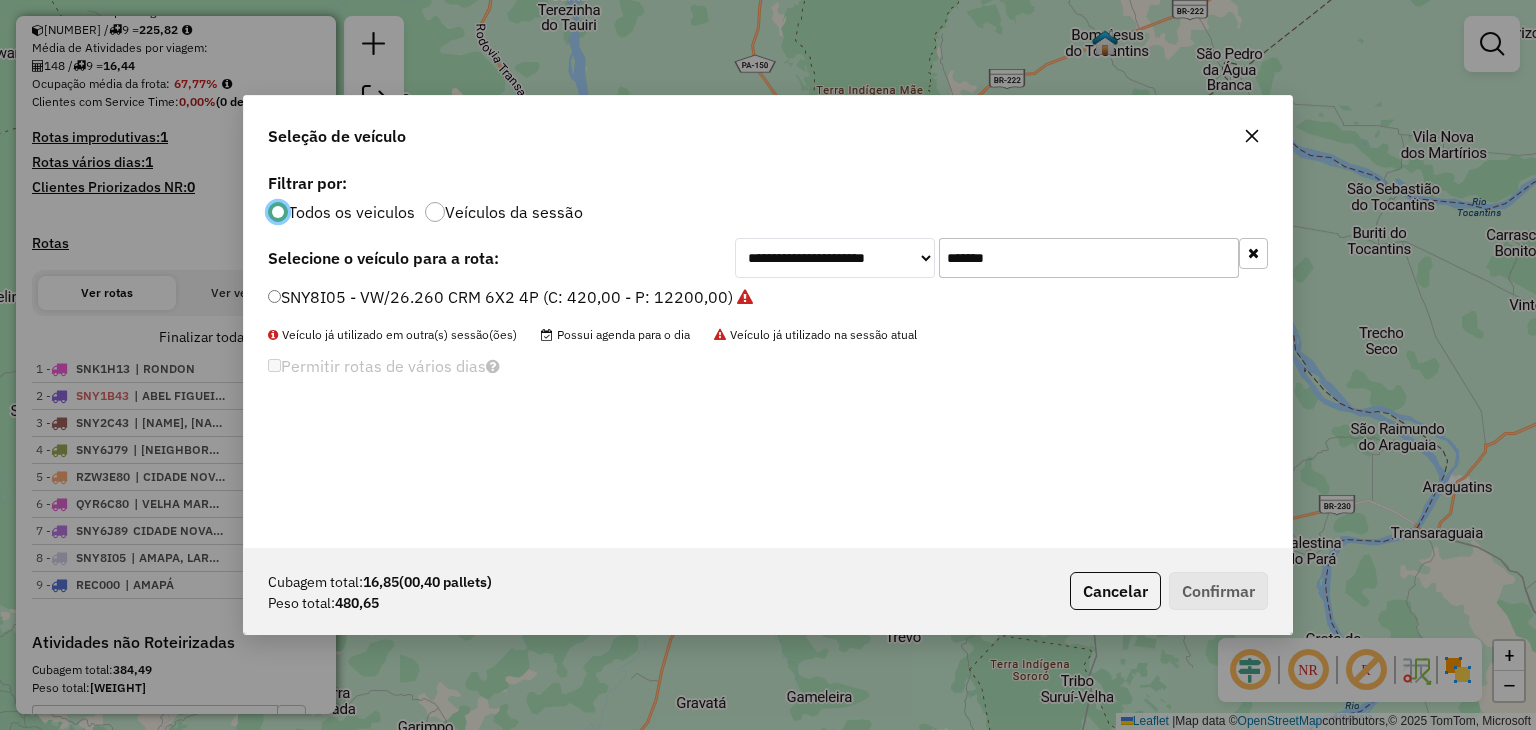 scroll, scrollTop: 10, scrollLeft: 6, axis: both 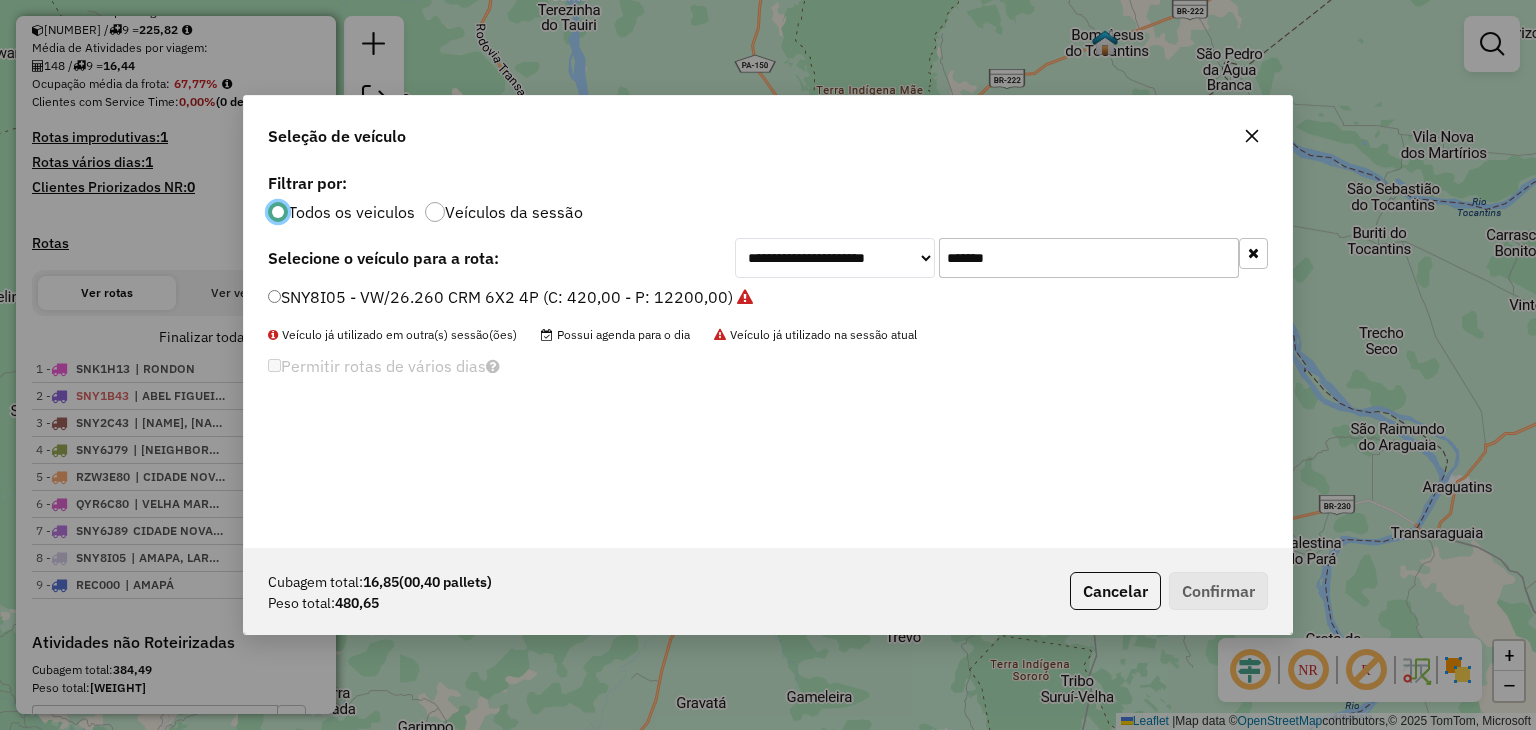 click on "*******" 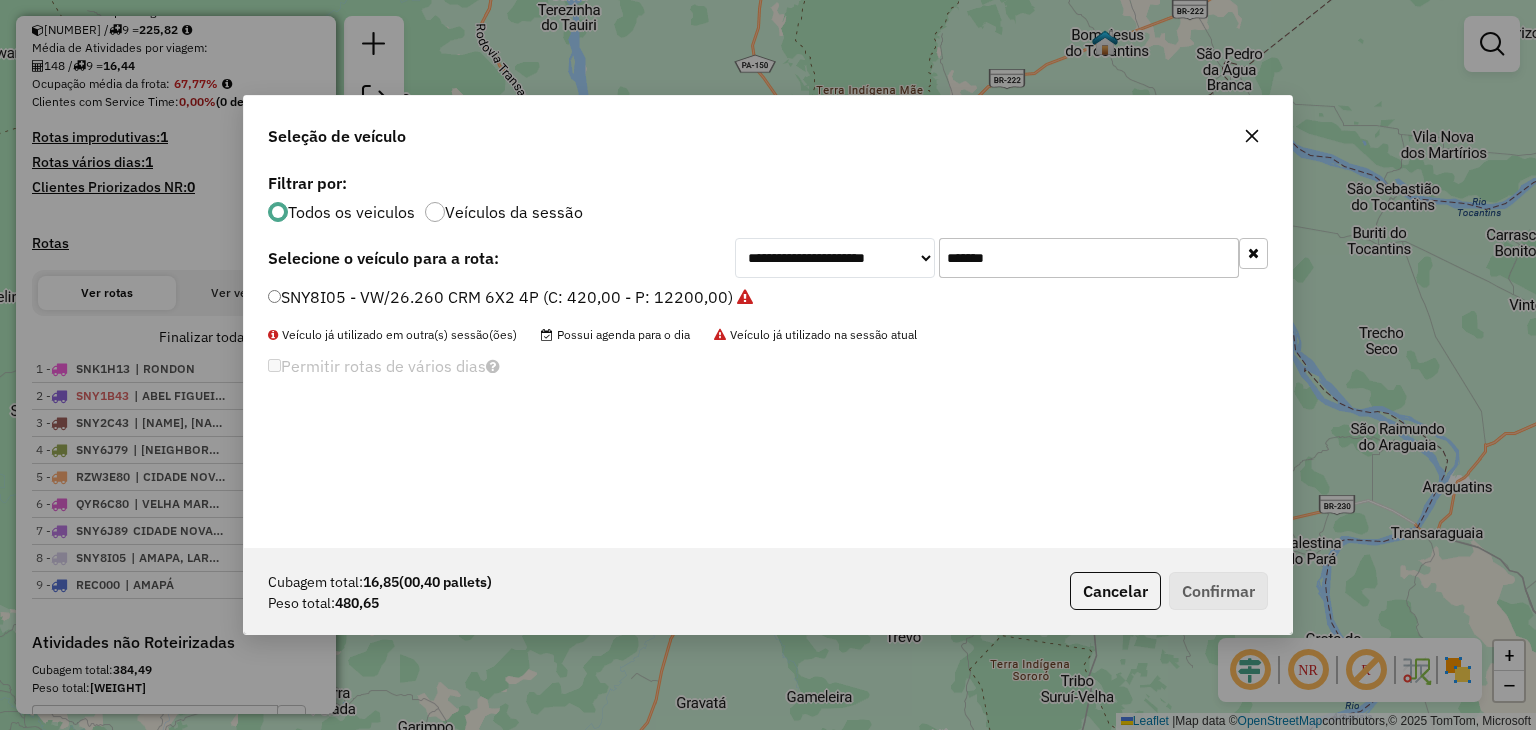 click on "*******" 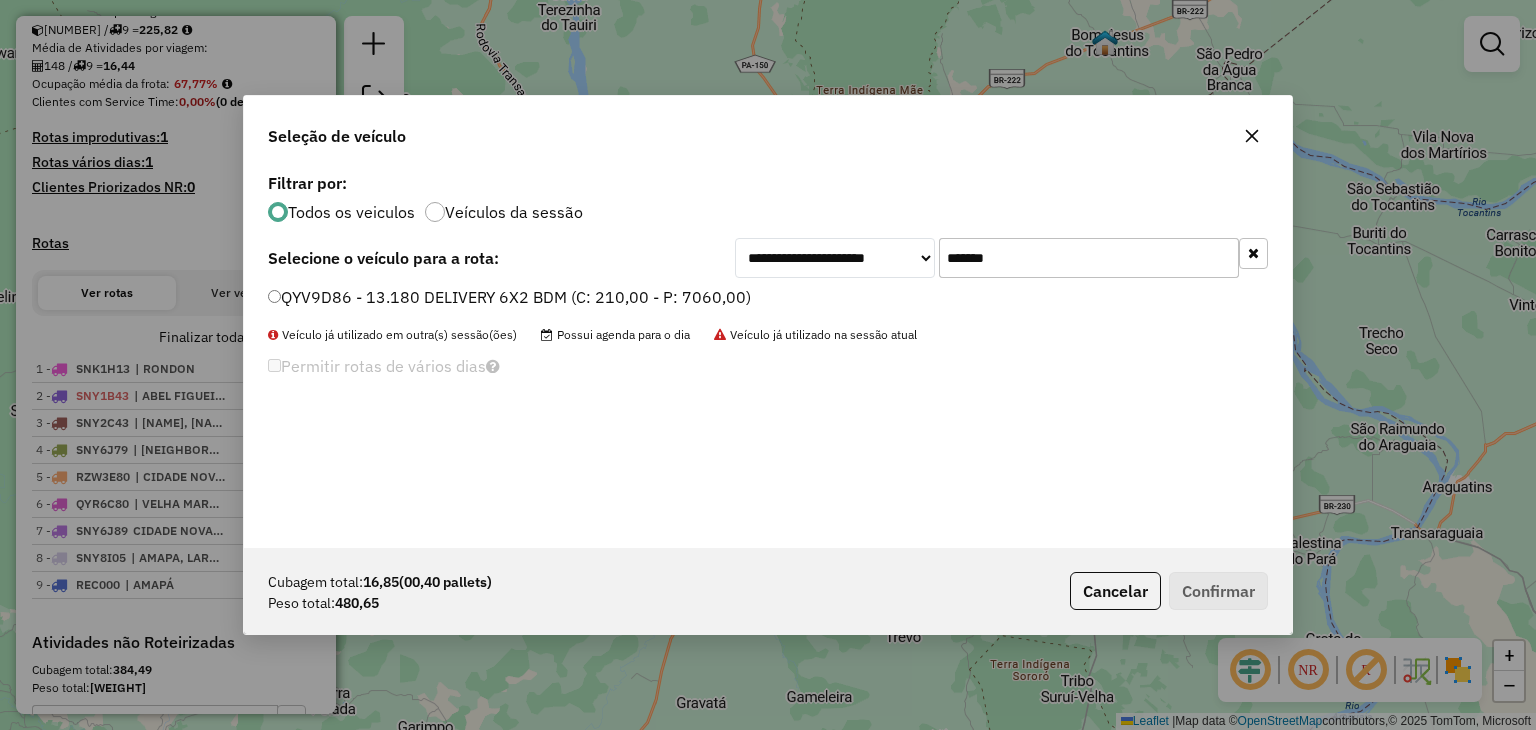 type on "*******" 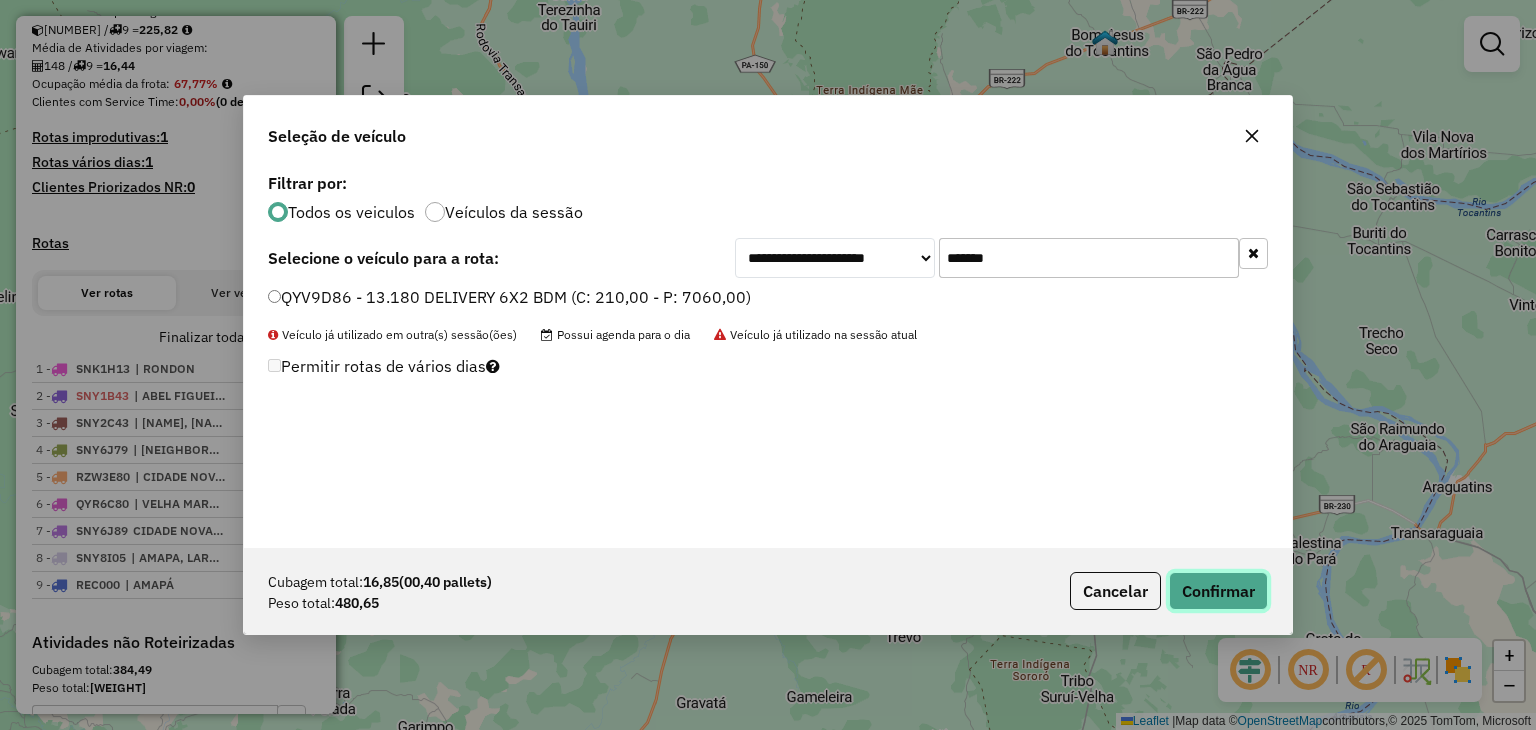 click on "Confirmar" 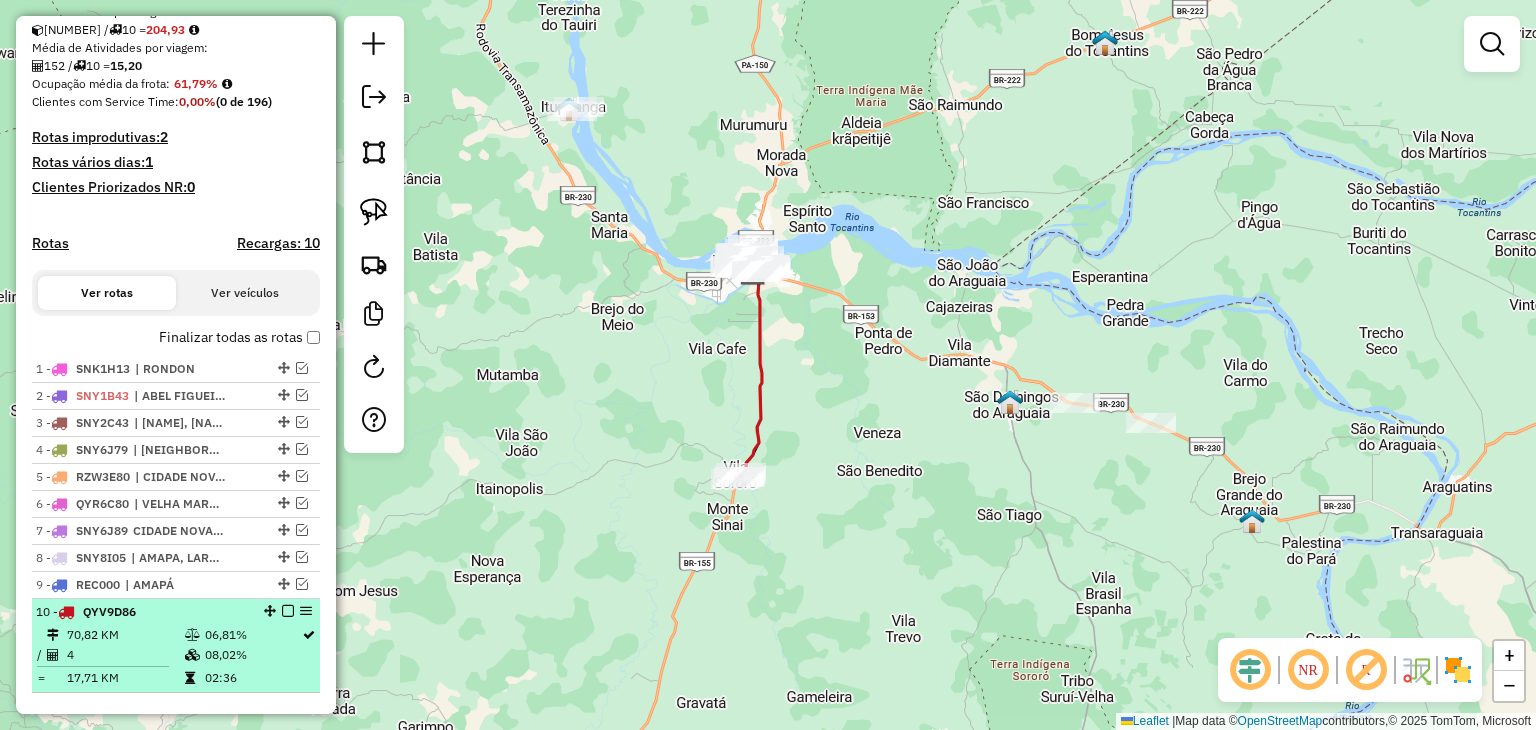 click at bounding box center (282, 611) 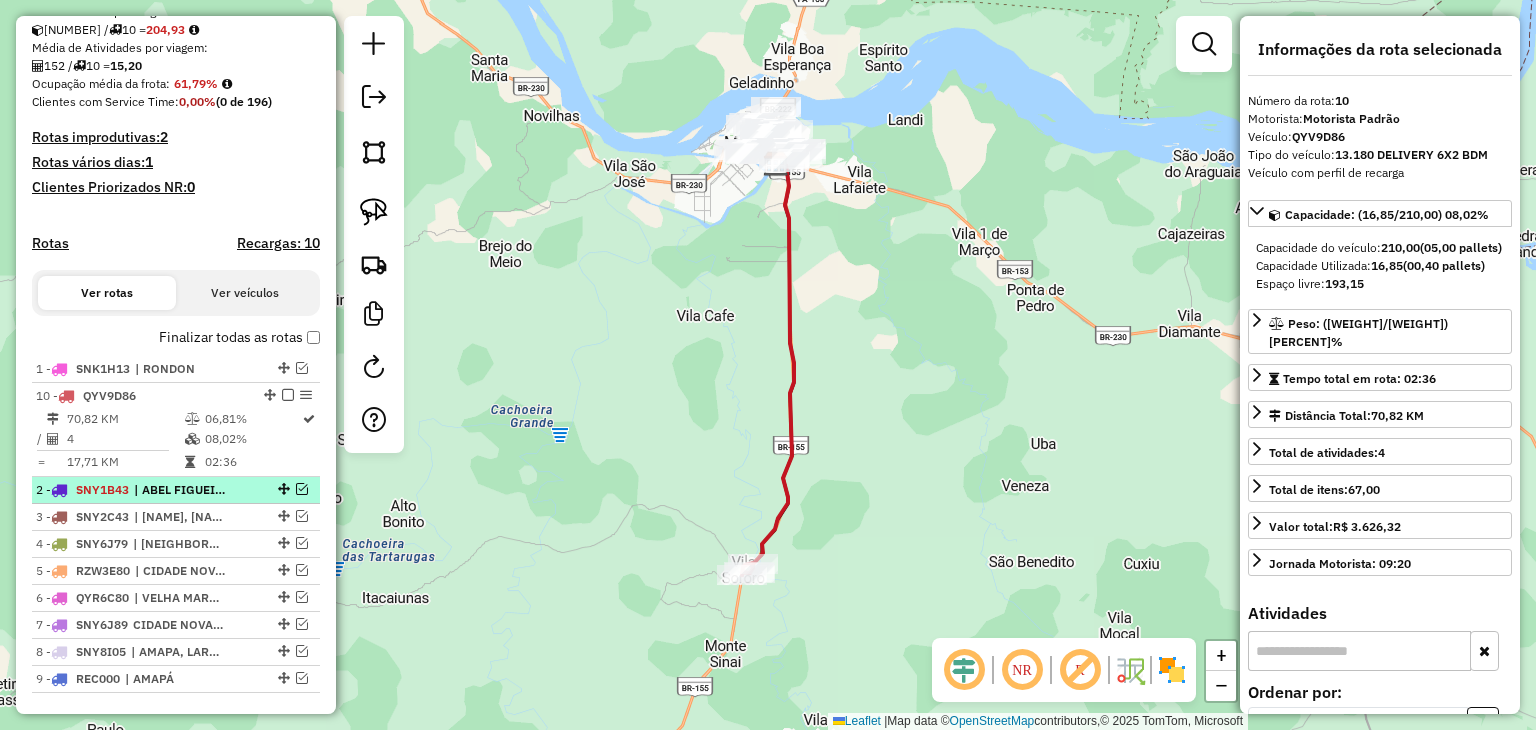 drag, startPoint x: 264, startPoint y: 611, endPoint x: 296, endPoint y: 395, distance: 218.3575 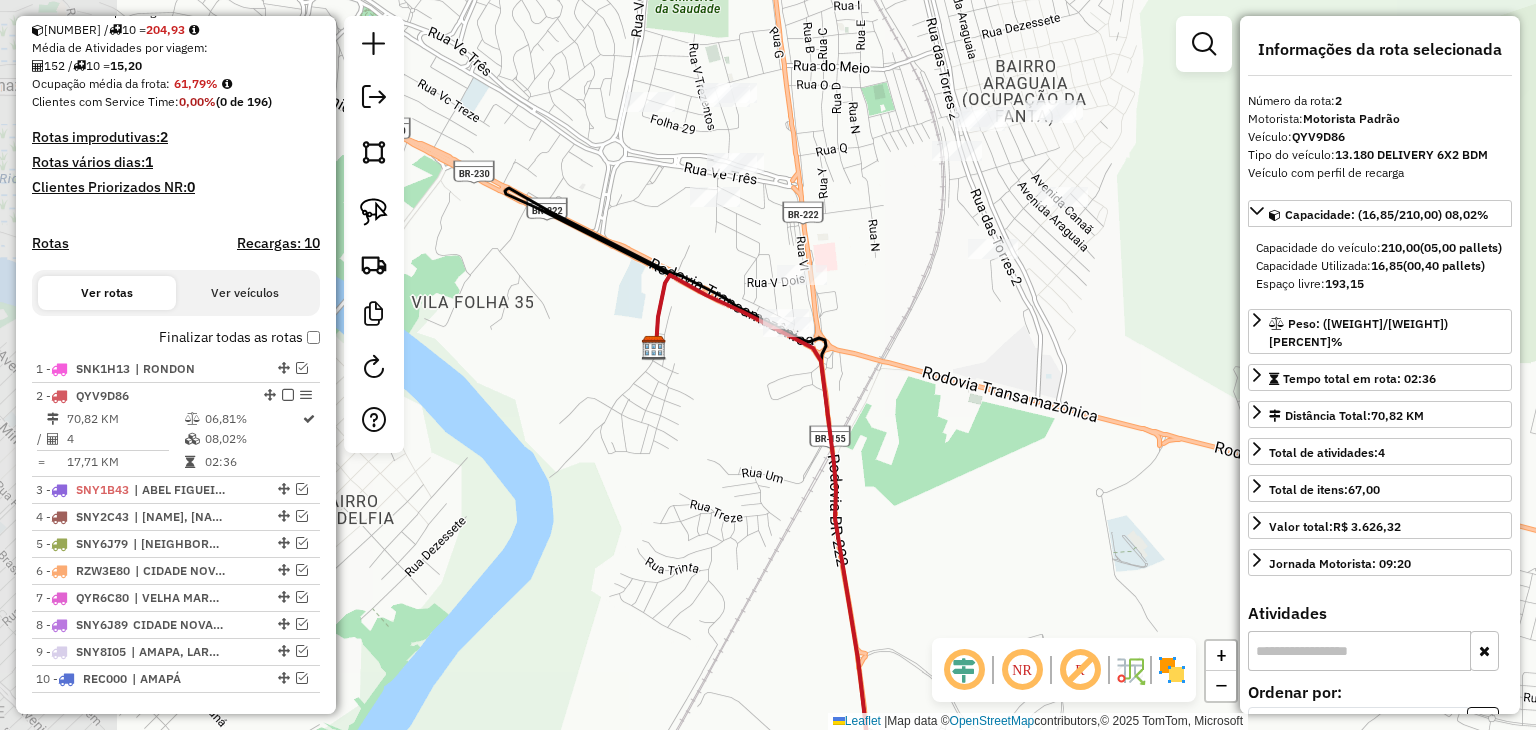 drag, startPoint x: 717, startPoint y: 308, endPoint x: 888, endPoint y: 333, distance: 172.81783 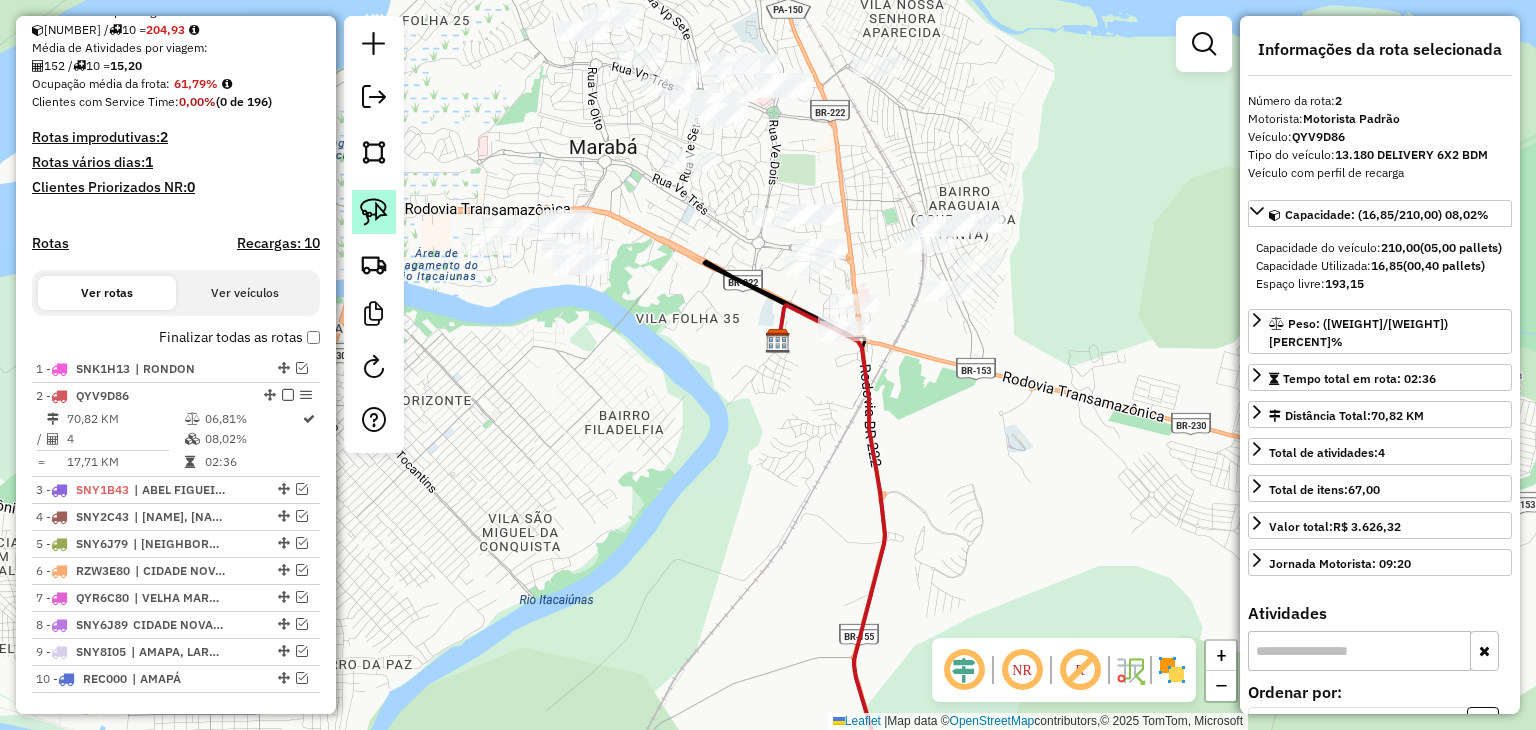 click 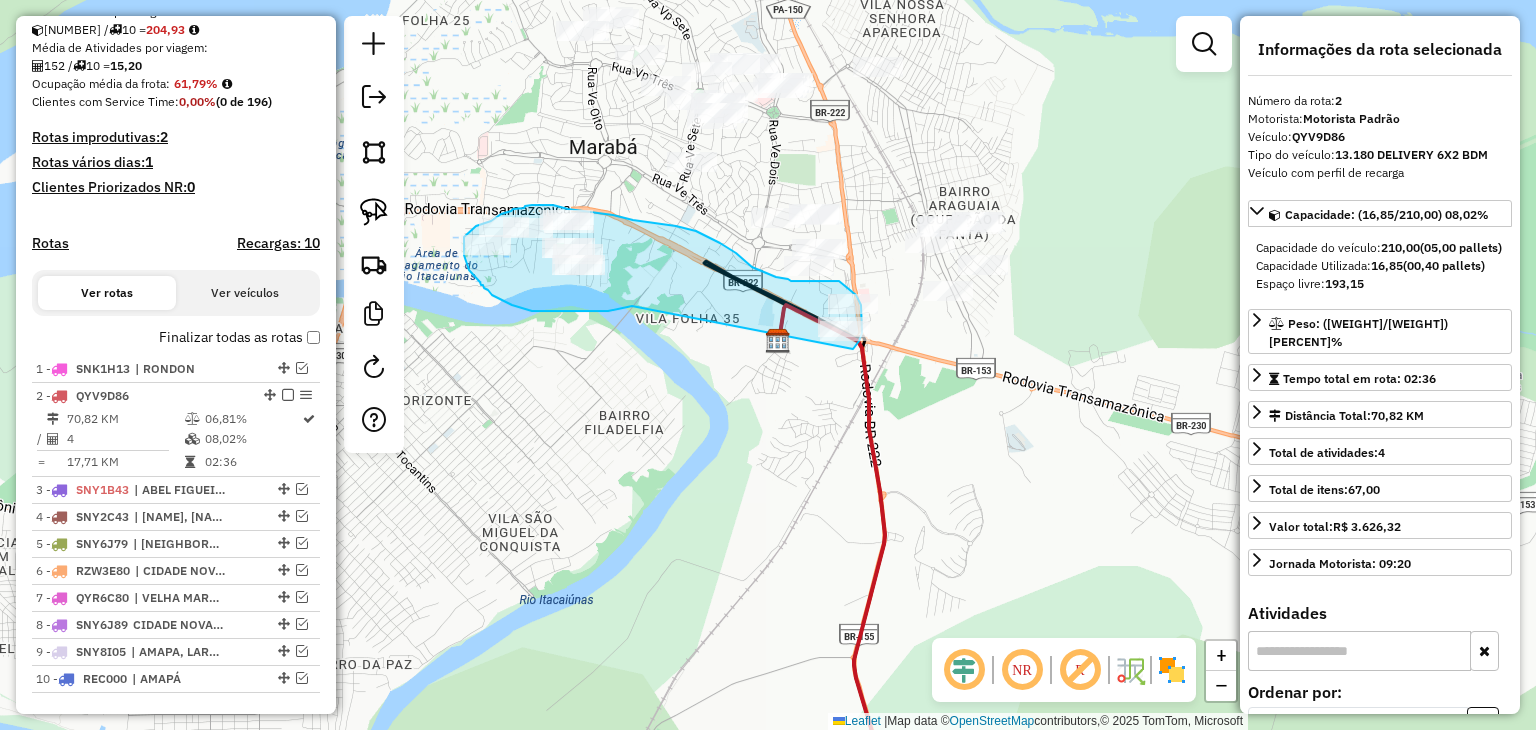 drag, startPoint x: 632, startPoint y: 306, endPoint x: 853, endPoint y: 349, distance: 225.1444 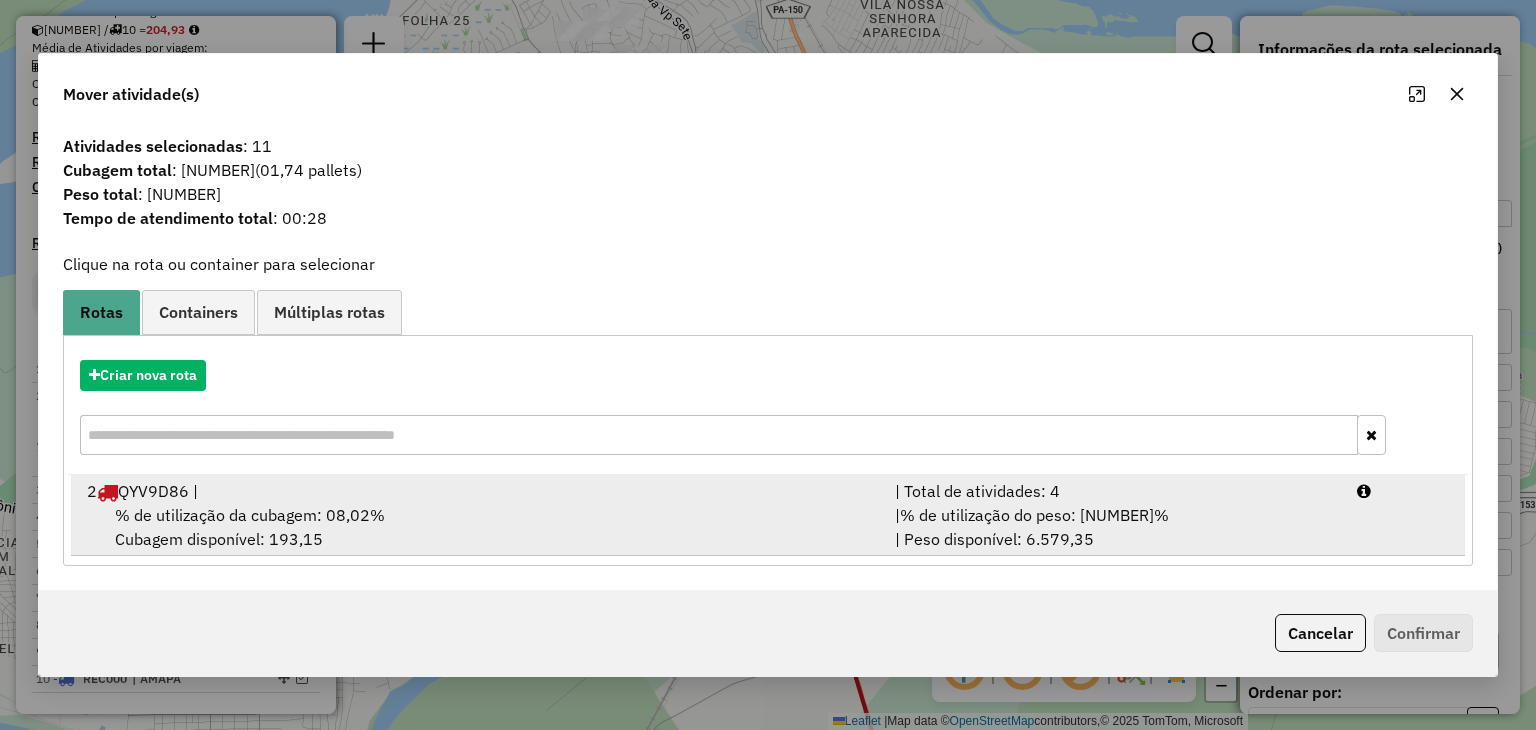 click on "% de utilização da cubagem: [PERCENT]%  Cubagem disponível: [VOLUME]" at bounding box center (479, 527) 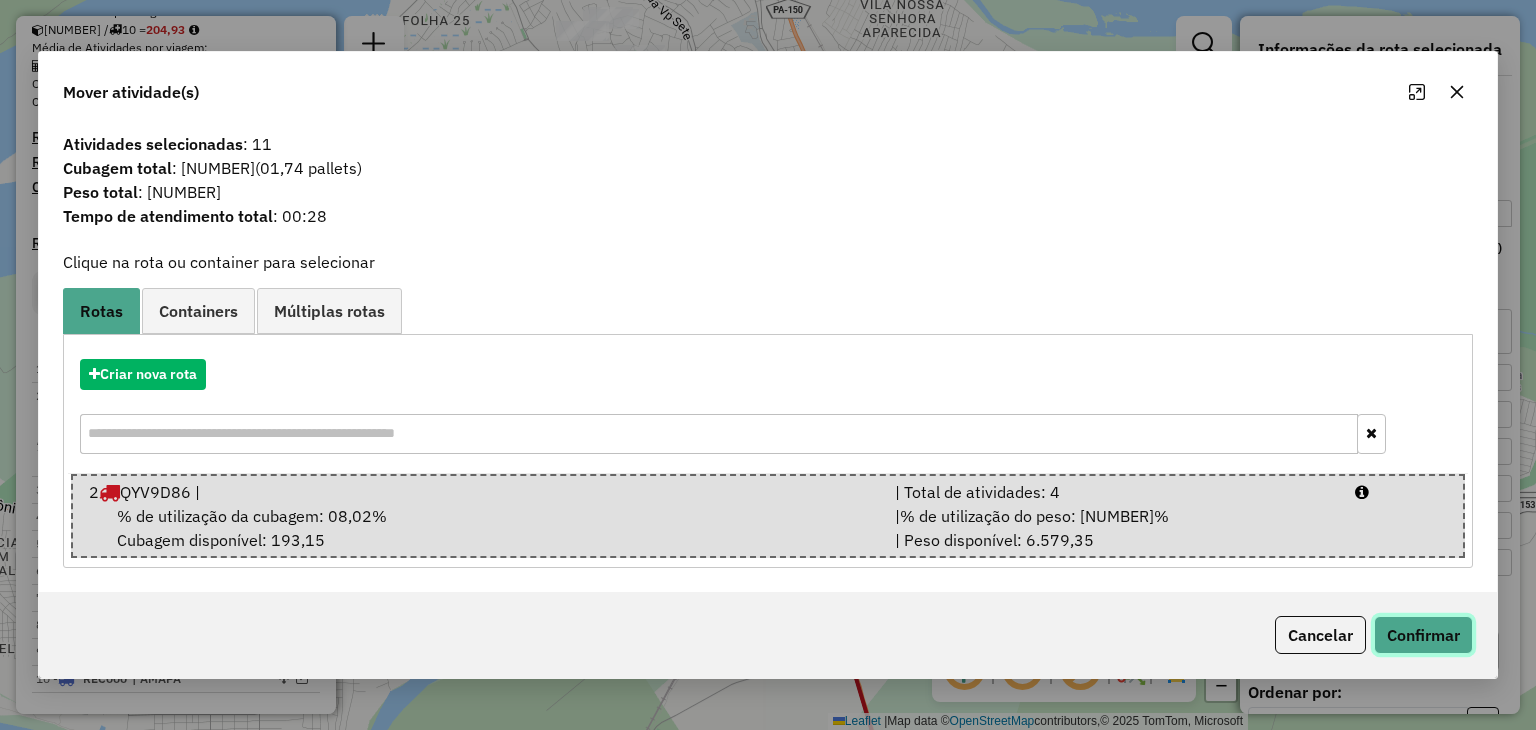 click on "Confirmar" 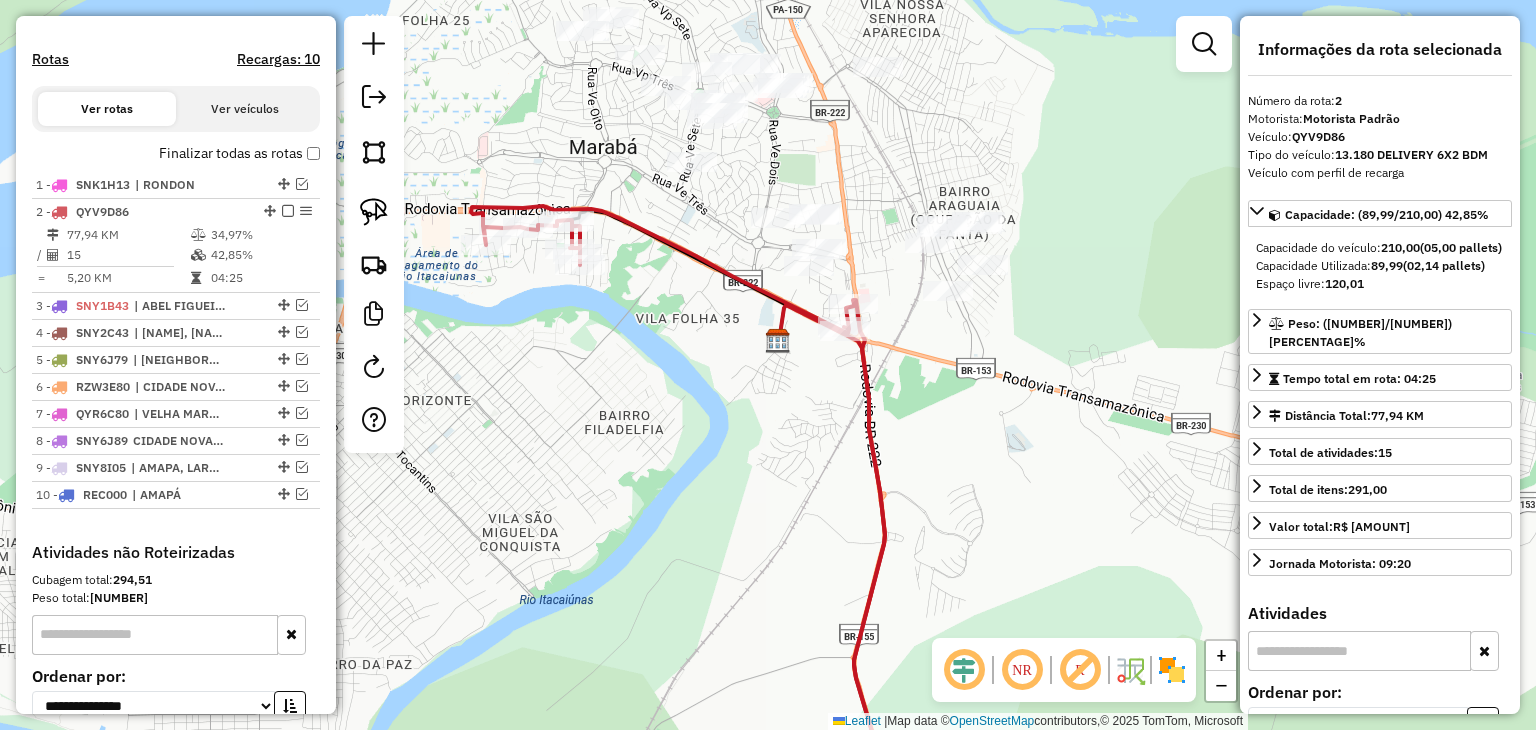 scroll, scrollTop: 819, scrollLeft: 0, axis: vertical 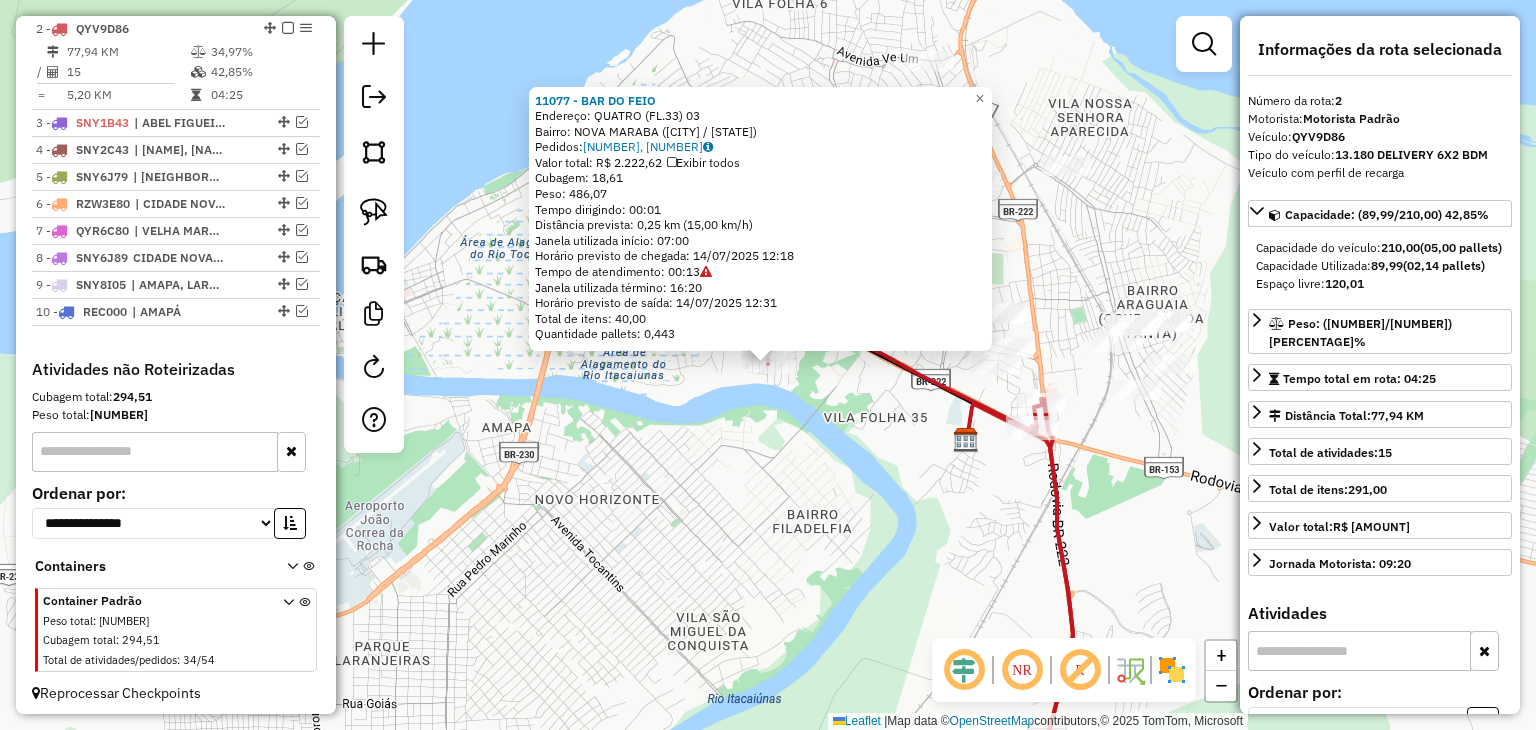 click on "11077 - [NAME]  Endereço:  QUATRO (FL.33) 03   Bairro: NOVA MARABA ([CITY] / [STATE])   Pedidos:  12213768, 12213977   Valor total: R$ 2.222,62   Exibir todos   Cubagem: 18,61  Peso: 486,07  Tempo dirigindo: 00:01   Distância prevista: 0,25 km (15,00 km/h)   Janela utilizada início: 07:00   Horário previsto de chegada: 14/07/2025 12:18   Tempo de atendimento: 00:13   Janela utilizada término: 16:20   Horário previsto de saída: 14/07/2025 12:31   Total de itens: 40,00   Quantidade pallets: 0,443  × Janela de atendimento Grade de atendimento Capacidade Transportadoras Veículos Cliente Pedidos  Rotas Selecione os dias de semana para filtrar as janelas de atendimento  Seg   Ter   Qua   Qui   Sex   Sáb   Dom  Informe o período da janela de atendimento: De: Até:  Filtrar exatamente a janela do cliente  Considerar janela de atendimento padrão  Selecione os dias de semana para filtrar as grades de atendimento  Seg   Ter   Qua   Qui   Sex   Sáb   Dom   Clientes fora do dia de atendimento selecionado ****" 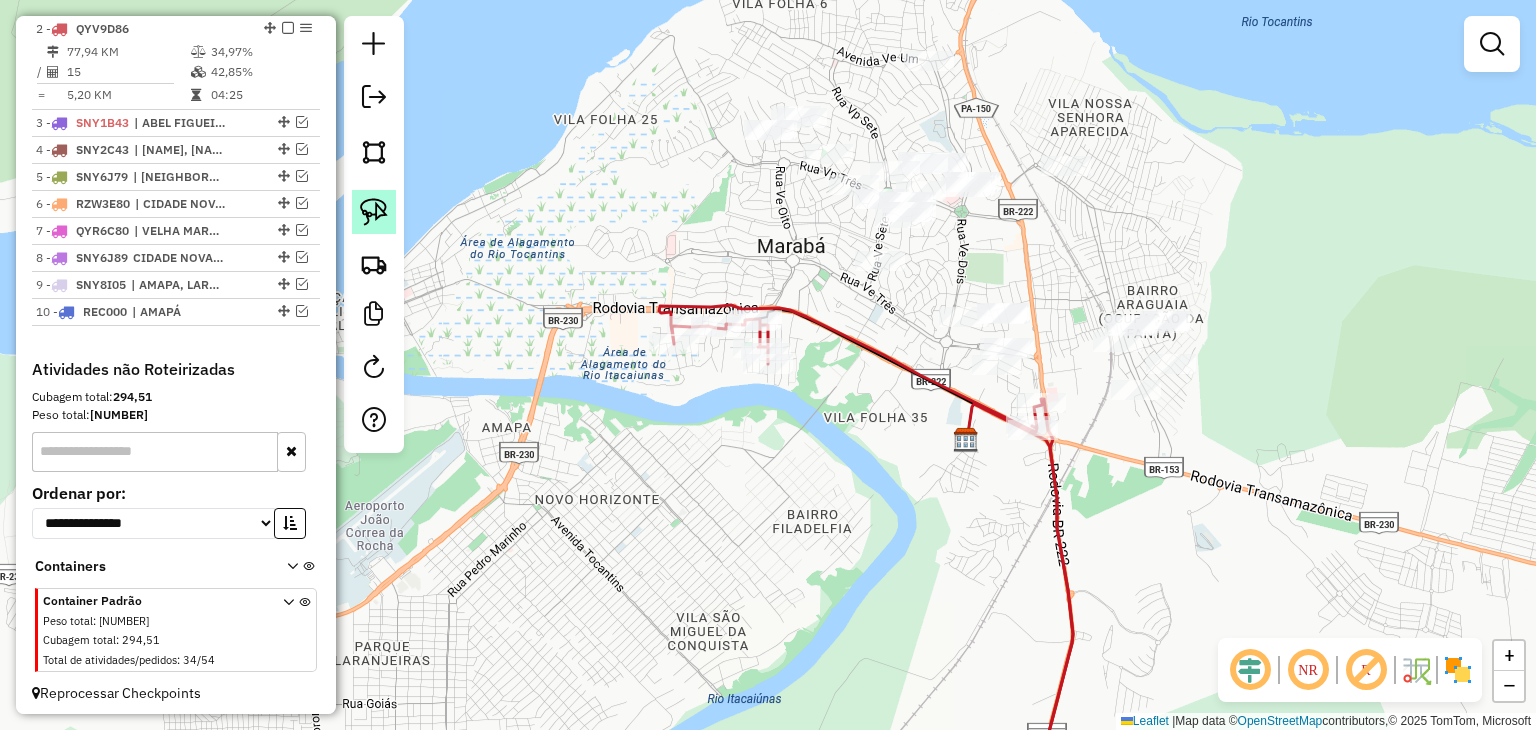 click 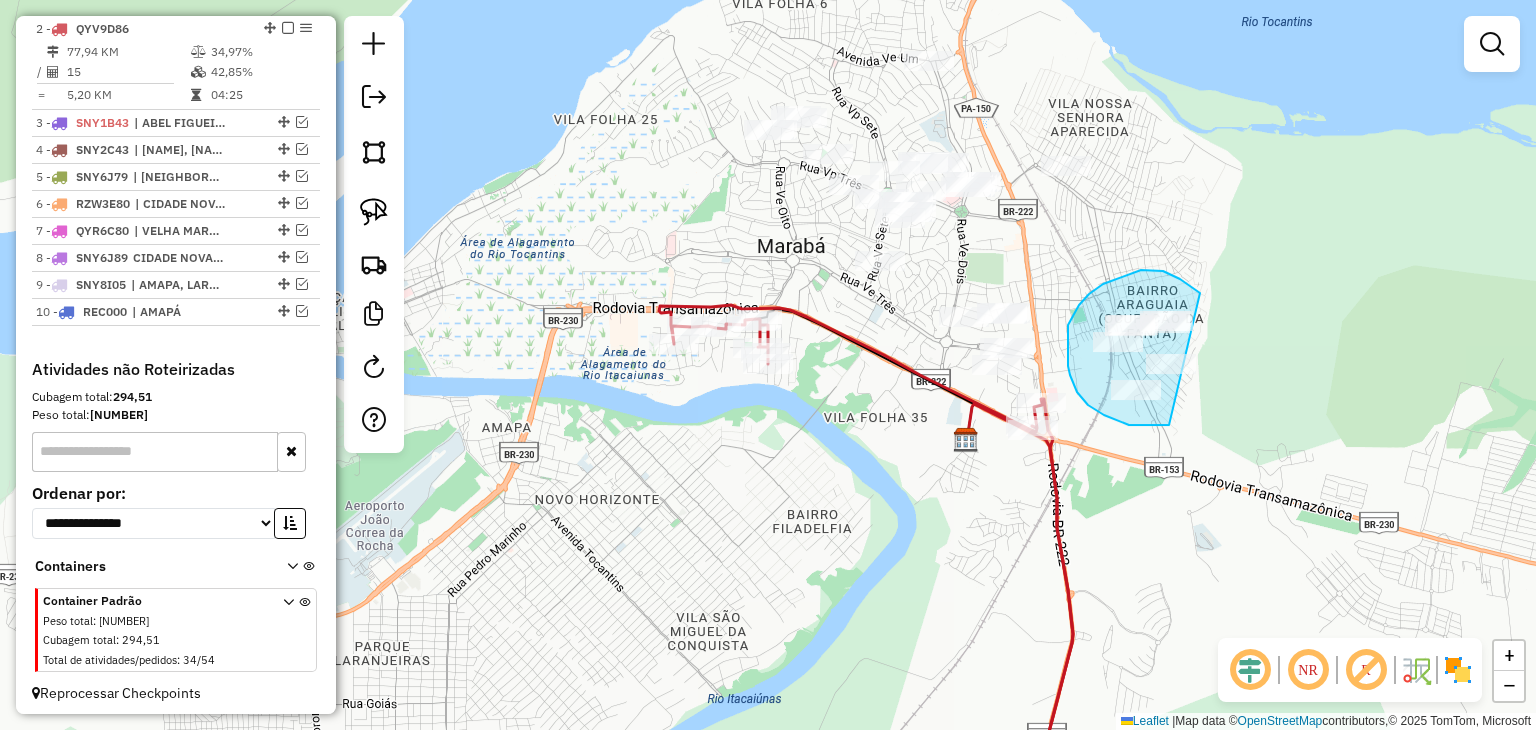 drag, startPoint x: 1109, startPoint y: 416, endPoint x: 1225, endPoint y: 357, distance: 130.14223 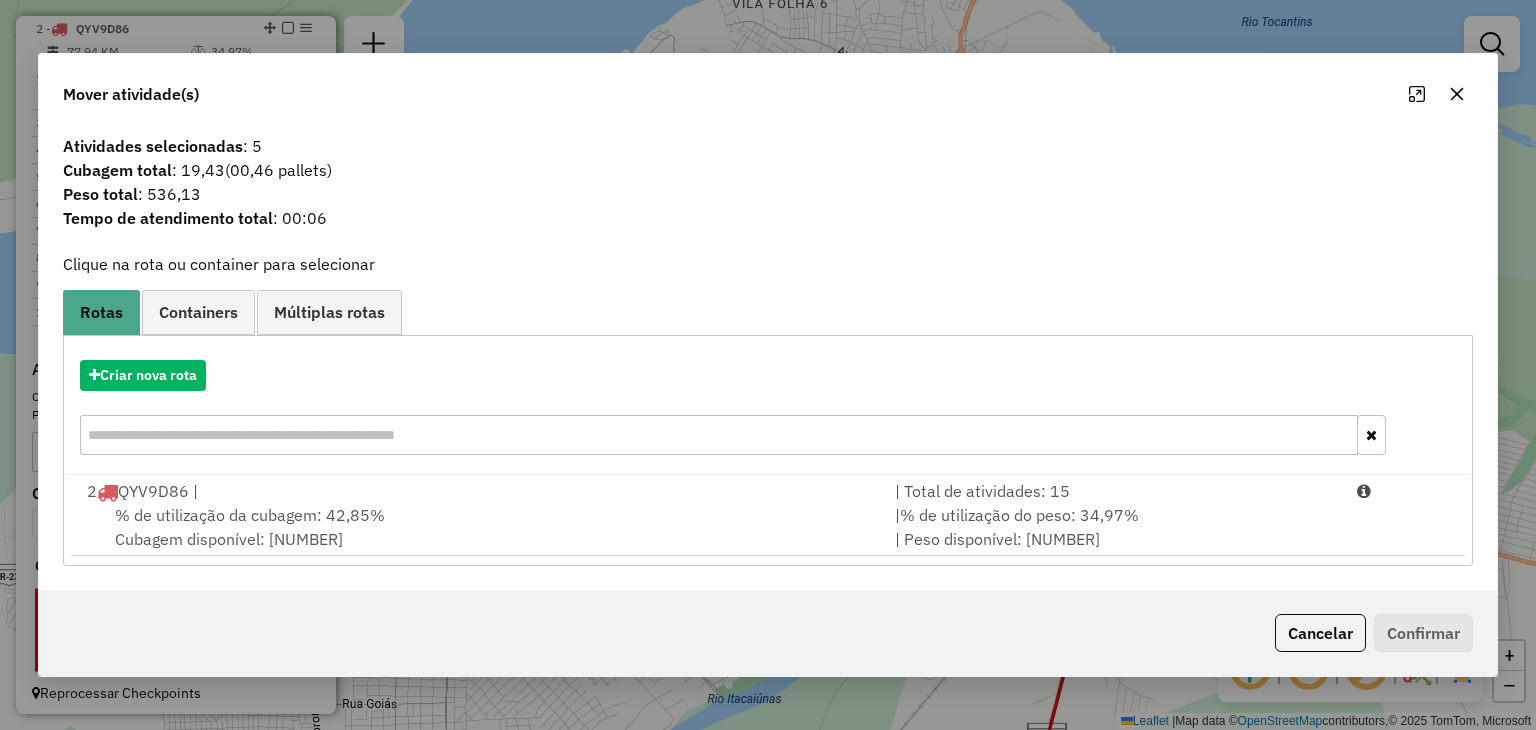 click 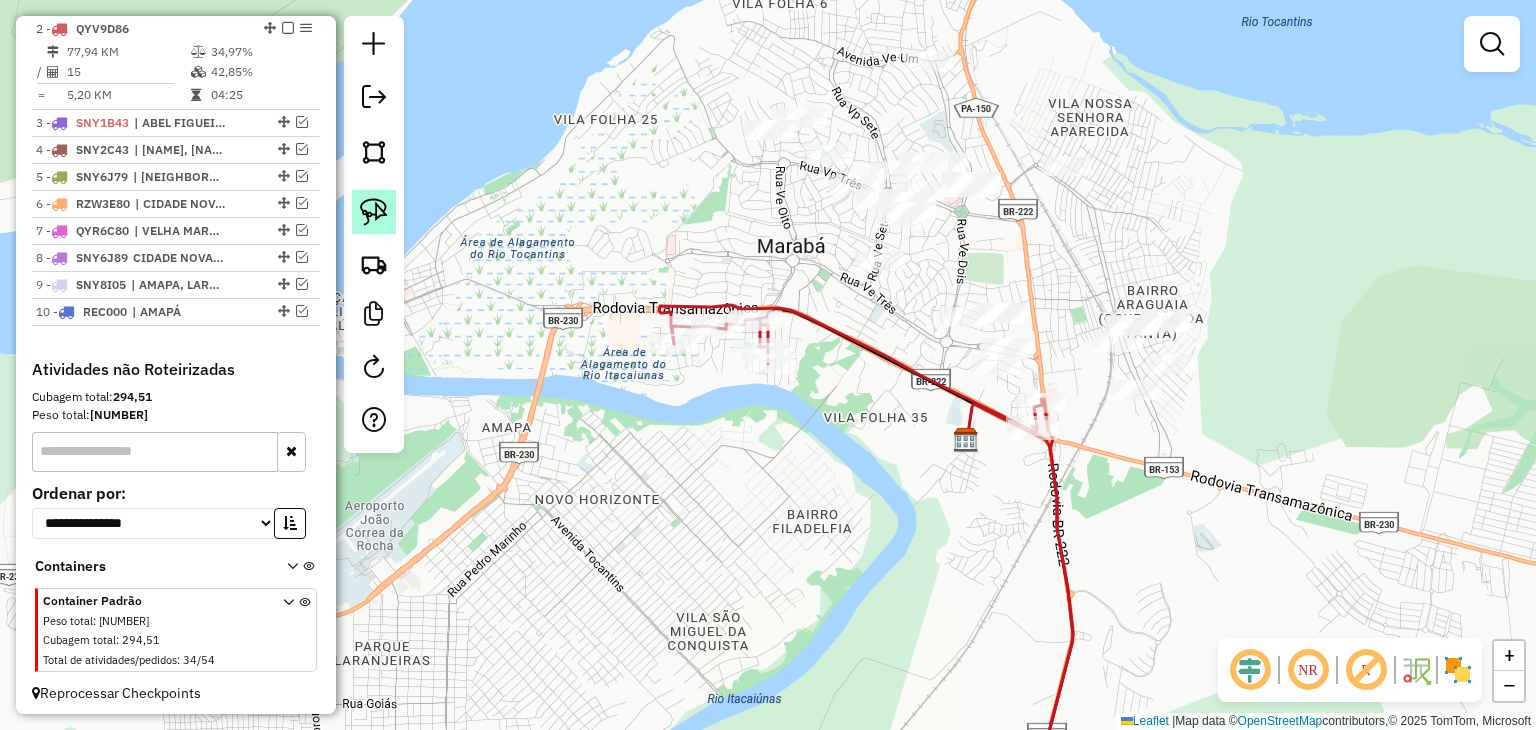 click 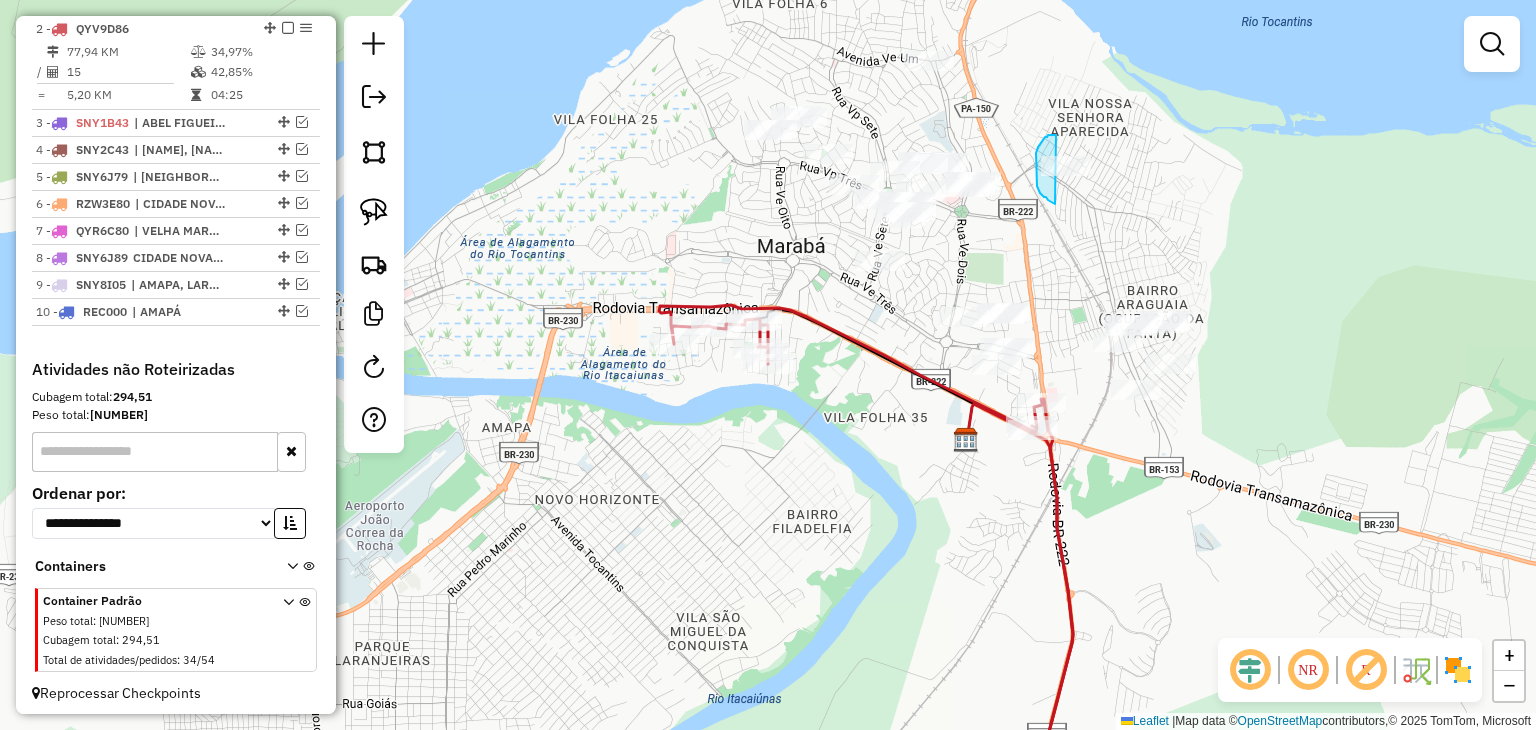 drag, startPoint x: 1046, startPoint y: 197, endPoint x: 1105, endPoint y: 168, distance: 65.74192 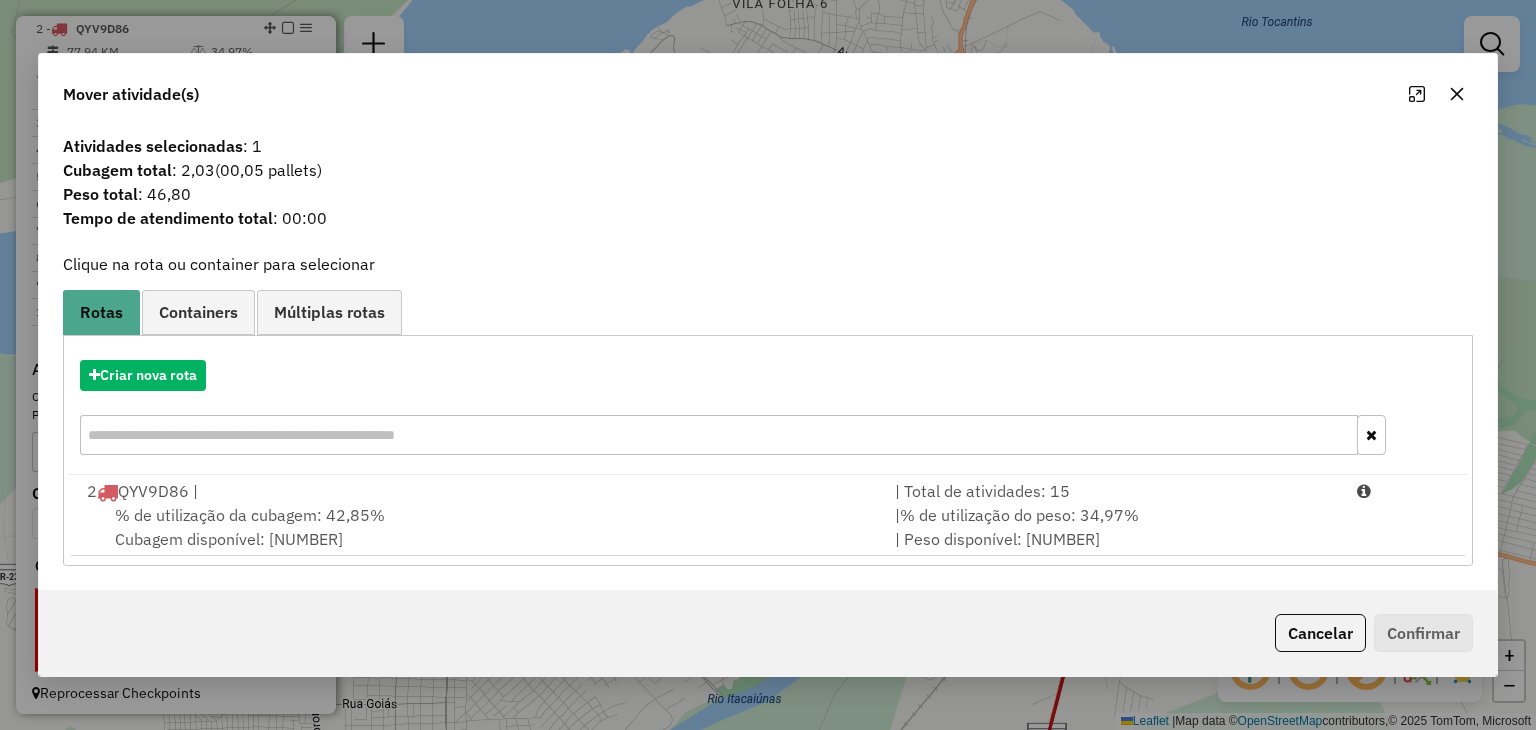 click 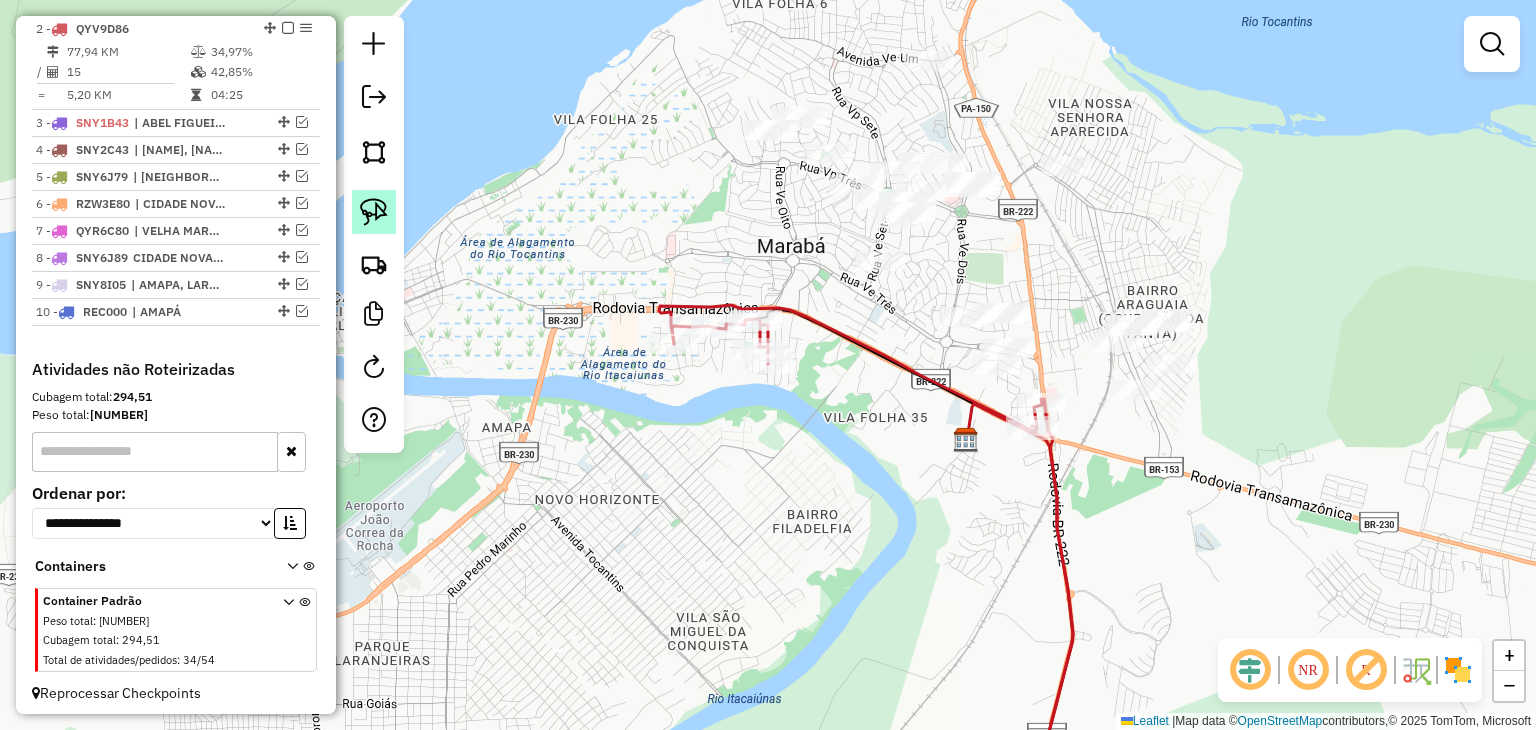 click 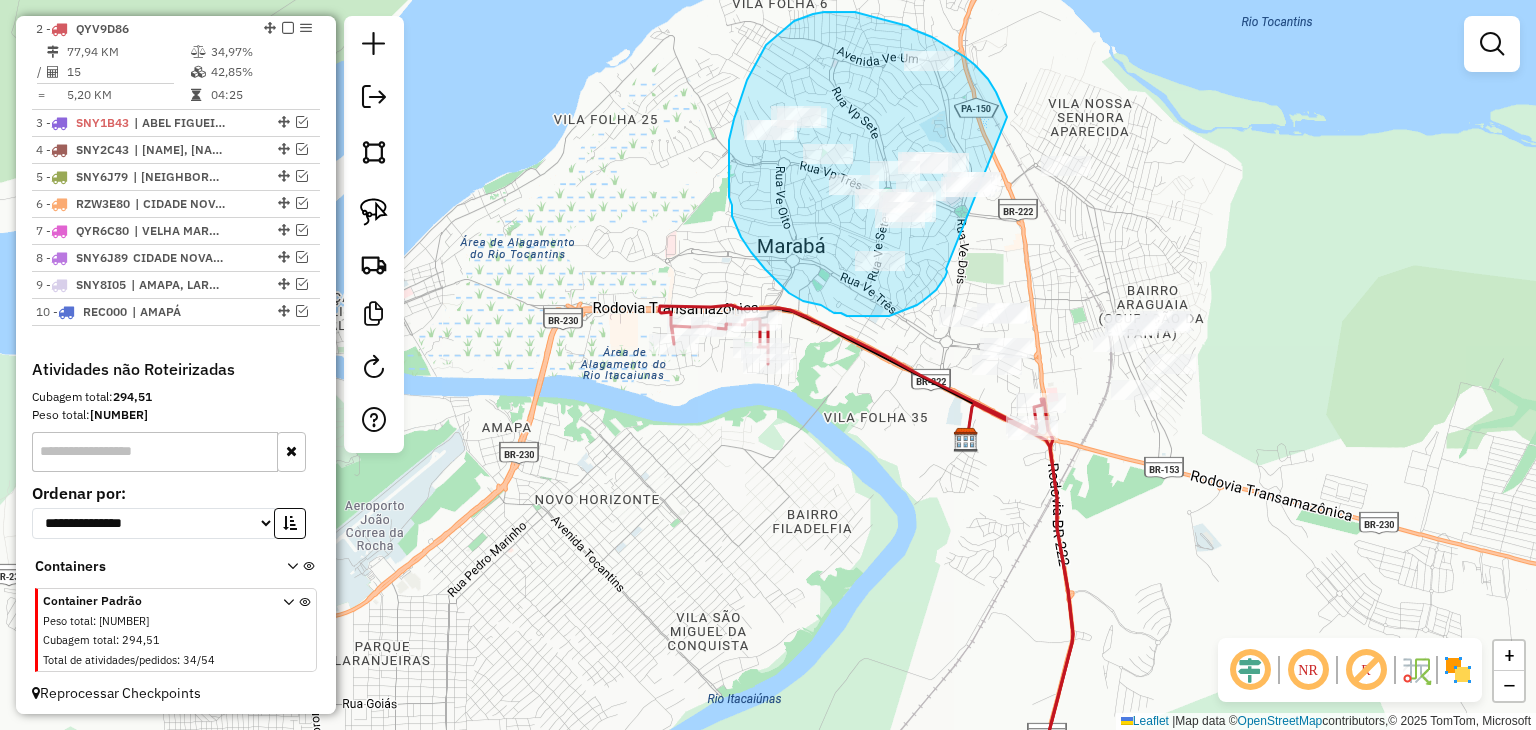 drag, startPoint x: 946, startPoint y: 269, endPoint x: 1015, endPoint y: 166, distance: 123.97581 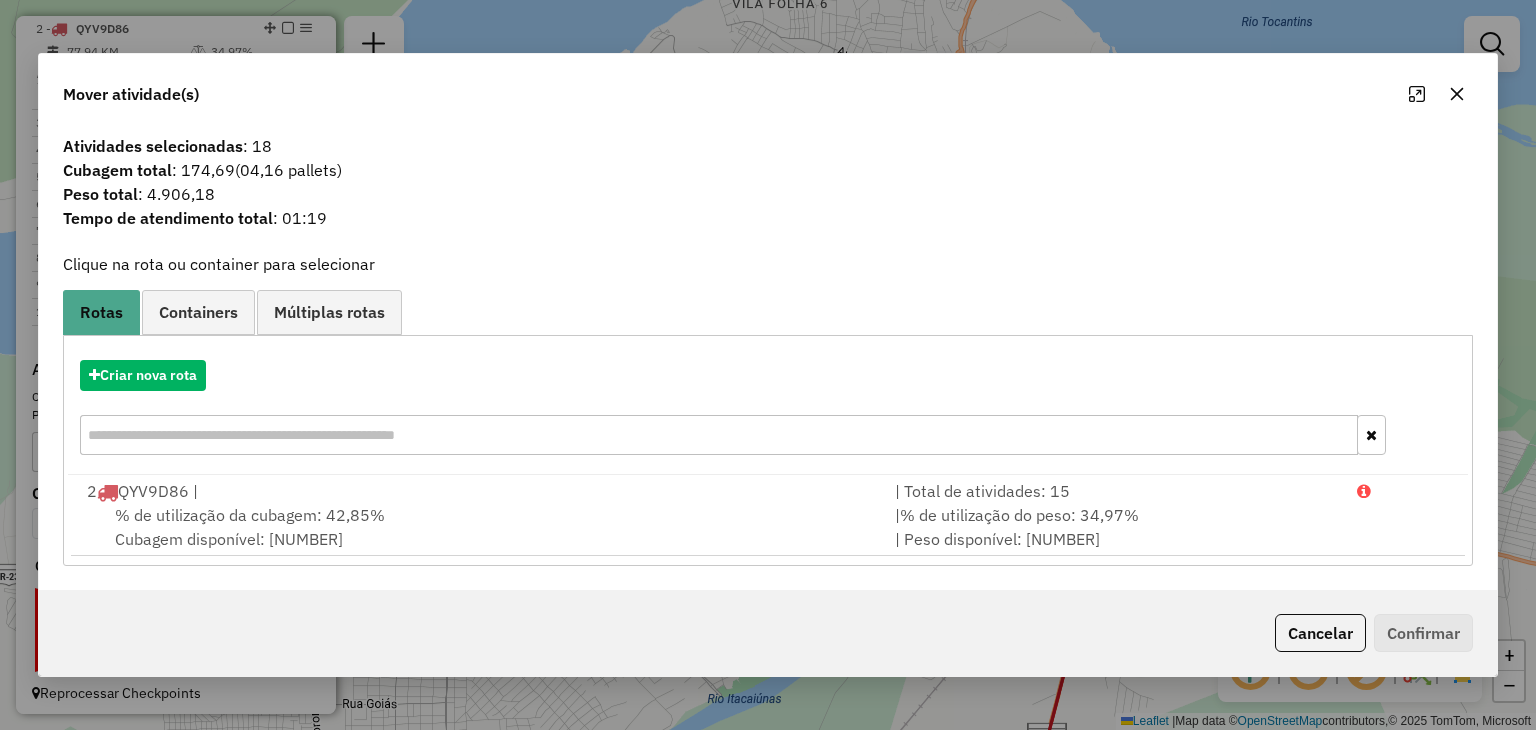 click on "Criar nova rota" at bounding box center [767, 410] 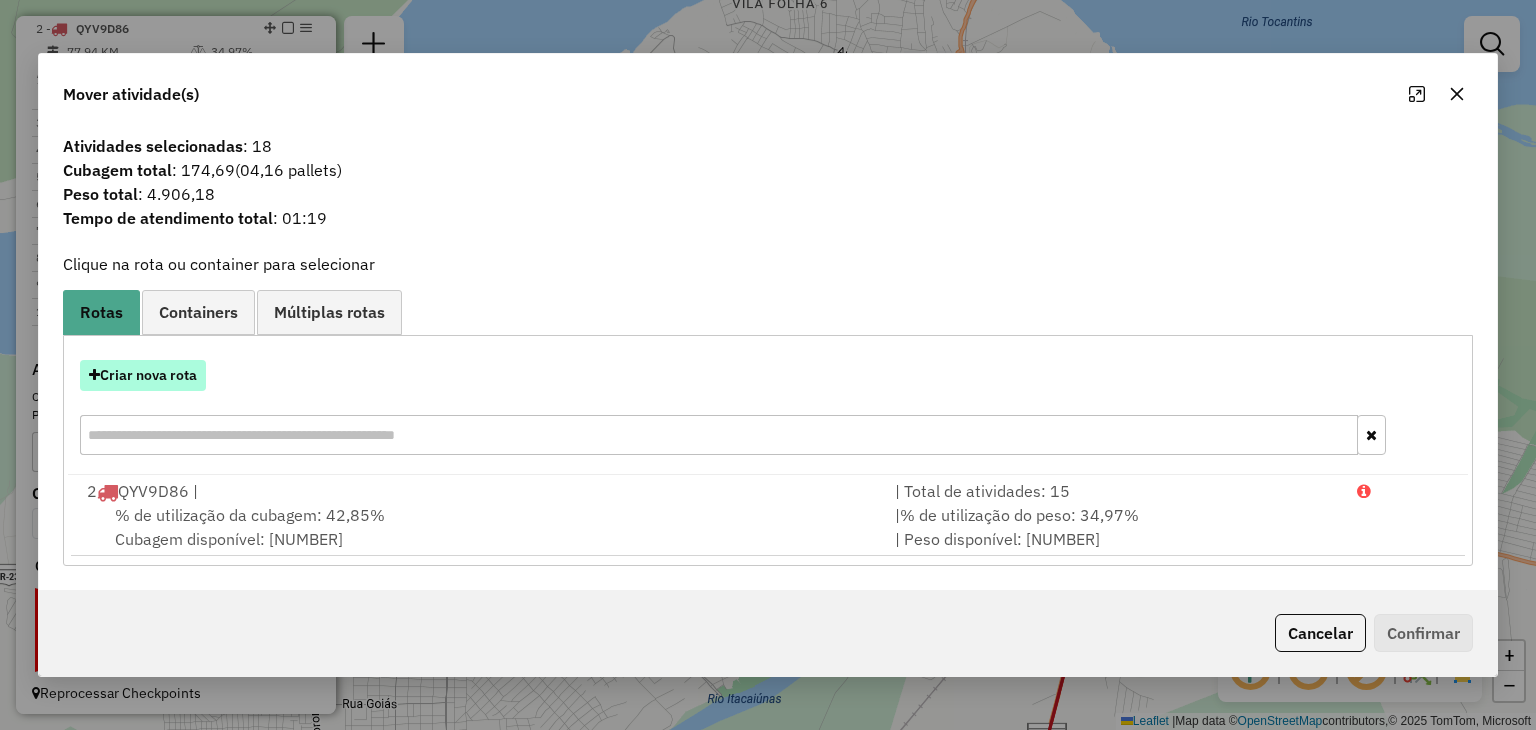 click on "Criar nova rota" at bounding box center (143, 375) 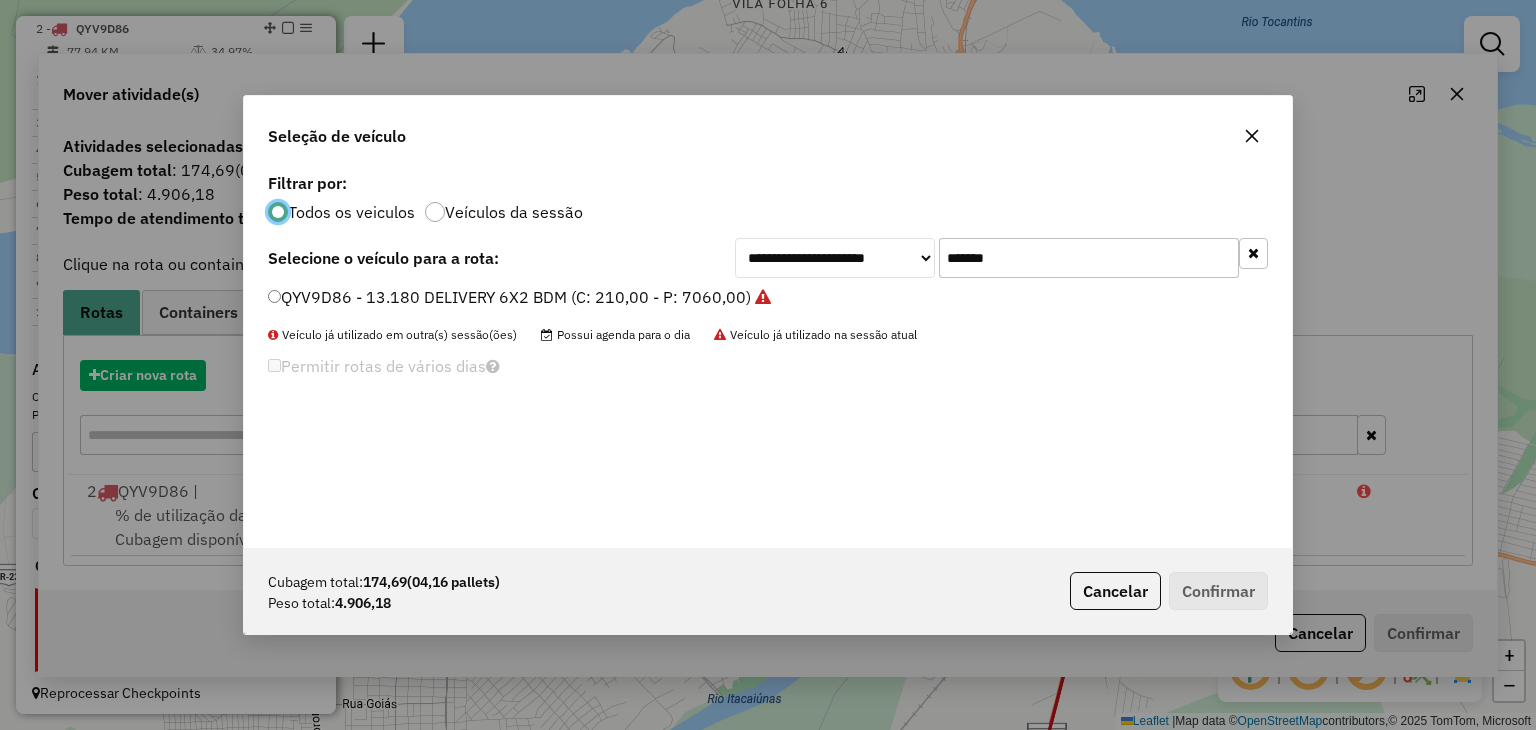 scroll, scrollTop: 10, scrollLeft: 6, axis: both 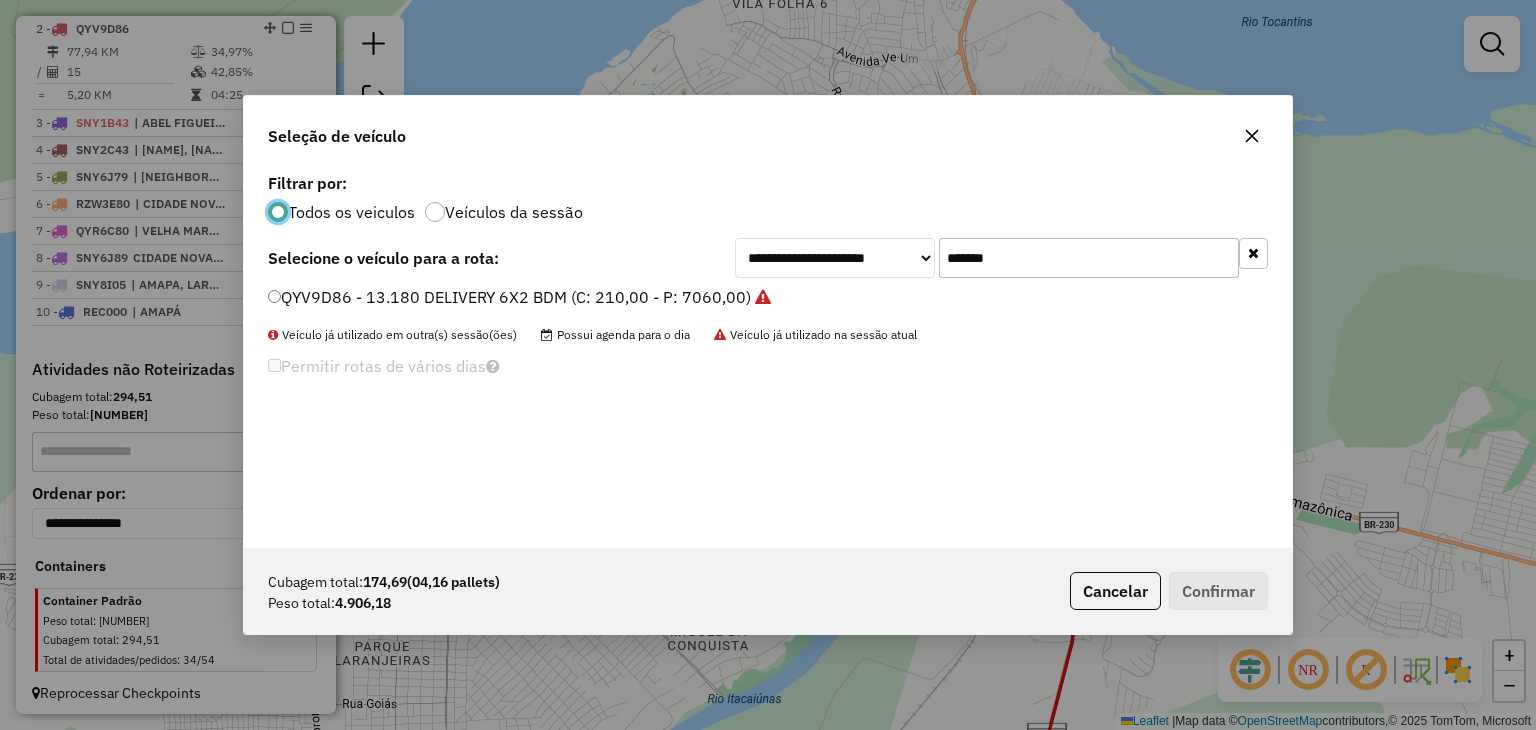 click on "*******" 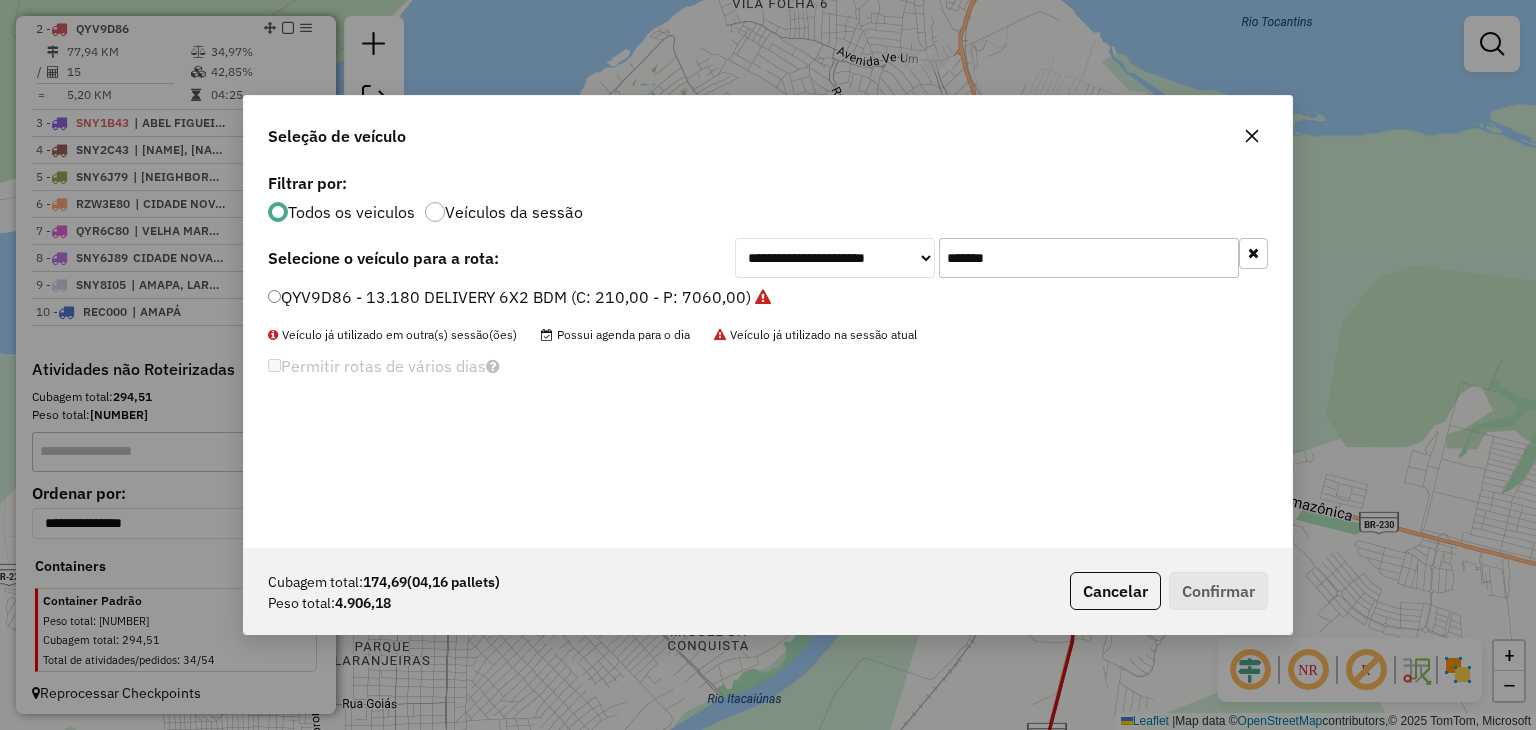 click on "*******" 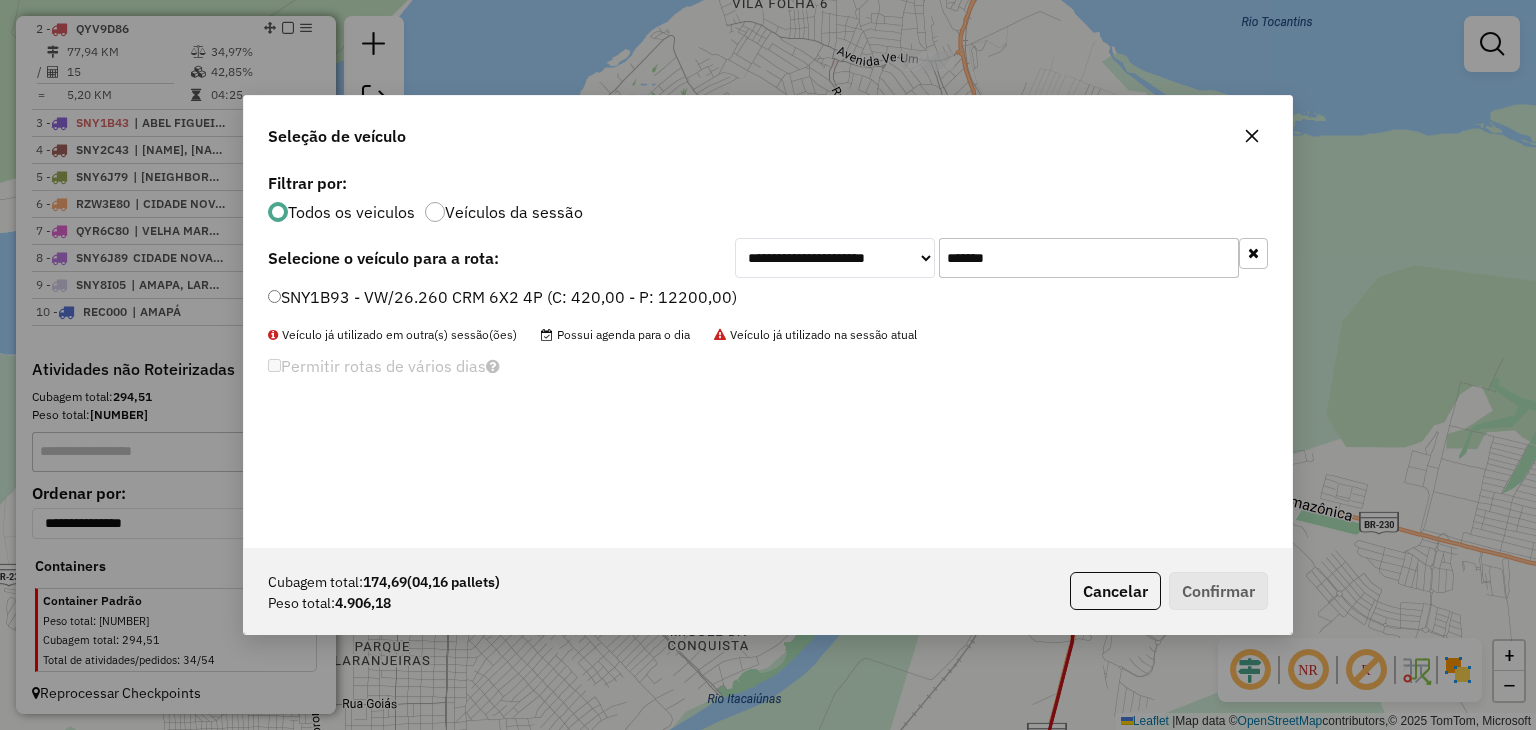 type on "*******" 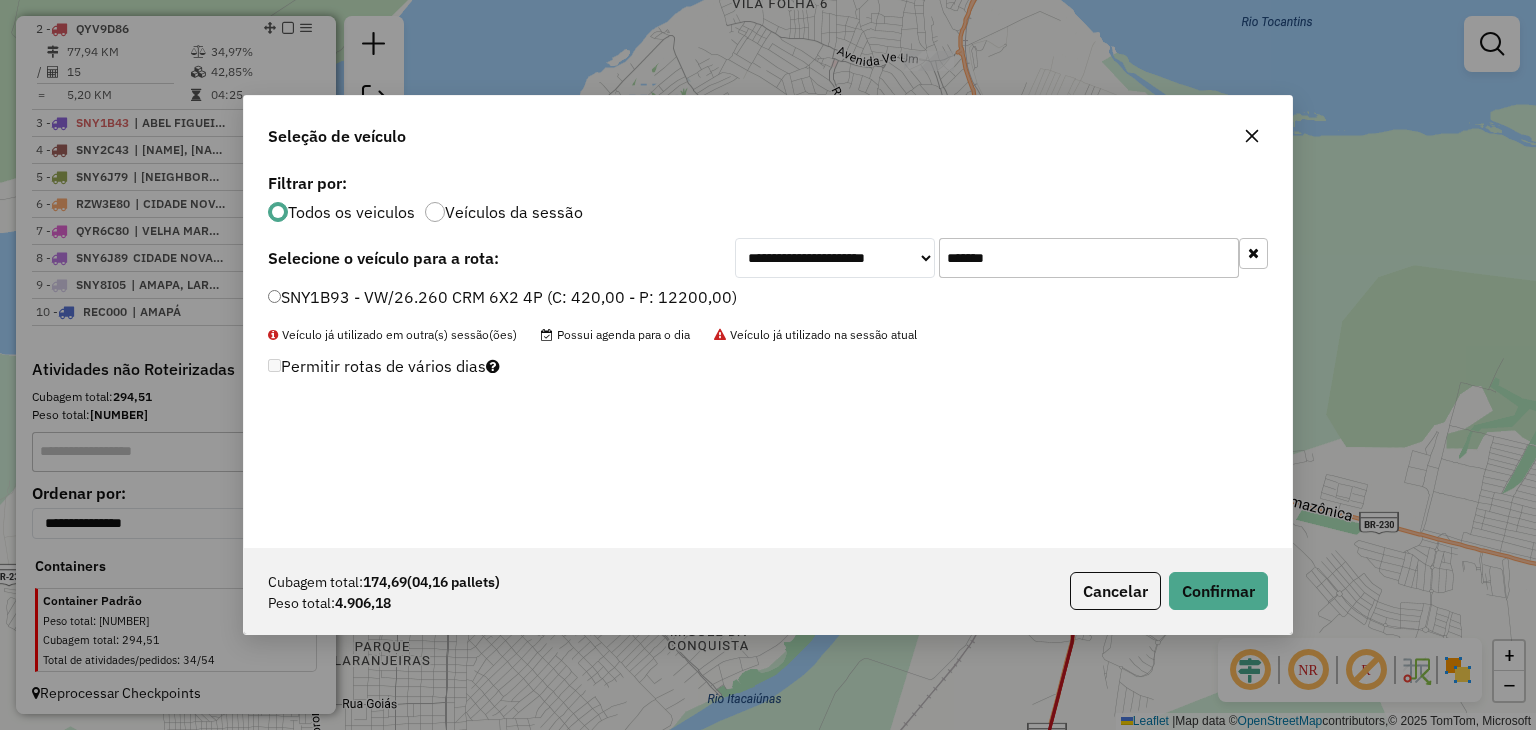 drag, startPoint x: 1212, startPoint y: 621, endPoint x: 1204, endPoint y: 610, distance: 13.601471 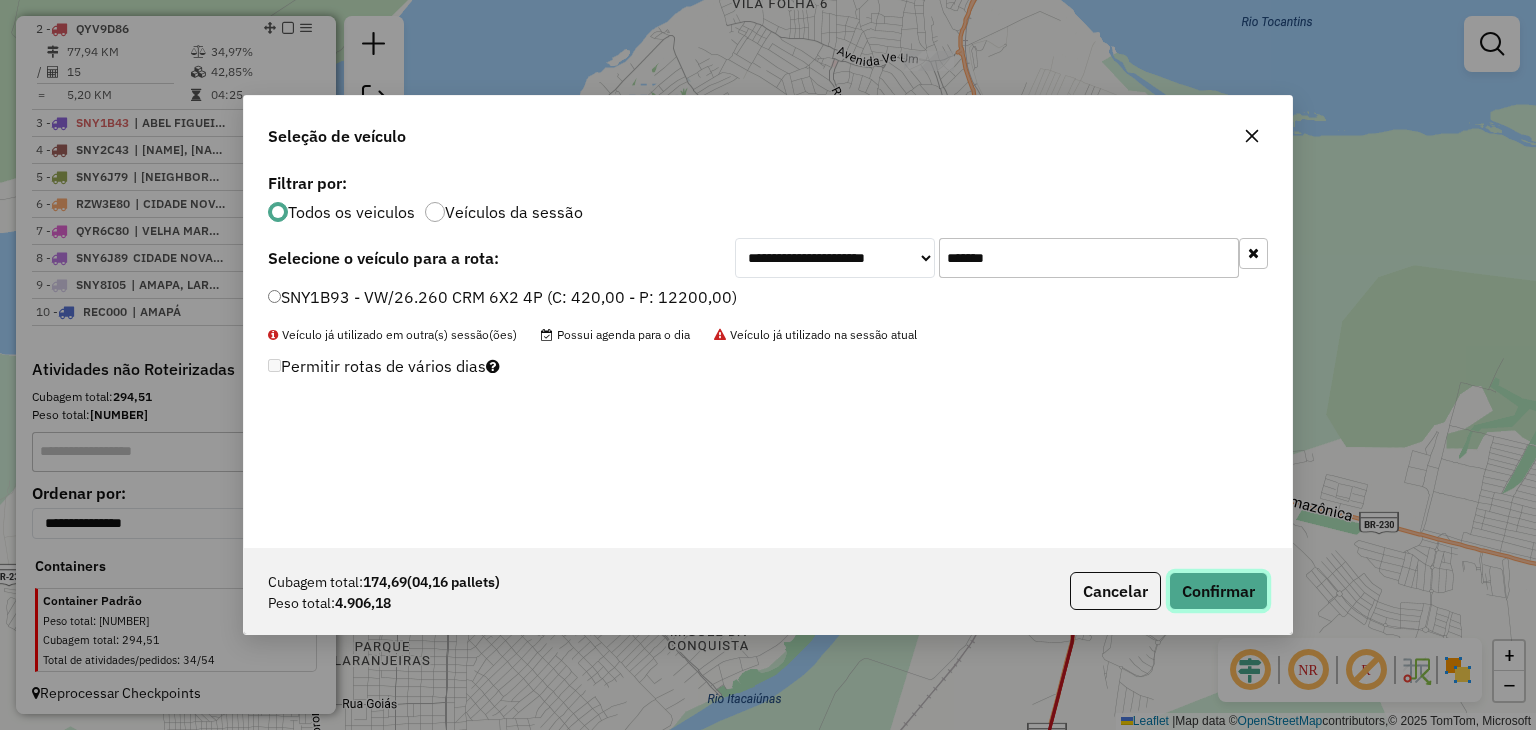 click on "Confirmar" 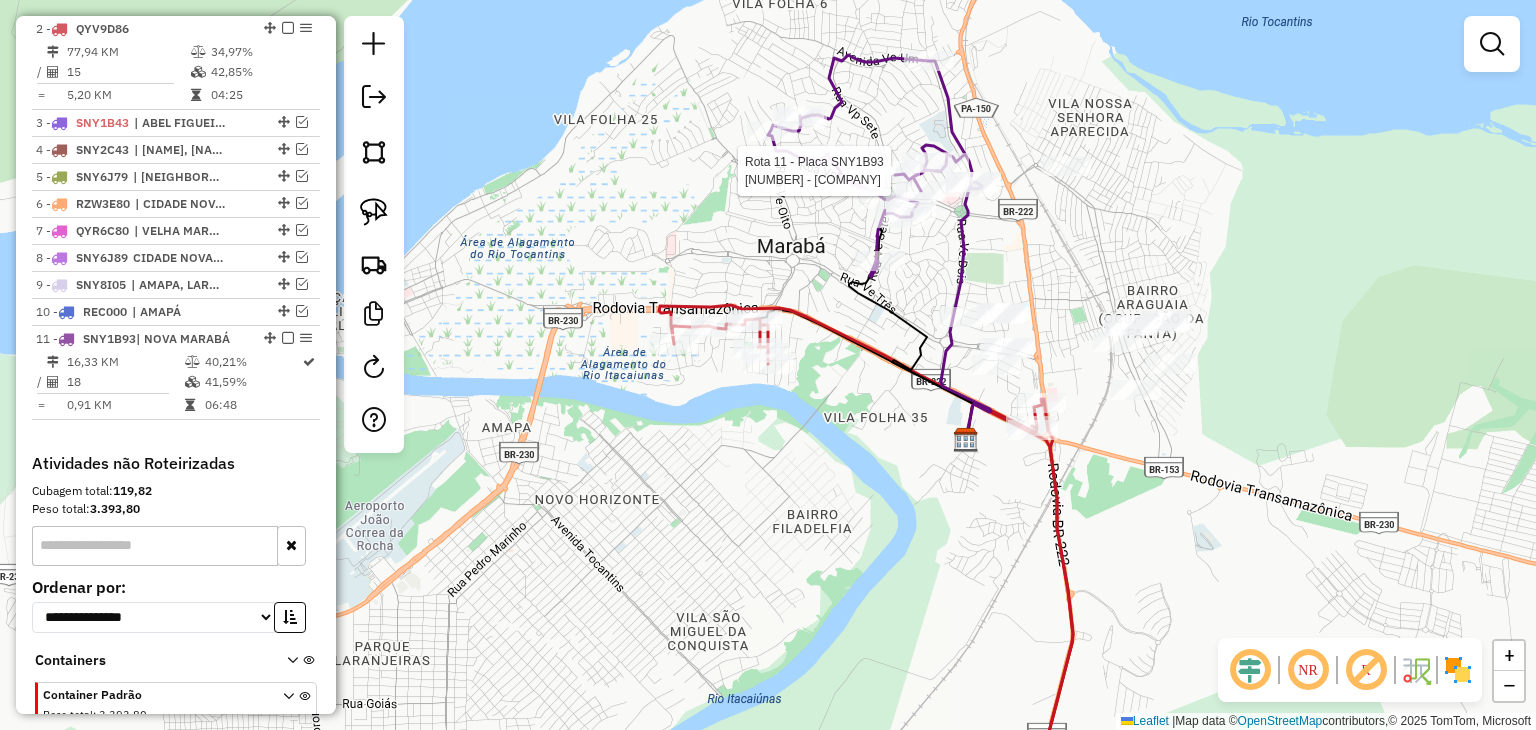 select on "**********" 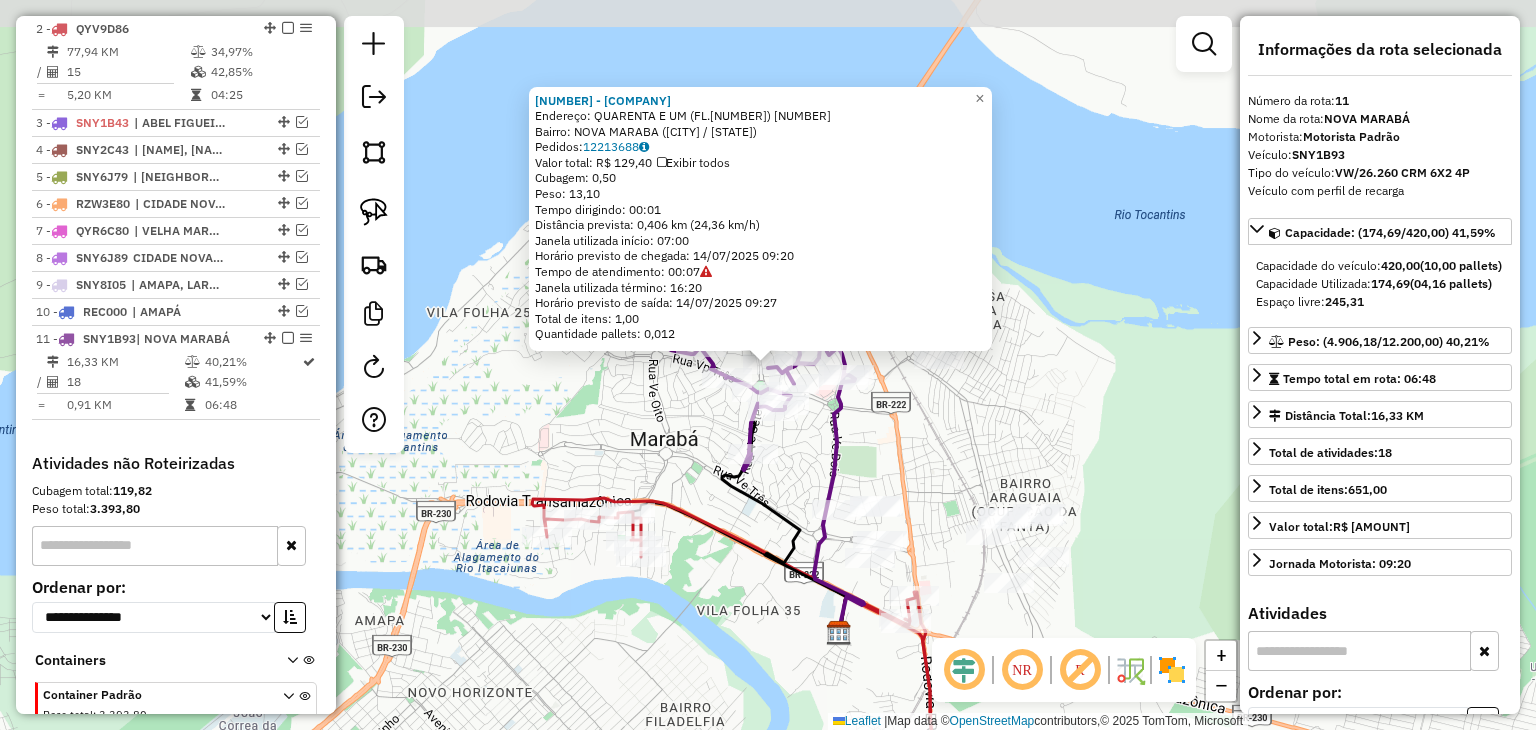 scroll, scrollTop: 916, scrollLeft: 0, axis: vertical 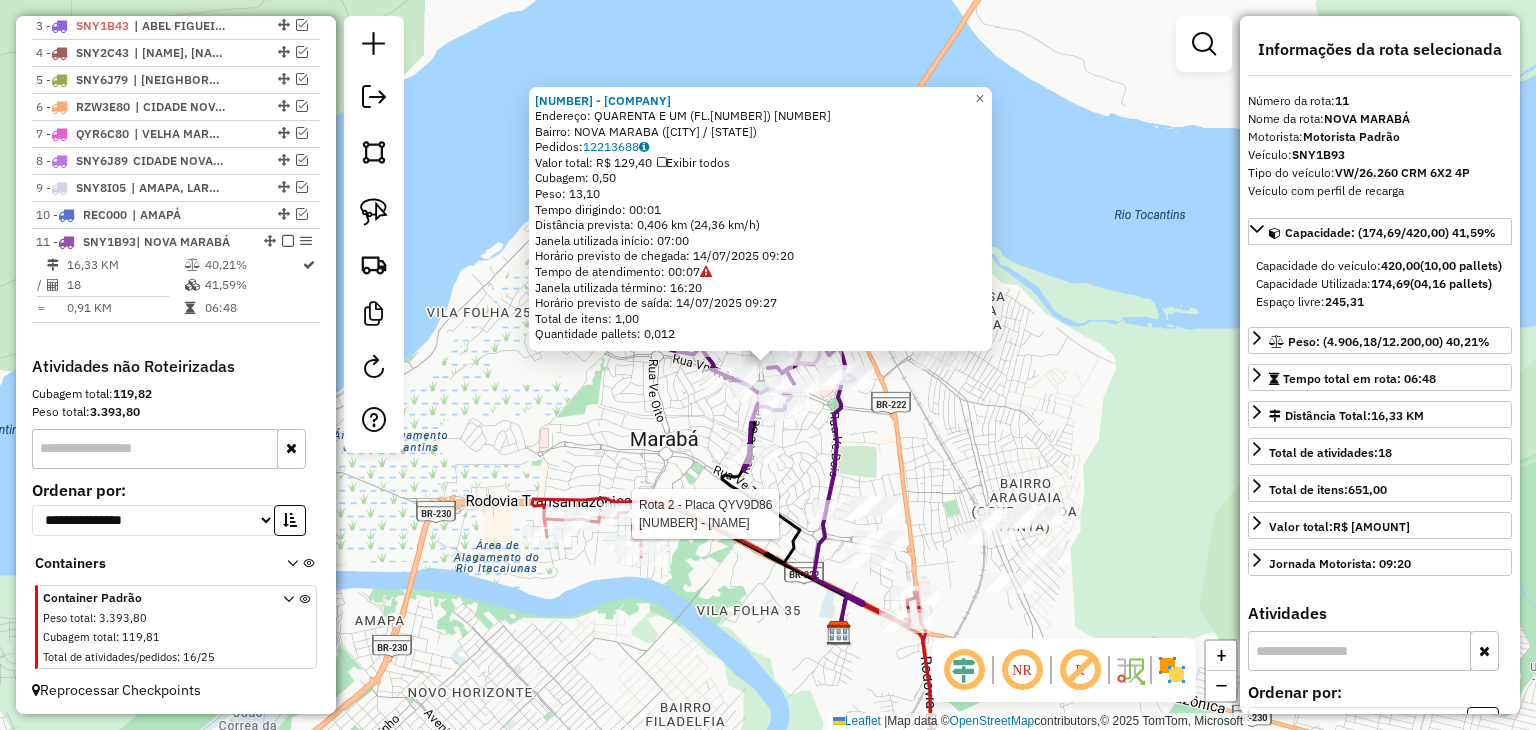 click 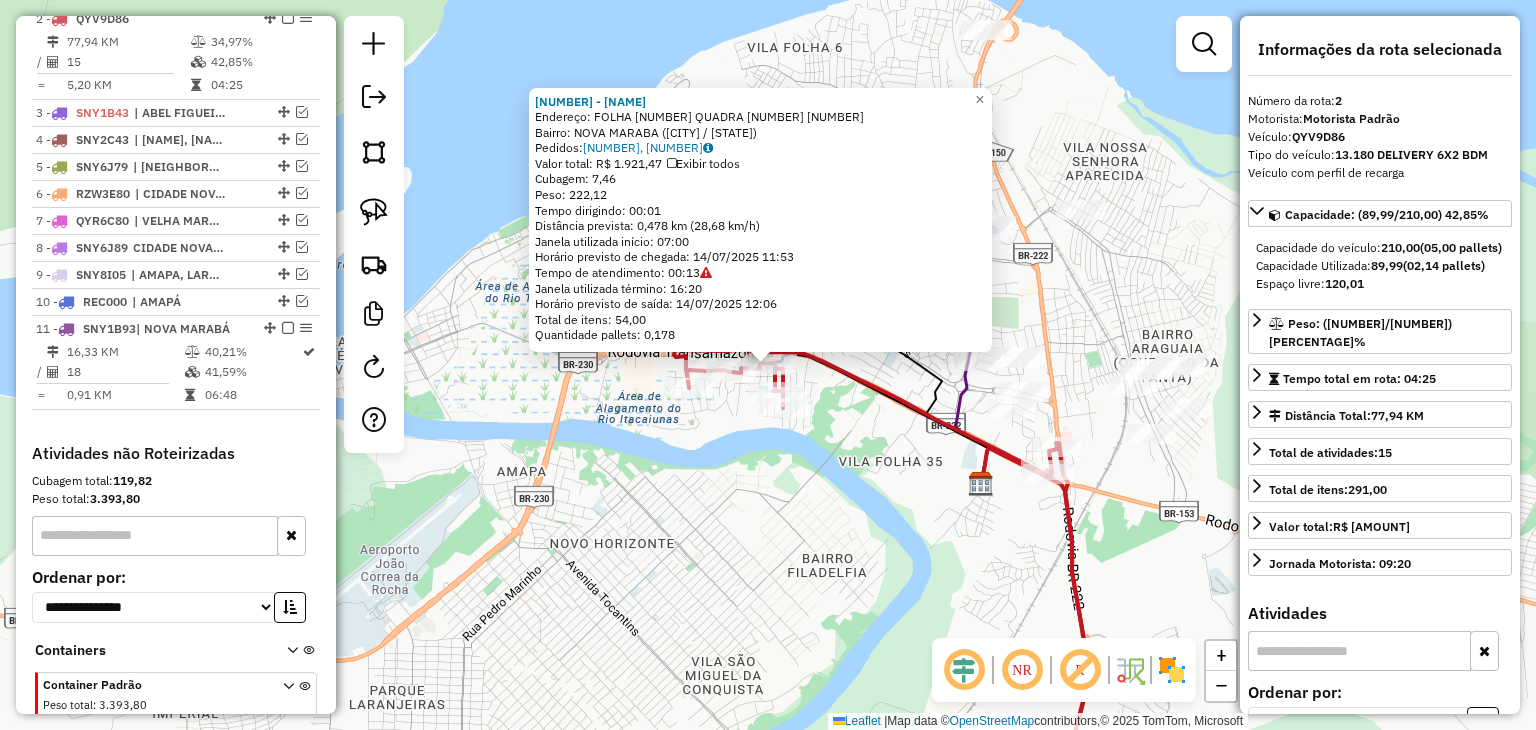 scroll, scrollTop: 819, scrollLeft: 0, axis: vertical 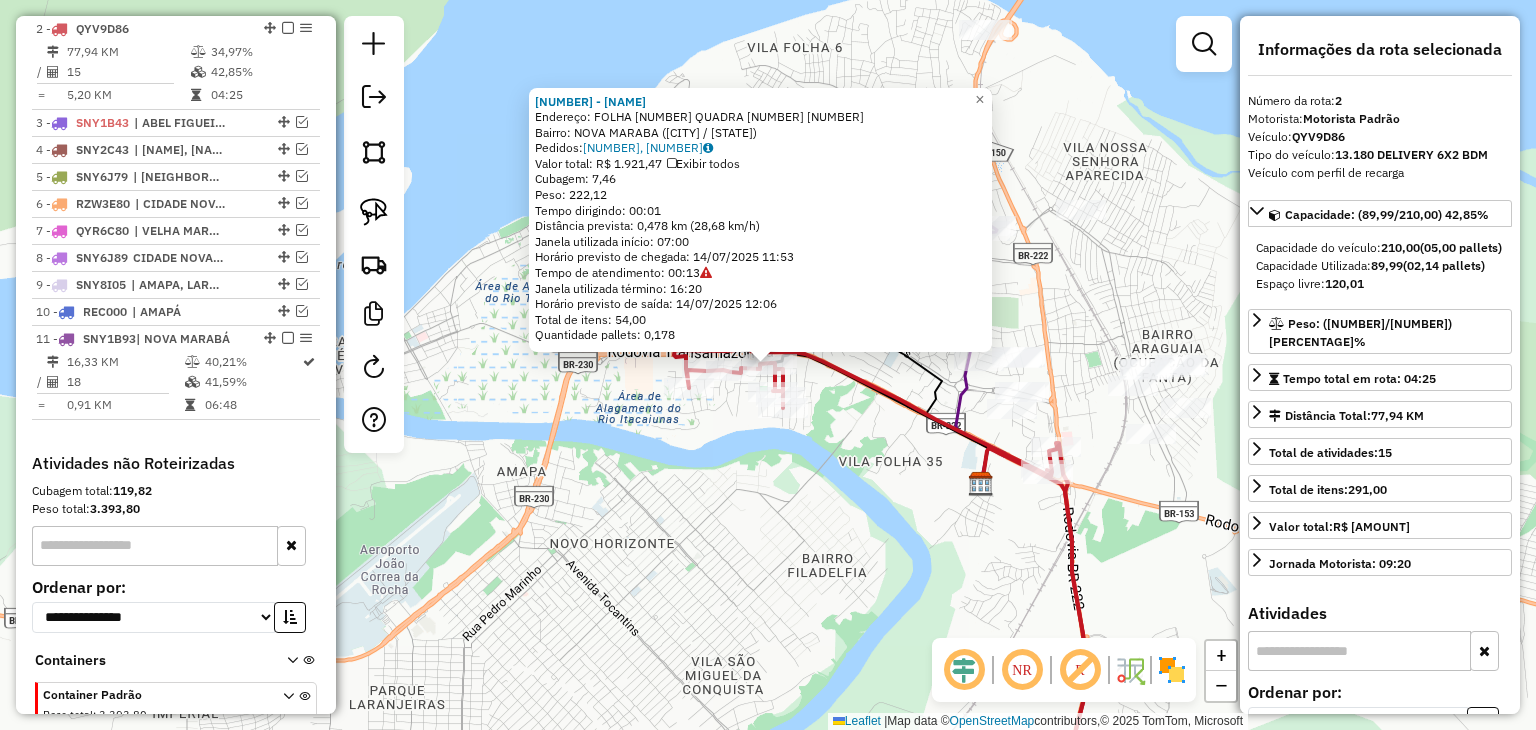 click on "[NUMBER] - DIAS BEBIDAS  Endereço:  FOLHA [NUMBER]QUADRA [NUMBER] [NUMBER]   Bairro: [CITY] ([CITY] / PA)   Pedidos:  [NUMBER], [NUMBER]   Valor total: R$ [NUMBER]   Exibir todos   Cubagem: [NUMBER]  Peso: [NUMBER]  Tempo dirigindo: [TIME]   Distância prevista: [NUMBER] km ([NUMBER] km/h)   Janela utilizada início: [TIME]   Horário previsto de chegada: [DATE] [TIME]   Tempo de atendimento: [TIME]   Janela utilizada término: [TIME]   Horário previsto de saída: [DATE] [TIME]   Total de itens: [NUMBER]   Quantidade pallets: [NUMBER]  × Janela de atendimento Grade de atendimento Capacidade Transportadoras Veículos Cliente Pedidos  Rotas Selecione os dias de semana para filtrar as janelas de atendimento  Seg   Ter   Qua   Qui   Sex   Sáb   Dom  Informe o período da janela de atendimento: De: Até:  Filtrar exatamente a janela do cliente  Considerar janela de atendimento padrão  Selecione os dias de semana para filtrar as grades de atendimento  Seg   Ter   Qua   Qui   Sex   Sáb   Dom   Clientes fora do dia de atendimento selecionado" 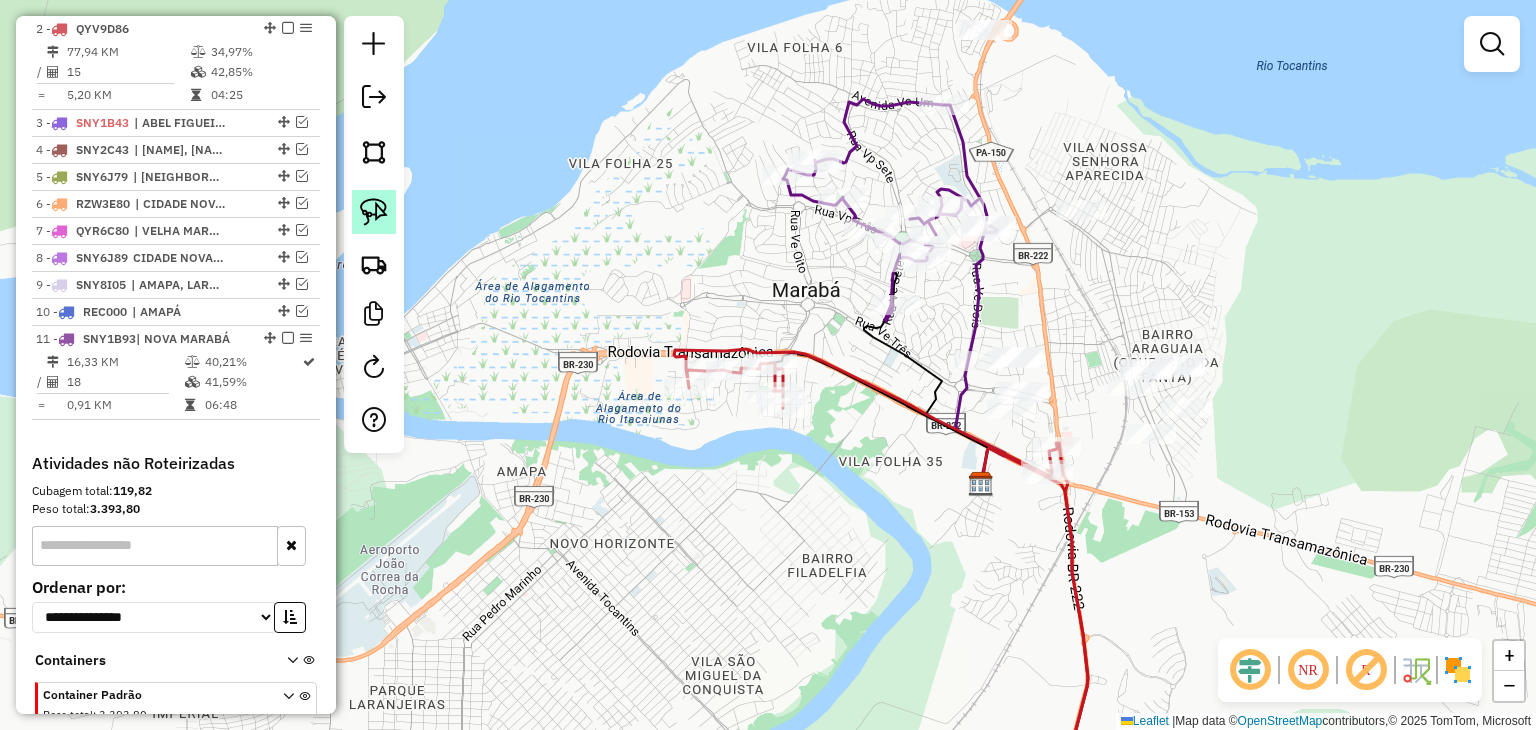 click 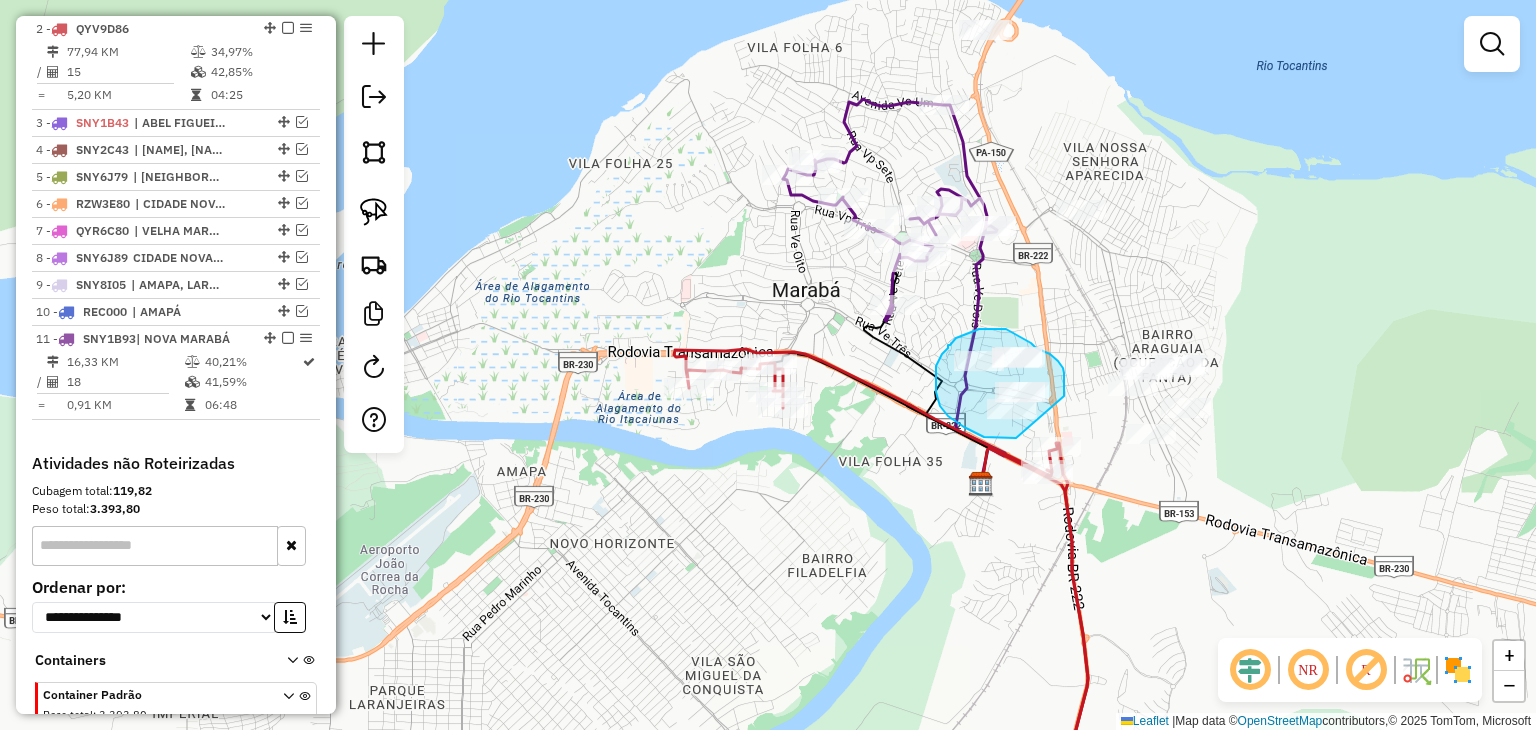 drag, startPoint x: 1016, startPoint y: 438, endPoint x: 1064, endPoint y: 396, distance: 63.780876 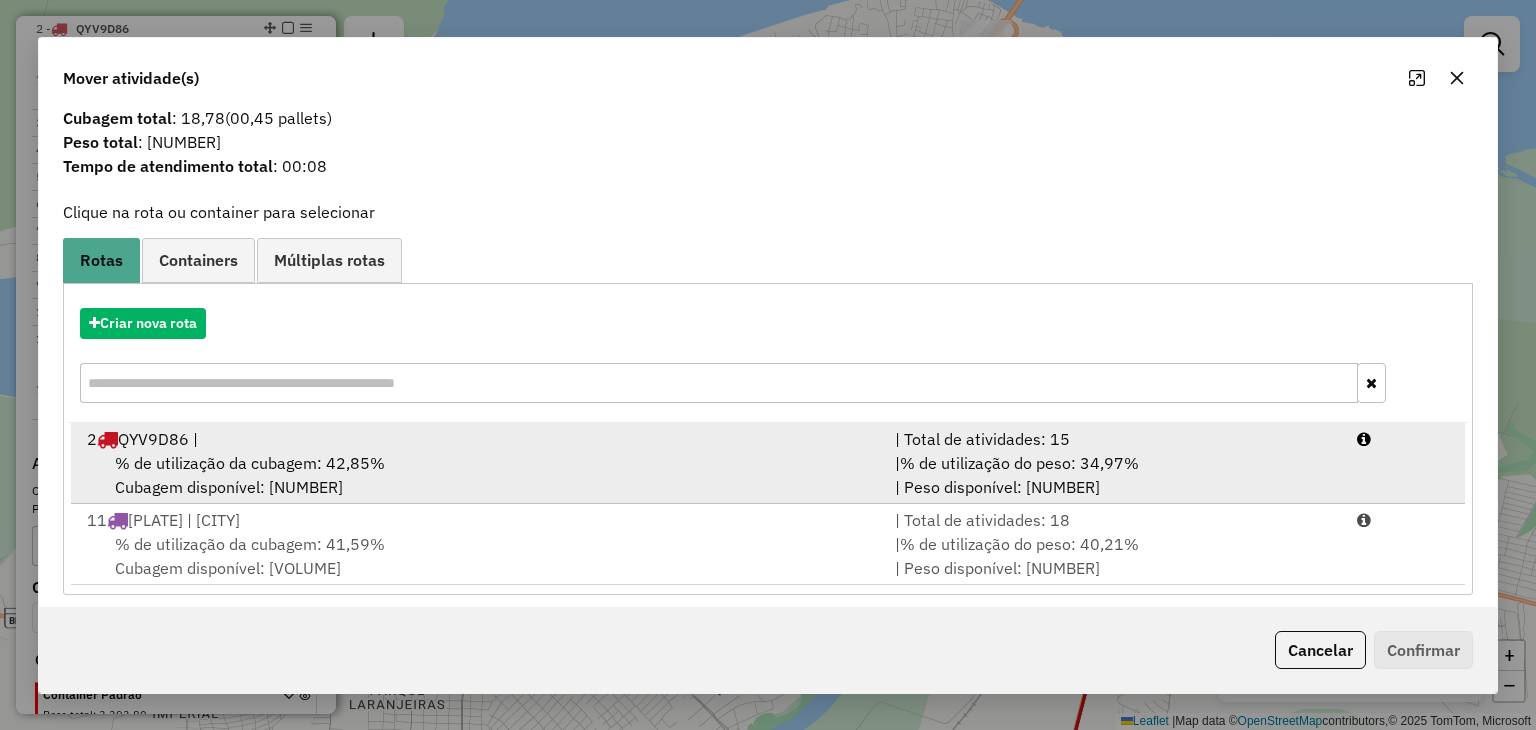 scroll, scrollTop: 48, scrollLeft: 0, axis: vertical 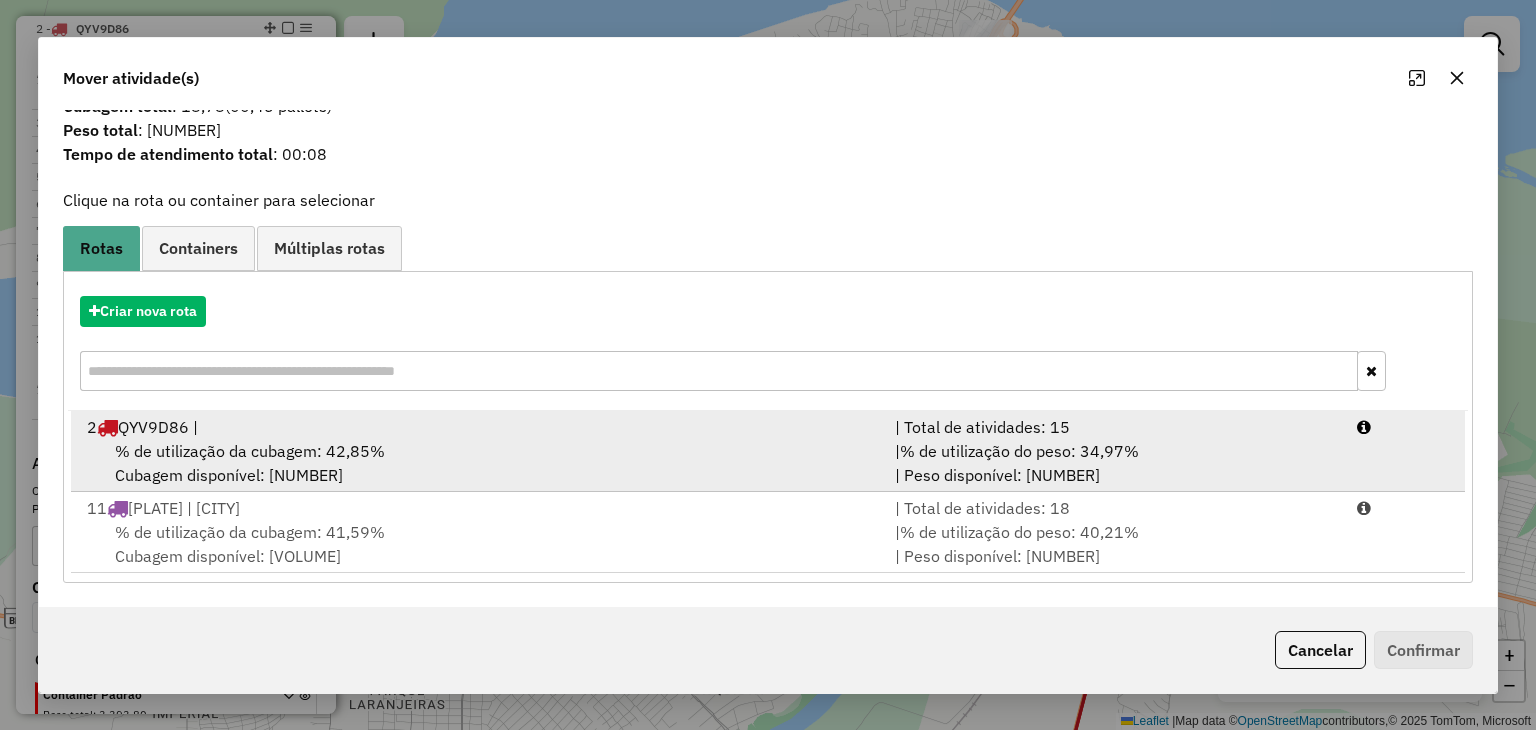 click on "% de utilização da cubagem: 42,85%  Cubagem disponível: 120,01" at bounding box center (479, 463) 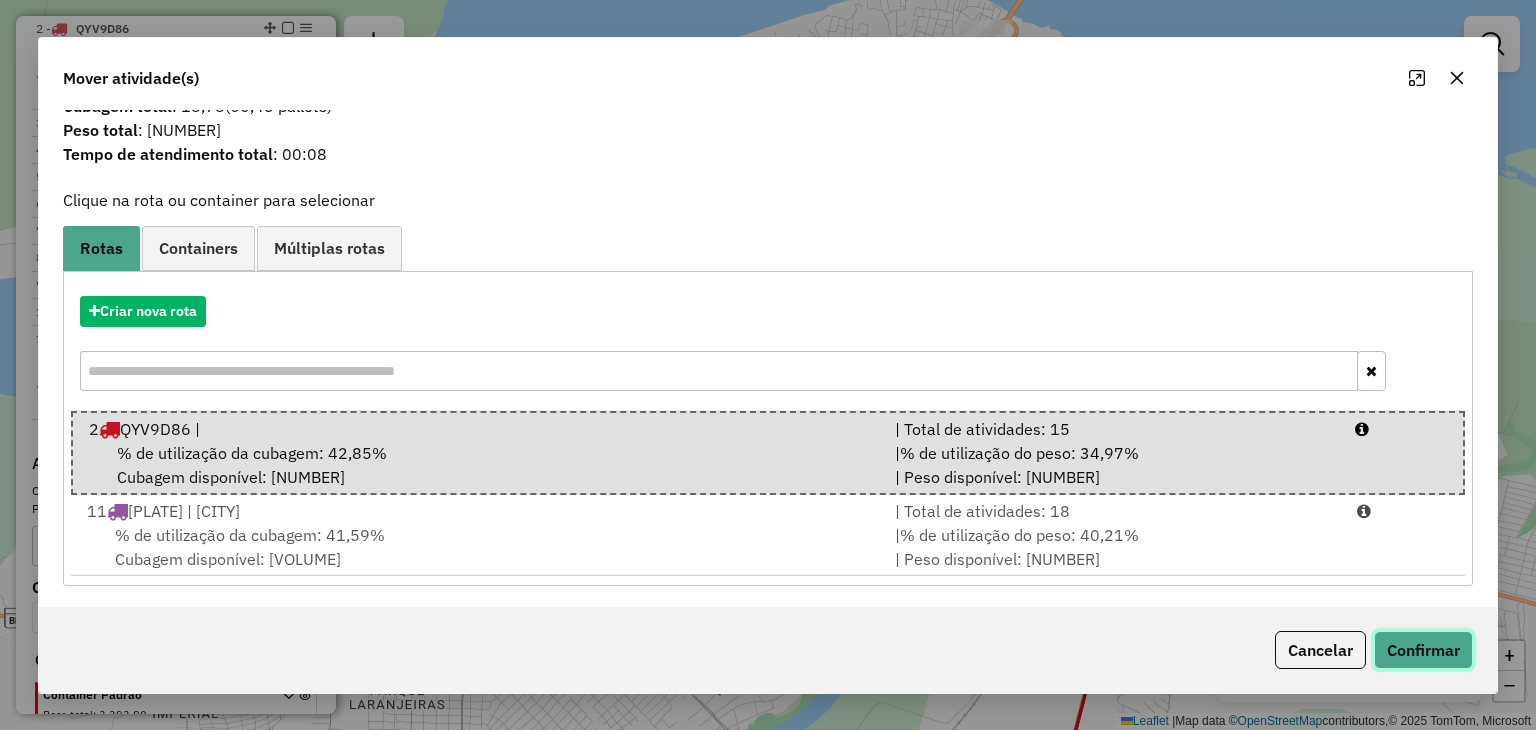 click on "Confirmar" 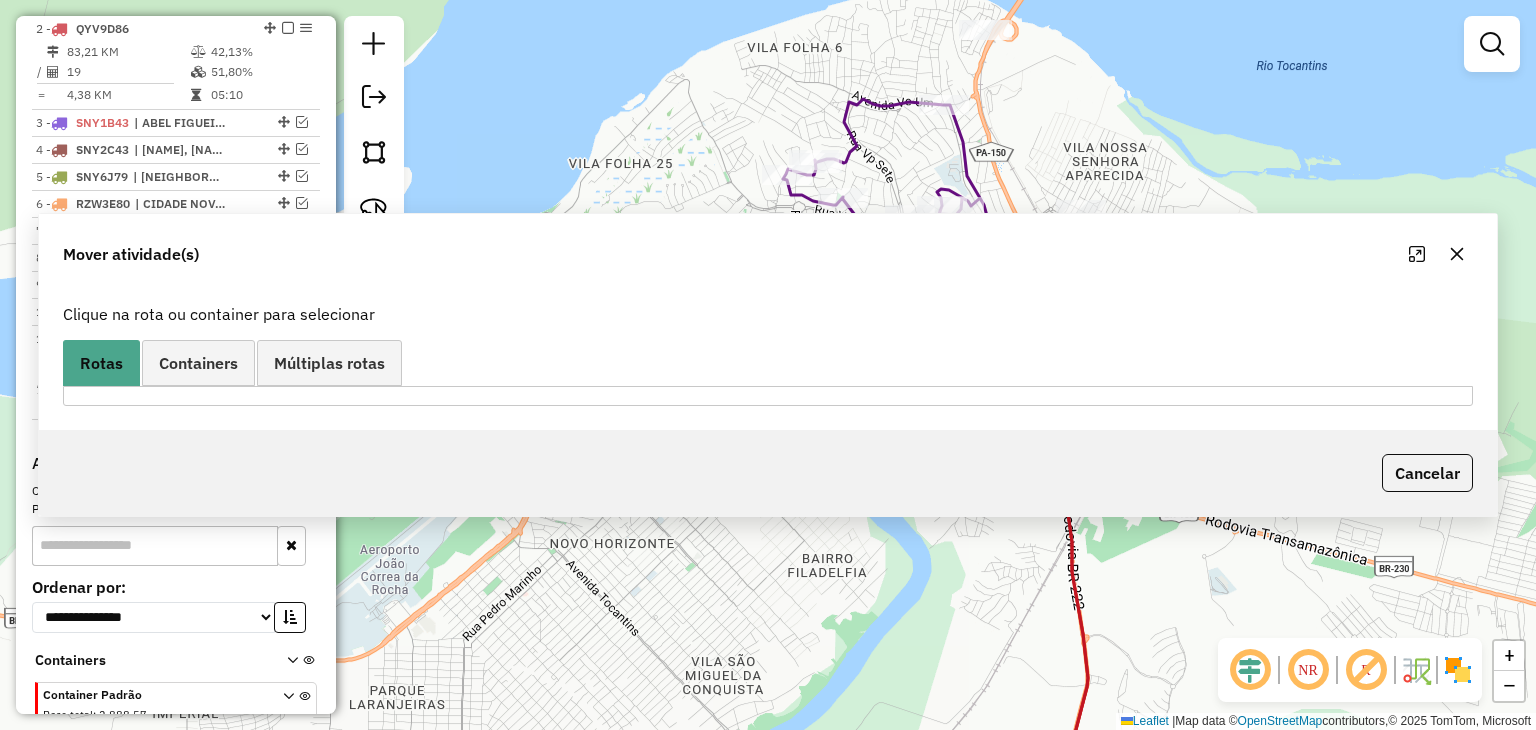 scroll, scrollTop: 0, scrollLeft: 0, axis: both 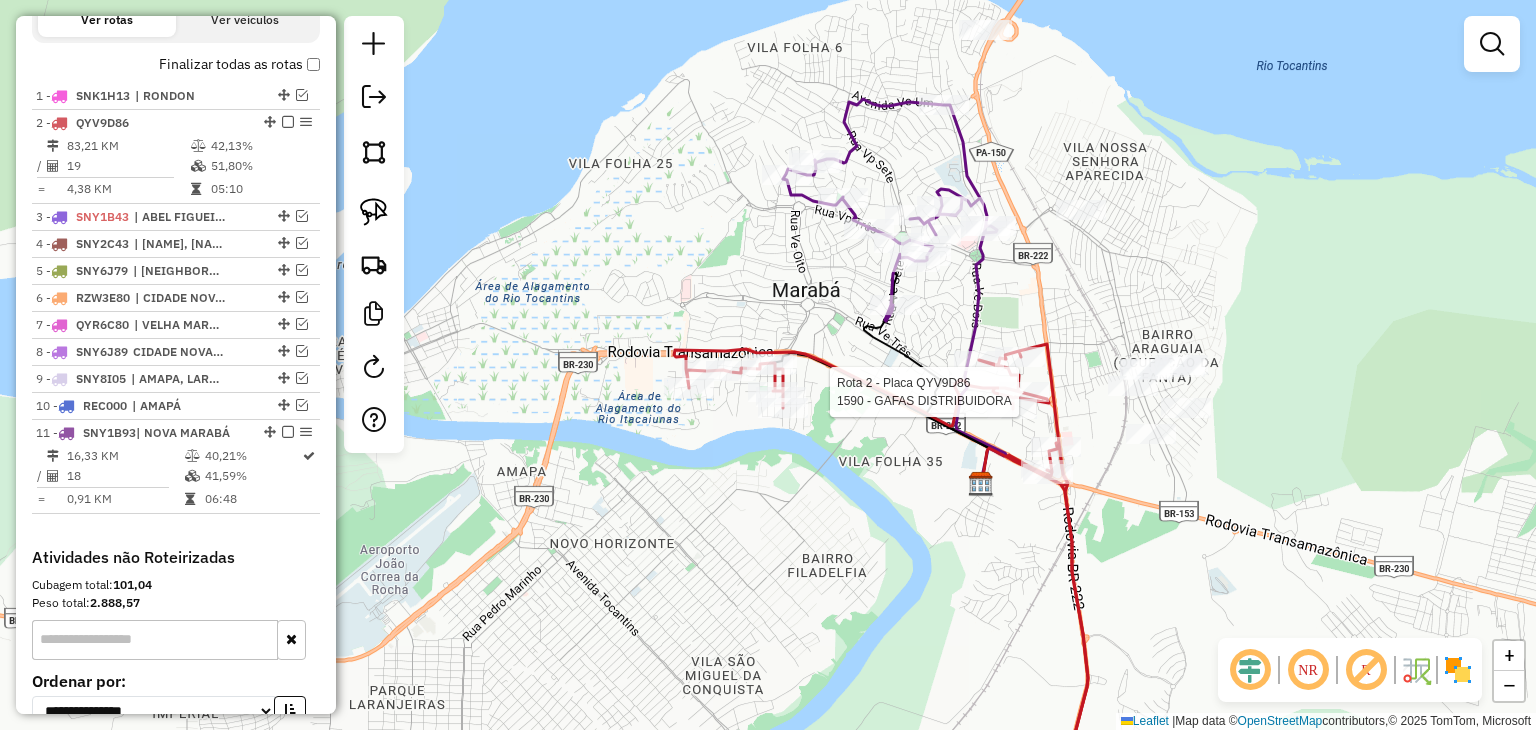 select on "**********" 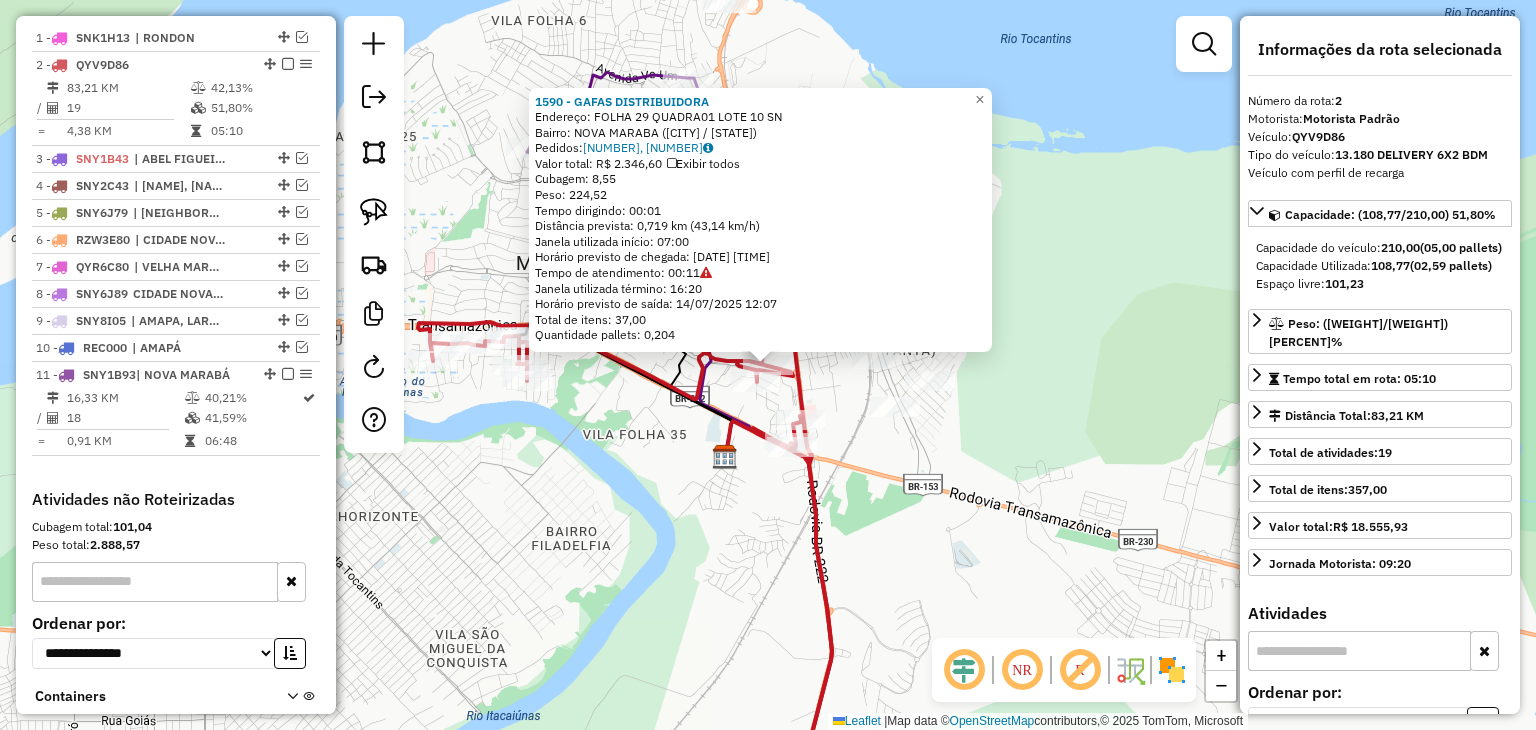 scroll, scrollTop: 819, scrollLeft: 0, axis: vertical 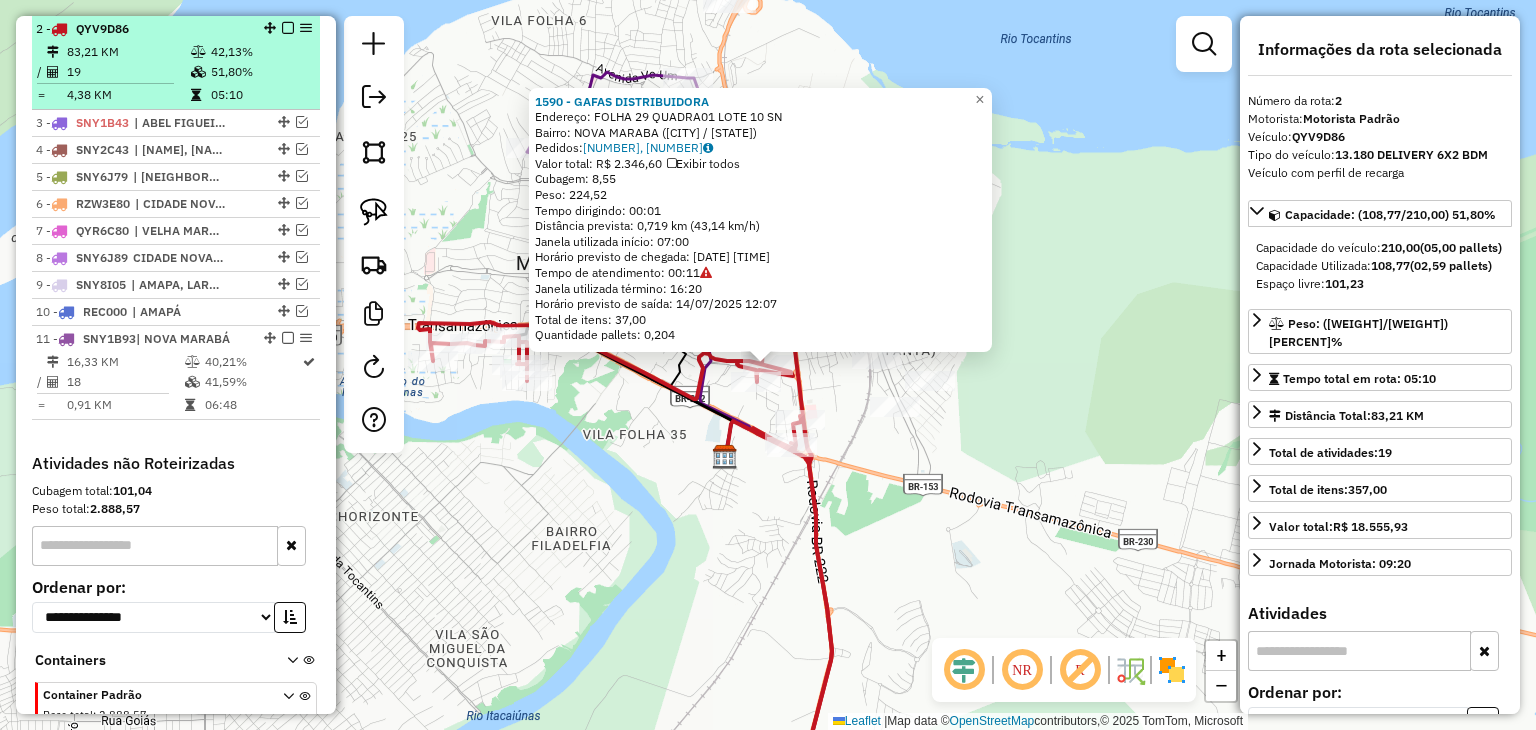 click at bounding box center (288, 28) 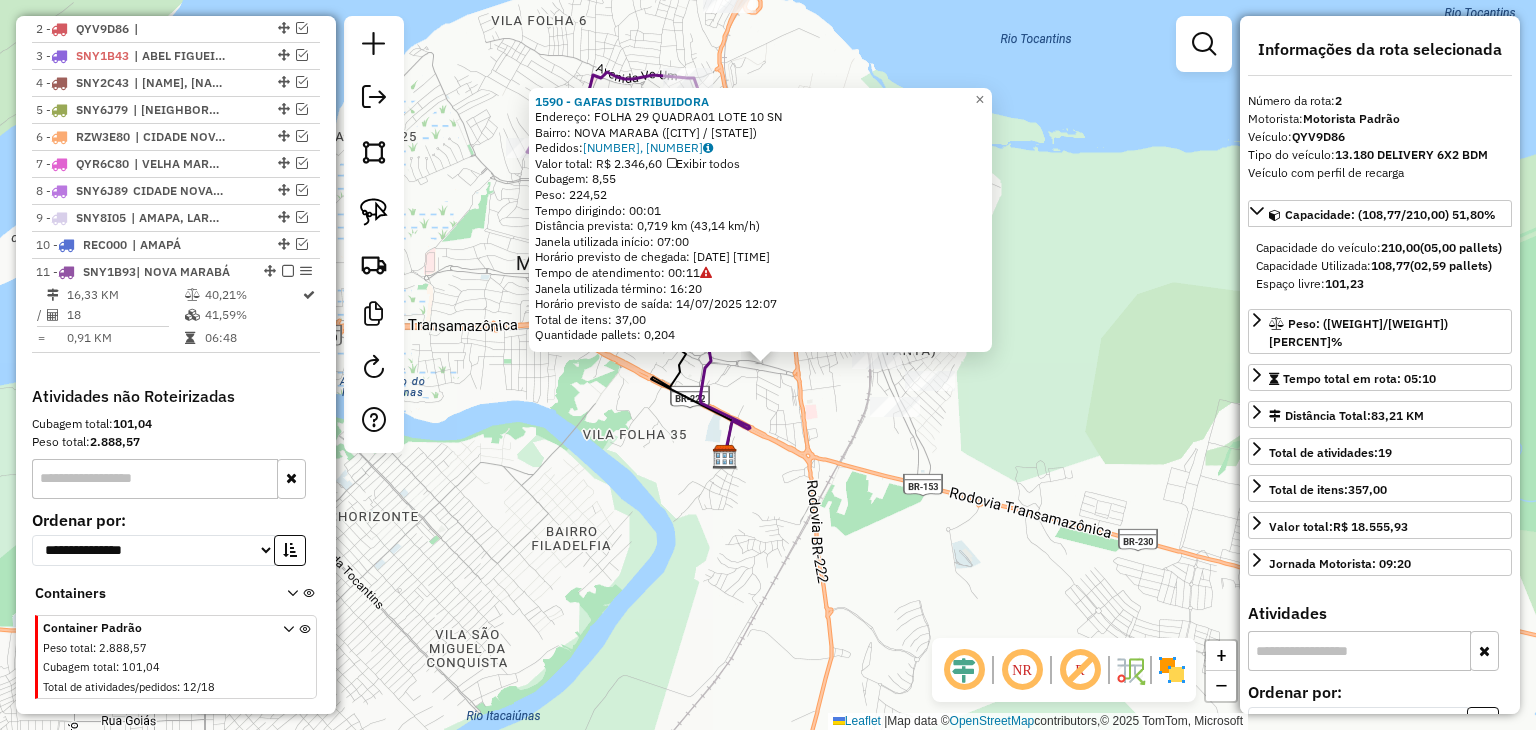 click on "[NUMBER] - [NAME] Endereço: FOLHA [NUMBER]QUADRA[NUMBER] LOTE [NUMBER] SN Bairro: NOVA MARABA (MARABA / [STATE]) Pedidos: [NUMBER], [NUMBER] Valor total: R$ [PRICE] Exibir todos Cubagem: [NUMBER] Peso: [NUMBER] Tempo dirigindo: [TIME] Distância prevista: [DISTANCE] km ([SPEED] km/h) Janela utilizada início: [TIME] Horário previsto de chegada: [DATE] [TIME] Tempo de atendimento: [TIME] Janela utilizada término: [TIME] Horário previsto de saída: [DATE] [TIME] Total de itens: [NUMBER] Quantidade pallets: [NUMBER] × Janela de atendimento Grade de atendimento Capacidade Transportadoras Veículos Cliente Pedidos Rotas Selecione os dias de semana para filtrar as janelas de atendimento Seg Ter Qua Qui Sex Sáb Dom Informe o período da janela de atendimento: De: Até: Filtrar exatamente a janela do cliente Considerar janela de atendimento padrão Selecione os dias de semana para filtrar as grades de atendimento Seg Ter Qua Qui Sex Sáb Dom Peso mínimo: Peso máximo: De:" 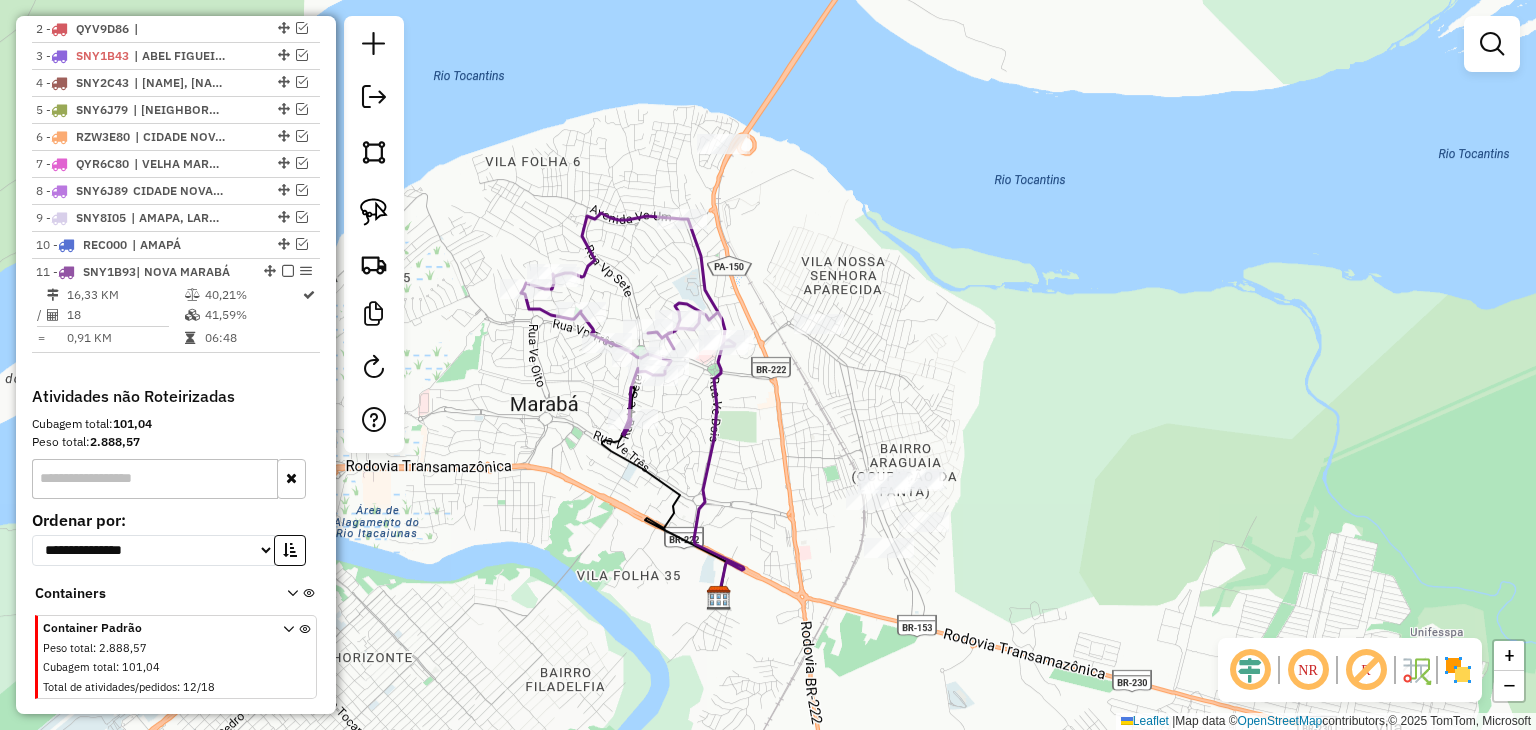 drag, startPoint x: 732, startPoint y: 49, endPoint x: 726, endPoint y: 191, distance: 142.12671 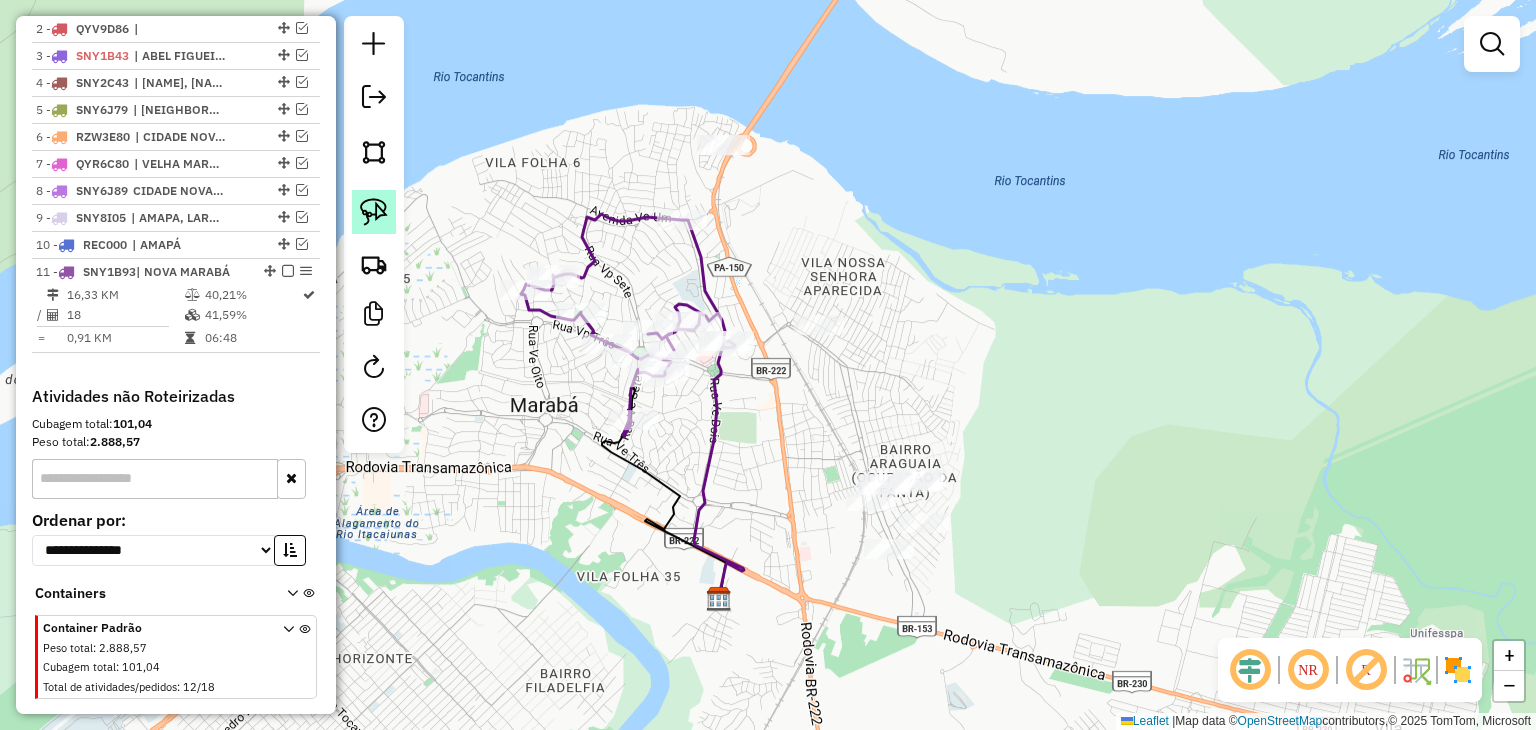 click 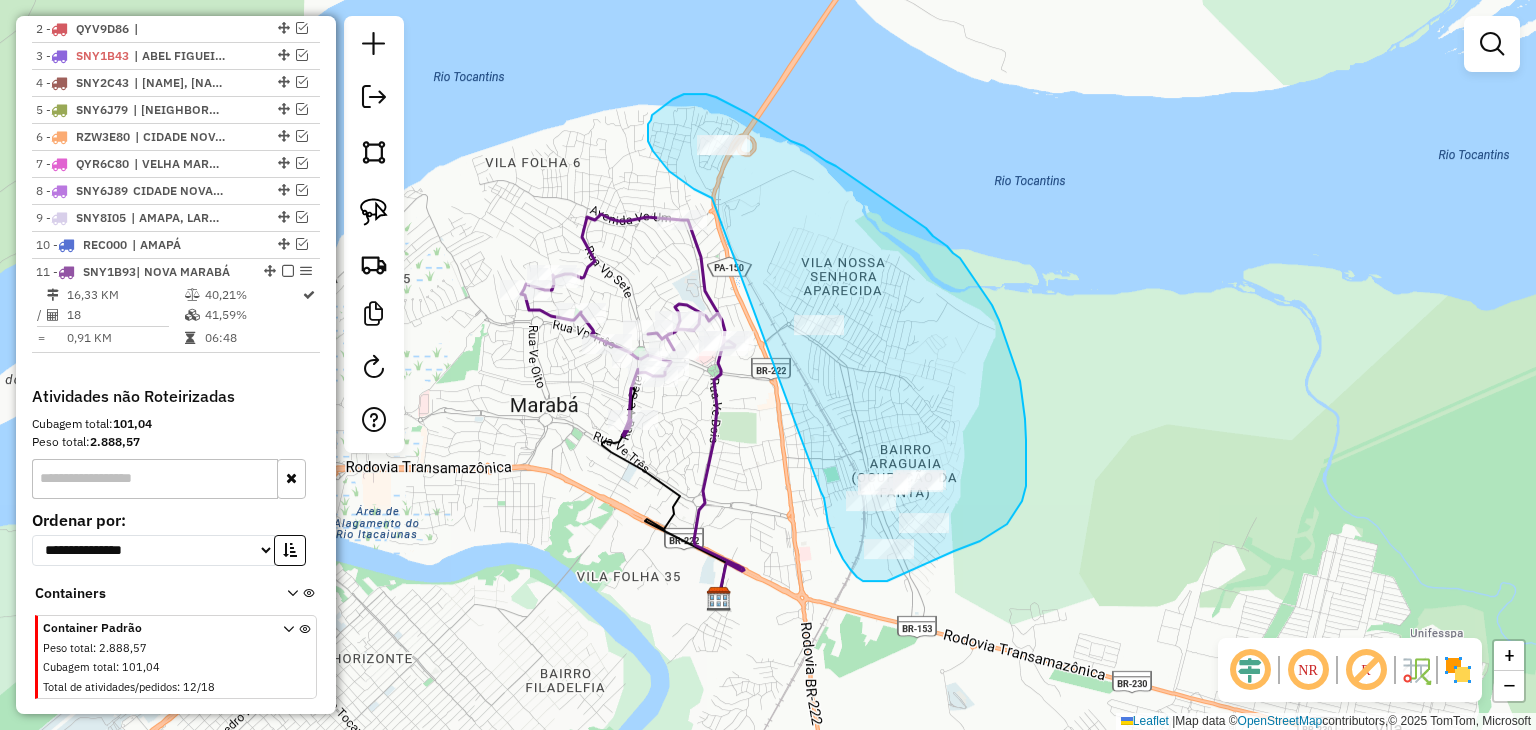 drag, startPoint x: 676, startPoint y: 177, endPoint x: 821, endPoint y: 492, distance: 346.7708 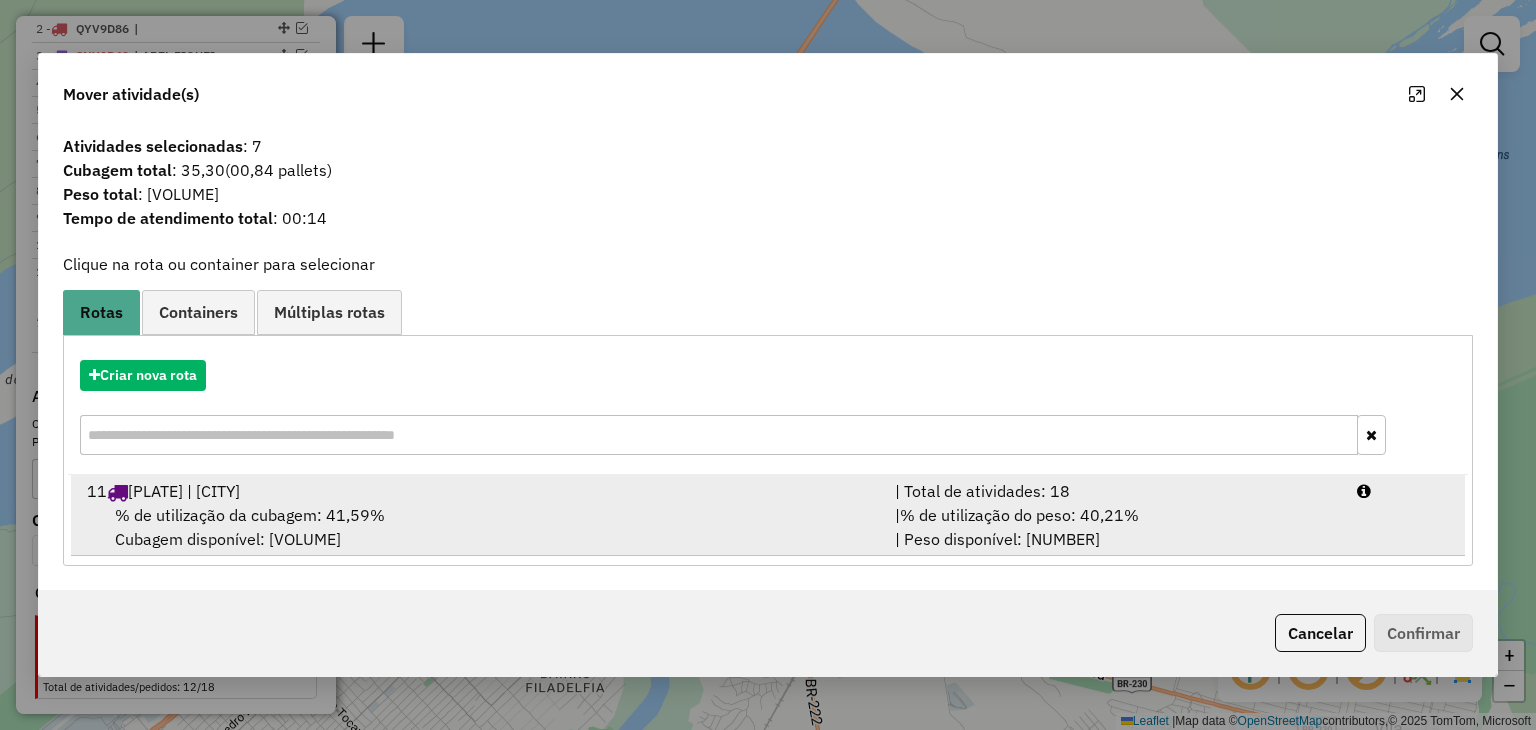 click on "% de utilização da cubagem: 41,59%  Cubagem disponível: 245,31" at bounding box center [479, 527] 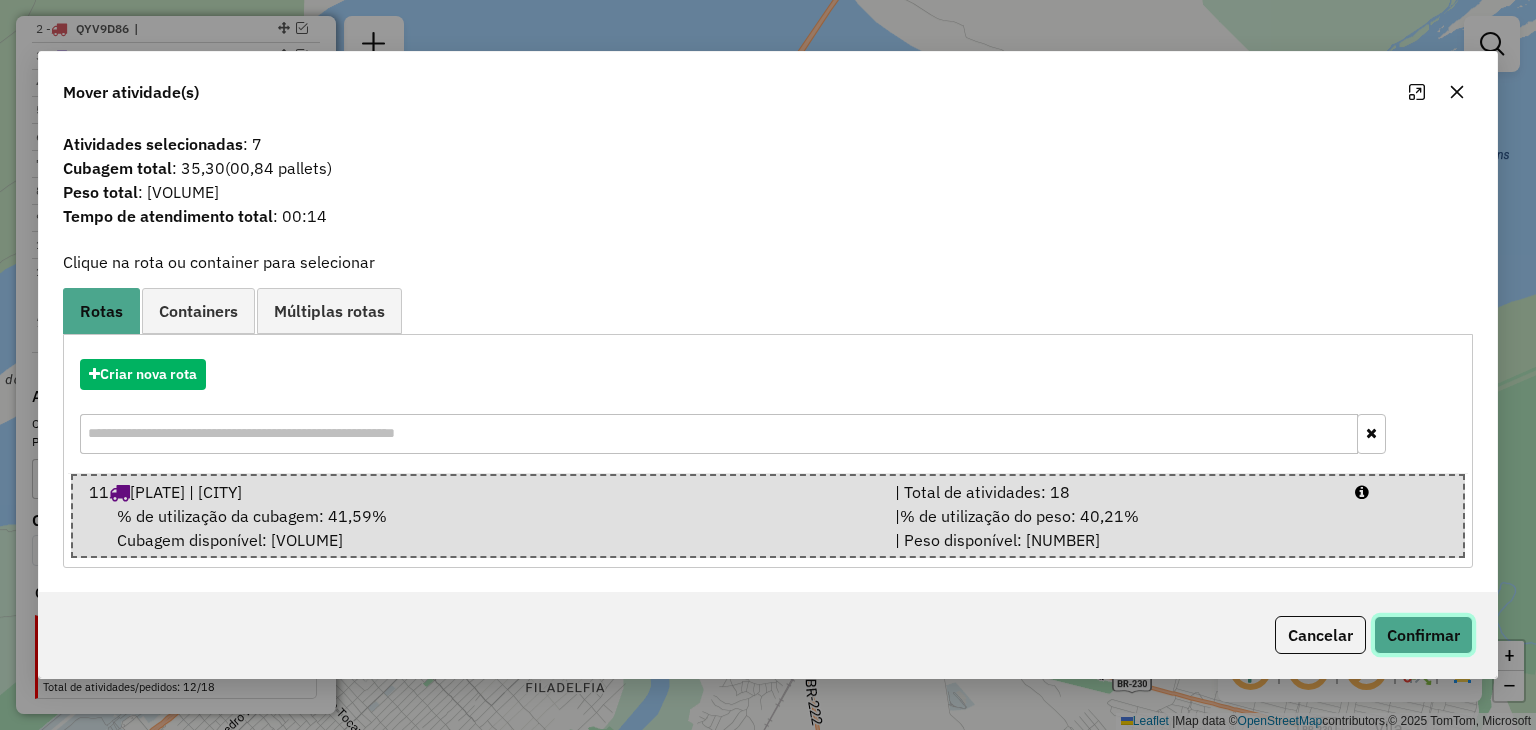 click on "Confirmar" 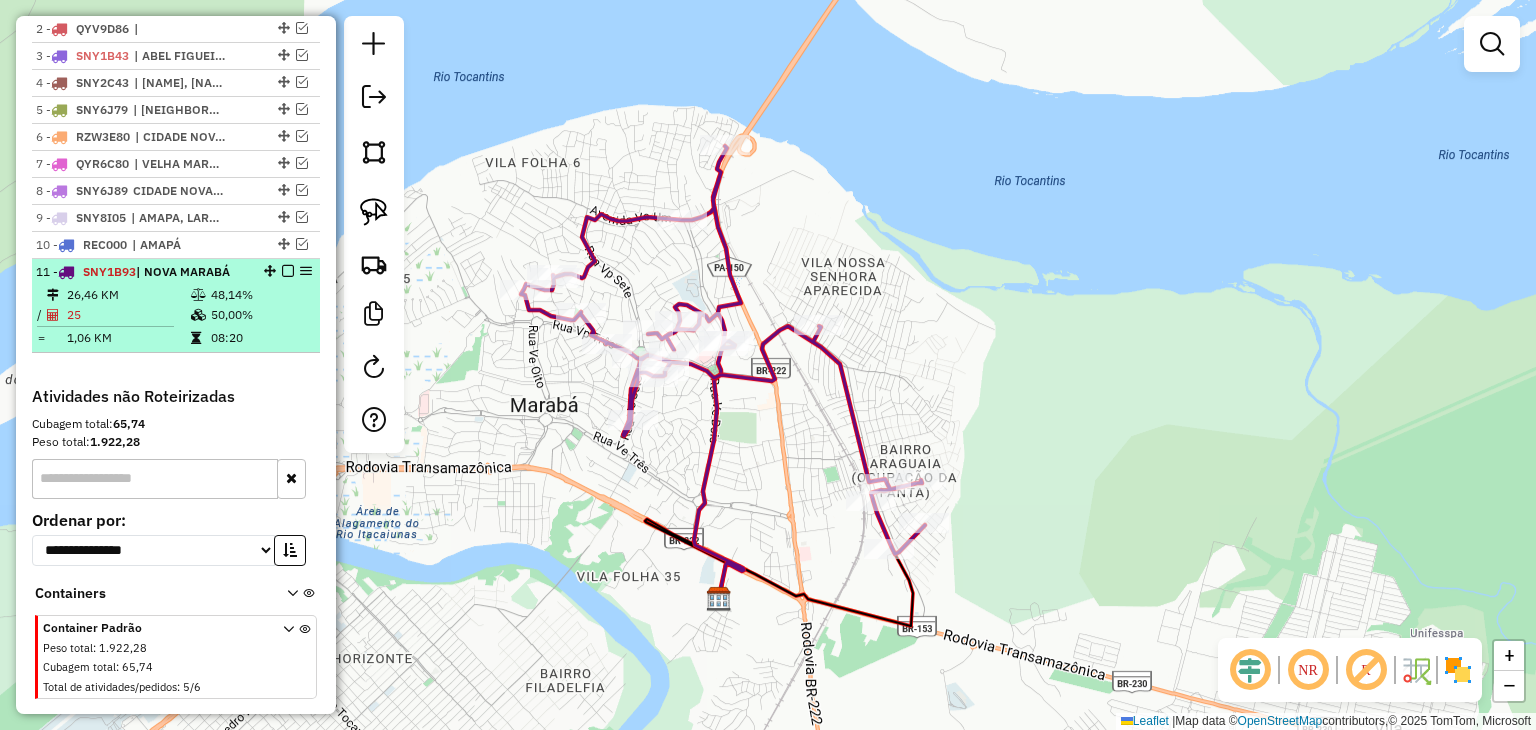 click on "50,00%" at bounding box center (260, 315) 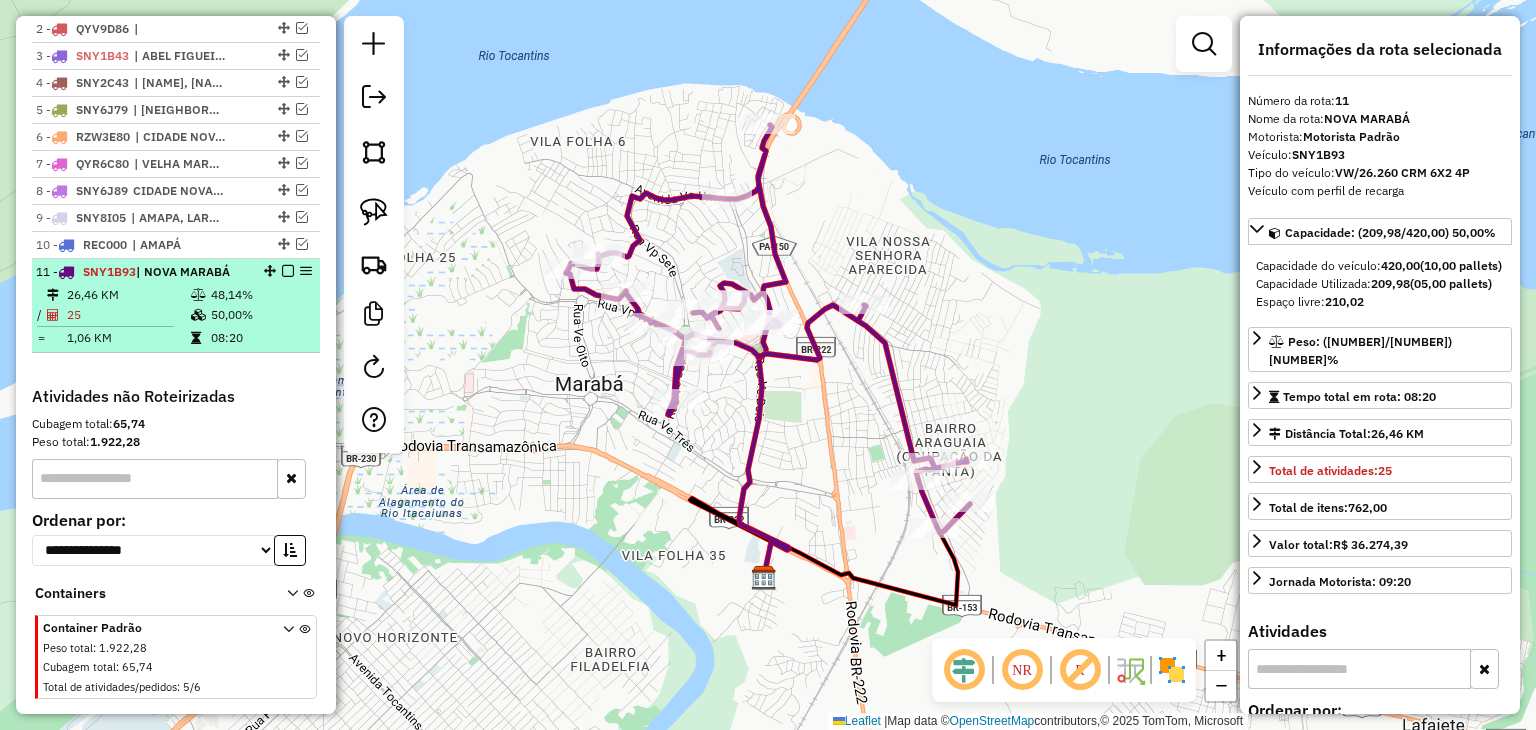 click at bounding box center (288, 271) 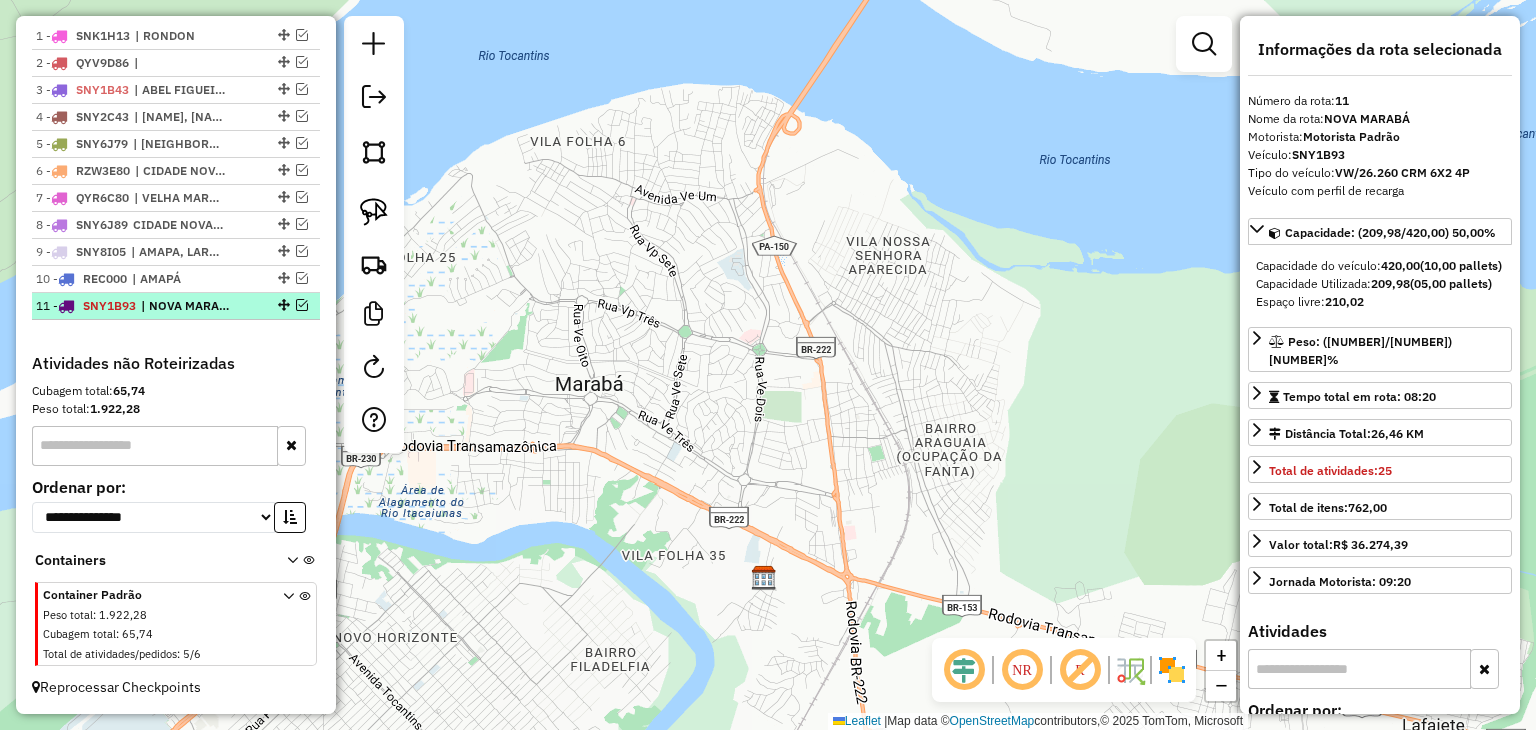 scroll, scrollTop: 782, scrollLeft: 0, axis: vertical 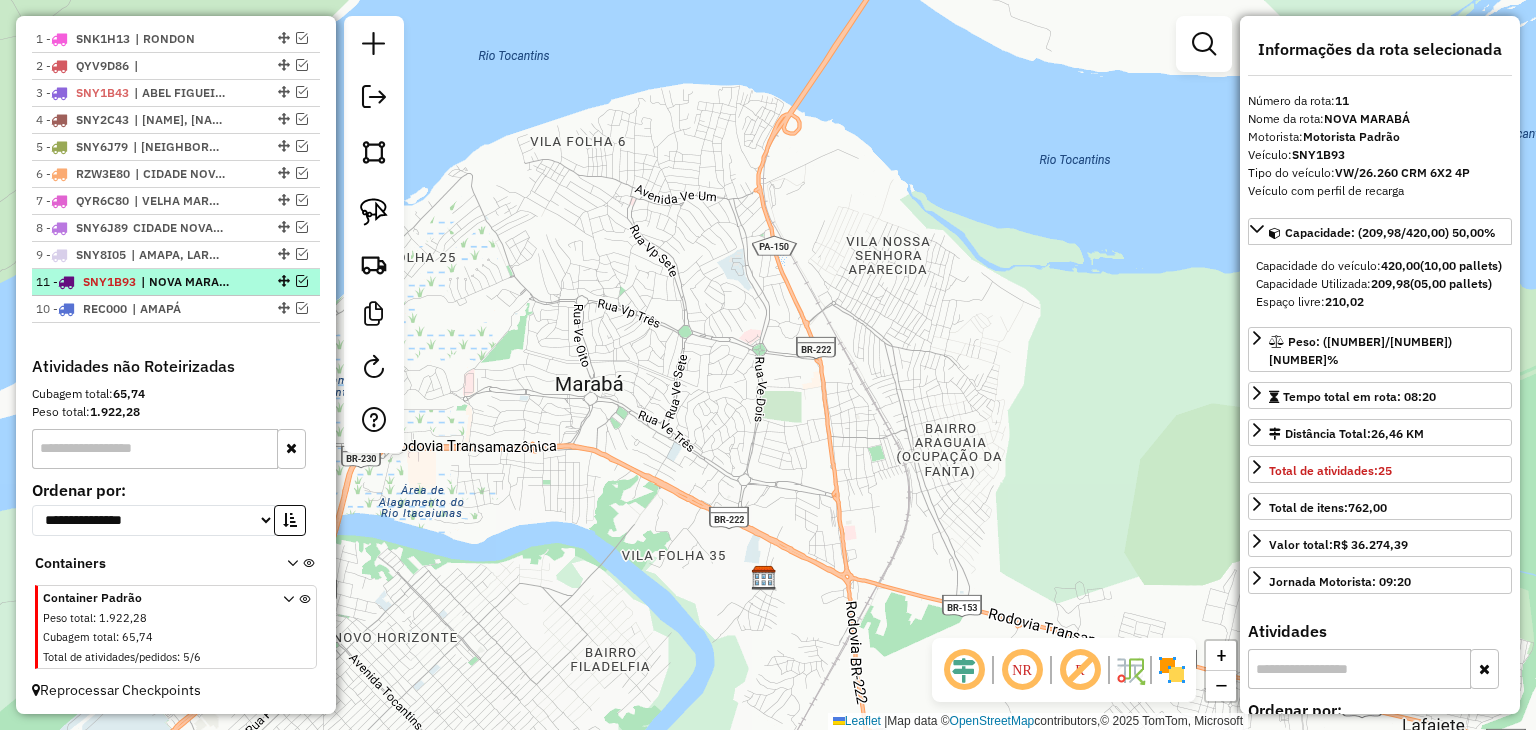 drag, startPoint x: 273, startPoint y: 275, endPoint x: 273, endPoint y: 308, distance: 33 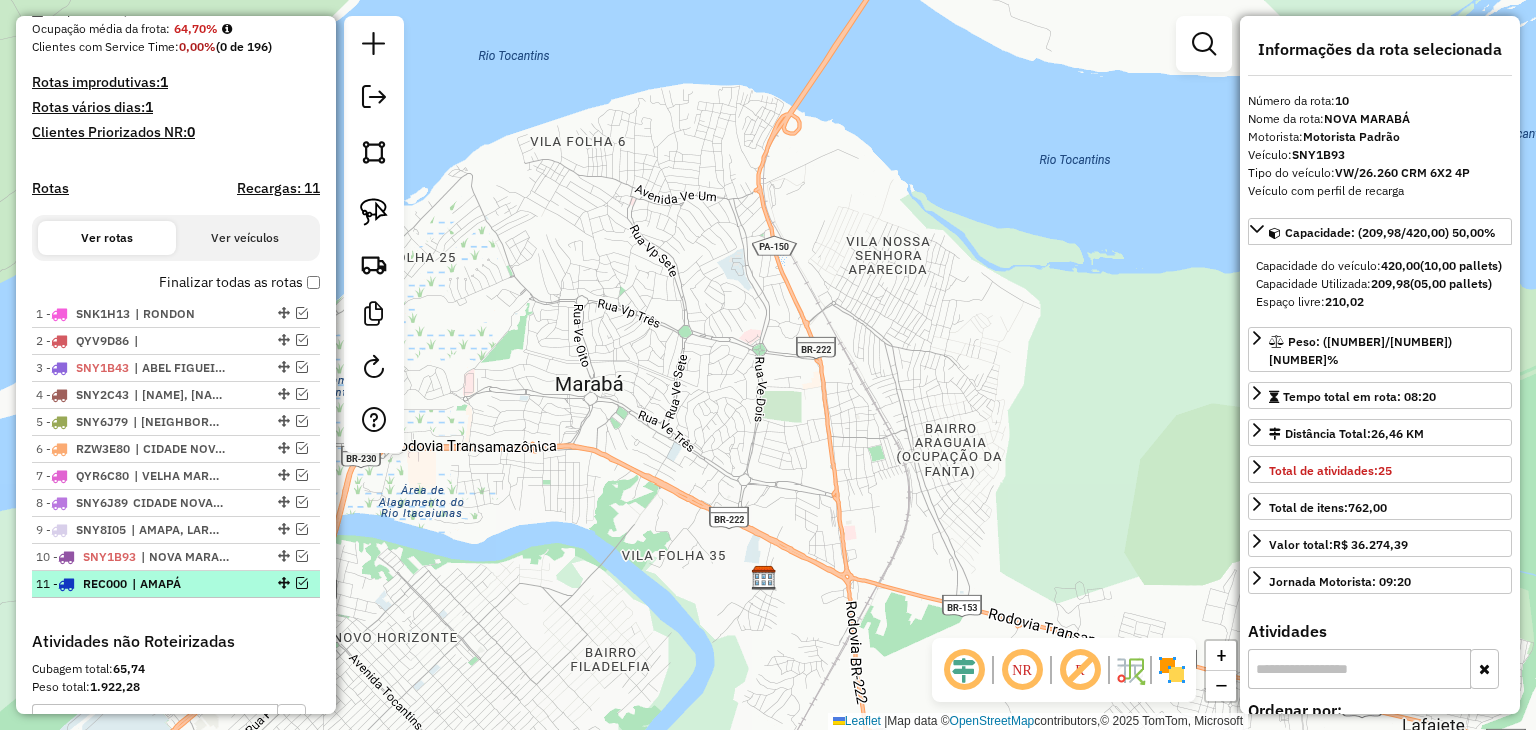 scroll, scrollTop: 482, scrollLeft: 0, axis: vertical 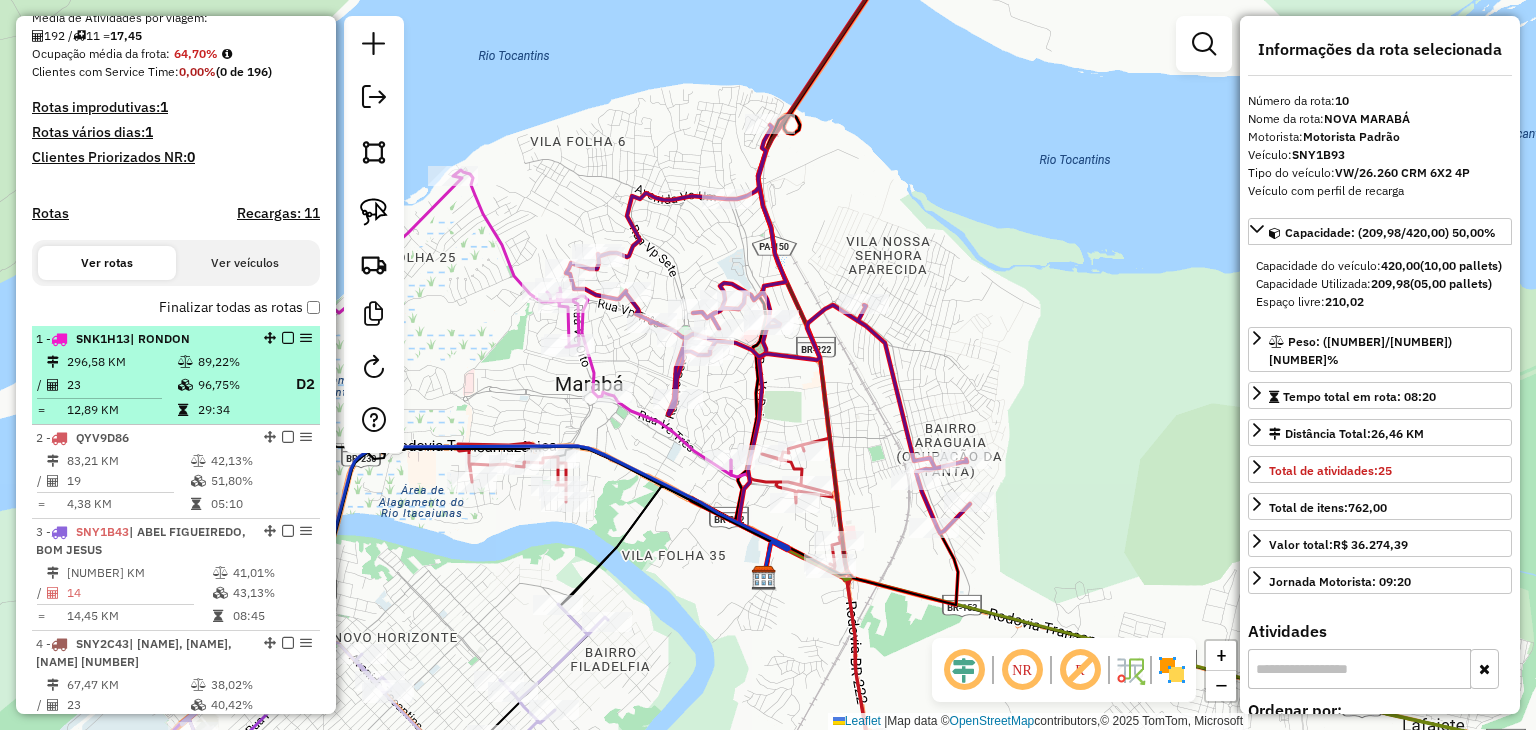 click on "1 -       SNK1H13   | RONDON  296,58 KM   89,22%  /  23   96,75%   D2  =  12,89 KM   29:34" at bounding box center [176, 375] 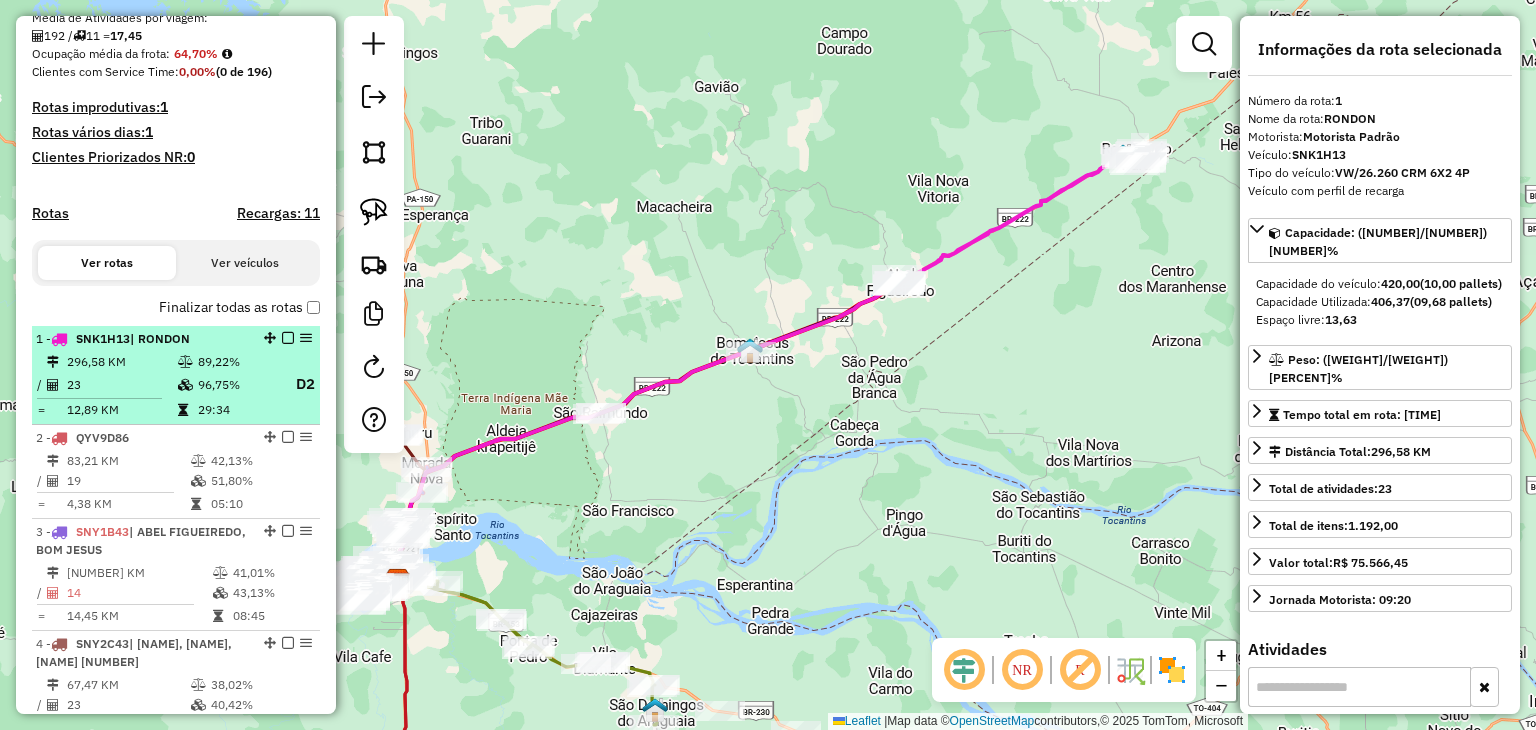 click on "1 -       SNK1H13   | RONDON" at bounding box center [176, 339] 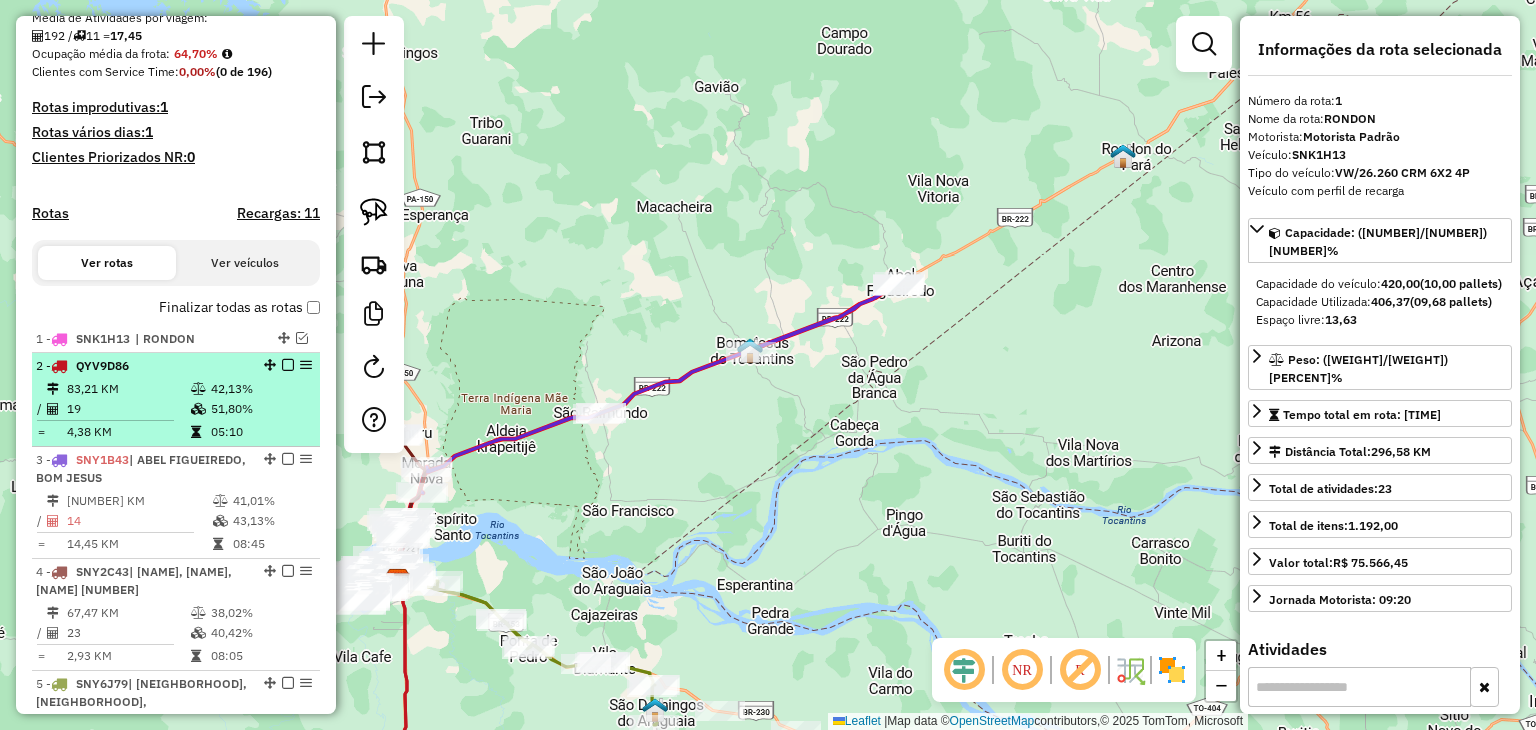 click on "51,80%" at bounding box center [260, 409] 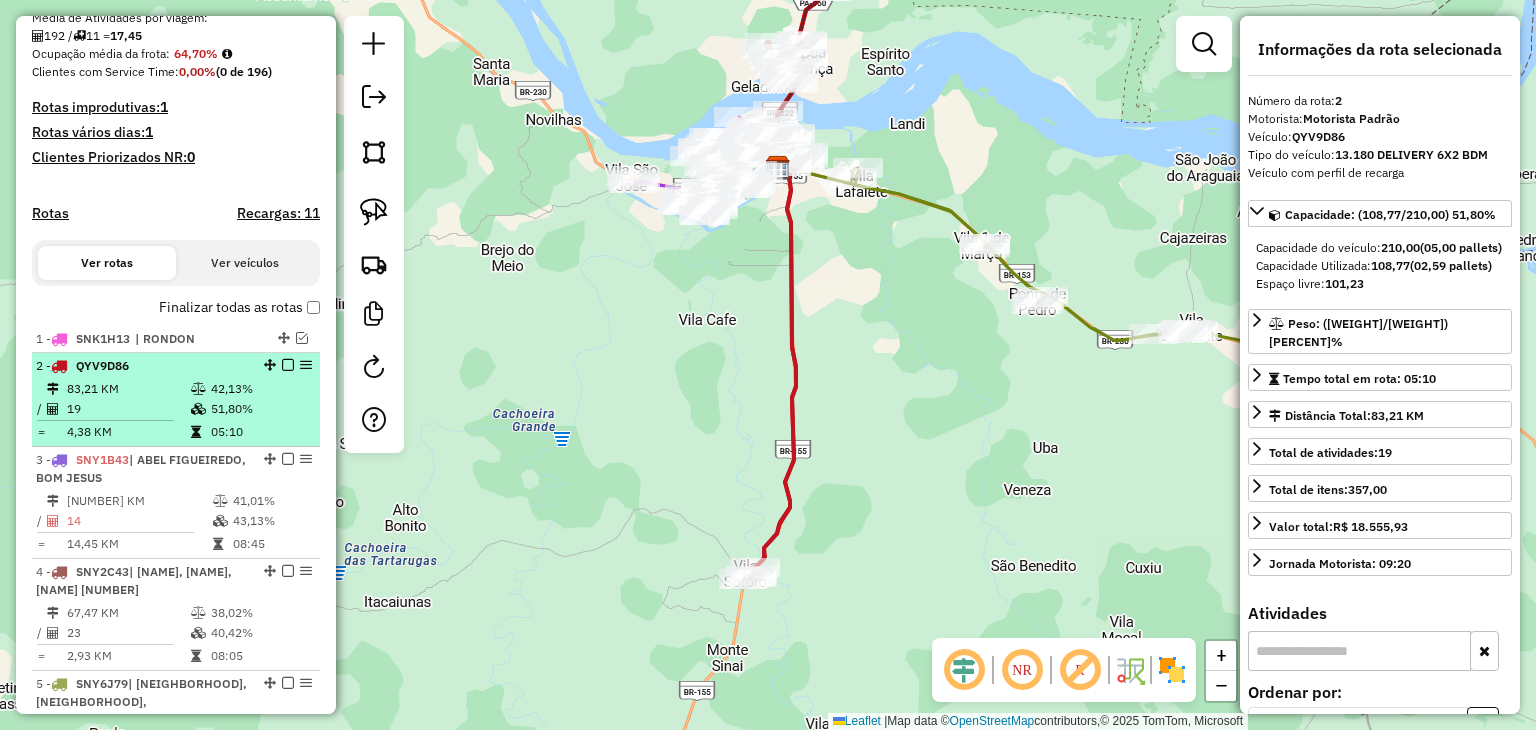 click at bounding box center [288, 365] 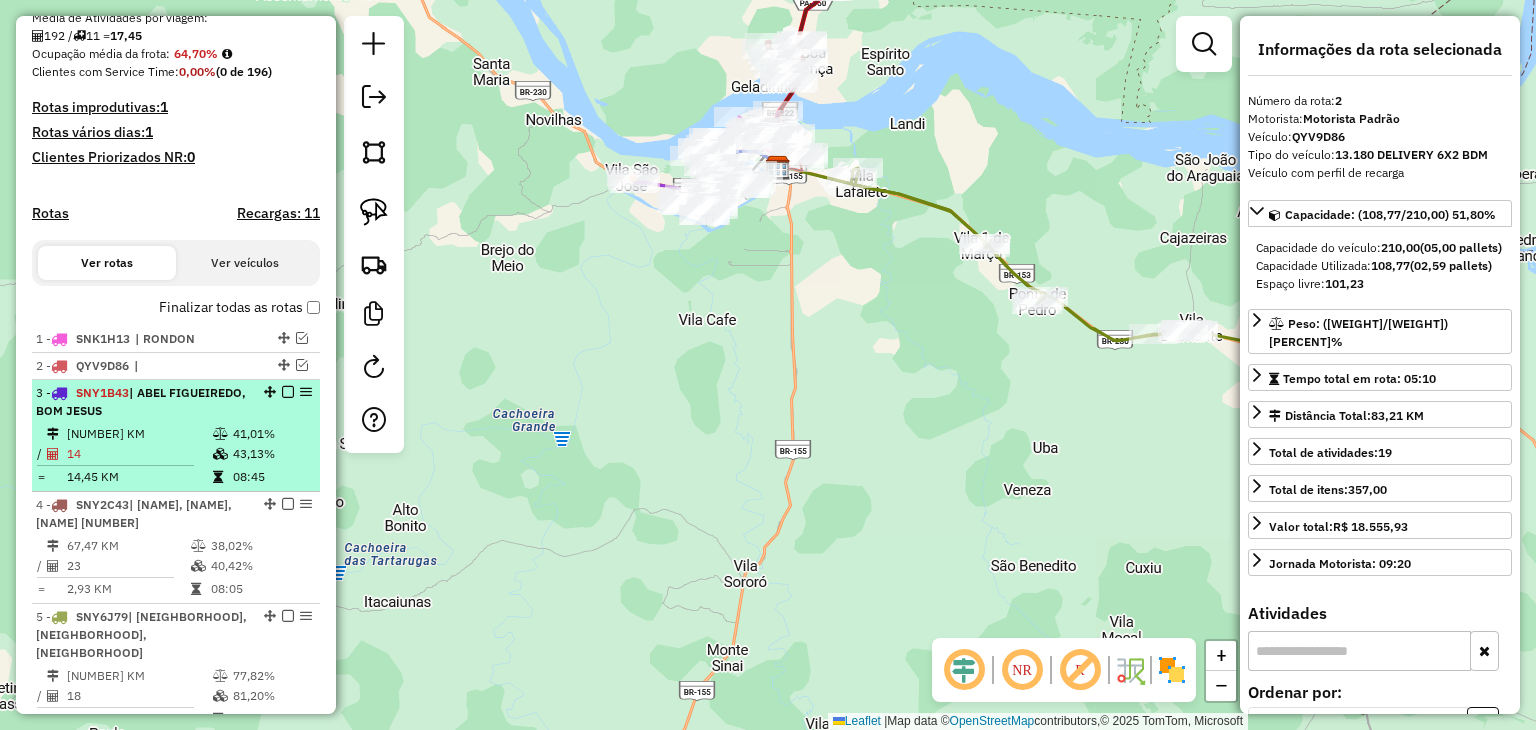 click on "41,01%" at bounding box center [272, 434] 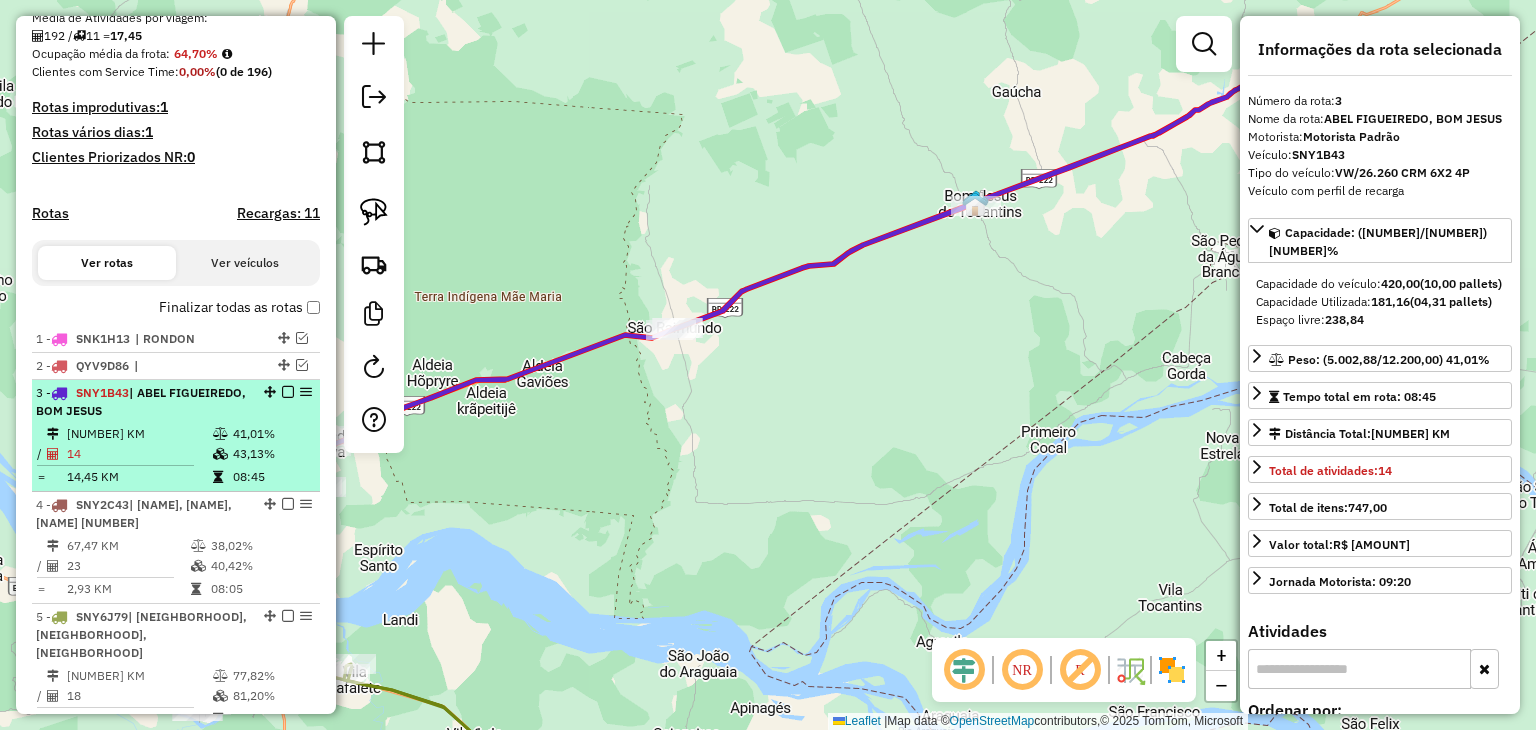 click at bounding box center (288, 392) 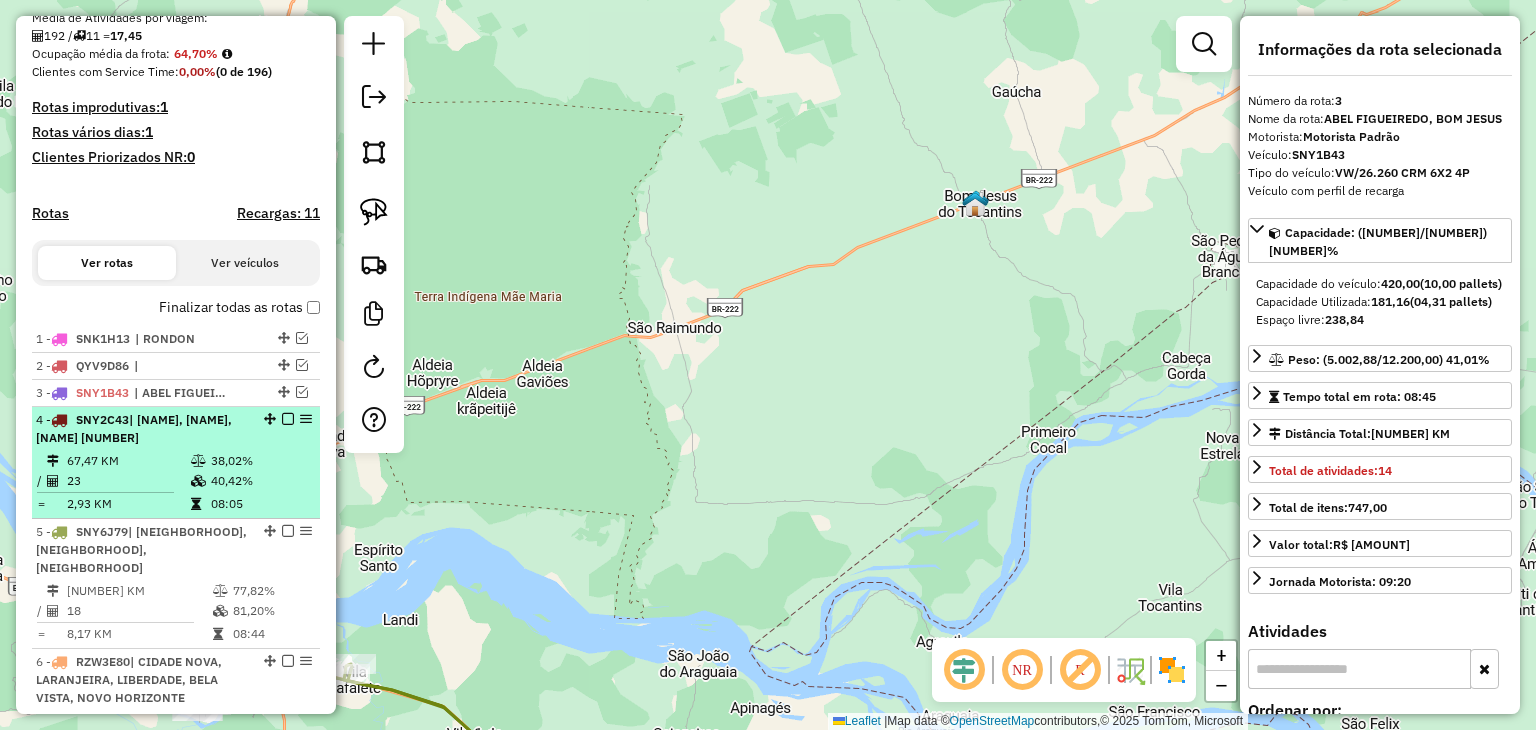 click on "38,02%" at bounding box center (260, 461) 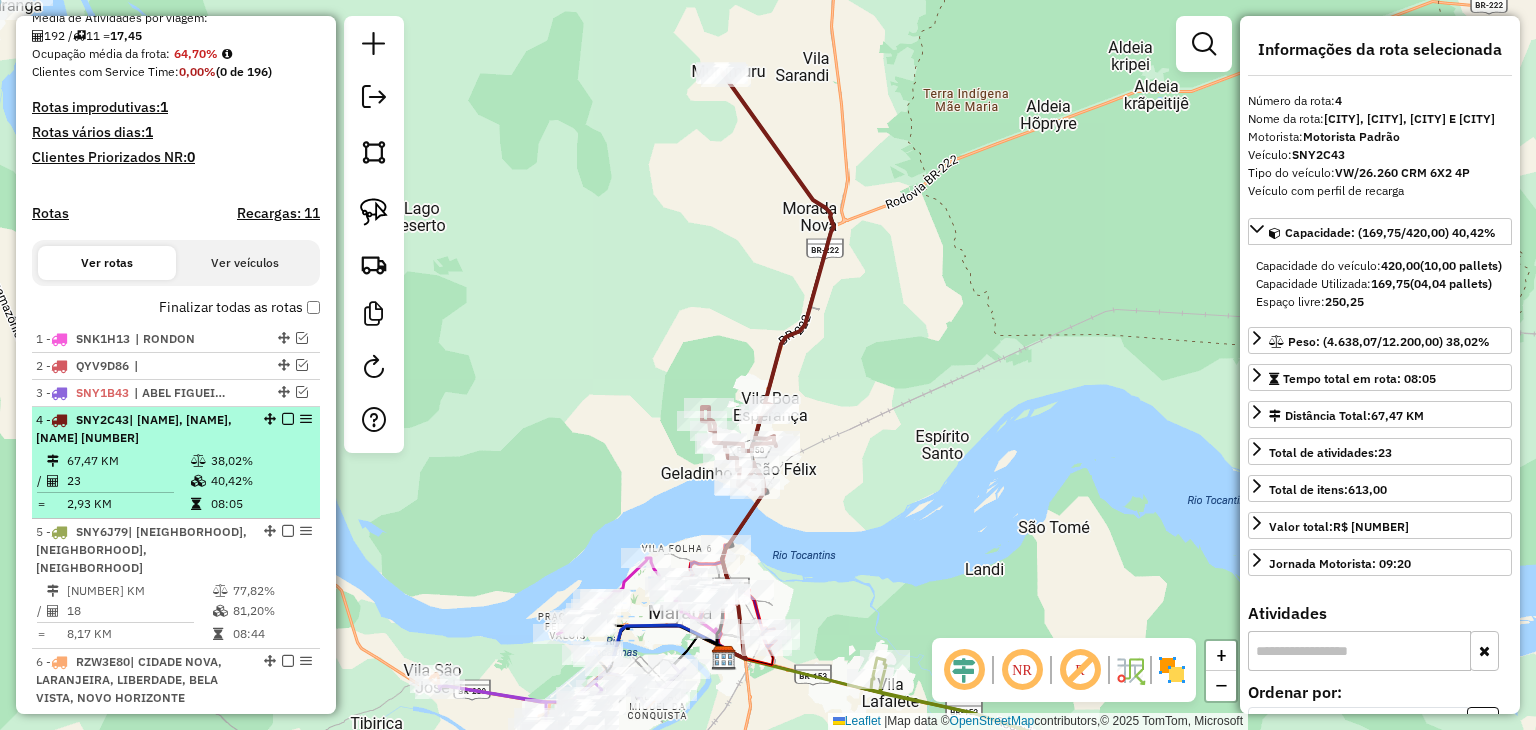 click at bounding box center (288, 419) 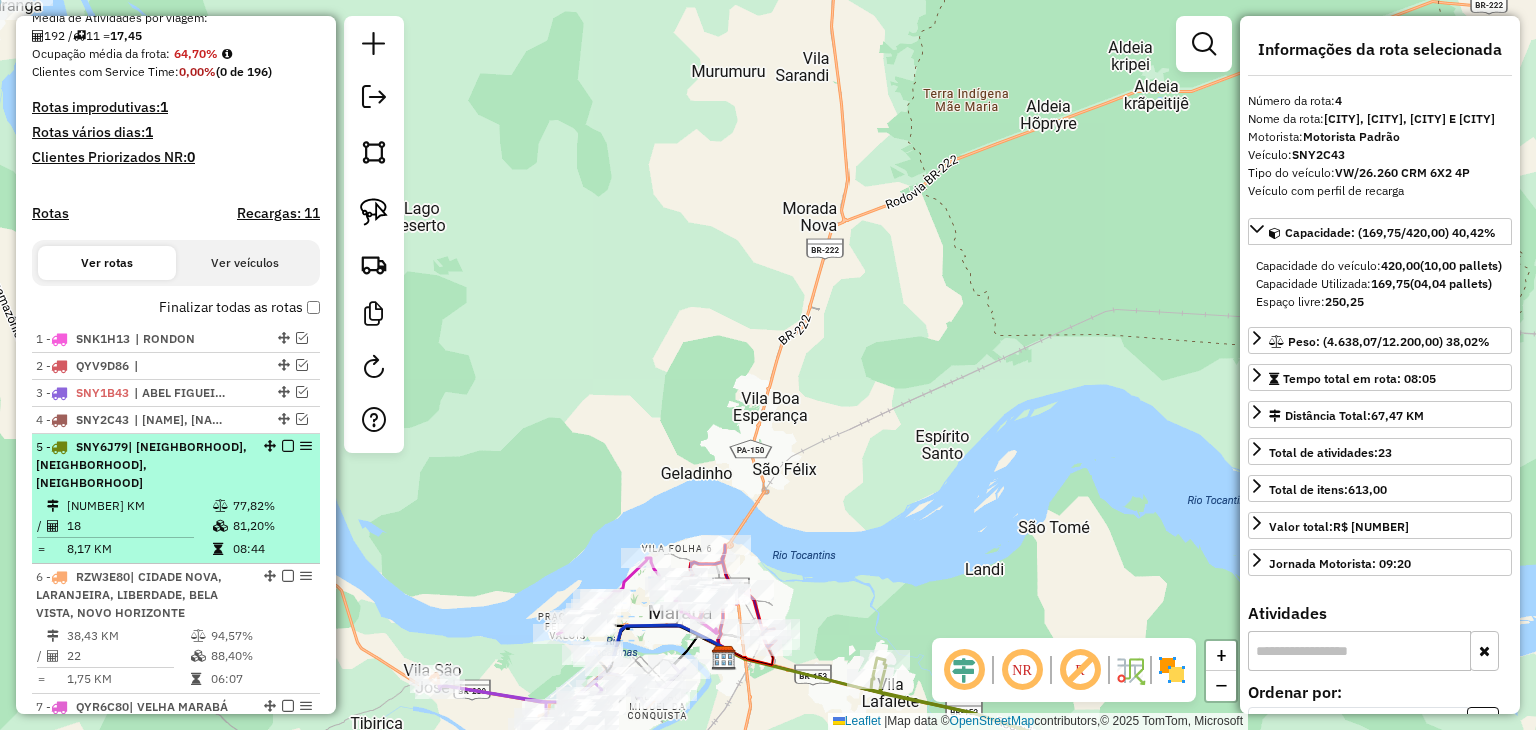 click at bounding box center [222, 506] 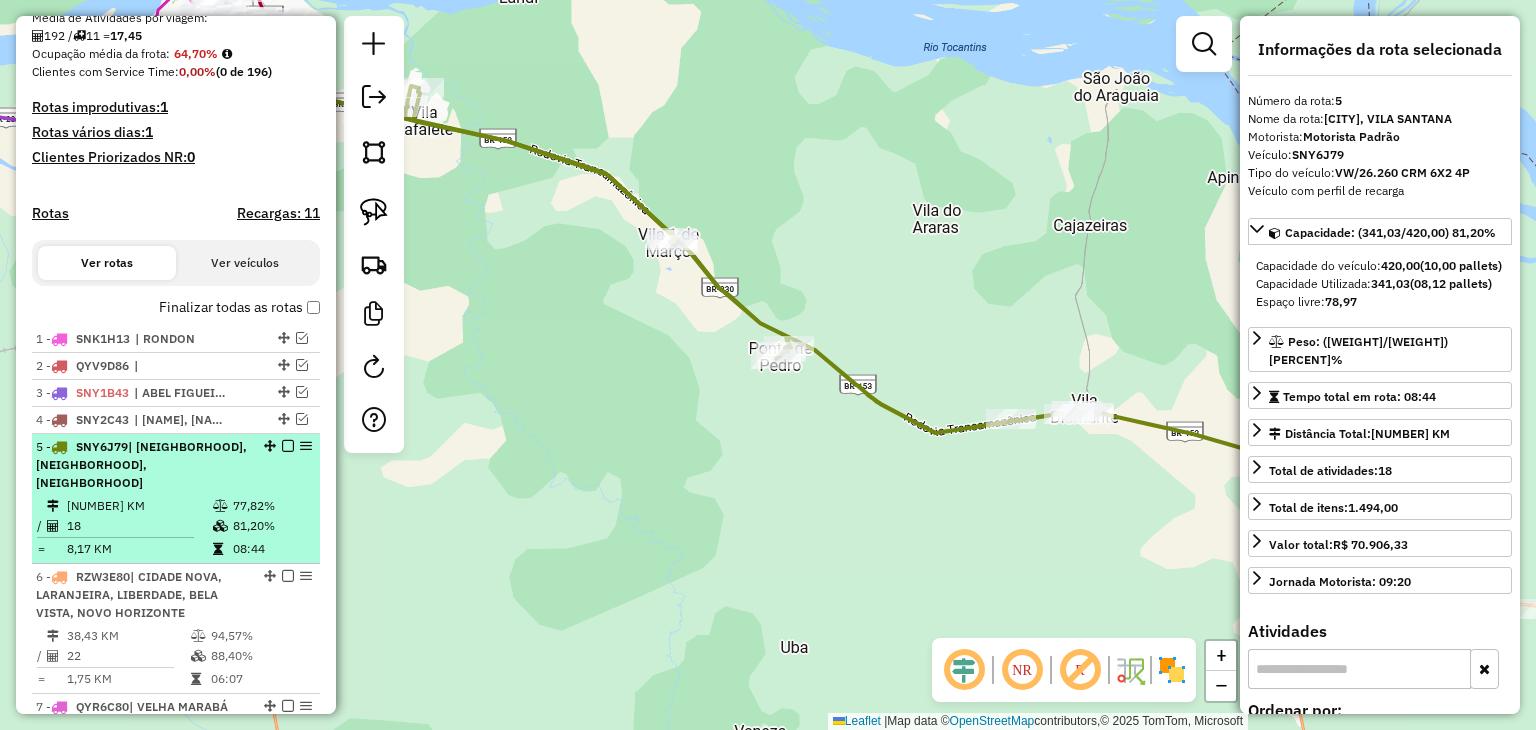 click at bounding box center [288, 446] 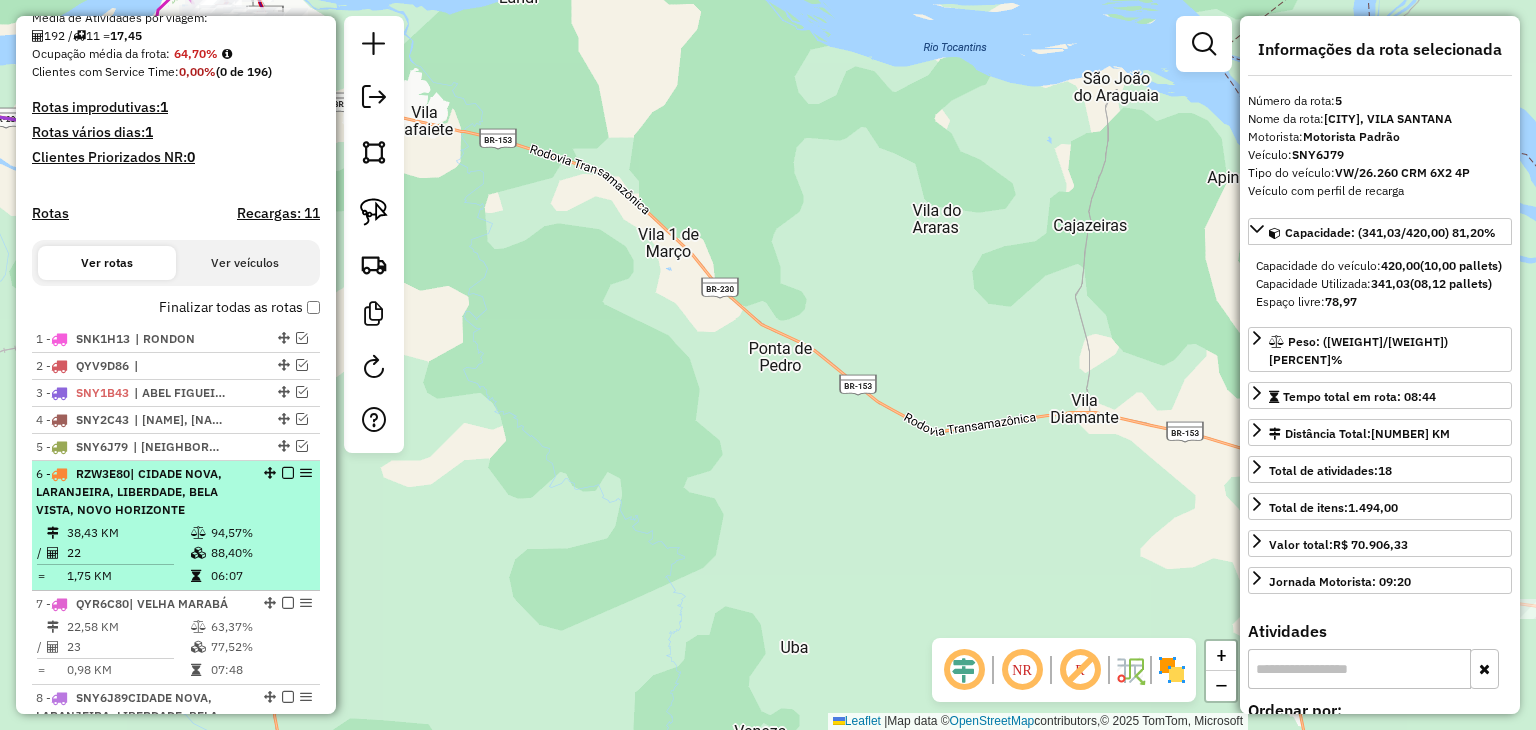 click on "6 -       [PLATE]   | [CITY], [CITY], [CITY], [CITY], [CITY]" at bounding box center (142, 492) 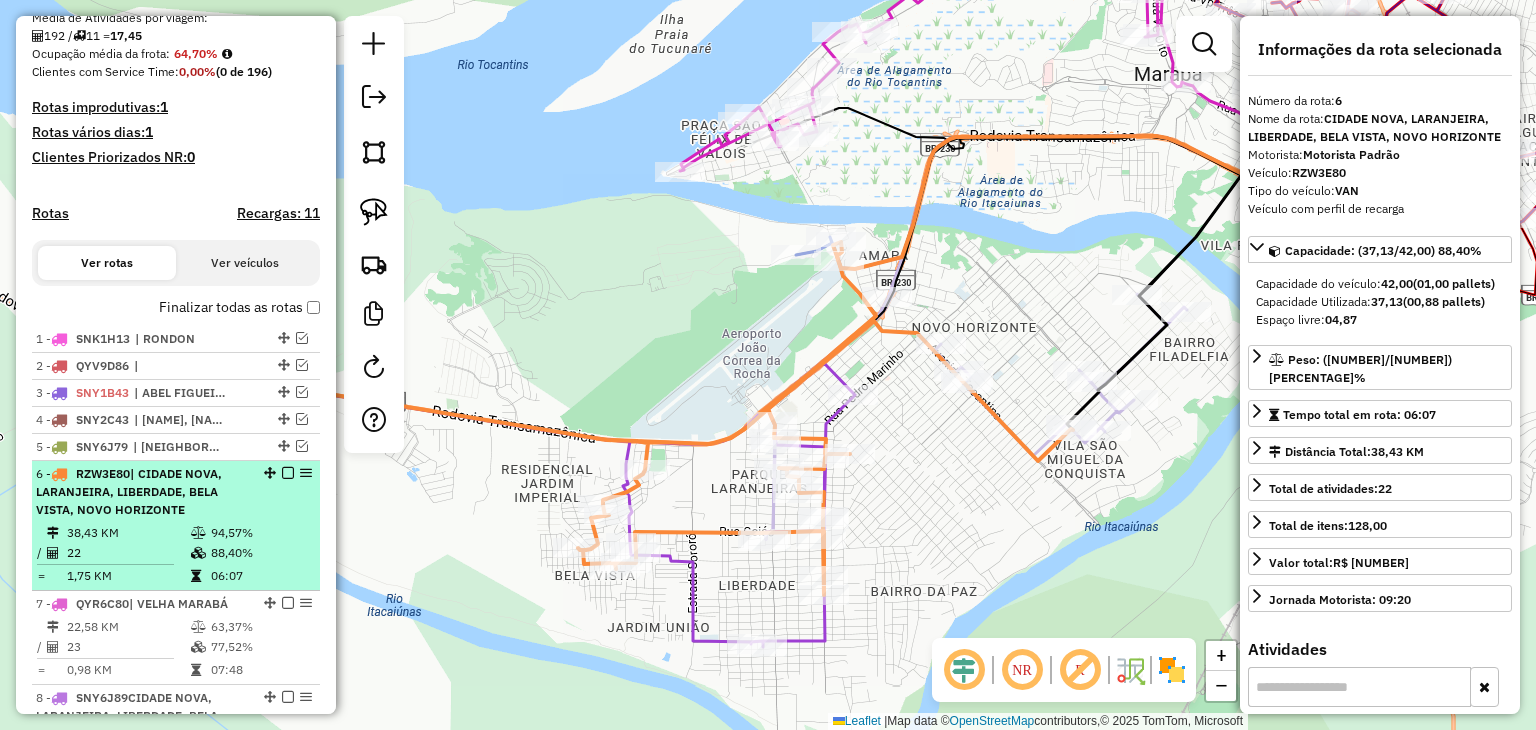 click at bounding box center [288, 473] 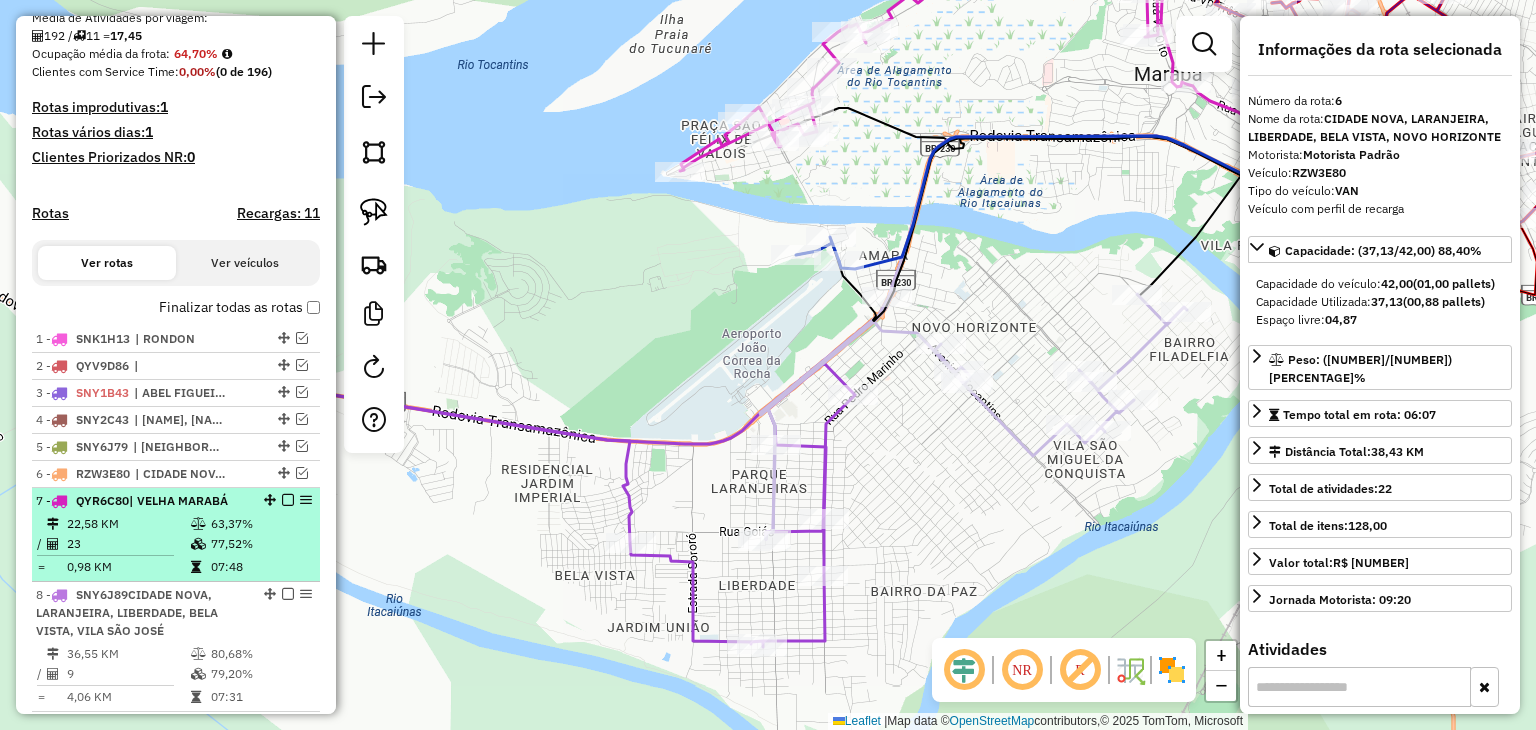 click on "77,52%" at bounding box center [260, 544] 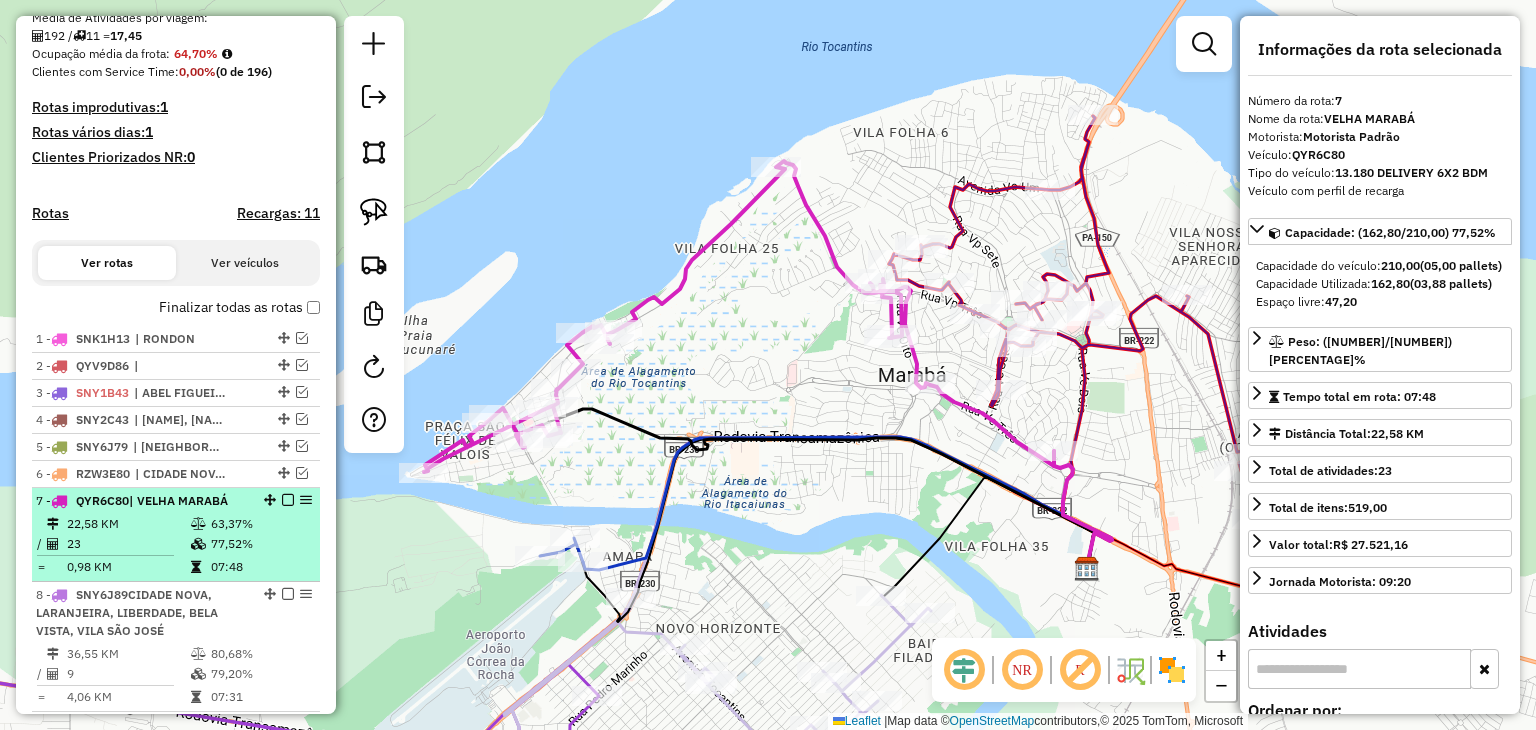 click at bounding box center (288, 500) 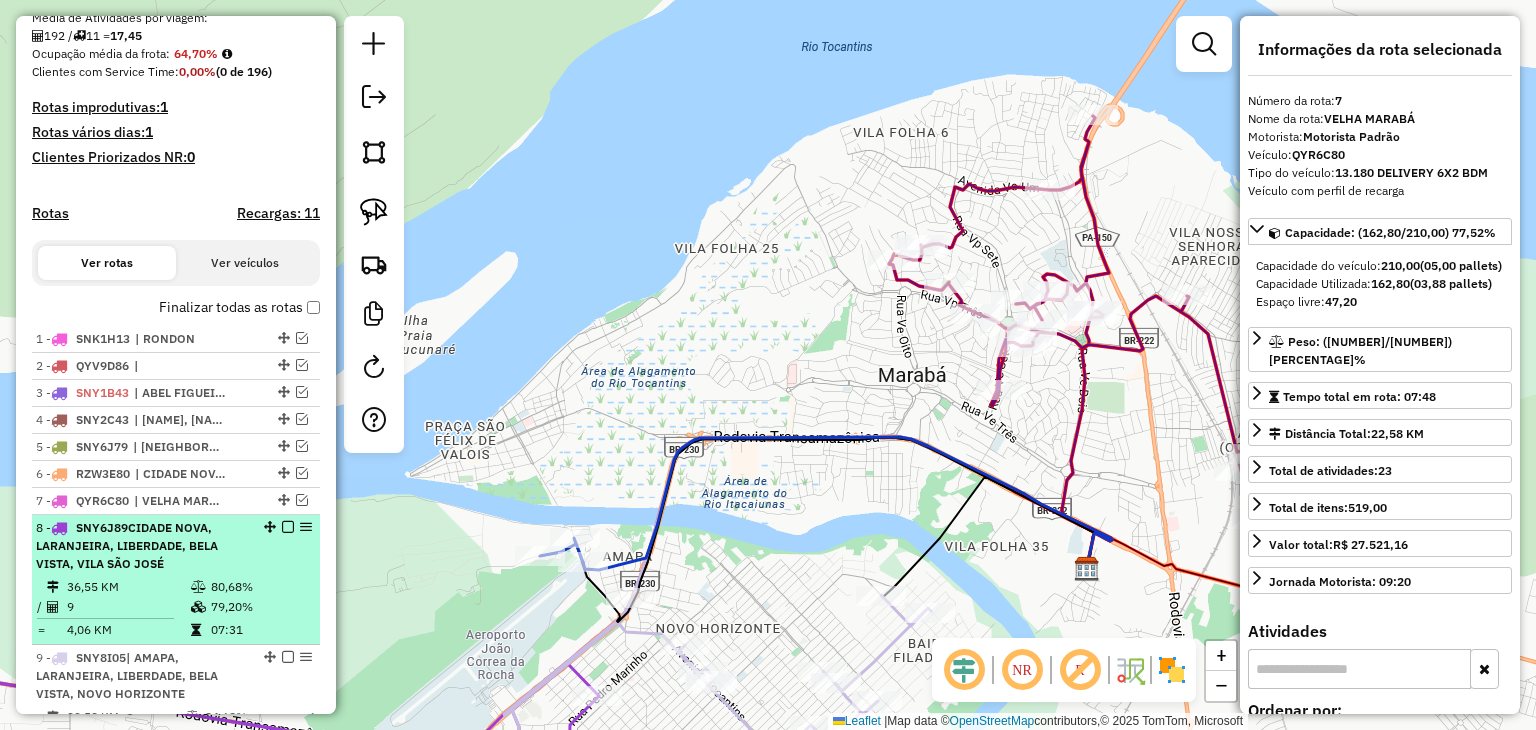 click on "9" at bounding box center (128, 607) 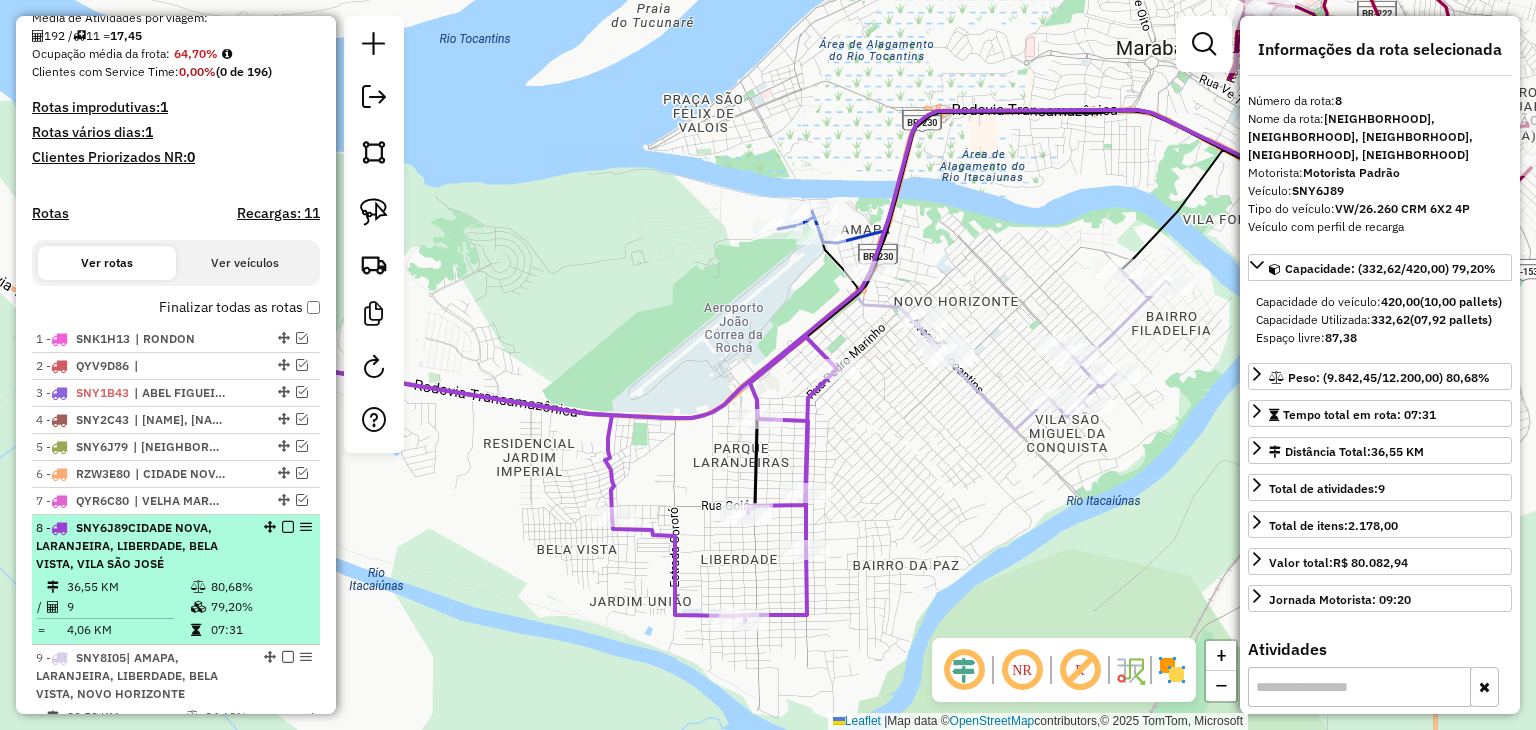click at bounding box center [288, 527] 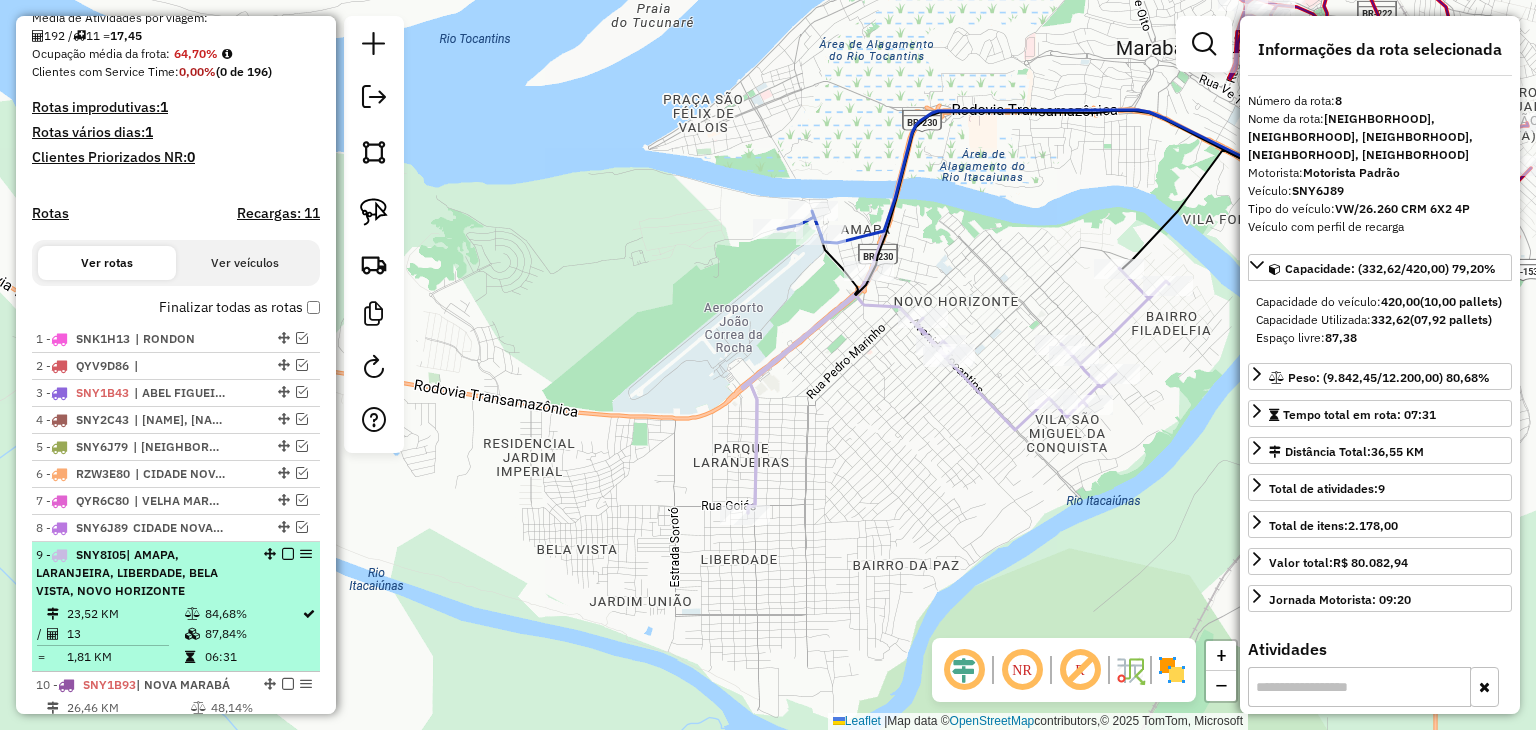 click on "[NUMBER] [PLATE] | [NAME], [NAME], [NAME], [NAME], [NAME]" at bounding box center (142, 573) 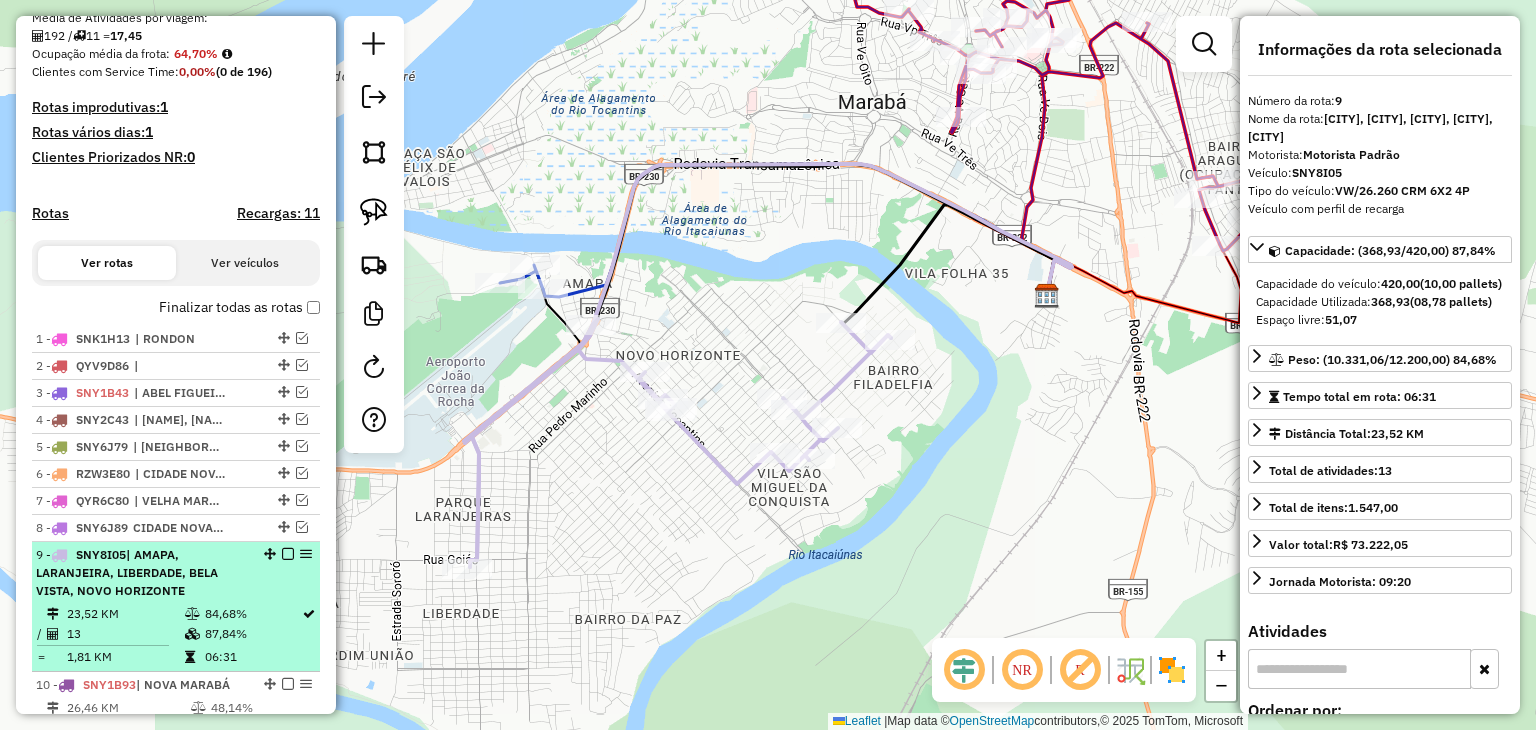 click at bounding box center [288, 554] 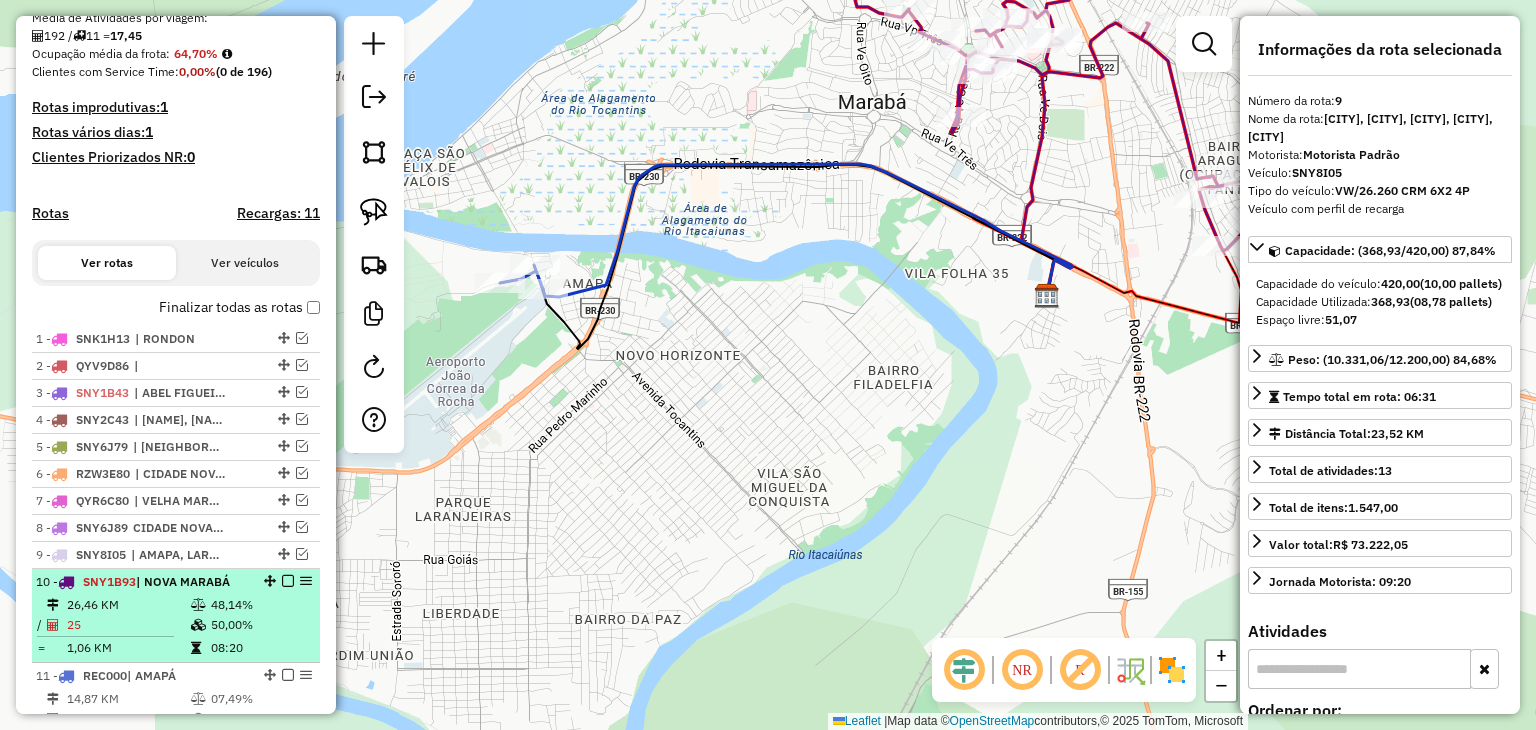 click on "50,00%" at bounding box center (260, 625) 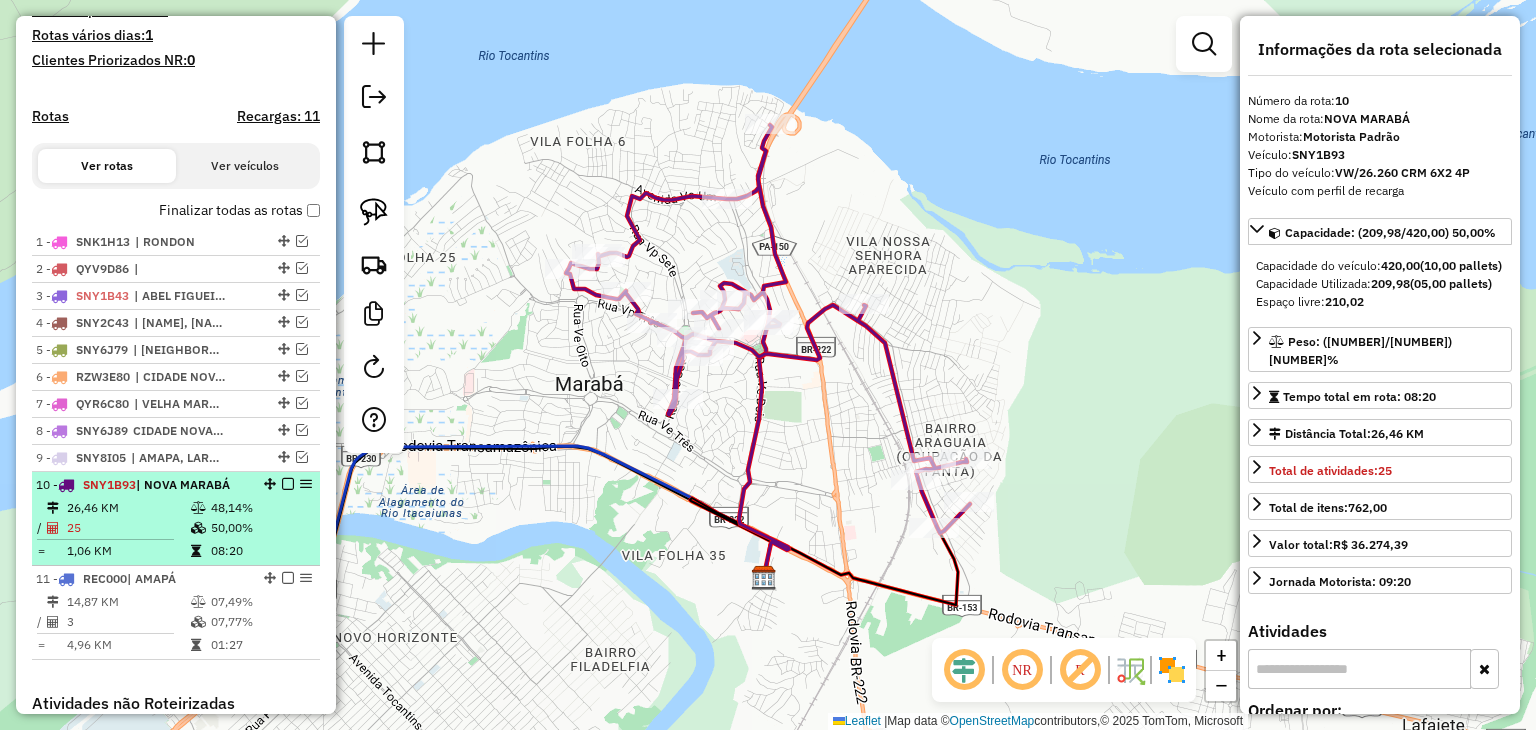 scroll, scrollTop: 582, scrollLeft: 0, axis: vertical 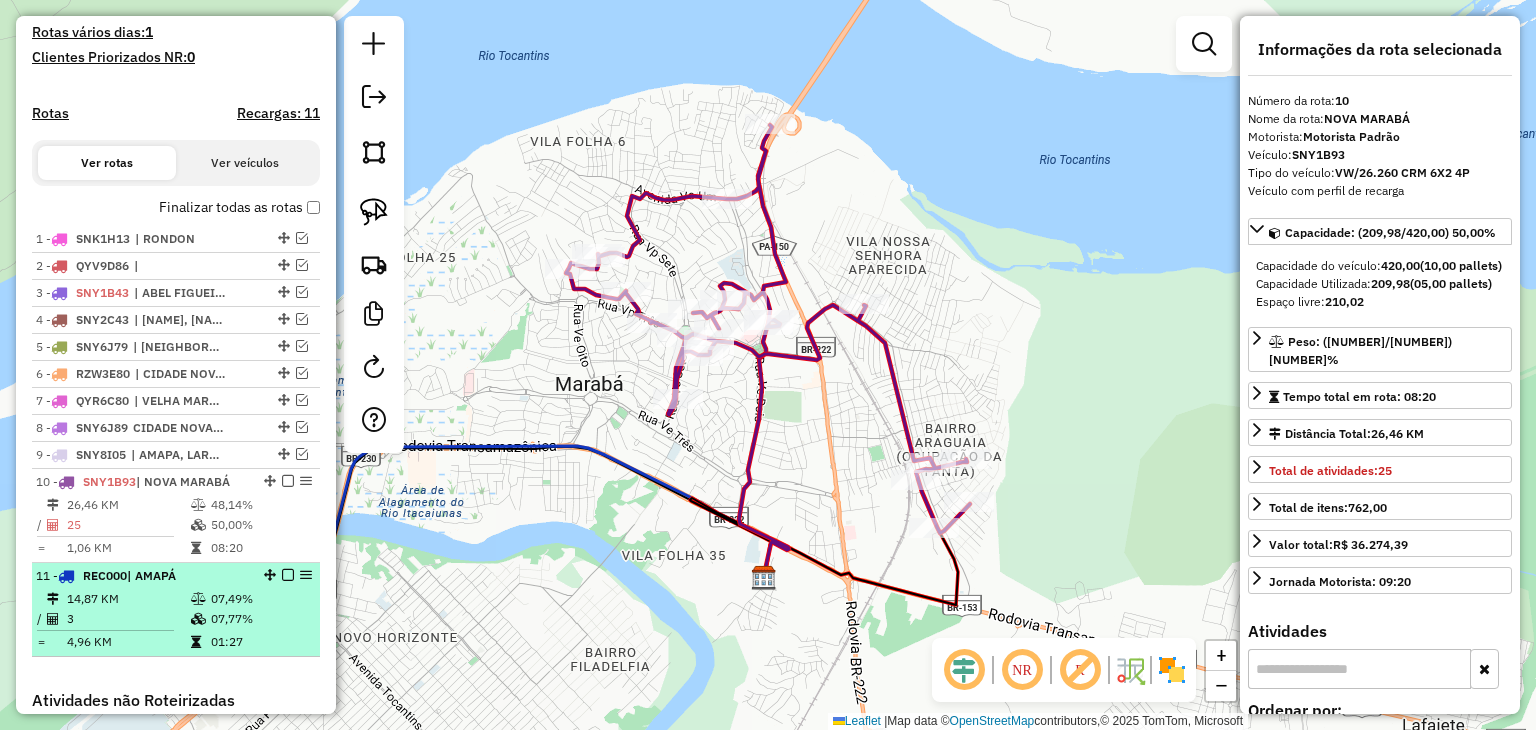 click at bounding box center [198, 619] 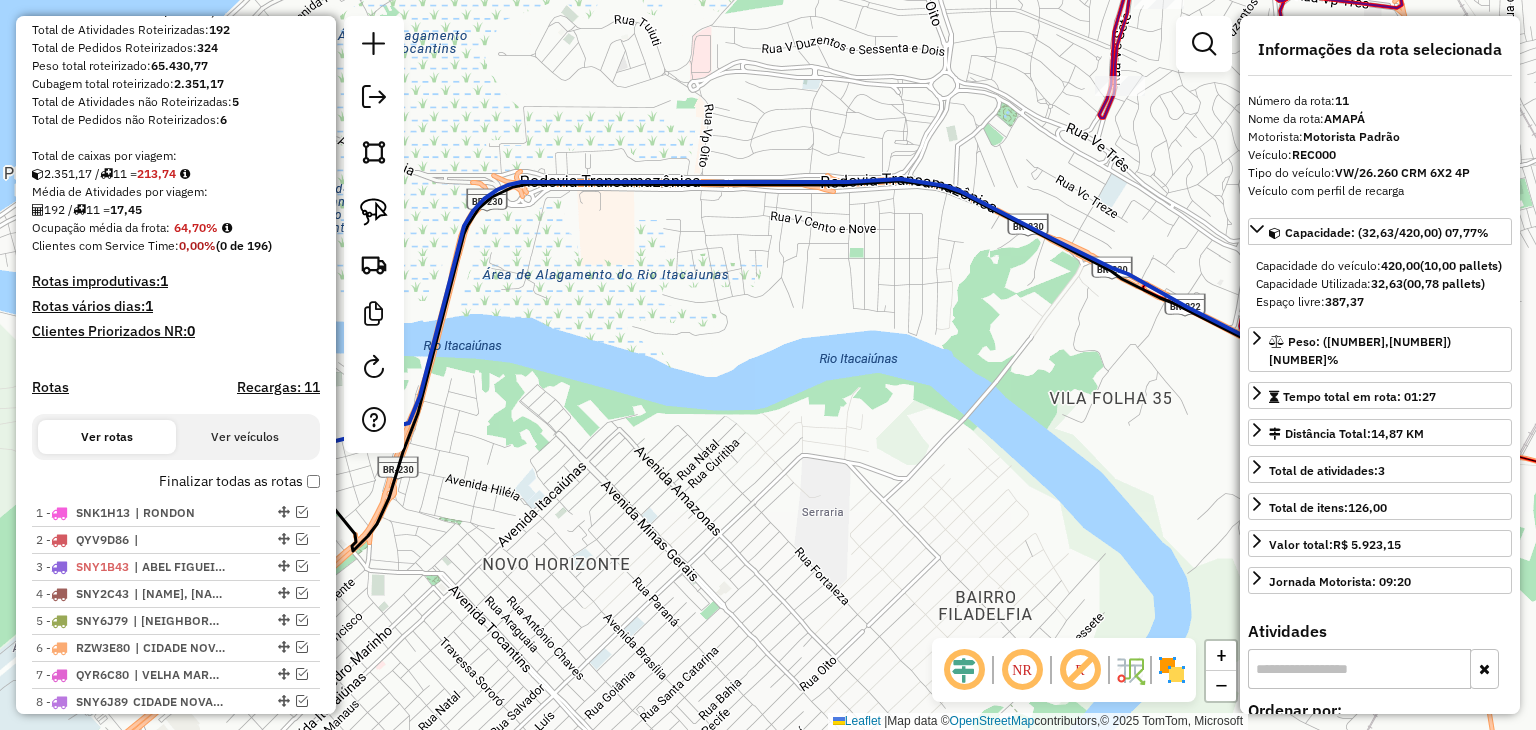 scroll, scrollTop: 182, scrollLeft: 0, axis: vertical 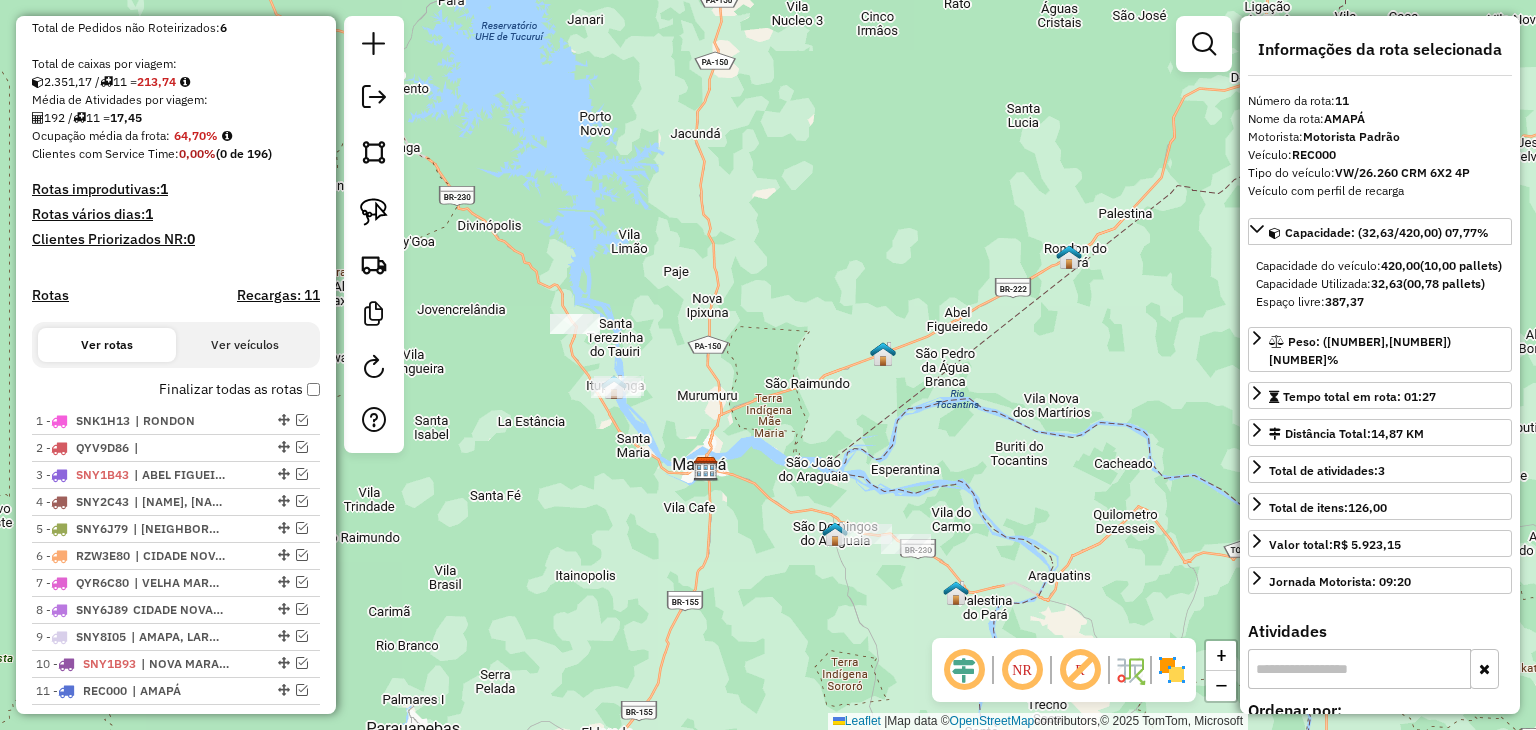 click on "Janela de atendimento Grade de atendimento Capacidade Transportadoras Veículos Cliente Pedidos  Rotas Selecione os dias de semana para filtrar as janelas de atendimento  Seg   Ter   Qua   Qui   Sex   Sáb   Dom  Informe o período da janela de atendimento: De: Até:  Filtrar exatamente a janela do cliente  Considerar janela de atendimento padrão  Selecione os dias de semana para filtrar as grades de atendimento  Seg   Ter   Qua   Qui   Sex   Sáb   Dom   Considerar clientes sem dia de atendimento cadastrado  Clientes fora do dia de atendimento selecionado Filtrar as atividades entre os valores definidos abaixo:  Peso mínimo:   Peso máximo:   Cubagem mínima:  ****  Cubagem máxima:  ****  De:   Até:  Filtrar as atividades entre o tempo de atendimento definido abaixo:  De:   Até:   Considerar capacidade total dos clientes não roteirizados Transportadora: Selecione um ou mais itens Tipo de veículo: Selecione um ou mais itens Veículo: Selecione um ou mais itens Motorista: Selecione um ou mais itens De:" 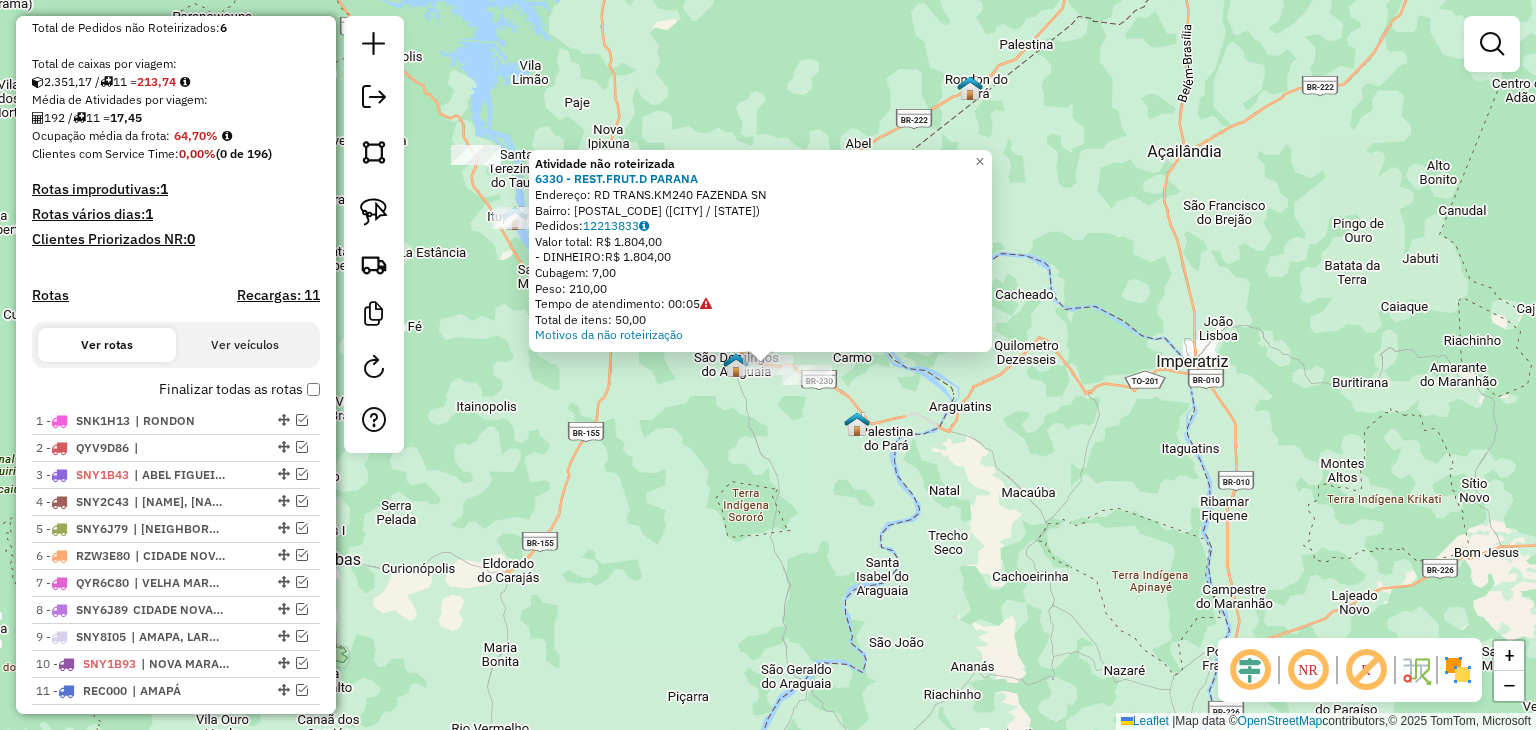 click on "Atividade não roteirizada [NUMBER] - [NAME]  Endereço:  [STREET] [ADDRESS_DETAIL]   Bairro: [NEIGHBORHOOD] ([CITY] / [STATE])   Pedidos:  [ORDER_ID]   Valor total: R$ [AMOUNT]   - DINHEIRO:  R$ [AMOUNT]   Cubagem: [VOLUME]   Peso: [WEIGHT]   Tempo de atendimento: [TIME]   Total de itens: [NUMBER]  Motivos da não roteirização × Janela de atendimento Grade de atendimento Capacidade Transportadoras Veículos Cliente Pedidos  Rotas Selecione os dias de semana para filtrar as janelas de atendimento  Seg   Ter   Qua   Qui   Sex   Sáb   Dom  Informe o período da janela de atendimento: De: Até:  Filtrar exatamente a janela do cliente  Considerar janela de atendimento padrão  Selecione os dias de semana para filtrar as grades de atendimento  Seg   Ter   Qua   Qui   Sex   Sáb   Dom   Considerar clientes sem dia de atendimento cadastrado  Clientes fora do dia de atendimento selecionado Filtrar as atividades entre os valores definidos abaixo:  Peso mínimo:   Peso máximo:   Cubagem mínima:  **** ****  De:" 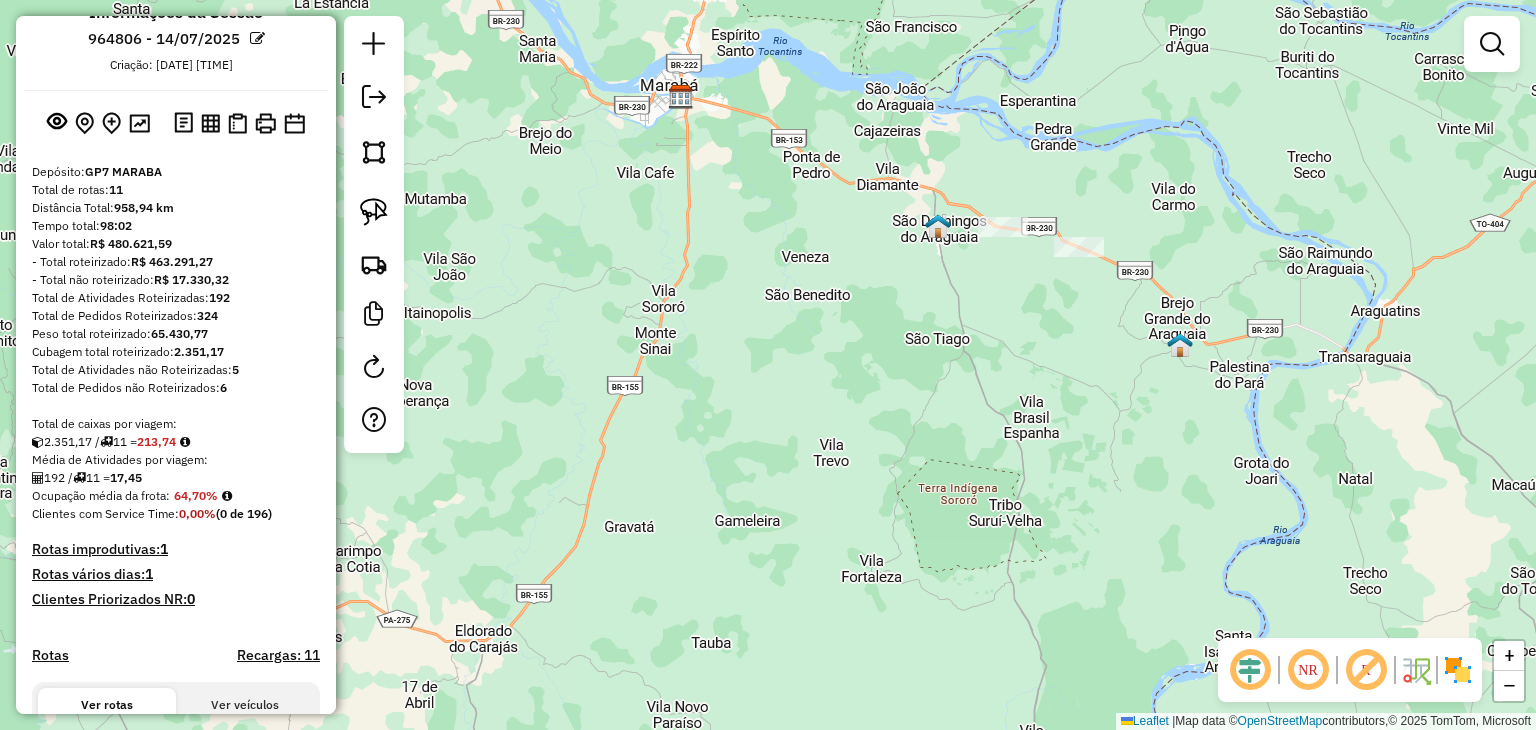 scroll, scrollTop: 0, scrollLeft: 0, axis: both 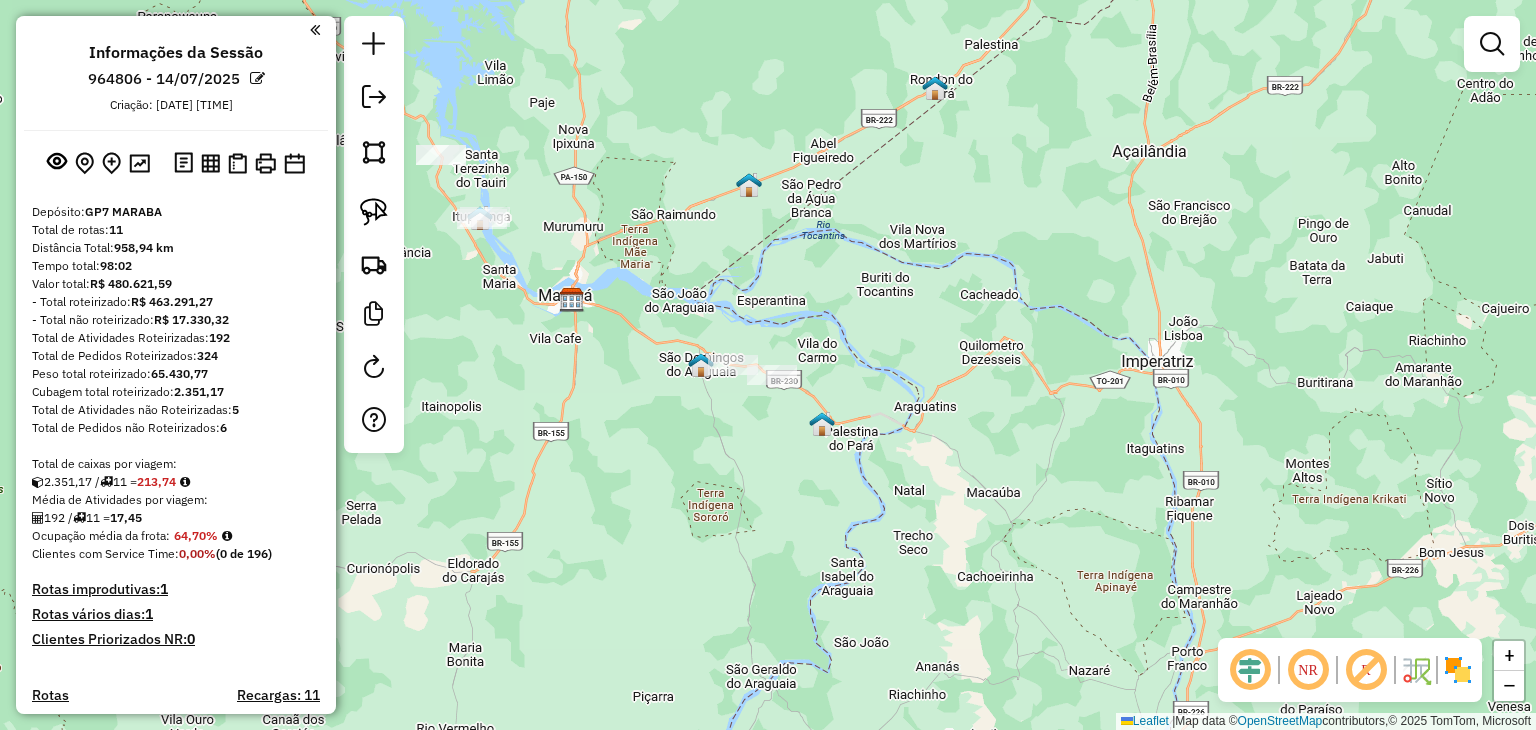 click on "Janela de atendimento Grade de atendimento Capacidade Transportadoras Veículos Cliente Pedidos  Rotas Selecione os dias de semana para filtrar as janelas de atendimento  Seg   Ter   Qua   Qui   Sex   Sáb   Dom  Informe o período da janela de atendimento: De: Até:  Filtrar exatamente a janela do cliente  Considerar janela de atendimento padrão  Selecione os dias de semana para filtrar as grades de atendimento  Seg   Ter   Qua   Qui   Sex   Sáb   Dom   Considerar clientes sem dia de atendimento cadastrado  Clientes fora do dia de atendimento selecionado Filtrar as atividades entre os valores definidos abaixo:  Peso mínimo:   Peso máximo:   Cubagem mínima:  ****  Cubagem máxima:  ****  De:   Até:  Filtrar as atividades entre o tempo de atendimento definido abaixo:  De:   Até:   Considerar capacidade total dos clientes não roteirizados Transportadora: Selecione um ou mais itens Tipo de veículo: Selecione um ou mais itens Veículo: Selecione um ou mais itens Motorista: Selecione um ou mais itens De:" 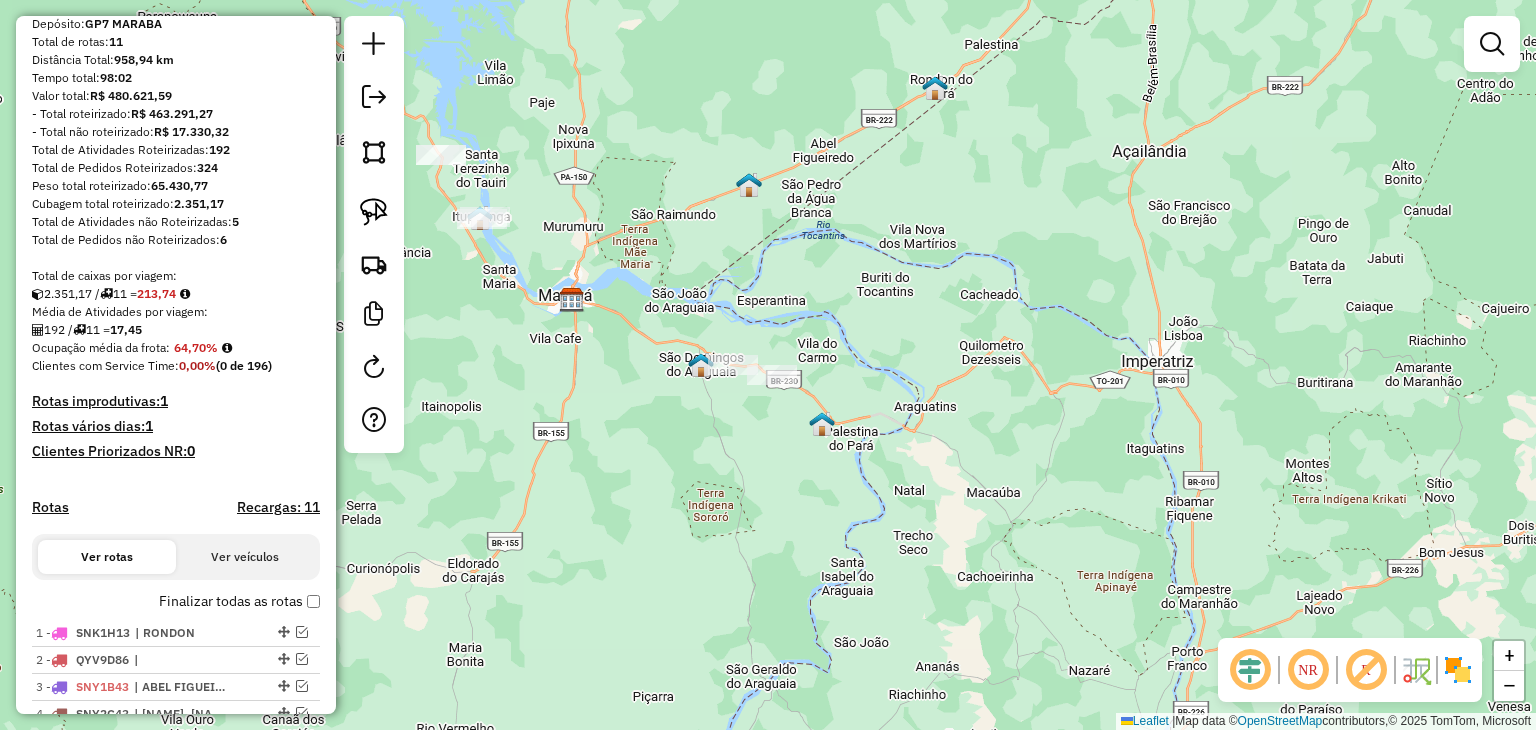 scroll, scrollTop: 200, scrollLeft: 0, axis: vertical 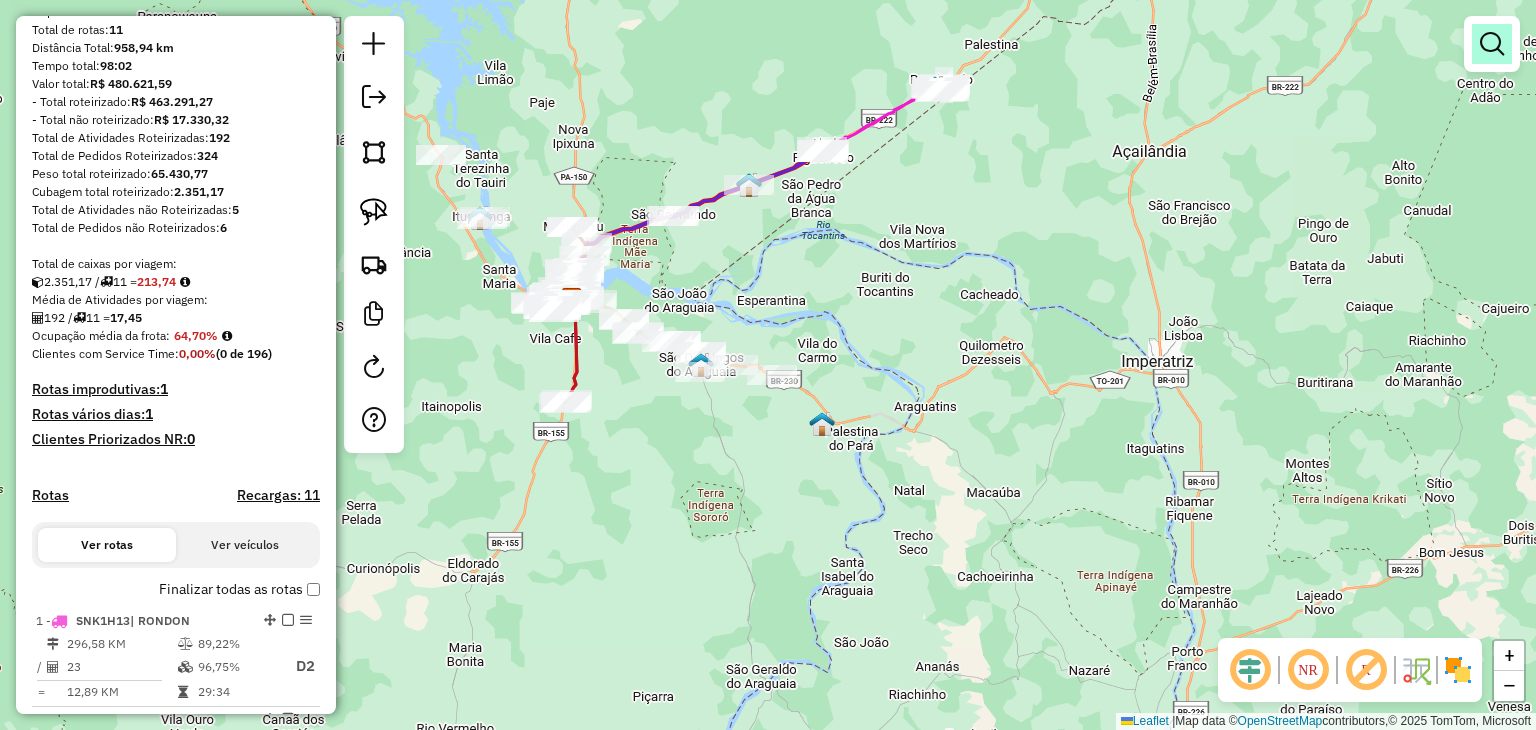 click at bounding box center (1492, 44) 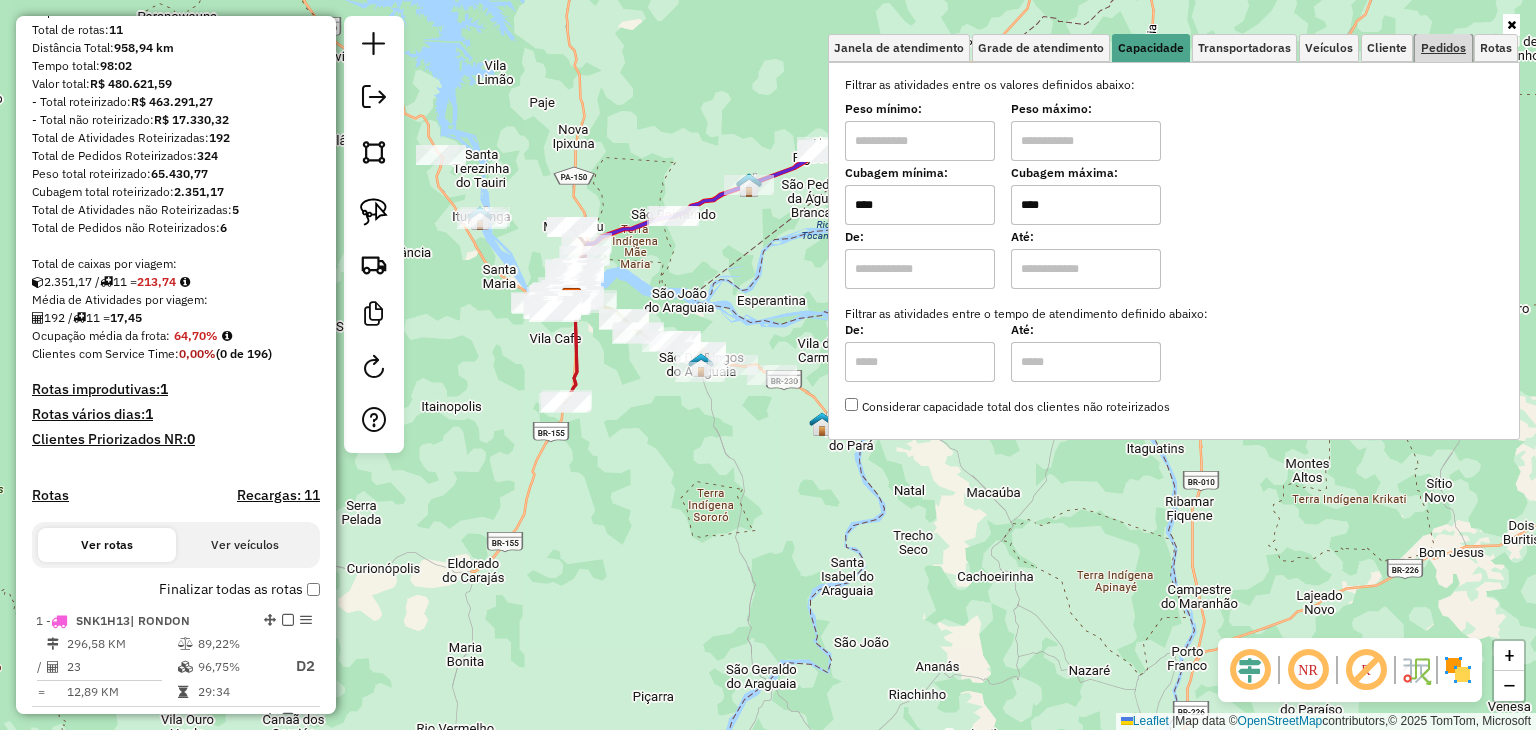 click on "Pedidos" at bounding box center [1443, 48] 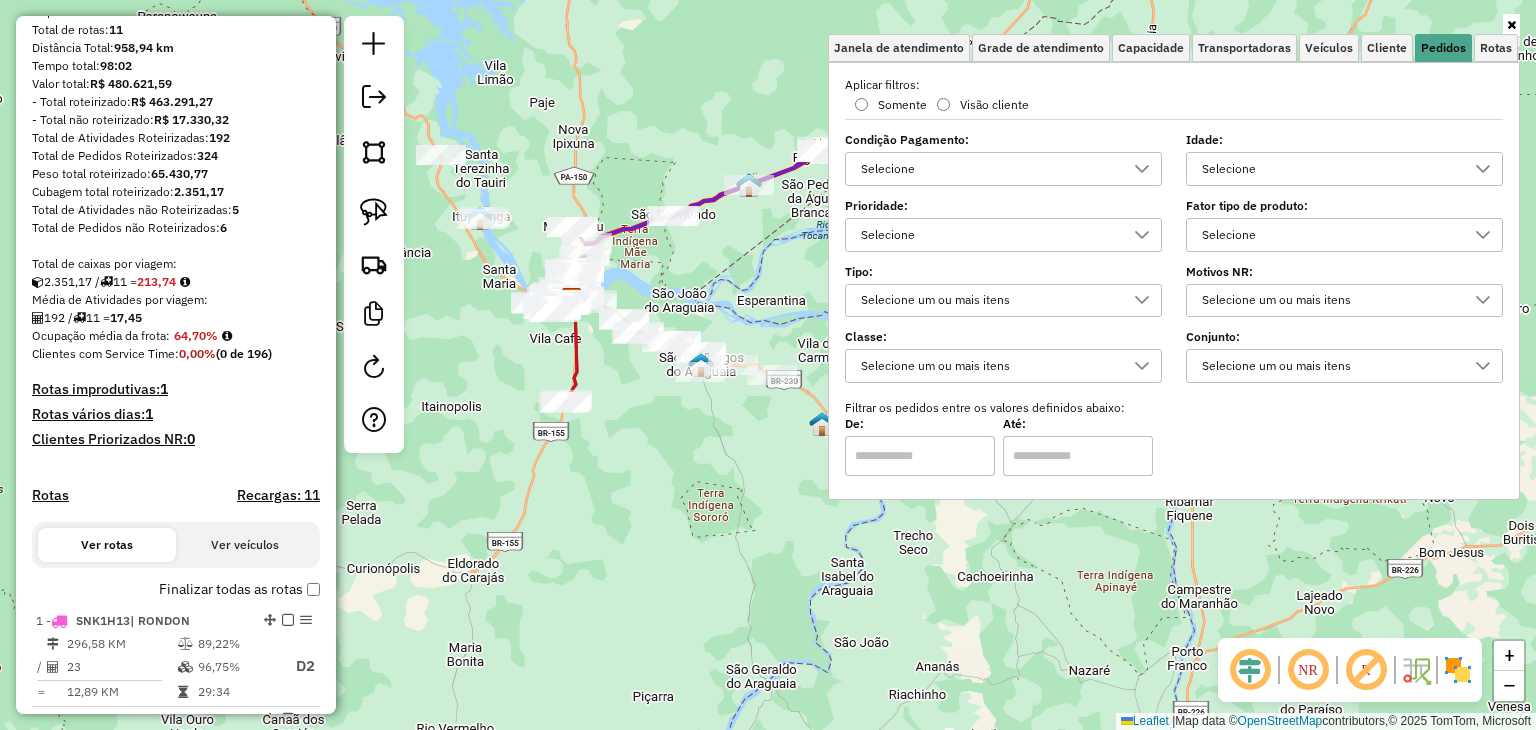 click on "Selecione" at bounding box center (988, 169) 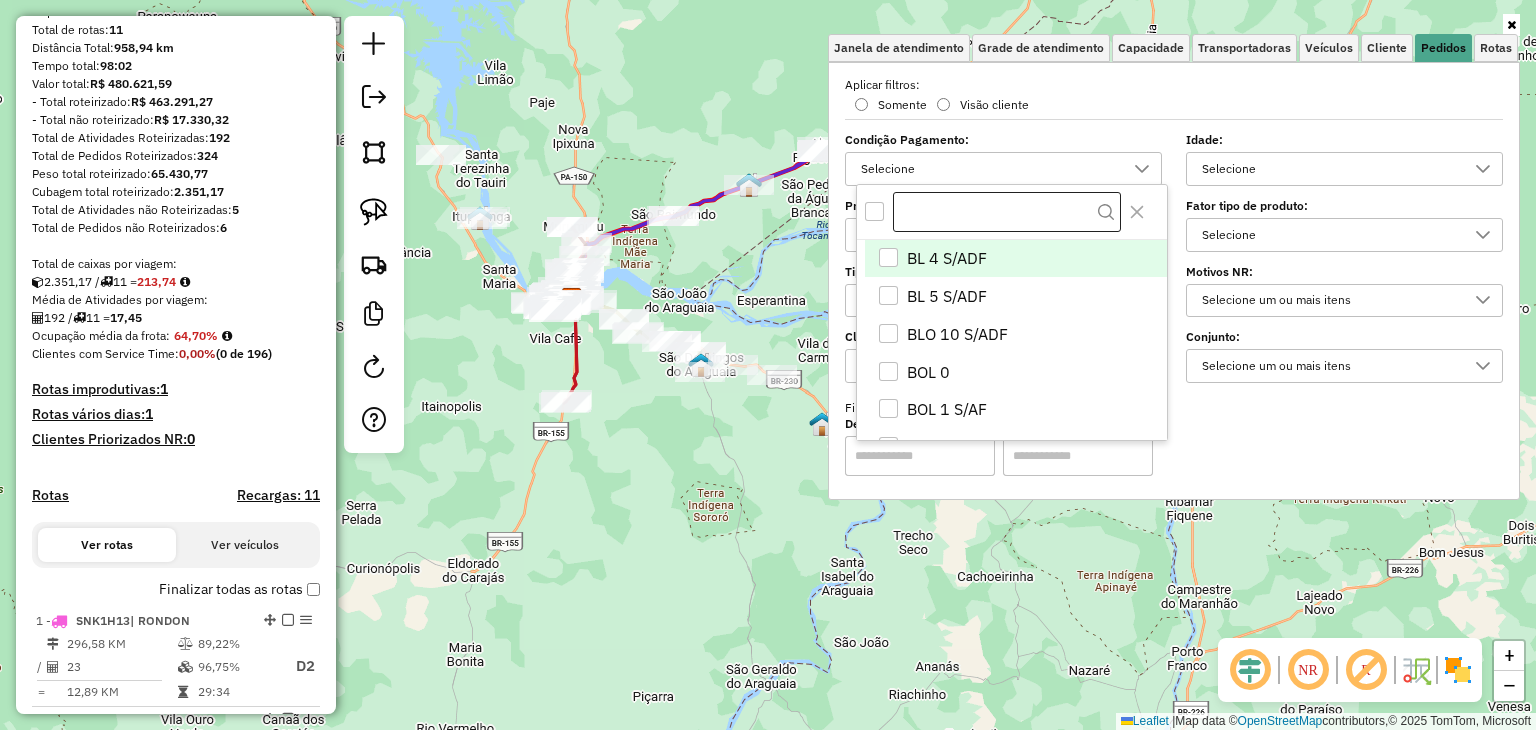 scroll, scrollTop: 11, scrollLeft: 71, axis: both 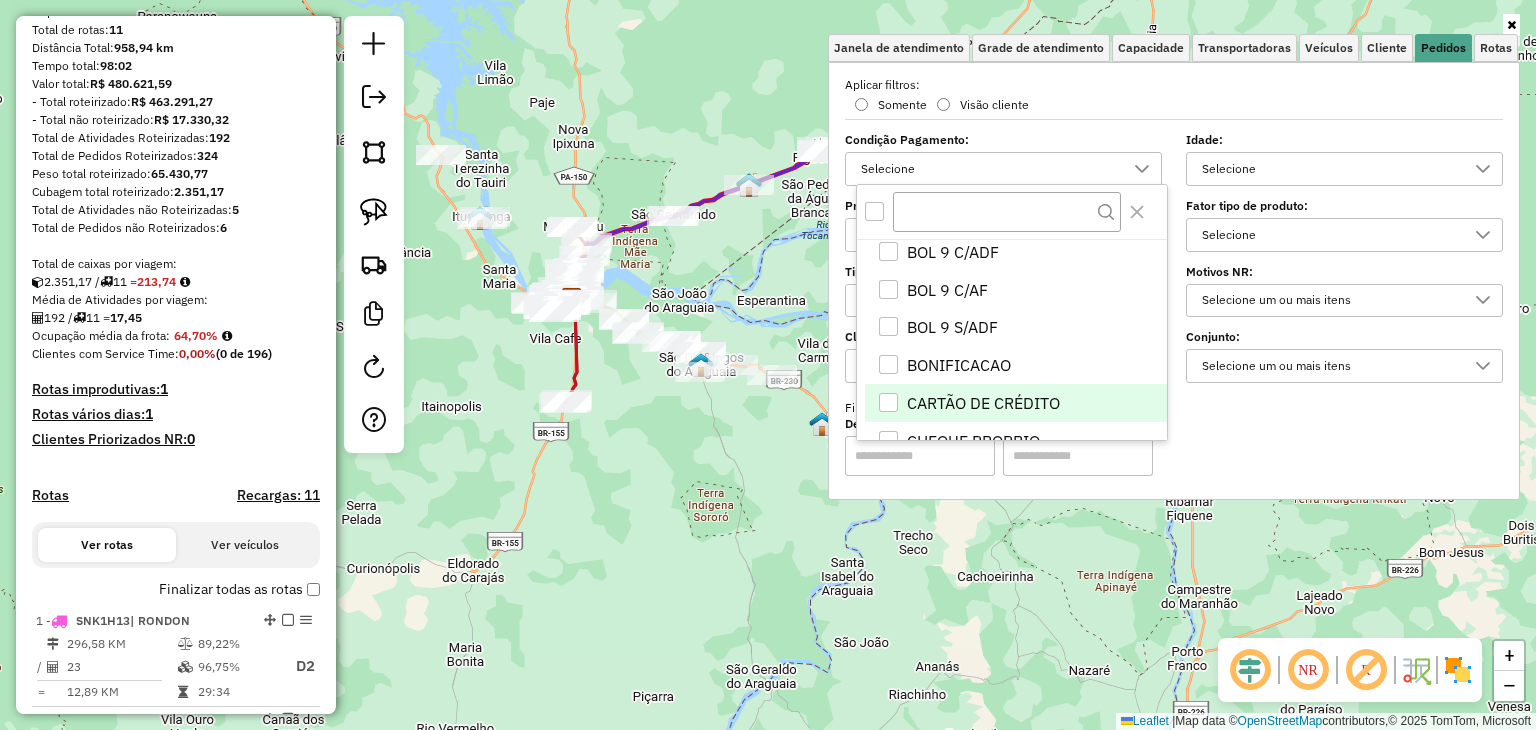 click at bounding box center (888, 402) 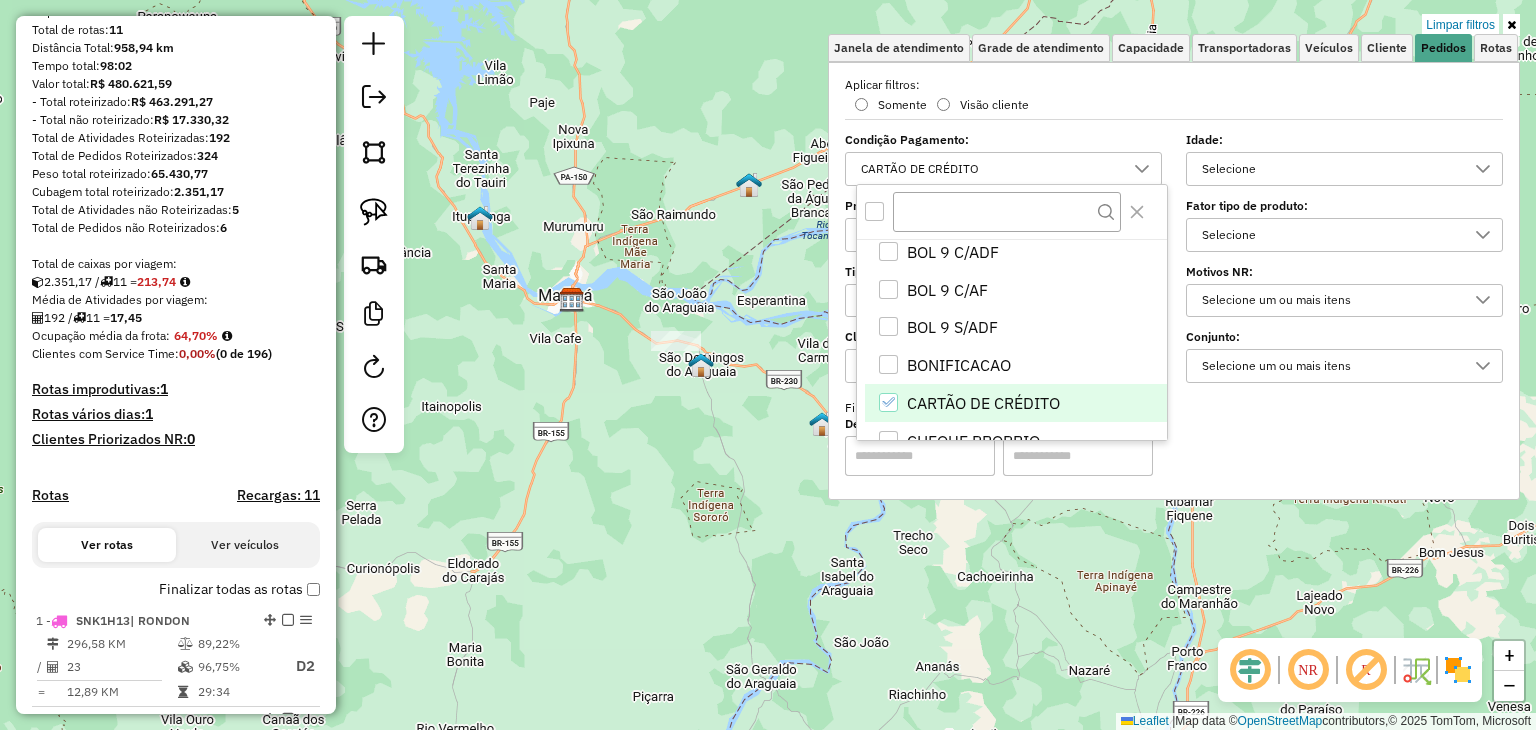 click on "Aplicando filtros  Pop-up bloqueado!  Seu navegador bloqueou automáticamente a abertura de uma nova janela.   Acesse as configurações e adicione o endereço do sistema a lista de permissão.   Fechar  Informações da Sessão [NUMBER] - [DATE]     Criação: [DATE] [TIME]   Depósito:  GP7 MARABA  Total de rotas:  11  Distância Total:  [NUMBER] km  Tempo total:  [TIME]  Valor total:  R$ [NUMBER]  - Total roteirizado:  R$ [NUMBER]  - Total não roteirizado:  R$ [NUMBER]  Total de Atividades Roteirizadas:  192  Total de Pedidos Roteirizados:  324  Peso total roteirizado:  [NUMBER]  Cubagem total roteirizado:  [NUMBER]  Total de Atividades não Roteirizadas:  5  Total de Pedidos não Roteirizados:  6 Total de caixas por viagem:  [NUMBER] /   11 =  [NUMBER] Média de Atividades por viagem:  192 /   11 =  17,45 Ocupação média da frota:  64,70%  Clientes com Service Time:  0,00%   (0 de 196)   Rotas improdutivas:  1  Rotas vários dias:  1  Clientes Priorizados NR:  0 Rotas  Recargas: 11   Ver rotas" at bounding box center [768, 365] 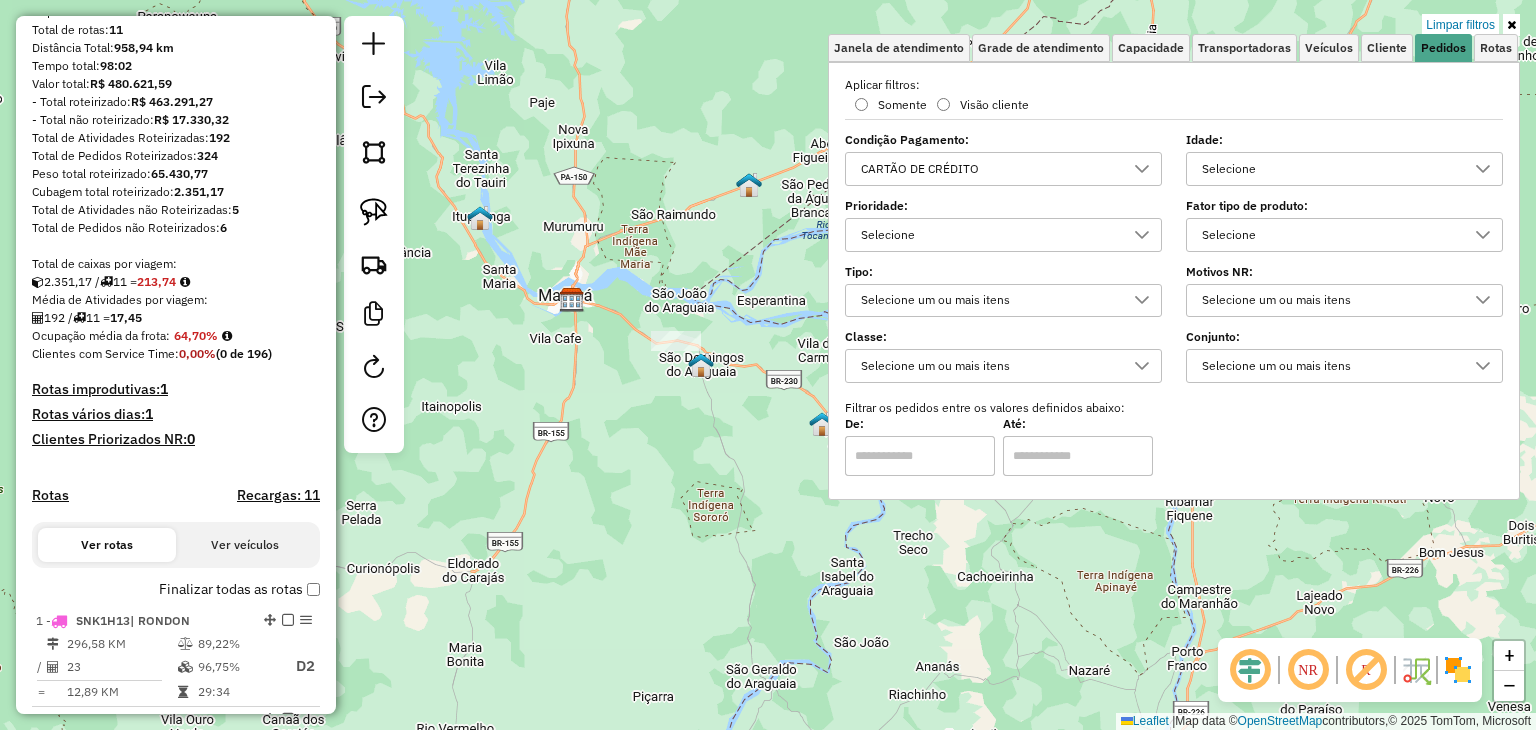 click on "Limpar filtros Janela de atendimento Grade de atendimento Capacidade Transportadoras Veículos Cliente Pedidos  Rotas Selecione os dias de semana para filtrar as janelas de atendimento  Seg   Ter   Qua   Qui   Sex   Sáb   Dom  Informe o período da janela de atendimento: De: Até:  Filtrar exatamente a janela do cliente  Considerar janela de atendimento padrão  Selecione os dias de semana para filtrar as grades de atendimento  Seg   Ter   Qua   Qui   Sex   Sáb   Dom   Considerar clientes sem dia de atendimento cadastrado  Clientes fora do dia de atendimento selecionado Filtrar as atividades entre os valores definidos abaixo:  Peso mínimo:   Peso máximo:   Cubagem mínima:  ****  Cubagem máxima:  ****  De:   Até:  Filtrar as atividades entre o tempo de atendimento definido abaixo:  De:   Até:   Considerar capacidade total dos clientes não roteirizados Transportadora: Selecione um ou mais itens Tipo de veículo: Selecione um ou mais itens Veículo: Selecione um ou mais itens Motorista: Nome: Rótulo: +" 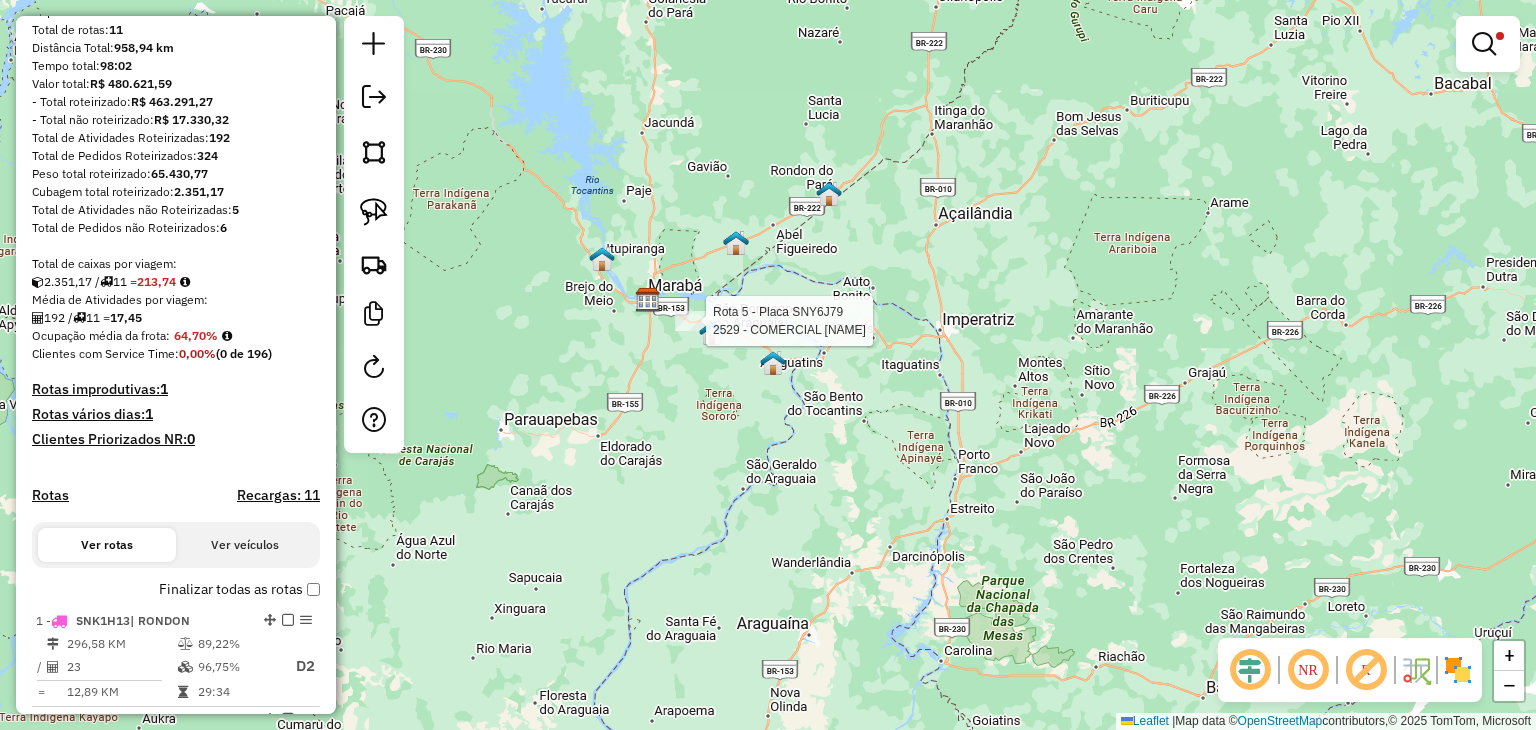 select on "**********" 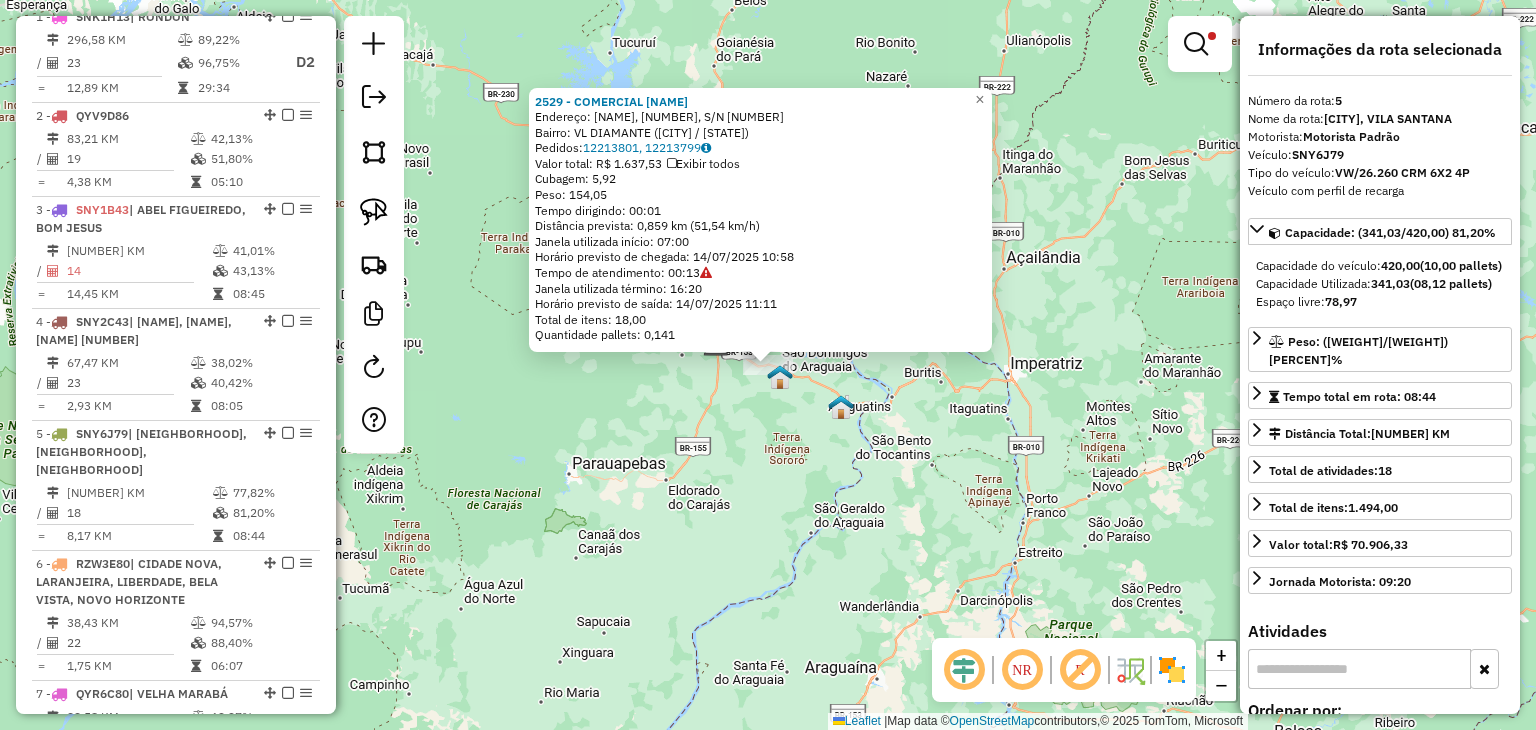 scroll, scrollTop: 1208, scrollLeft: 0, axis: vertical 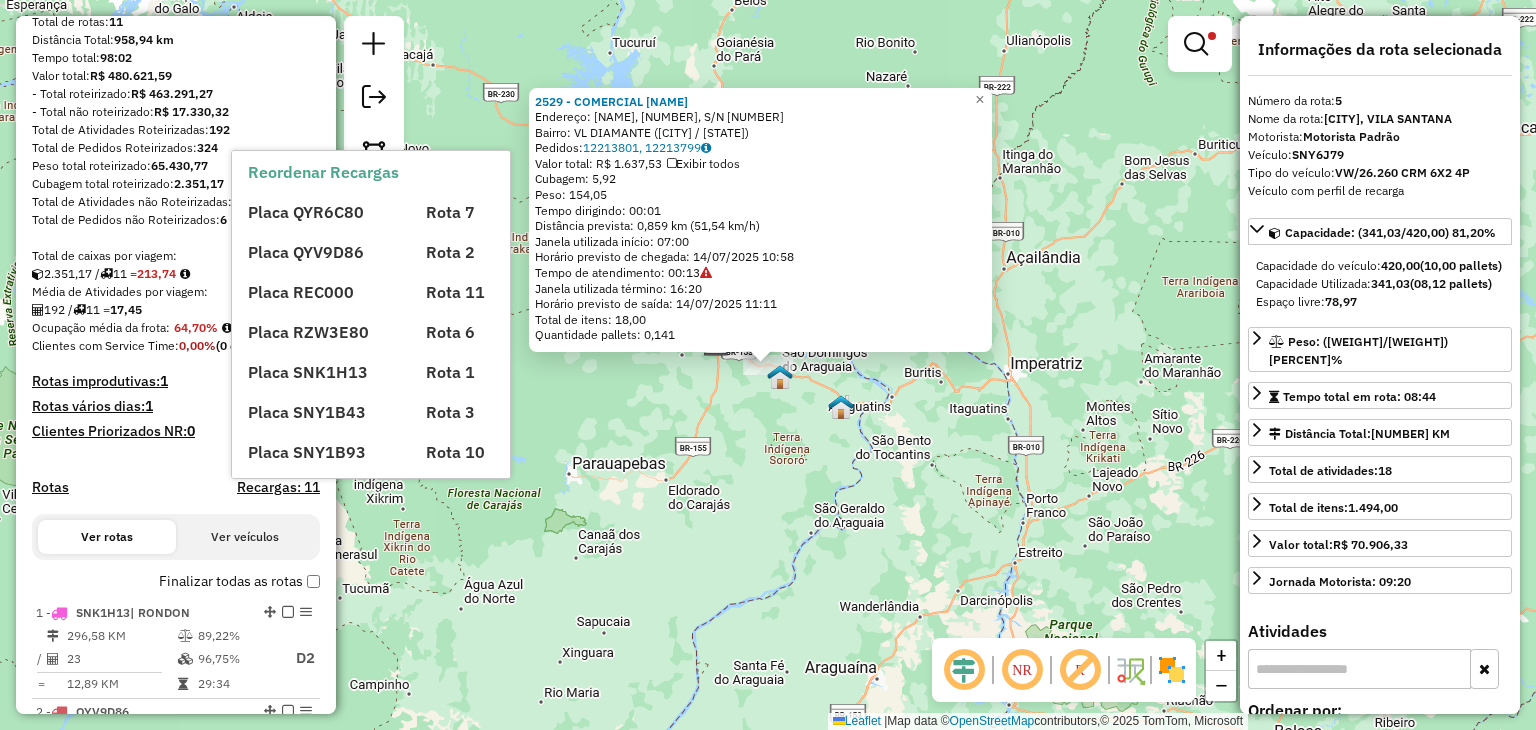 drag, startPoint x: 616, startPoint y: 406, endPoint x: 694, endPoint y: 434, distance: 82.8734 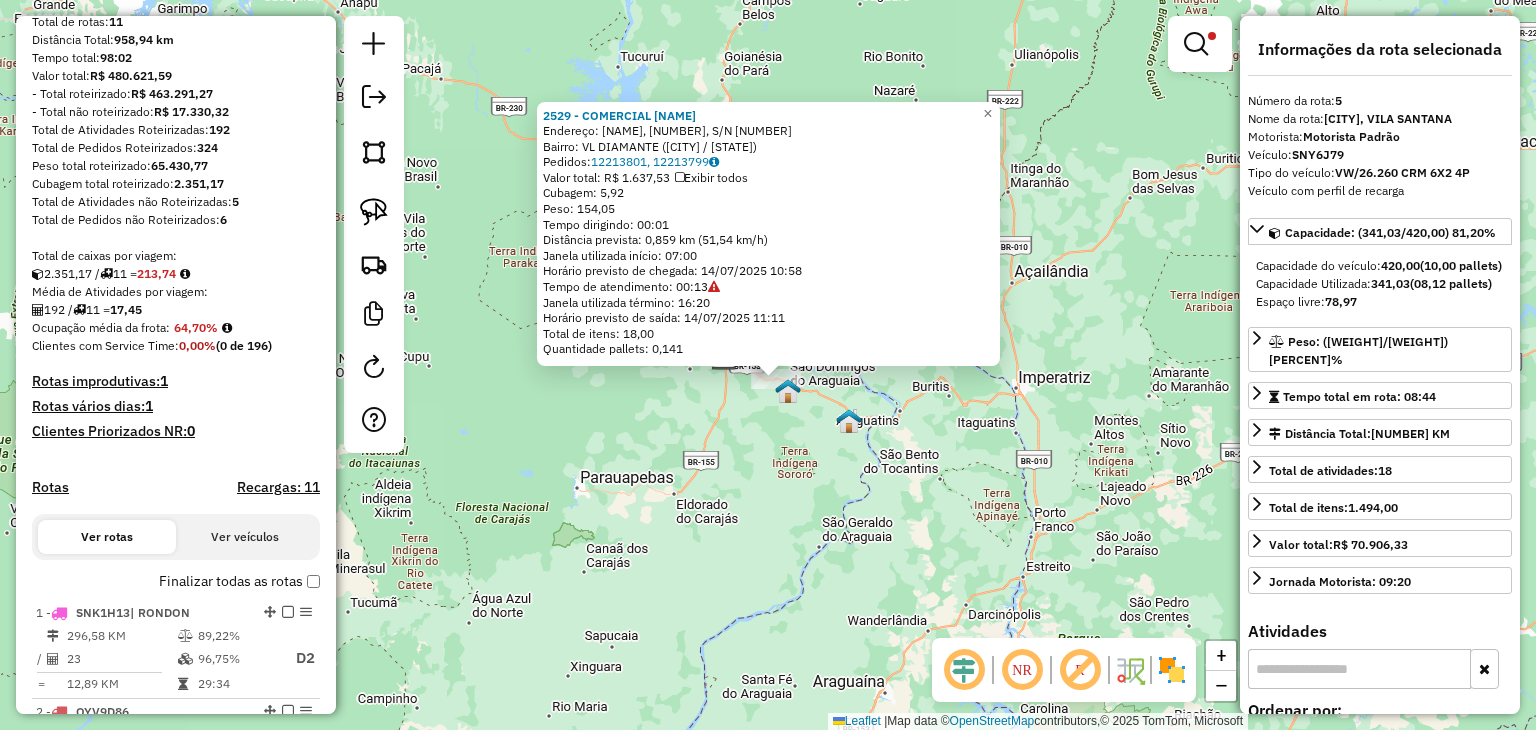 click on "2529 - COMERCIAL MINEIRO  Endereço:  TRANSAMAZONICA, KM 40, S/N [NUMBER]   Bairro: VL DIAMANTE ([CITY] / [STATE])   Pedidos:  12213801, 12213799   Valor total: R$ 1.637,53   Exibir todos   Cubagem: 5,92  Peso: 154,05  Tempo dirigindo: 00:01   Distância prevista: 0,859 km (51,54 km/h)   Janela utilizada início: 07:00   Horário previsto de chegada: 14/07/2025 10:58   Tempo de atendimento: 00:13   Janela utilizada término: 16:20   Horário previsto de saída: 14/07/2025 11:11   Total de itens: 18,00   Quantidade pallets: 0,141  × Limpar filtros Janela de atendimento Grade de atendimento Capacidade Transportadoras Veículos Cliente Pedidos  Rotas Selecione os dias de semana para filtrar as janelas de atendimento  Seg   Ter   Qua   Qui   Sex   Sáb   Dom  Informe o período da janela de atendimento: De: Até:  Filtrar exatamente a janela do cliente  Considerar janela de atendimento padrão  Selecione os dias de semana para filtrar as grades de atendimento  Seg   Ter   Qua   Qui   Sex   Sáb   Dom  ****" 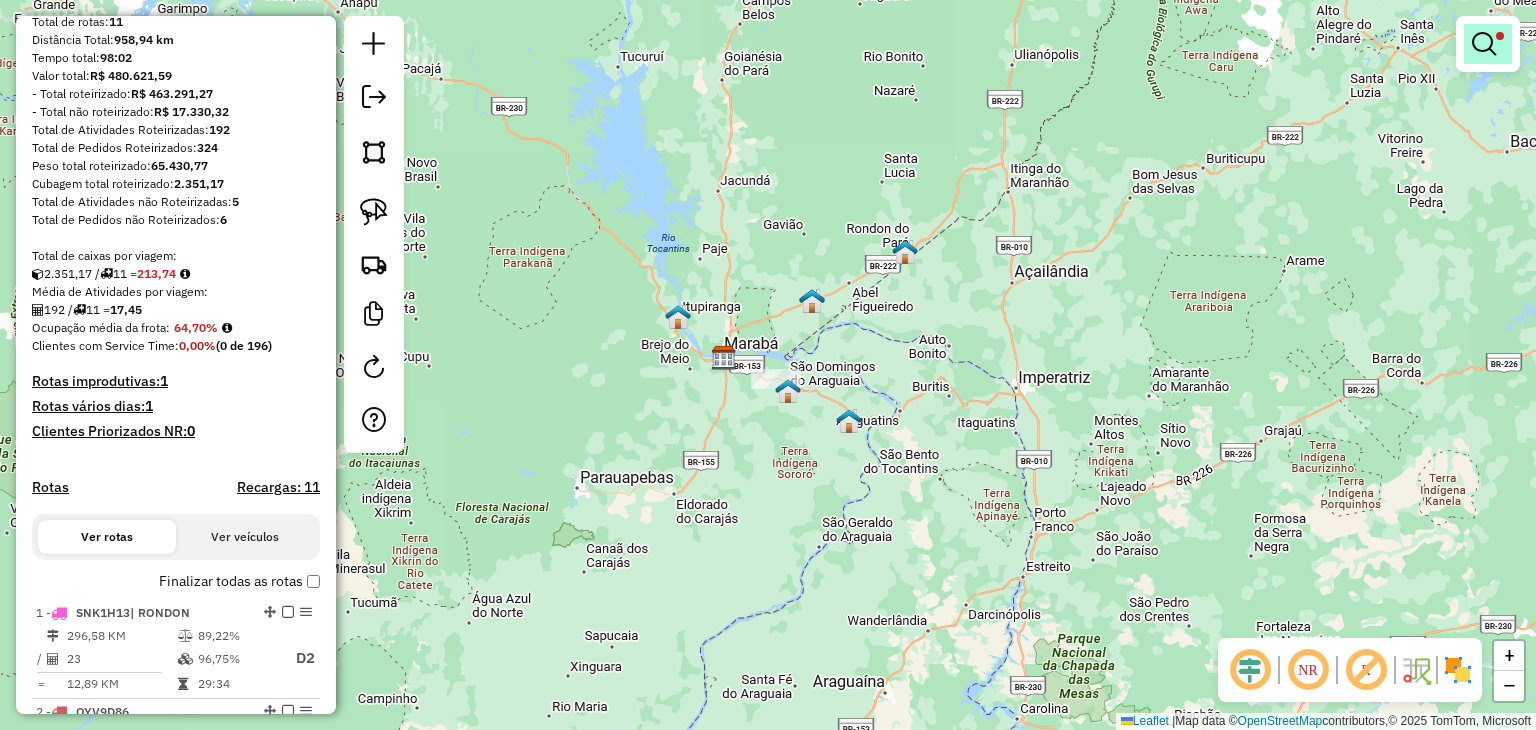 click at bounding box center (1488, 44) 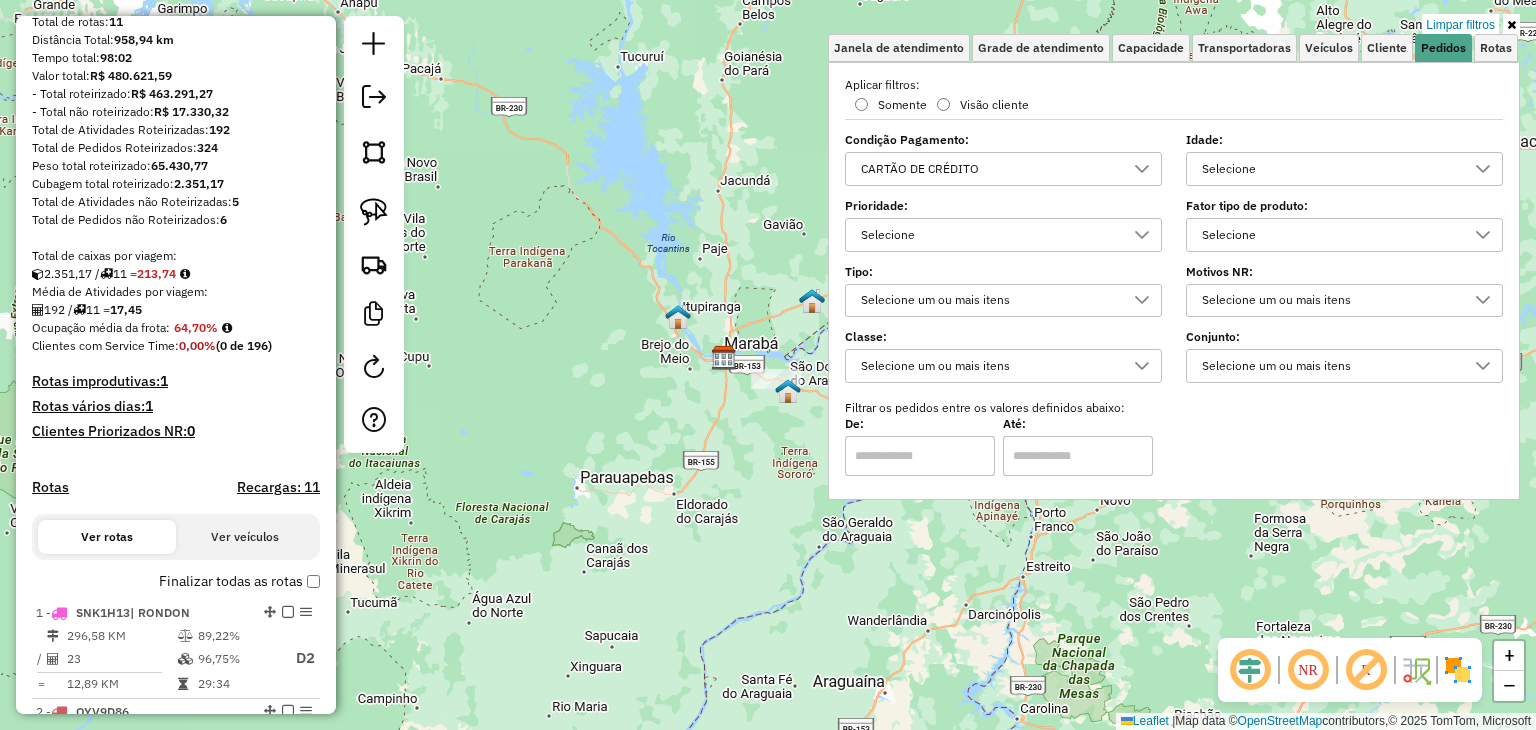 click on "CARTÃO DE CRÉDITO" at bounding box center (988, 169) 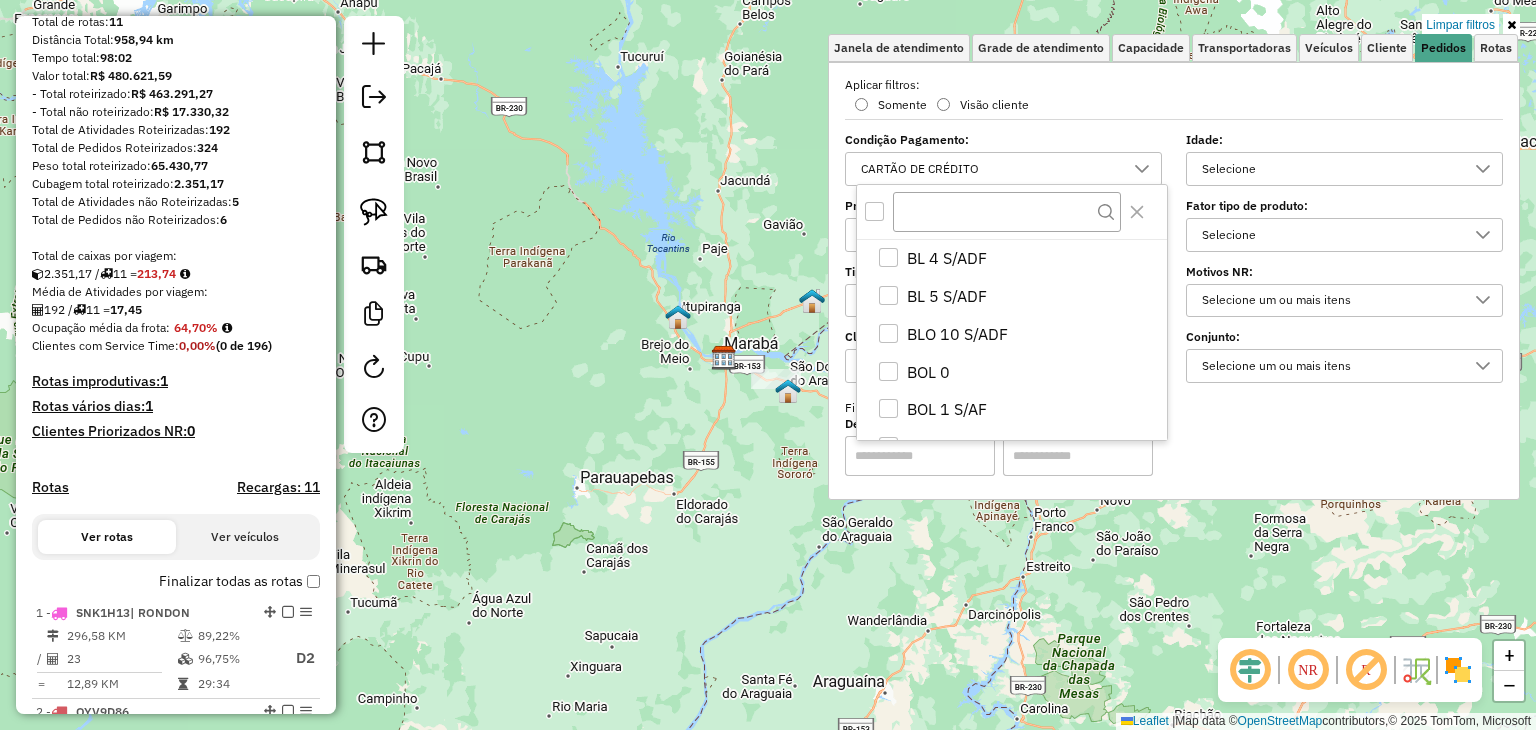 scroll, scrollTop: 1120, scrollLeft: 0, axis: vertical 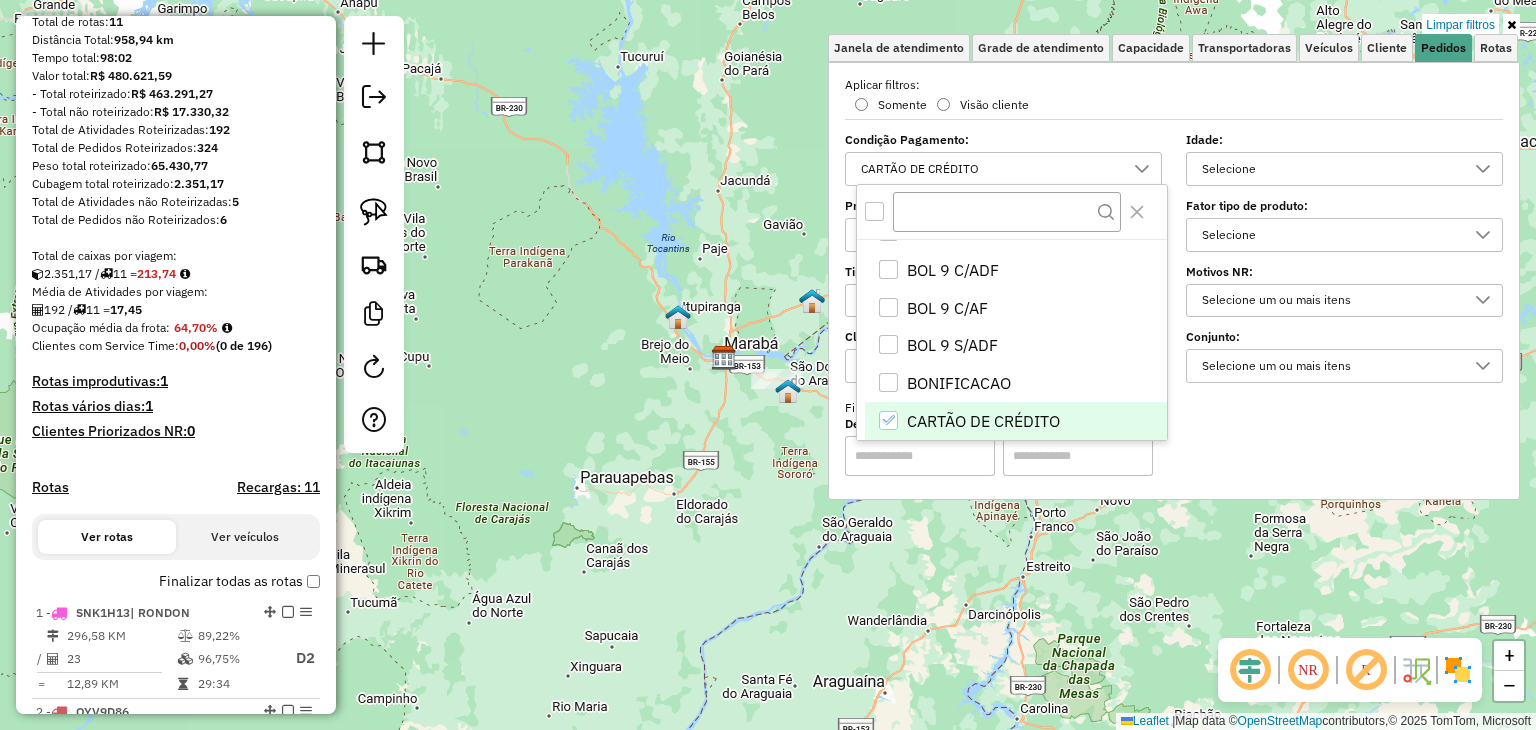 click at bounding box center [874, 211] 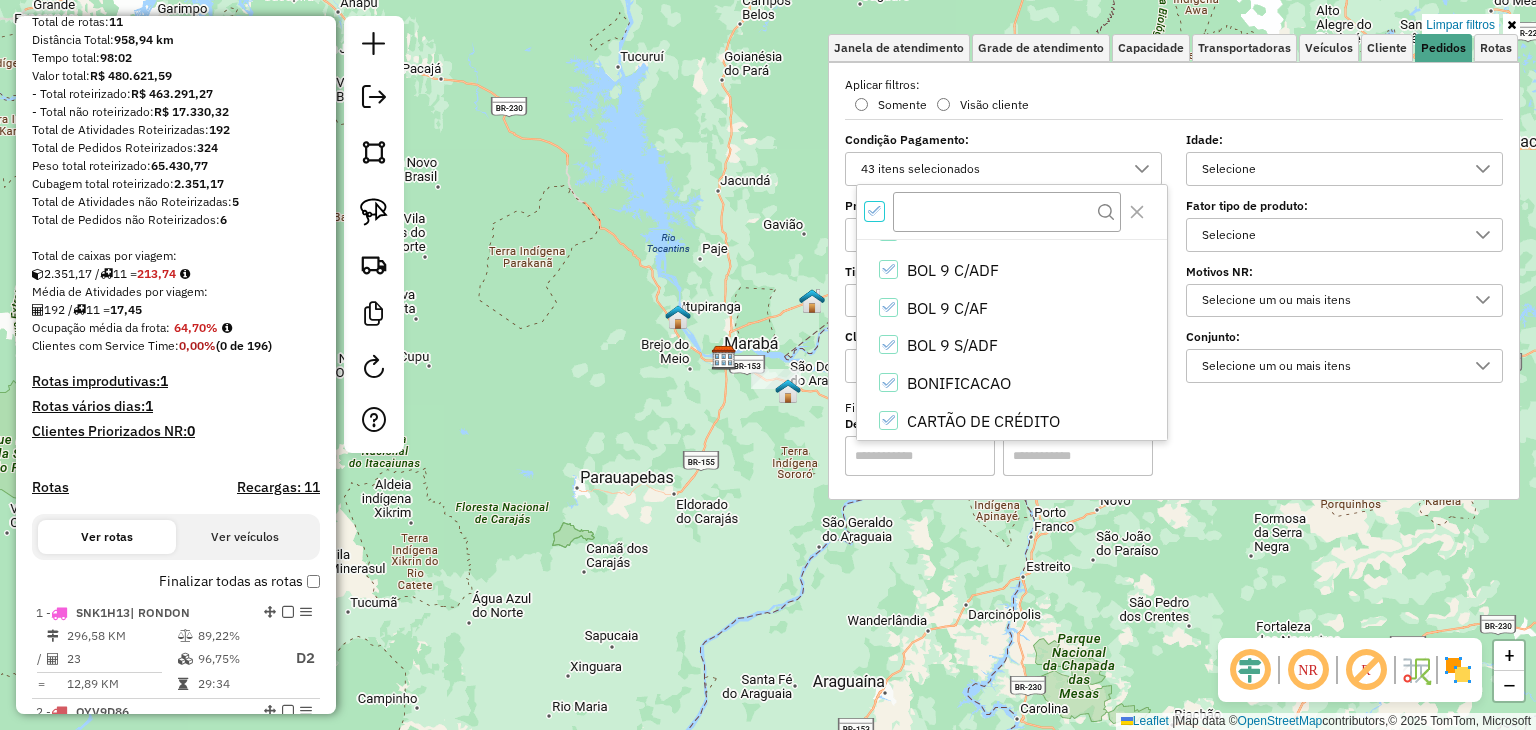 scroll, scrollTop: 11, scrollLeft: 6, axis: both 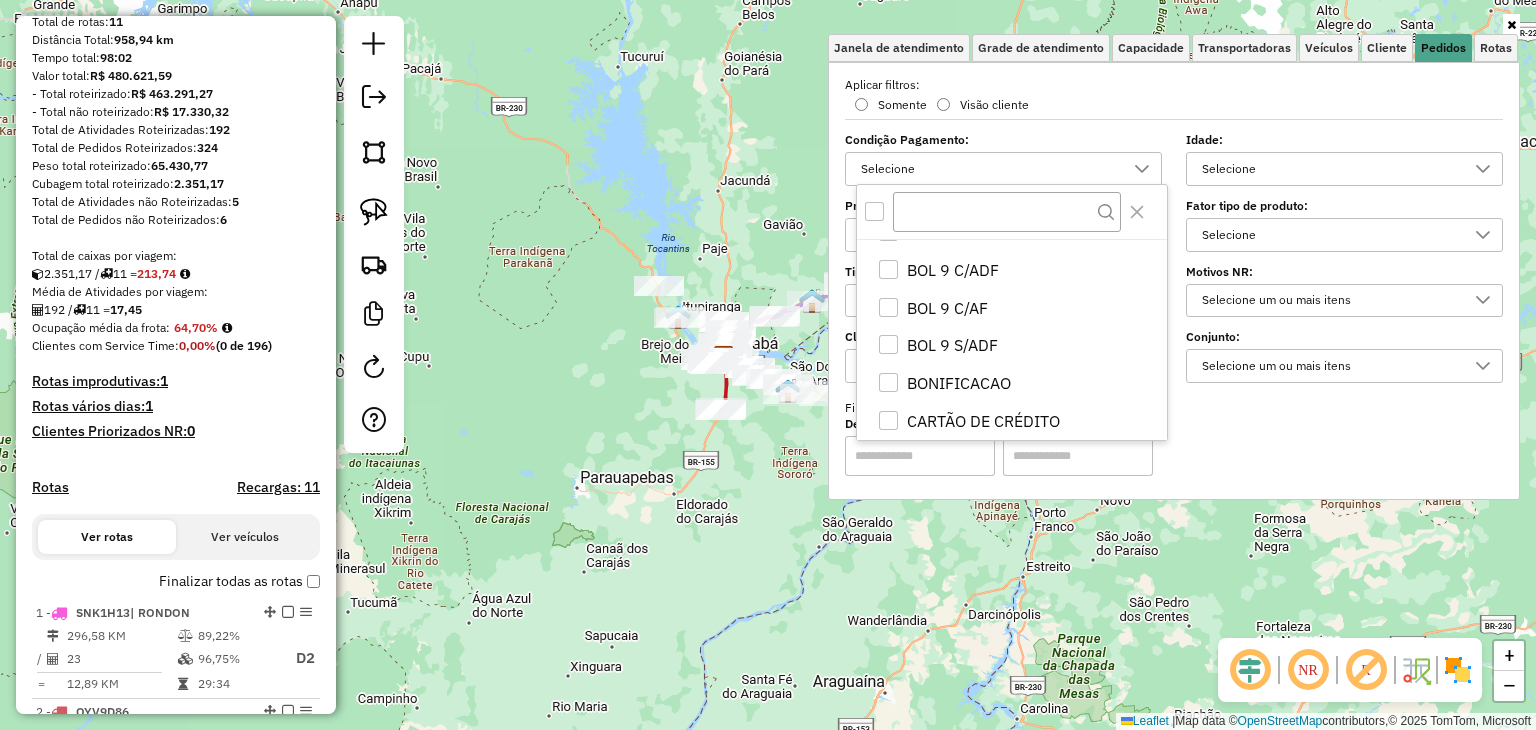 click on "Janela de atendimento Grade de atendimento Capacidade Transportadoras Veículos Cliente Pedidos  Rotas Selecione os dias de semana para filtrar as janelas de atendimento  Seg   Ter   Qua   Qui   Sex   Sáb   Dom  Informe o período da janela de atendimento: De: Até:  Filtrar exatamente a janela do cliente  Considerar janela de atendimento padrão  Selecione os dias de semana para filtrar as grades de atendimento  Seg   Ter   Qua   Qui   Sex   Sáb   Dom   Considerar clientes sem dia de atendimento cadastrado  Clientes fora do dia de atendimento selecionado Filtrar as atividades entre os valores definidos abaixo:  Peso mínimo:   Peso máximo:   Cubagem mínima:  ****  Cubagem máxima:  ****  De:   Até:  Filtrar as atividades entre o tempo de atendimento definido abaixo:  De:   Até:   Considerar capacidade total dos clientes não roteirizados Transportadora: Selecione um ou mais itens Tipo de veículo: Selecione um ou mais itens Veículo: Selecione um ou mais itens Motorista: Selecione um ou mais itens De:" 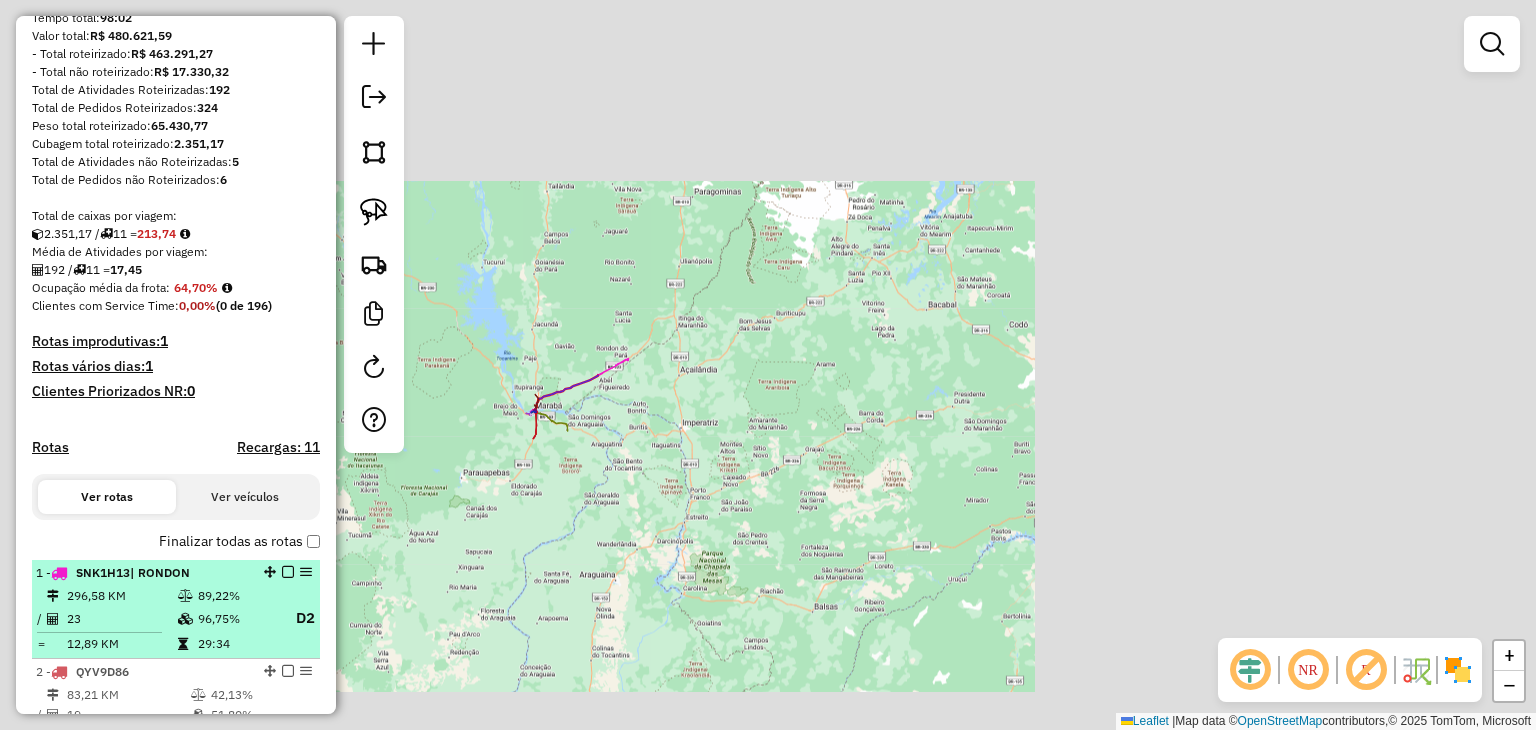scroll, scrollTop: 308, scrollLeft: 0, axis: vertical 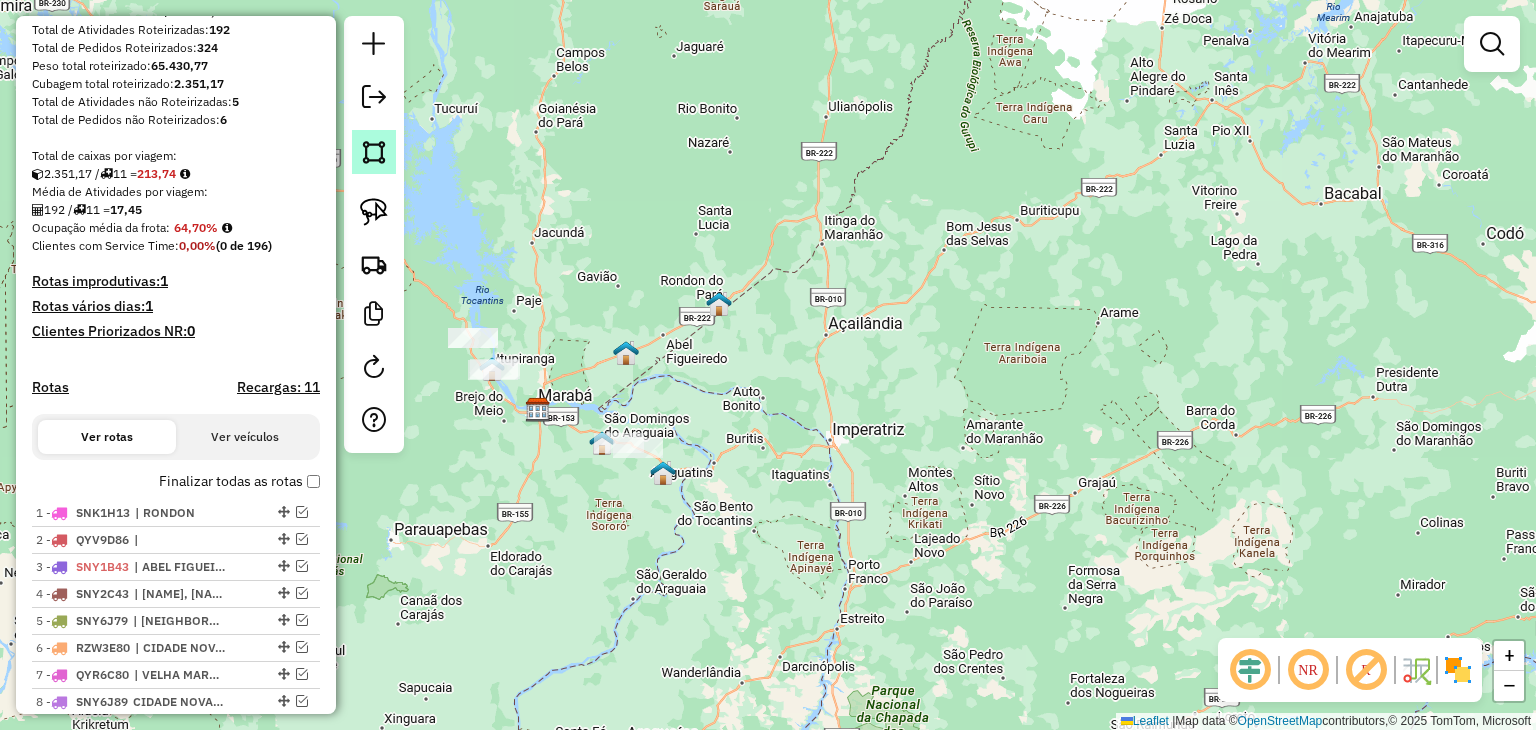 click 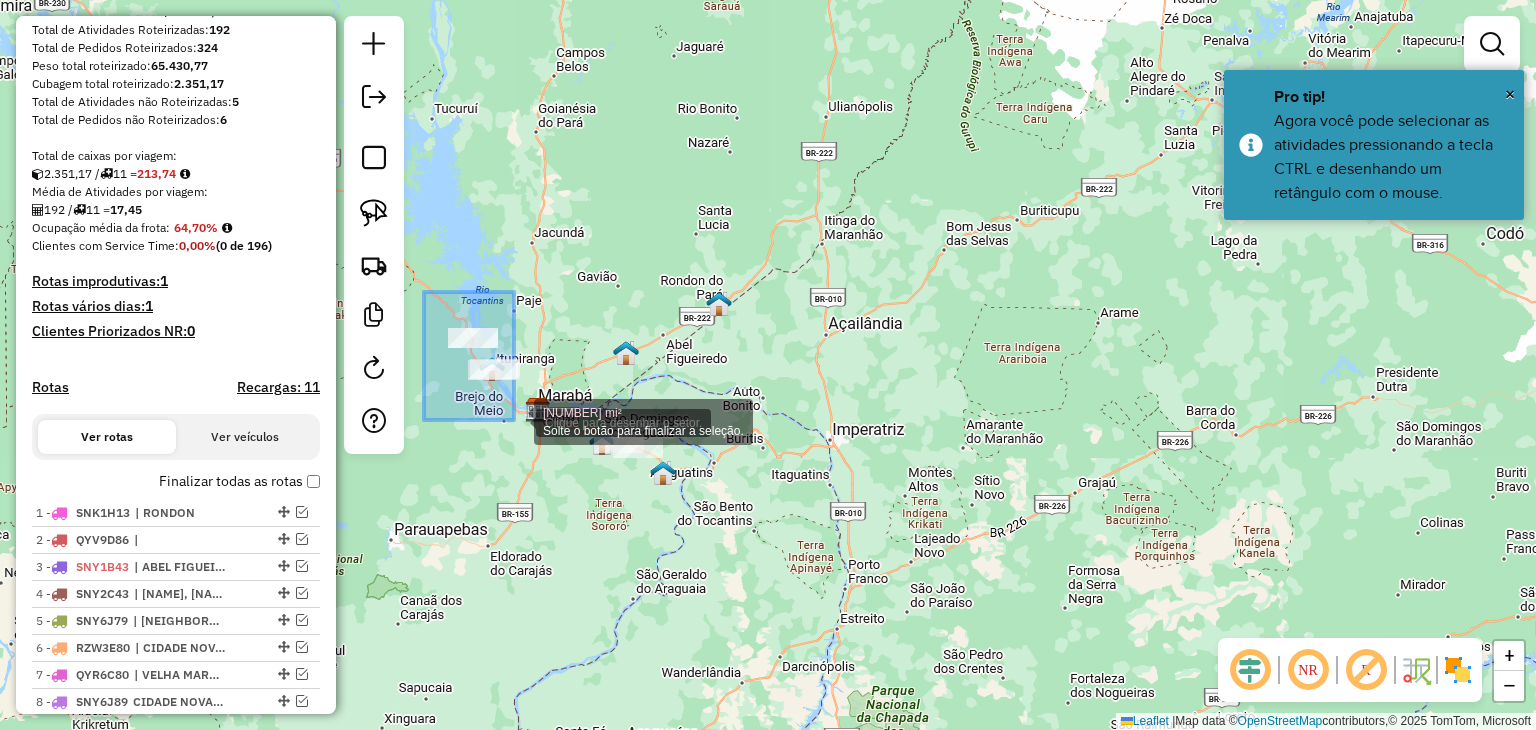 drag, startPoint x: 424, startPoint y: 292, endPoint x: 528, endPoint y: 424, distance: 168.0476 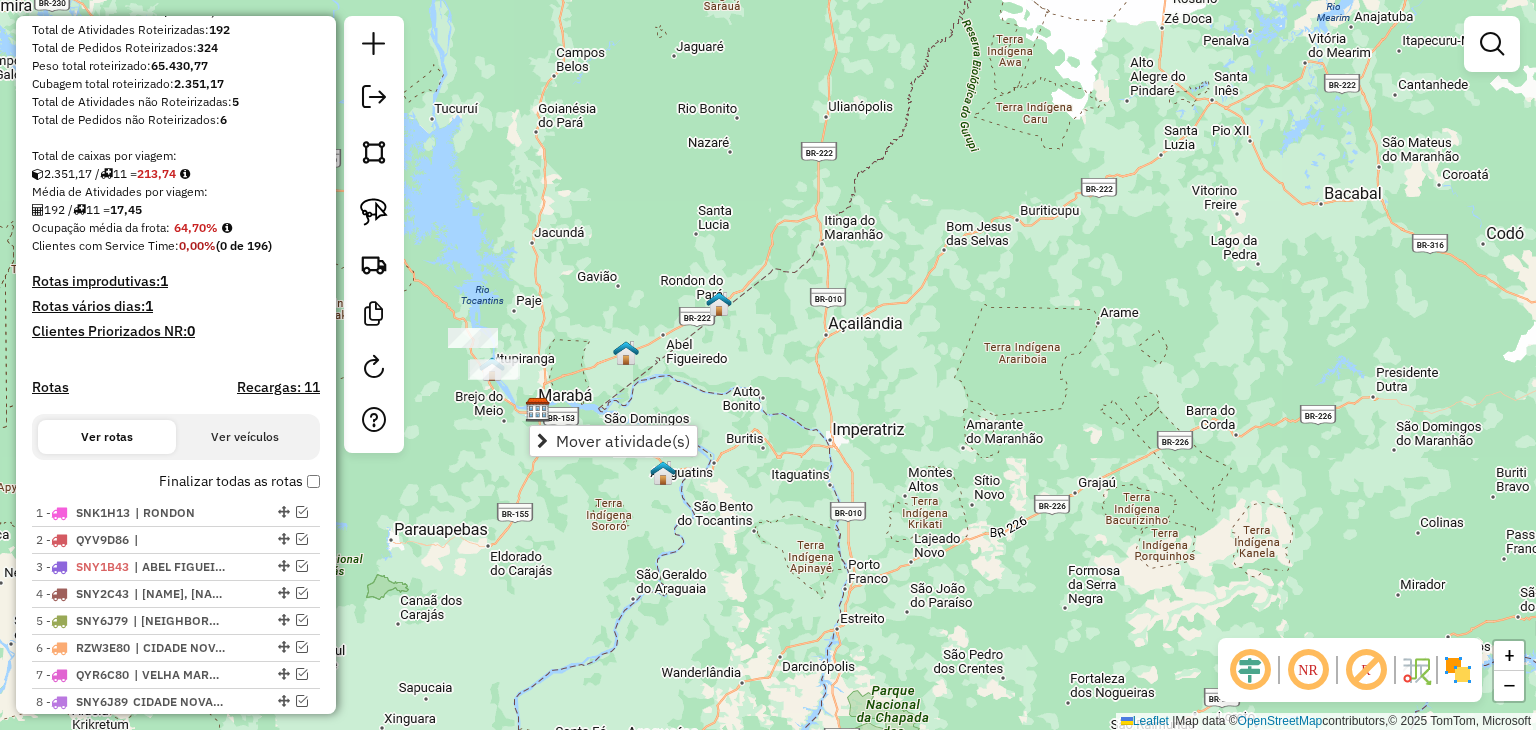 click on "Janela de atendimento Grade de atendimento Capacidade Transportadoras Veículos Cliente Pedidos  Rotas Selecione os dias de semana para filtrar as janelas de atendimento  Seg   Ter   Qua   Qui   Sex   Sáb   Dom  Informe o período da janela de atendimento: De: Até:  Filtrar exatamente a janela do cliente  Considerar janela de atendimento padrão  Selecione os dias de semana para filtrar as grades de atendimento  Seg   Ter   Qua   Qui   Sex   Sáb   Dom   Considerar clientes sem dia de atendimento cadastrado  Clientes fora do dia de atendimento selecionado Filtrar as atividades entre os valores definidos abaixo:  Peso mínimo:   Peso máximo:   Cubagem mínima:  ****  Cubagem máxima:  ****  De:   Até:  Filtrar as atividades entre o tempo de atendimento definido abaixo:  De:   Até:   Considerar capacidade total dos clientes não roteirizados Transportadora: Selecione um ou mais itens Tipo de veículo: Selecione um ou mais itens Veículo: Selecione um ou mais itens Motorista: Selecione um ou mais itens De:" 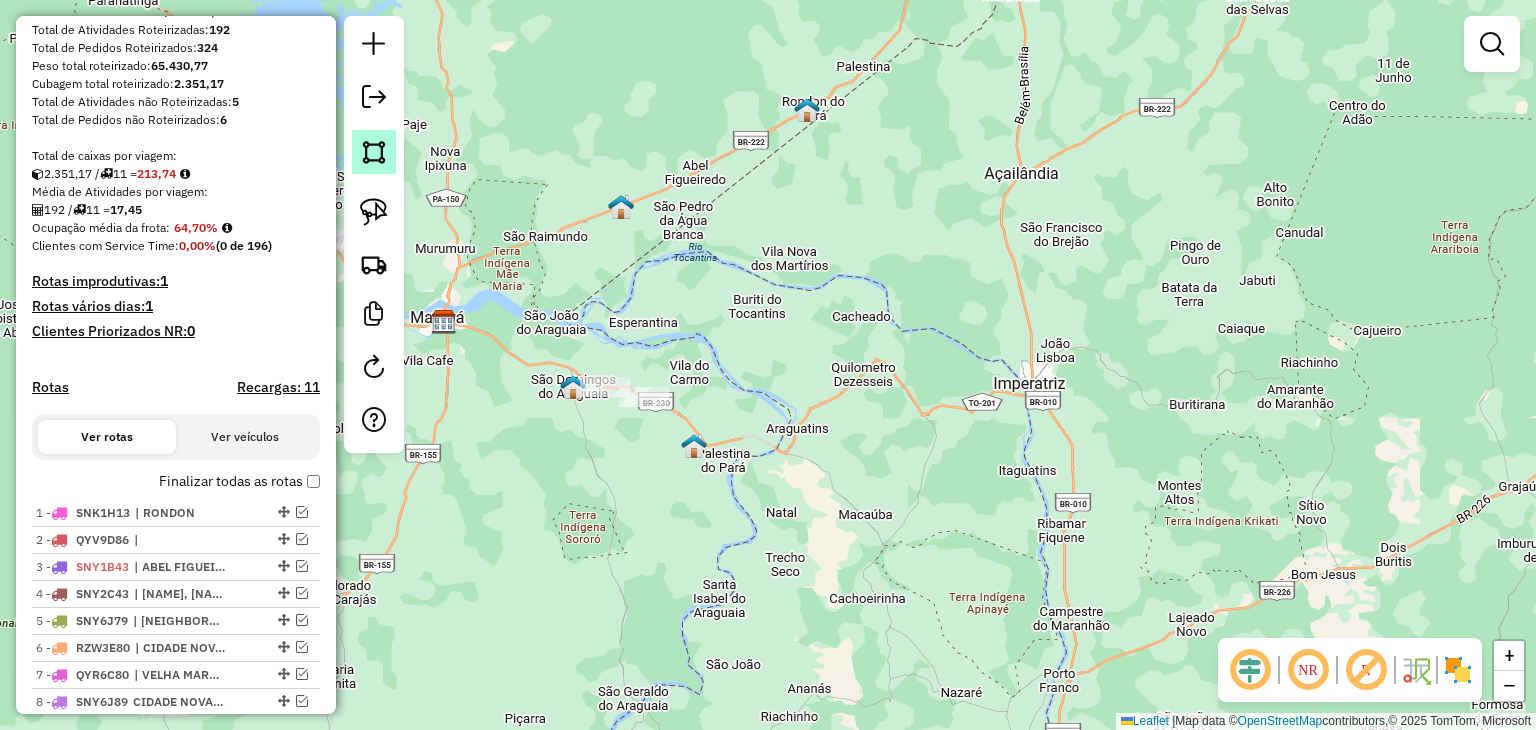 click 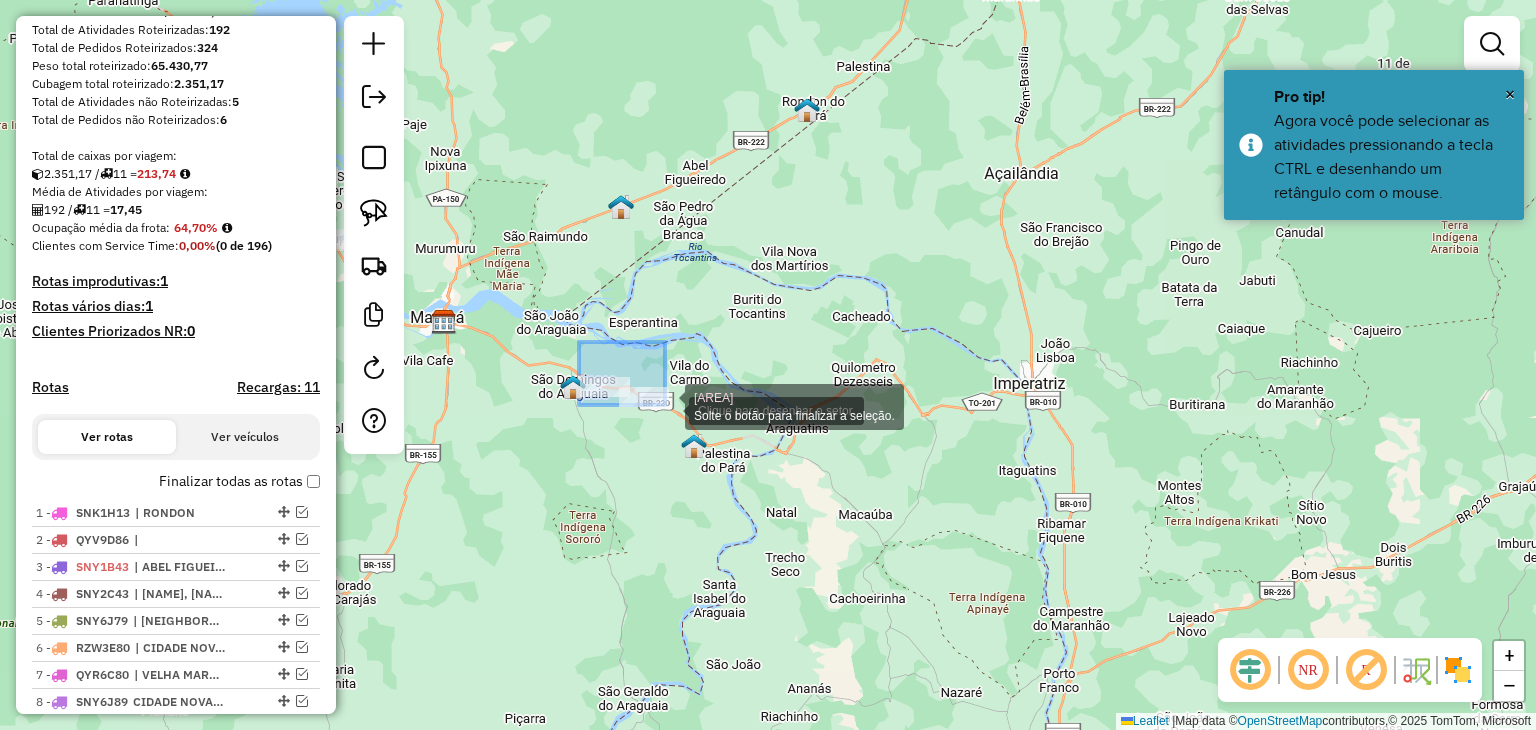 drag, startPoint x: 579, startPoint y: 342, endPoint x: 688, endPoint y: 425, distance: 137.00365 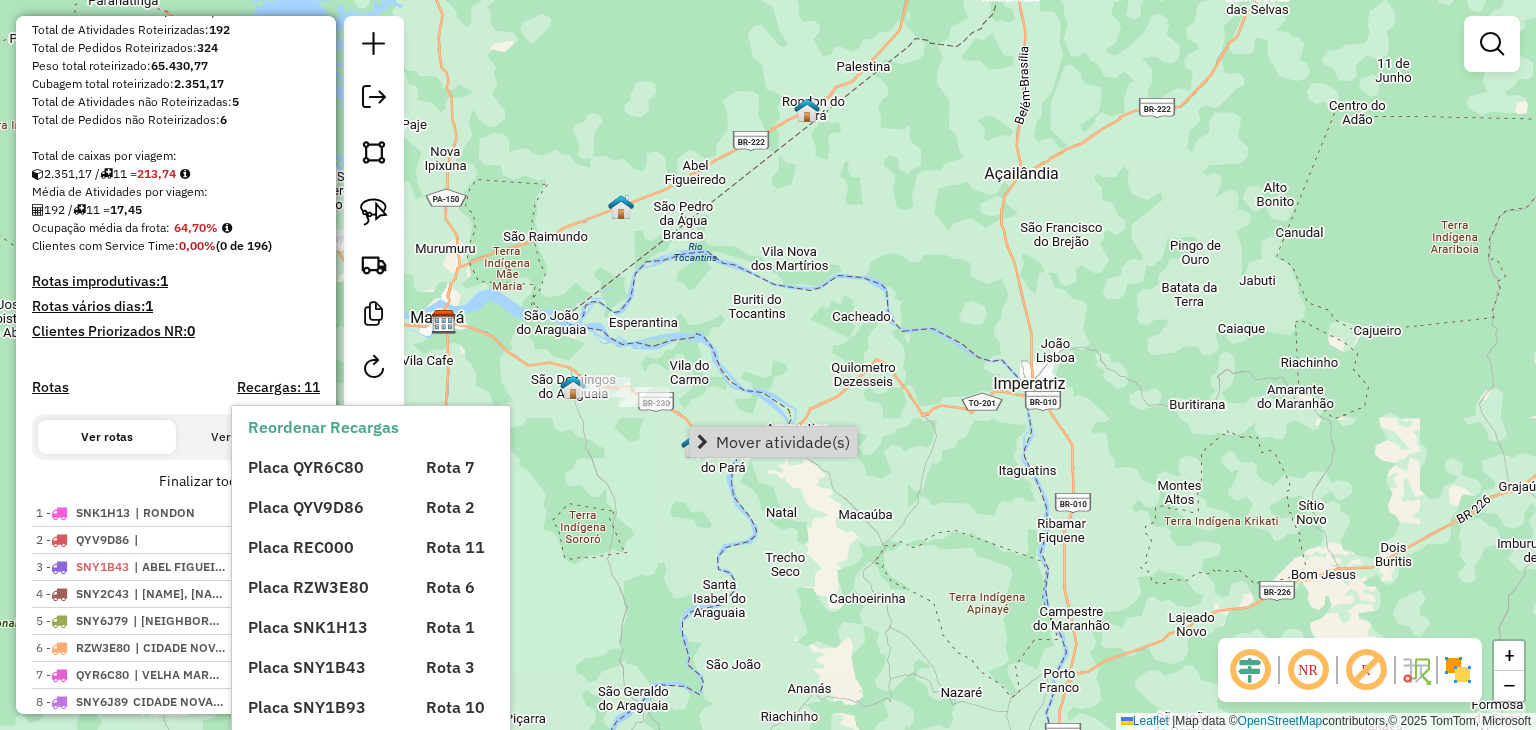 click on "Placa QYR6C80 Rota 7 Placa QYV9D86 Rota 2 Placa REC000 Rota 11 Placa RZW3E80 Rota 6 Placa SNK1H13 Rota 1 Placa SNY1B43 Rota 3 Placa SNY1B93 Rota 10 Placa SNY2C43 Rota 4 Placa SNY6J79 Rota 5 Placa SNY6J89 Rota 8 Placa SNY8I05 Rota 9" at bounding box center (388, 659) 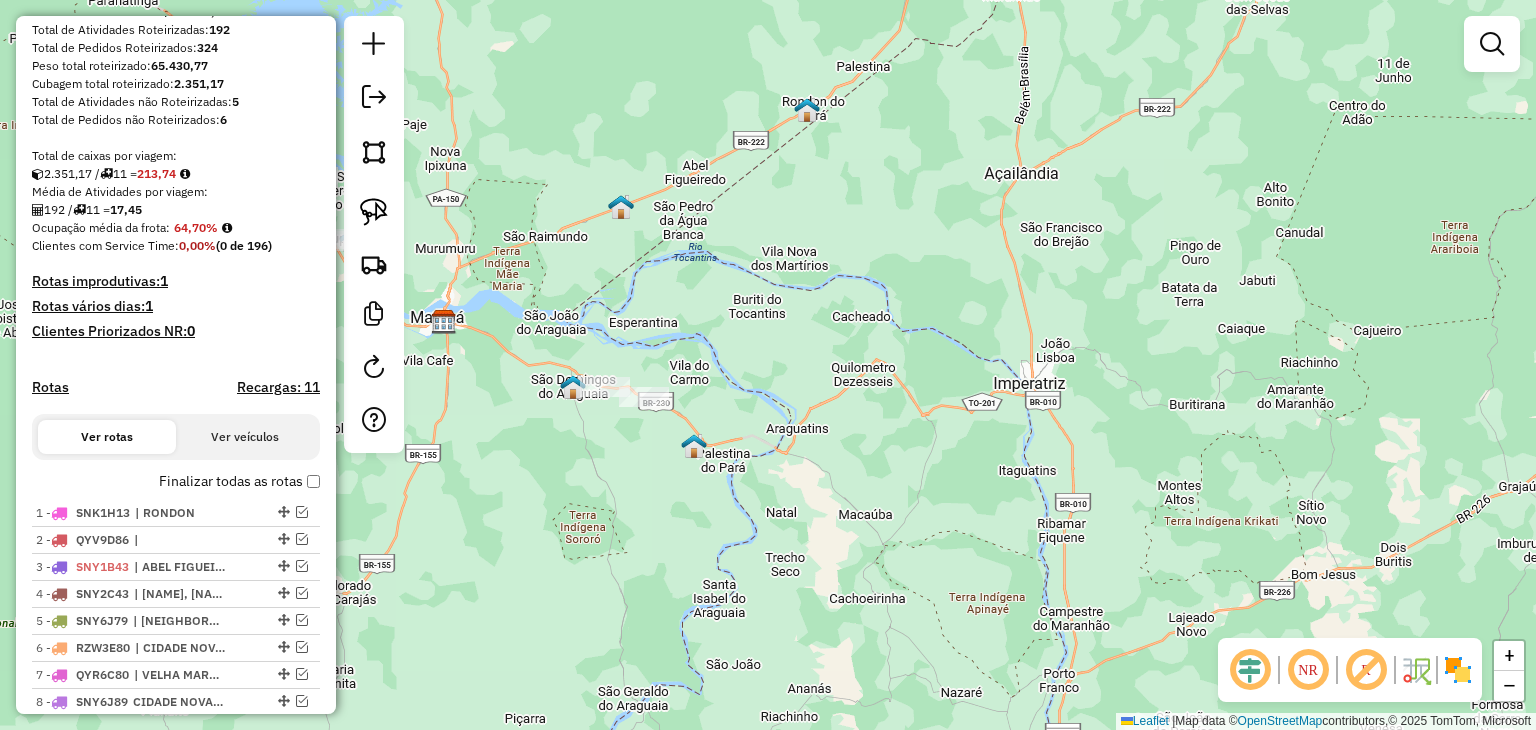 click on "Finalizar todas as rotas" at bounding box center (239, 481) 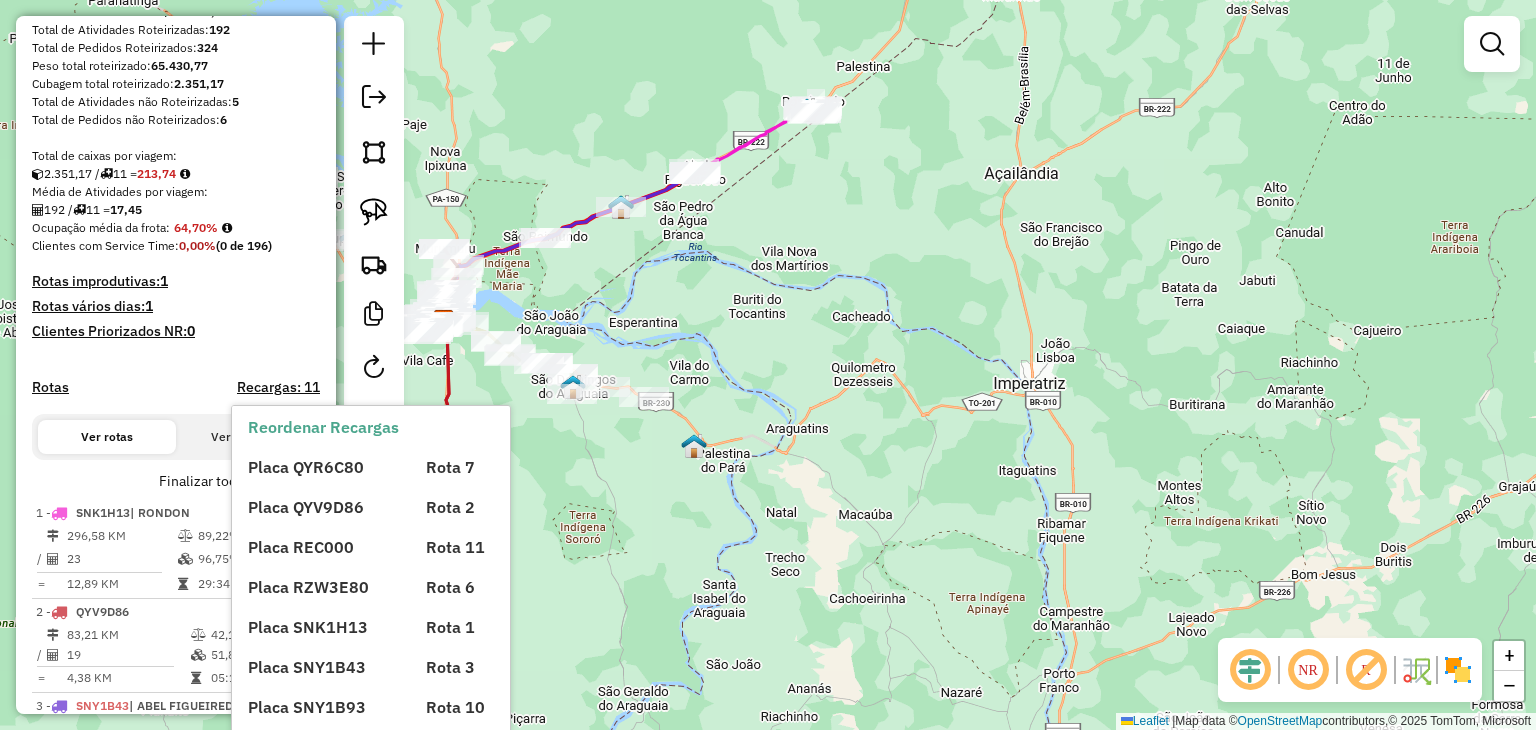 click 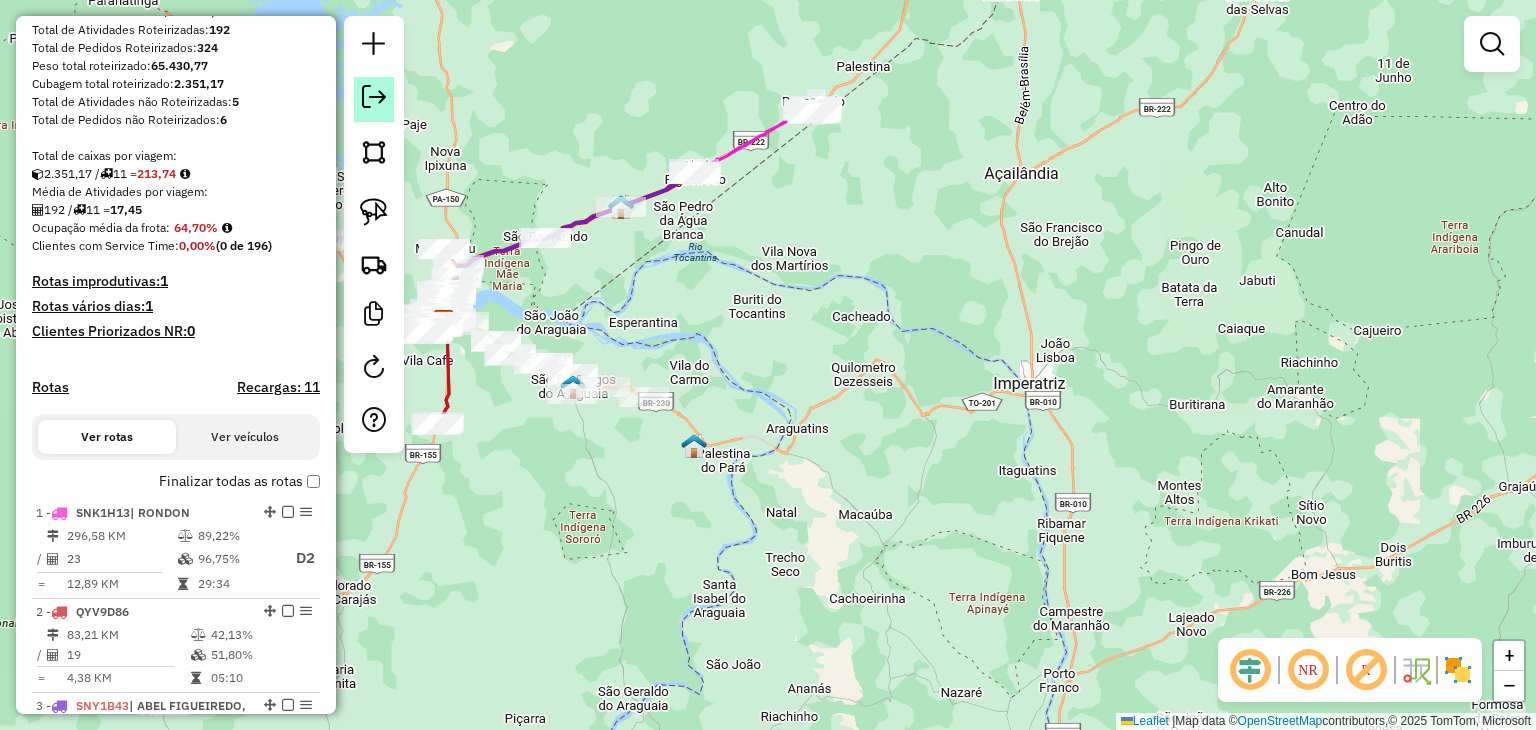 click 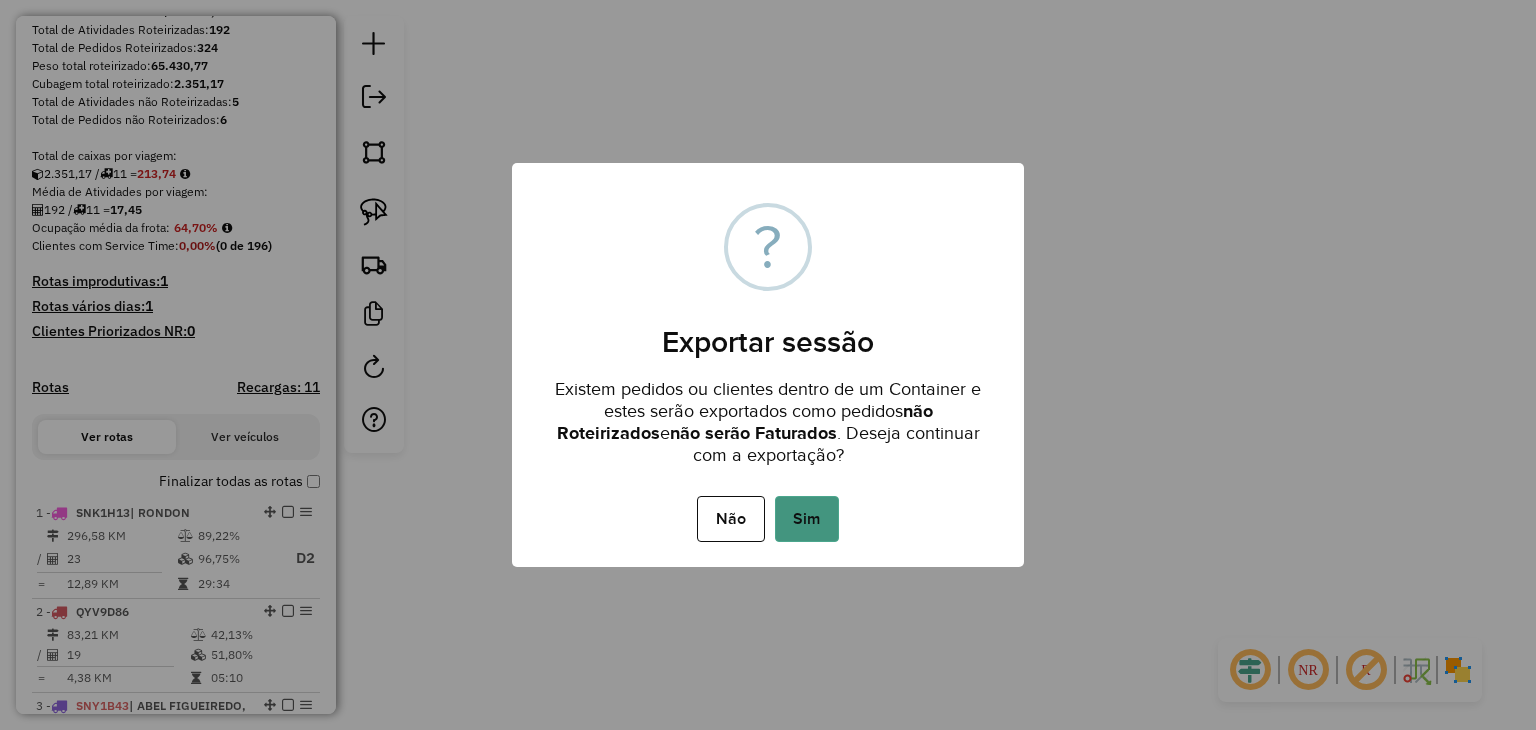 click on "Sim" at bounding box center [807, 519] 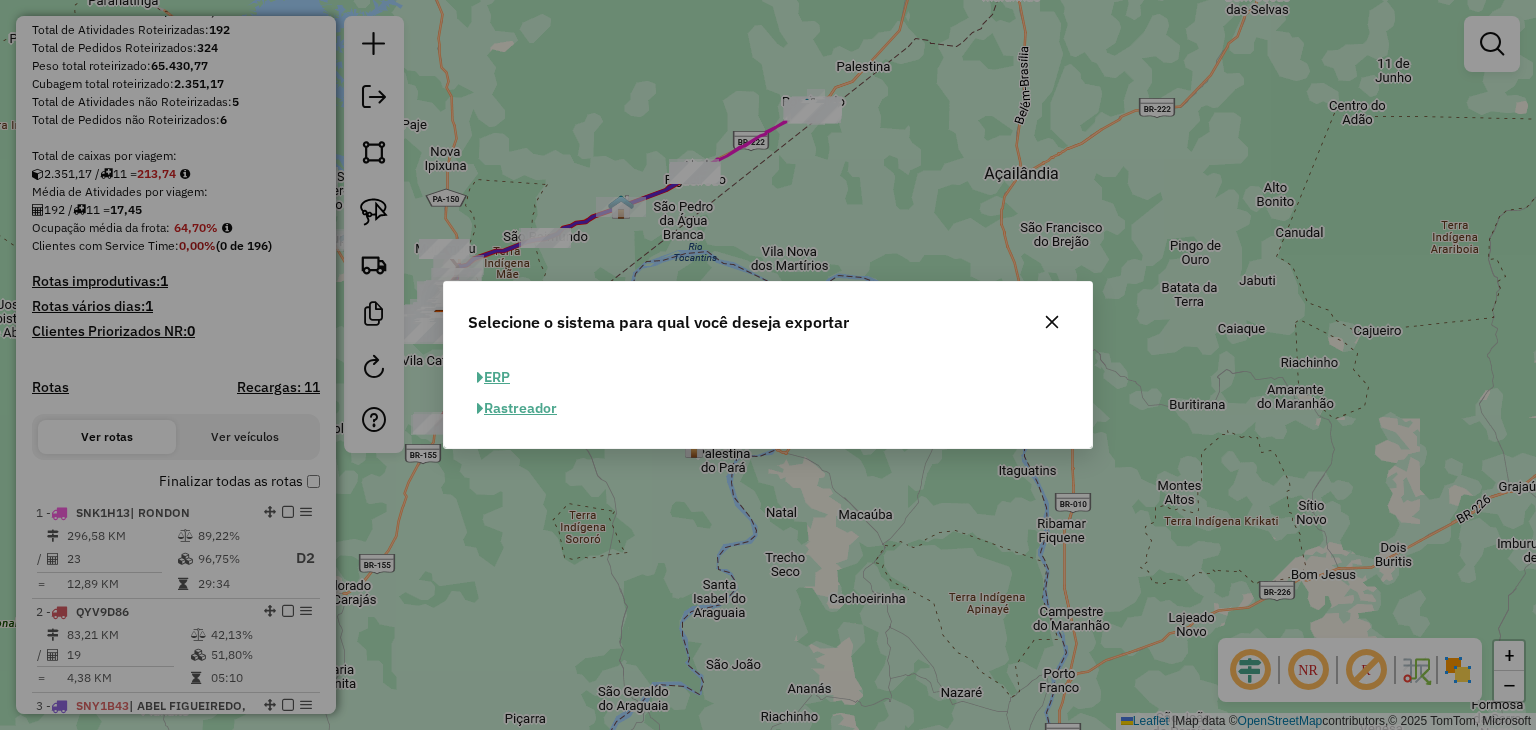 click on "ERP" 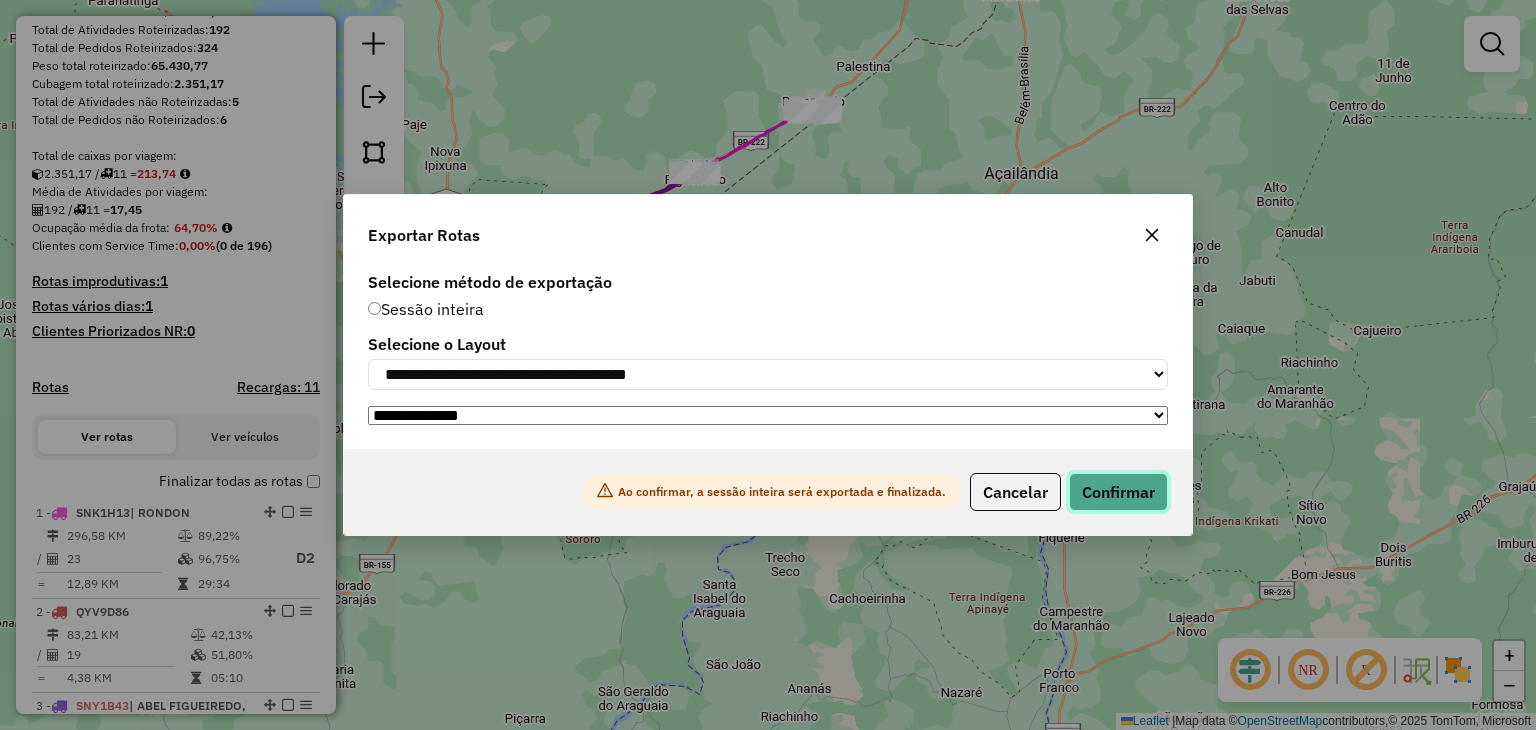 click on "Confirmar" 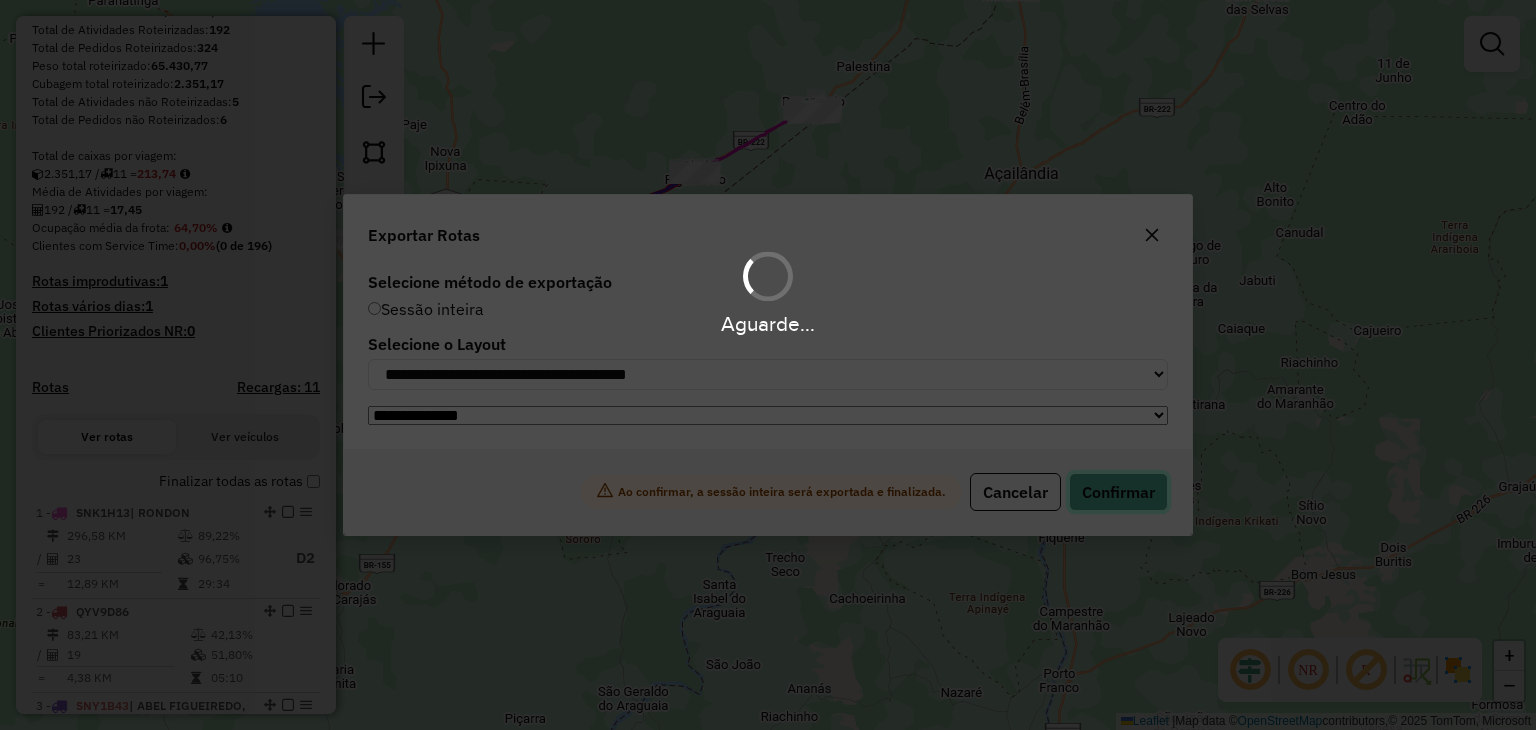 scroll, scrollTop: 361, scrollLeft: 0, axis: vertical 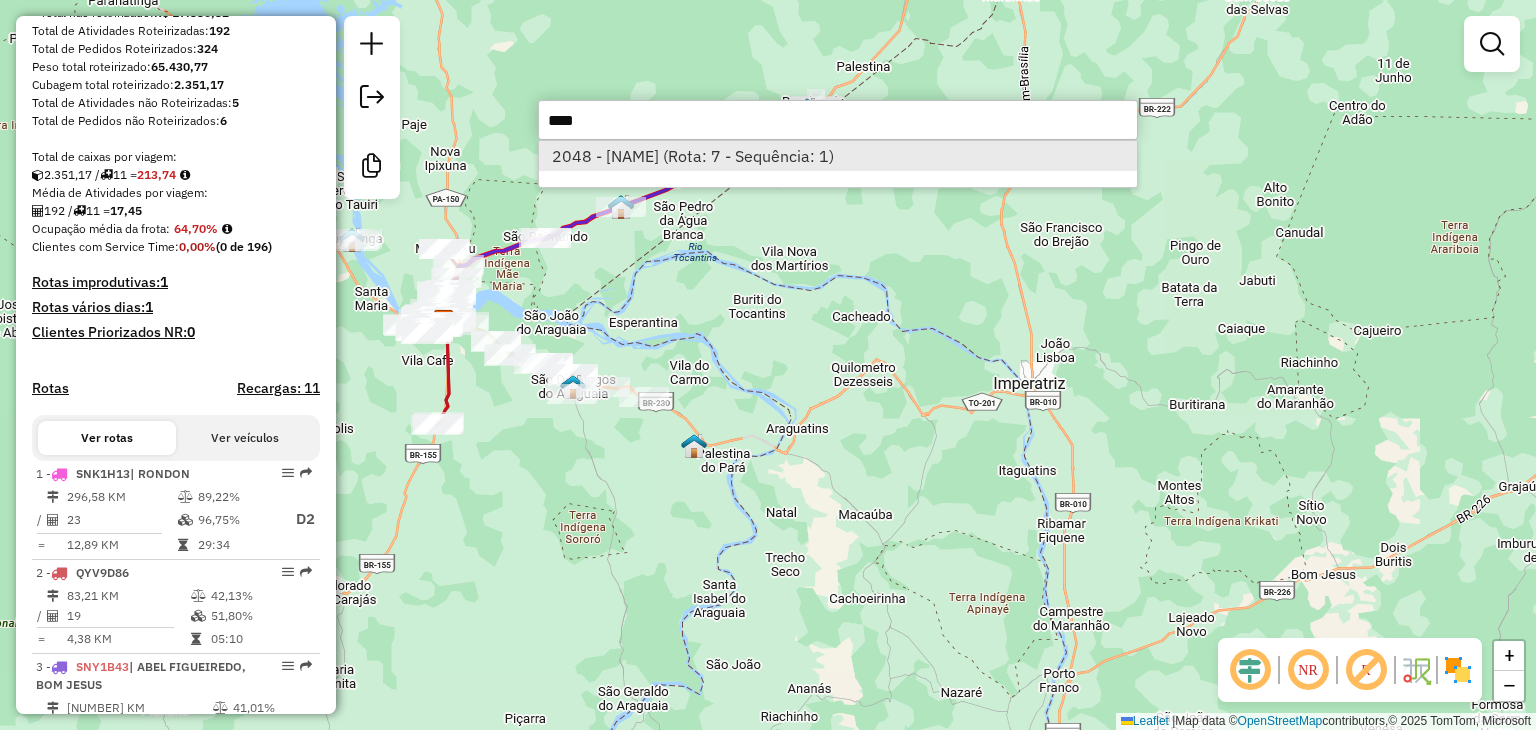 type on "****" 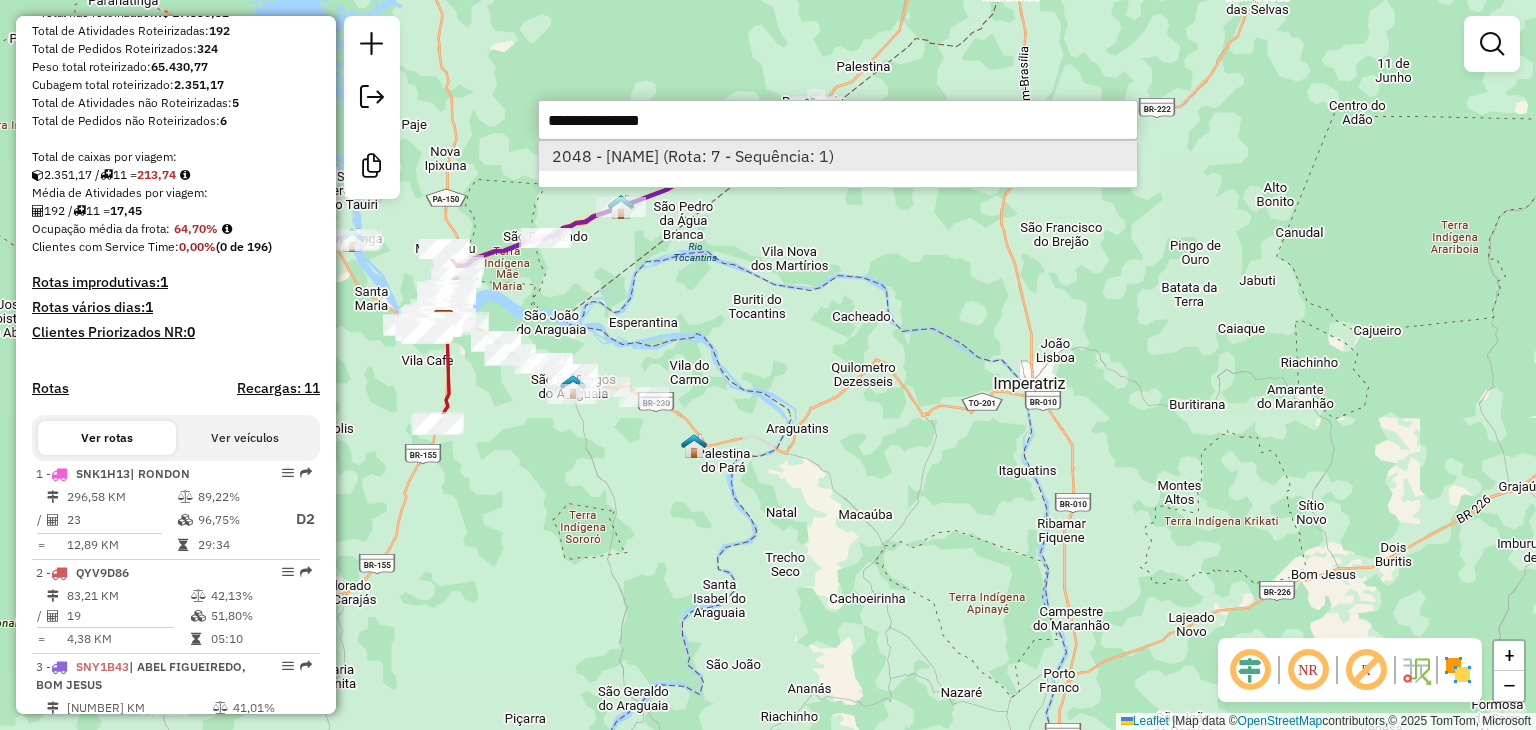 select on "**********" 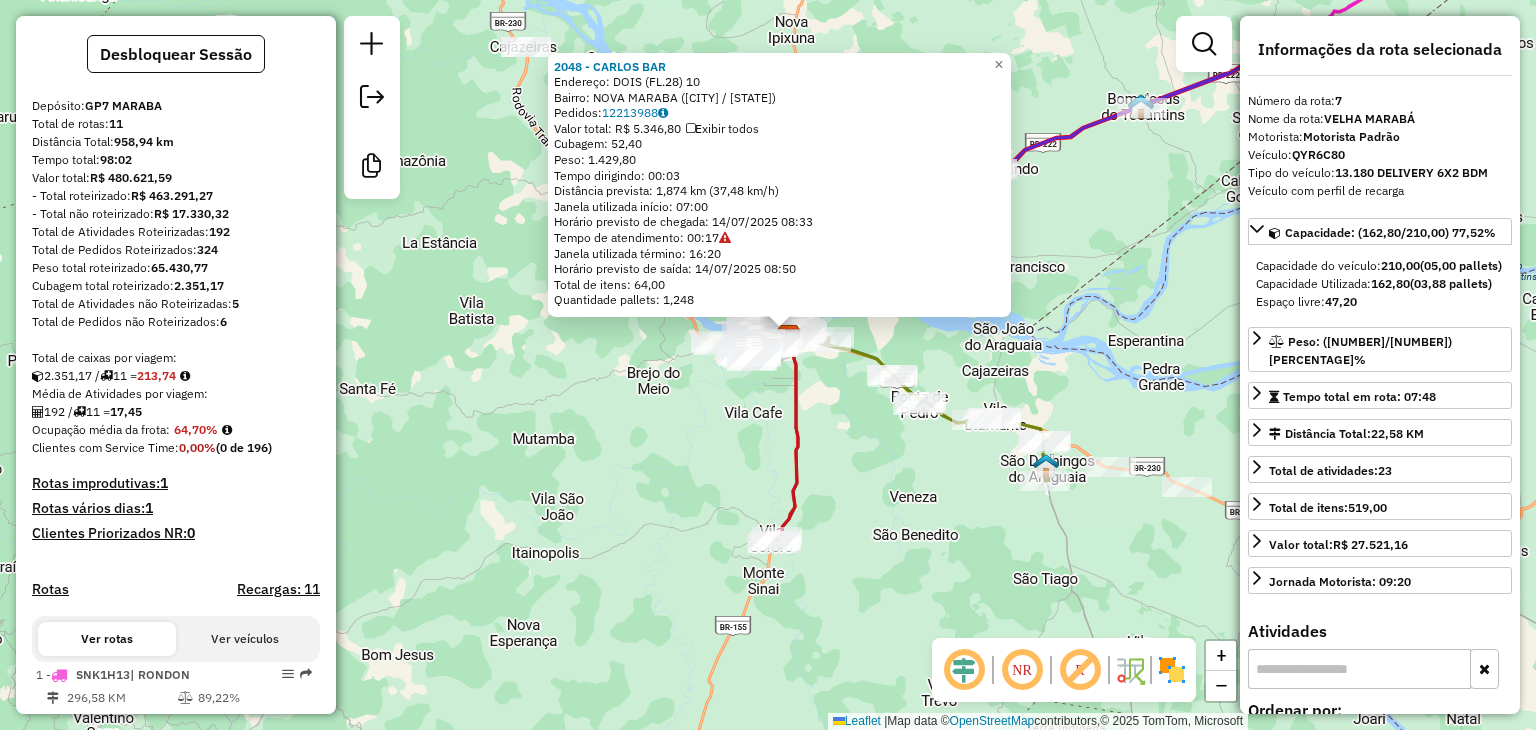 scroll, scrollTop: 0, scrollLeft: 0, axis: both 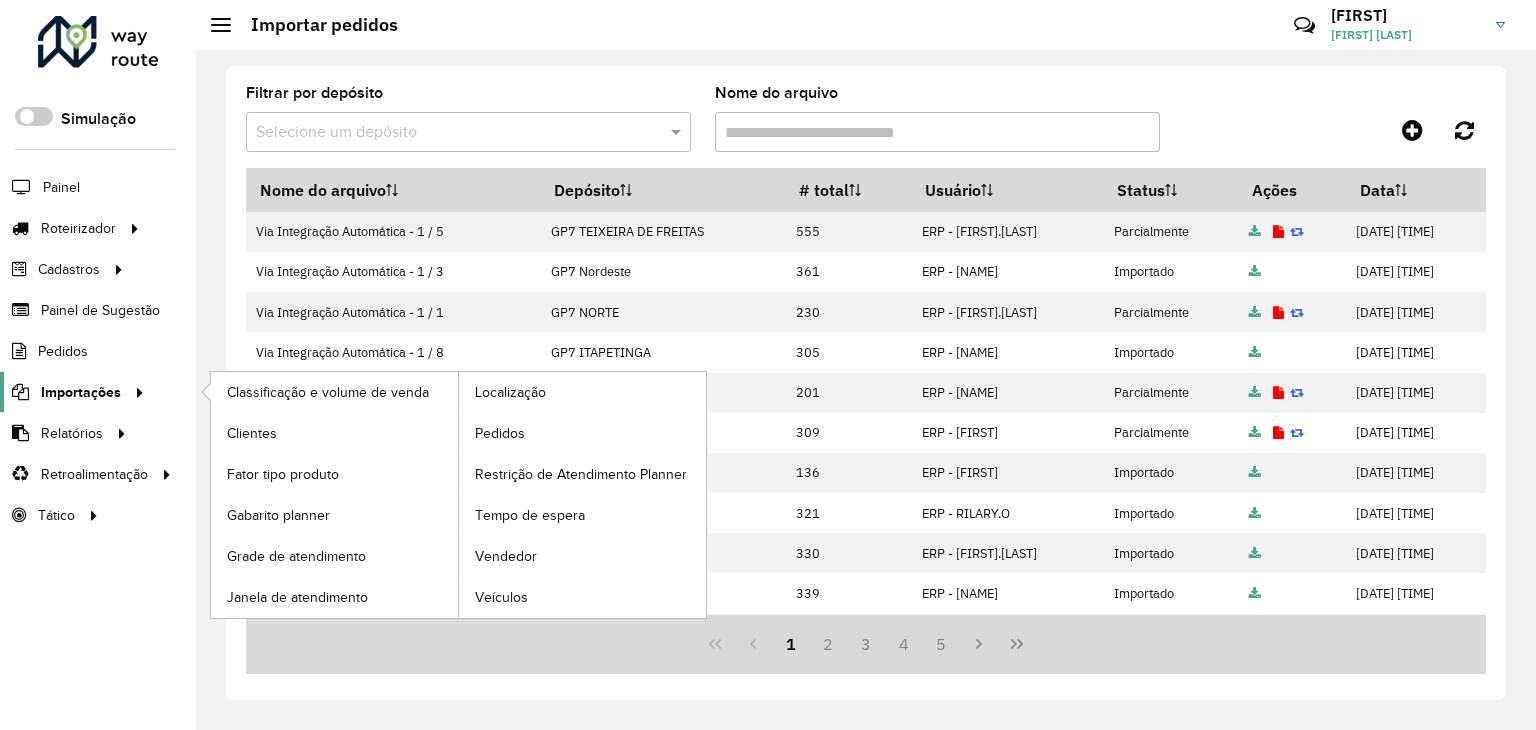 click on "Importações" 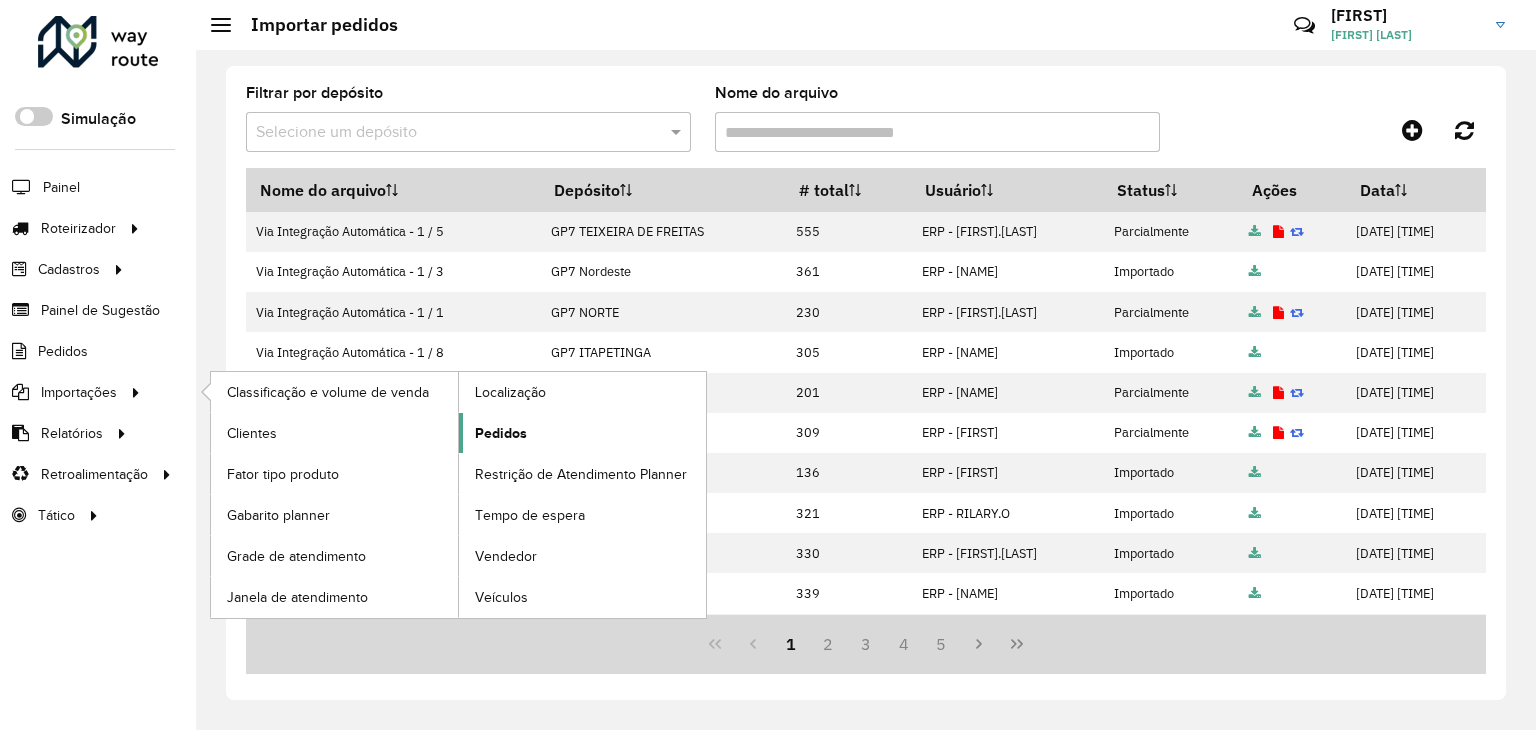 click on "Pedidos" 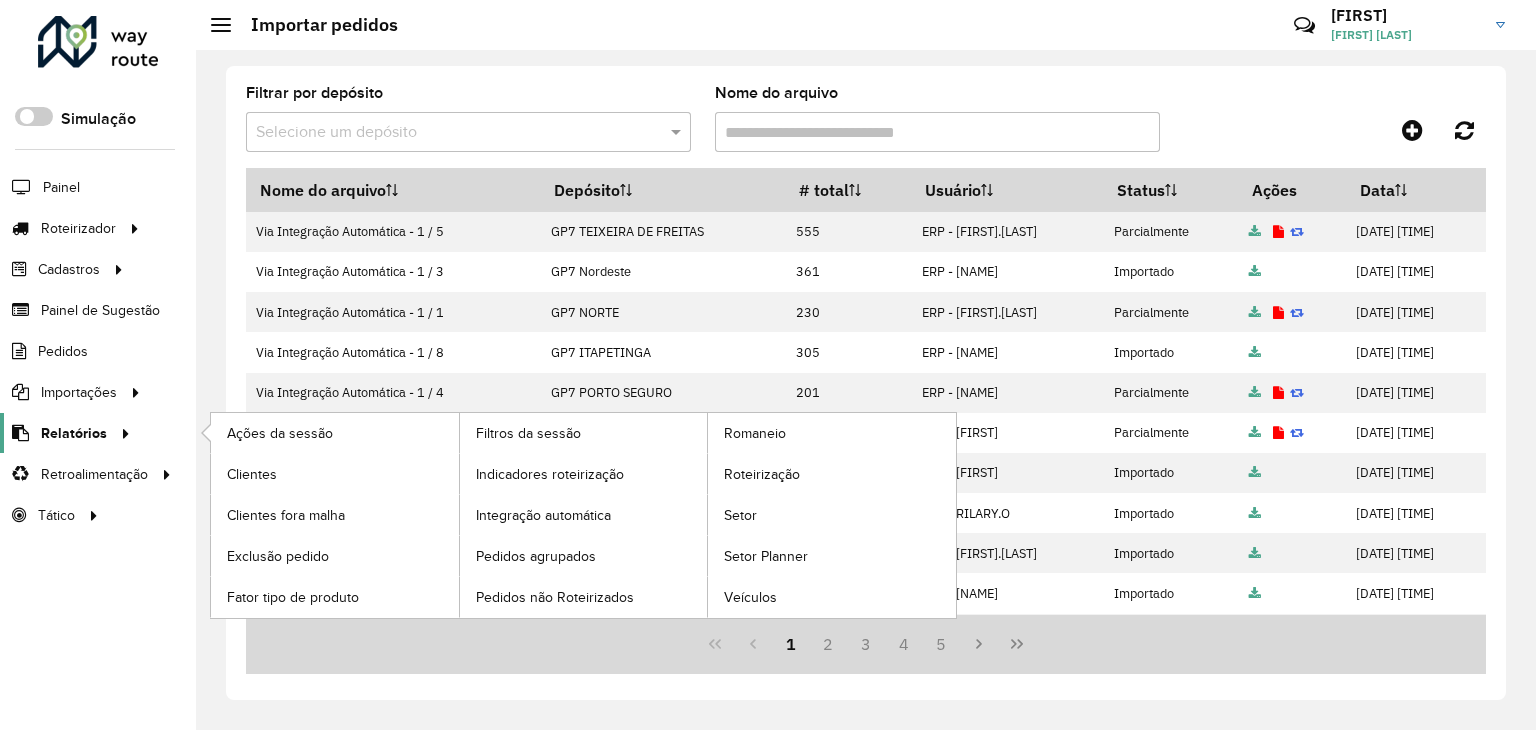 click 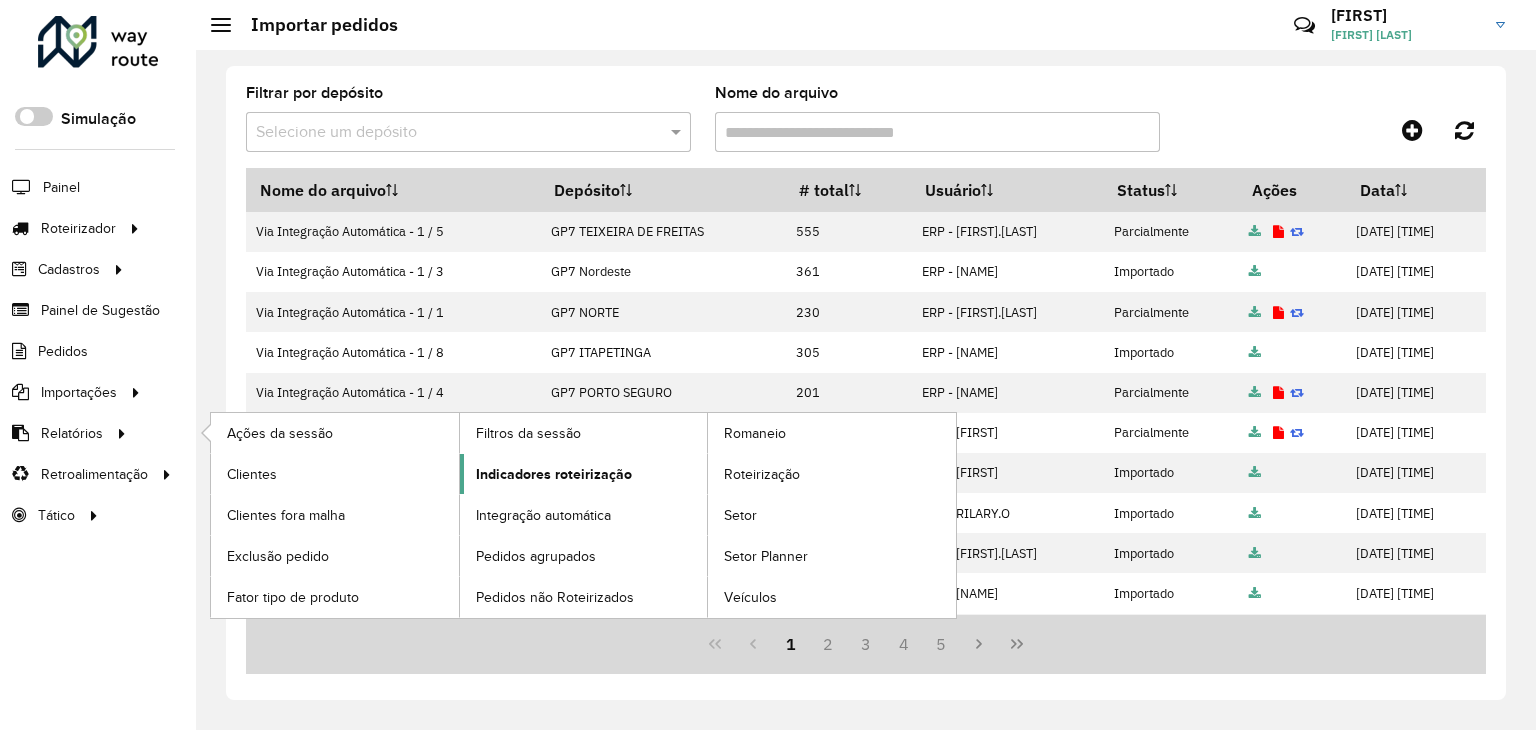 click on "Indicadores roteirização" 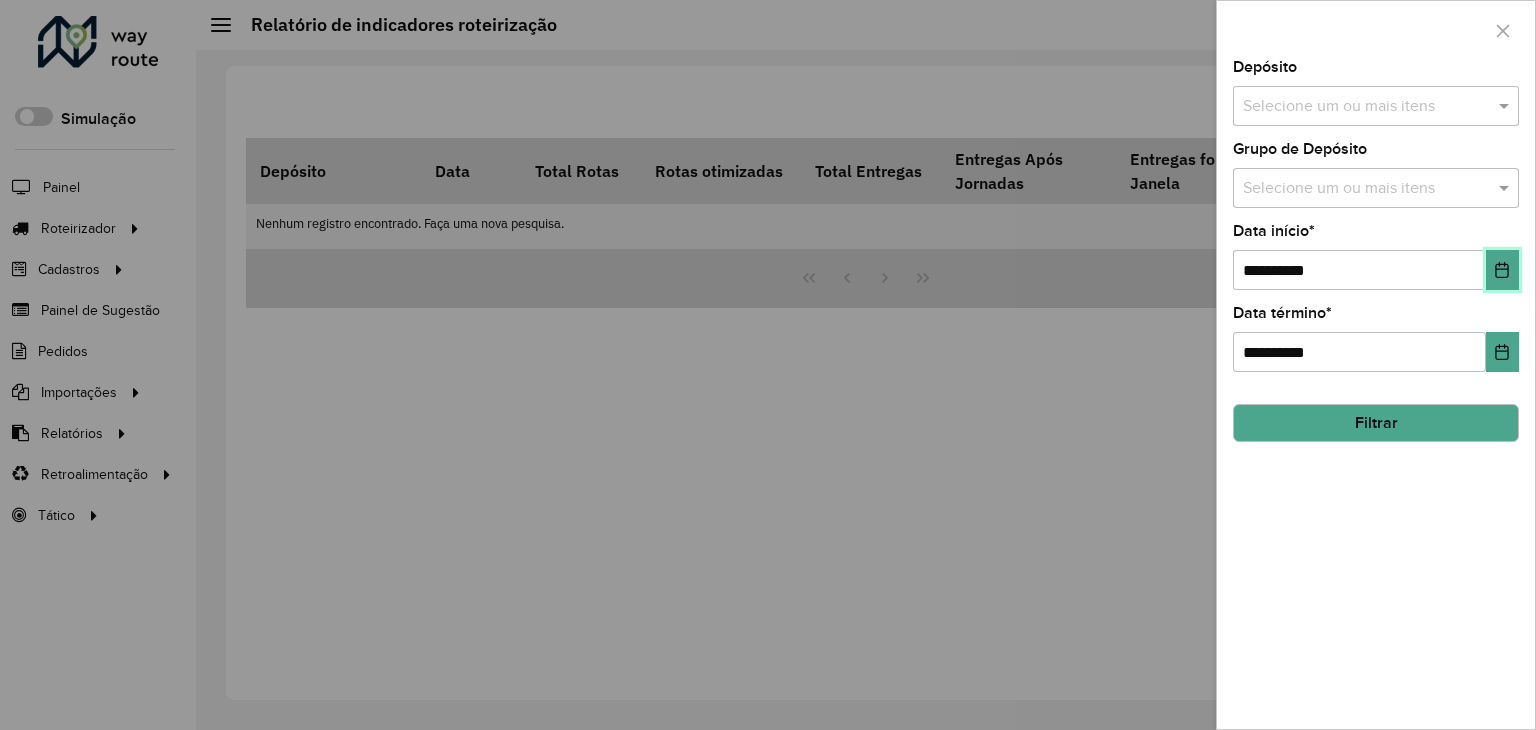 click 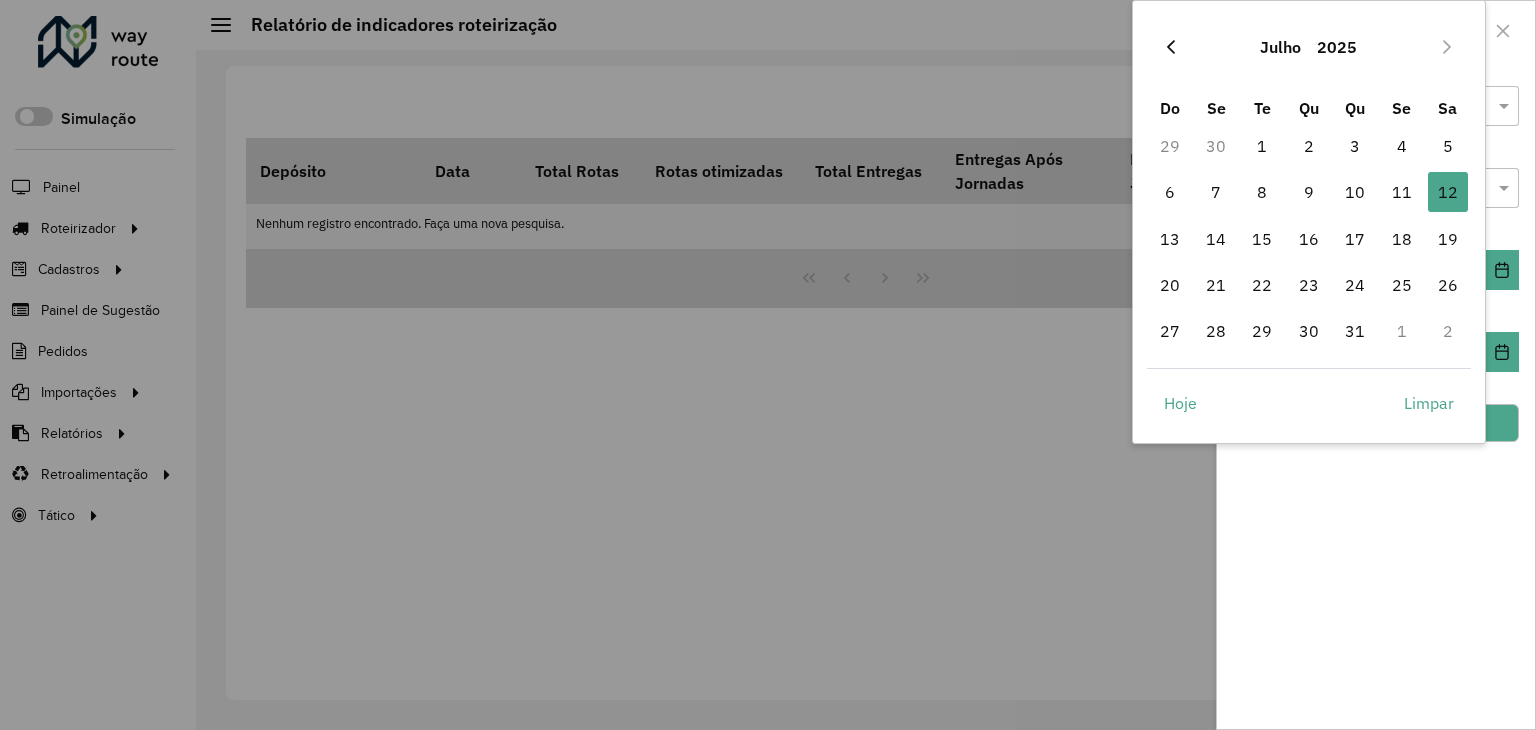 click 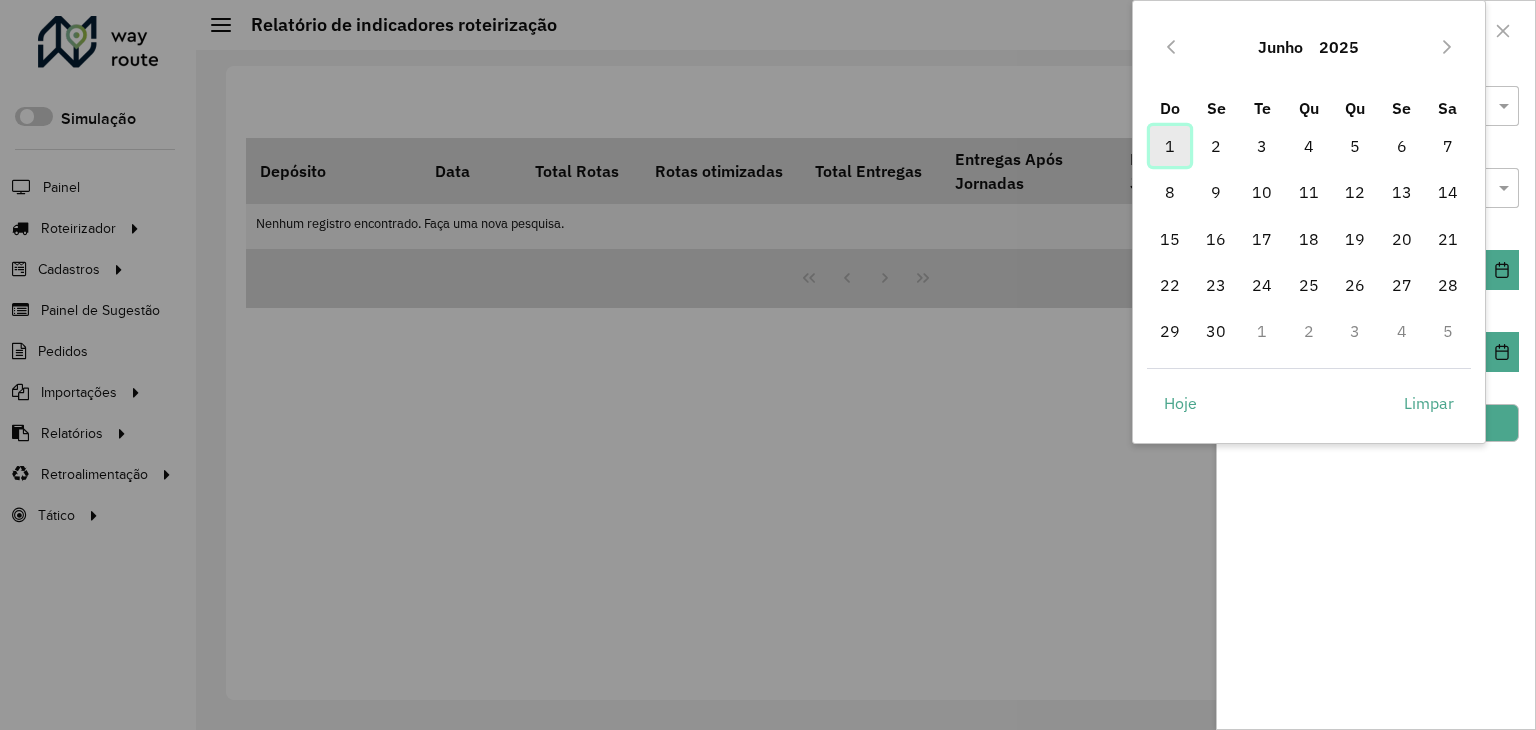 click on "1" at bounding box center [1170, 146] 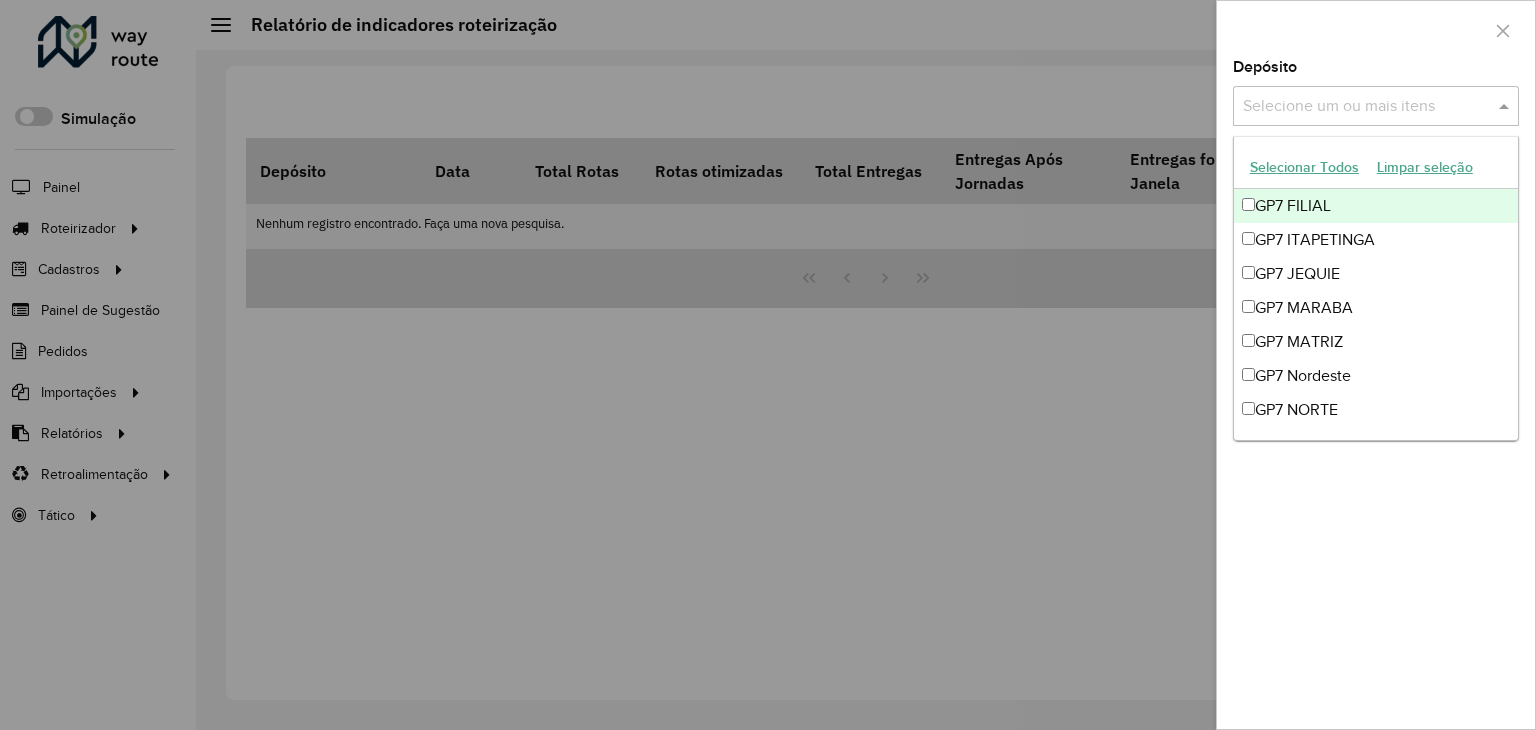 click at bounding box center [1366, 107] 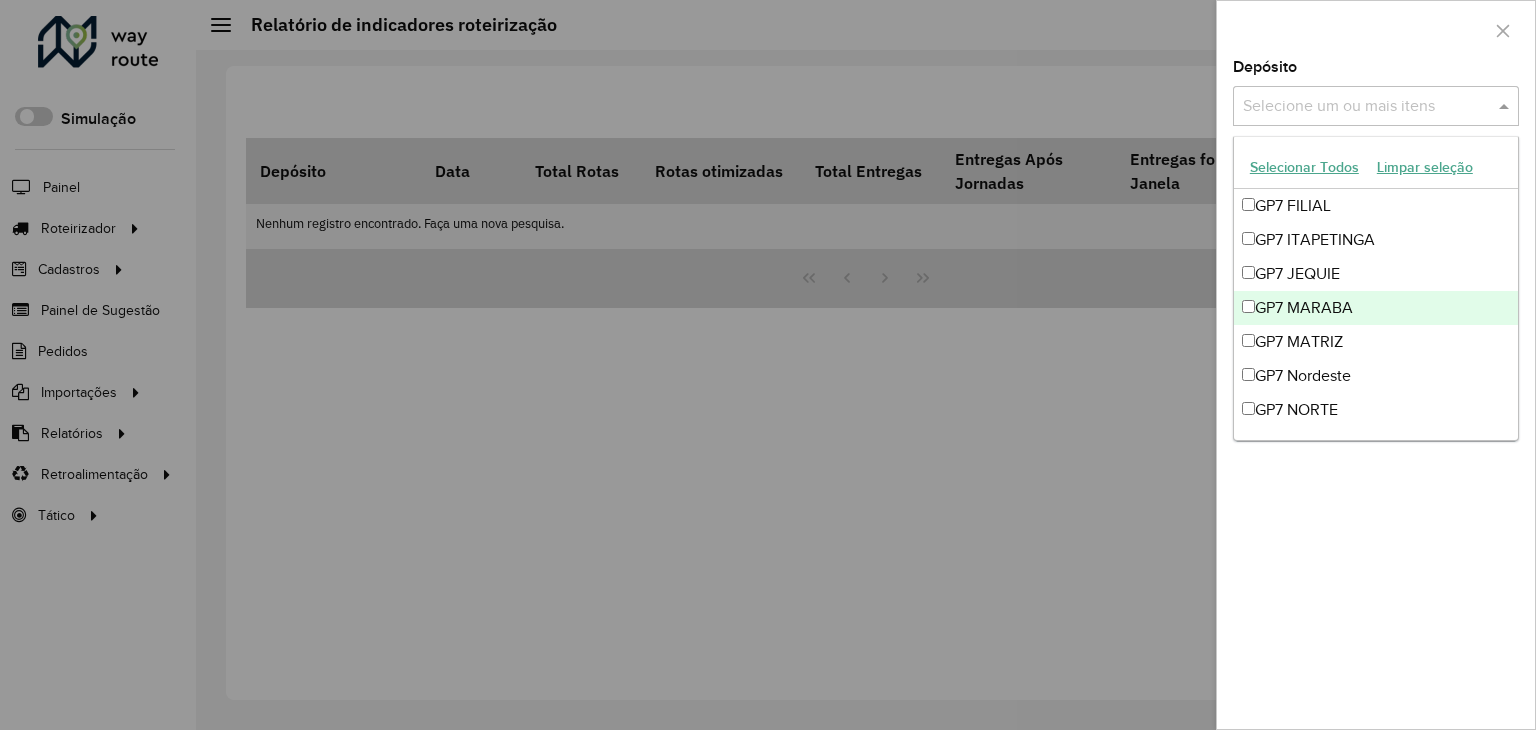 click on "GP7 MARABA" at bounding box center (1376, 308) 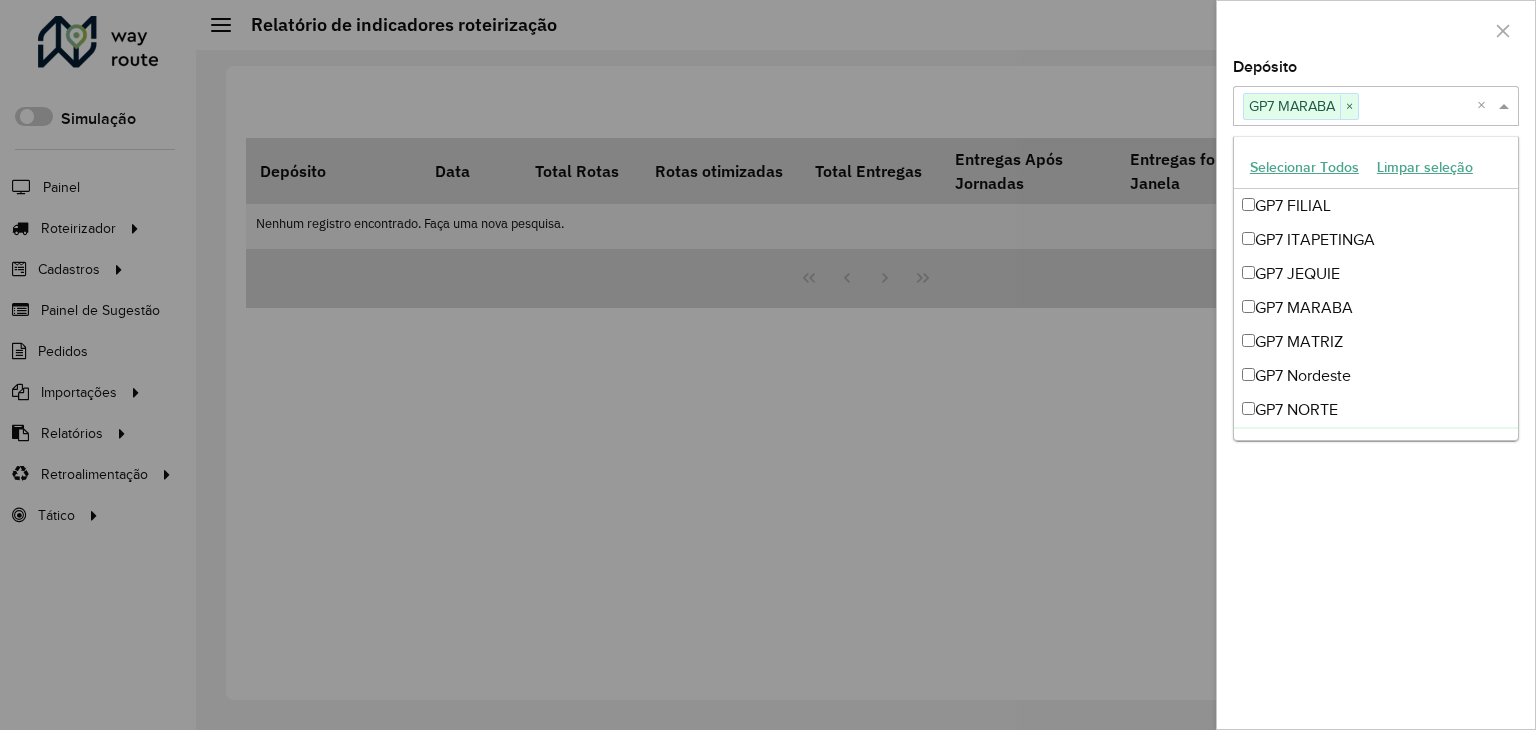 click on "**********" 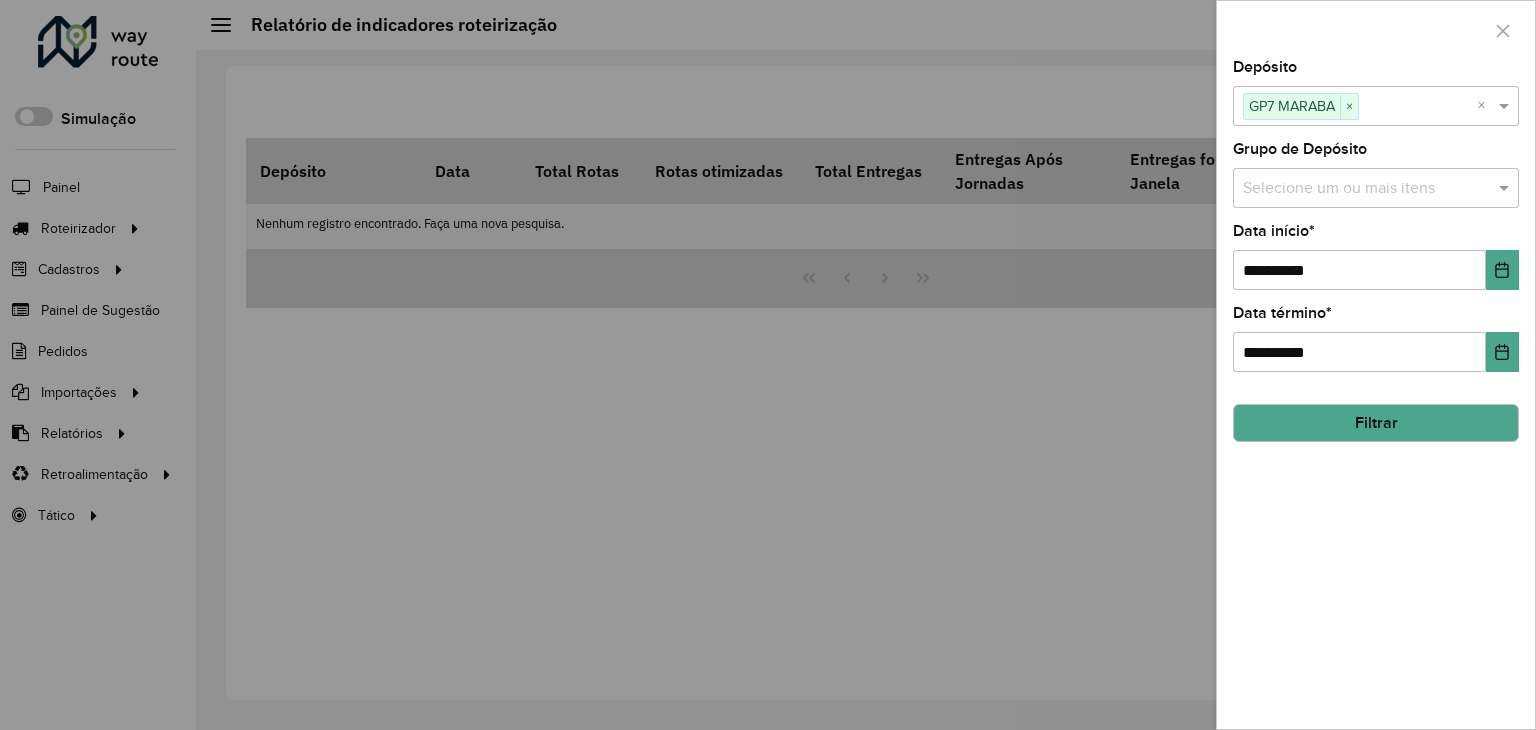 click on "Filtrar" 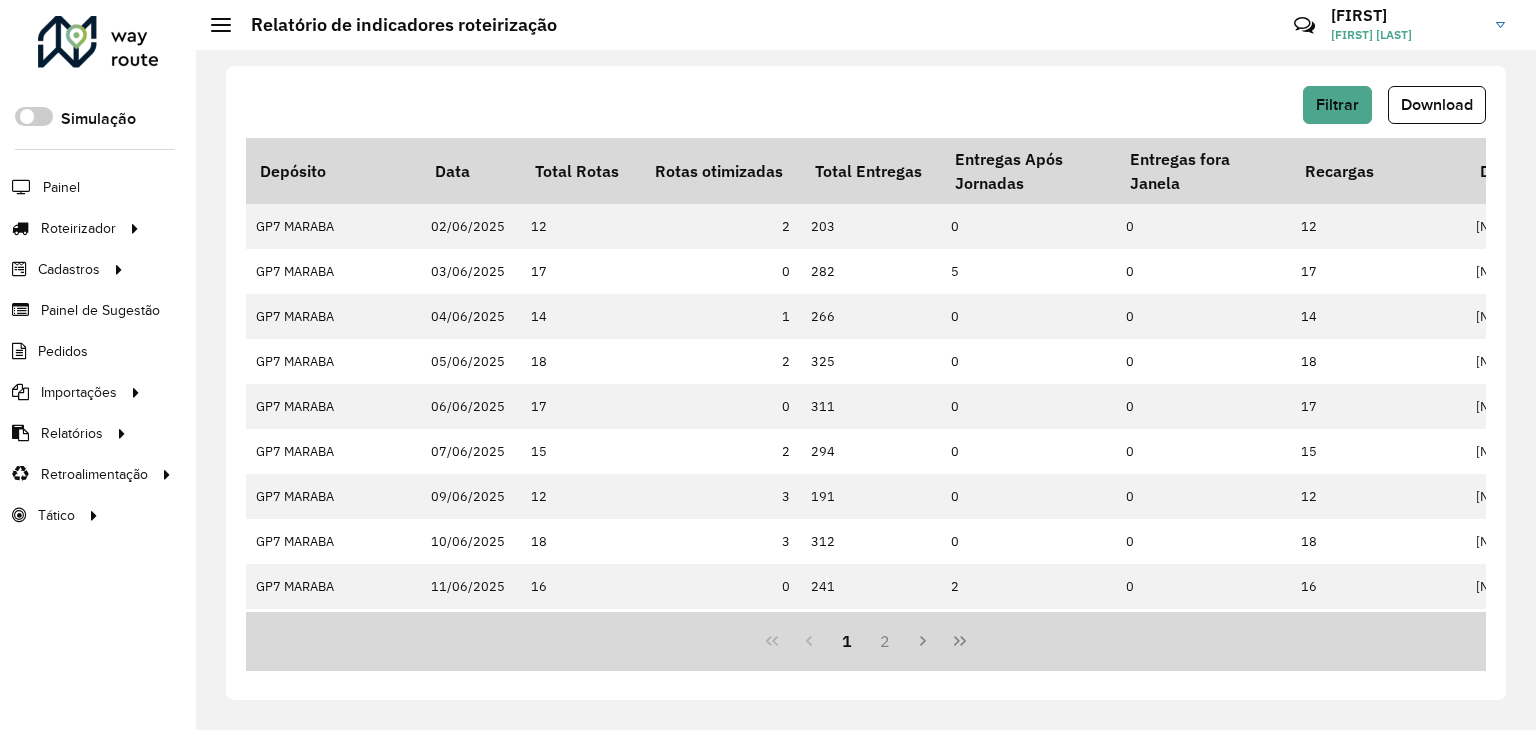 click on "Download" 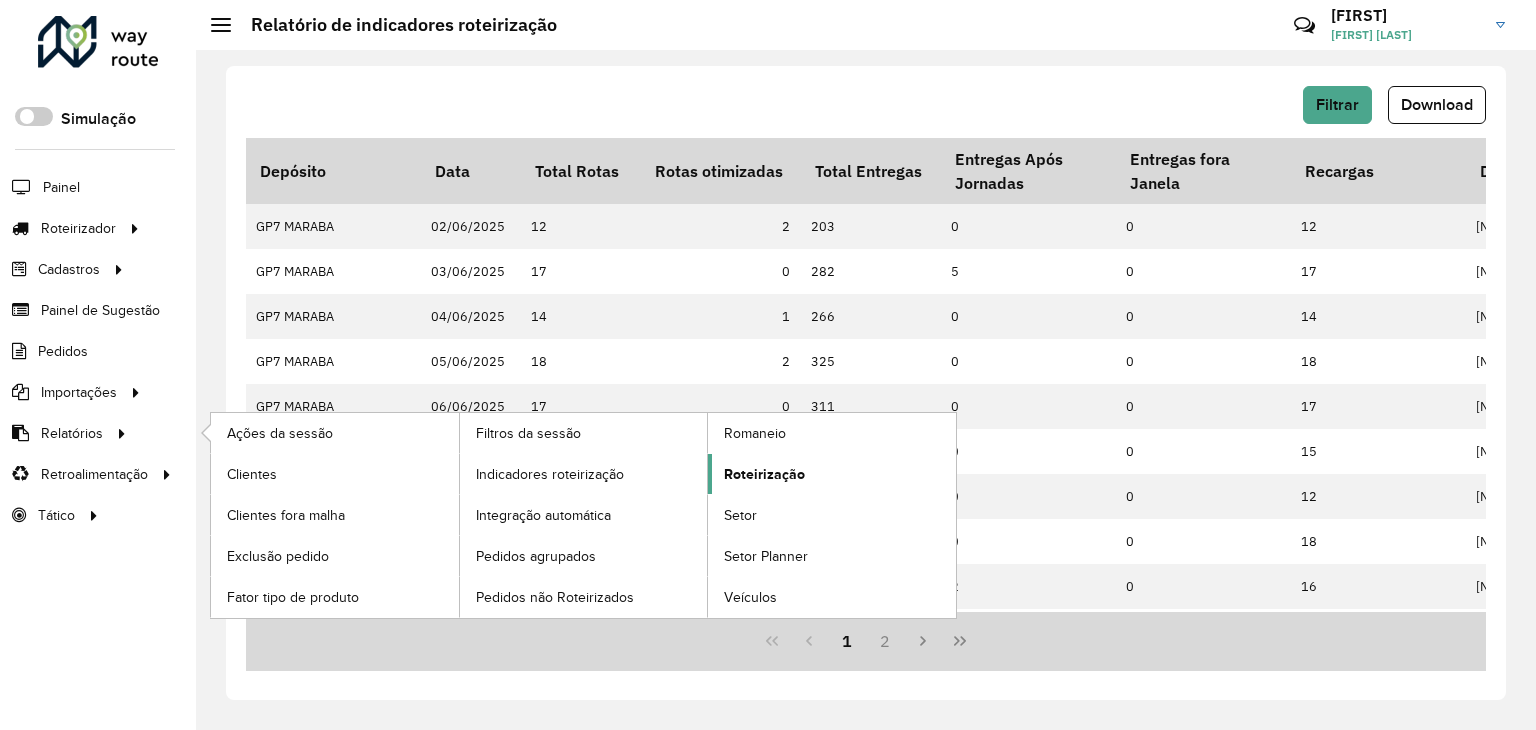 click on "Roteirização" 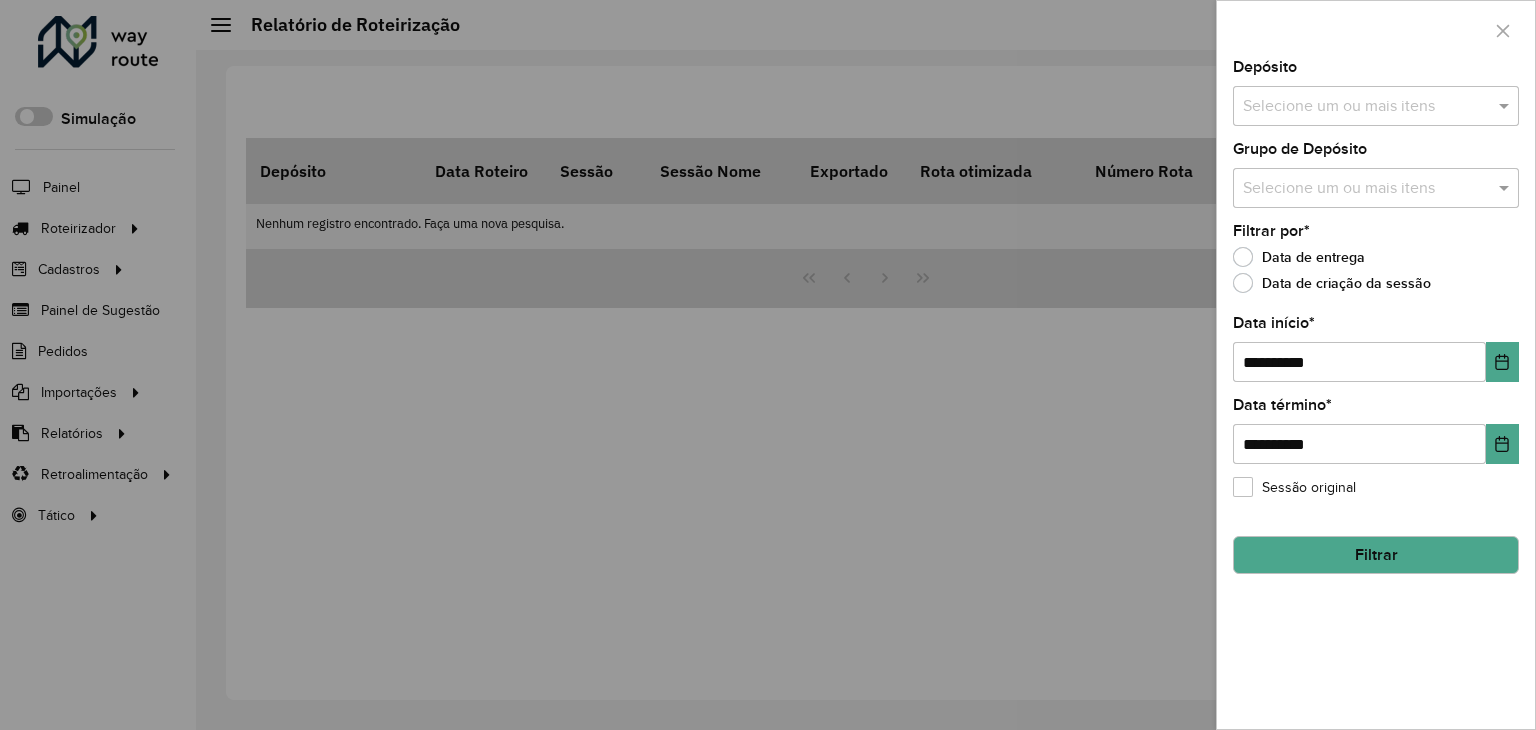 click at bounding box center (1366, 107) 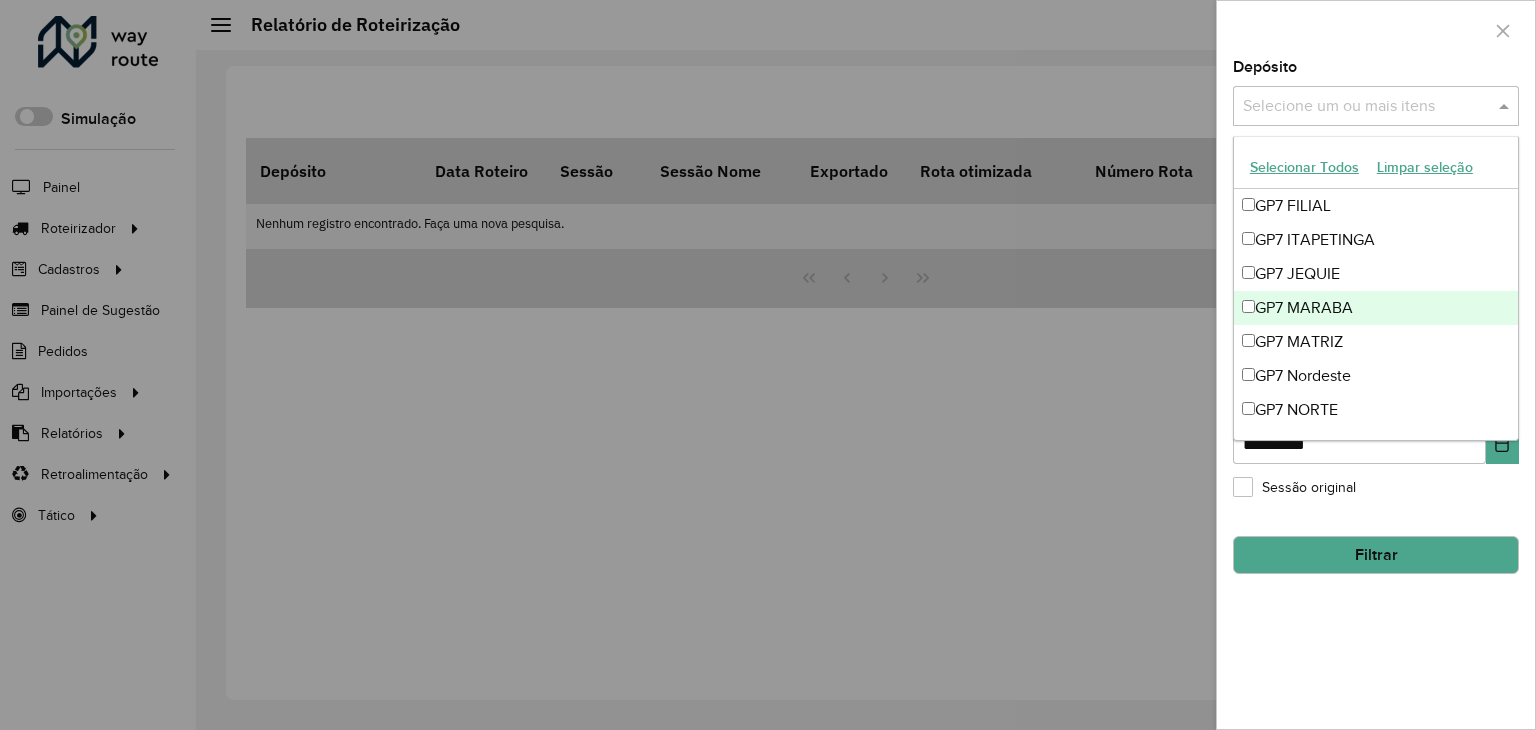 click on "GP7 MARABA" at bounding box center [1376, 308] 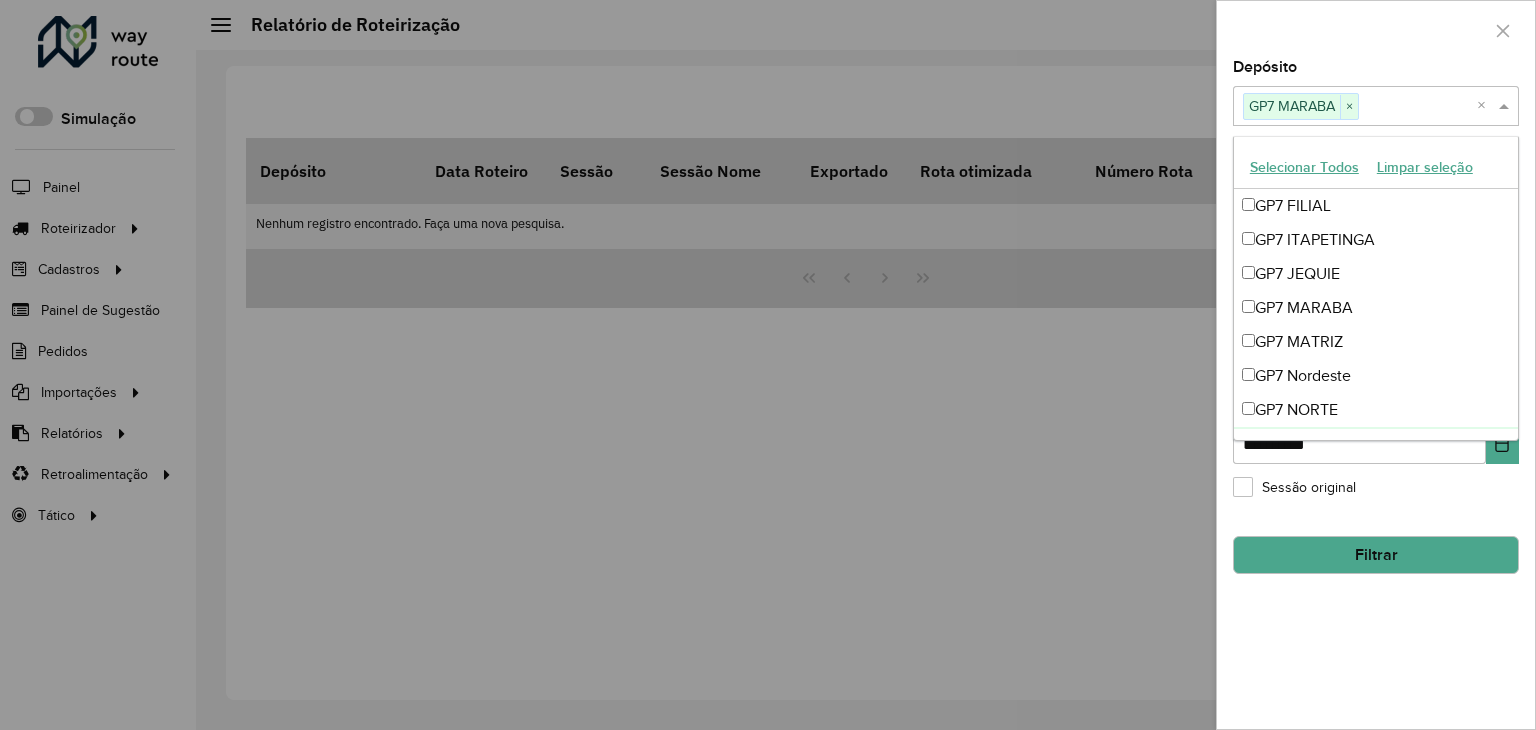 click on "Sessão original" 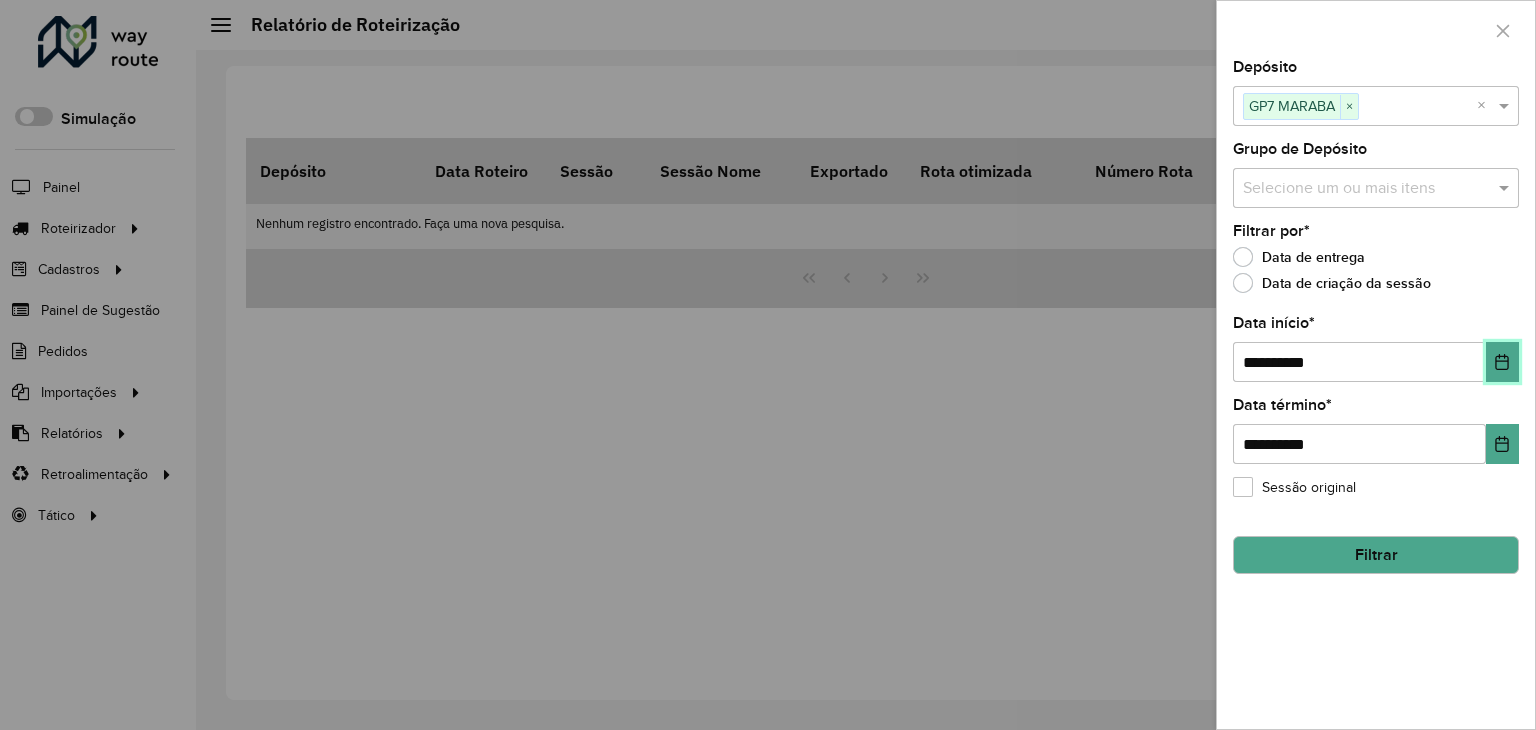 click at bounding box center [1502, 362] 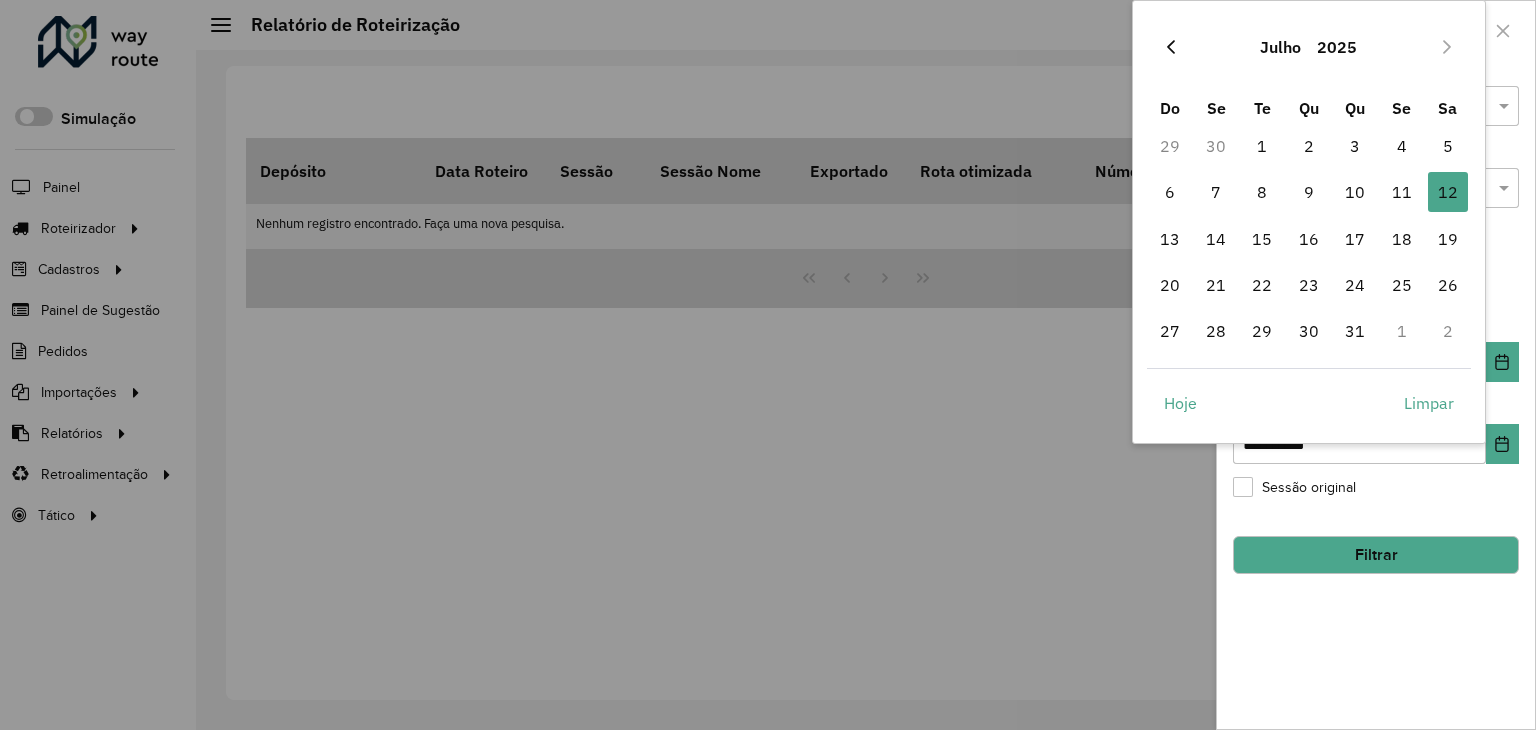 click at bounding box center [1171, 47] 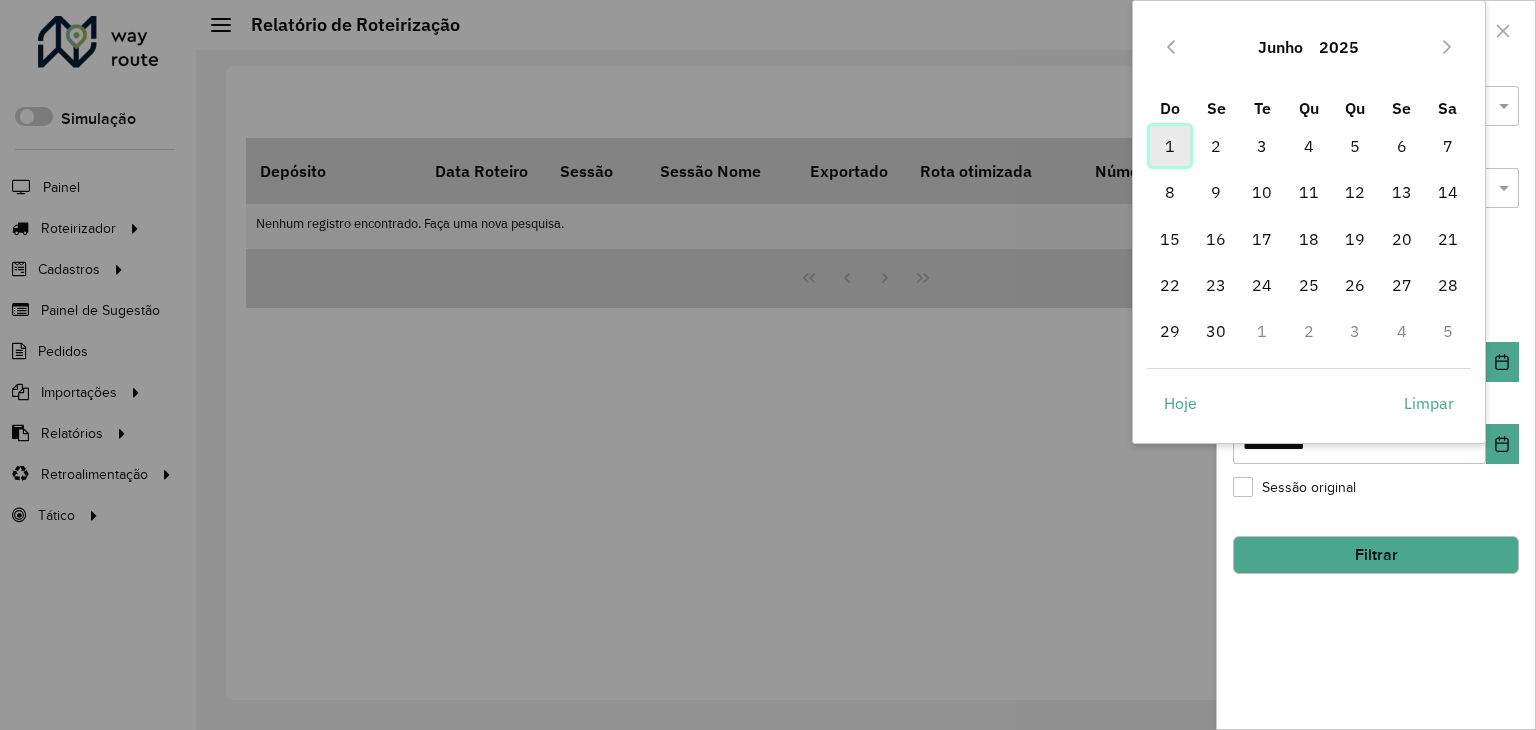 click on "1" at bounding box center (1170, 146) 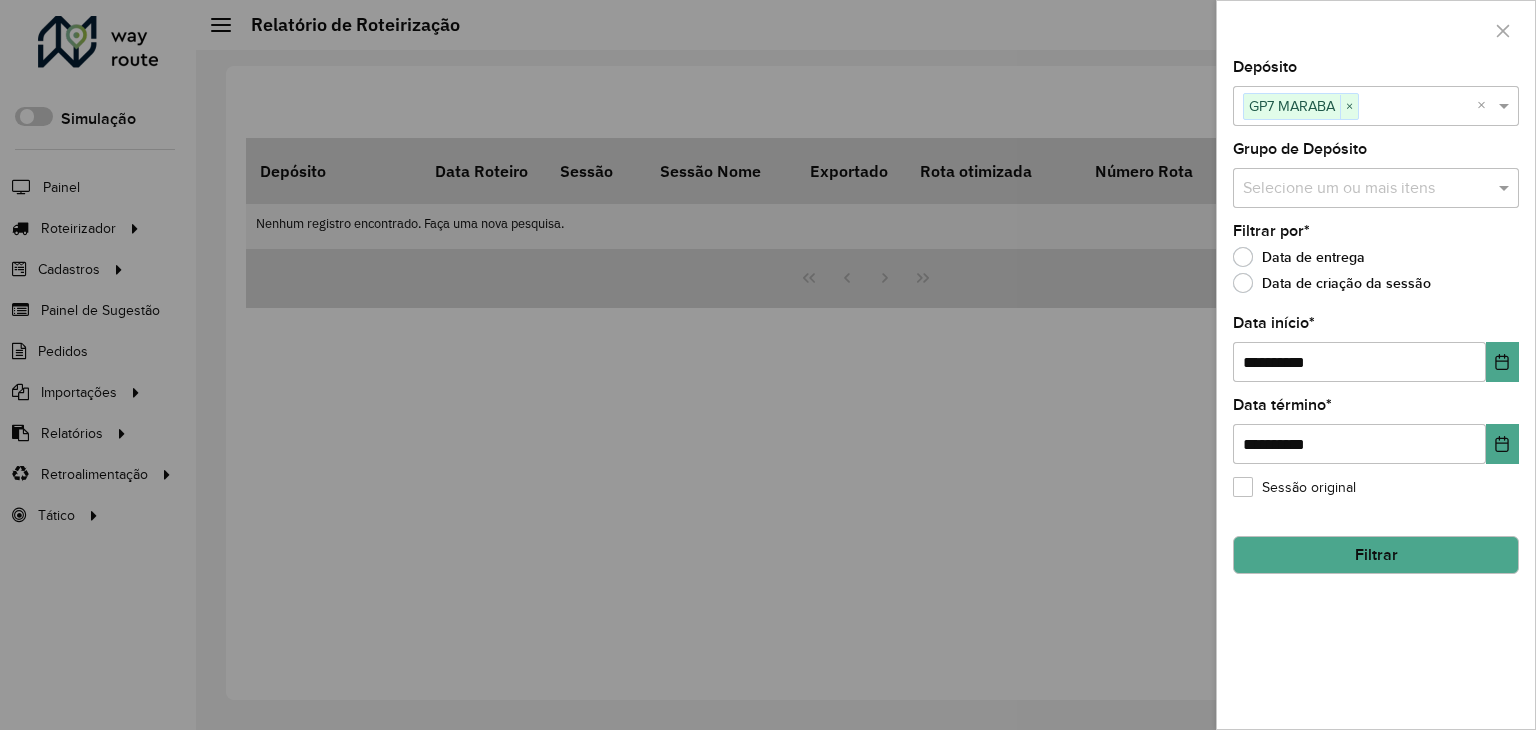 click on "Filtrar" 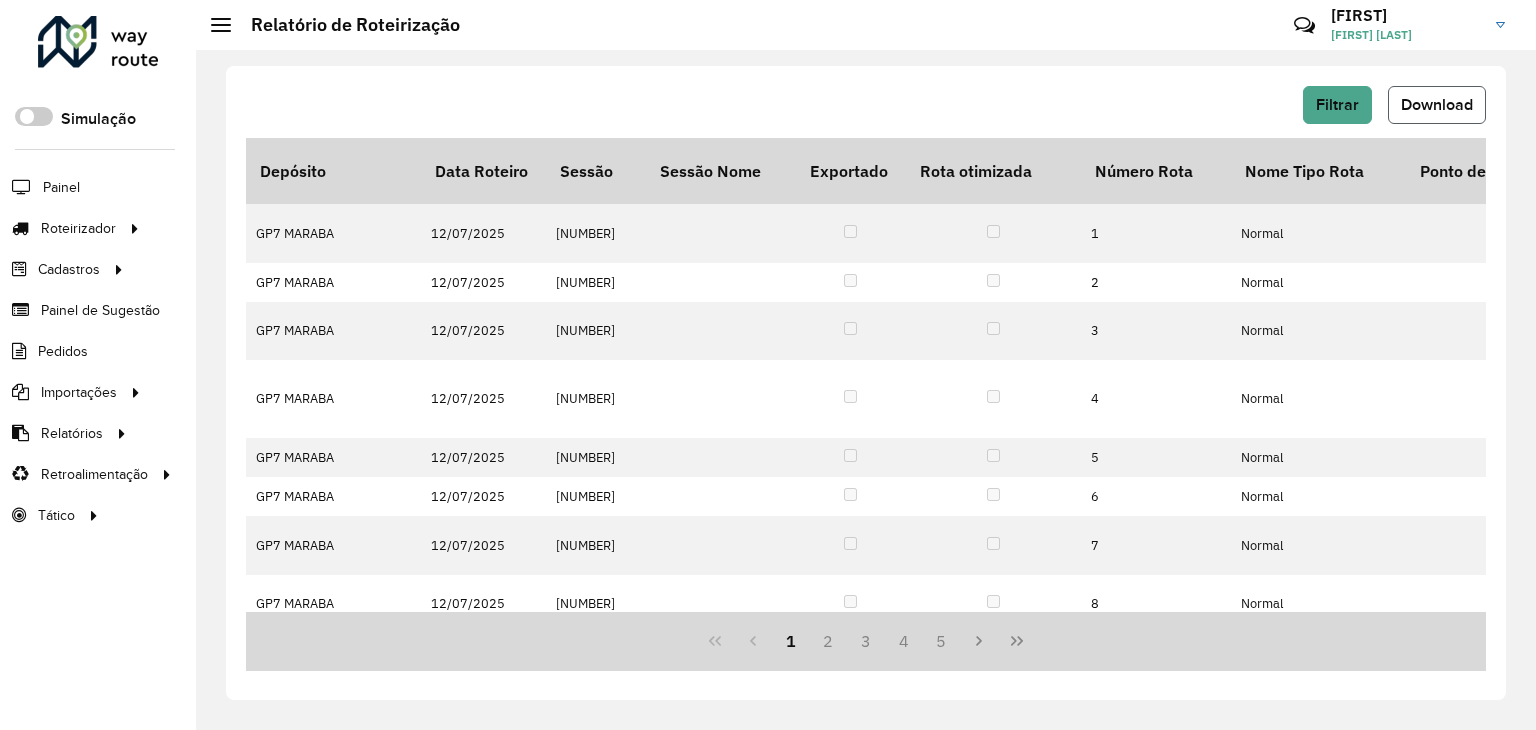 click on "Download" 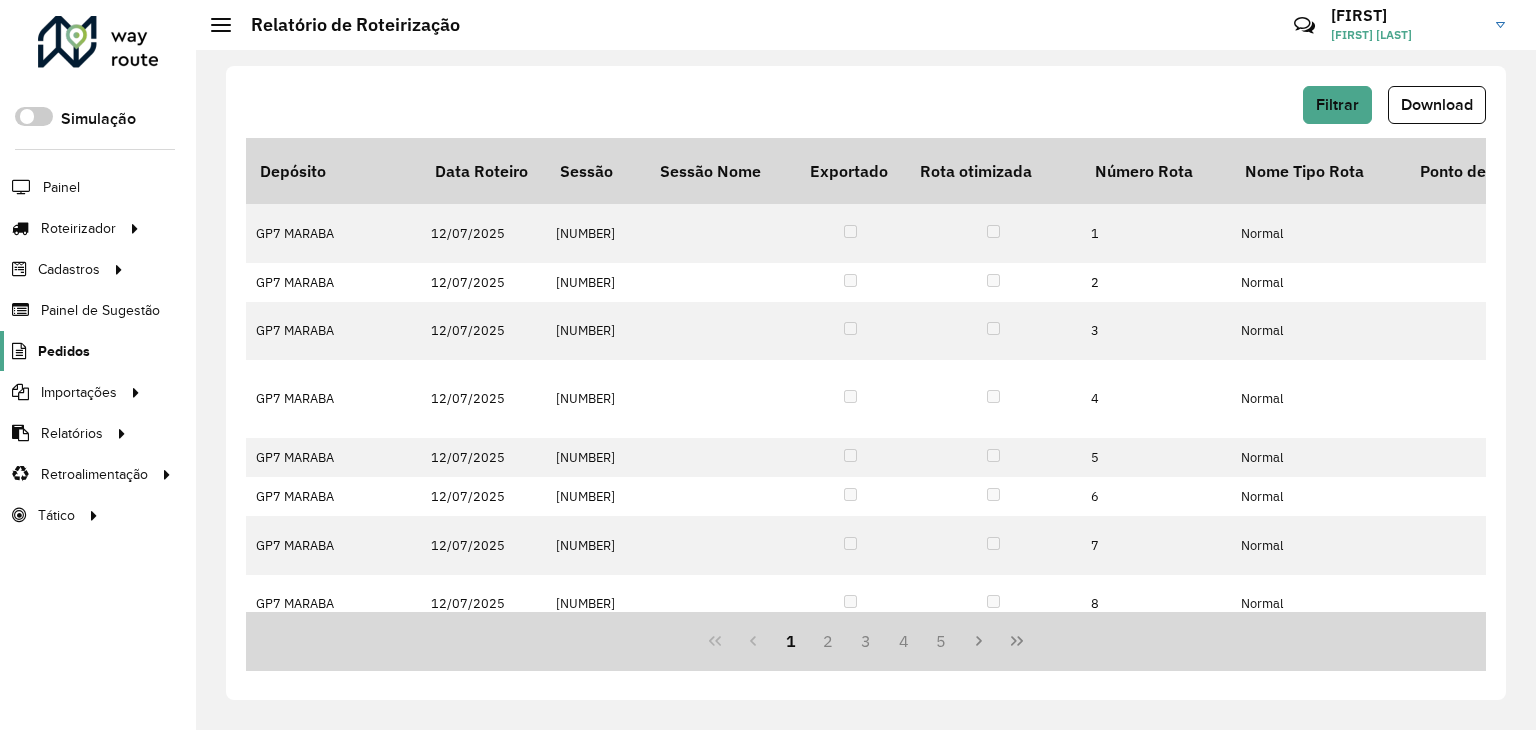 click on "Pedidos" 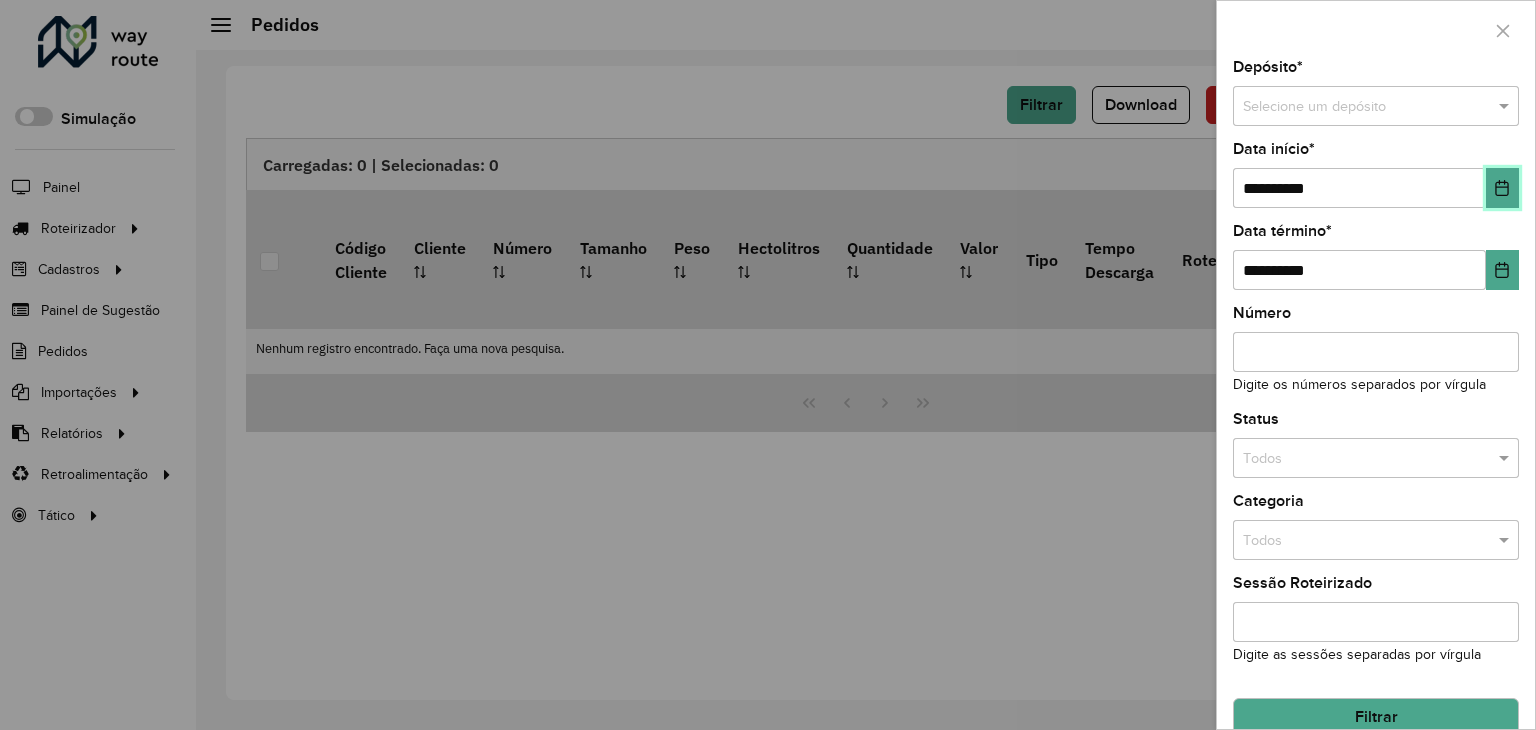 click at bounding box center (1502, 188) 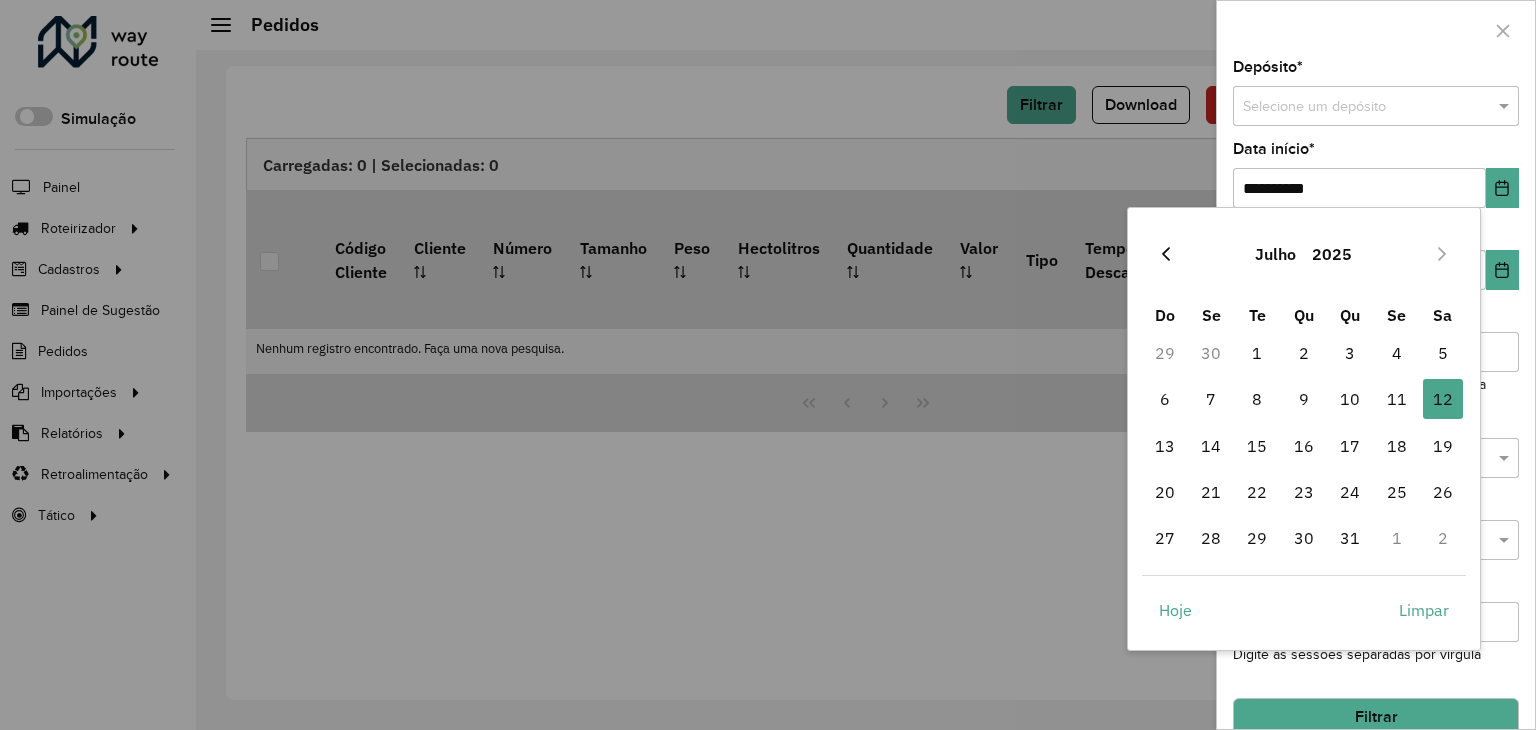 click at bounding box center [1166, 254] 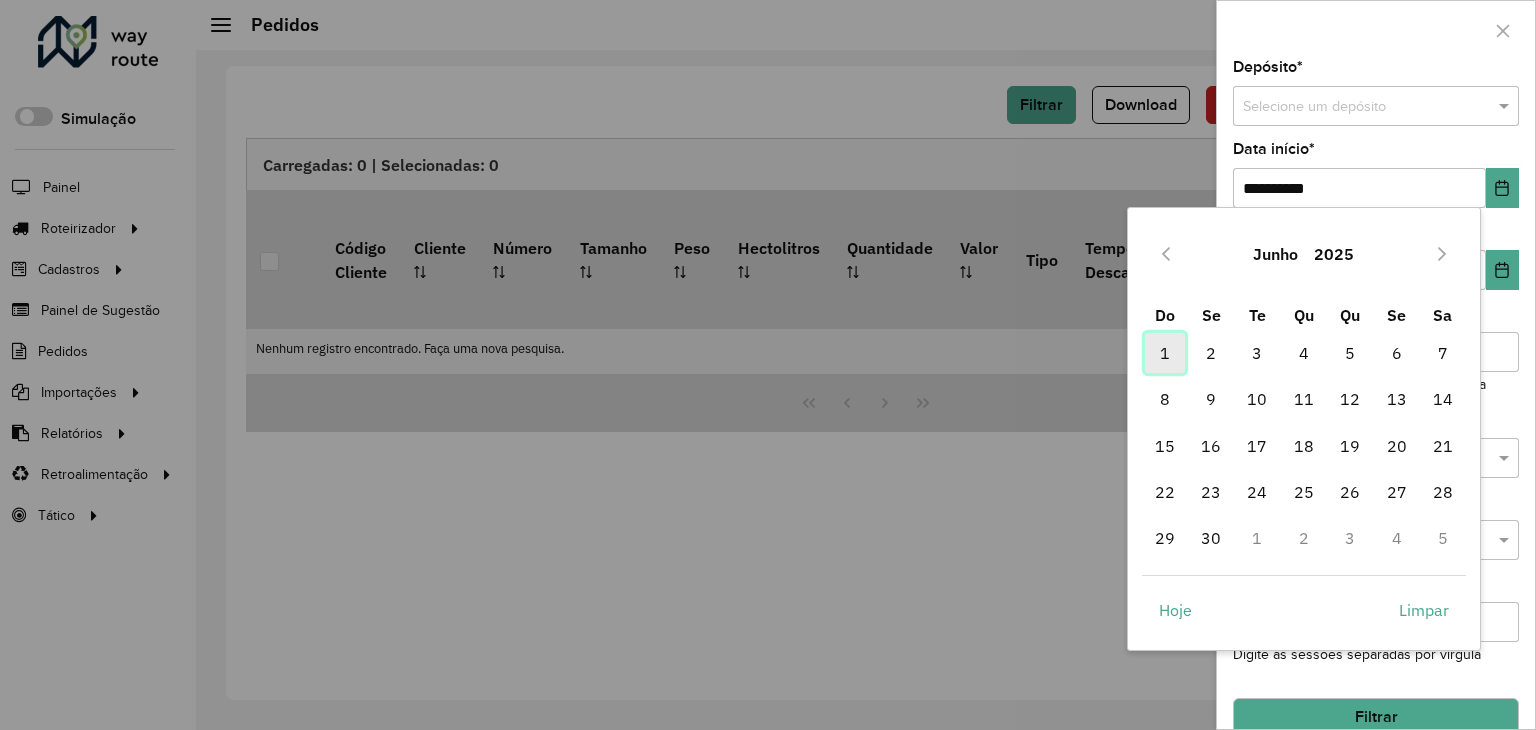 click on "1" at bounding box center (1165, 353) 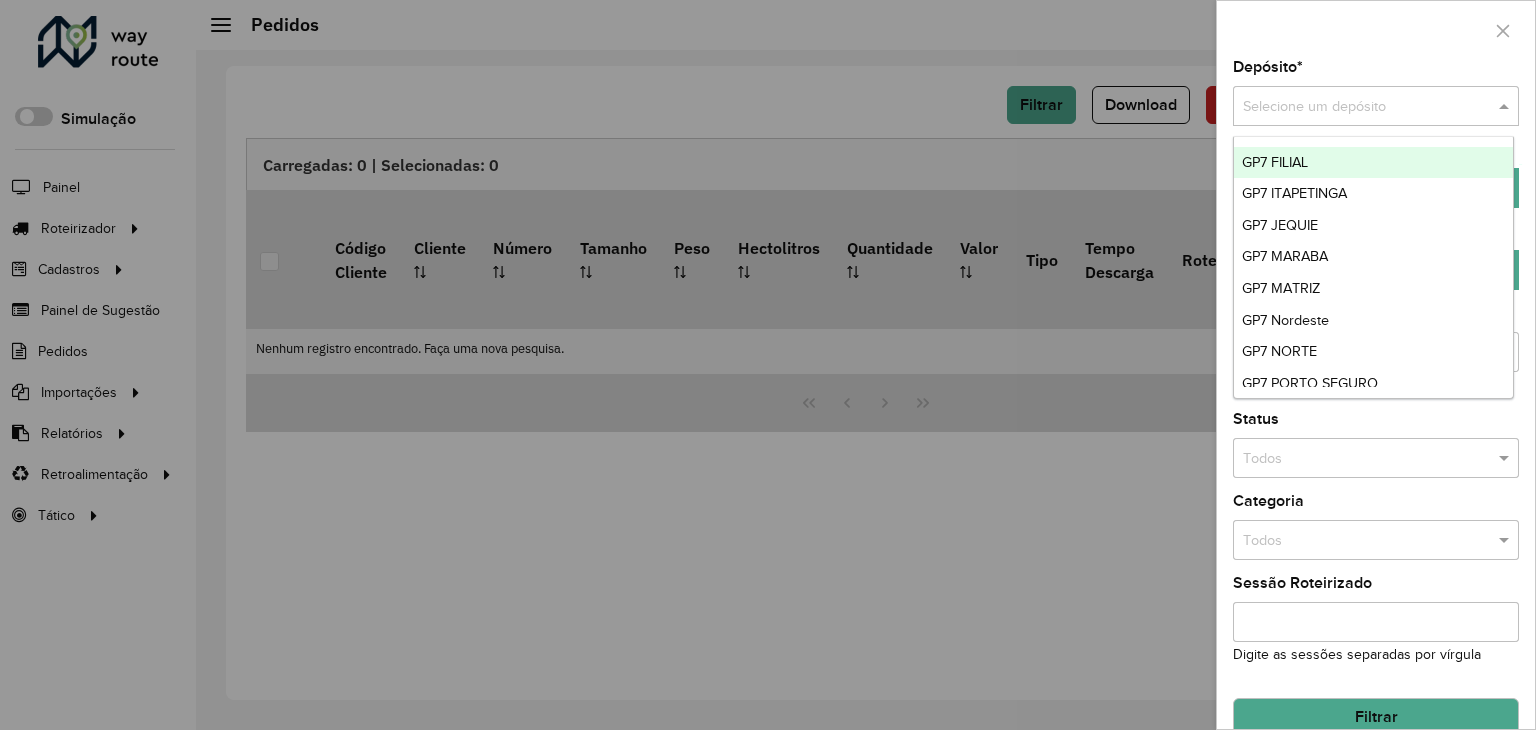 click at bounding box center (1356, 107) 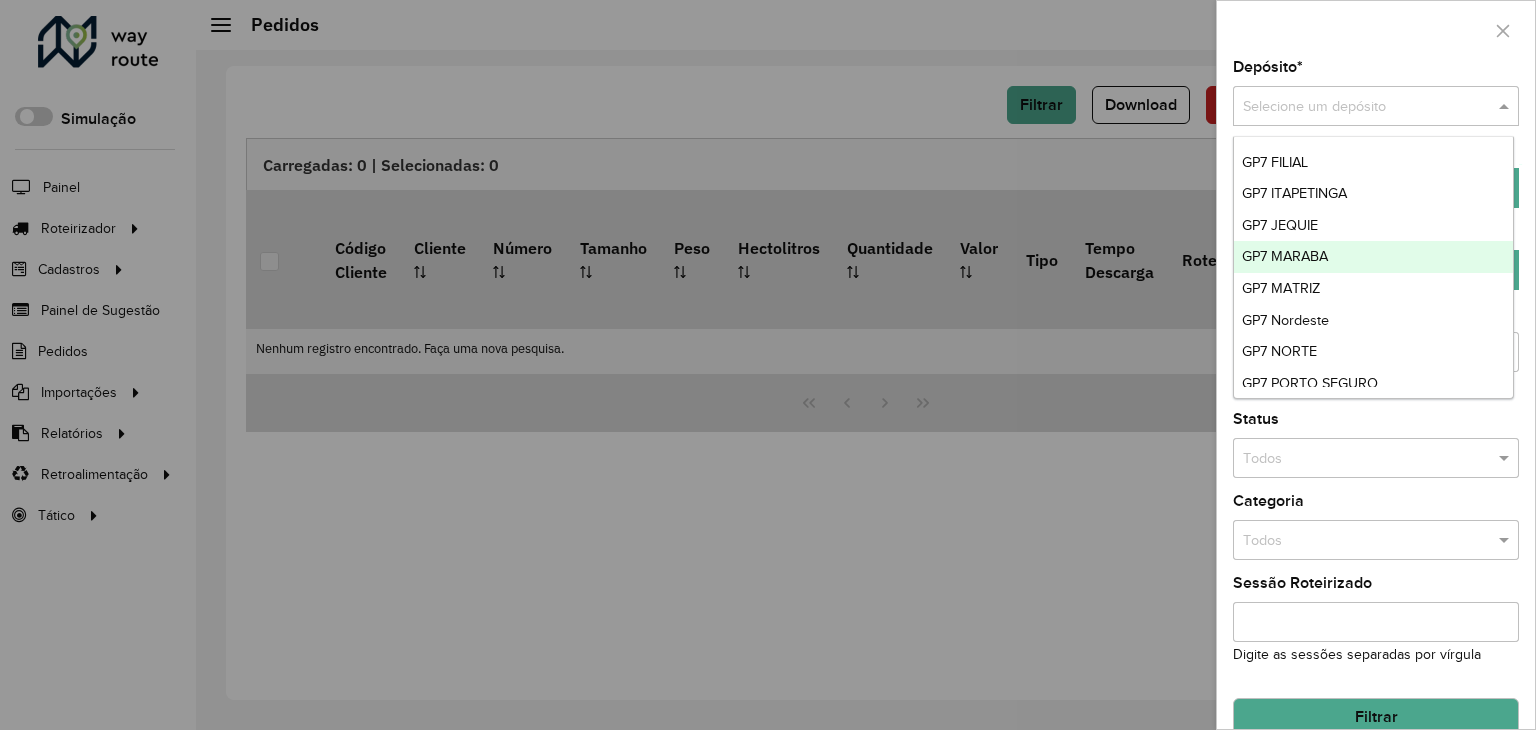 click on "GP7 MARABA" at bounding box center (1373, 257) 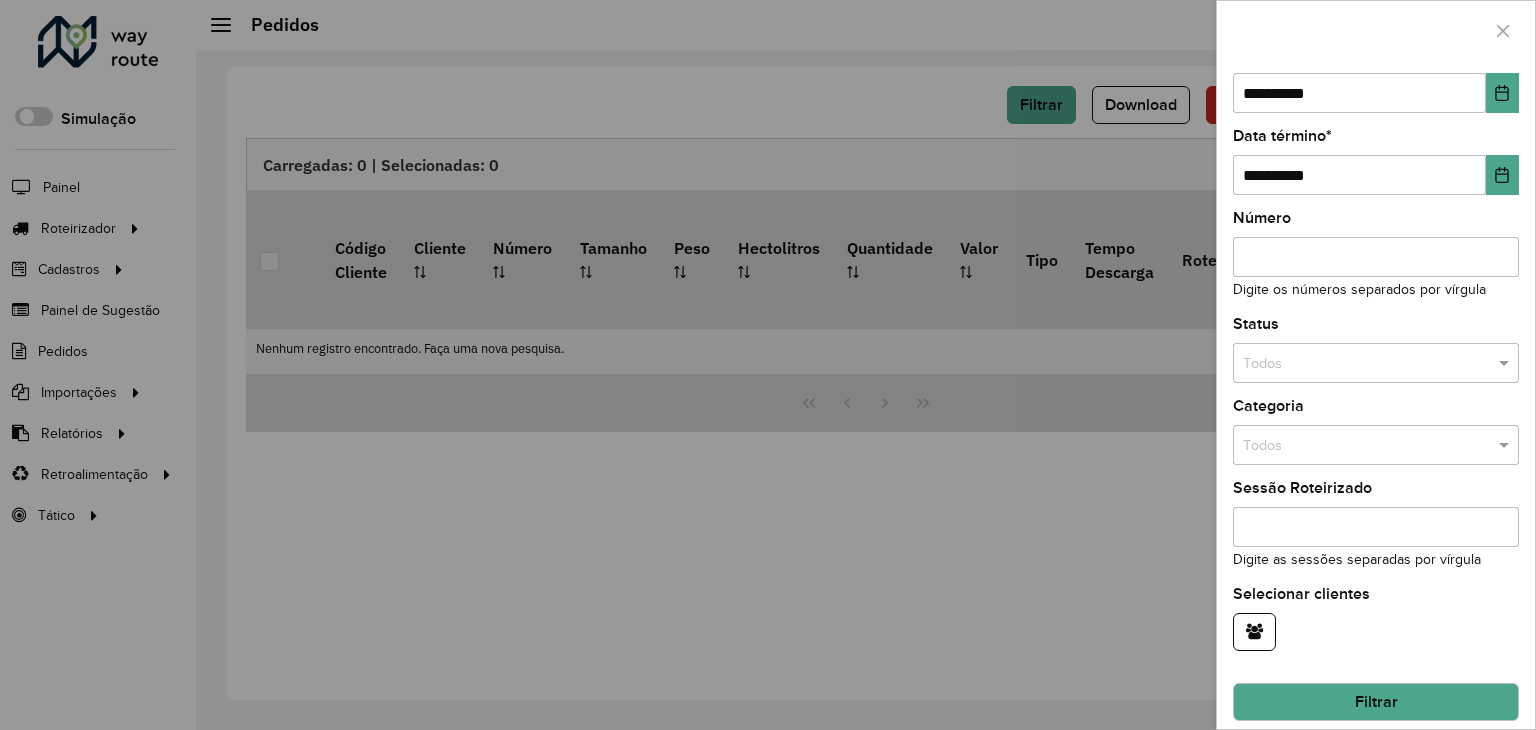 scroll, scrollTop: 106, scrollLeft: 0, axis: vertical 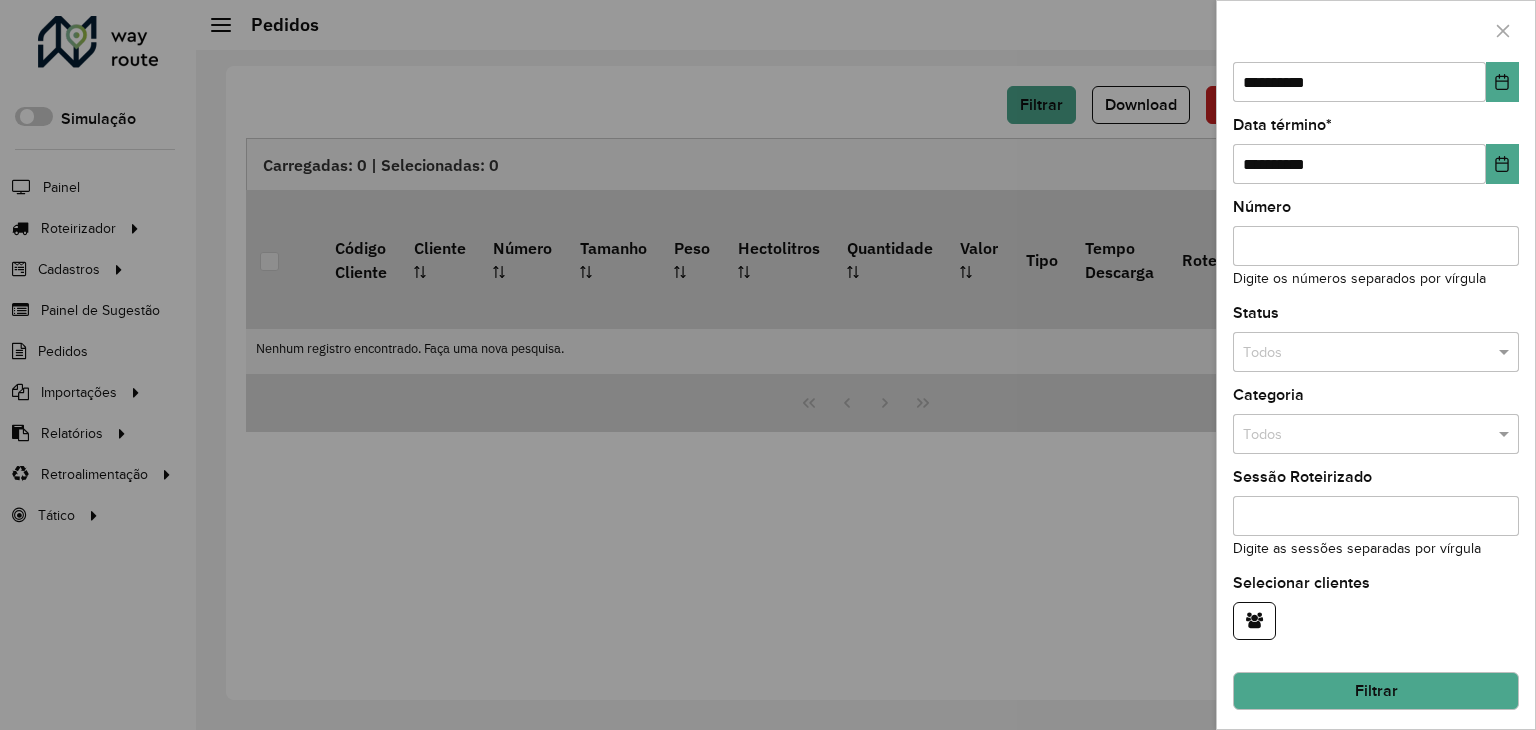 click on "Filtrar" 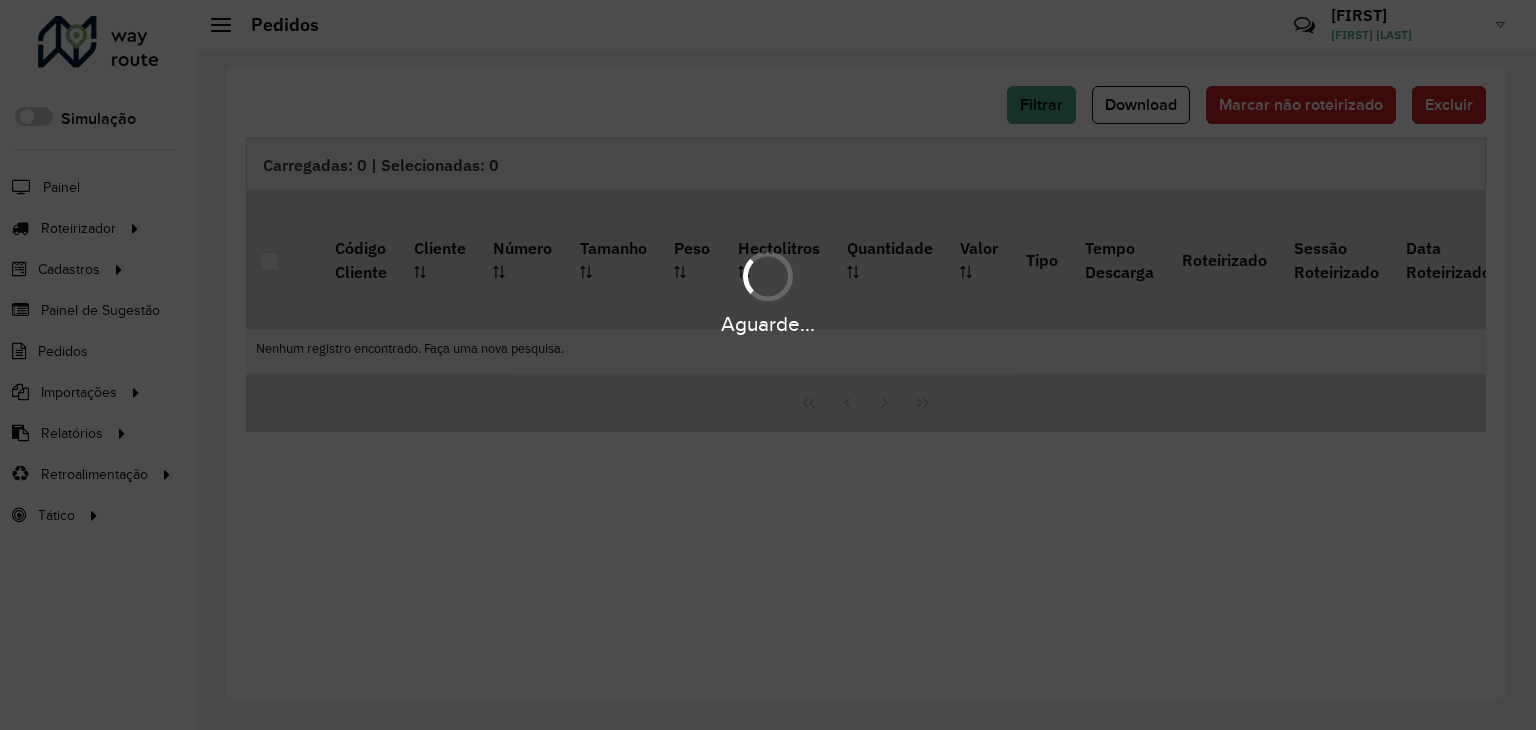 click on "Aguarde..." at bounding box center (768, 365) 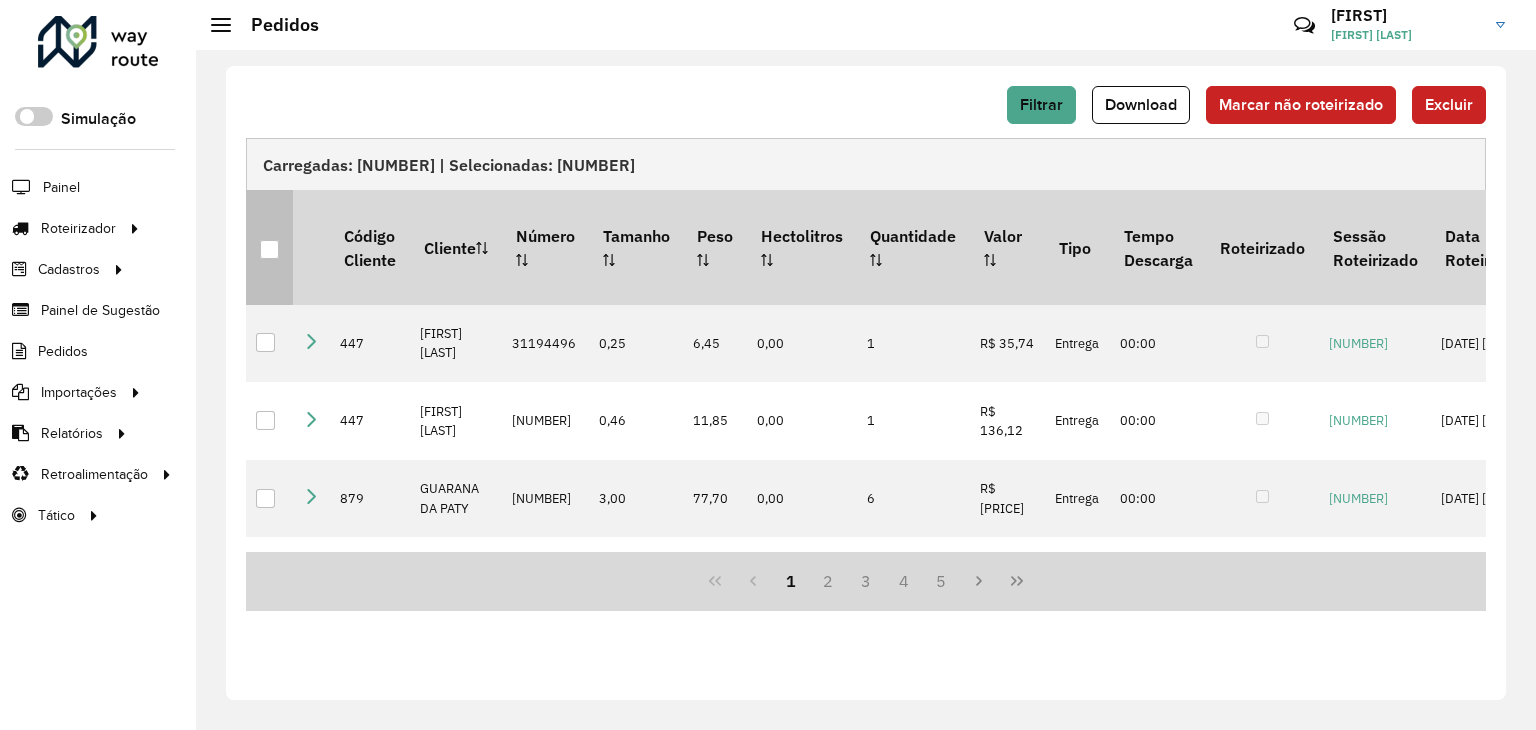 click at bounding box center [269, 249] 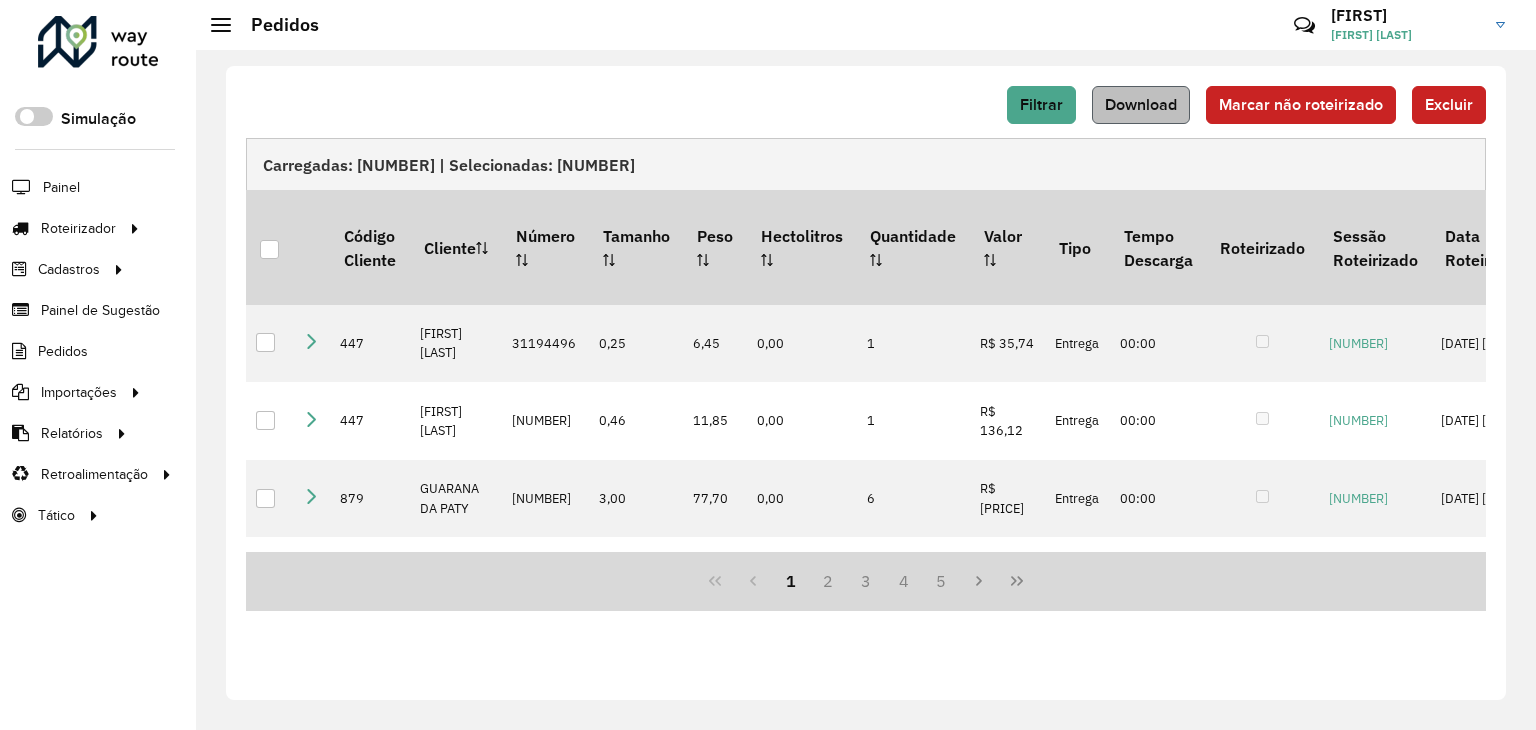 click on "Download" 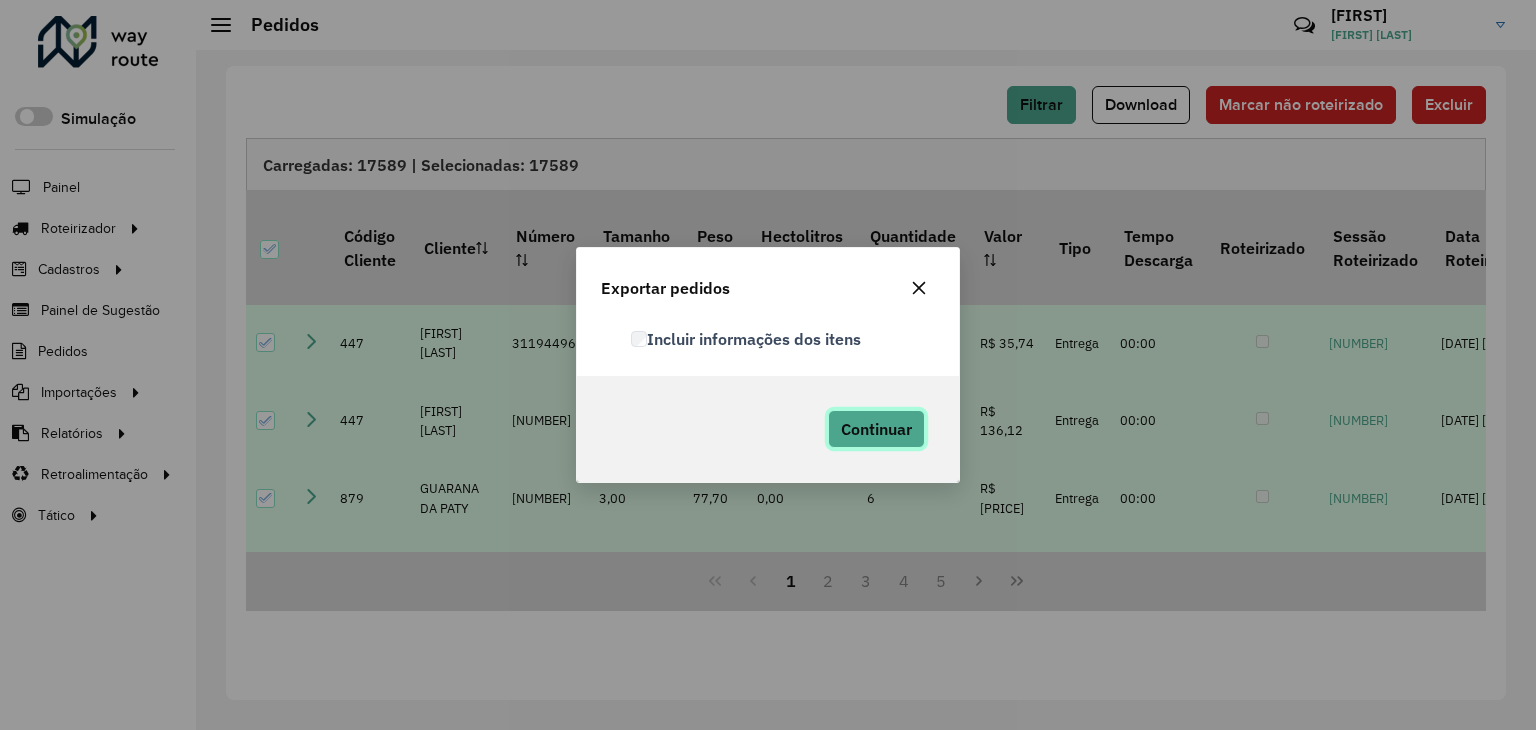 click on "Continuar" 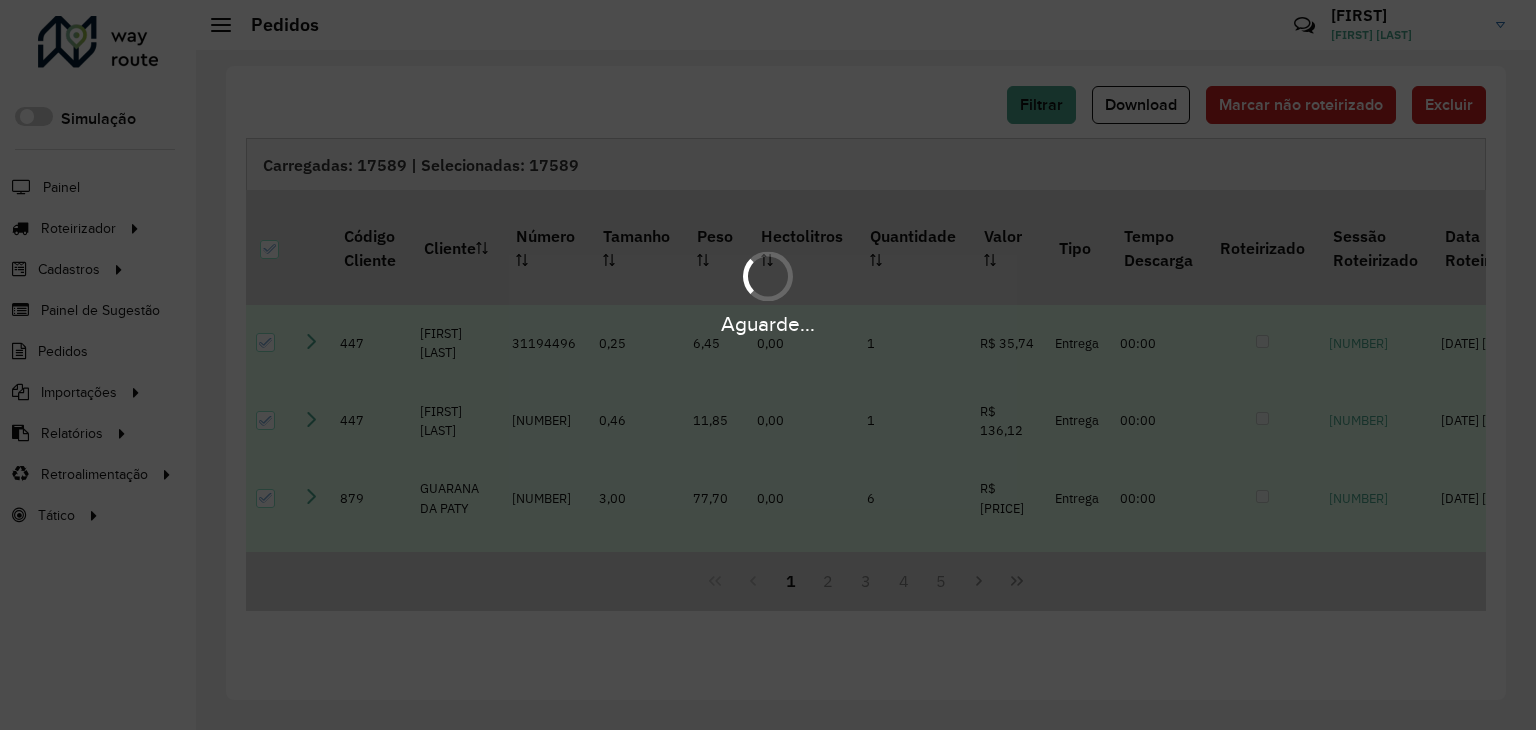 click on "Aguarde..." at bounding box center [768, 365] 